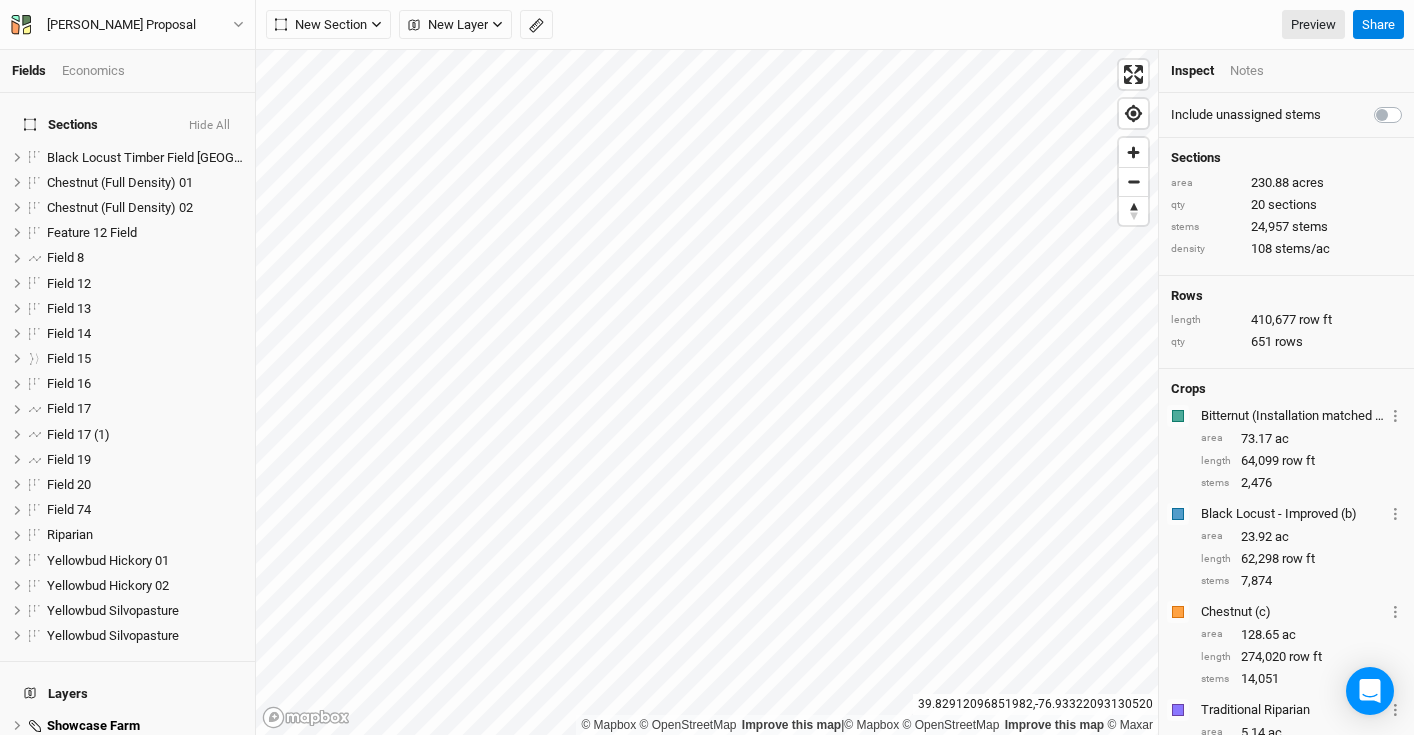 scroll, scrollTop: 0, scrollLeft: 0, axis: both 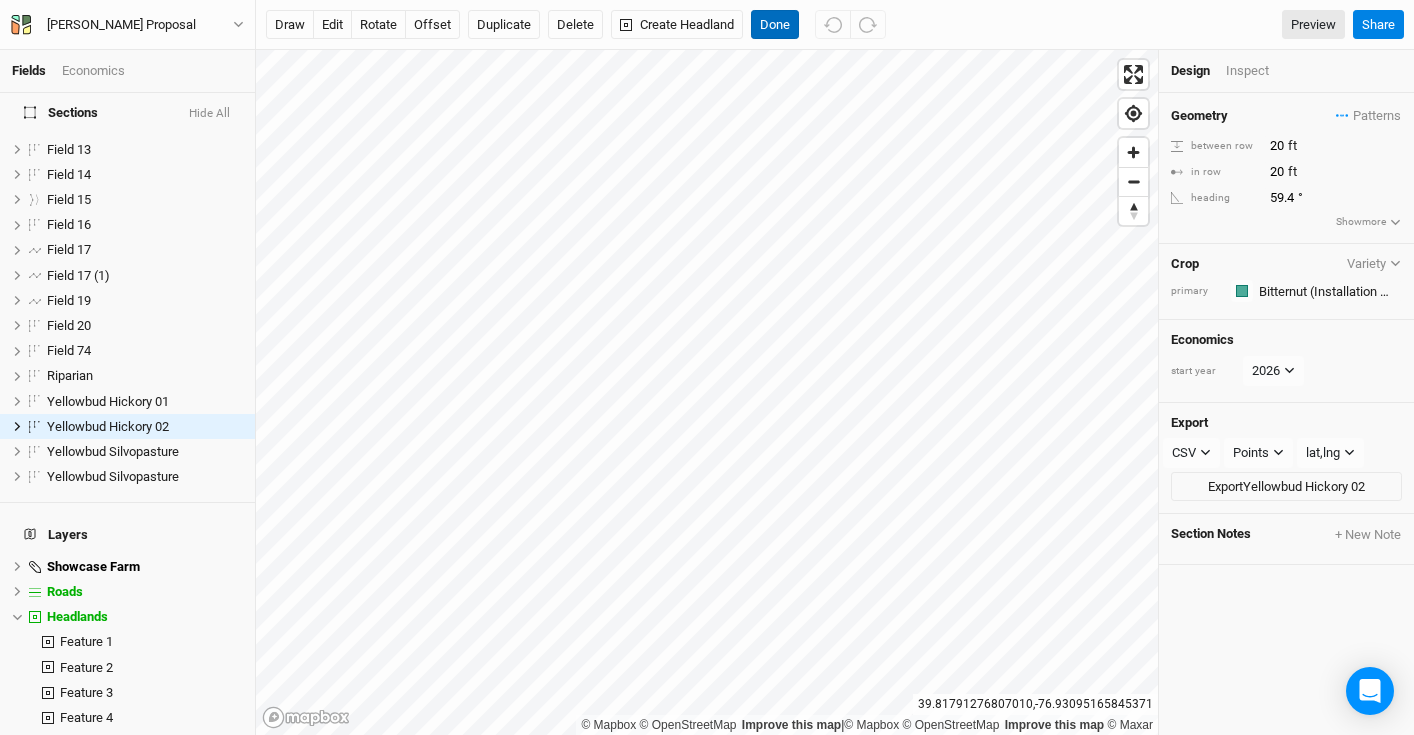click on "Done" at bounding box center [775, 25] 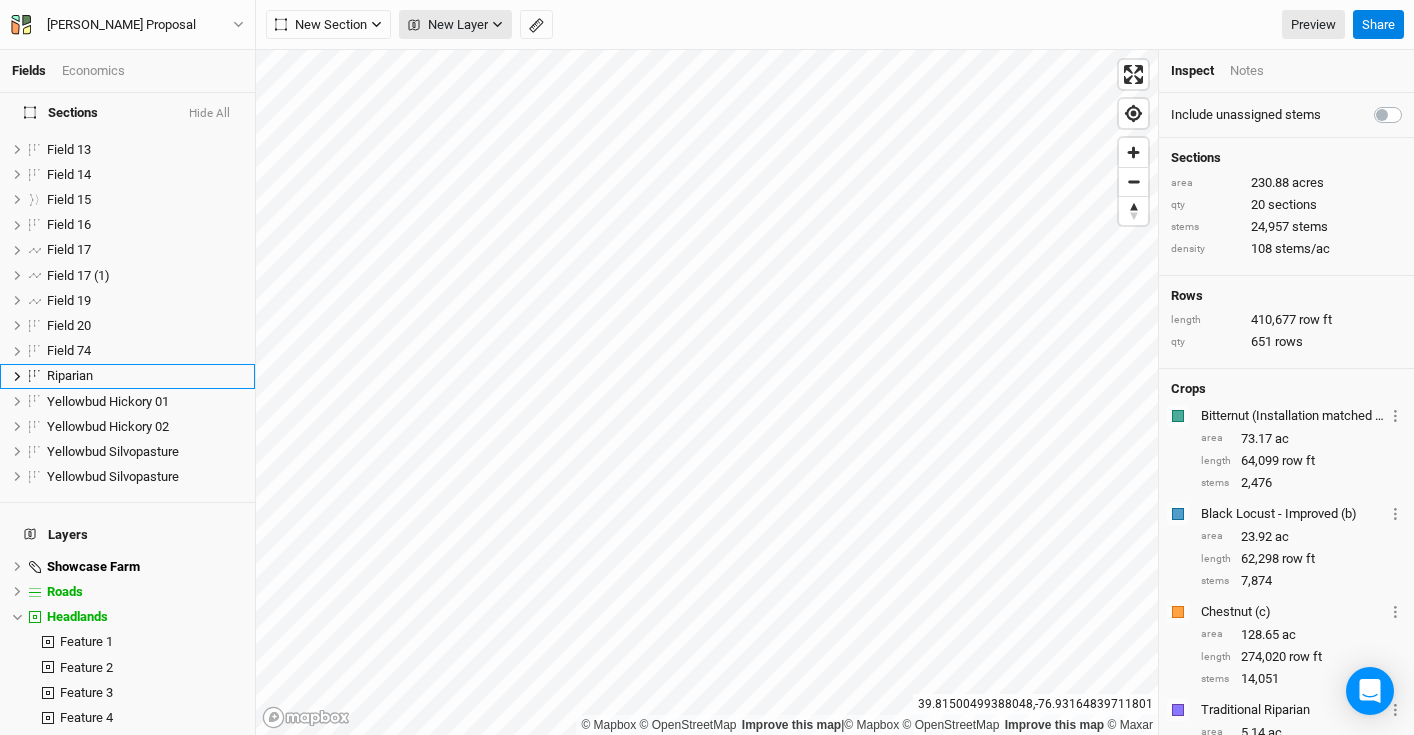scroll, scrollTop: 109, scrollLeft: 0, axis: vertical 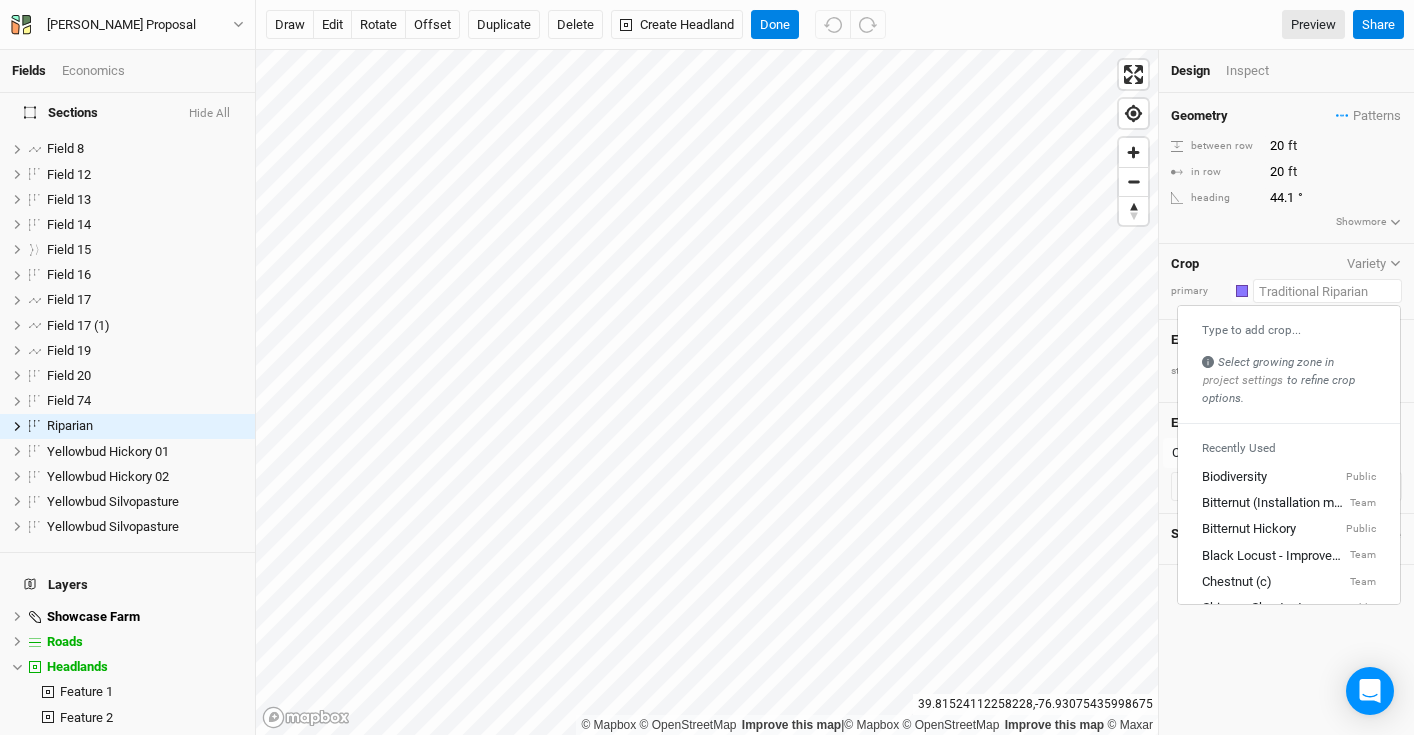 click at bounding box center (1327, 291) 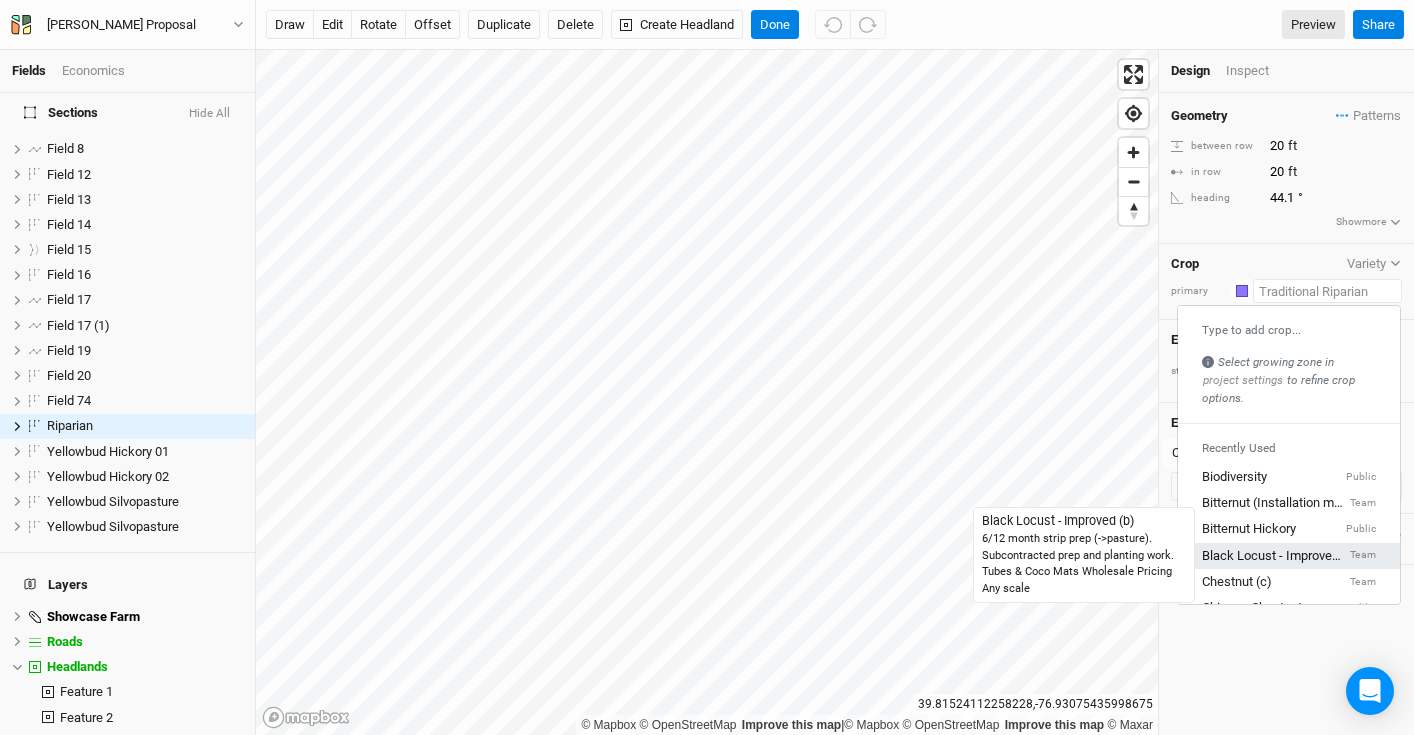 click on "Black Locust - Improved (b)" at bounding box center [1274, 556] 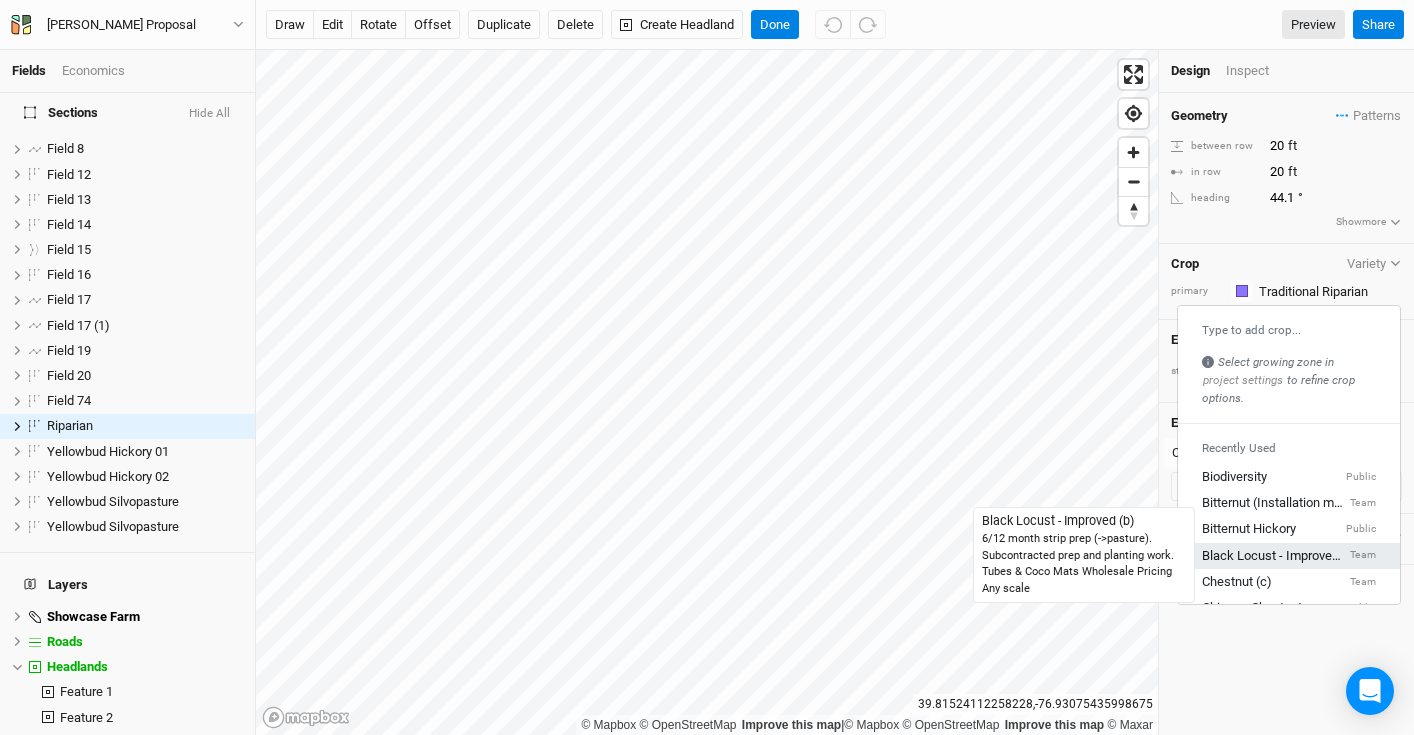 type on "10" 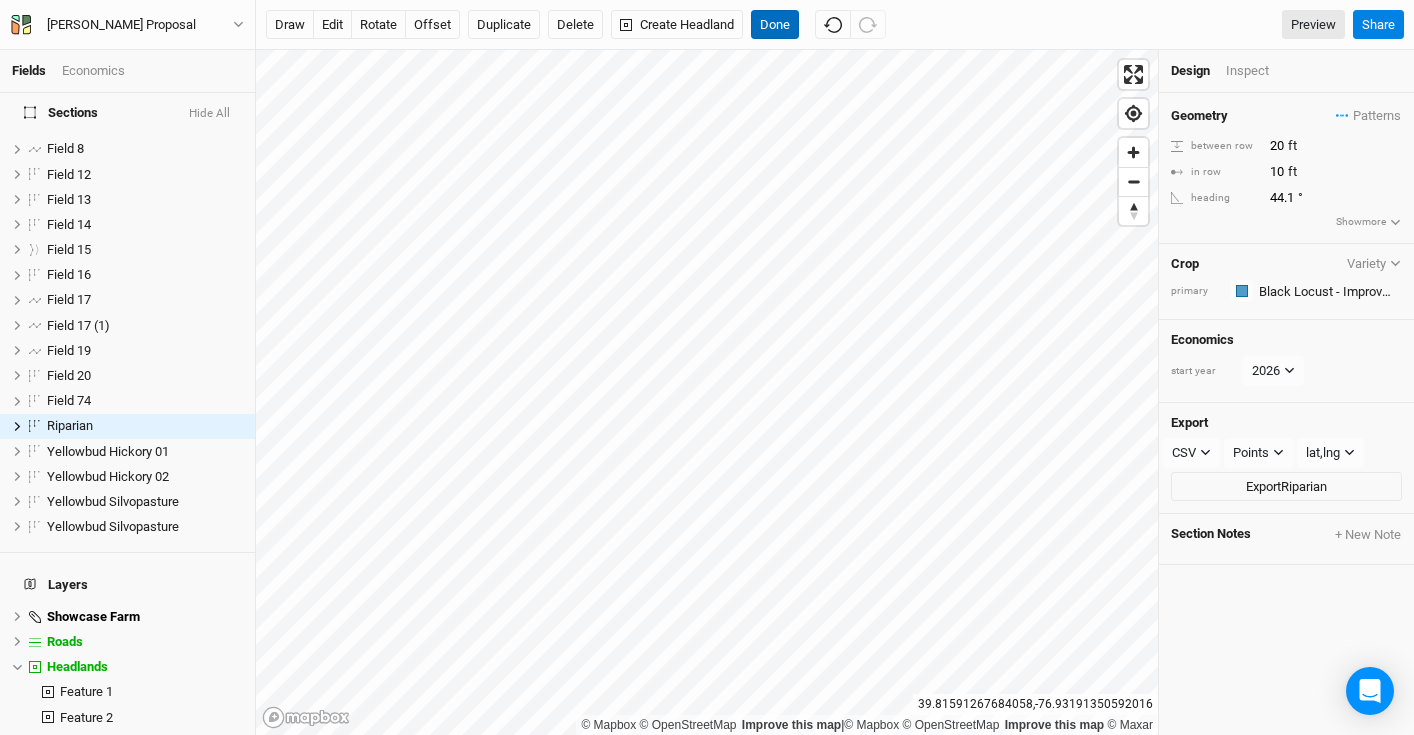 click on "Done" at bounding box center [775, 25] 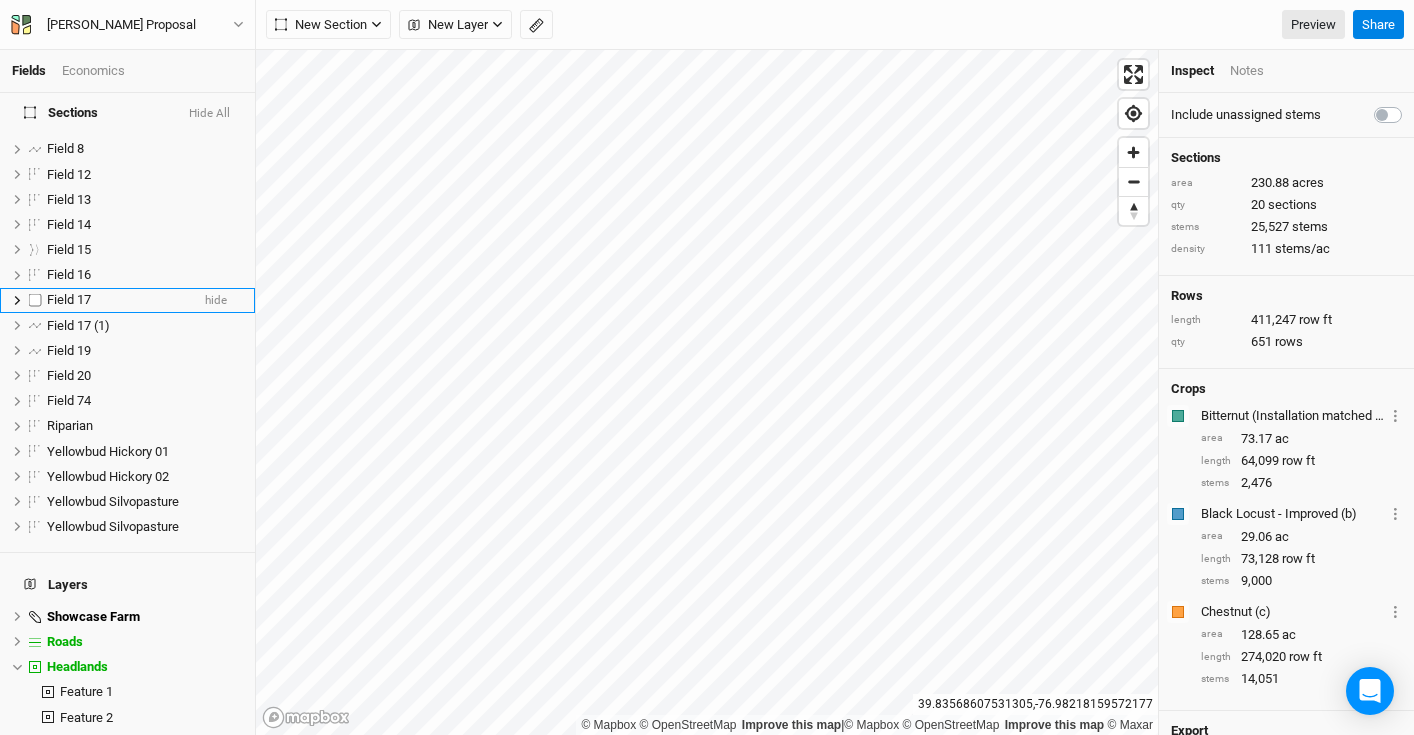 click on "Field 17" at bounding box center [118, 300] 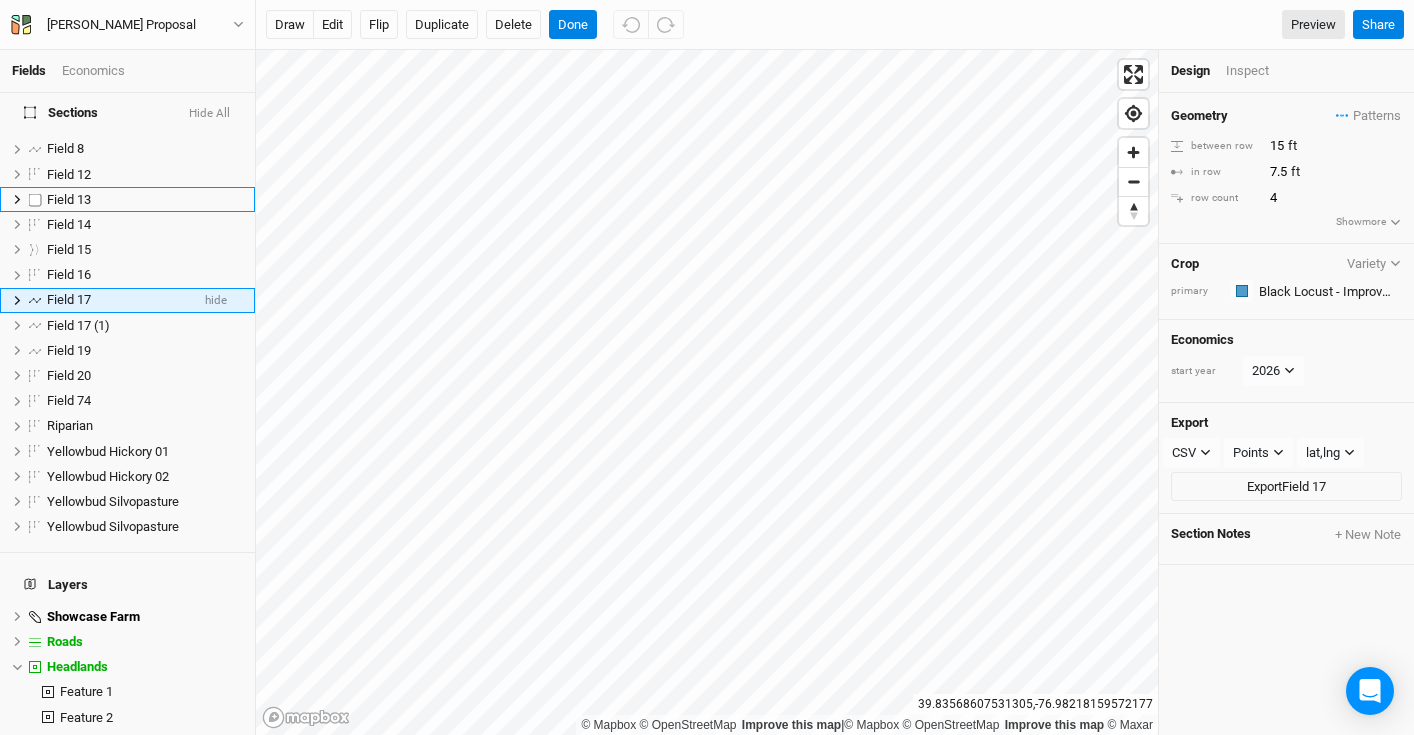 scroll, scrollTop: 0, scrollLeft: 0, axis: both 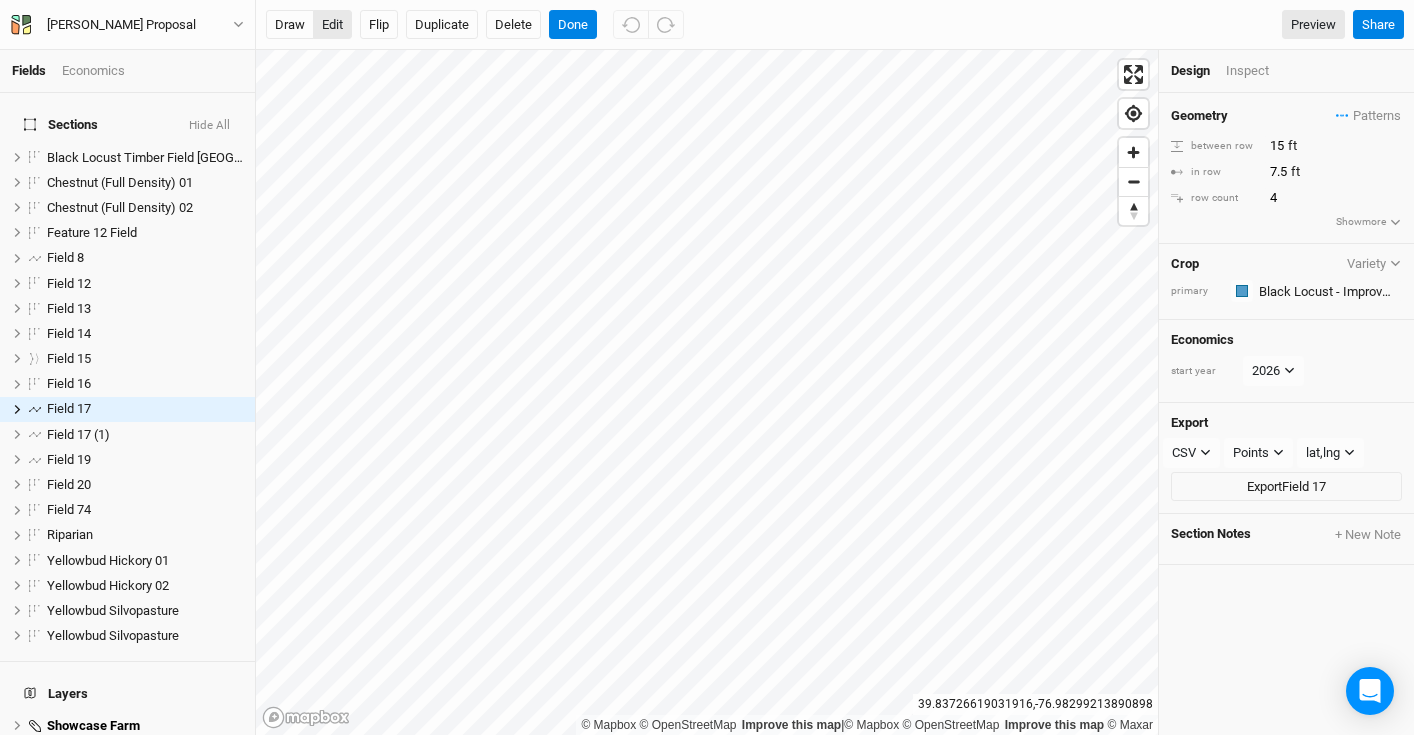 click on "edit" at bounding box center (332, 25) 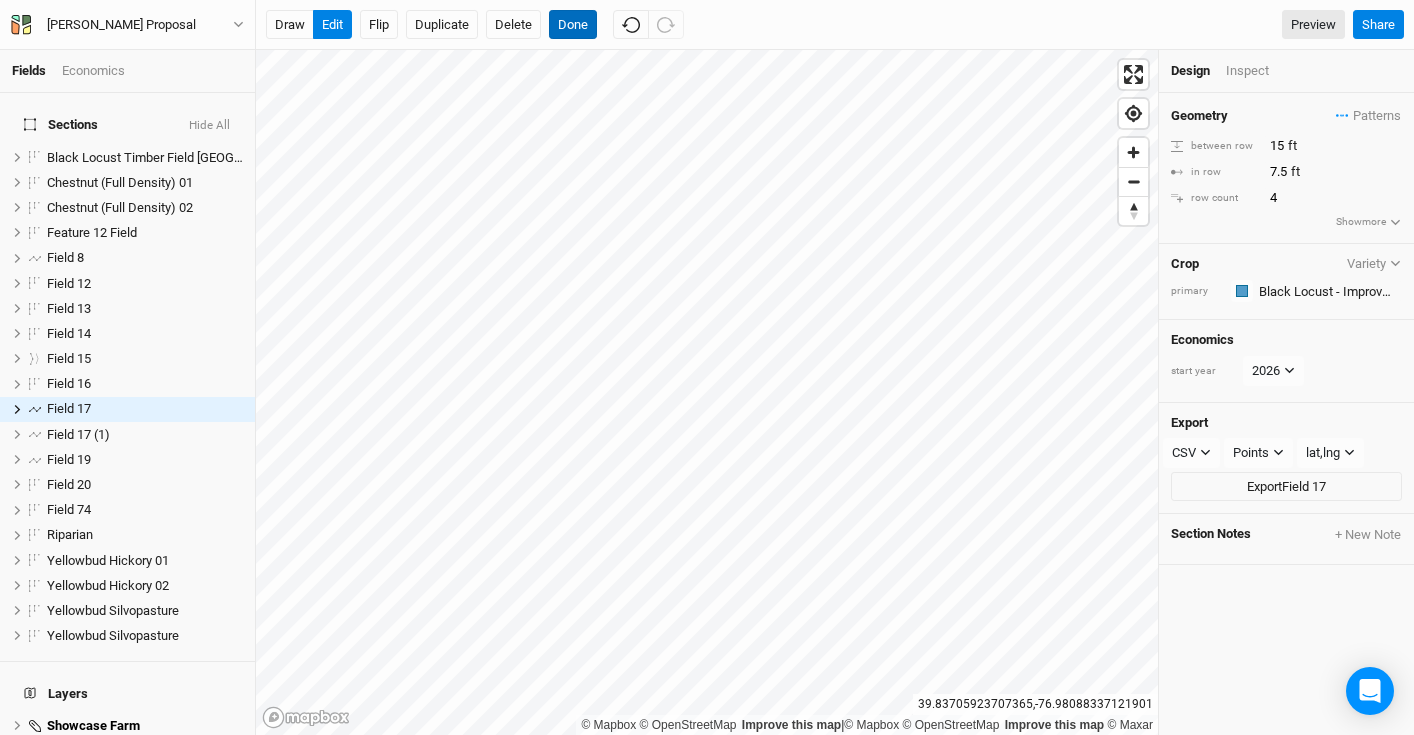 click on "Done" at bounding box center [573, 25] 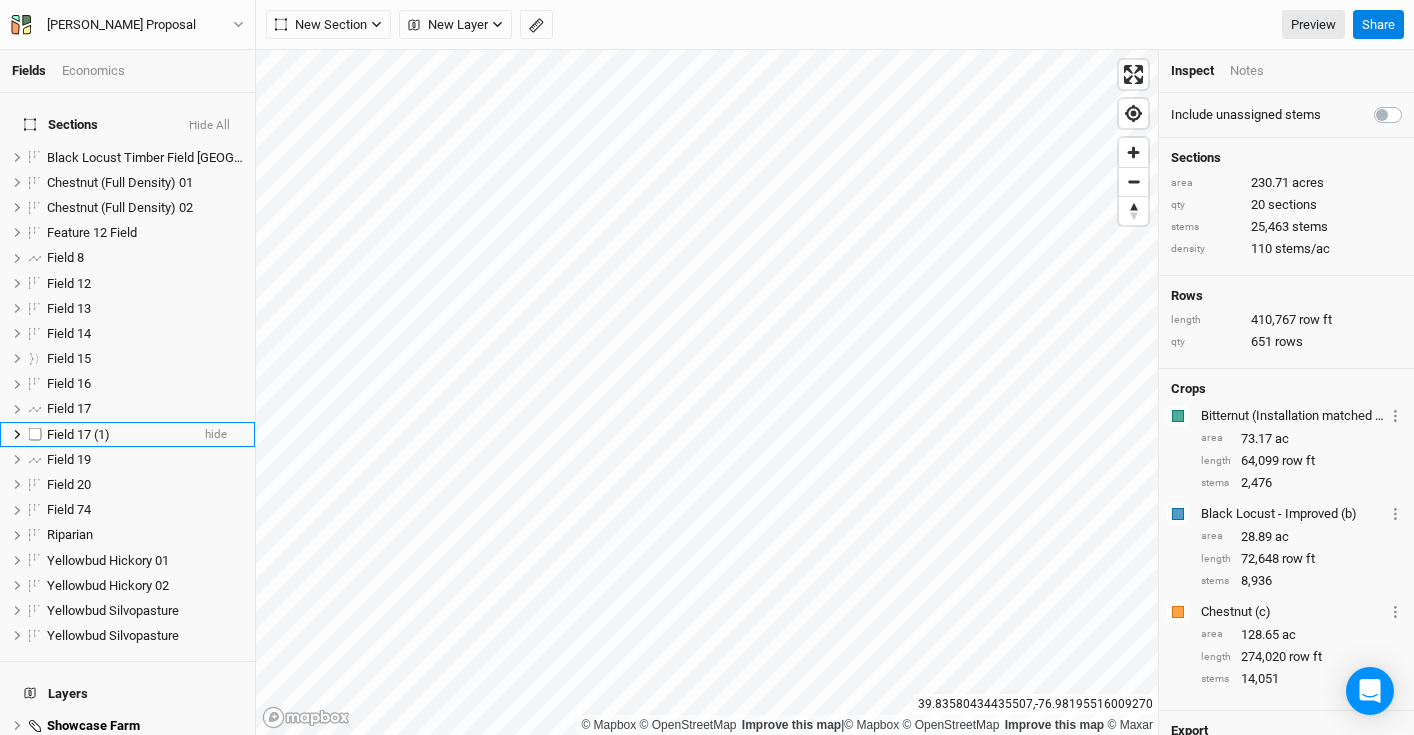 click on "Field 17 (1) hide" at bounding box center (127, 434) 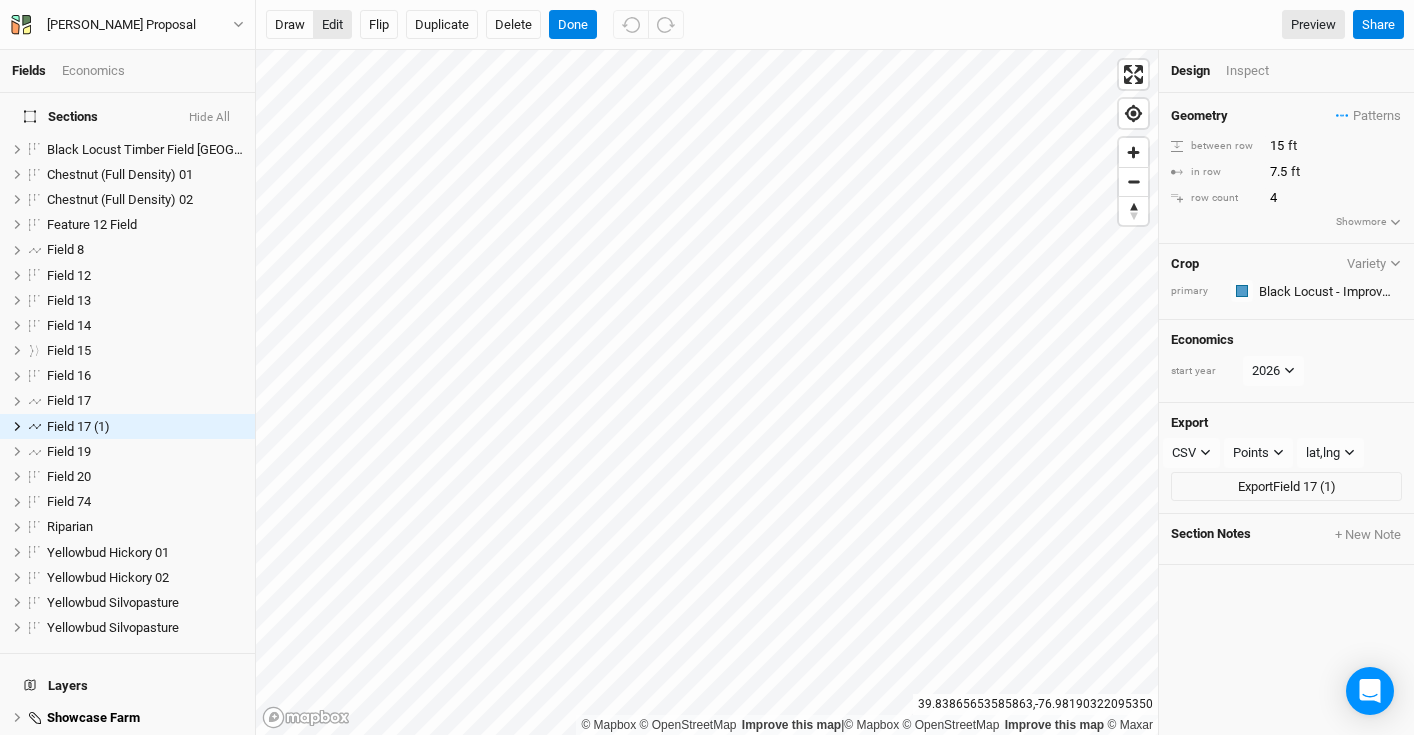 click on "edit" at bounding box center (332, 25) 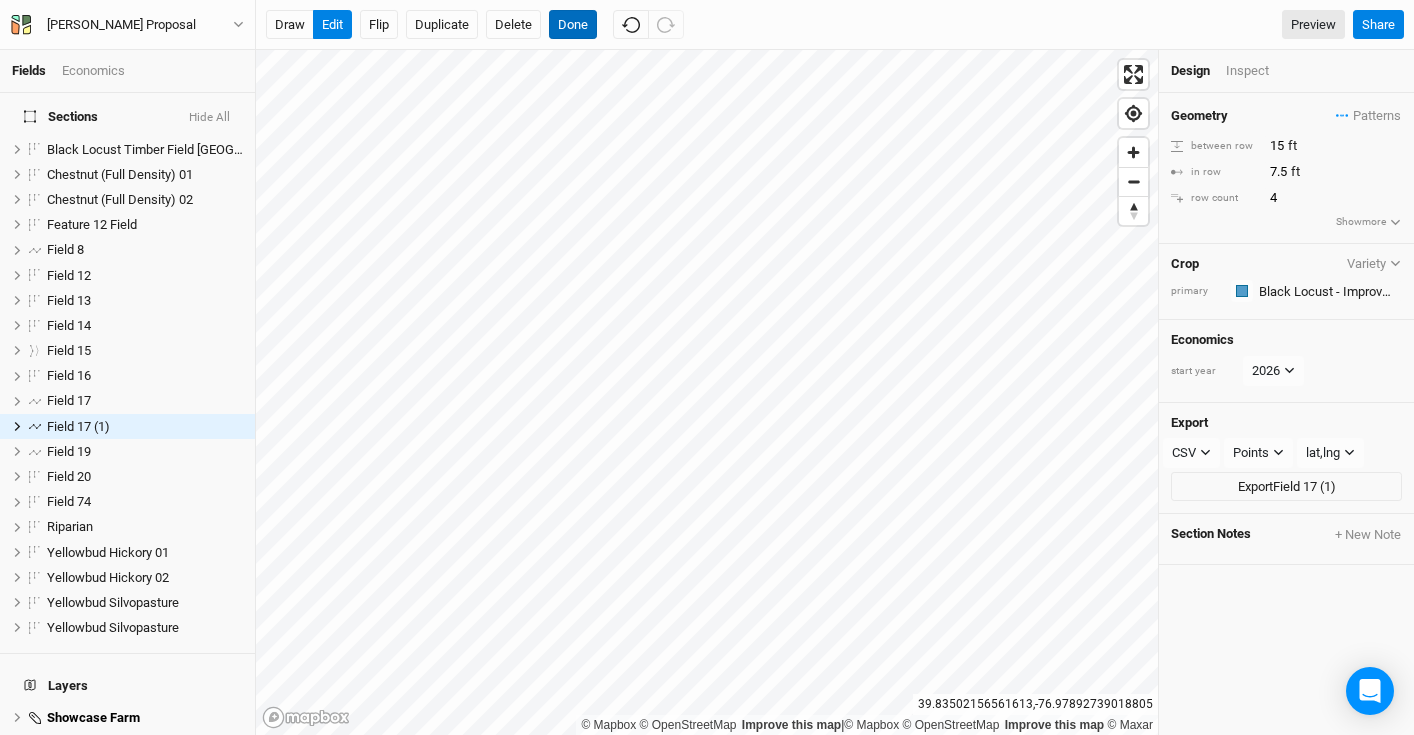 click on "Done" at bounding box center (573, 25) 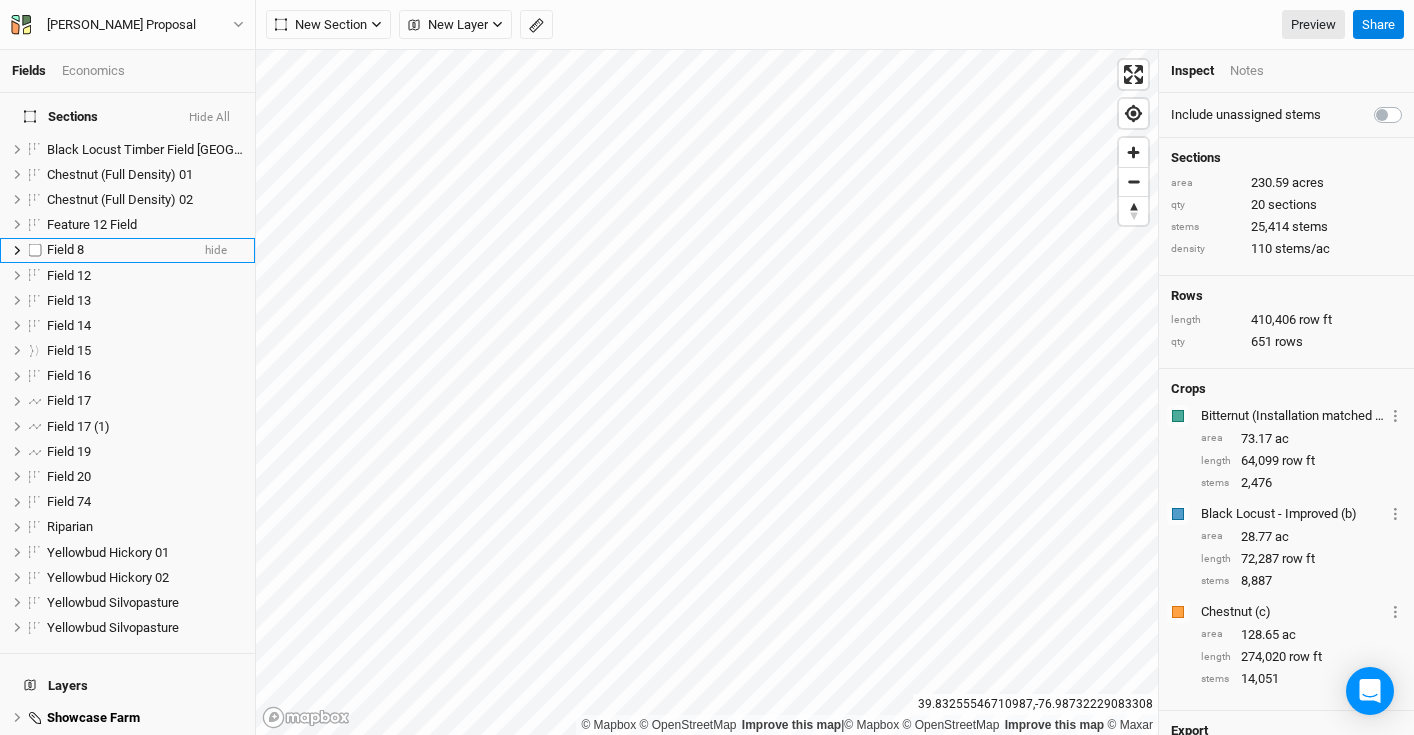 click on "Field 8" at bounding box center [65, 249] 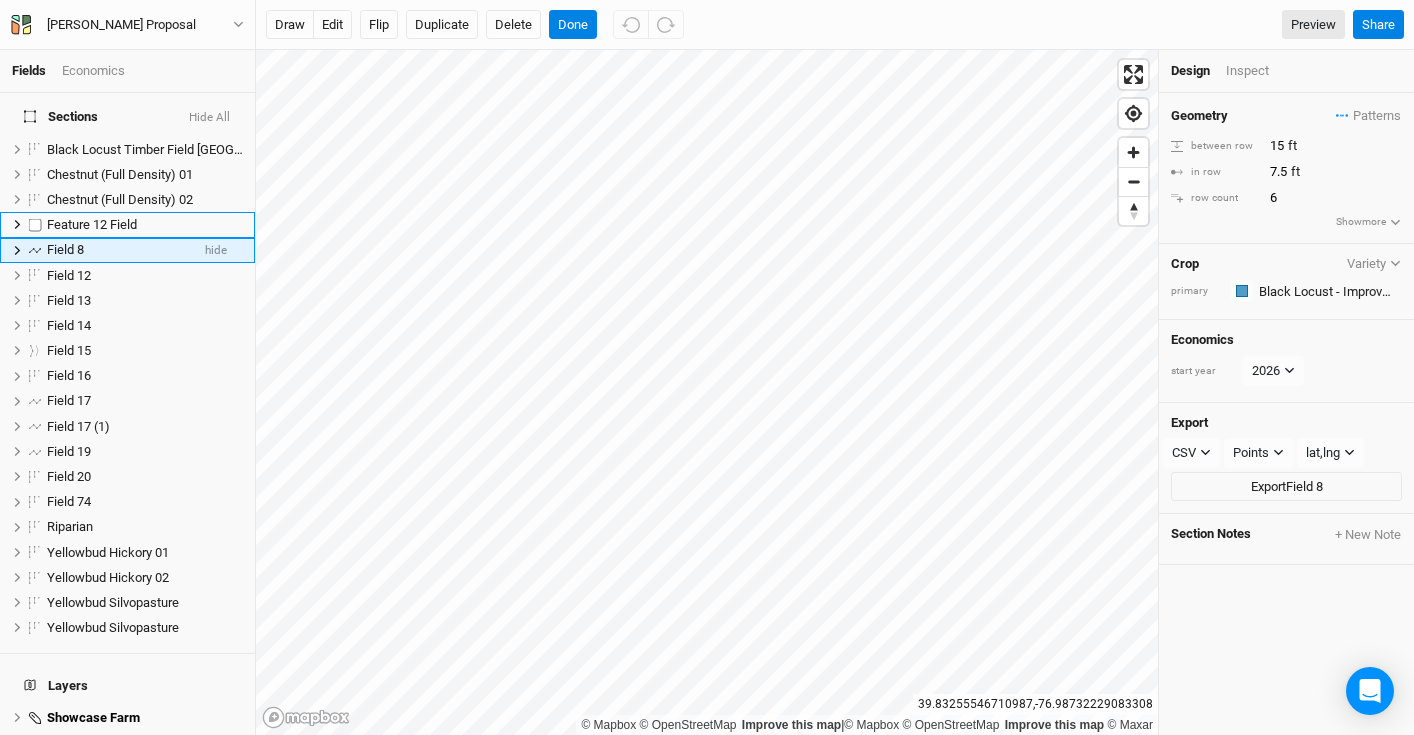 scroll, scrollTop: 0, scrollLeft: 0, axis: both 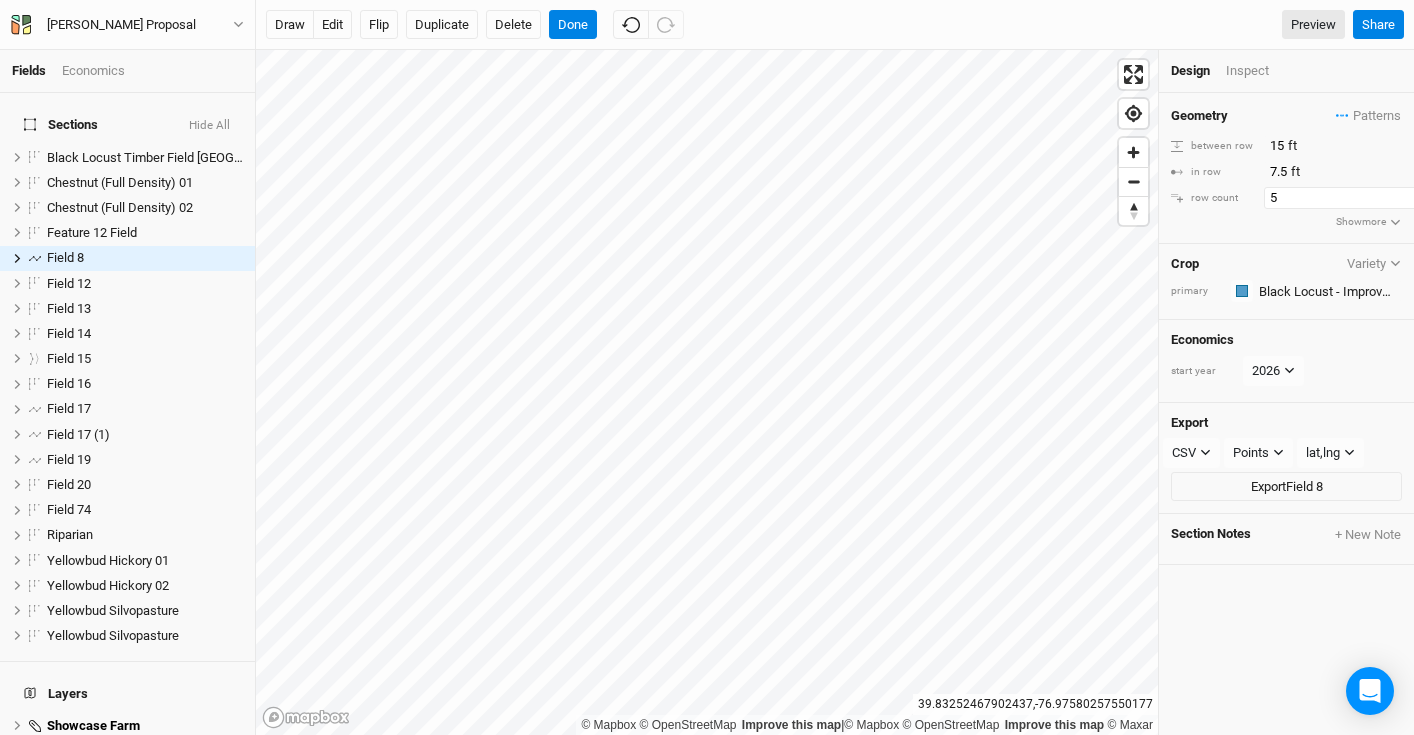 click on "5" at bounding box center (1351, 198) 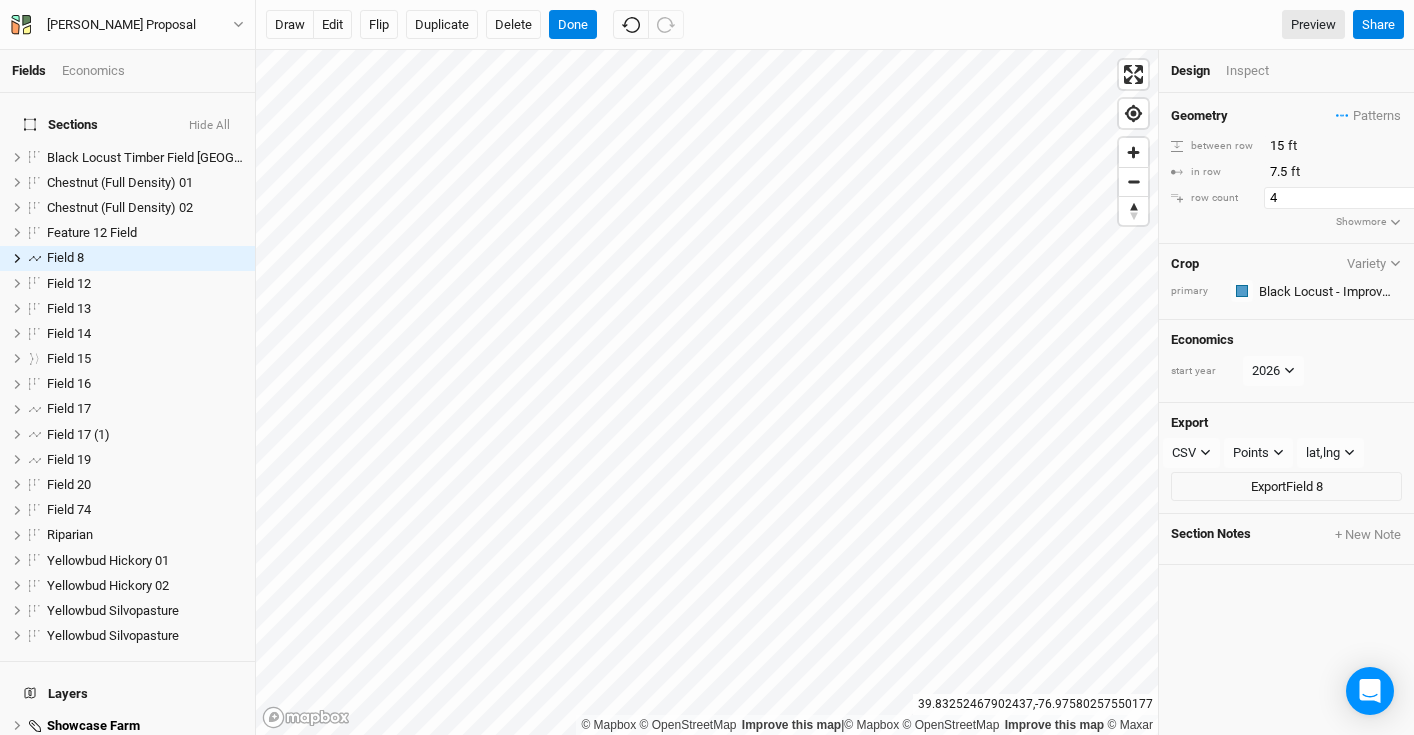 type on "4" 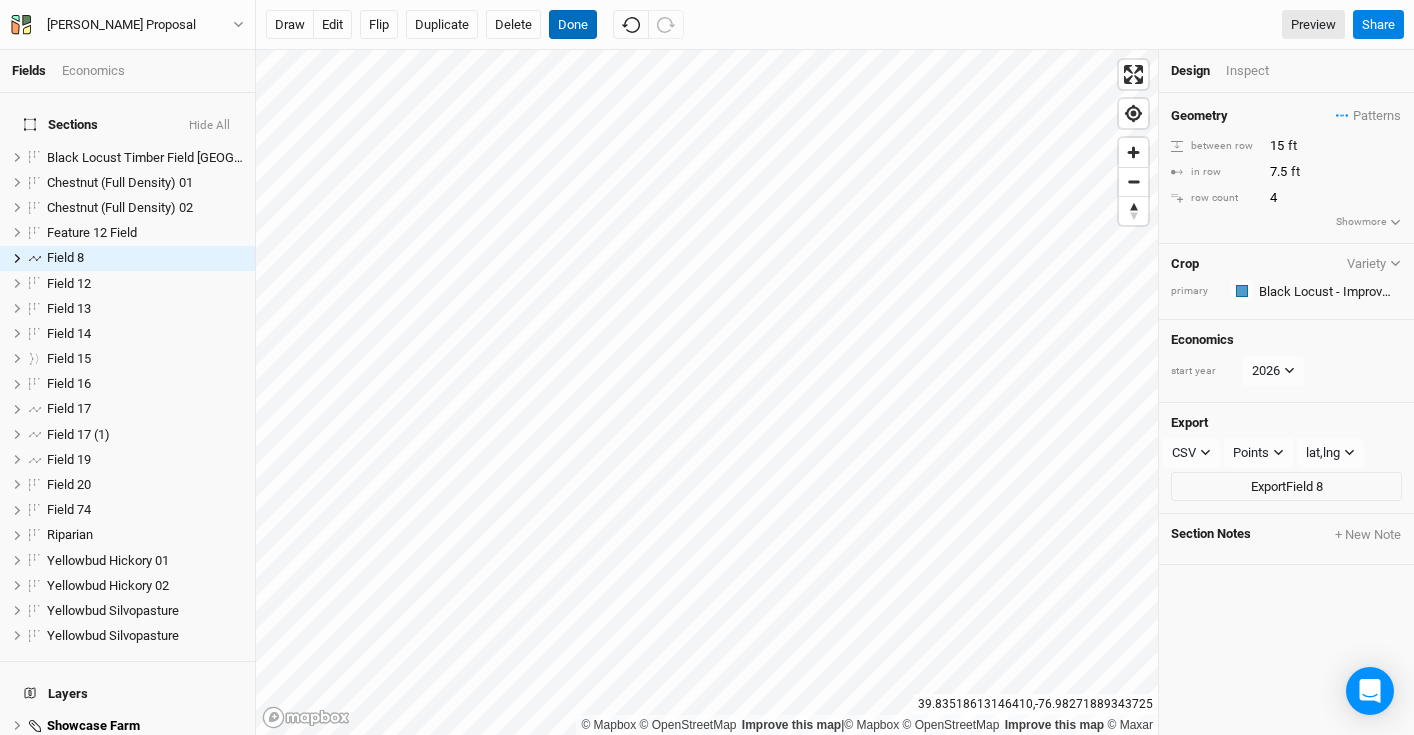 click on "Done" at bounding box center (573, 25) 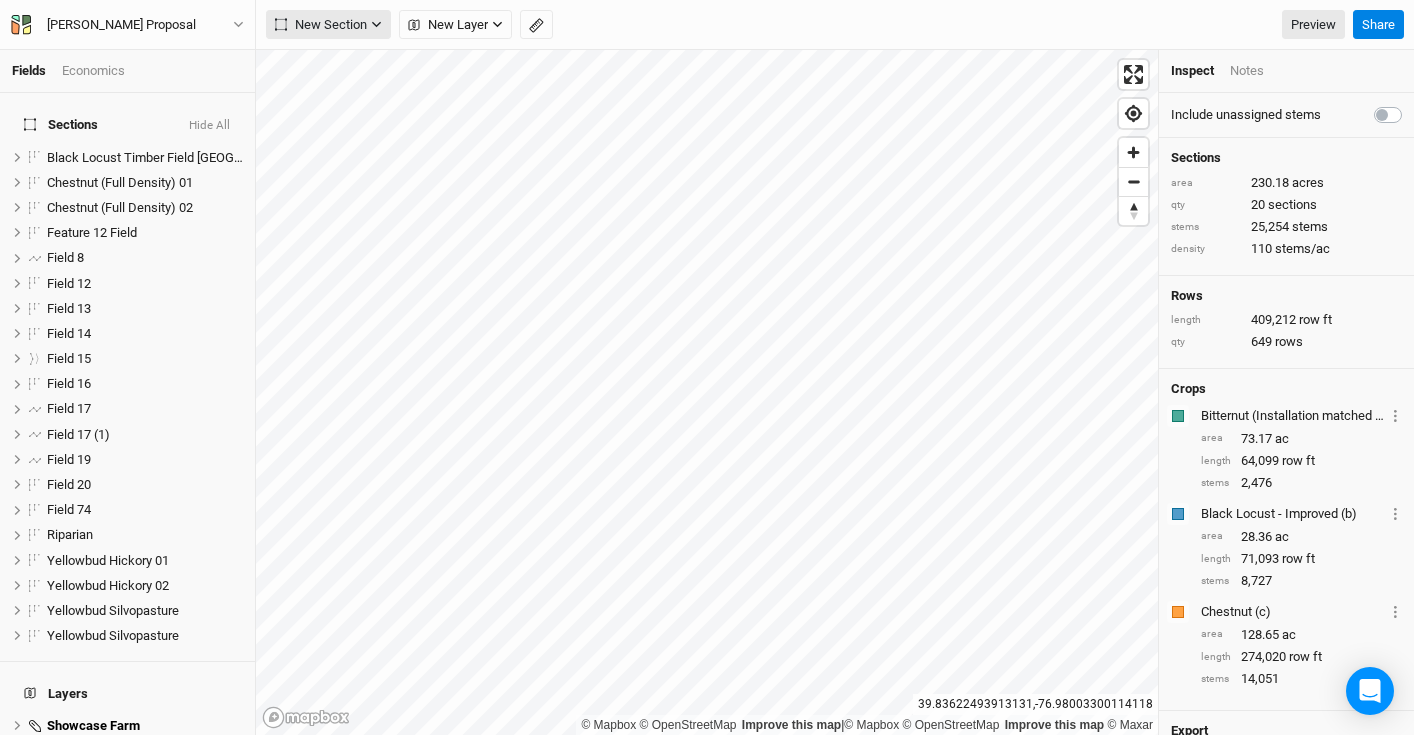 click on "New Section" at bounding box center [321, 25] 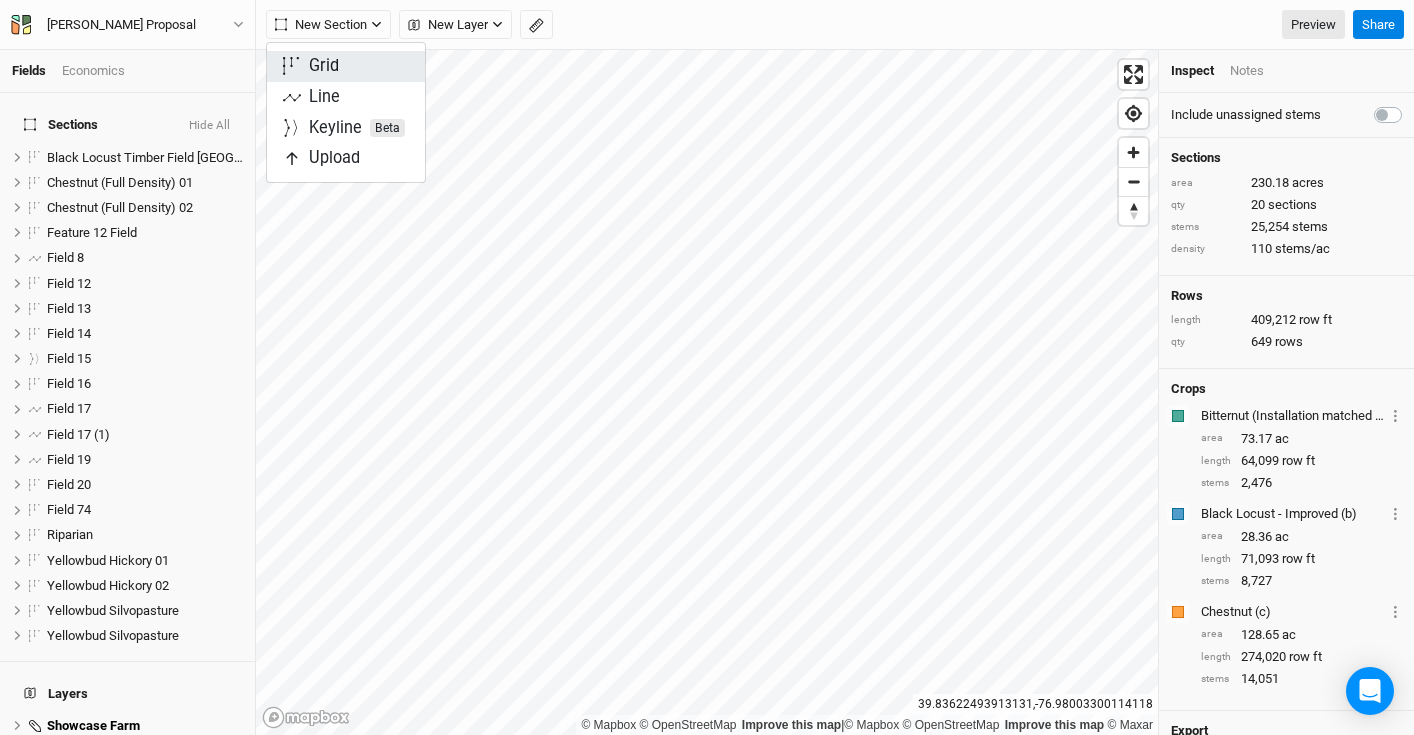 click on "Grid" at bounding box center [324, 66] 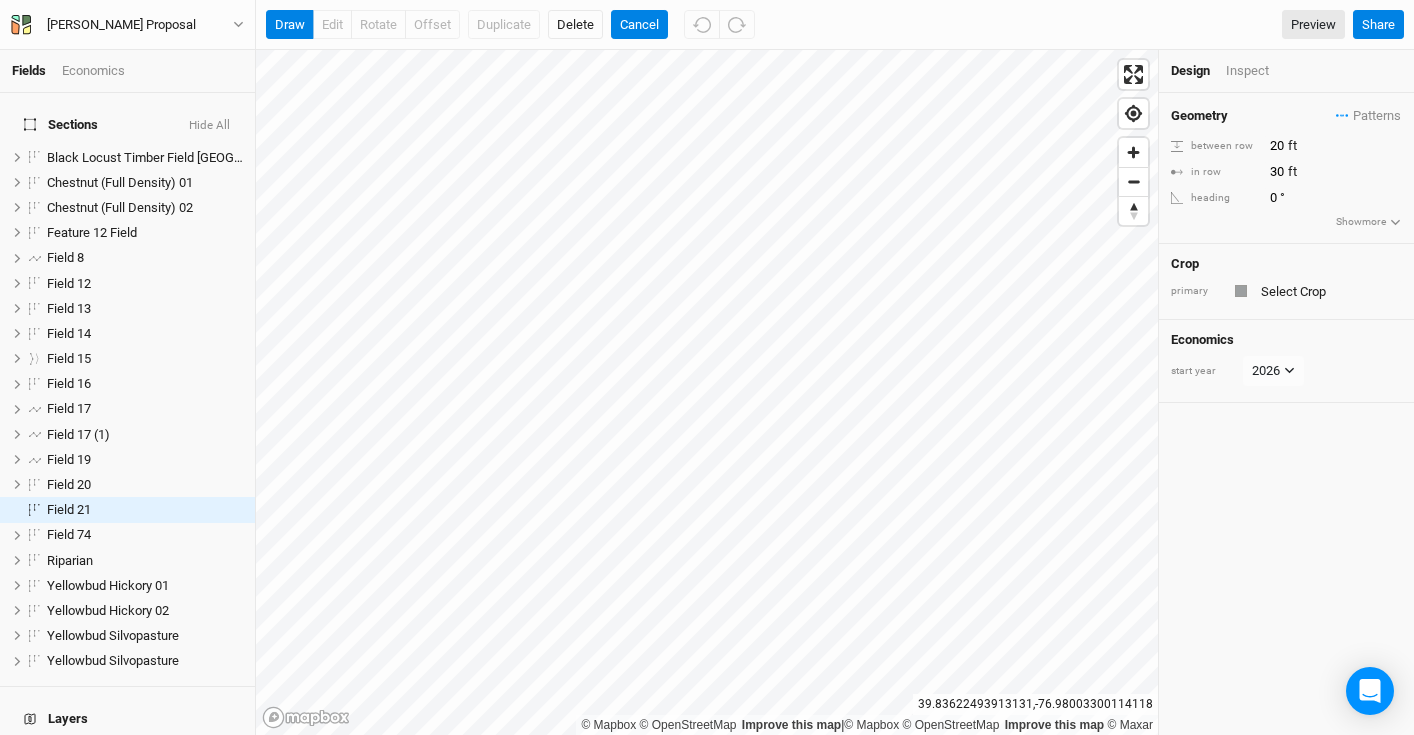 scroll, scrollTop: 83, scrollLeft: 0, axis: vertical 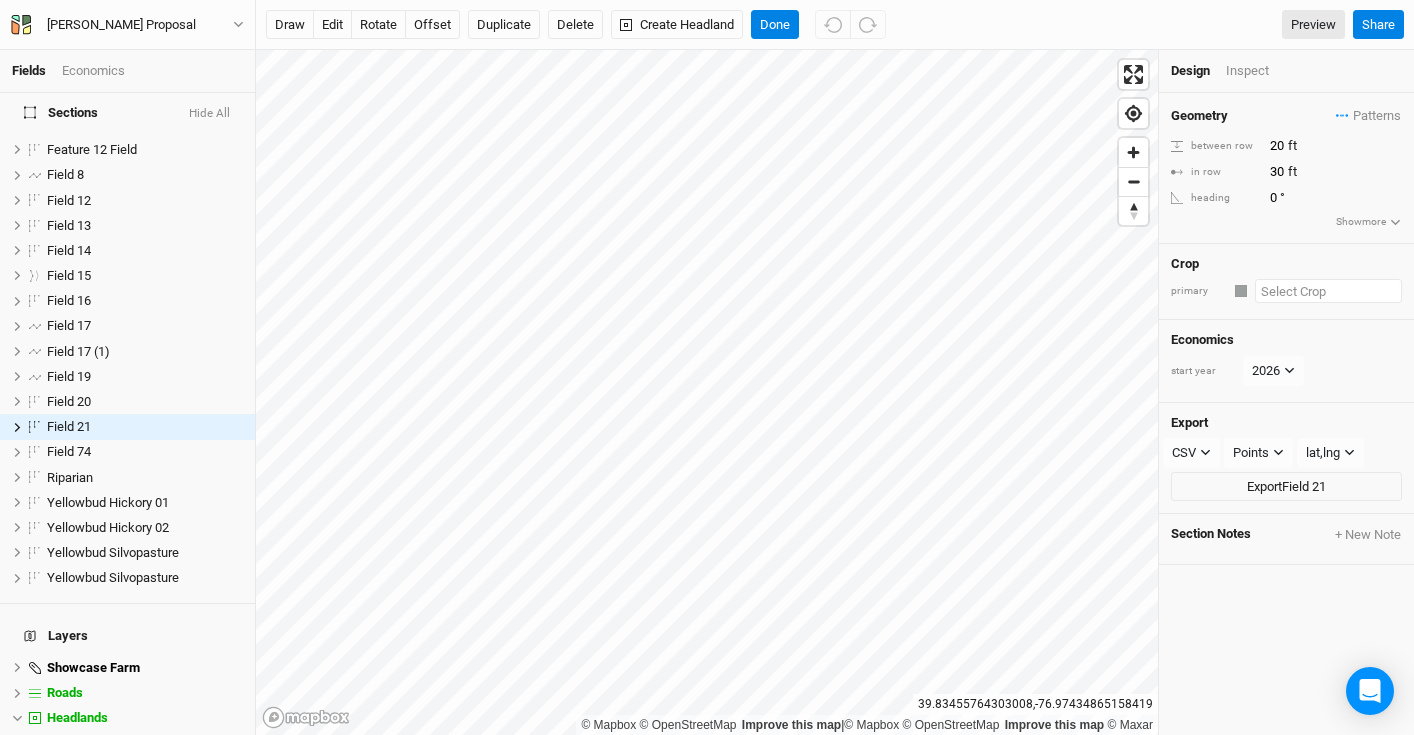 click at bounding box center [1328, 291] 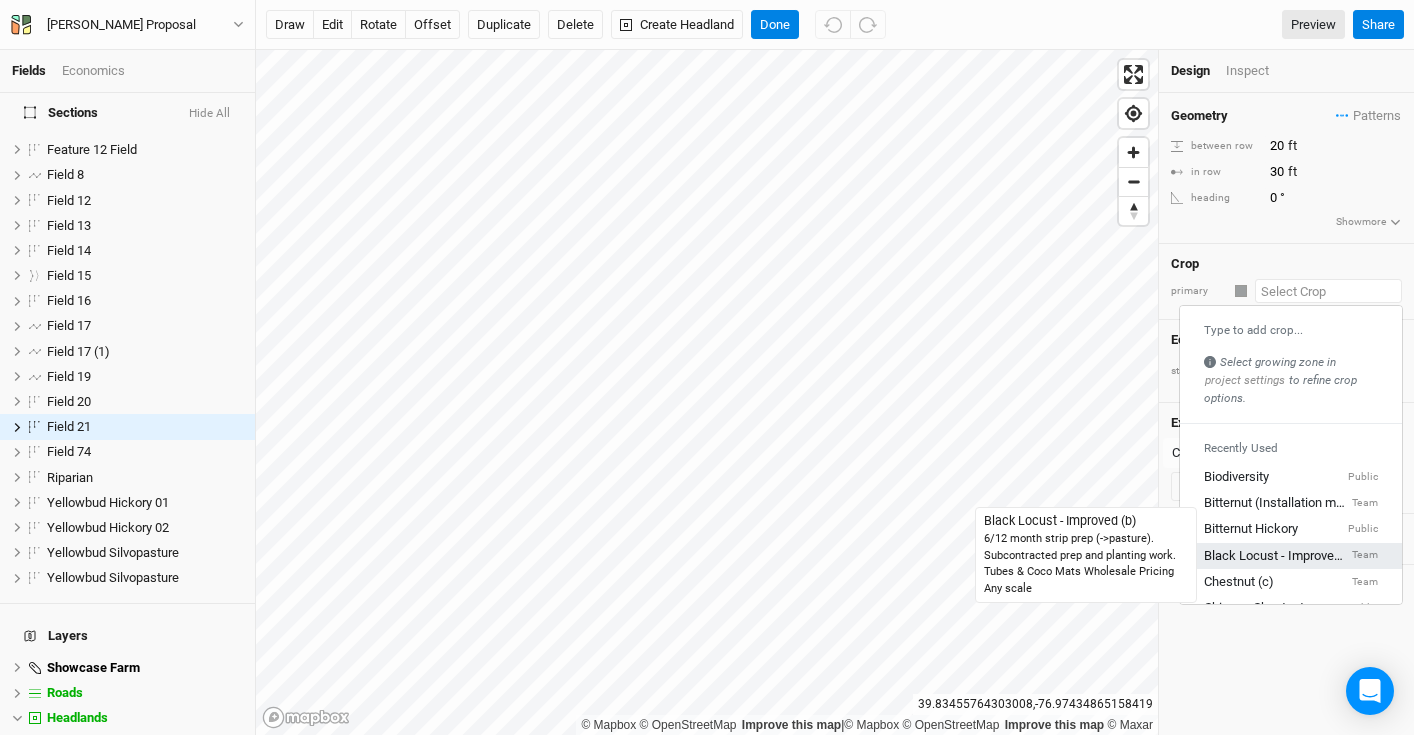 click on "Black Locust - Improved (b)" at bounding box center [1276, 556] 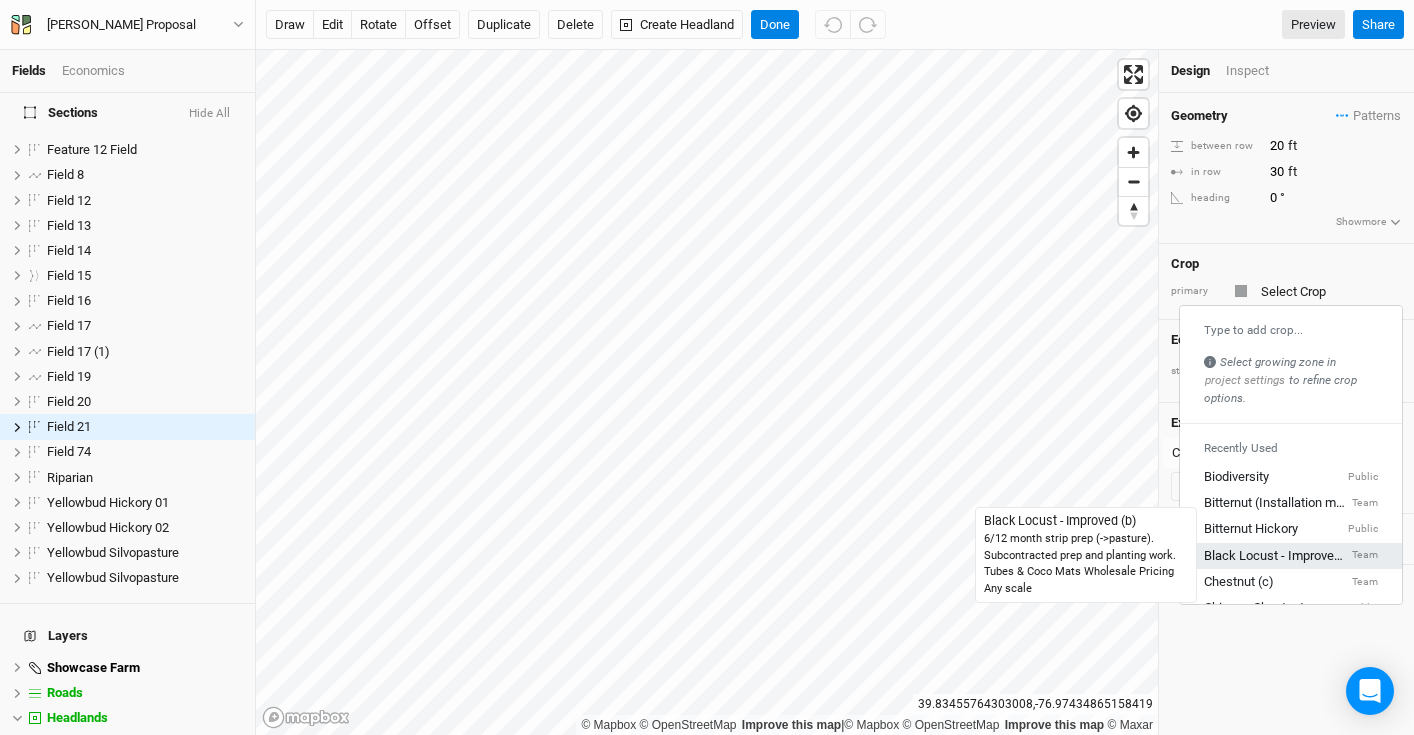 type on "10" 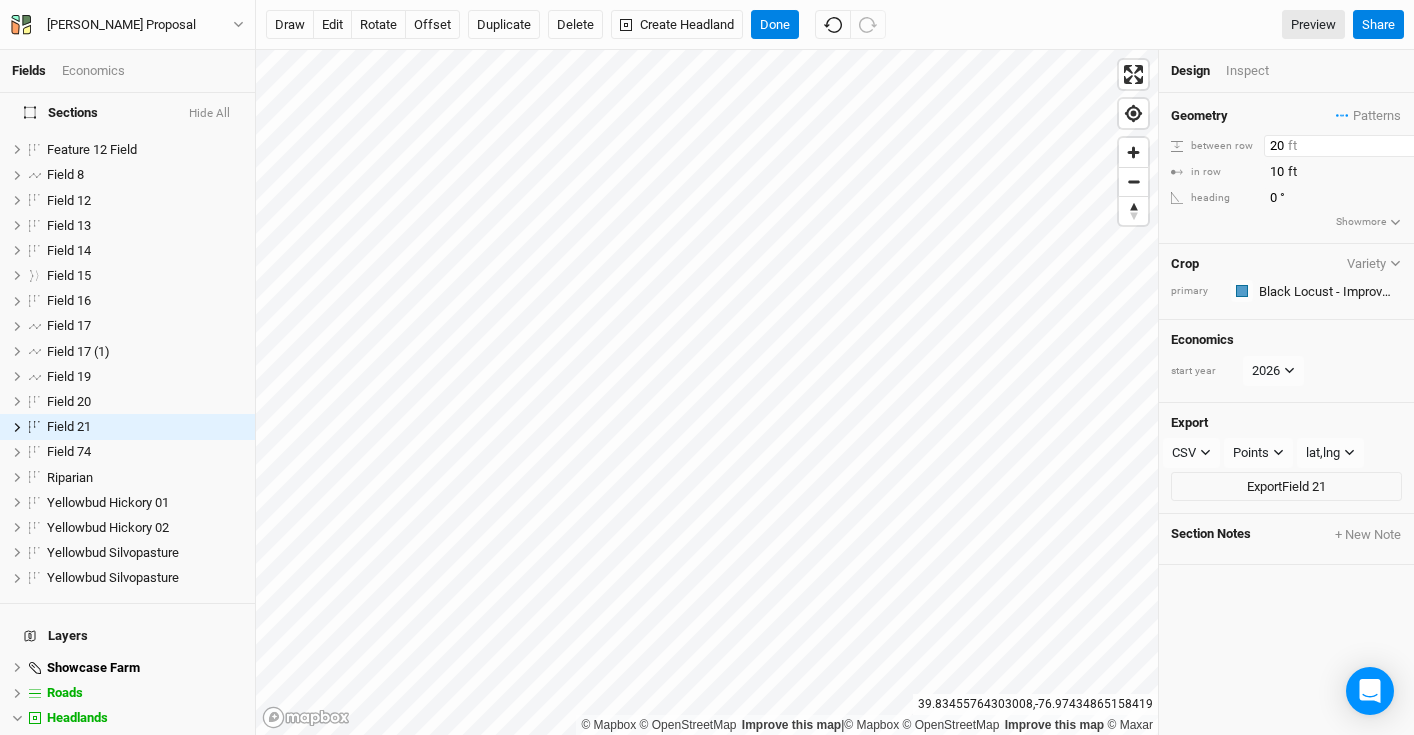 drag, startPoint x: 1281, startPoint y: 141, endPoint x: 1236, endPoint y: 138, distance: 45.099888 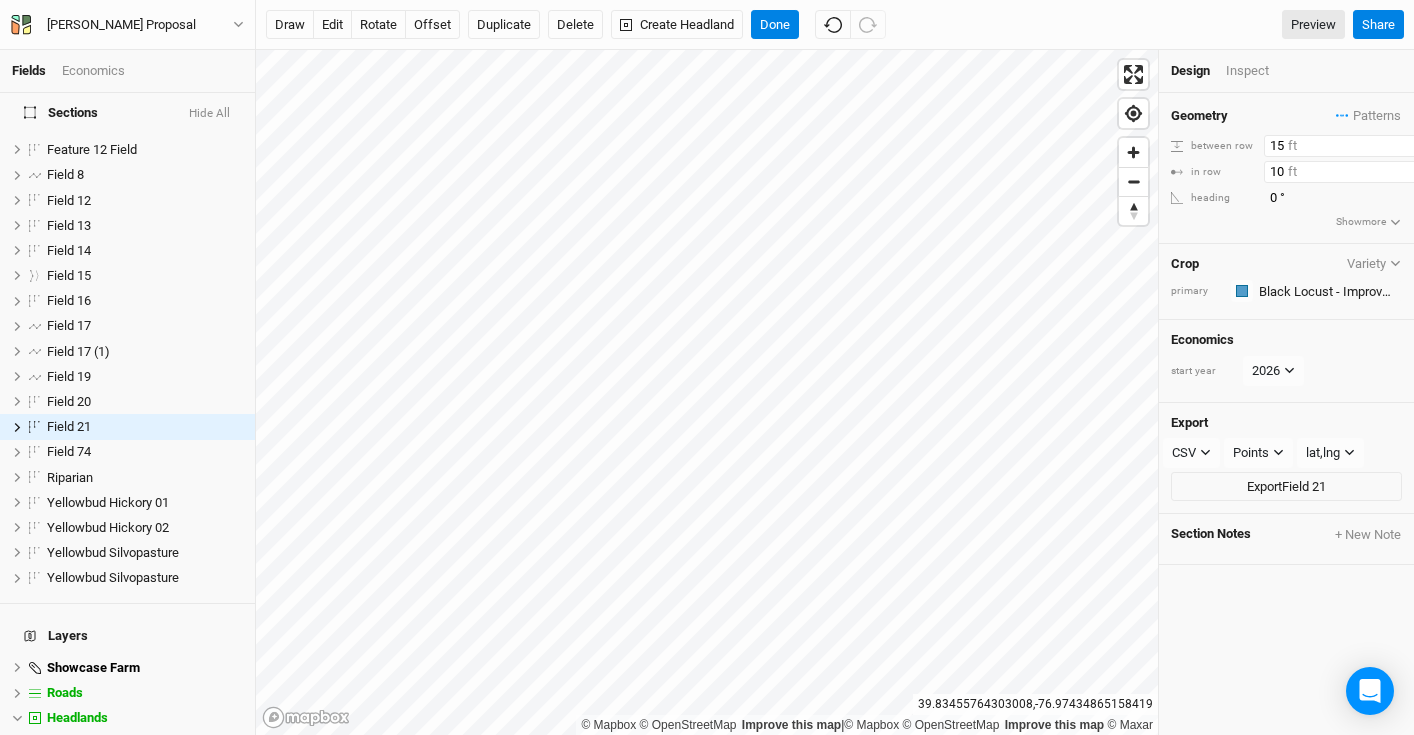 type on "15" 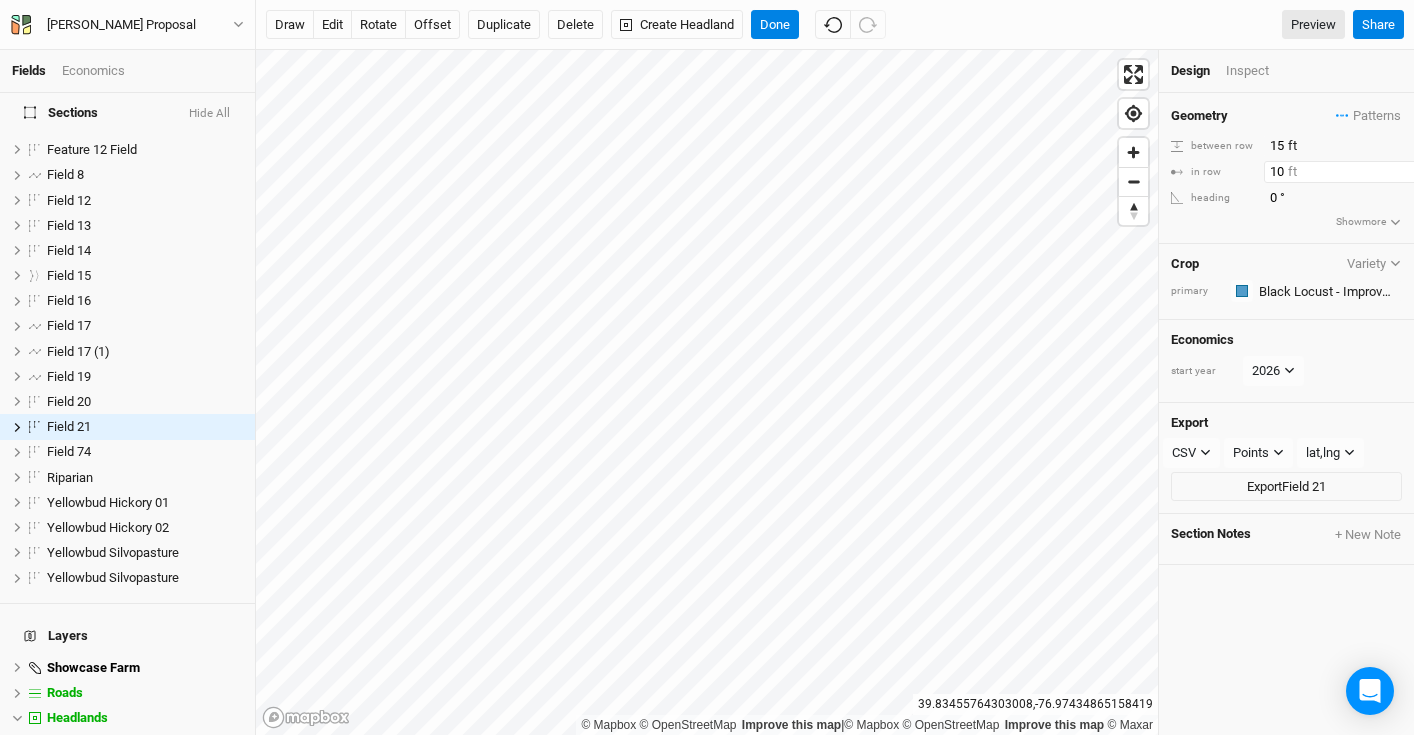 drag, startPoint x: 1287, startPoint y: 174, endPoint x: 1238, endPoint y: 166, distance: 49.648766 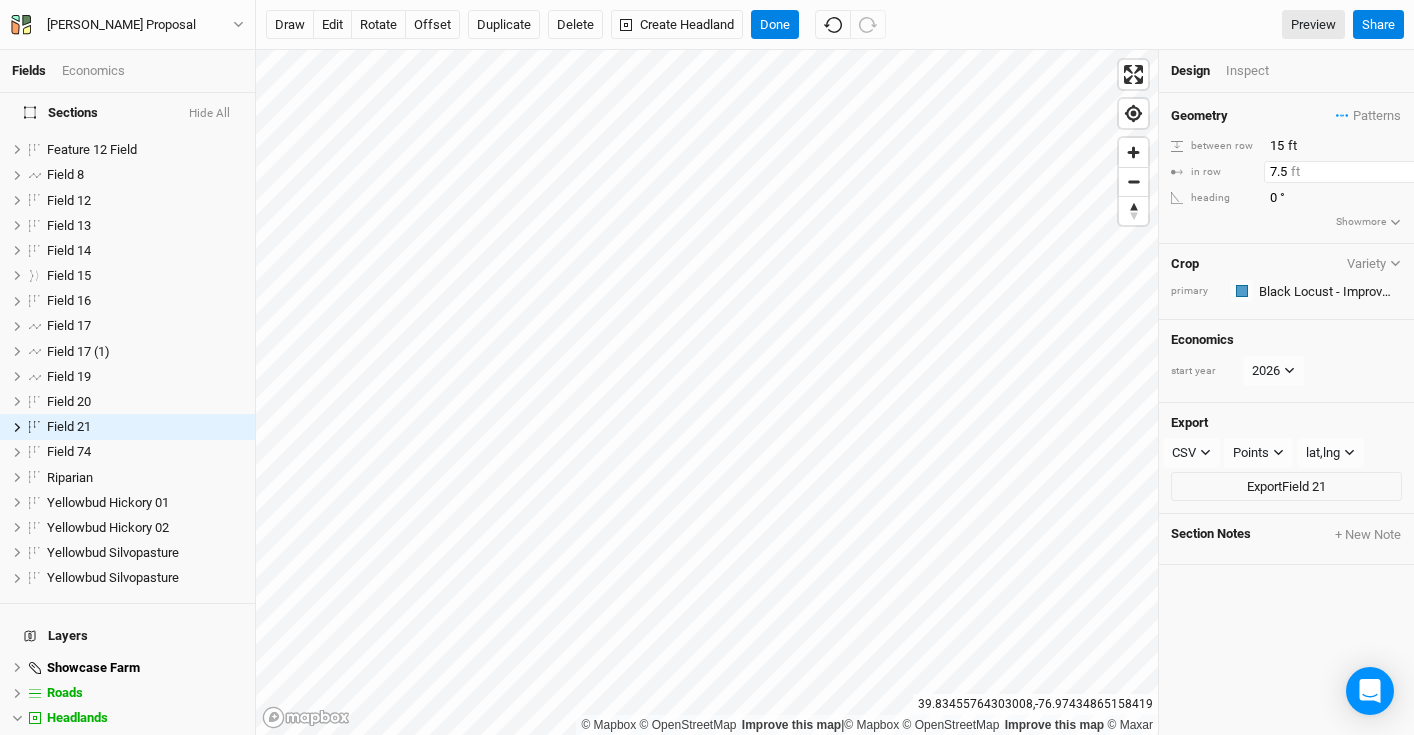 type on "7.5" 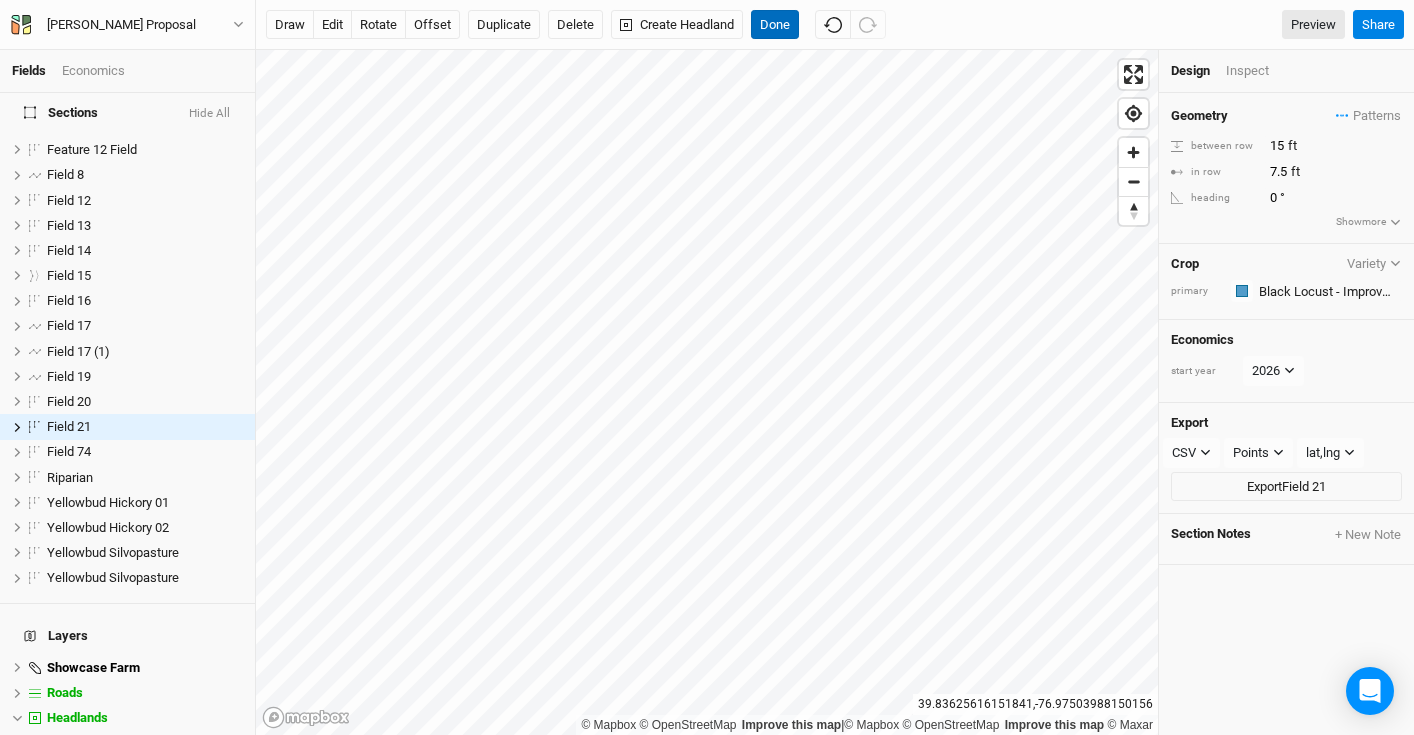 click on "Done" at bounding box center [775, 25] 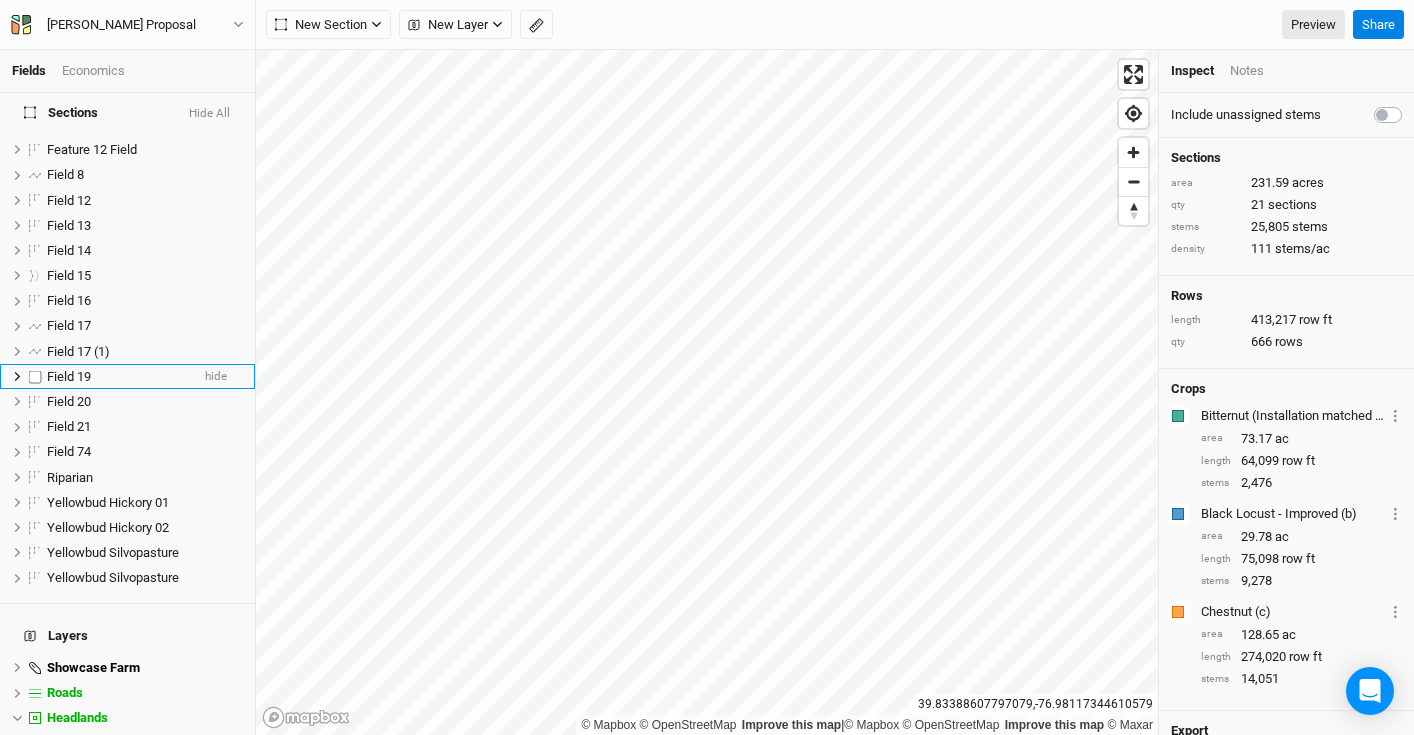 click on "Field 19" at bounding box center (118, 377) 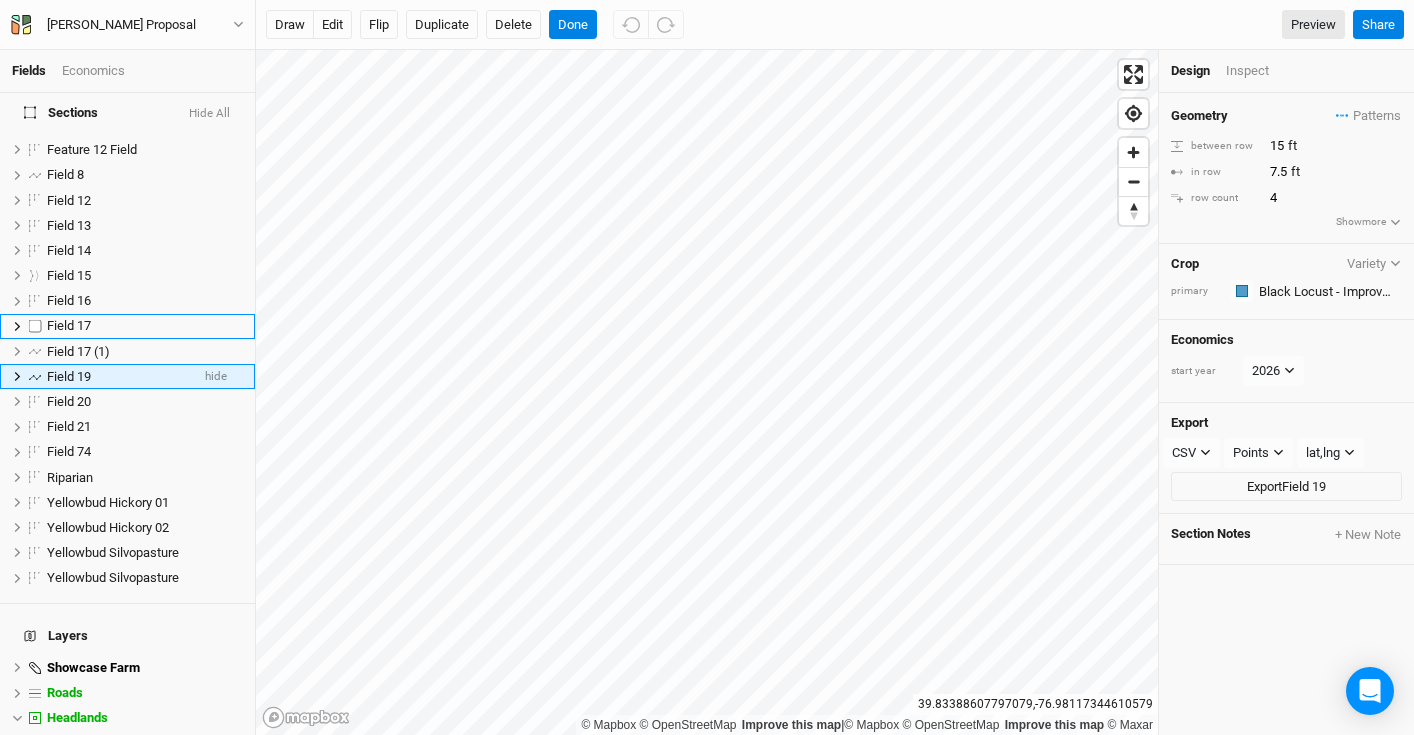 scroll, scrollTop: 33, scrollLeft: 0, axis: vertical 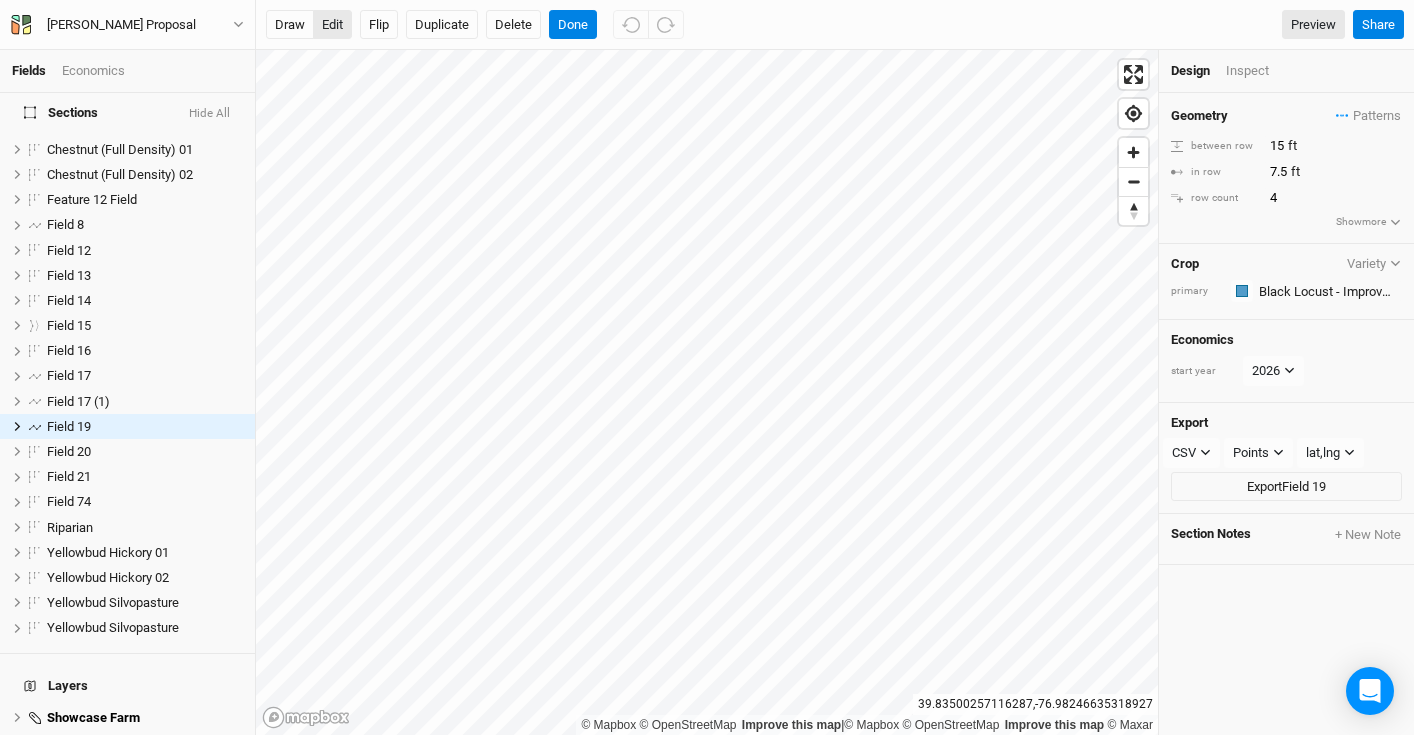 click on "edit" at bounding box center [332, 25] 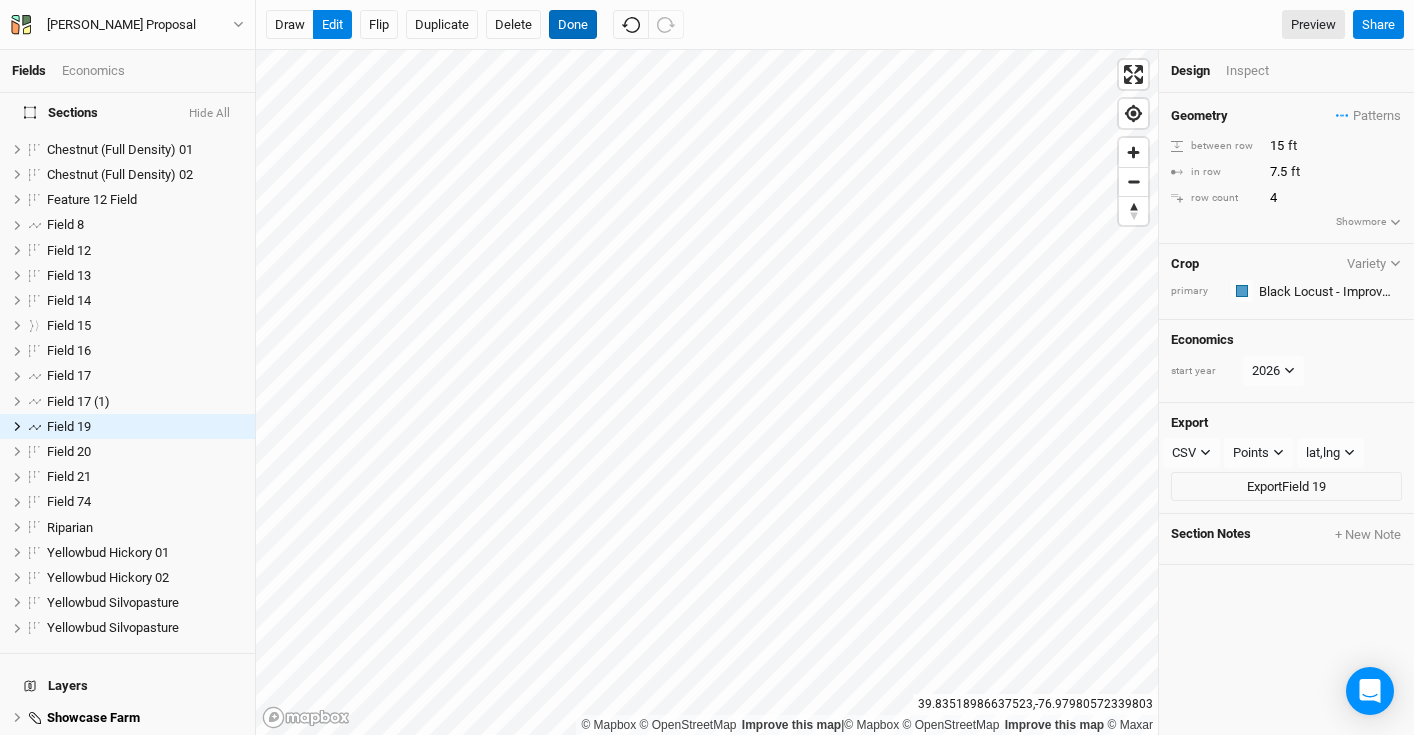 click on "Done" at bounding box center (573, 25) 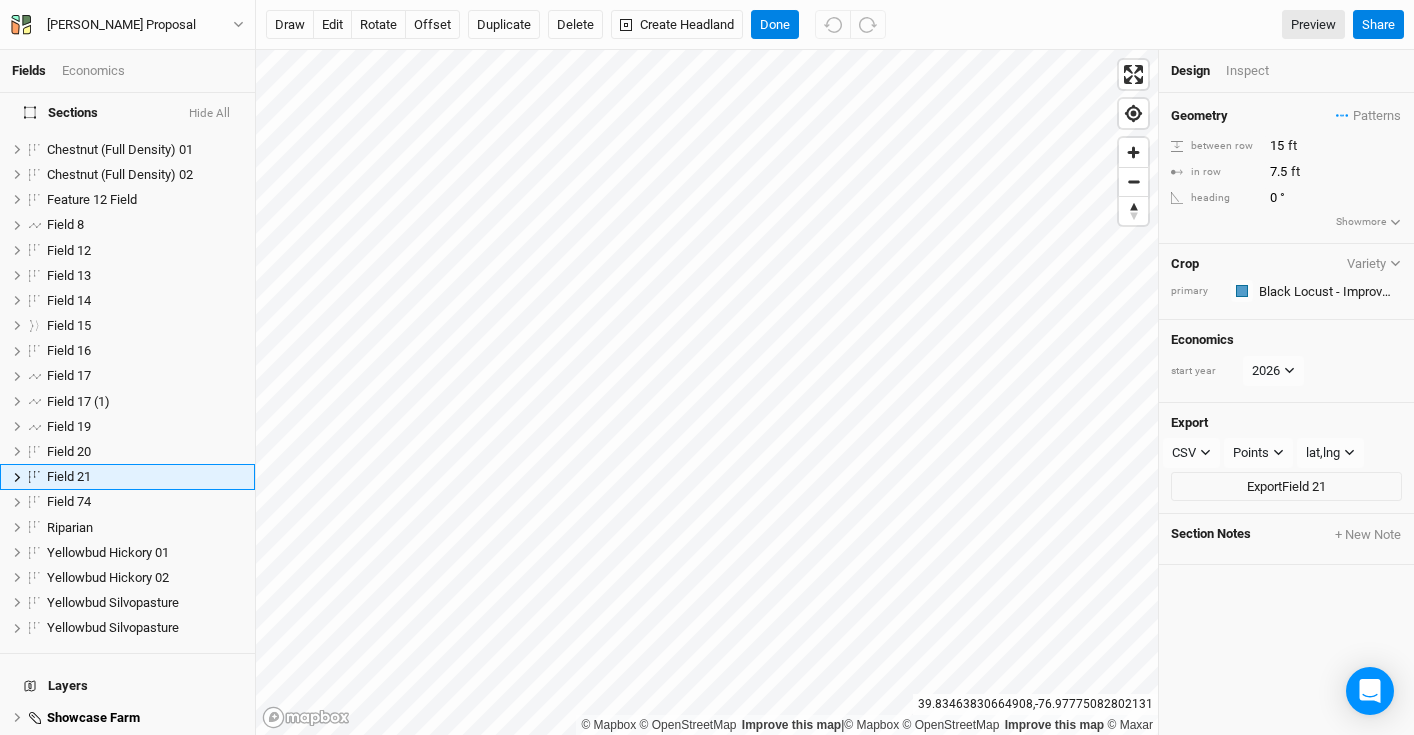 scroll, scrollTop: 83, scrollLeft: 0, axis: vertical 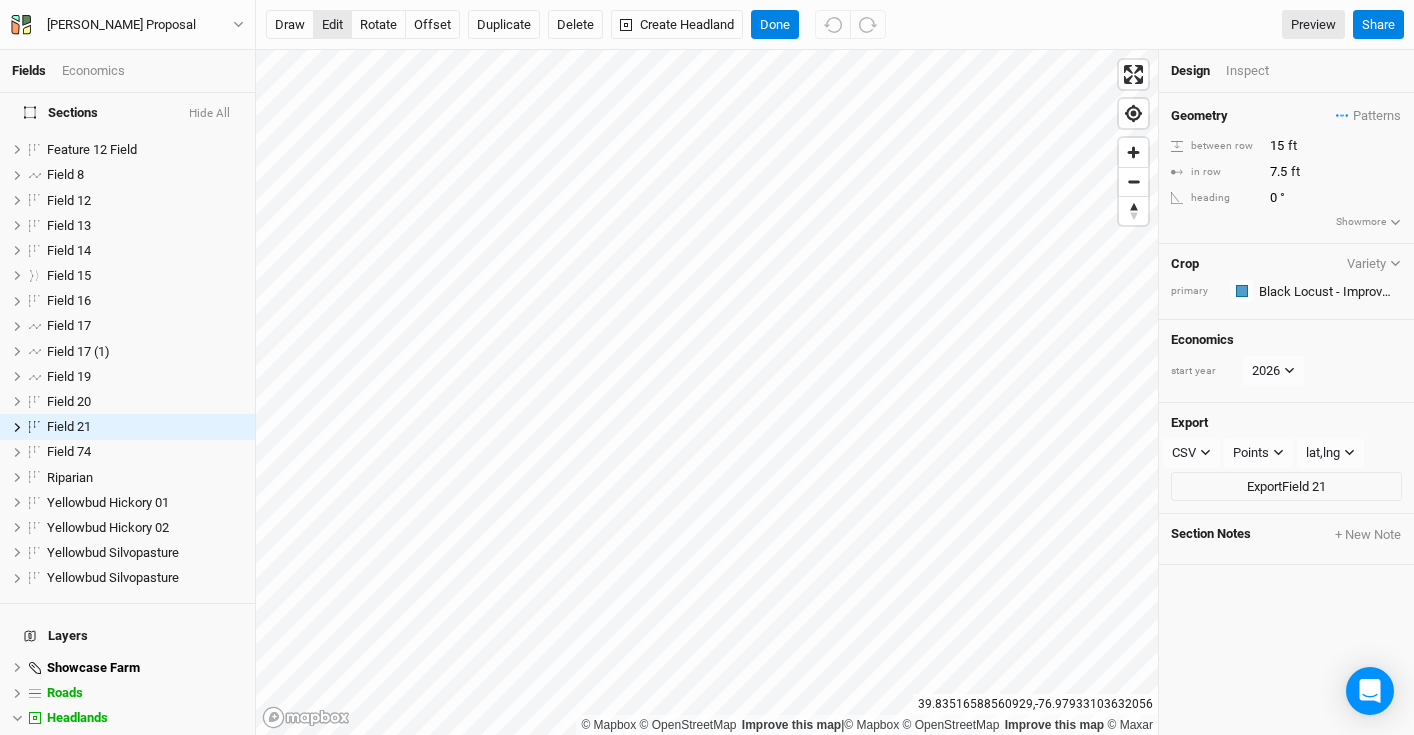 click on "edit" at bounding box center [332, 25] 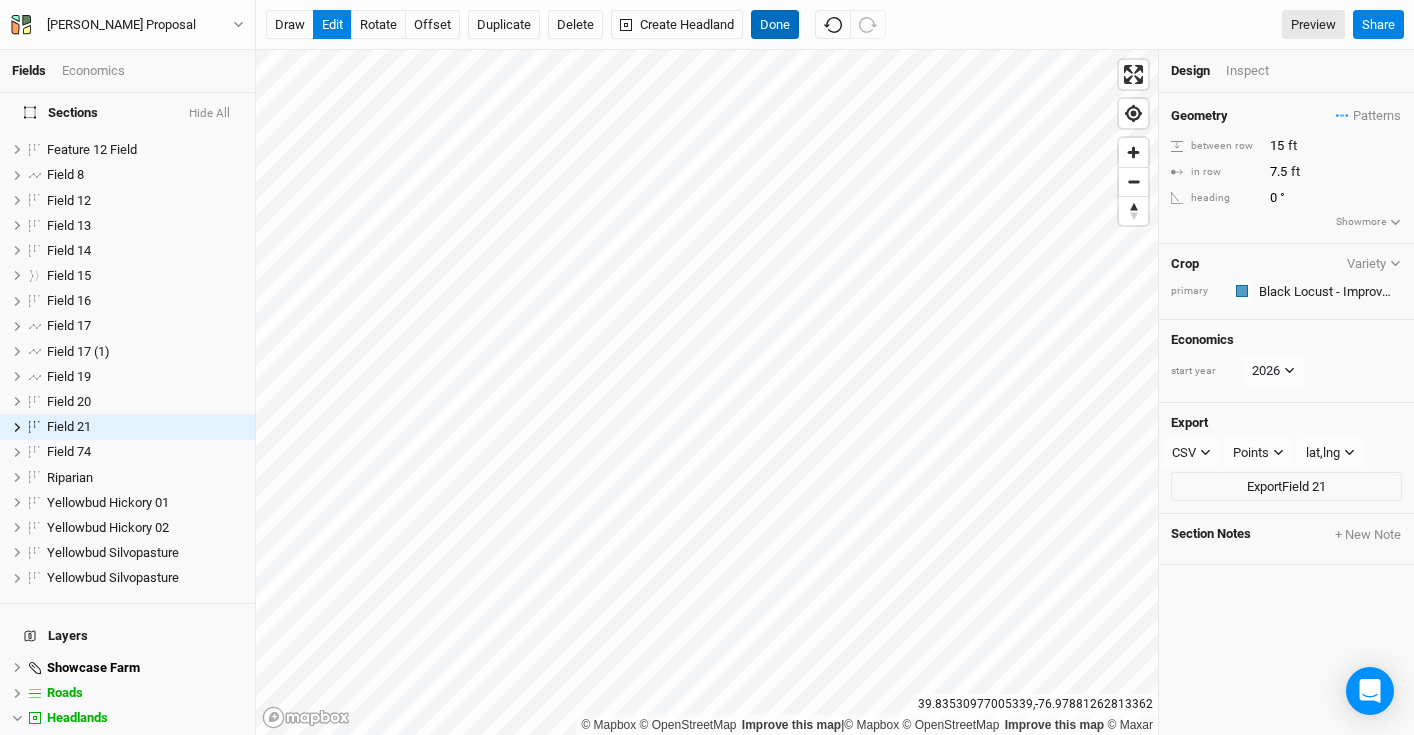 click on "Done" at bounding box center [775, 25] 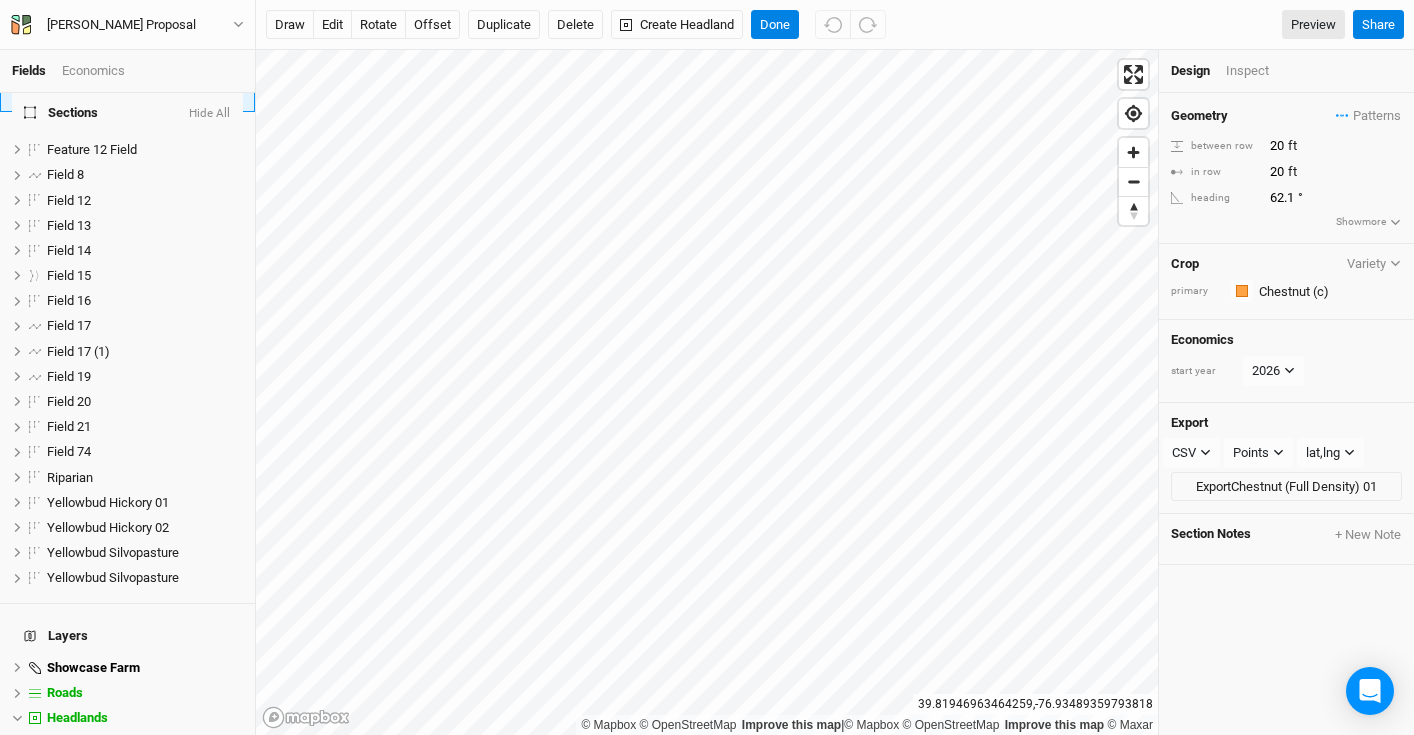 scroll, scrollTop: 0, scrollLeft: 0, axis: both 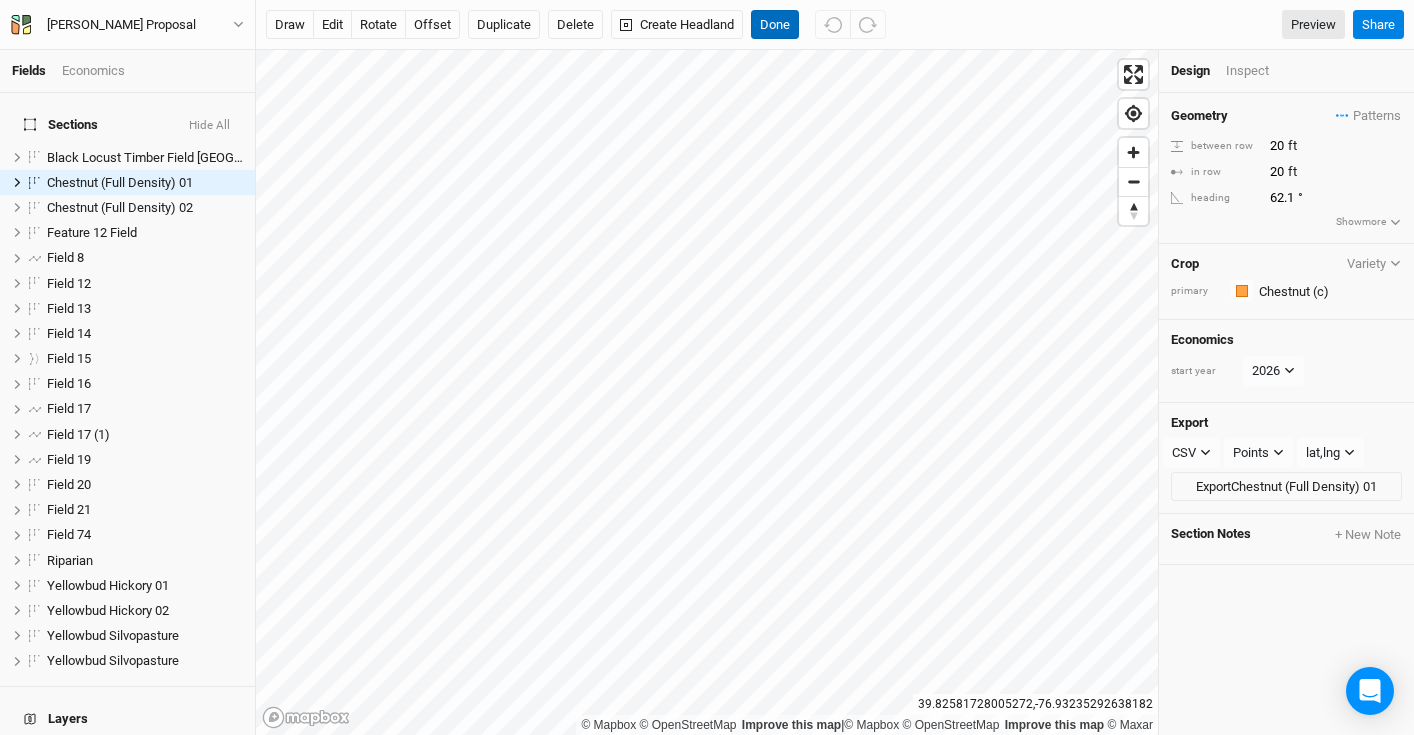 click on "Done" at bounding box center (775, 25) 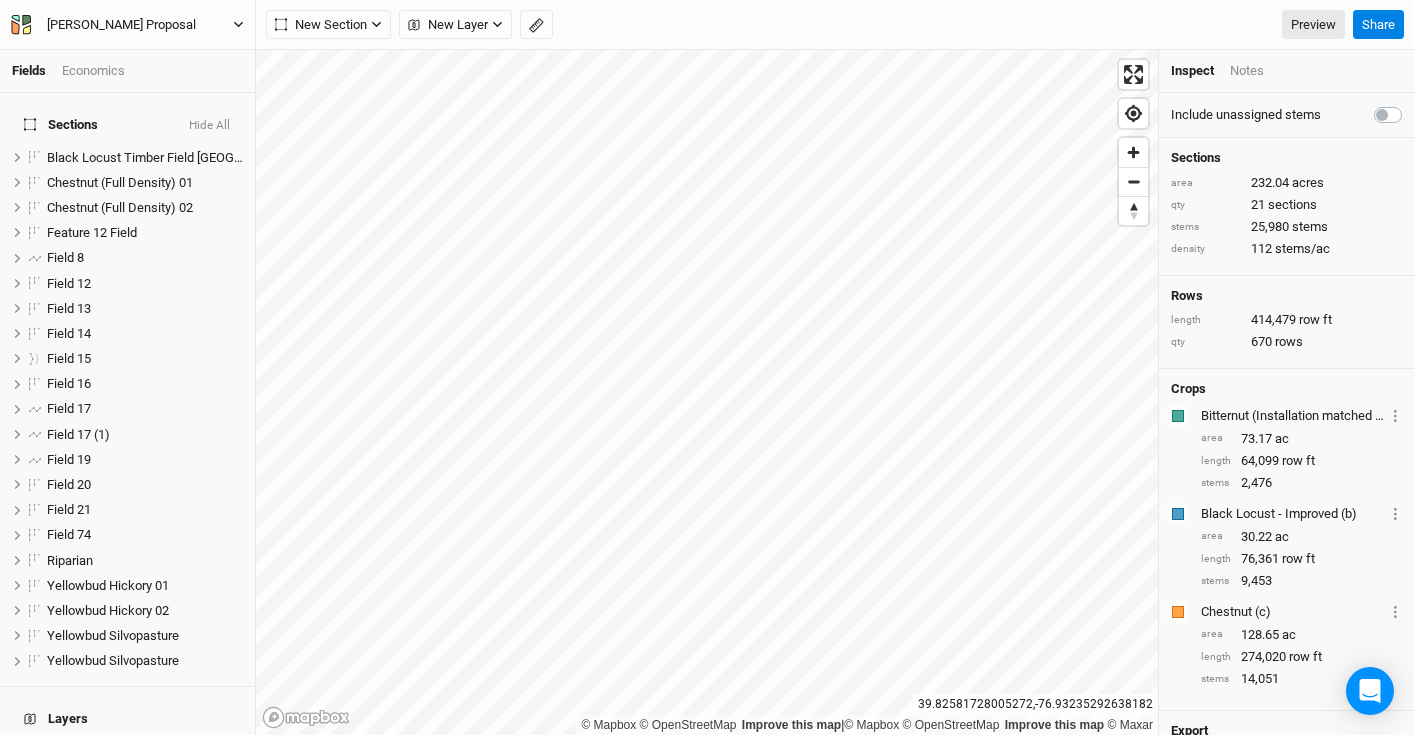 click on "[PERSON_NAME] Proposal" at bounding box center (127, 25) 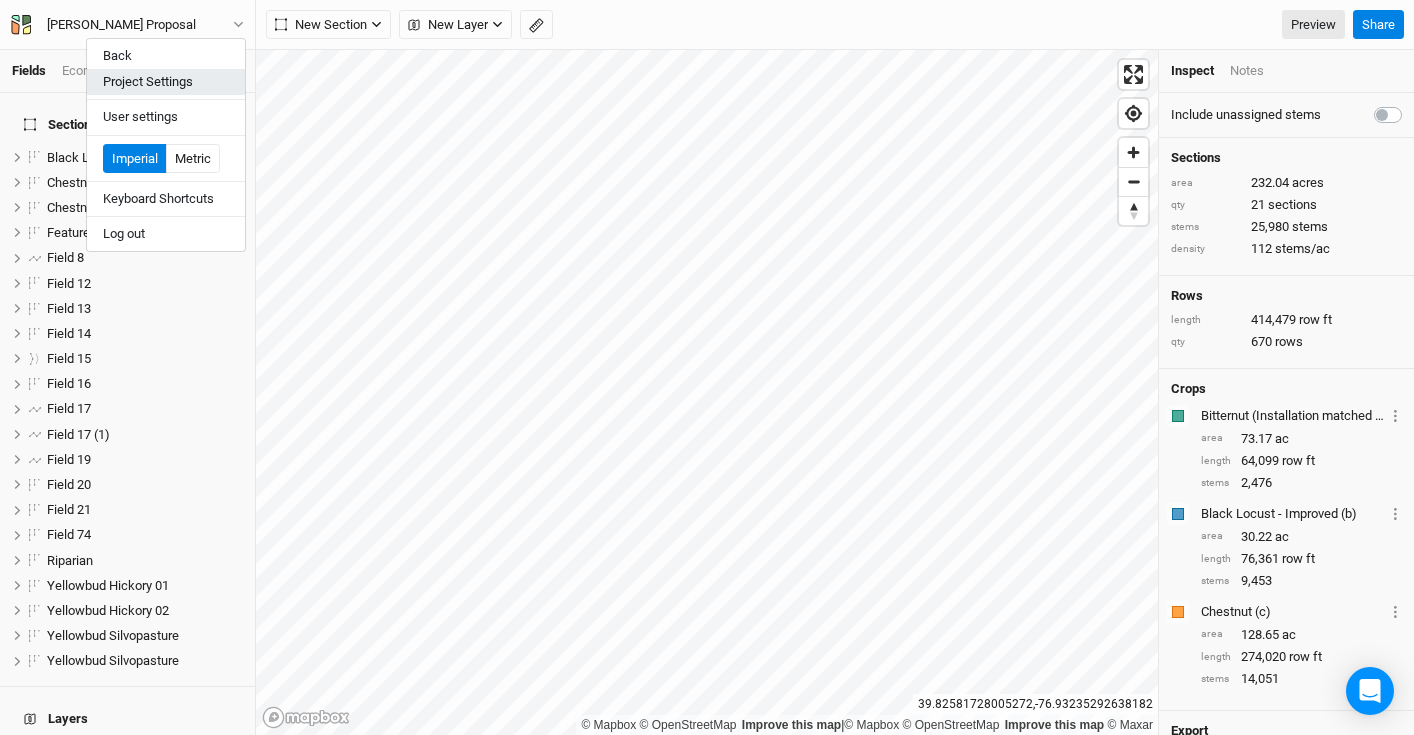 click on "Project Settings" at bounding box center (166, 82) 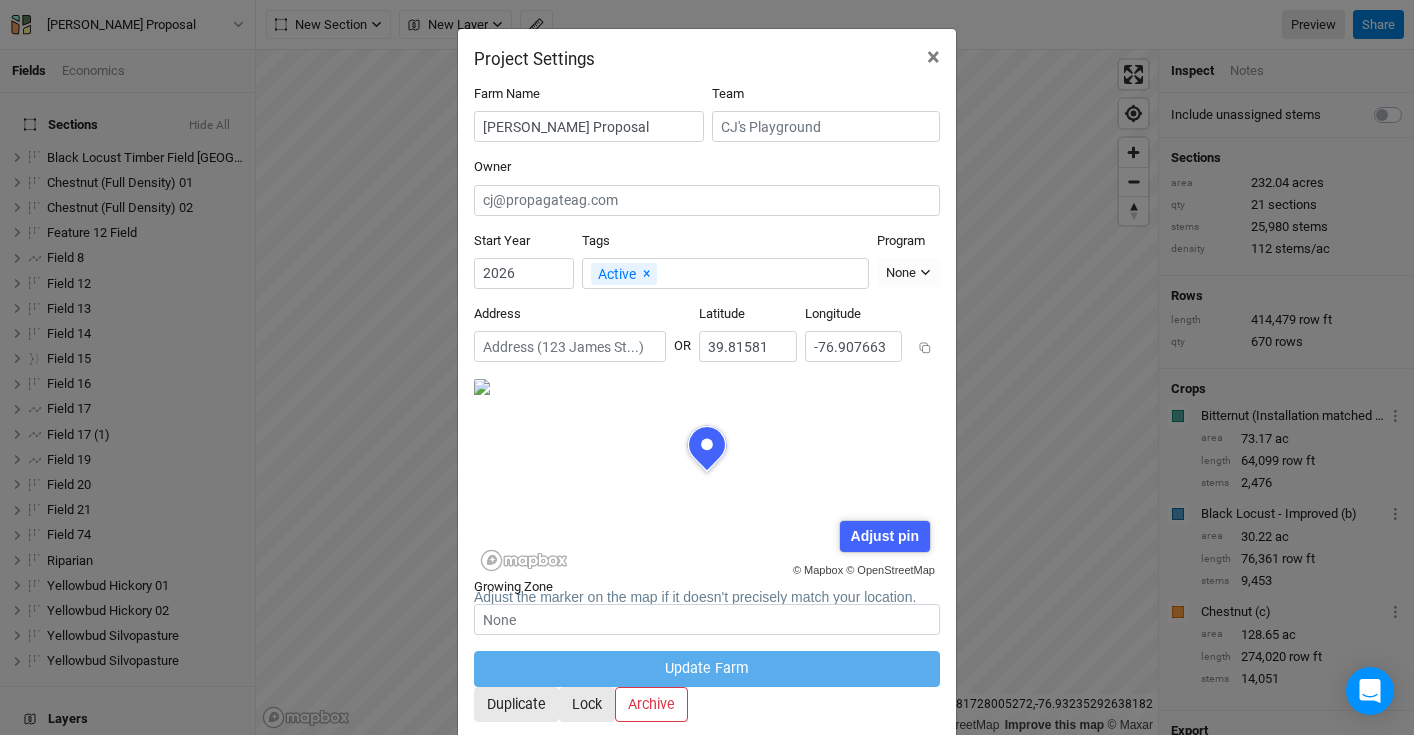scroll, scrollTop: 100, scrollLeft: 233, axis: both 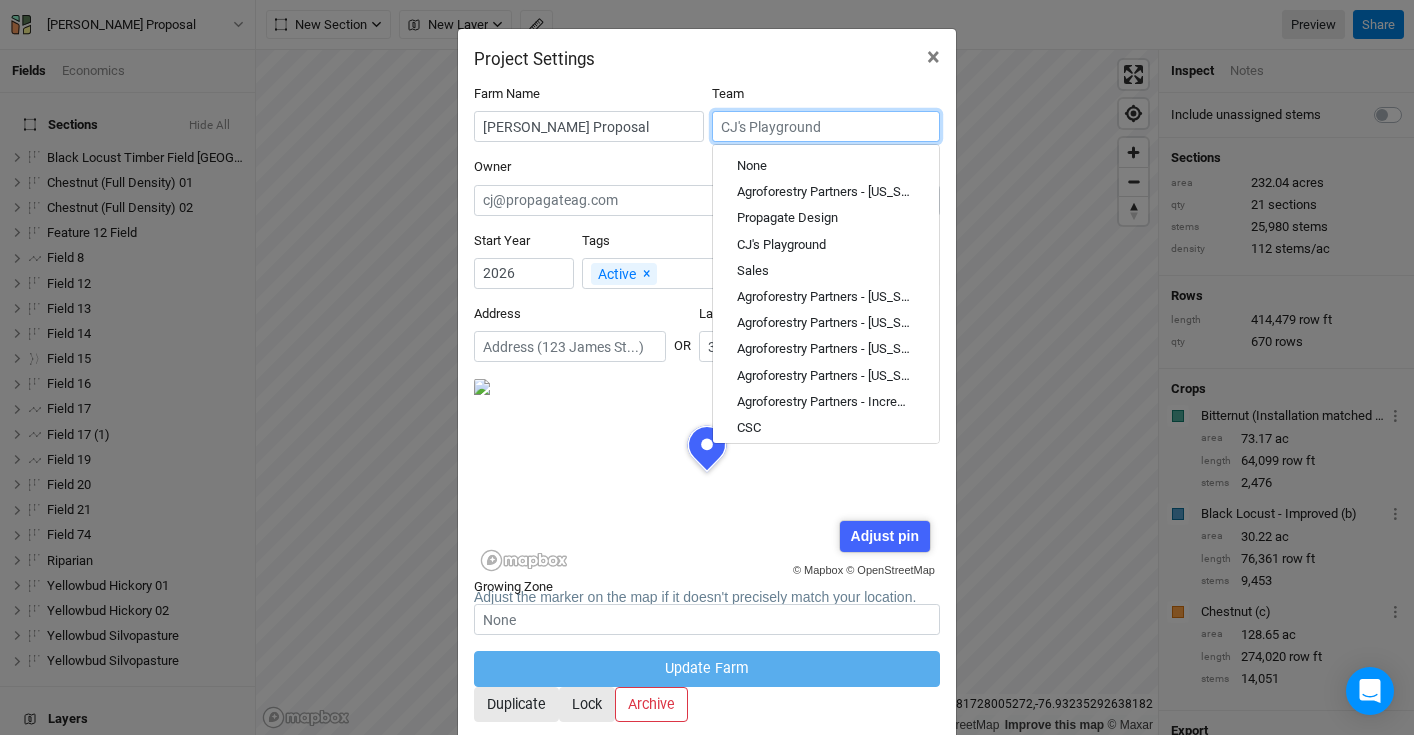 click at bounding box center (826, 126) 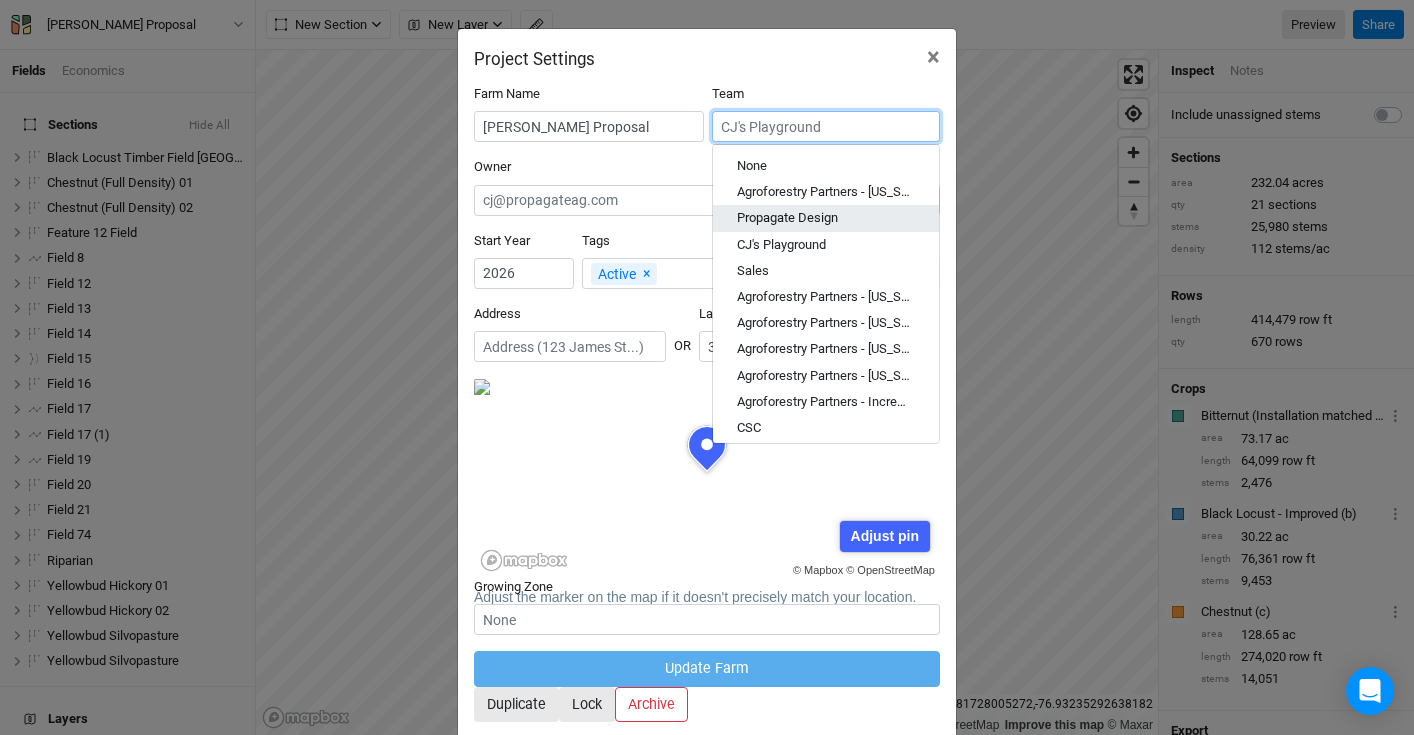 click on "Propagate Design" at bounding box center (787, 219) 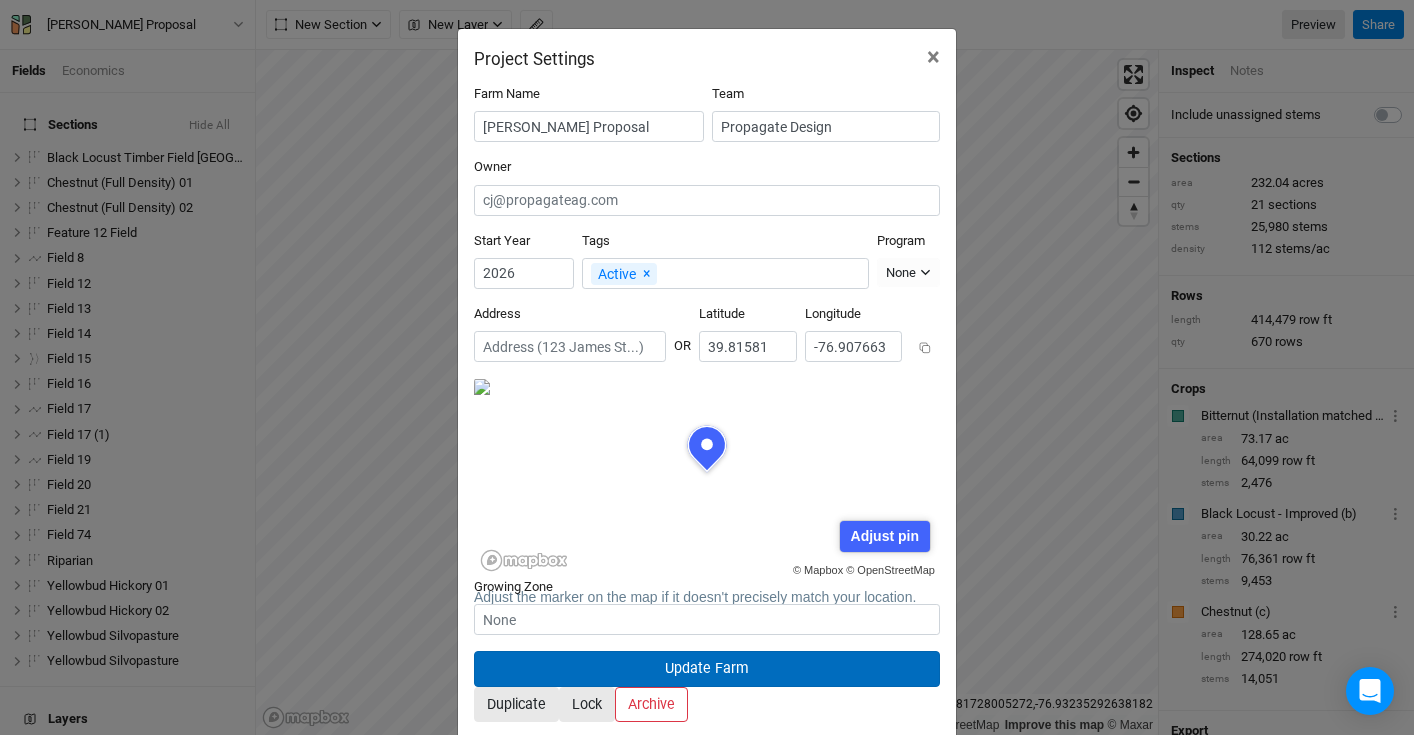 click on "Update Farm" at bounding box center [707, 668] 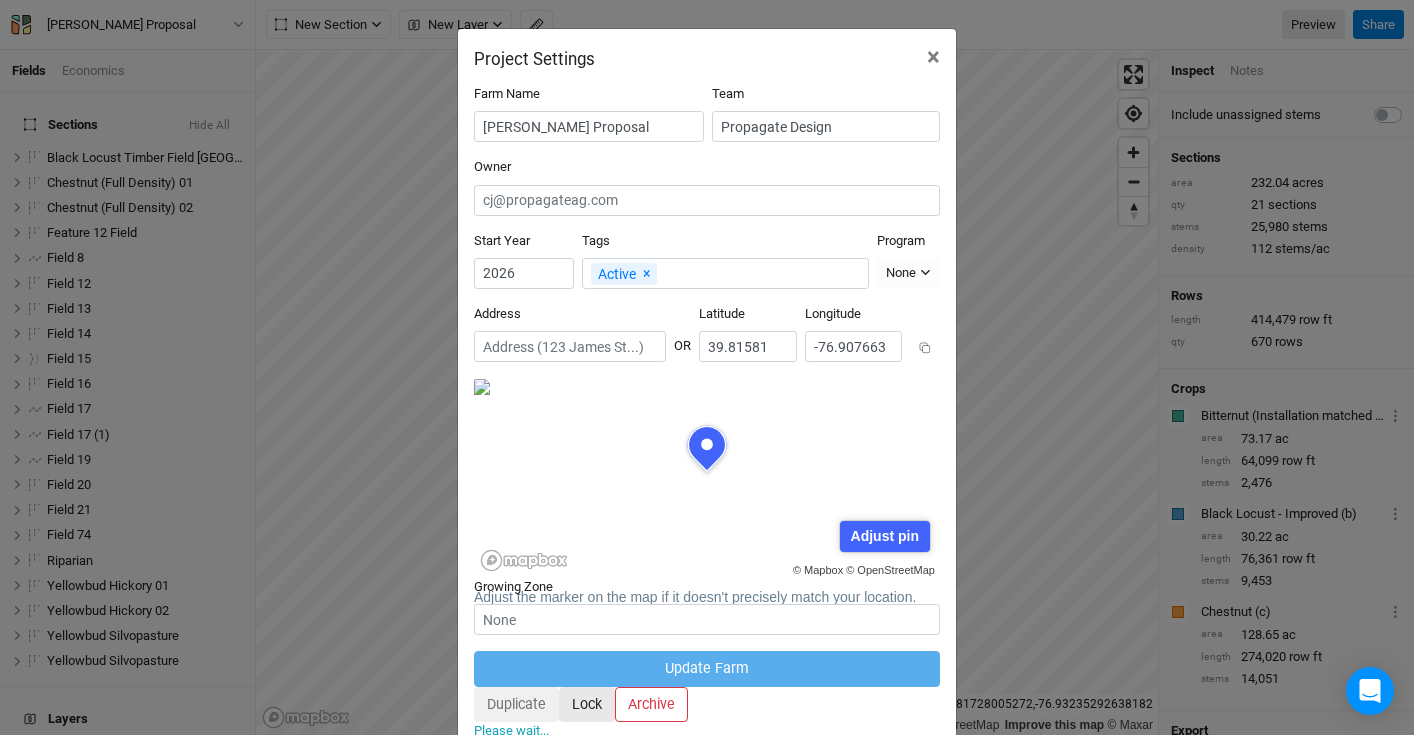 type 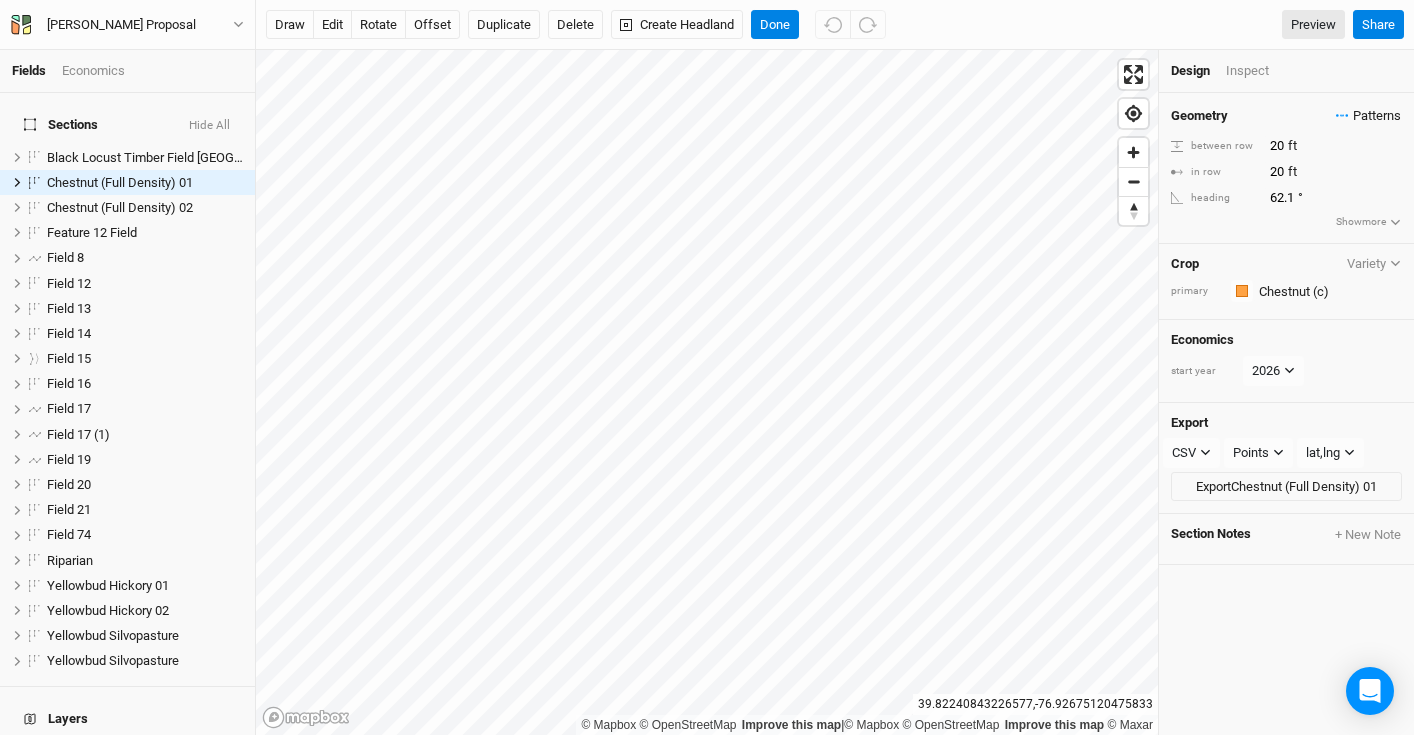 click on "Patterns" at bounding box center [1368, 116] 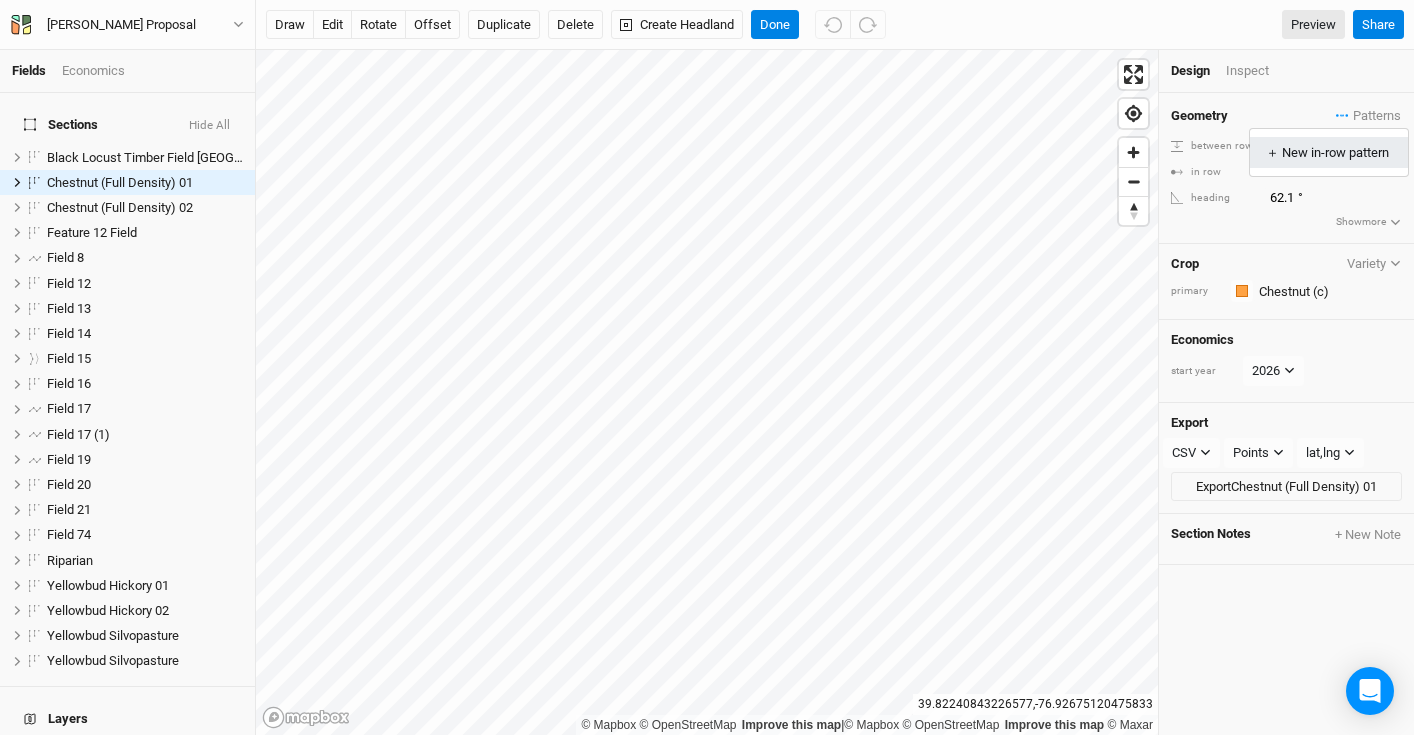 click on "＋ New in-row pattern" at bounding box center [1329, 153] 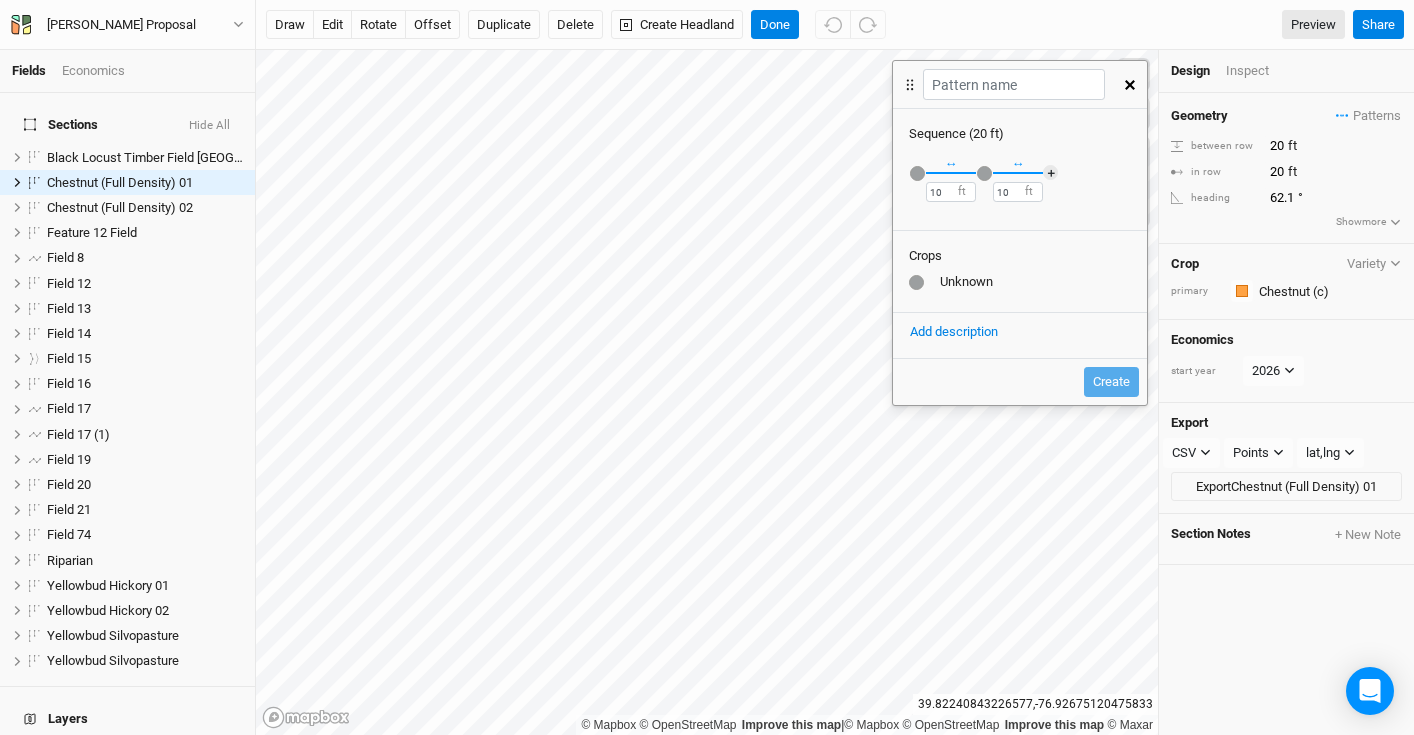 click at bounding box center [917, 173] 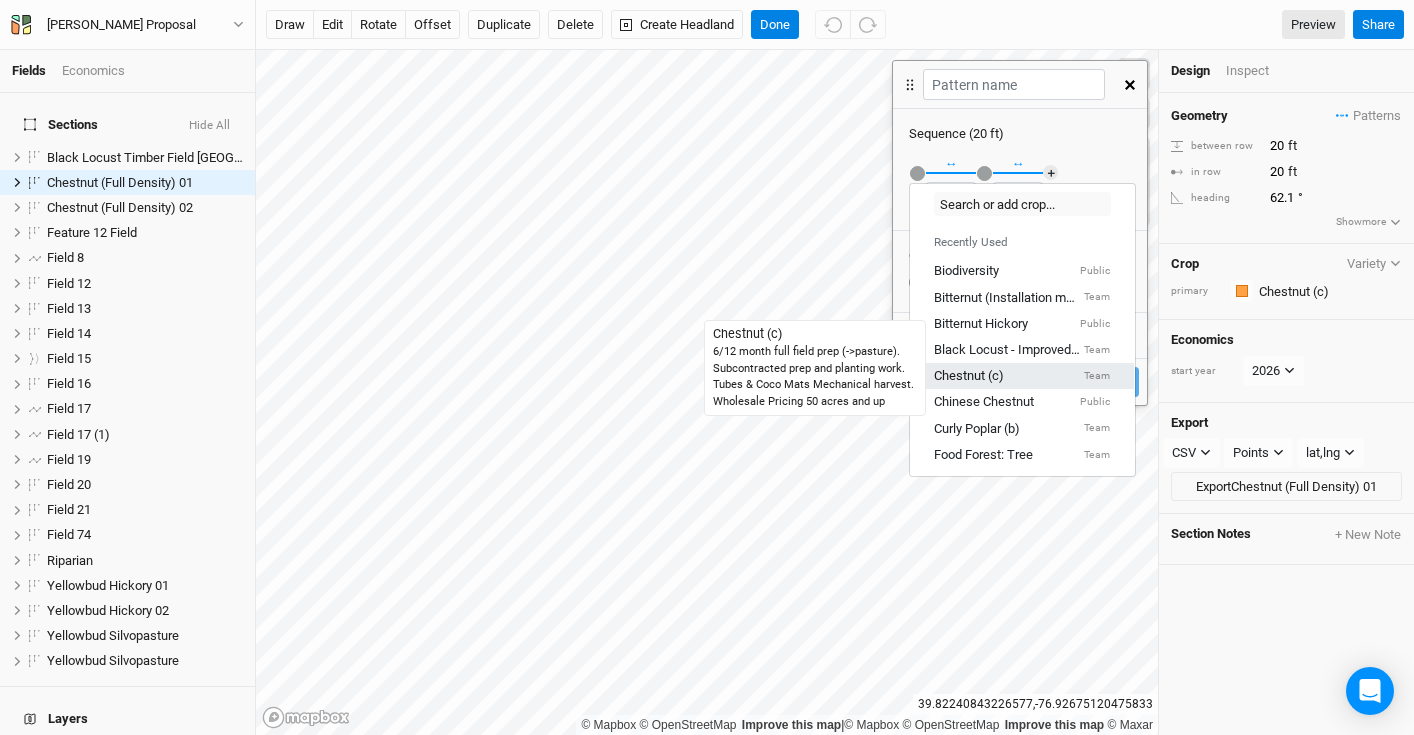 click on "Chestnut (c)" at bounding box center [969, 376] 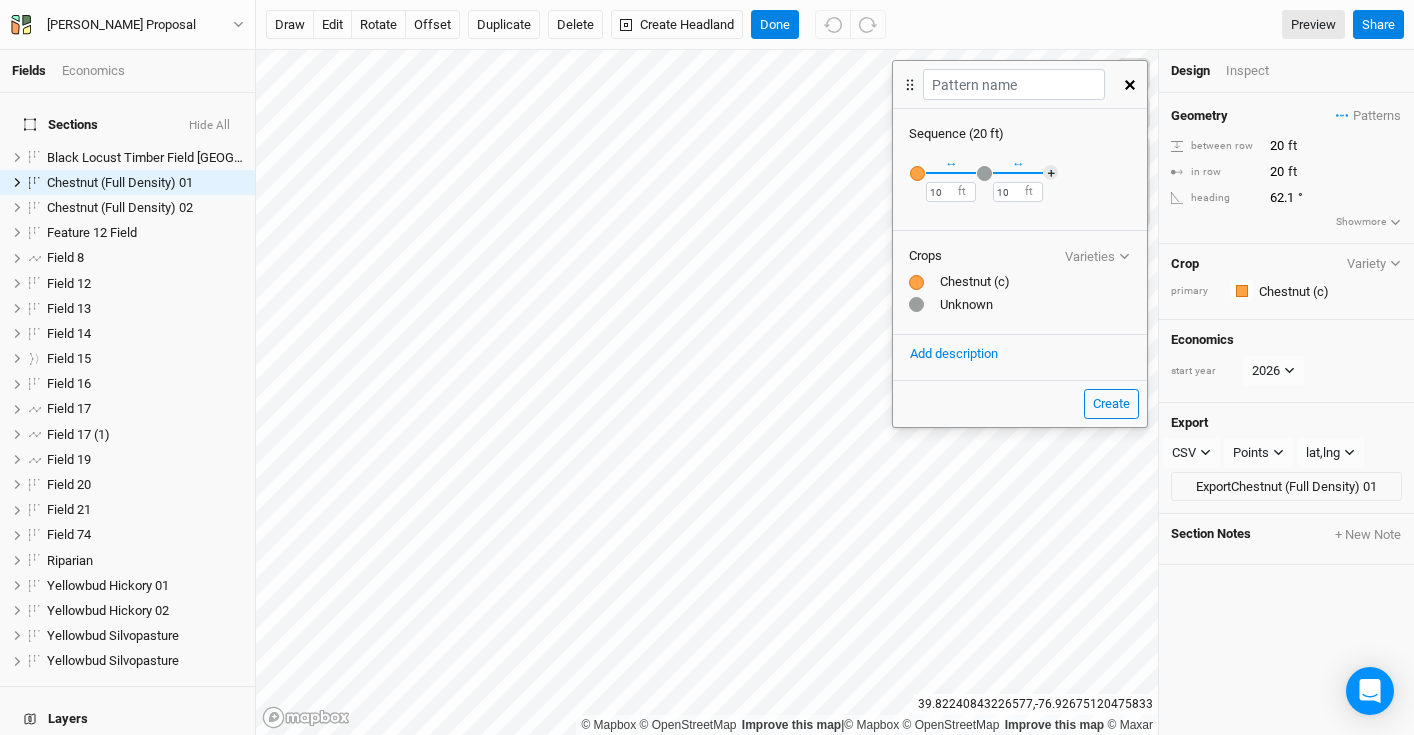 click at bounding box center [984, 173] 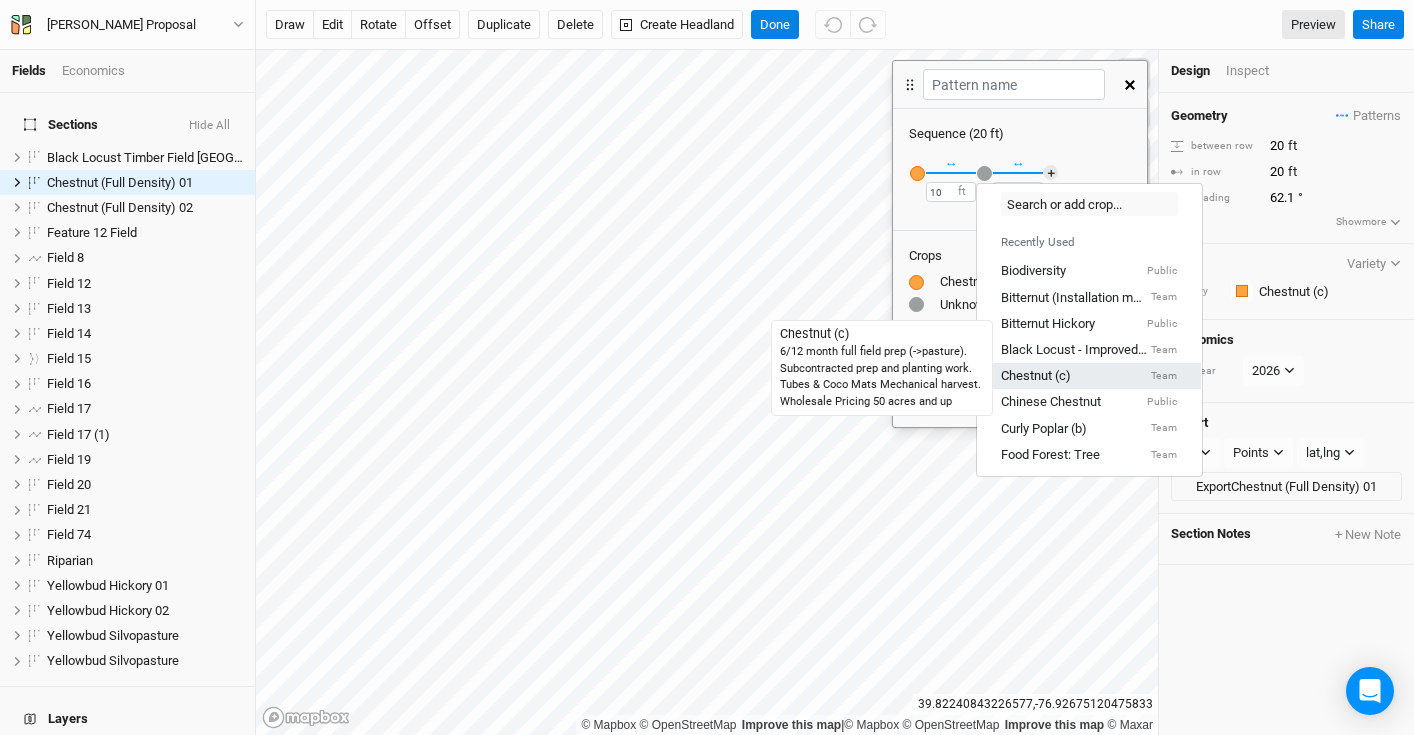 click on "Chestnut (c)" at bounding box center (1036, 376) 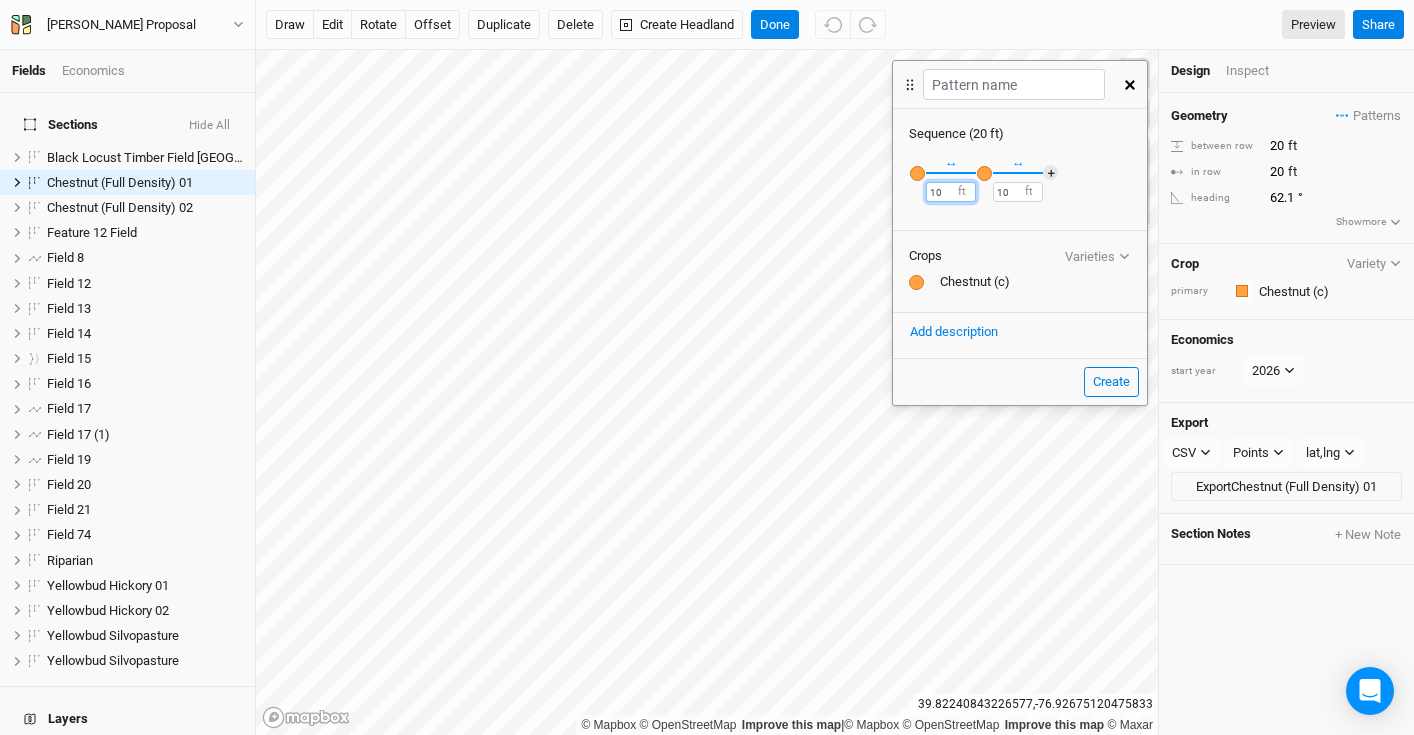 drag, startPoint x: 953, startPoint y: 195, endPoint x: 906, endPoint y: 190, distance: 47.26521 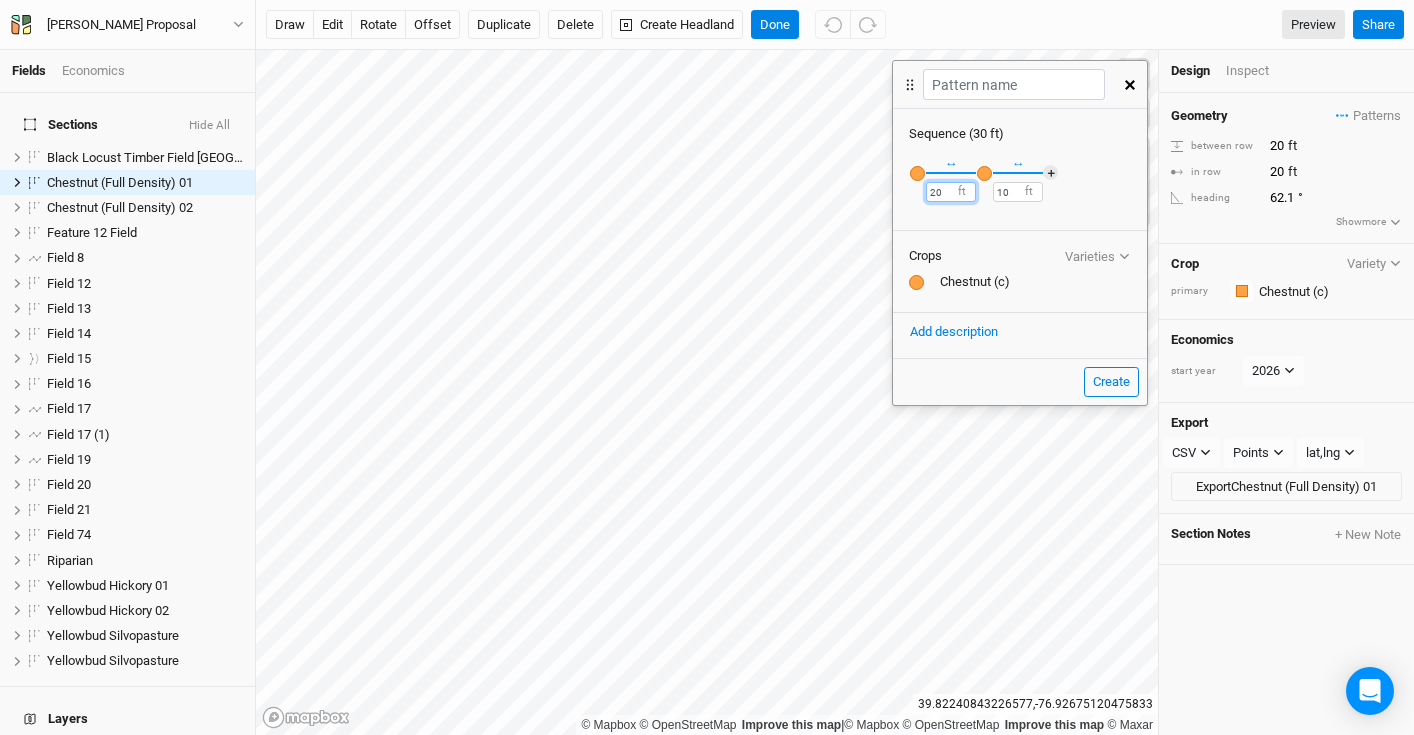 type on "20" 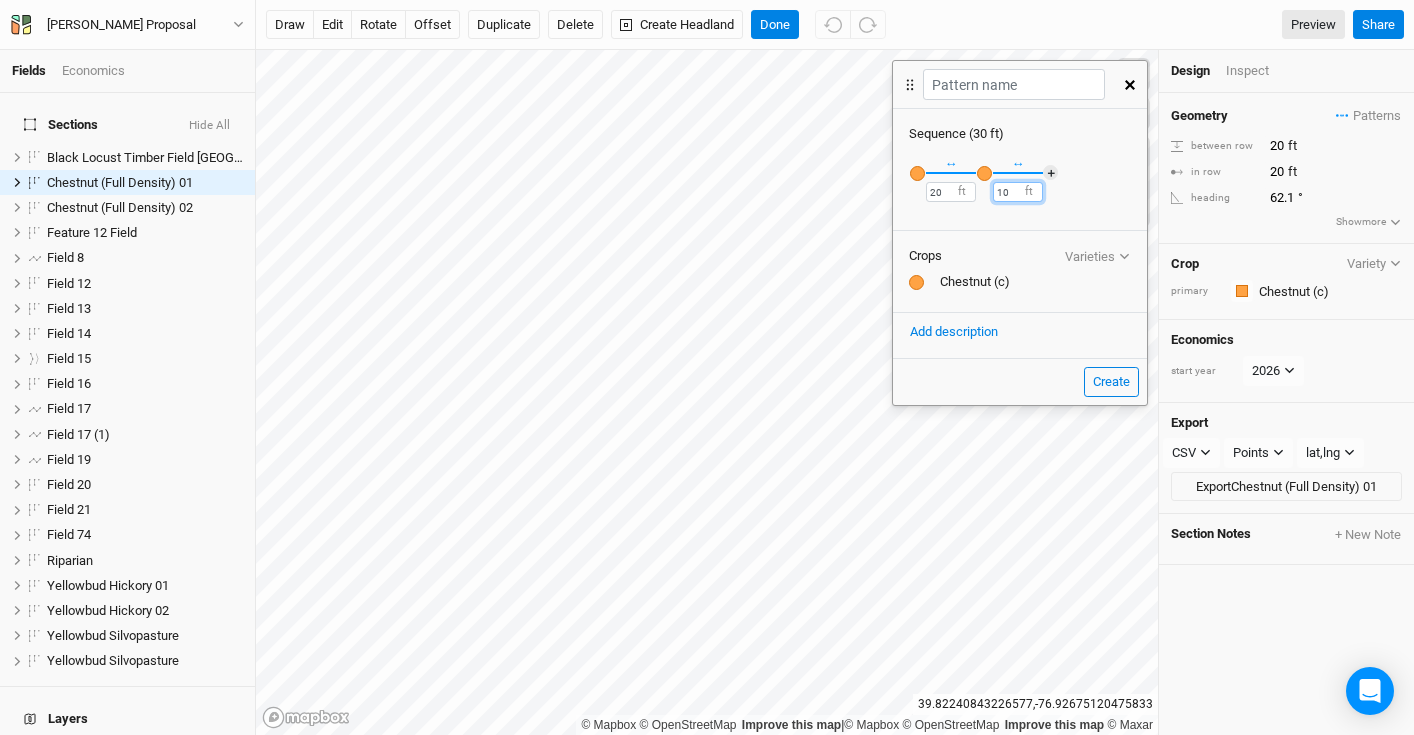 drag, startPoint x: 1011, startPoint y: 191, endPoint x: 955, endPoint y: 183, distance: 56.568542 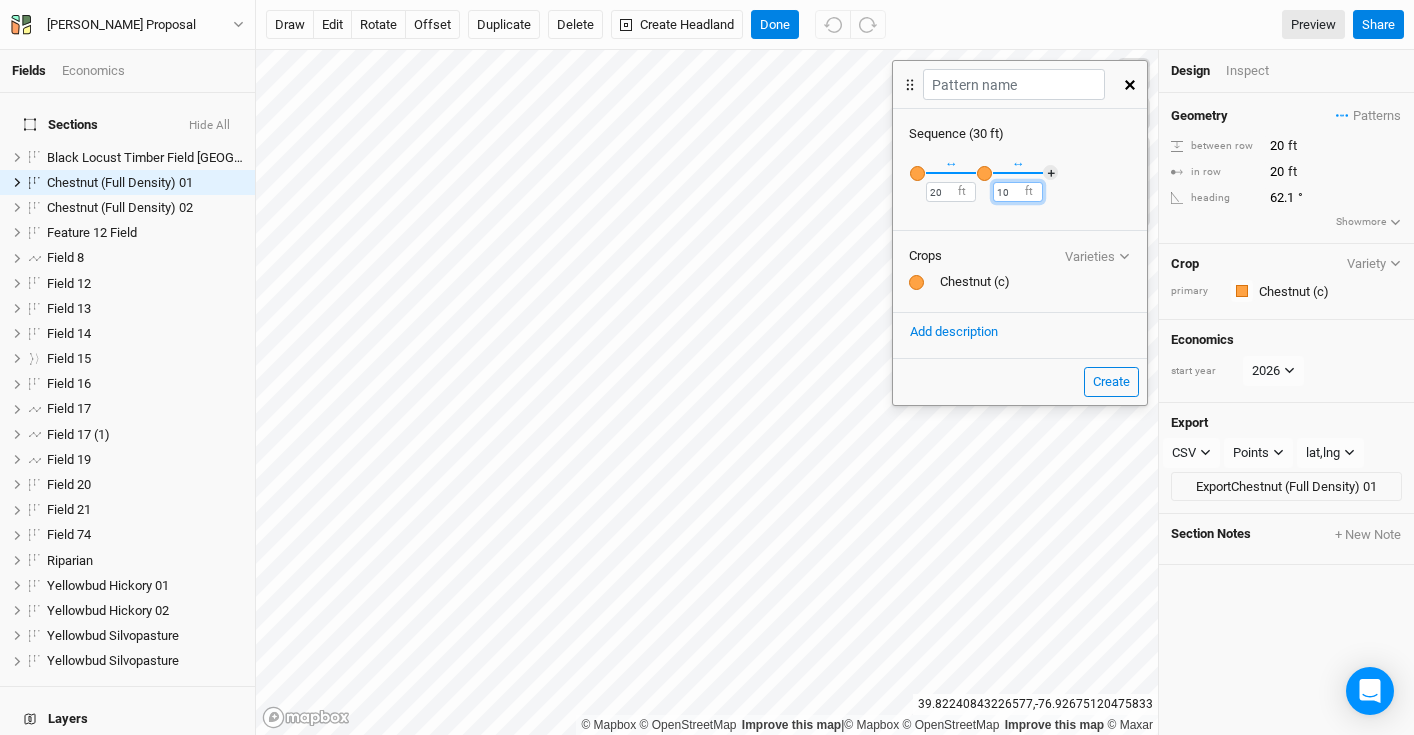 click on "Recently Used Biodiversity Public Bitternut (Installation matched Chestnut (c))  Team Bitternut Hickory Public Black Locust - Improved (b) Team Chestnut (c) Team Chinese Chestnut Public Curly Poplar (b) Team Food Forest: Tree Team Peach (Semi-dwarf) Public Traditional Riparian Public Tree Fruit Vegetables (no econ) Public Propagate Design Templates Austree Willow (Successional) Biodiversity (Transplanter Installation)  Biodiversity (a) Biodiversity (b) Biodiversity (c) Biodiversity (d) Biodiversity (e) Black Locust (Small Scale, Fenceposts Only) Black Locust - Improved (a) Black Locust - Improved (a; no tubes) Black Locust - Improved (c) Black Walnut (e) Chestnut (Small Scale) Chestnut (a) Chestnut (b) Chestnut (d) Curly Poplar (a) Elderberries (Small Scale) Elderberry (not up to date) European Hazelnut (a) European Hazelnut (b) European Hazelnut (c) European Hazelnut (c) (no thinning 20*20) European Hazelnut (d) Food Forest: Herbaceous Food Forest: Shrub NFWF Hardwood (e) Riparian (a) Riparian (b) Aronia TBD" at bounding box center (1020, 184) 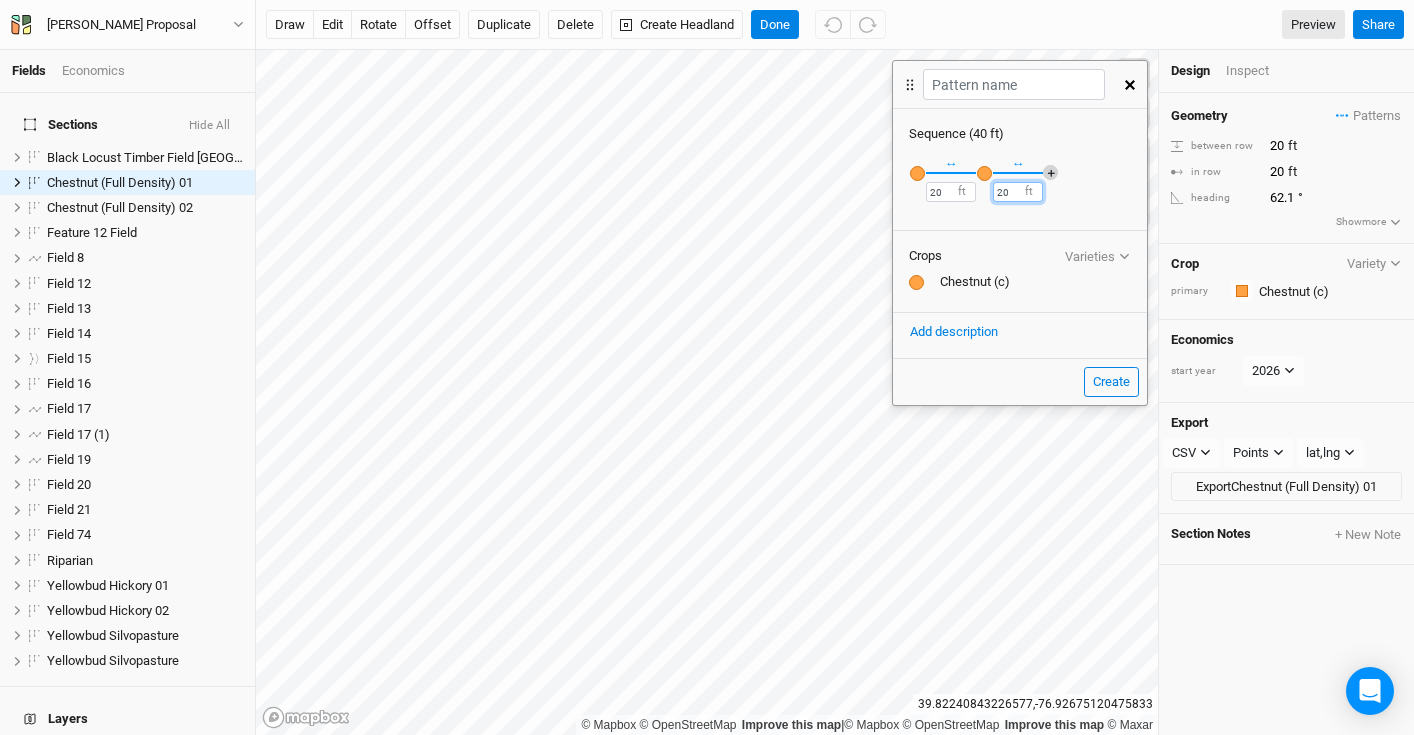 type on "20" 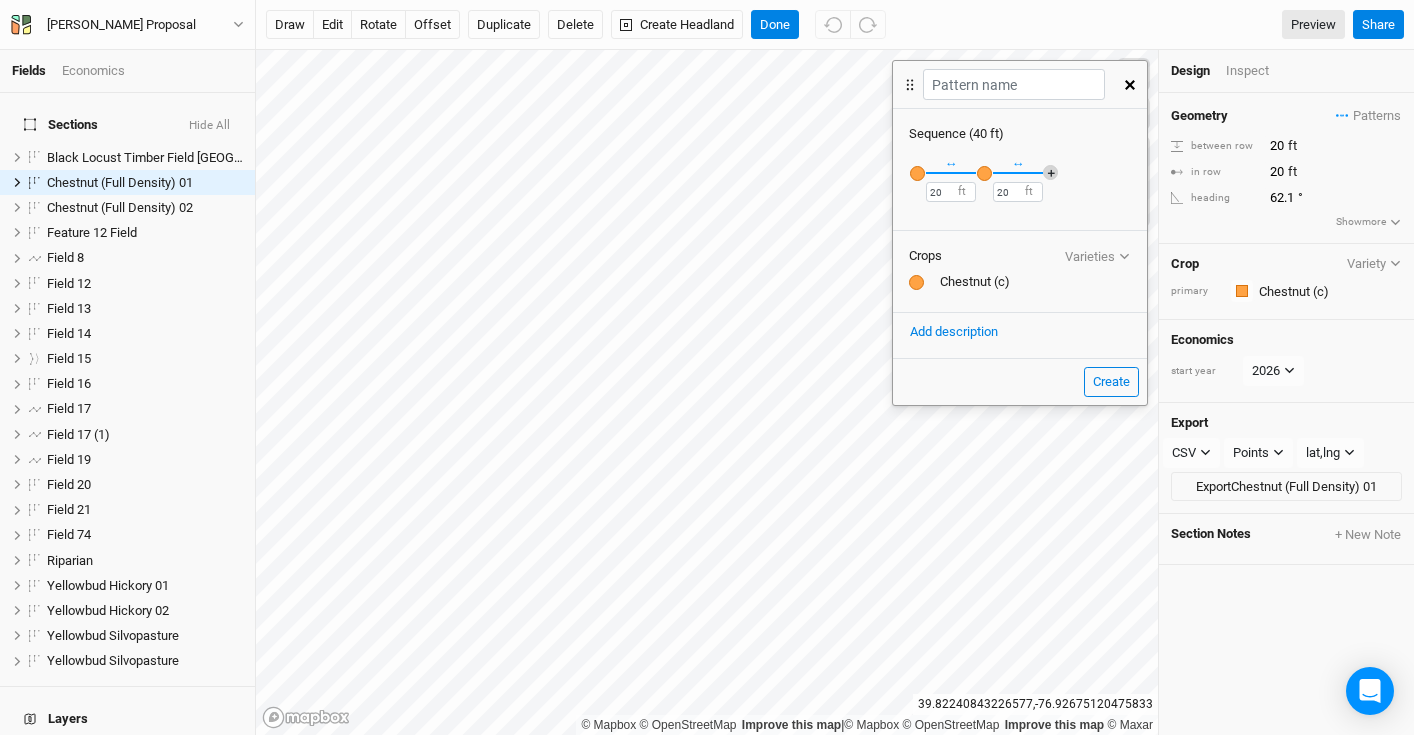 click on "＋" at bounding box center [1050, 172] 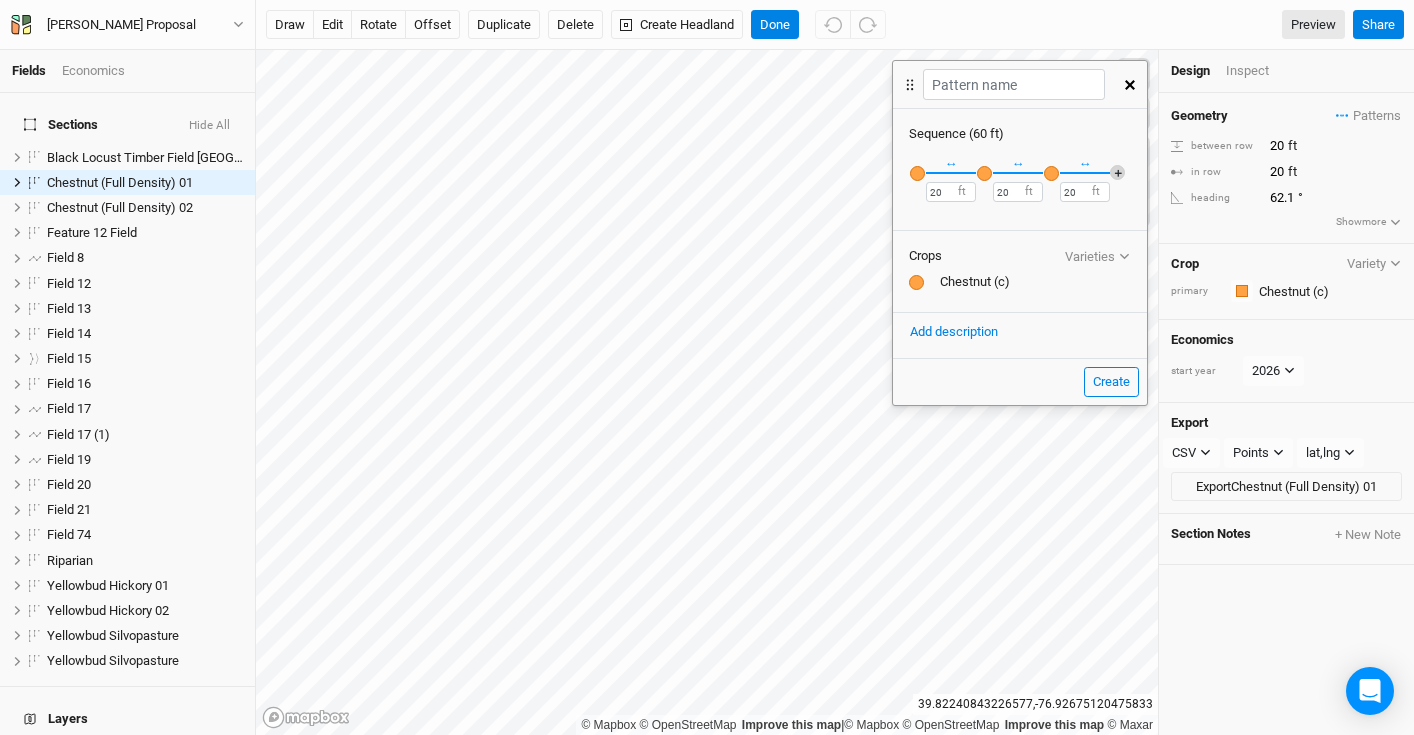 click on "＋" at bounding box center (1117, 172) 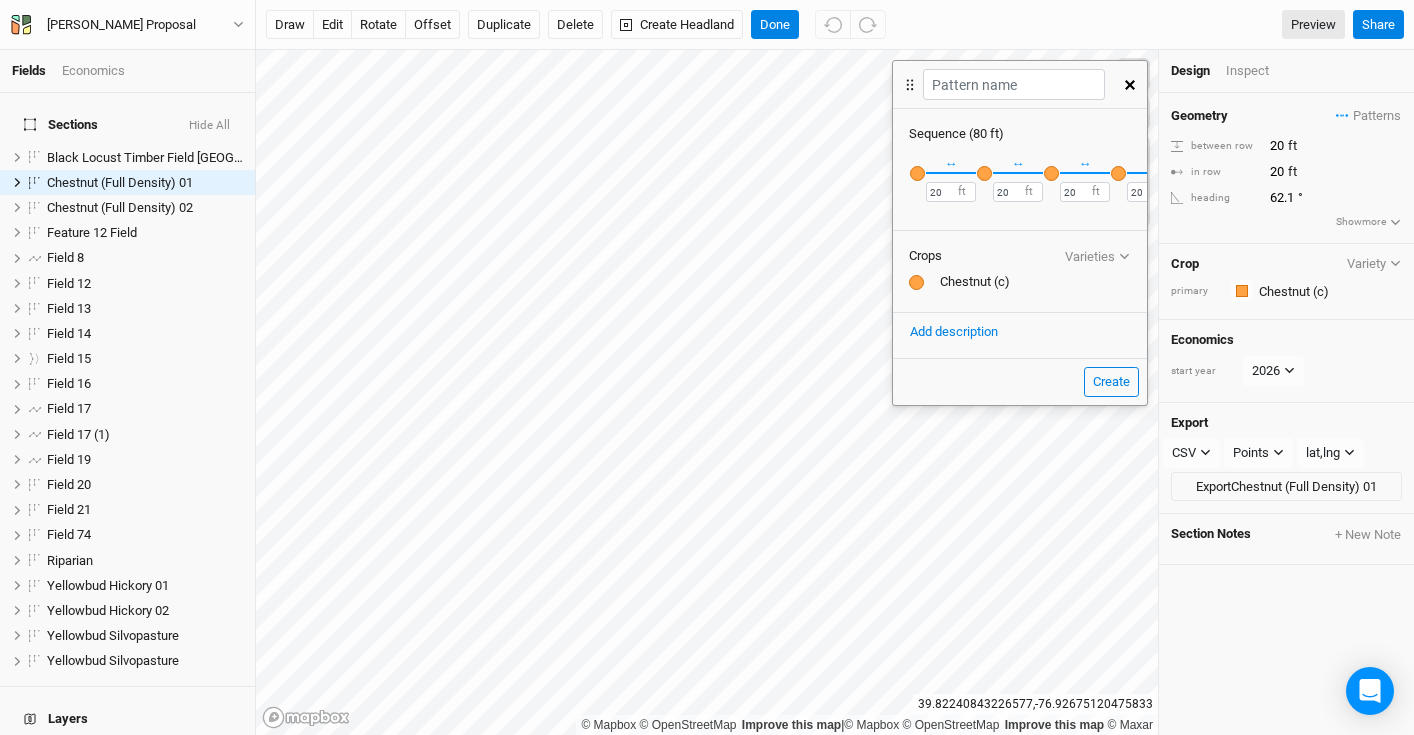 scroll, scrollTop: 0, scrollLeft: 60, axis: horizontal 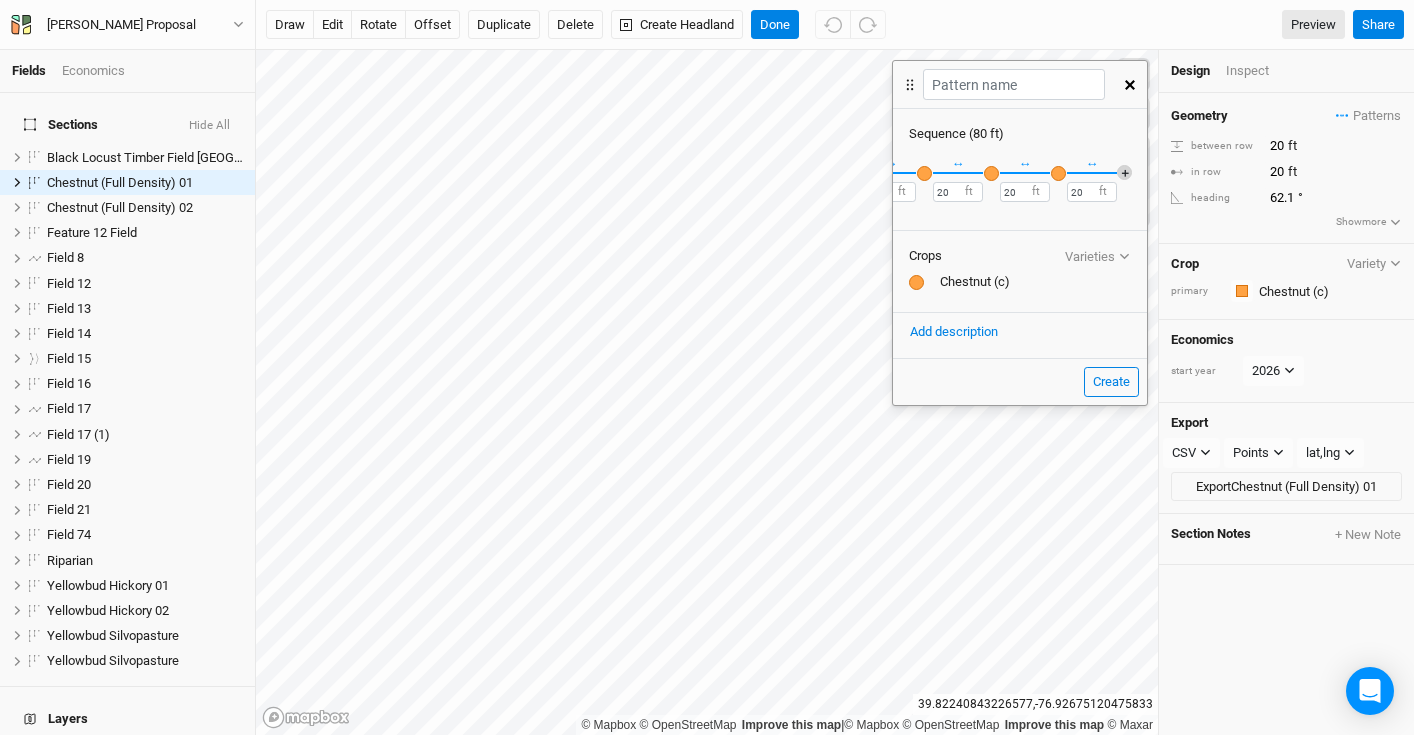 click on "＋" at bounding box center (1124, 172) 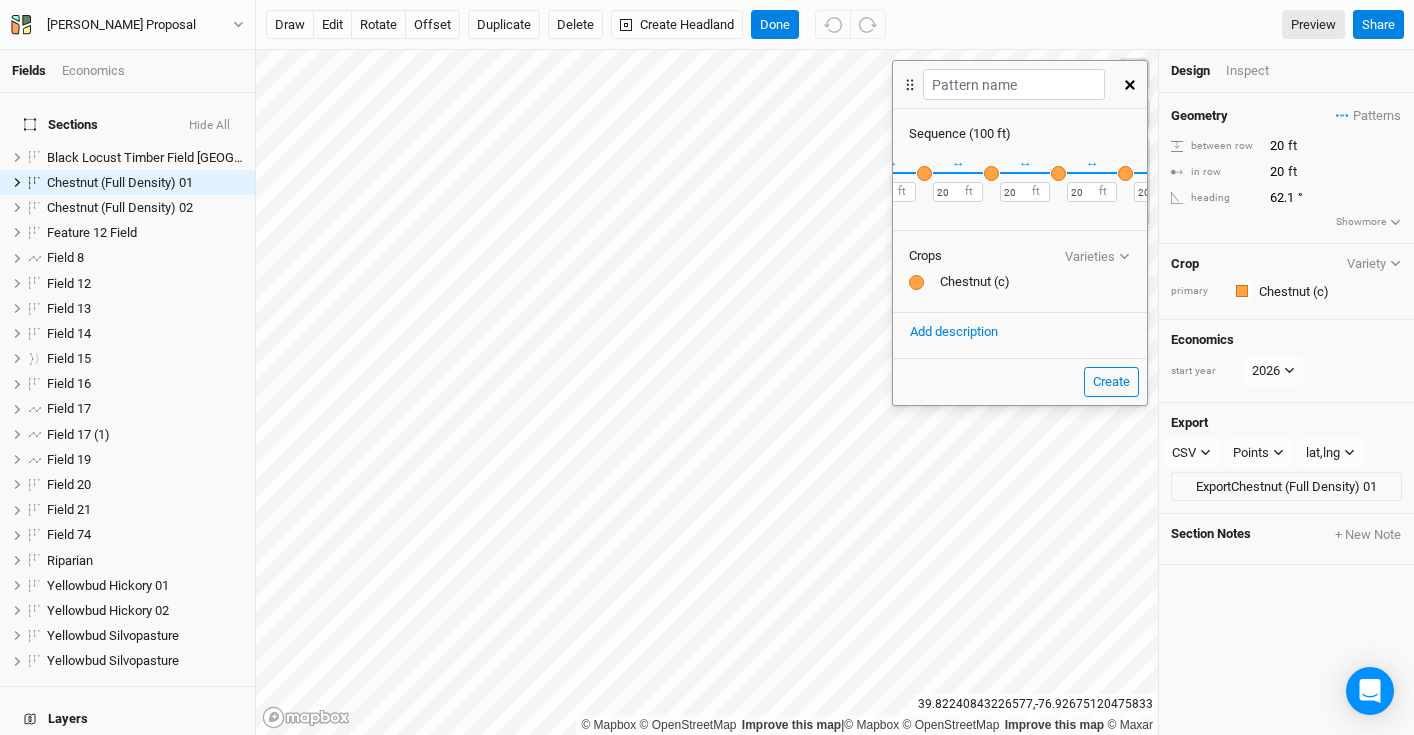 scroll, scrollTop: 0, scrollLeft: 127, axis: horizontal 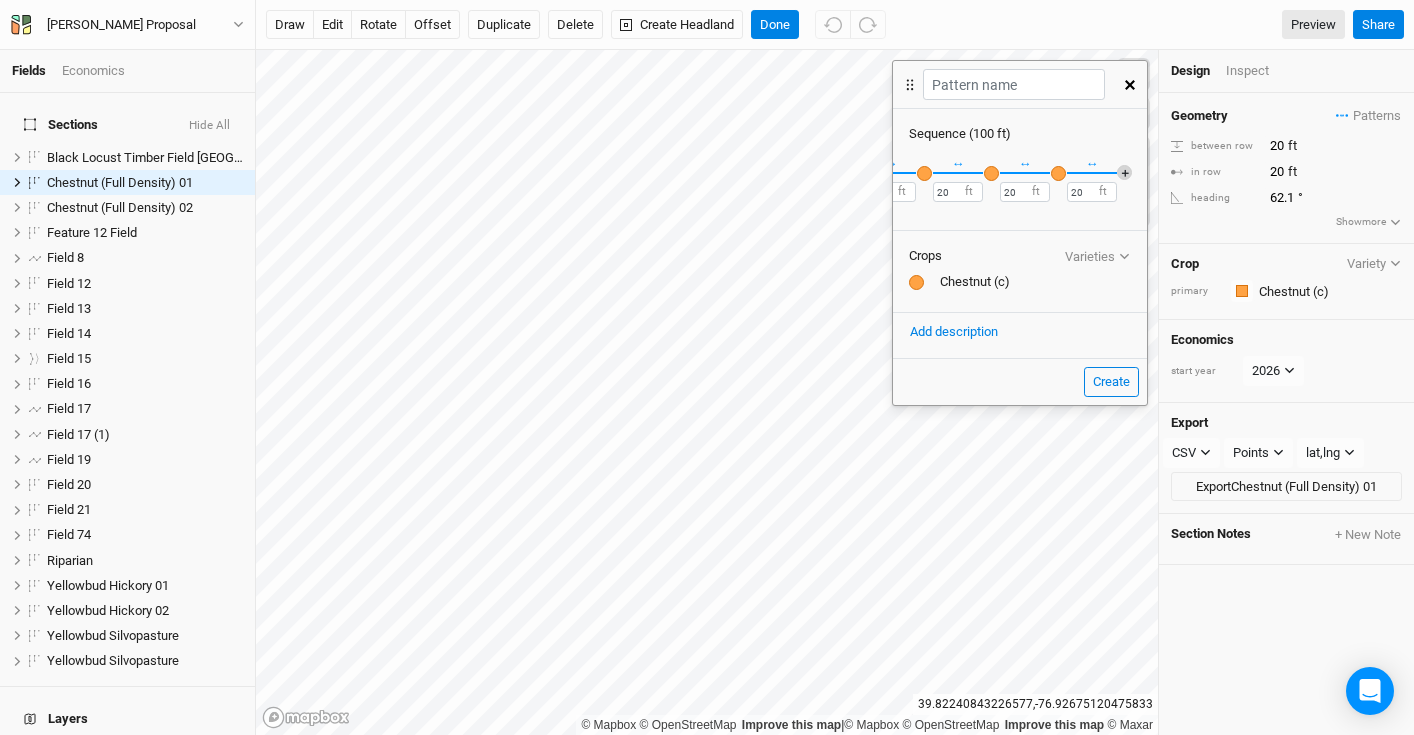 click on "＋" at bounding box center [1124, 172] 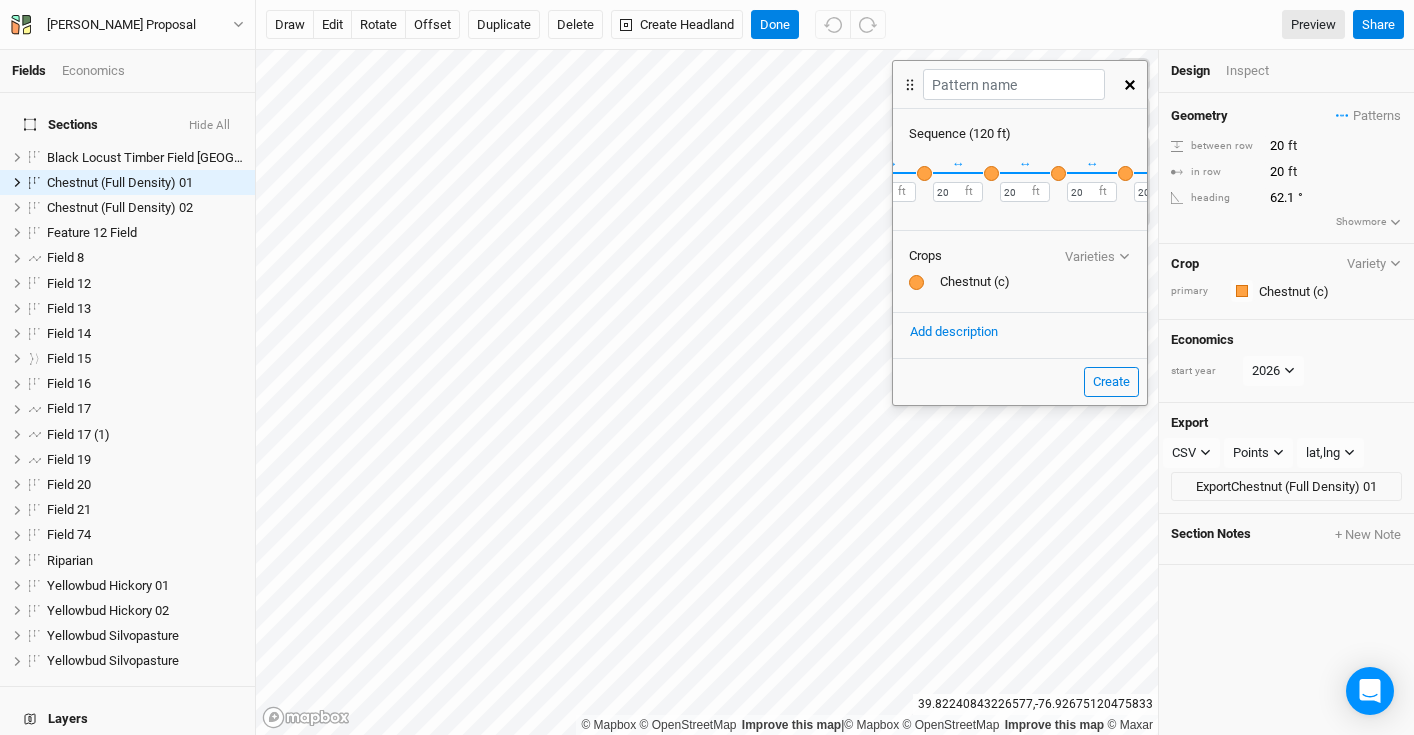scroll, scrollTop: 0, scrollLeft: 194, axis: horizontal 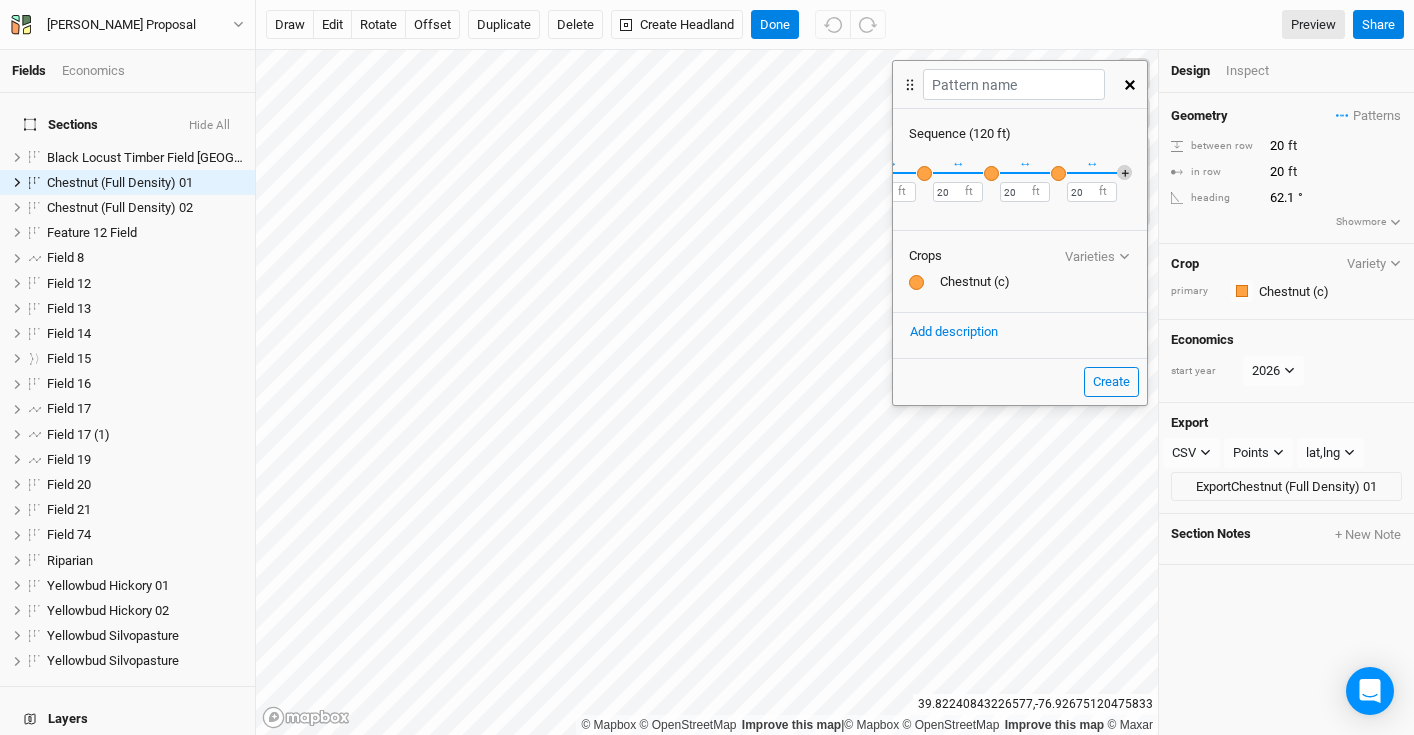 click on "＋" at bounding box center (1124, 172) 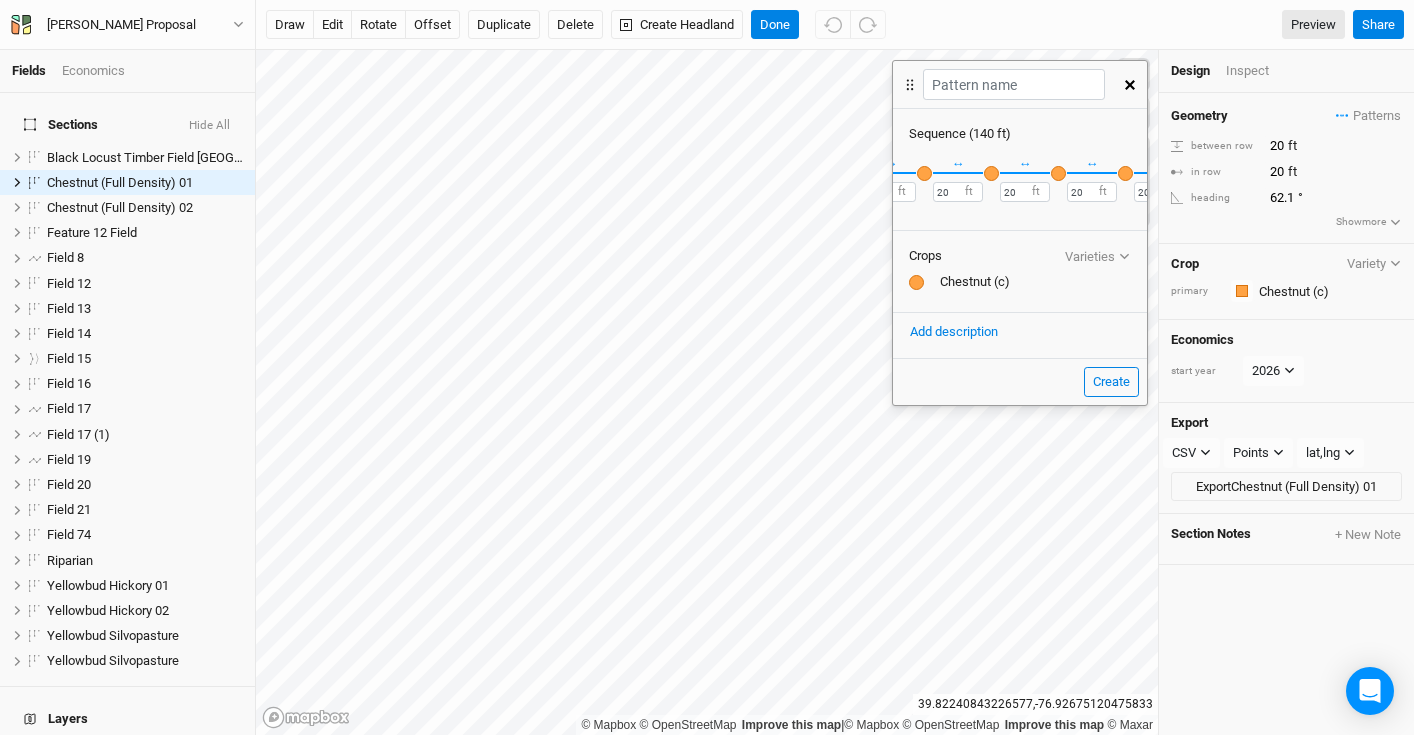 scroll, scrollTop: 0, scrollLeft: 261, axis: horizontal 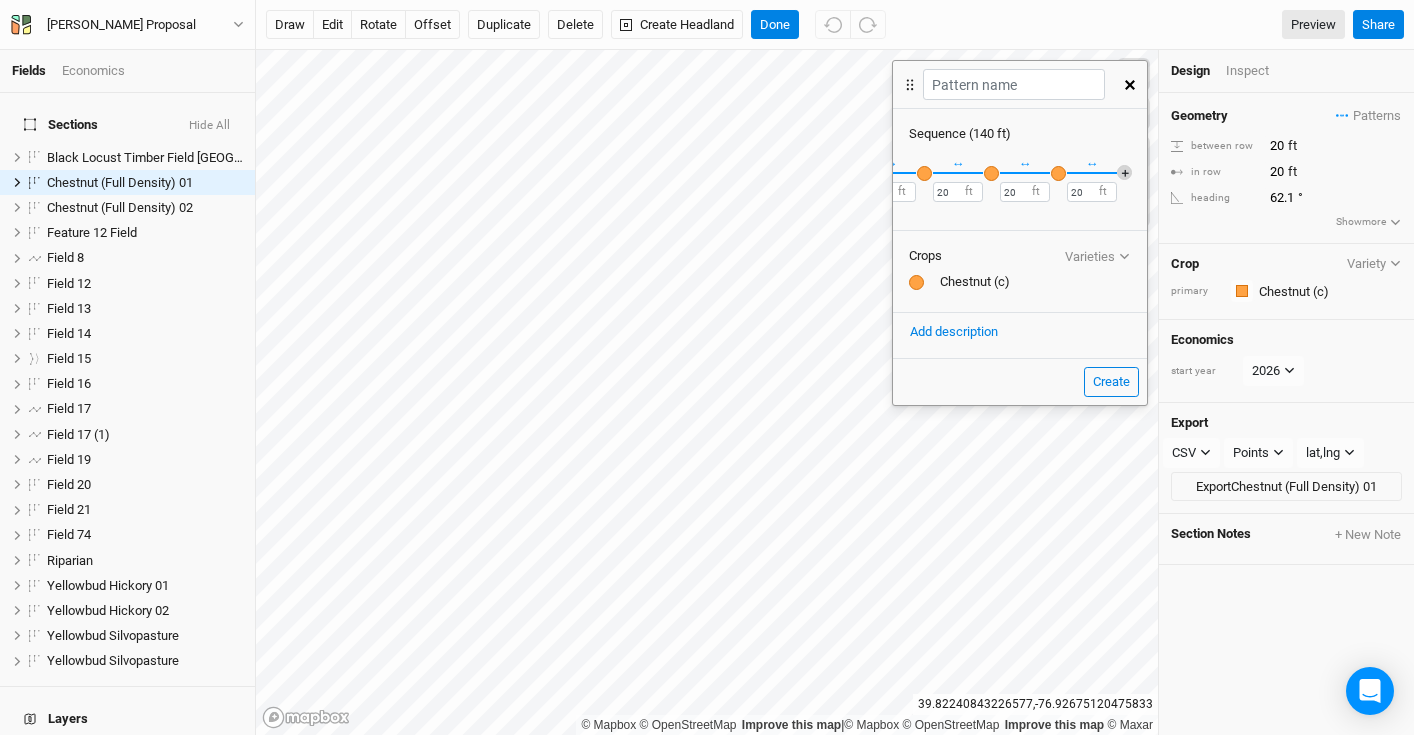 click on "＋" at bounding box center [1124, 172] 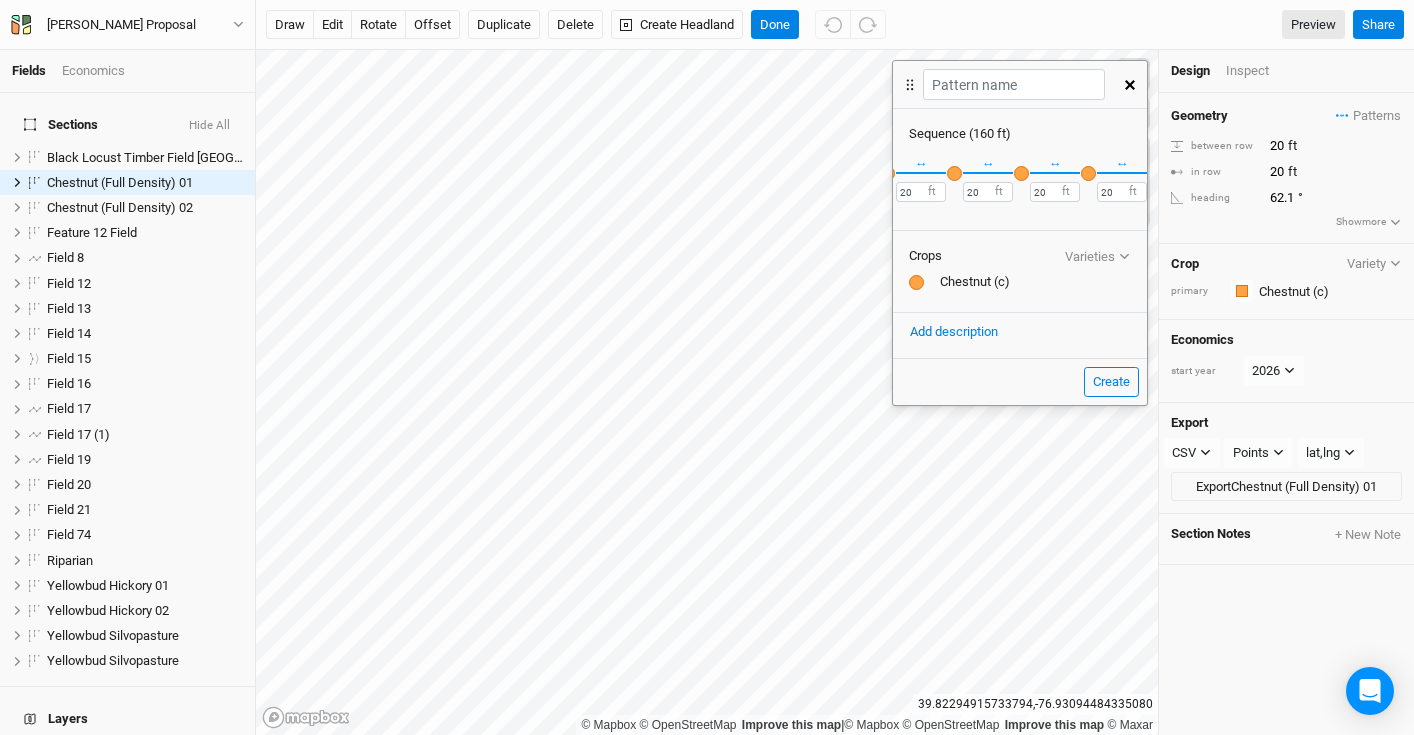scroll, scrollTop: 0, scrollLeft: 328, axis: horizontal 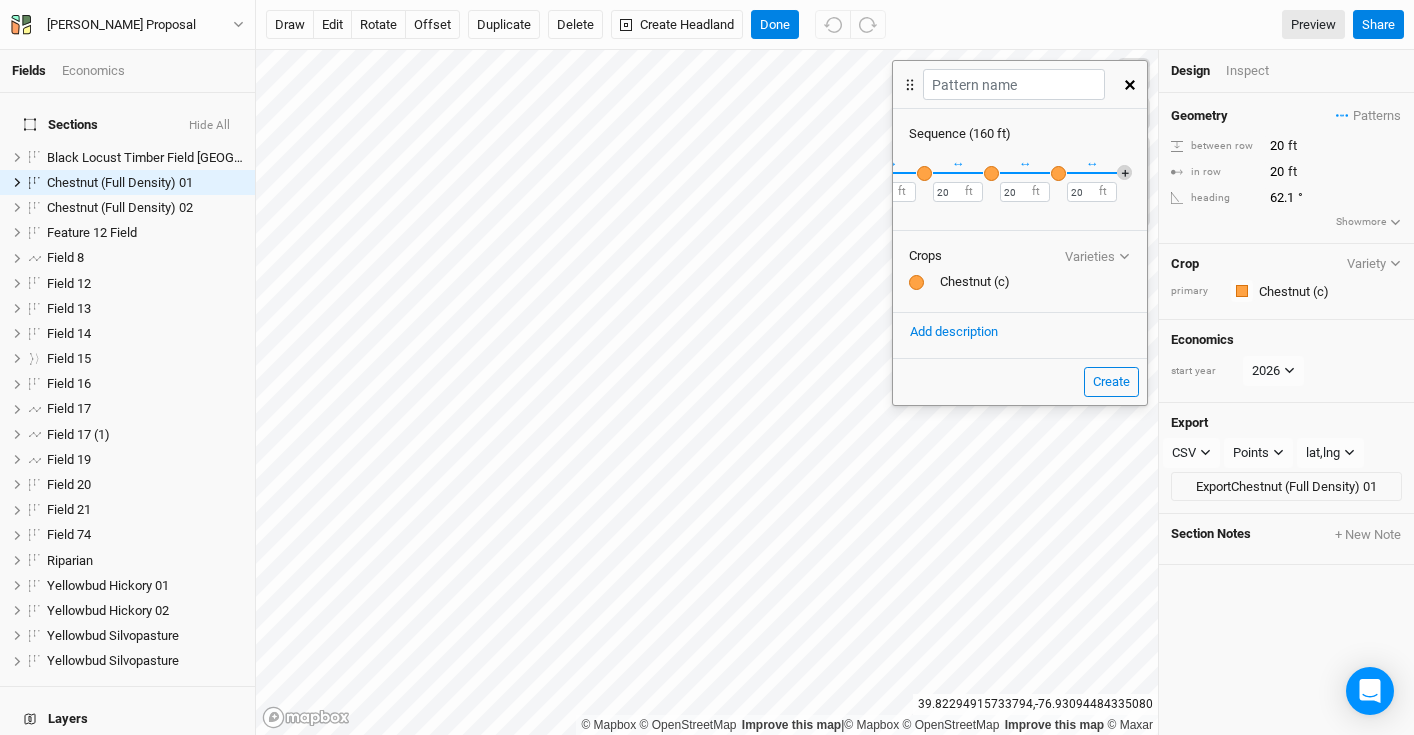 click on "＋" at bounding box center (1124, 172) 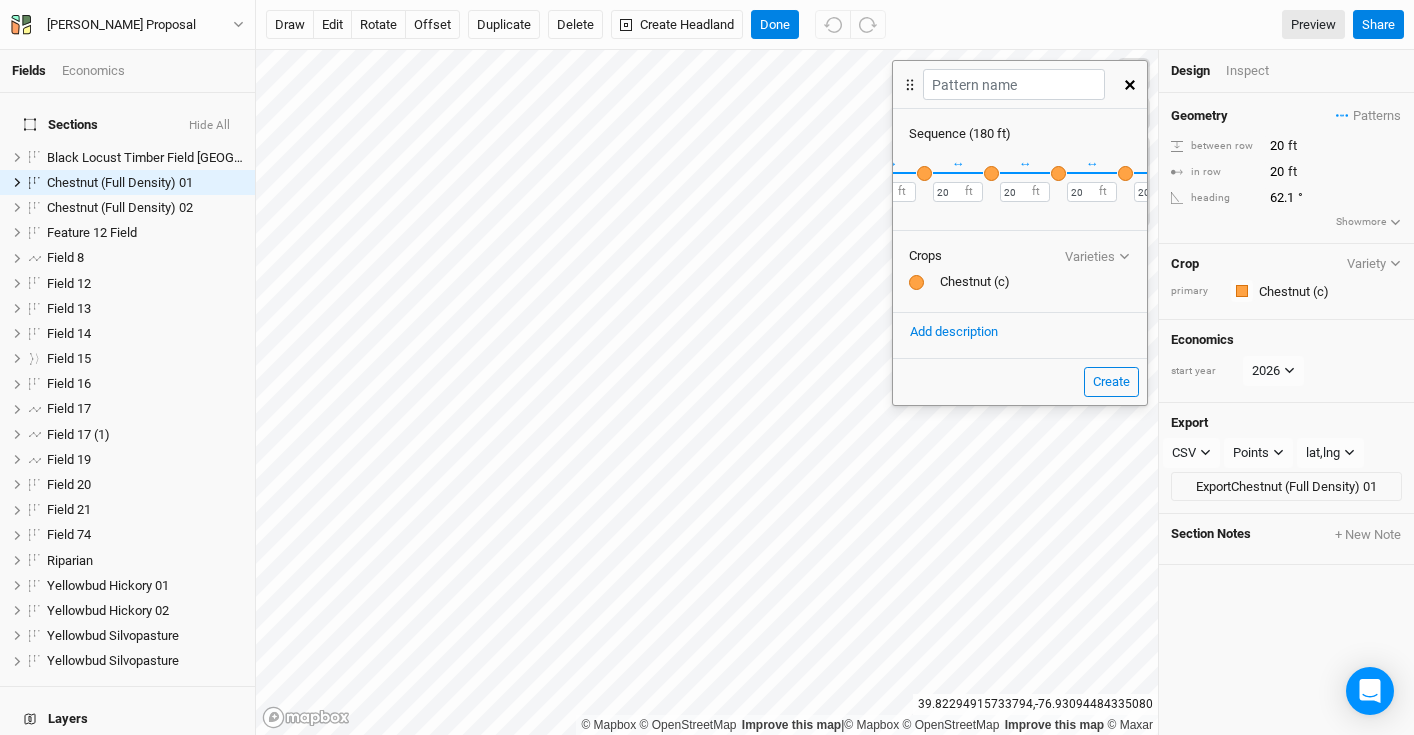scroll, scrollTop: 0, scrollLeft: 395, axis: horizontal 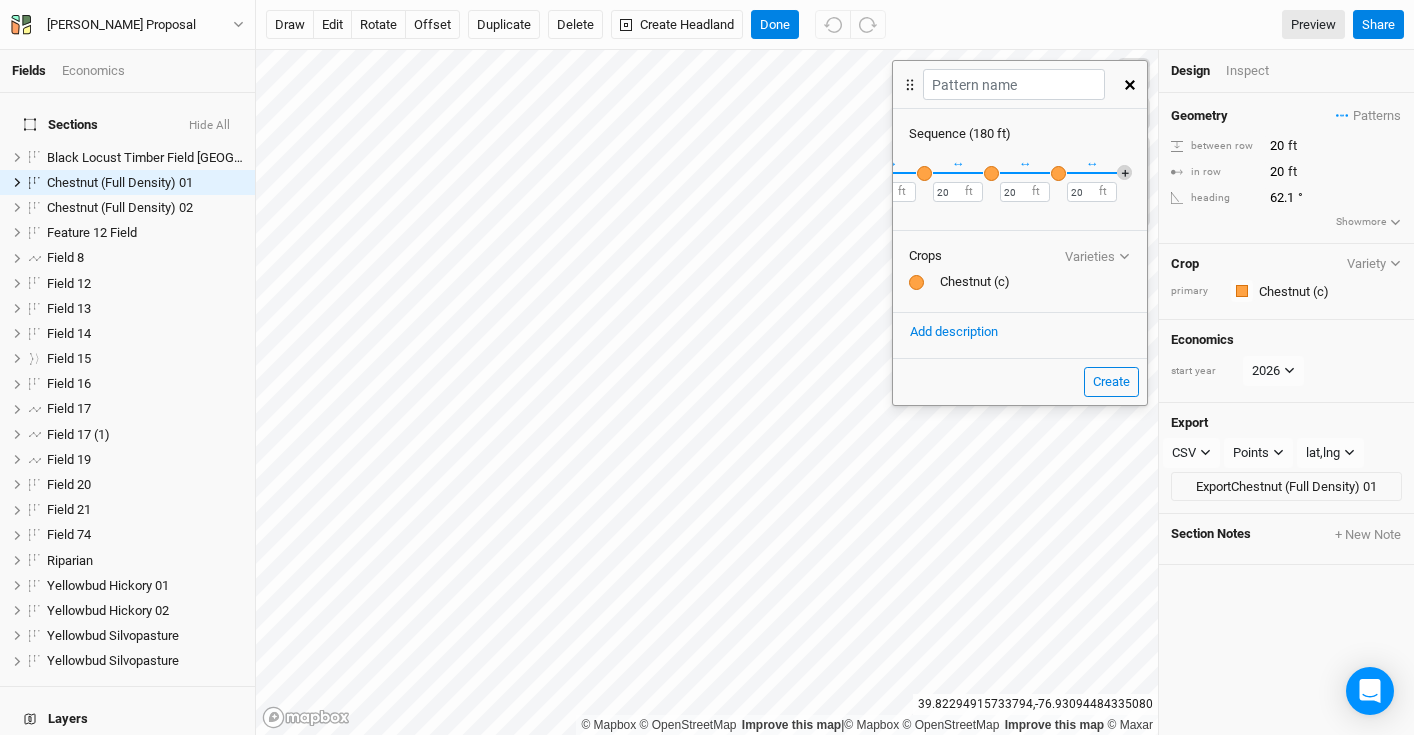 click on "＋" at bounding box center (1124, 172) 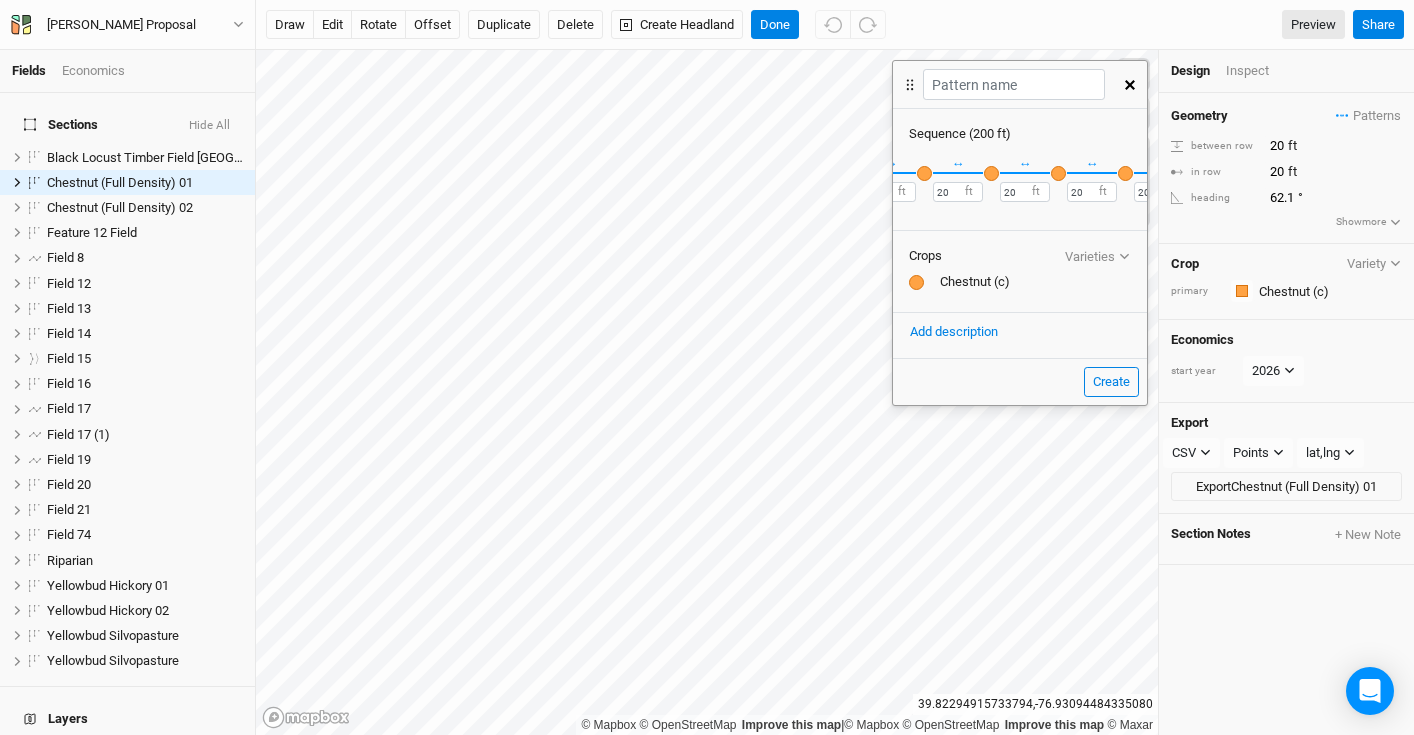 scroll, scrollTop: 0, scrollLeft: 462, axis: horizontal 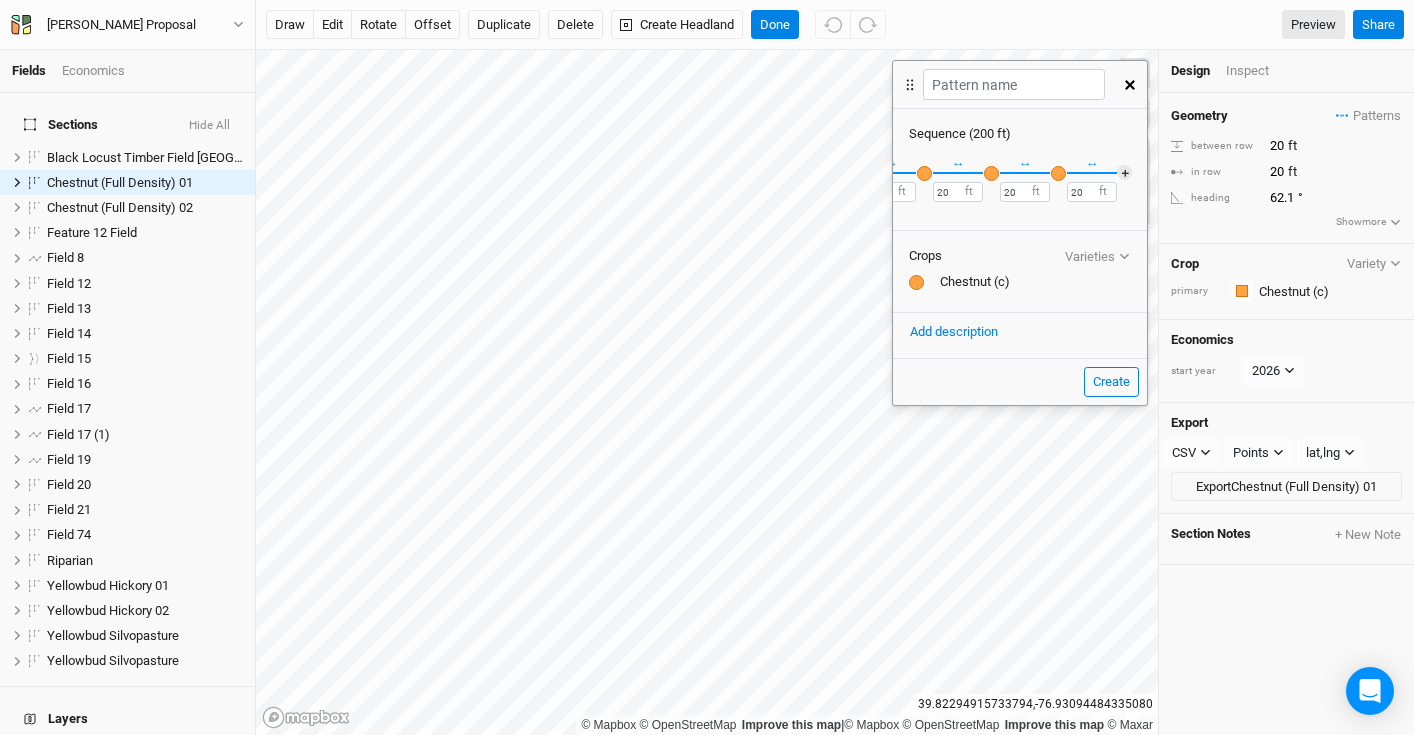 click at bounding box center (1058, 173) 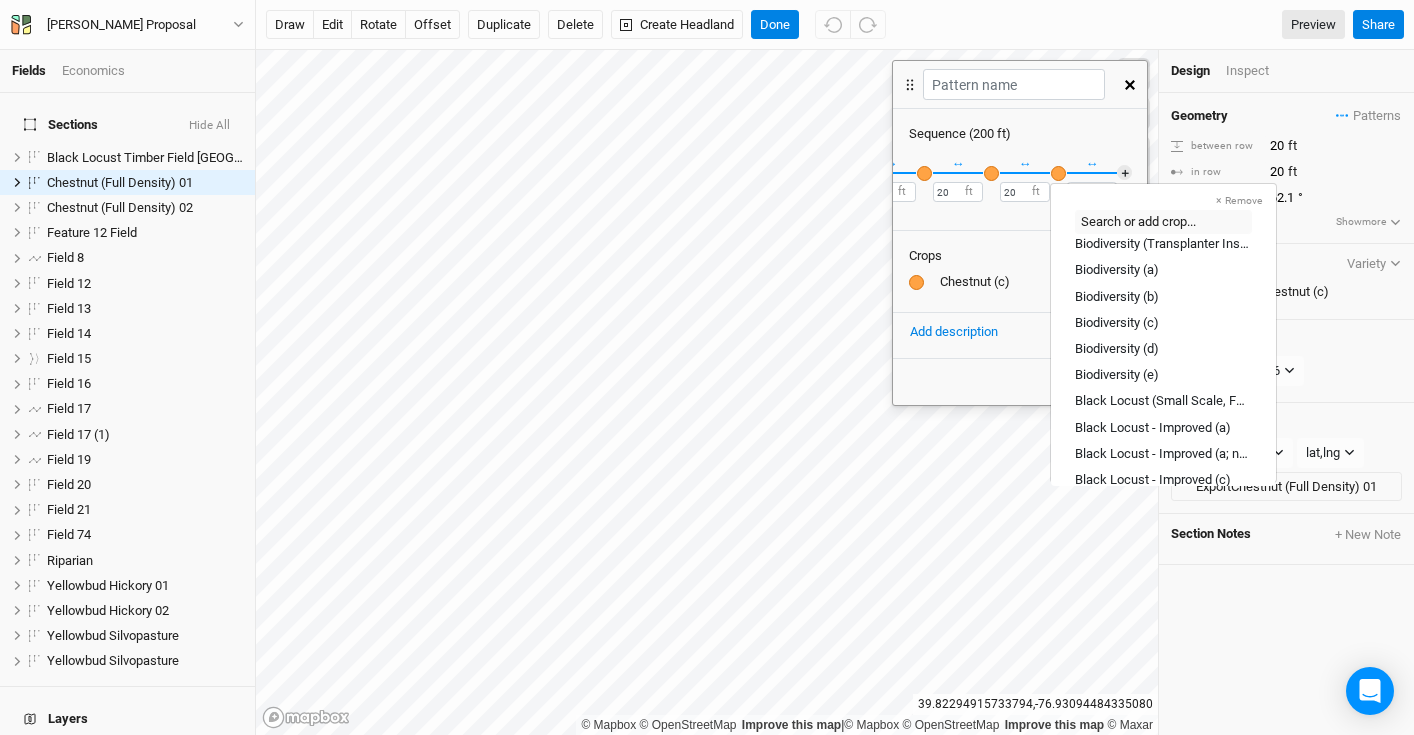 scroll, scrollTop: 436, scrollLeft: 0, axis: vertical 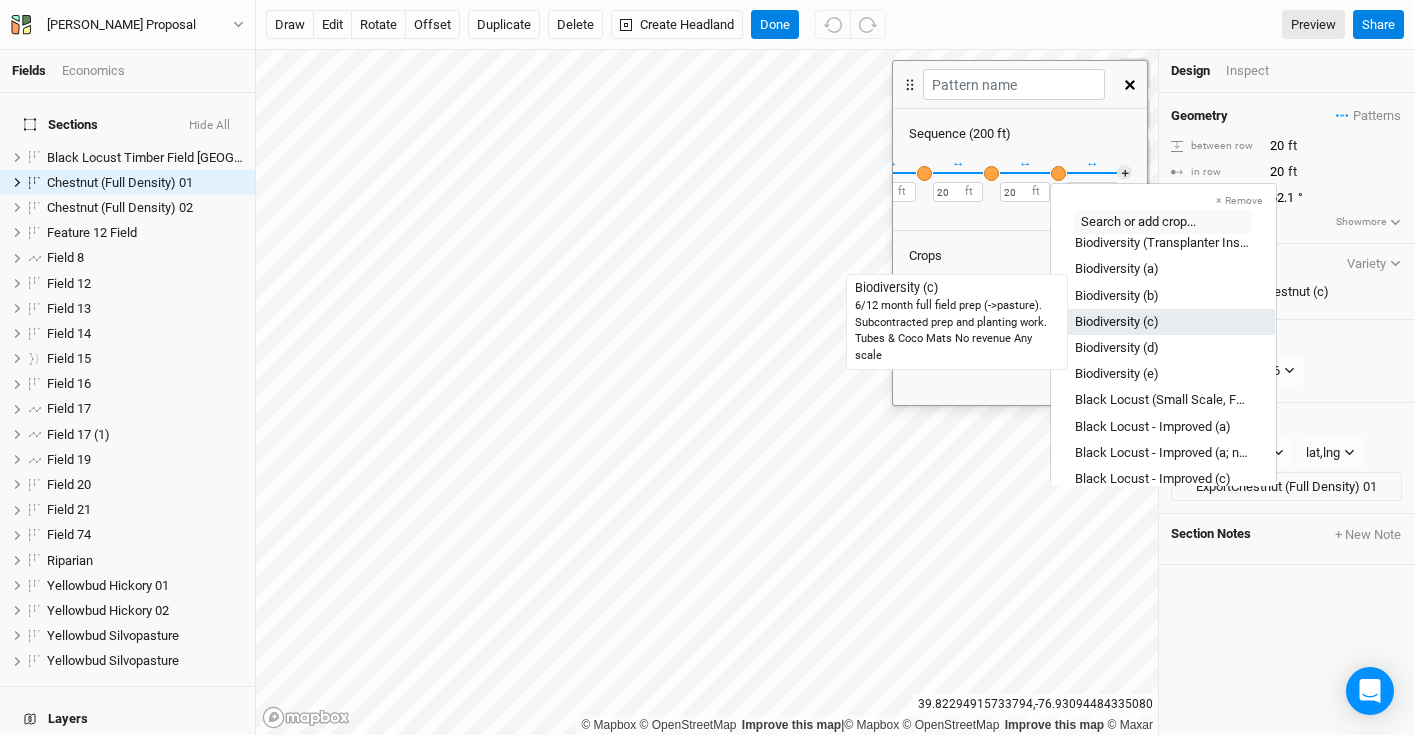 click on "Biodiversity (c)" at bounding box center [1117, 321] 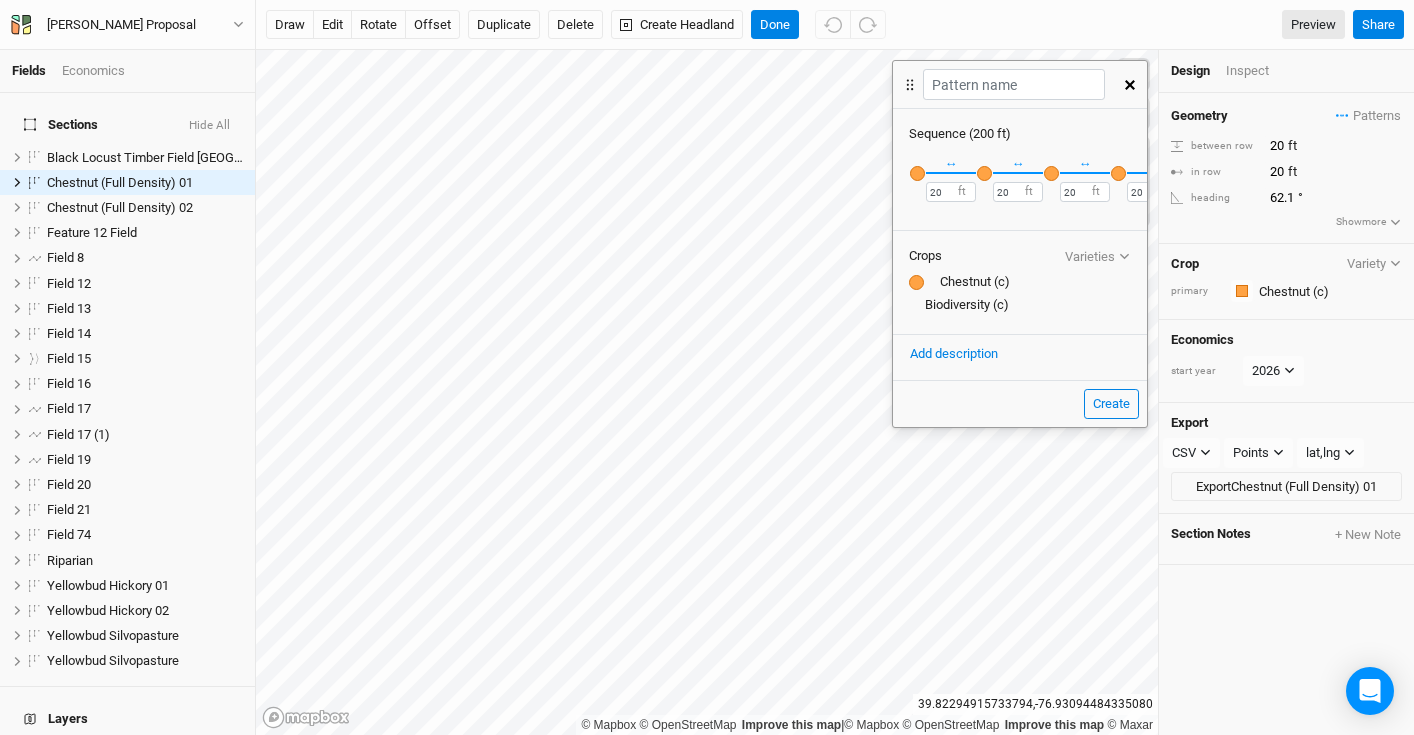 scroll, scrollTop: 0, scrollLeft: 462, axis: horizontal 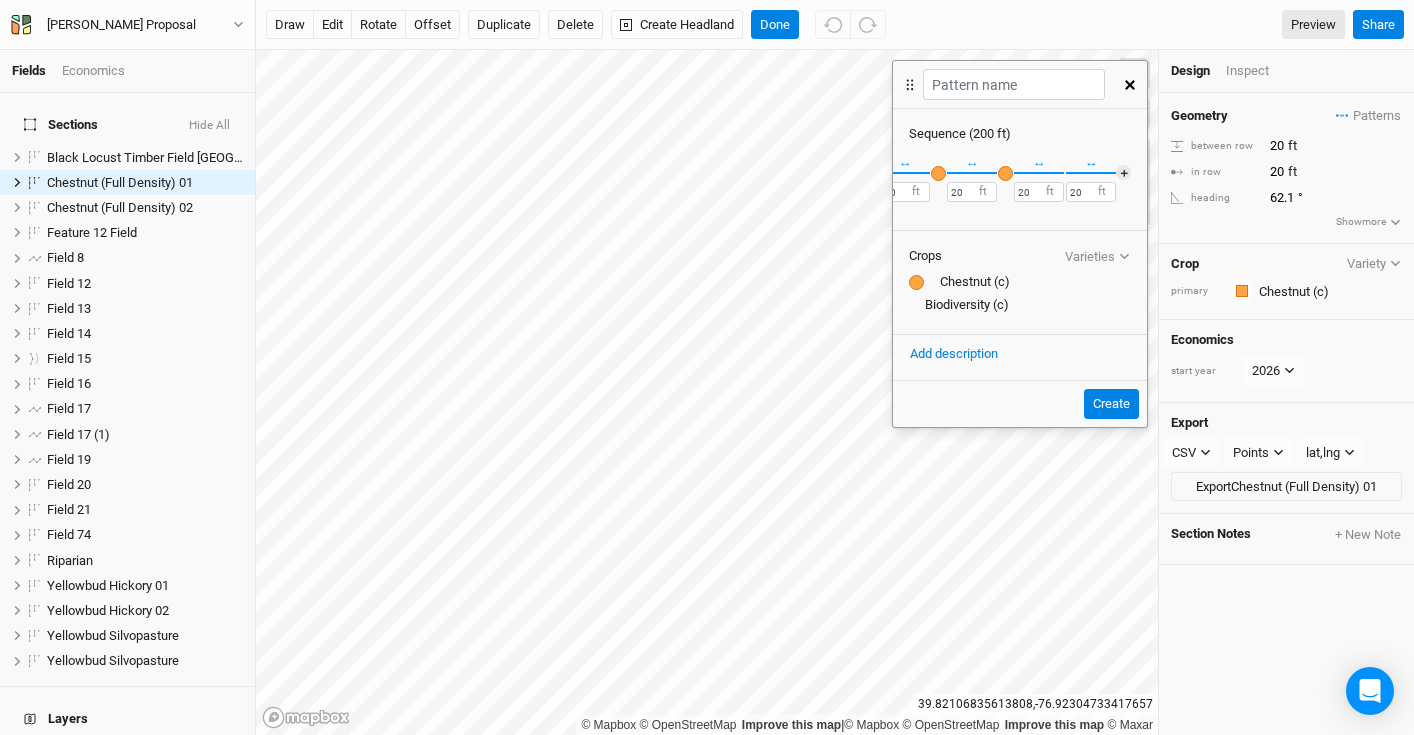click on "Create" at bounding box center [1111, 404] 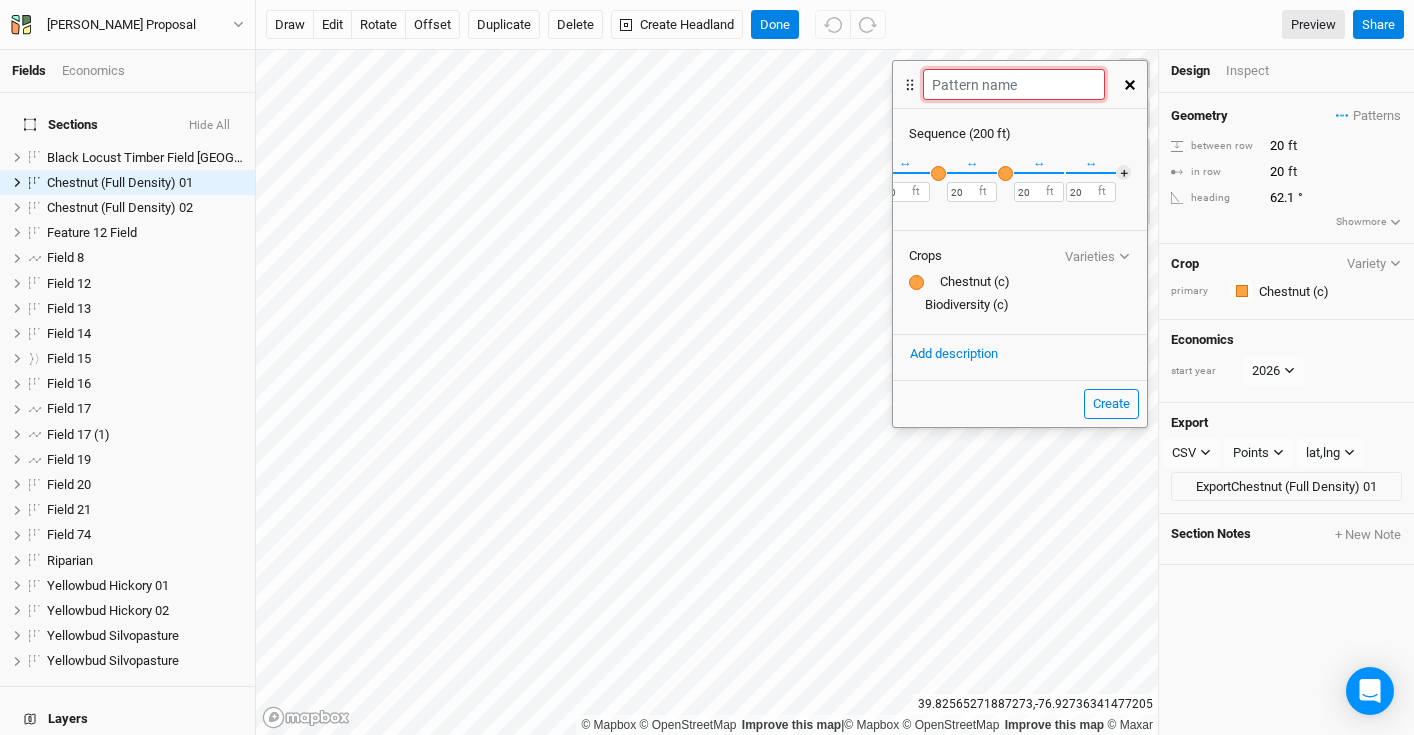 click at bounding box center [1013, 84] 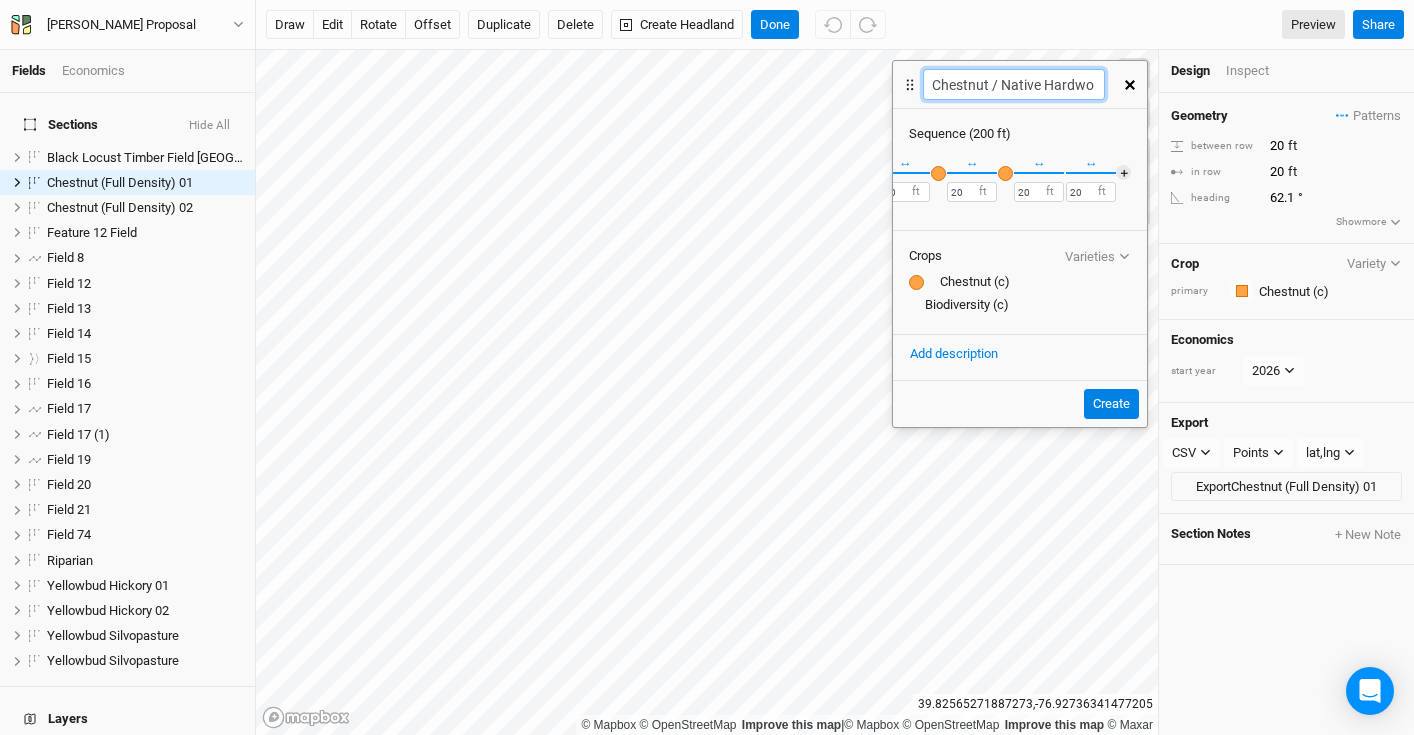 scroll, scrollTop: 0, scrollLeft: 30, axis: horizontal 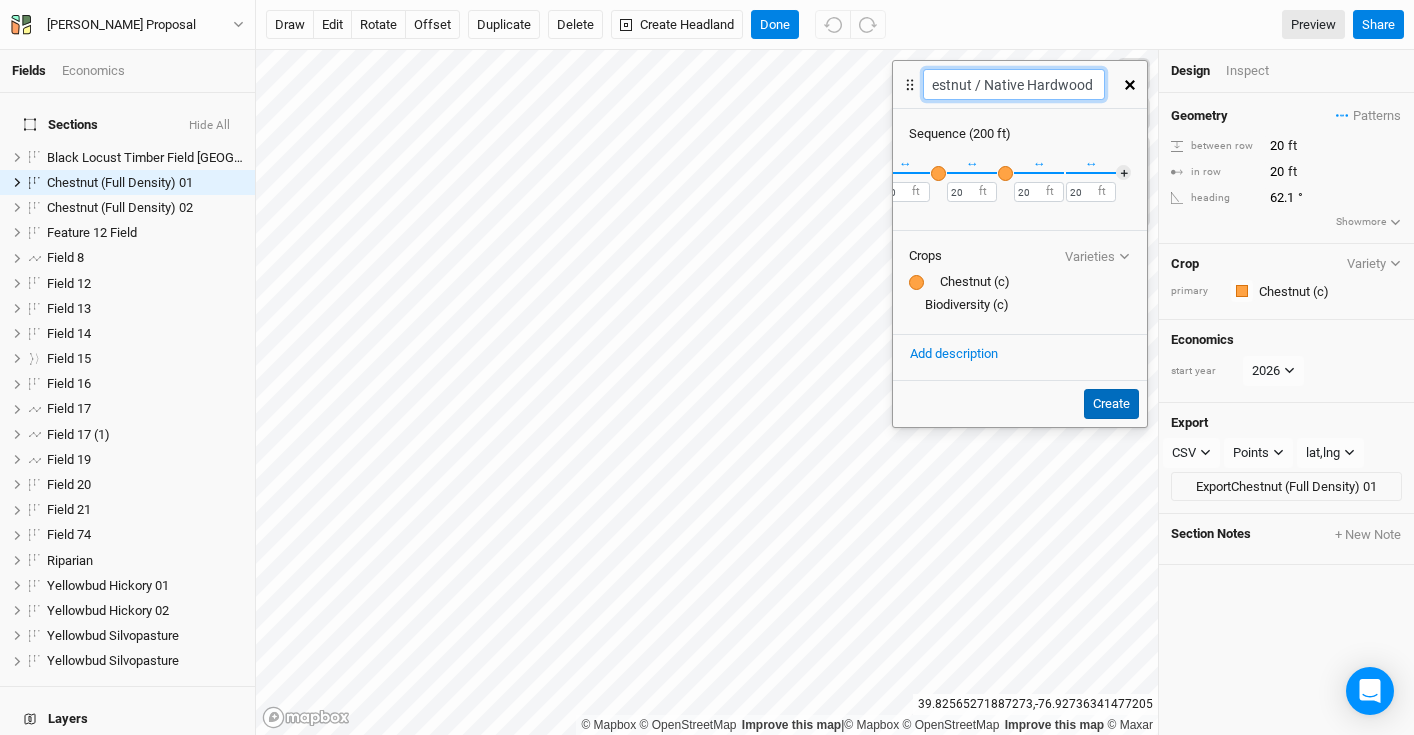type on "Chestnut / Native Hardwood" 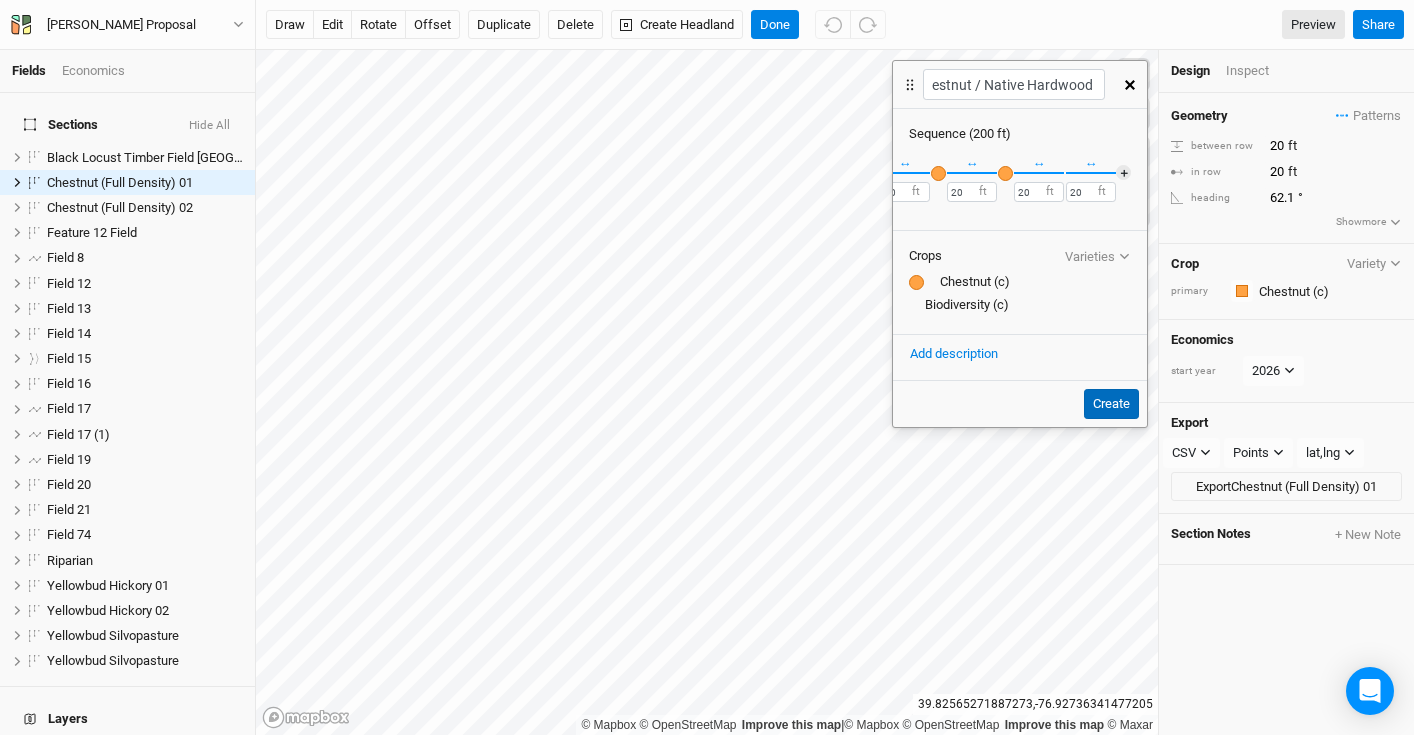 click on "Create" at bounding box center (1111, 404) 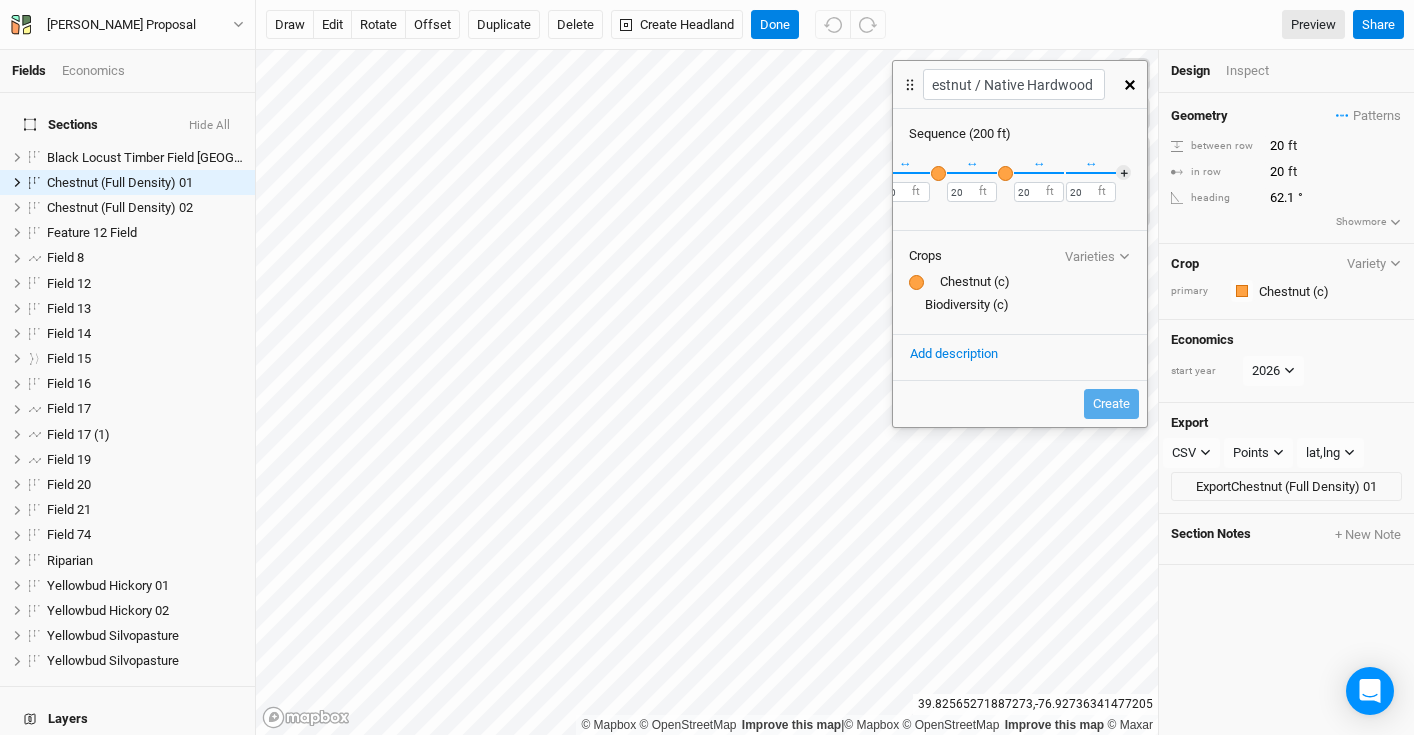 scroll, scrollTop: 0, scrollLeft: 0, axis: both 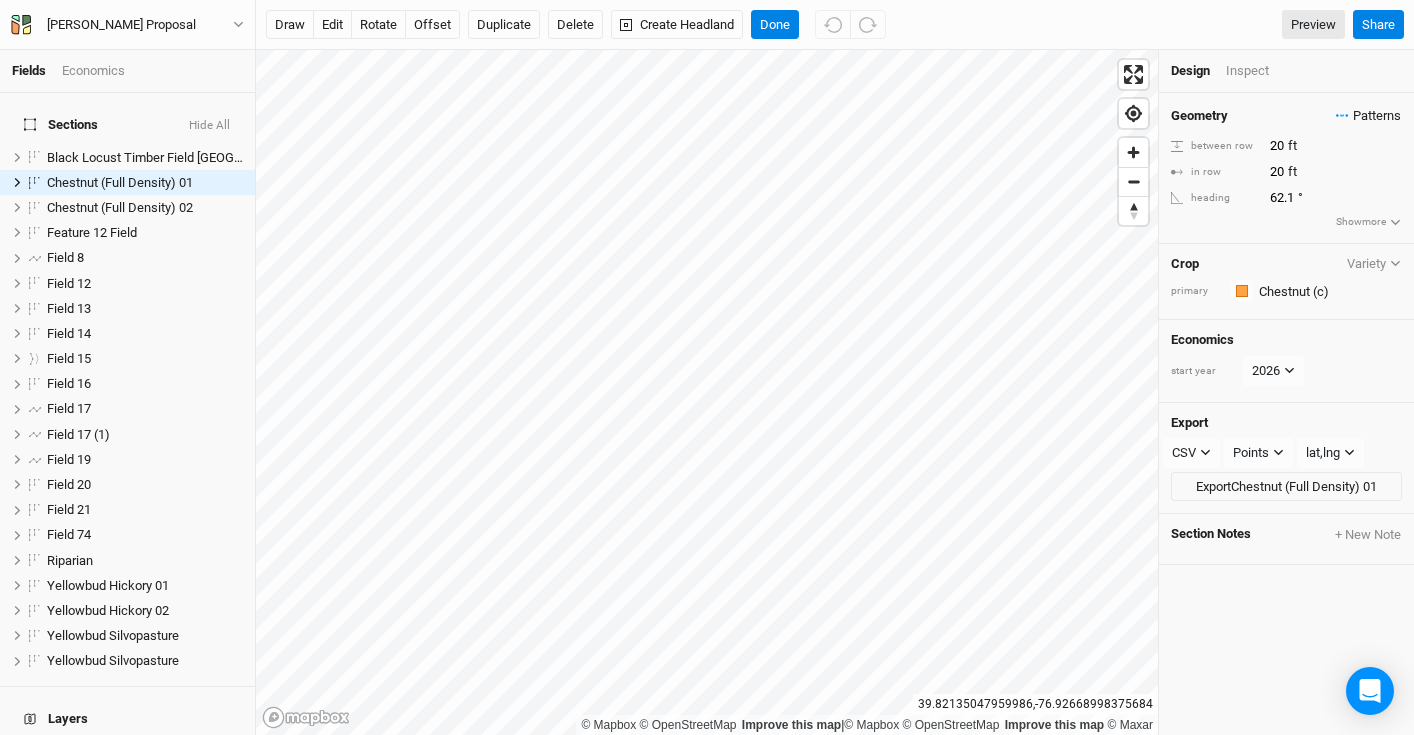 click on "Patterns" at bounding box center (1368, 116) 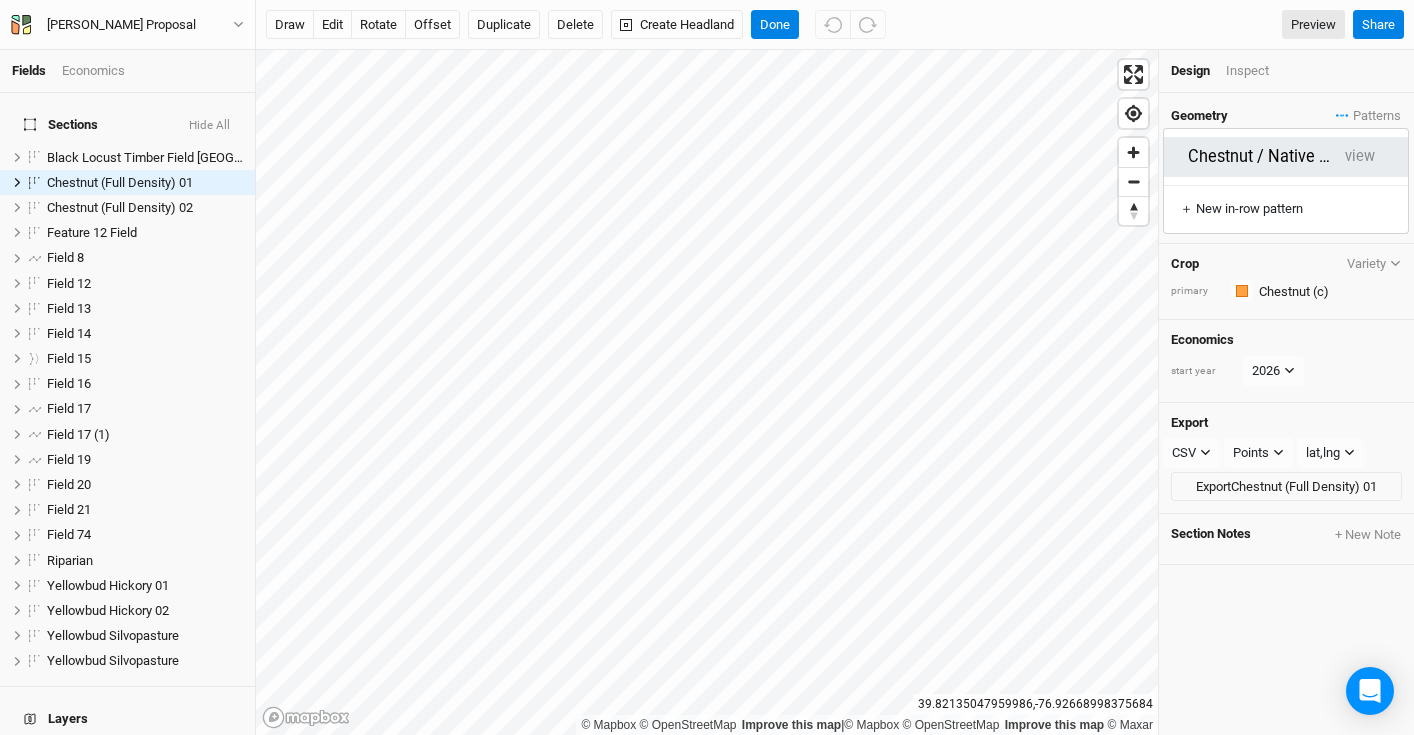 click on "Chestnut / Native Hardwood" at bounding box center [1262, 157] 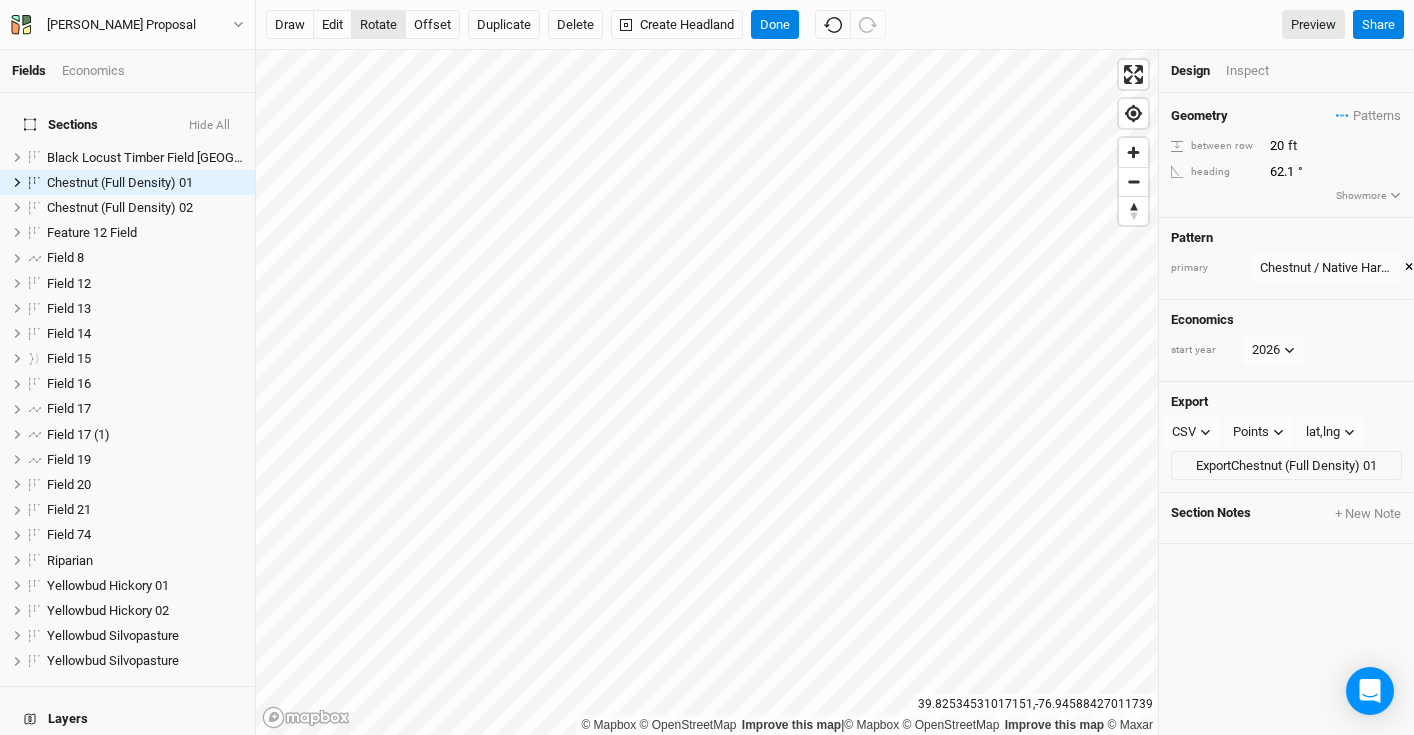 click on "rotate" at bounding box center [378, 25] 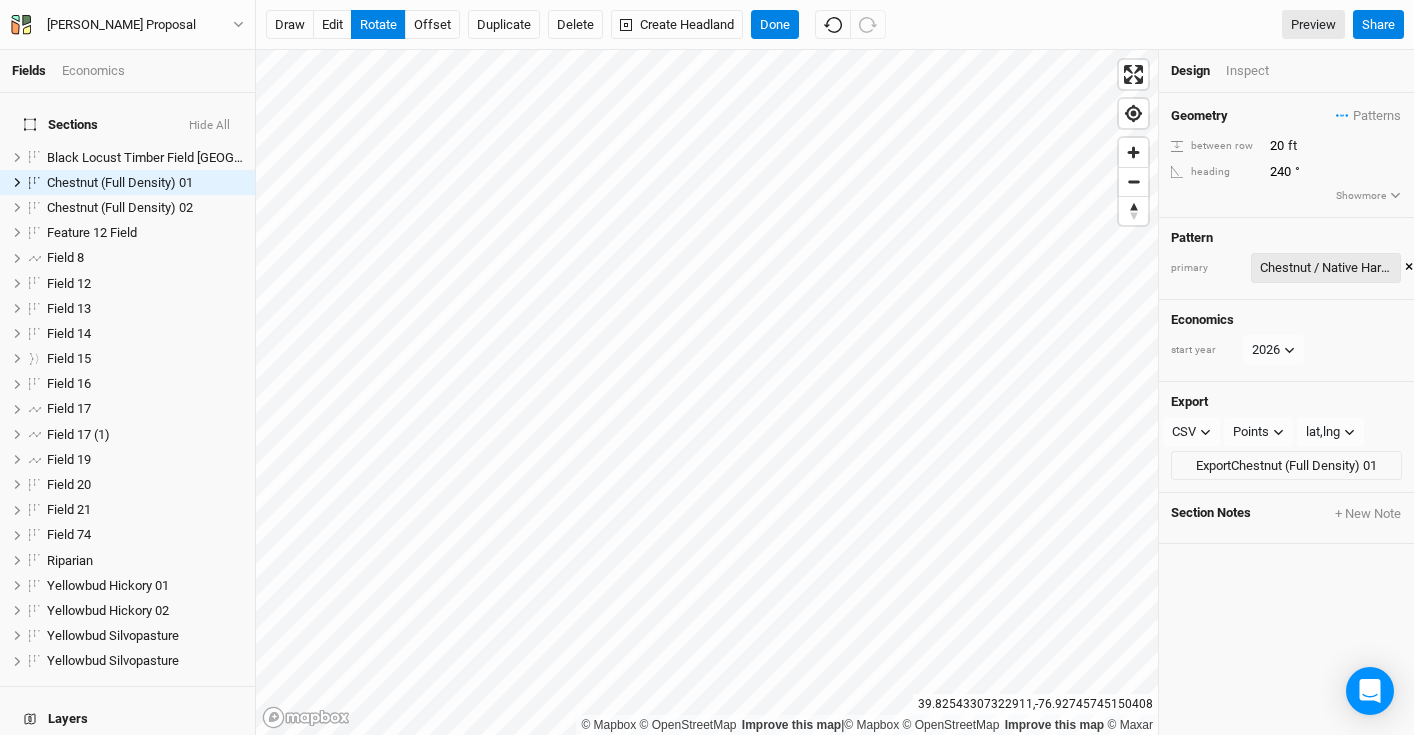 click on "Chestnut / Native Hardwood" at bounding box center [1326, 268] 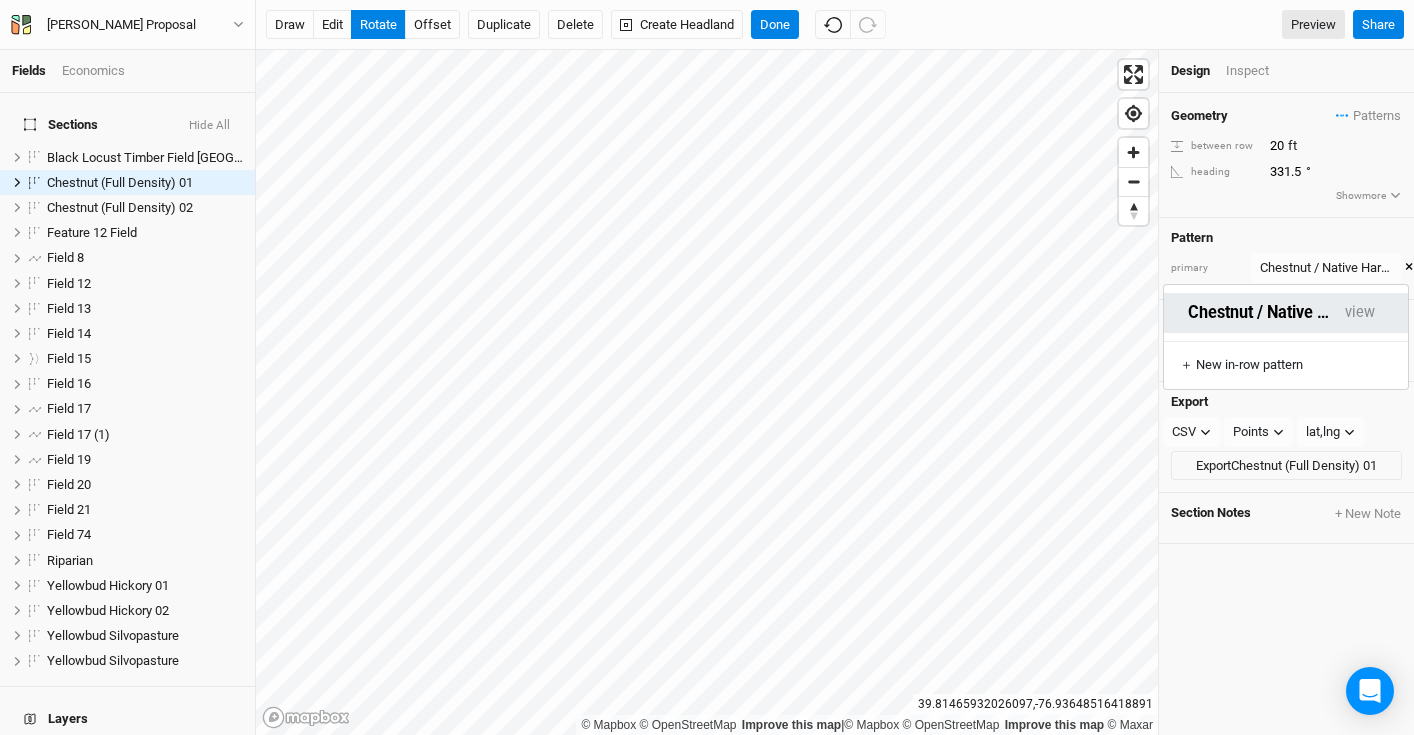 type on "331" 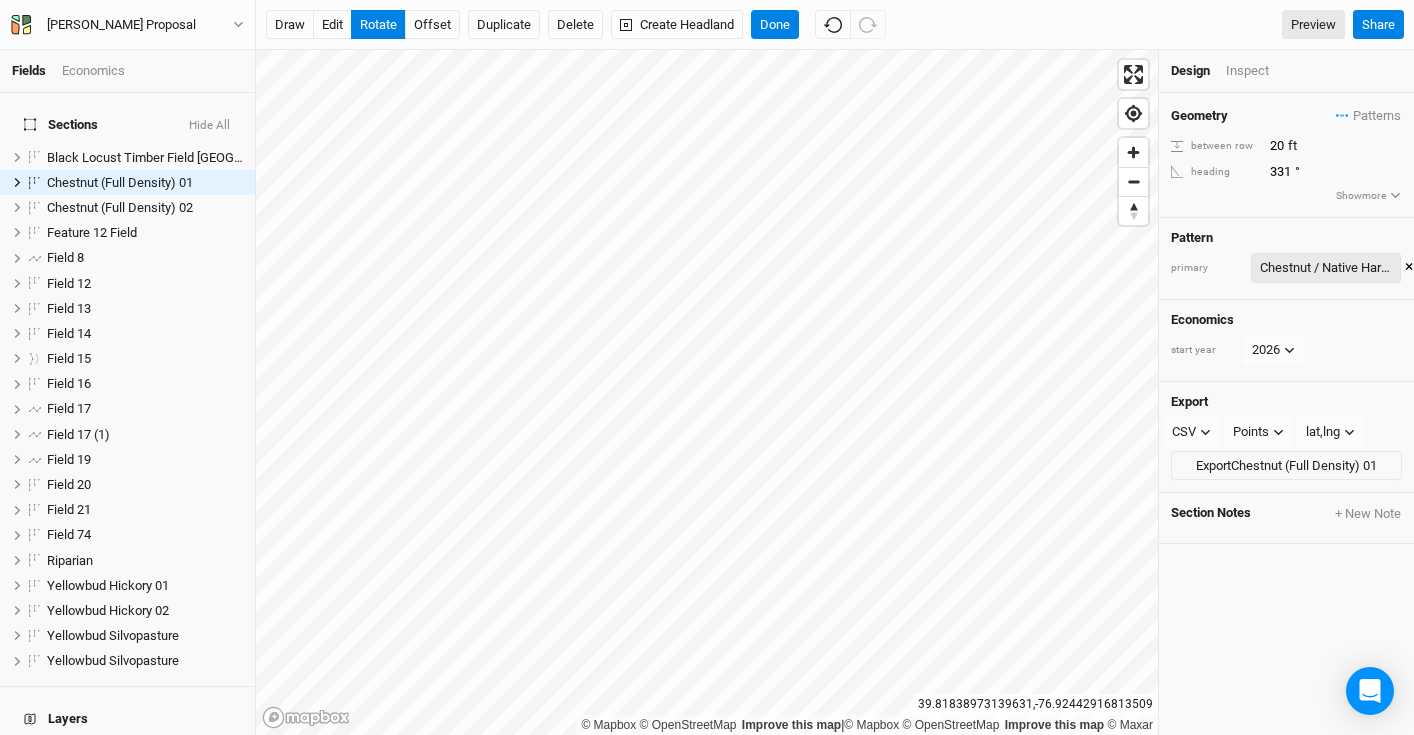 click on "Chestnut / Native Hardwood" at bounding box center [1326, 268] 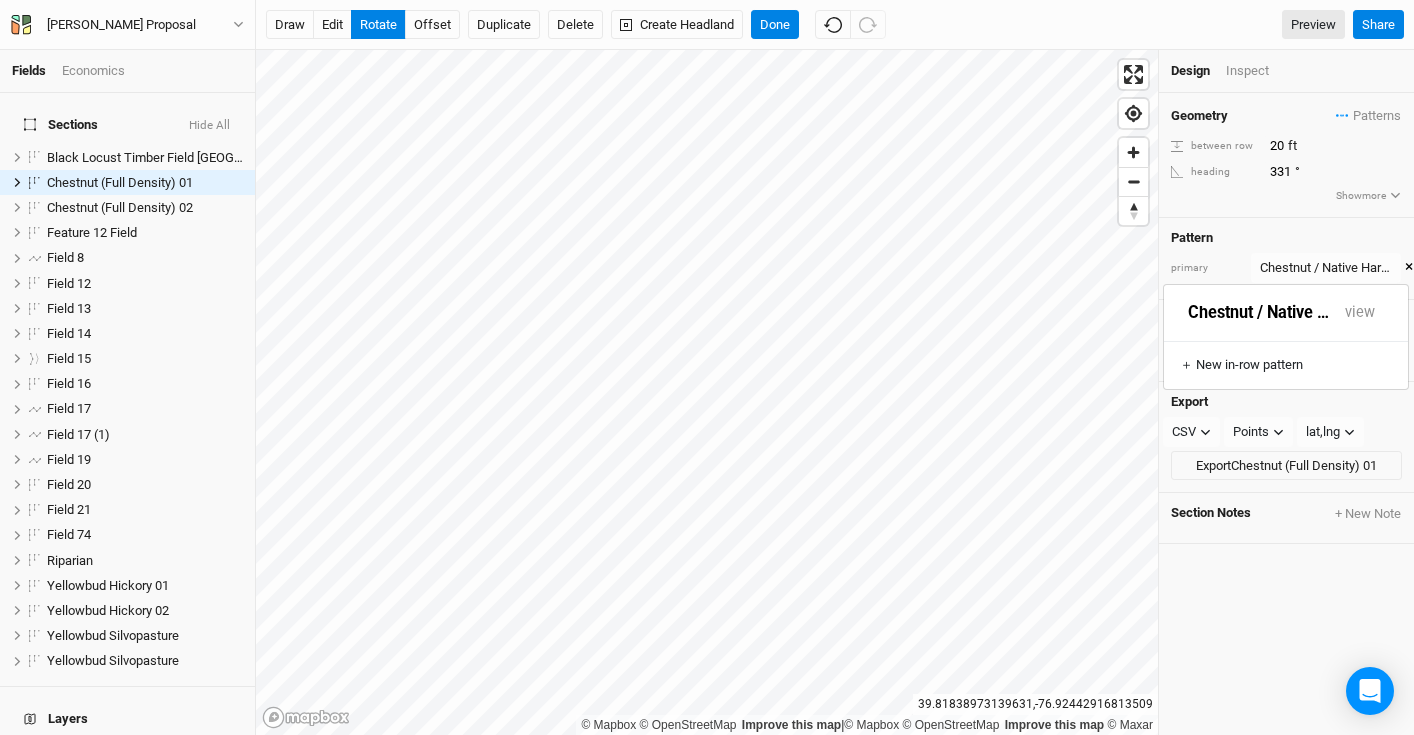 click on "primary Chestnut / Native Hardwood ×" at bounding box center [1286, 268] 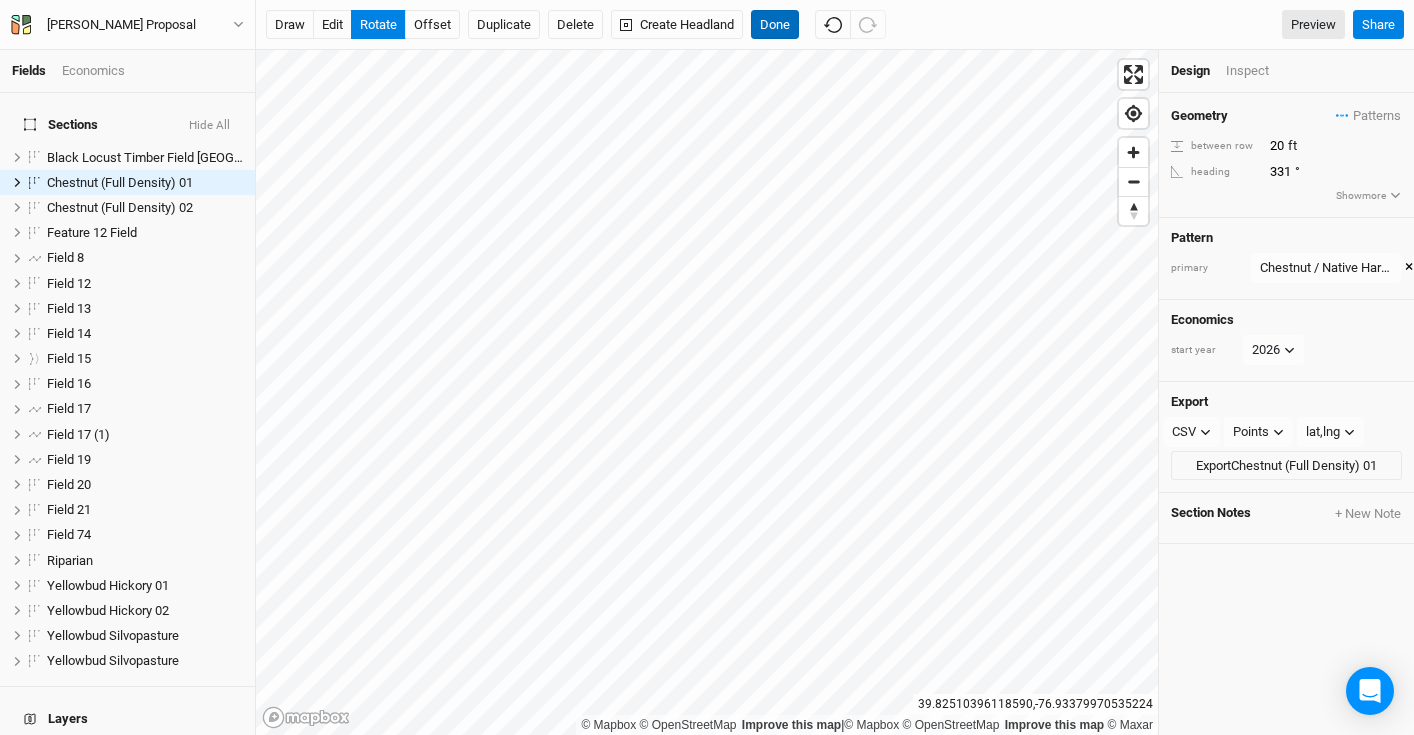 click on "Done" at bounding box center (775, 25) 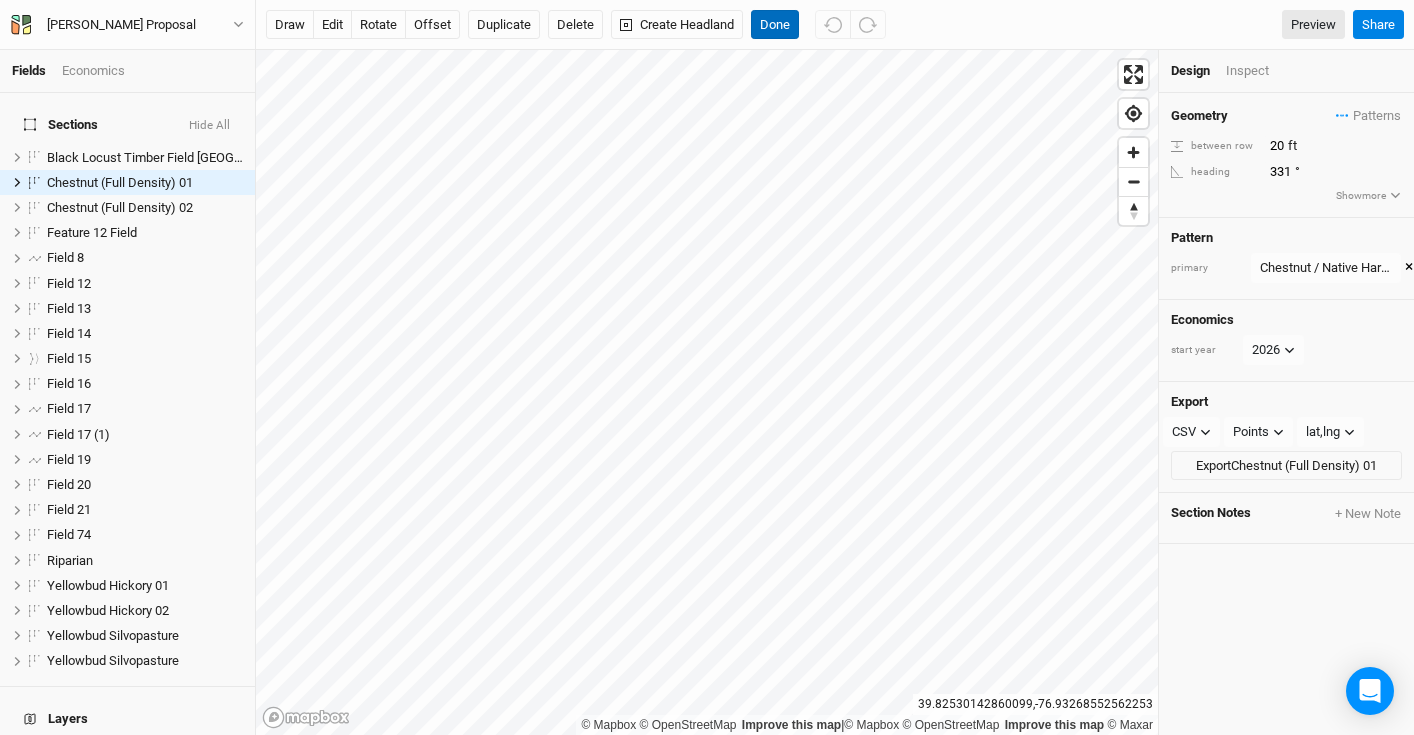 click on "Done" at bounding box center [775, 25] 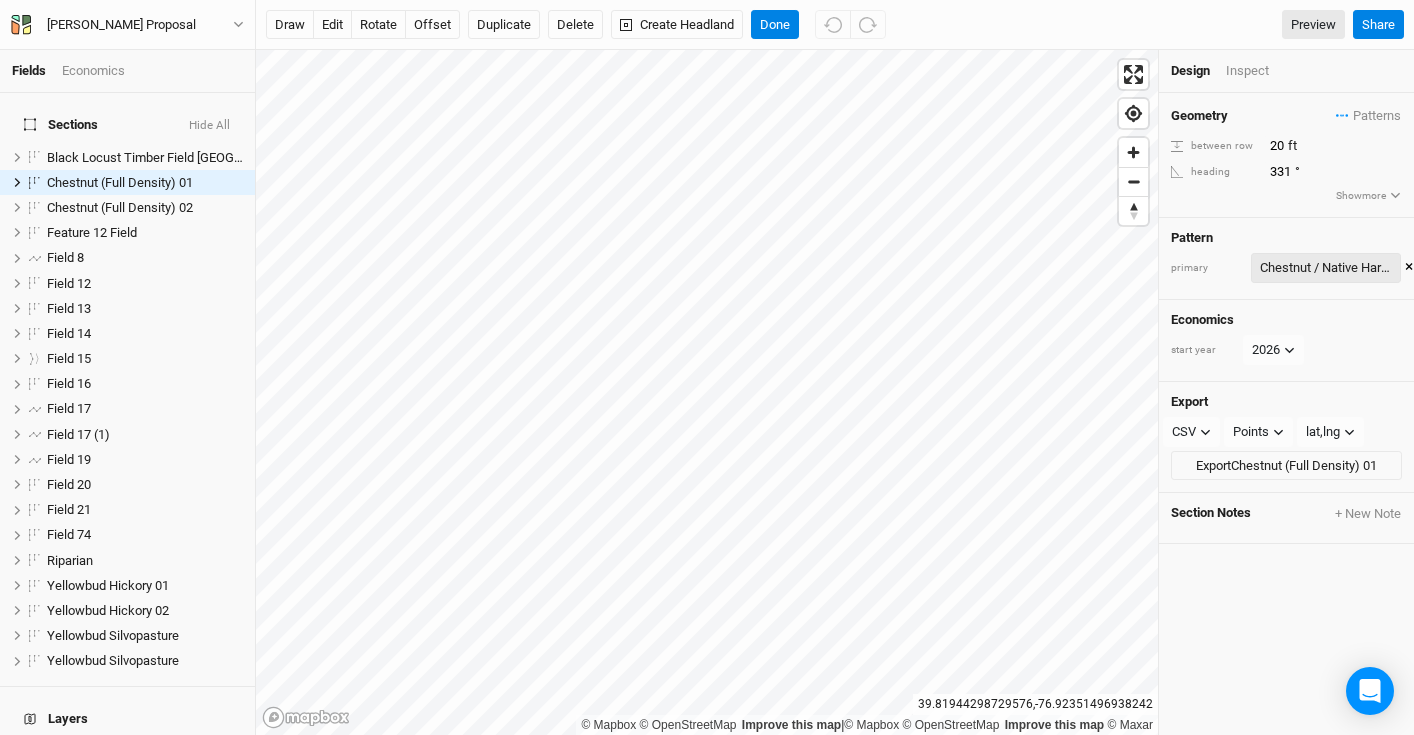 click on "Chestnut / Native Hardwood" at bounding box center (1326, 268) 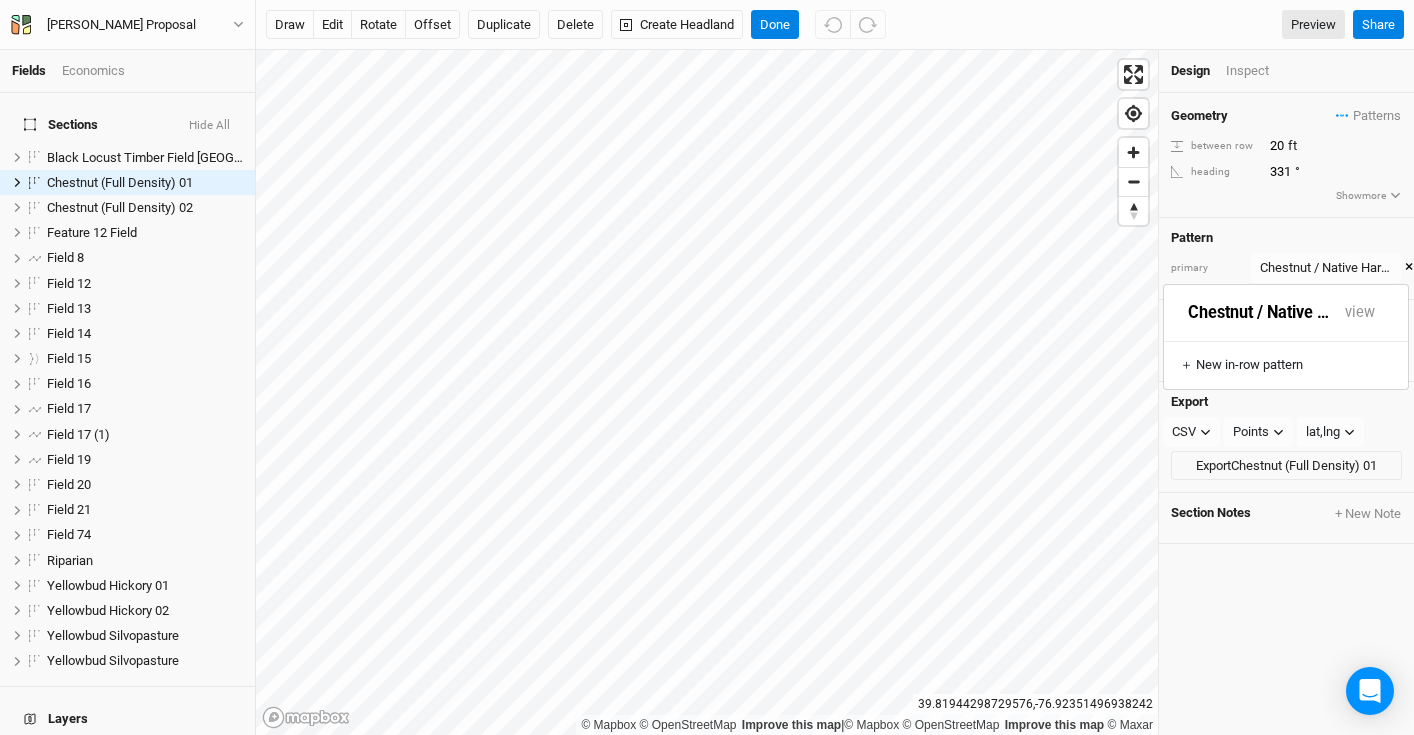 click on "Pattern primary Chestnut / Native Hardwood ×" at bounding box center (1286, 259) 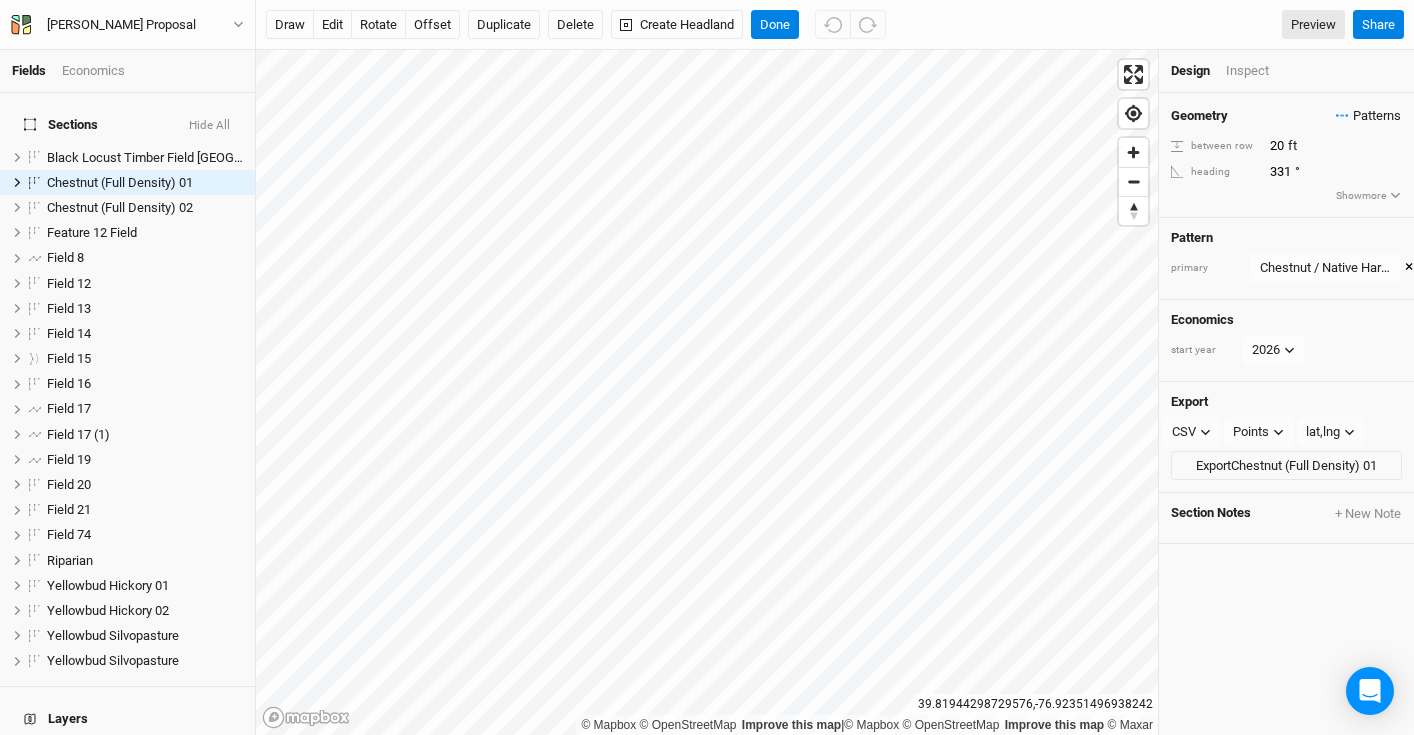 click on "Patterns" at bounding box center (1368, 116) 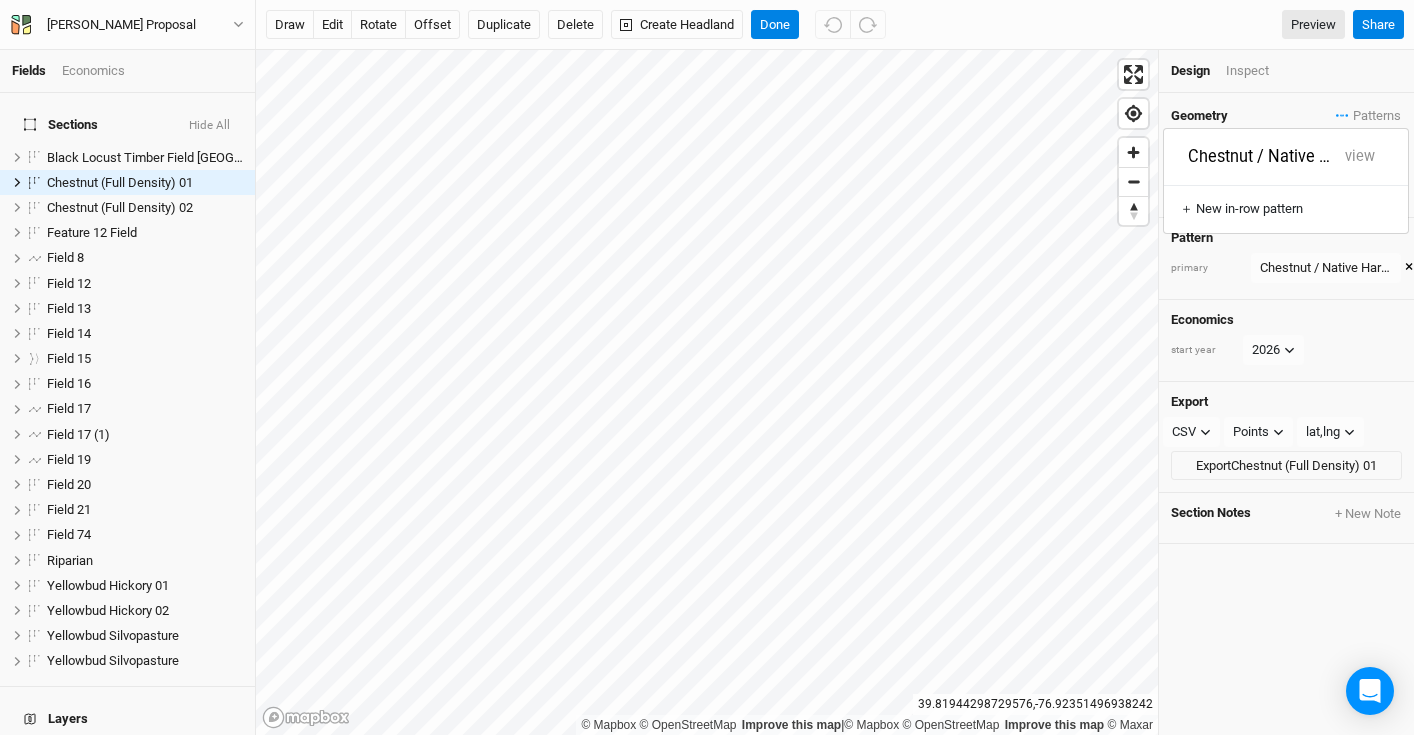 click on "Geometry  Patterns" at bounding box center (1286, 116) 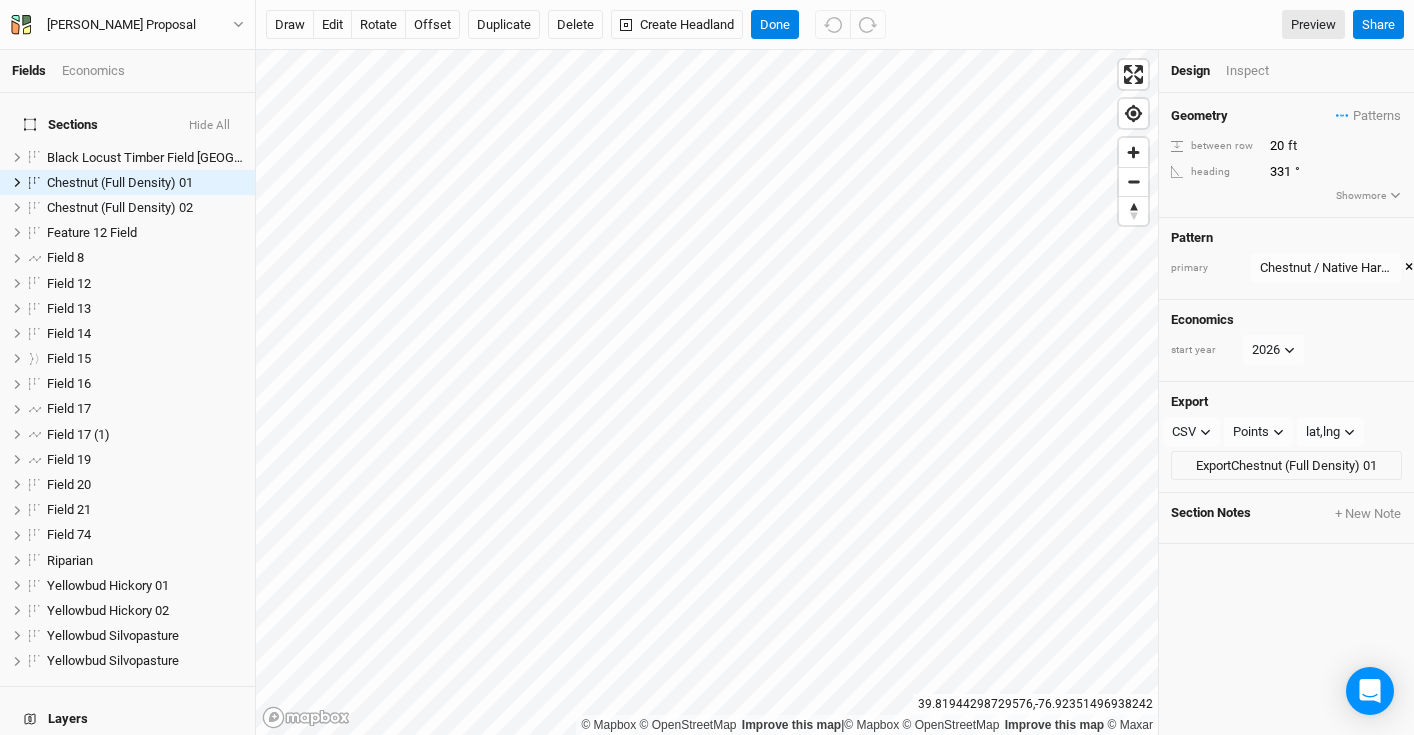 click on "Show  more" at bounding box center (1368, 196) 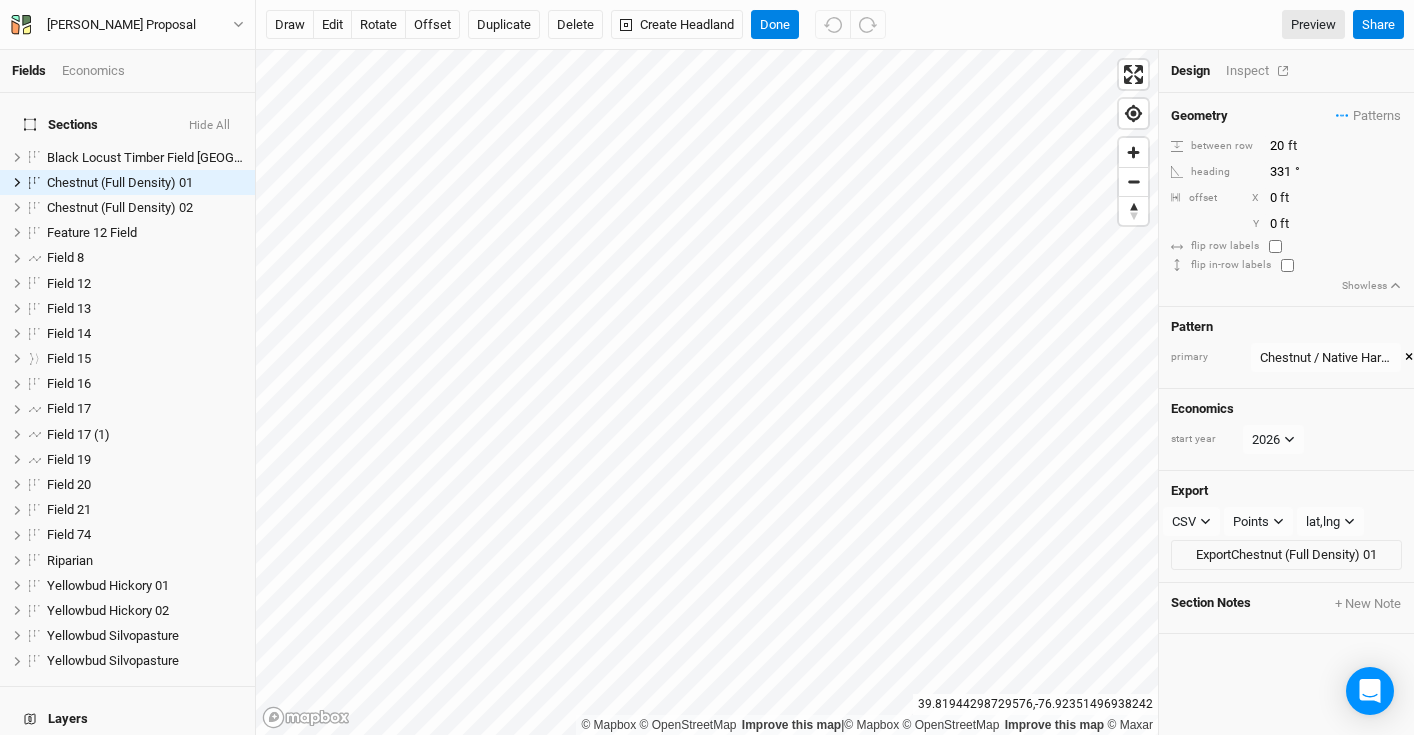 click on "Inspect" at bounding box center (1261, 71) 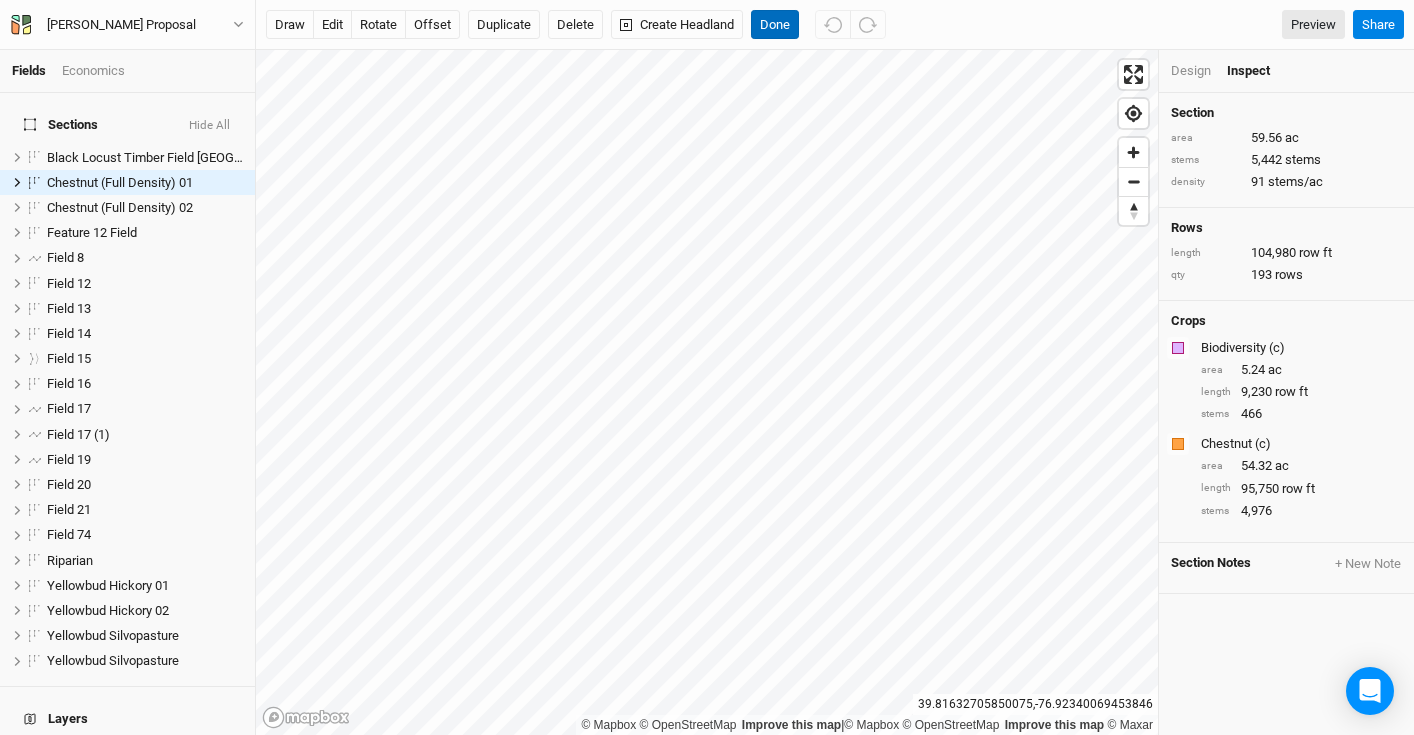 click on "Done" at bounding box center (775, 25) 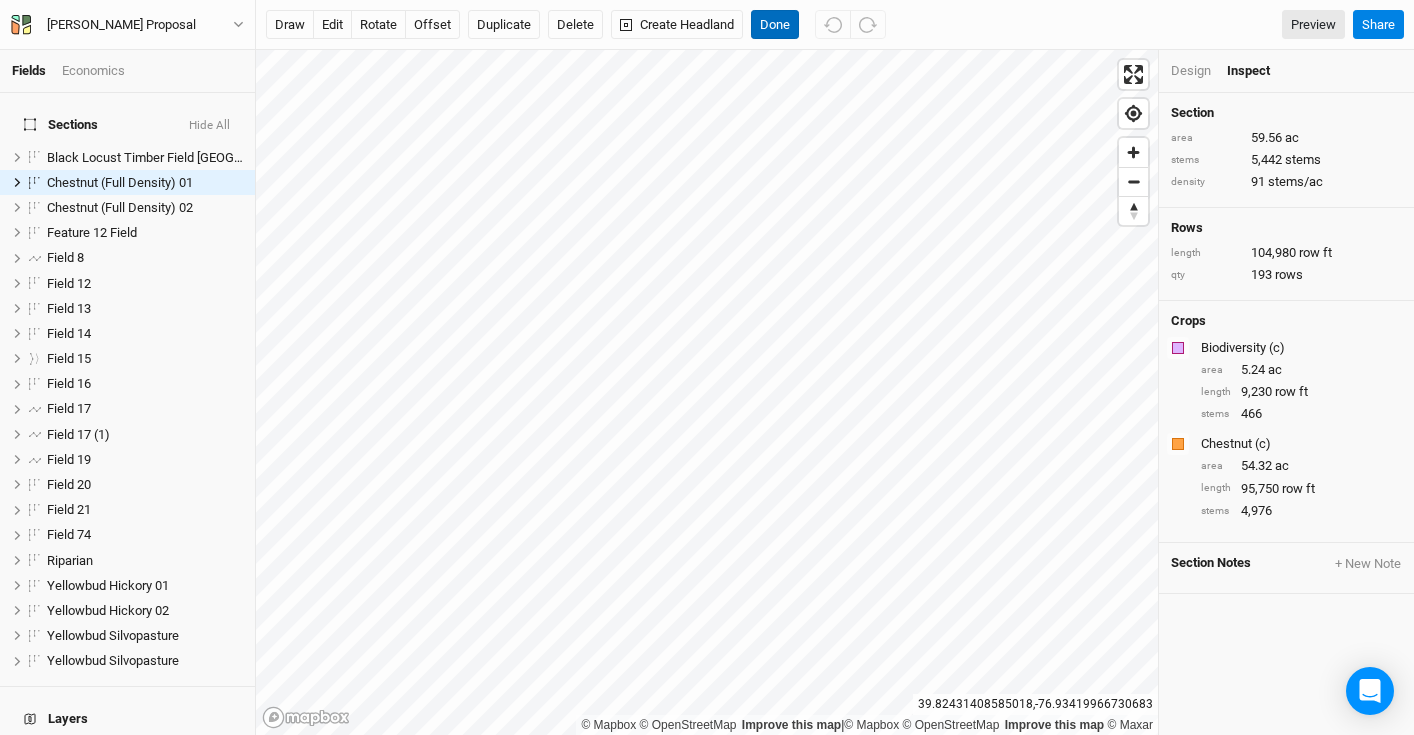 click on "Done" at bounding box center [775, 25] 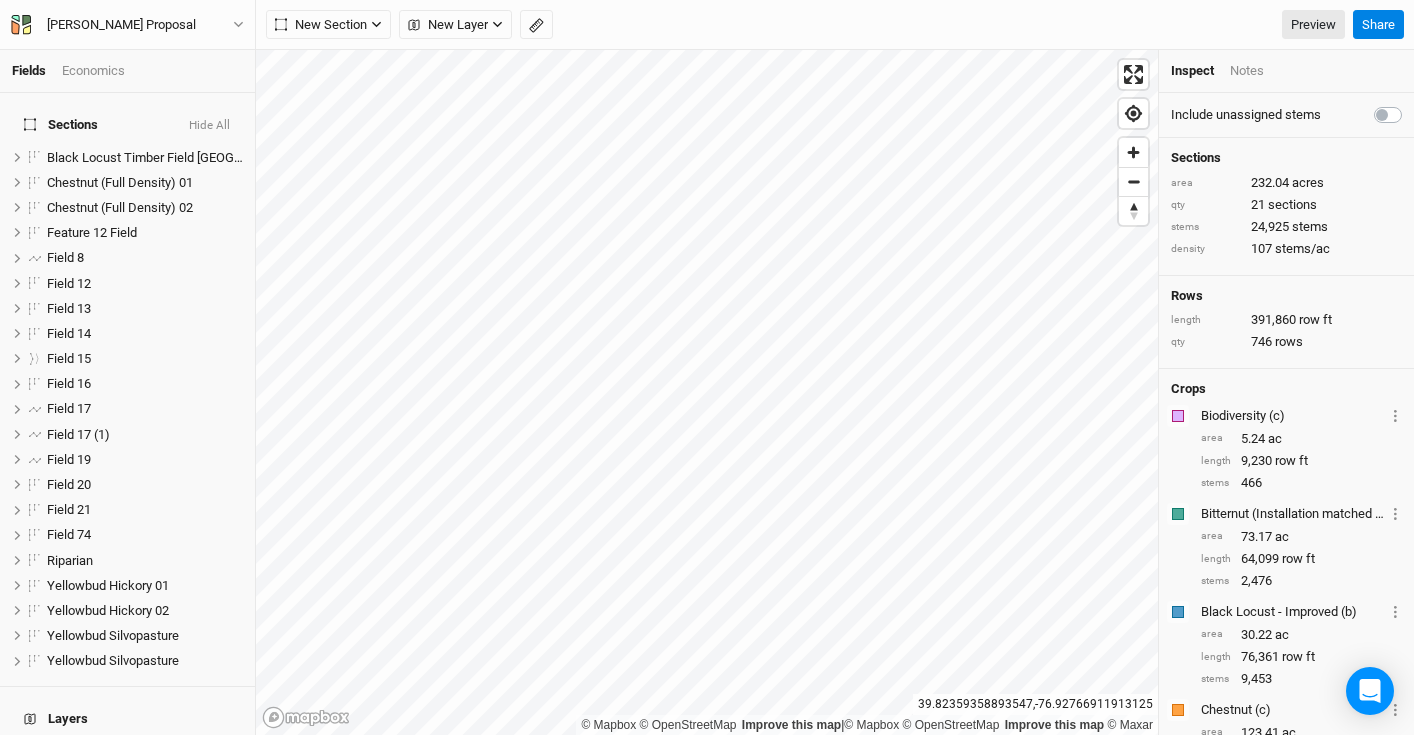 click on "Fields Economics Sections Hide All Black Locust Timber Field Buffers Headland Field hide Chestnut (Full Density) 01 hide Chestnut (Full Density) 02 hide Feature 12 Field hide Field 8 hide Field 12 hide Field 13 hide Field 14 hide Field 15 hide Field 16 hide Field 17 hide Field 17 (1) hide Field 19 hide Field 20 hide Field 21 hide Field 74 hide Riparian hide Yellowbud Hickory 01 hide Yellowbud Hickory 02 hide Yellowbud Silvopasture hide Yellowbud Silvopasture hide Layers Showcase Farm hide Roads hide Headlands hide Feature 1 hide Feature 2 hide Feature 3 hide Feature 4 hide Feature 1 hide Feature 2 hide Feature 3 hide Feature 4 hide Feature 5 hide Feature 6 hide Feature 7 hide Feature 9 hide Feature 10 hide Feature 11 hide Feature 12 hide Feature 13 hide Feature 14 hide Feature 15 hide Feature 16 hide Feature 17 hide Feature 18 hide Feature 19 hide Feature 20 hide Feature 21 hide Feature 22 hide Feature 23 hide Feature 24 hide Feature 25 hide Feature 26 hide Feature 27 hide Feature 28" at bounding box center [707, 367] 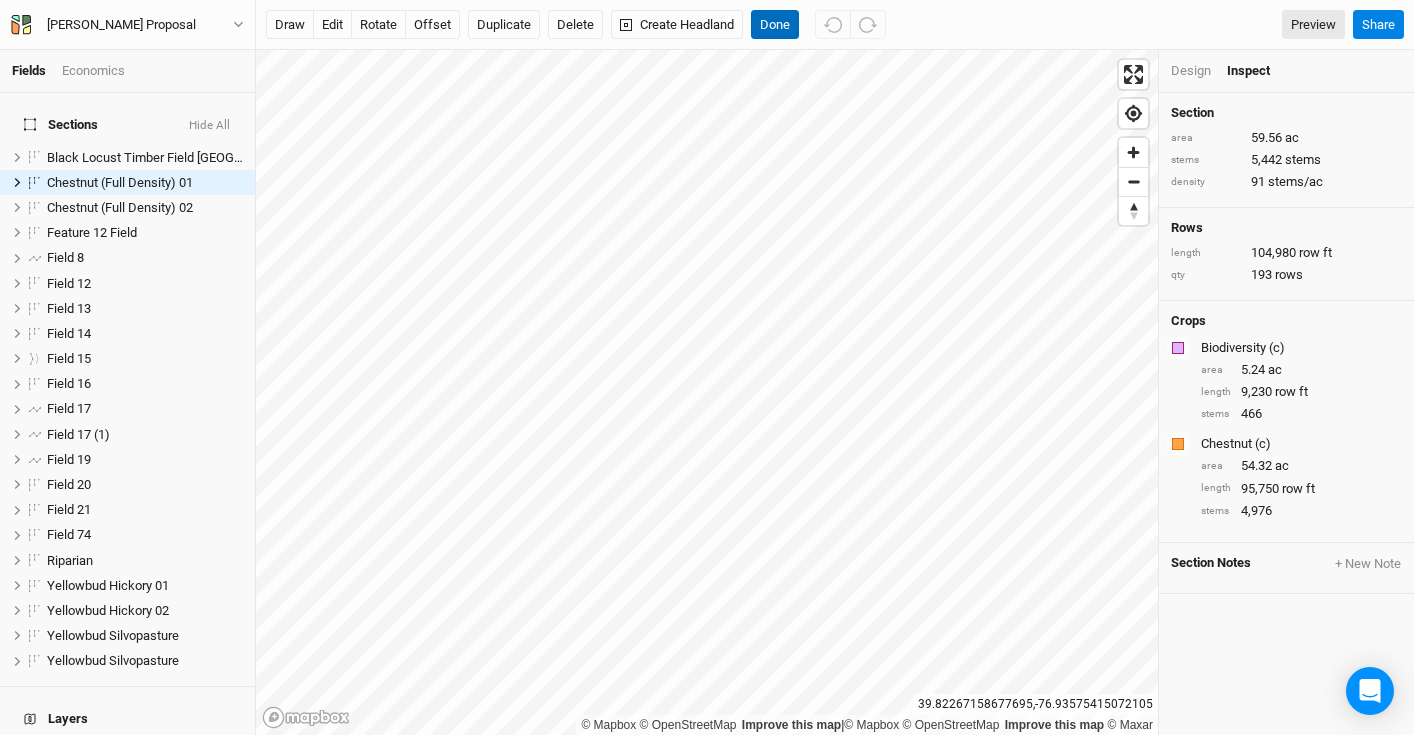 click on "Done" at bounding box center (775, 25) 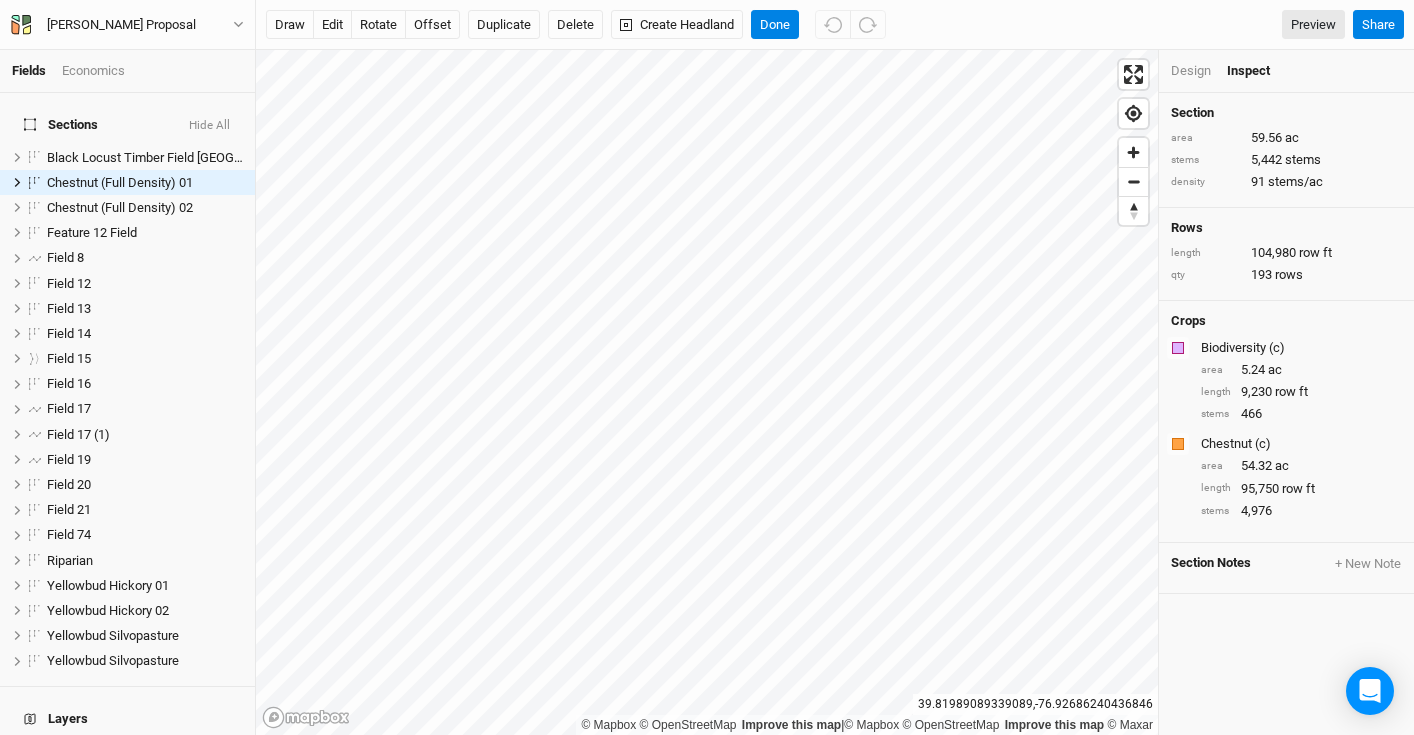 click on "Design" at bounding box center [1191, 71] 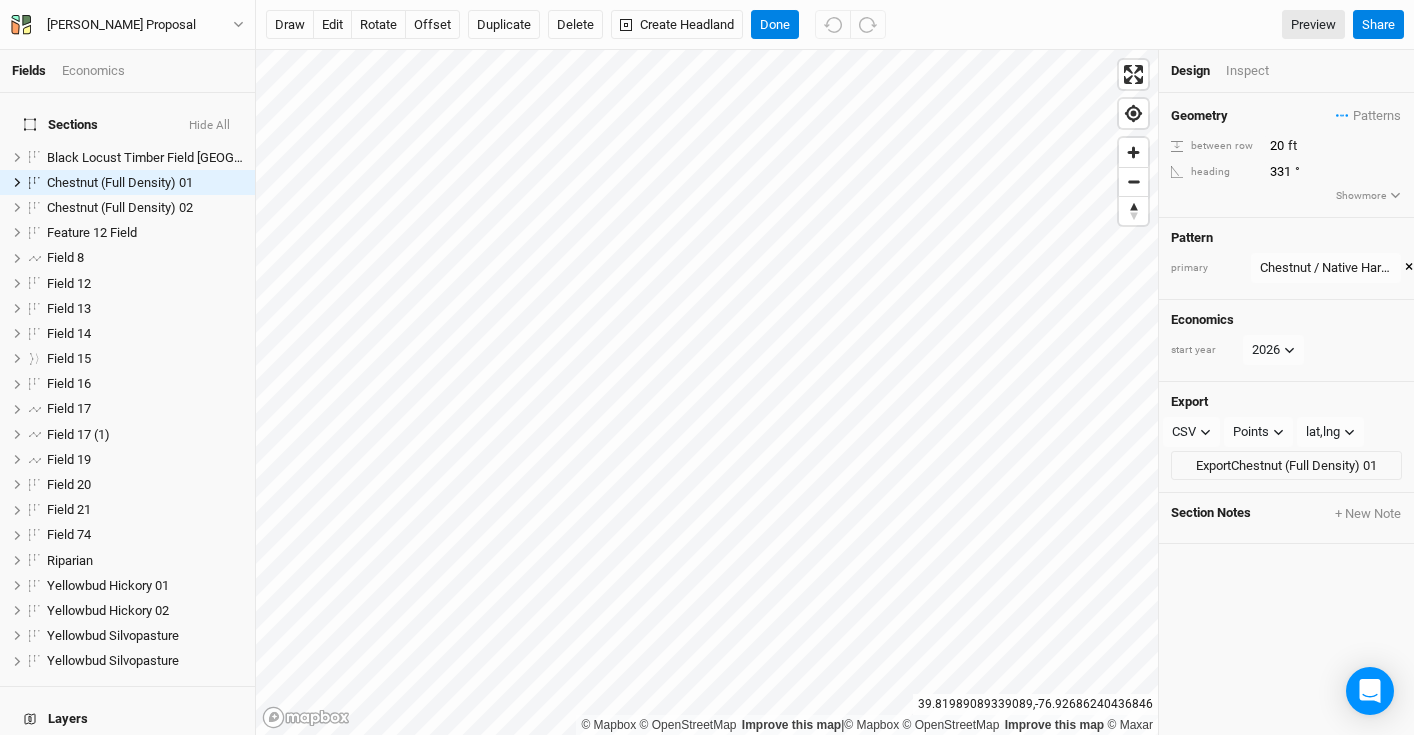 click on "×" at bounding box center [1409, 268] 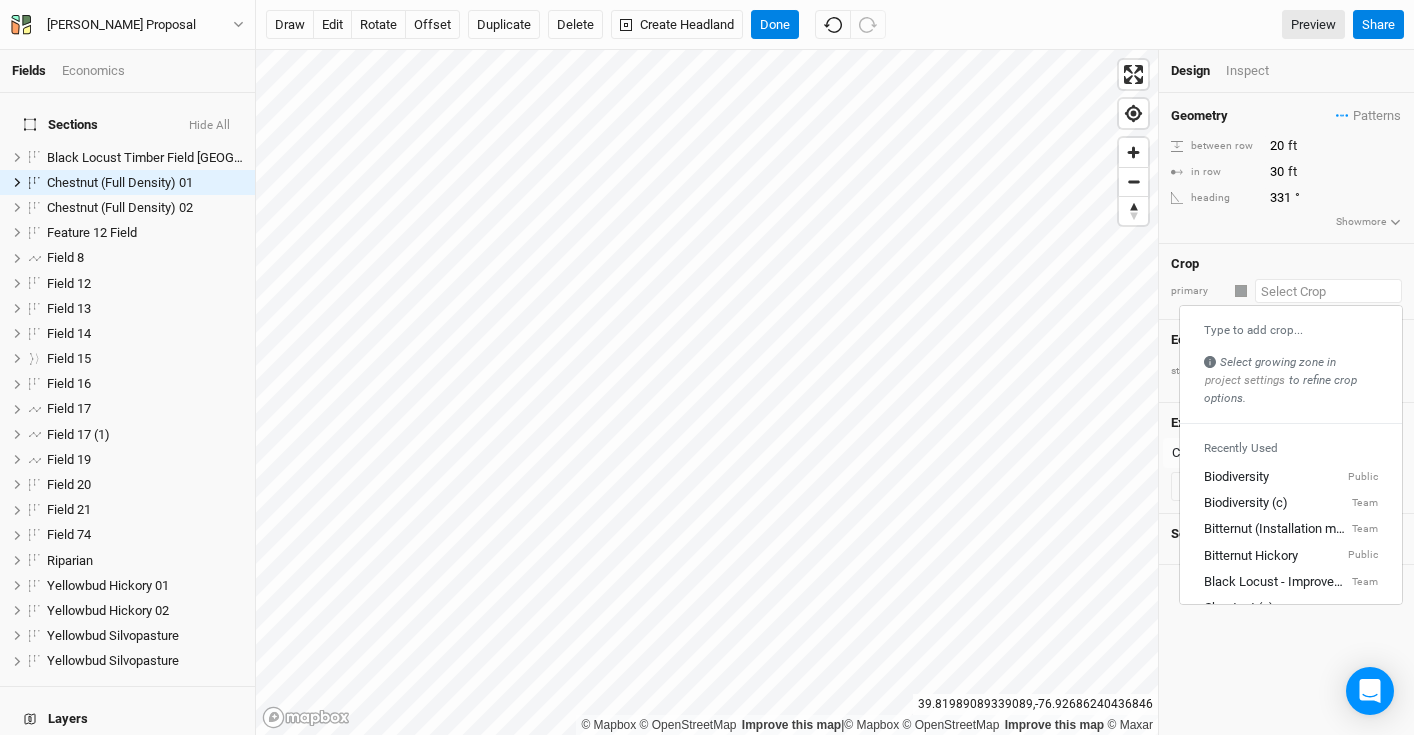 click at bounding box center (1328, 291) 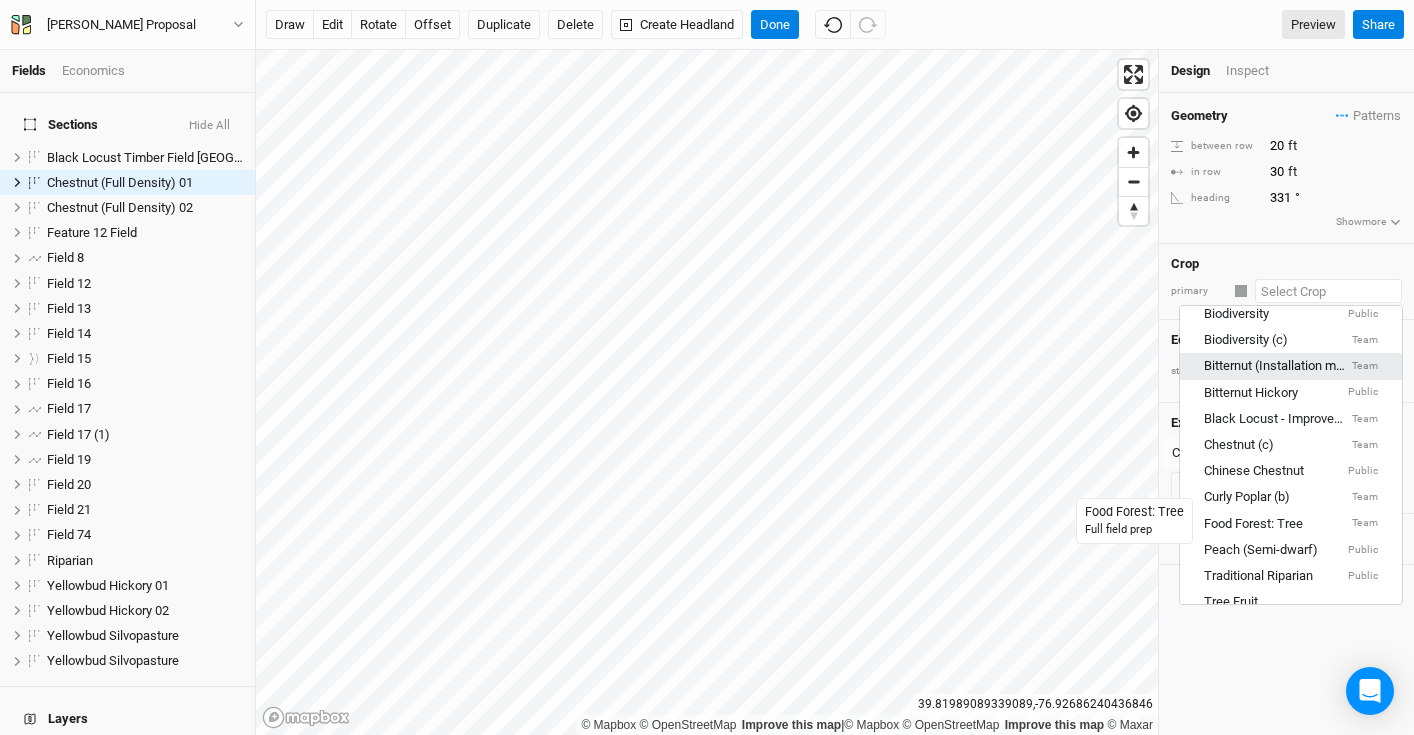 scroll, scrollTop: 165, scrollLeft: 0, axis: vertical 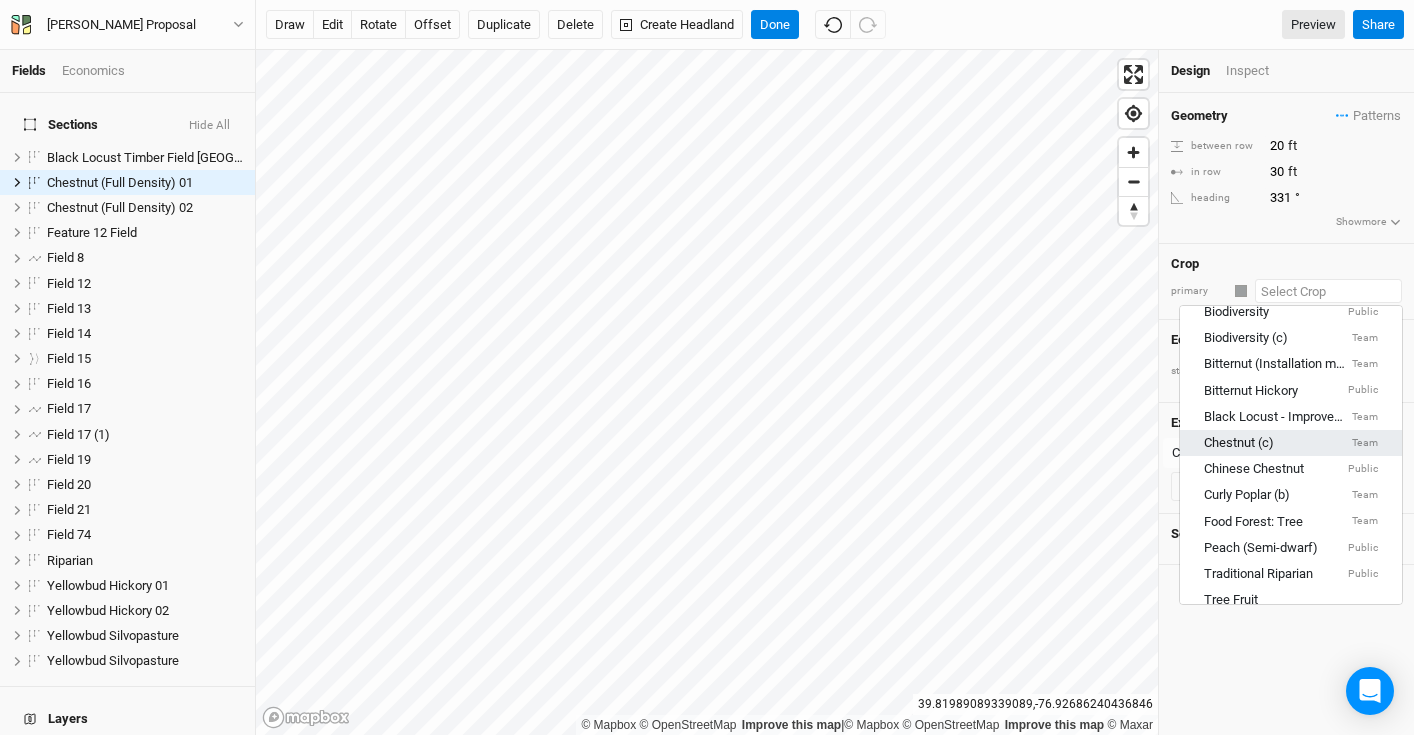 click on "Chestnut (c) Team" at bounding box center (1291, 443) 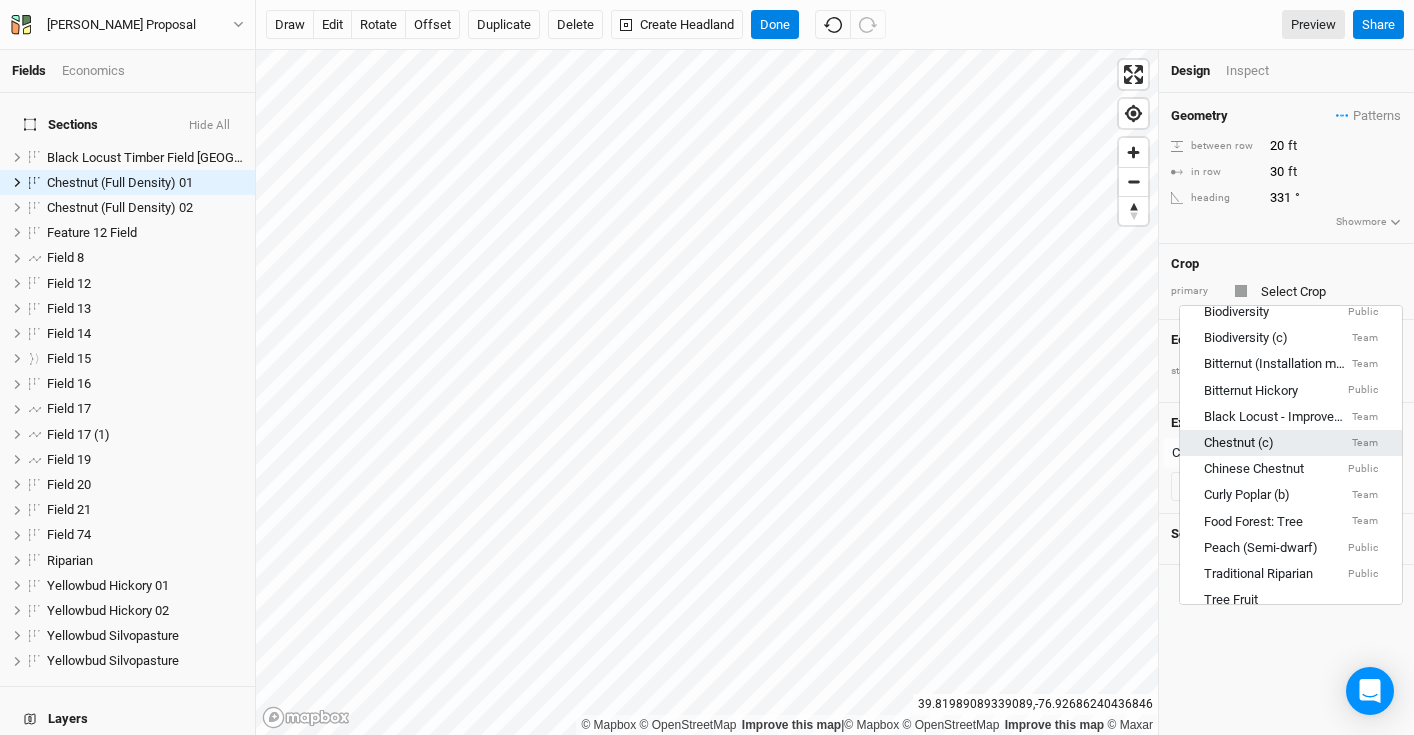 type on "20" 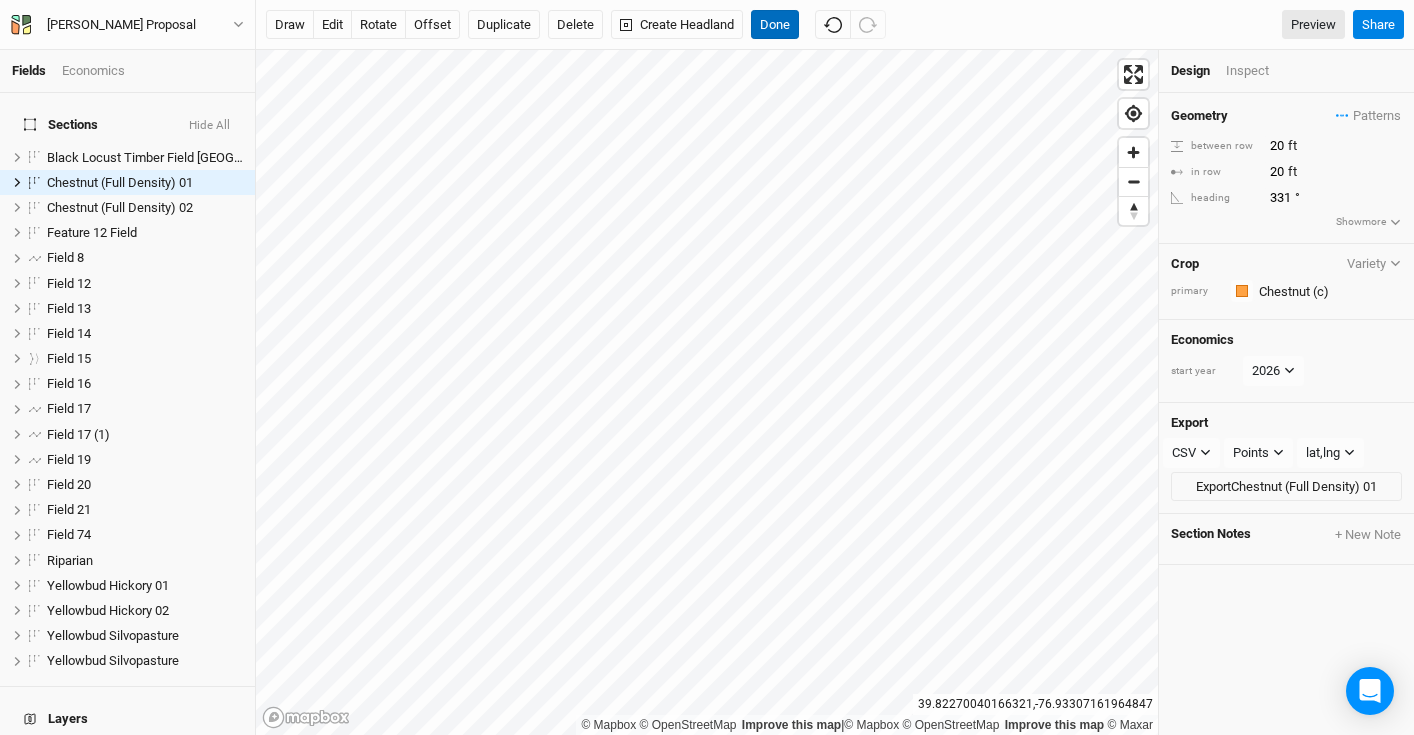 click on "Done" at bounding box center [775, 25] 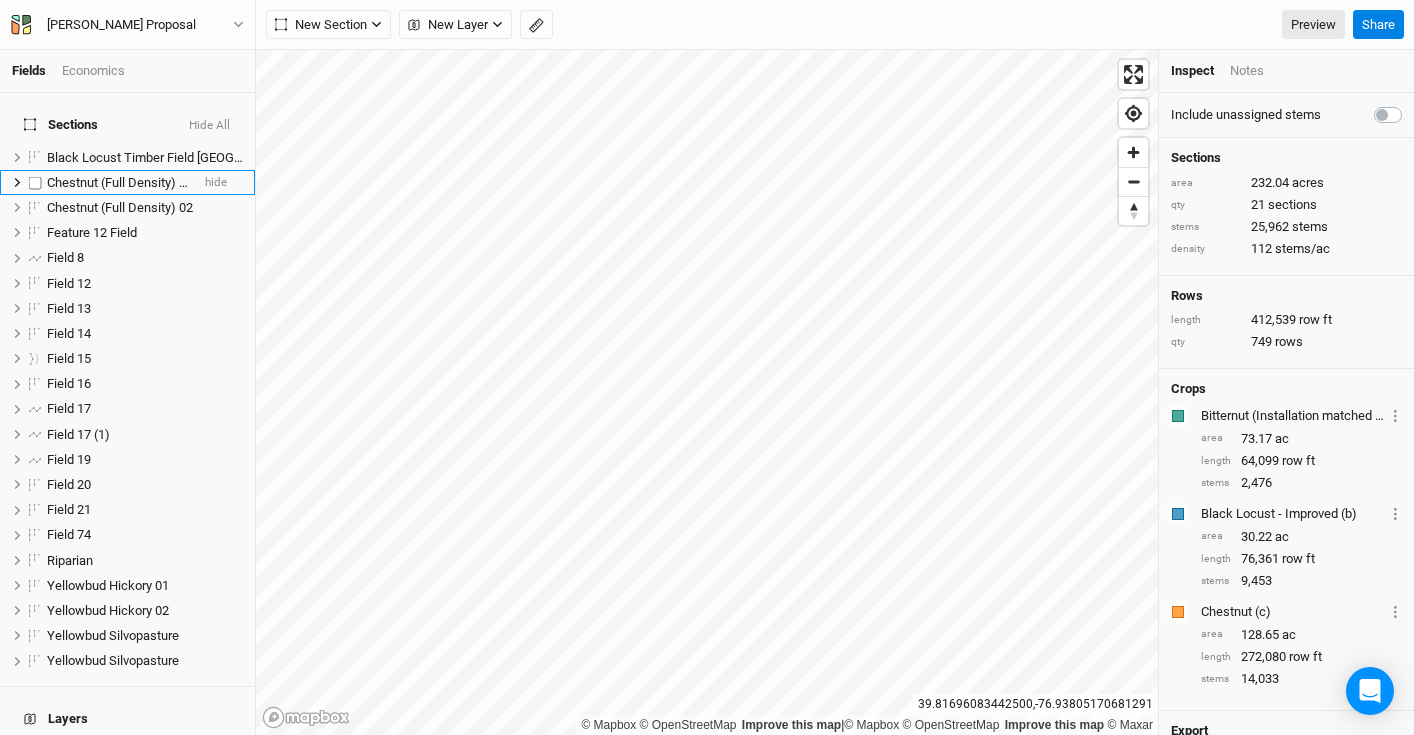 click 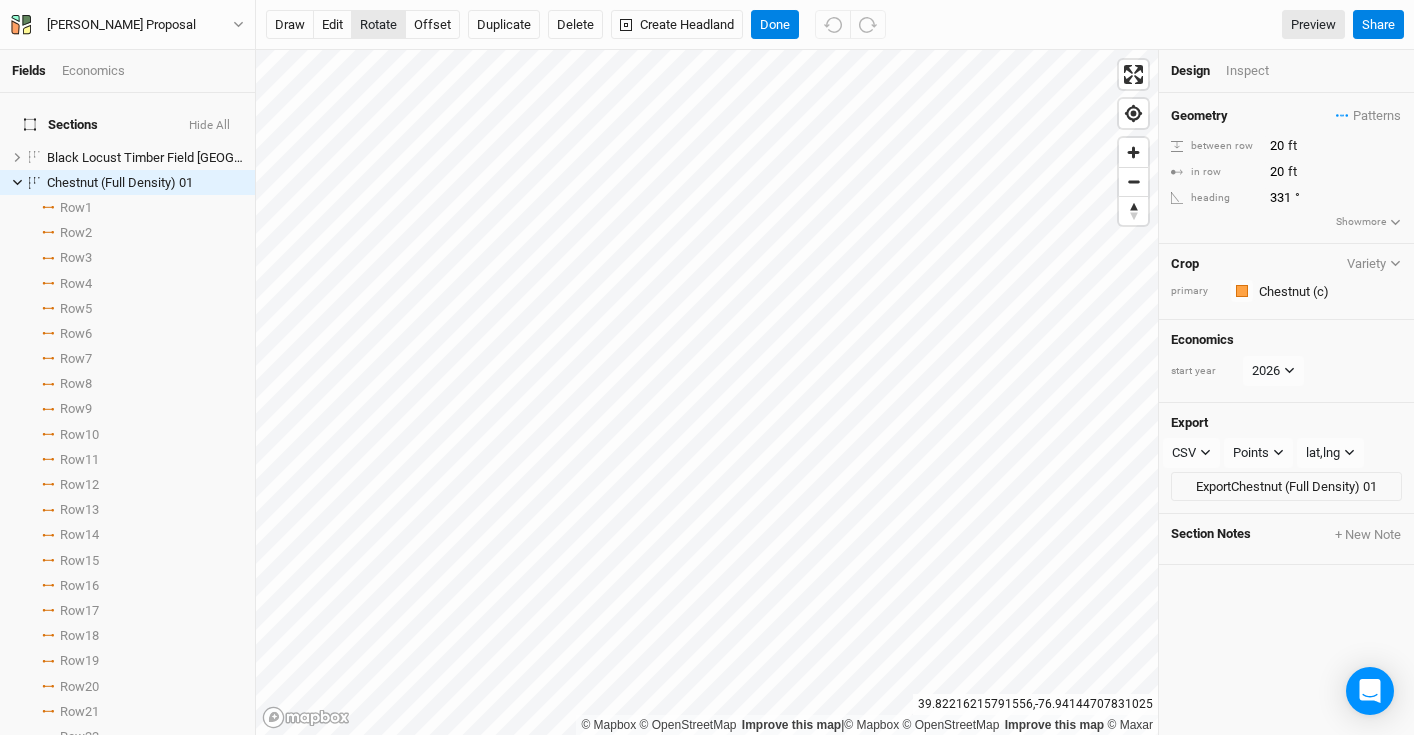 click on "rotate" at bounding box center [378, 25] 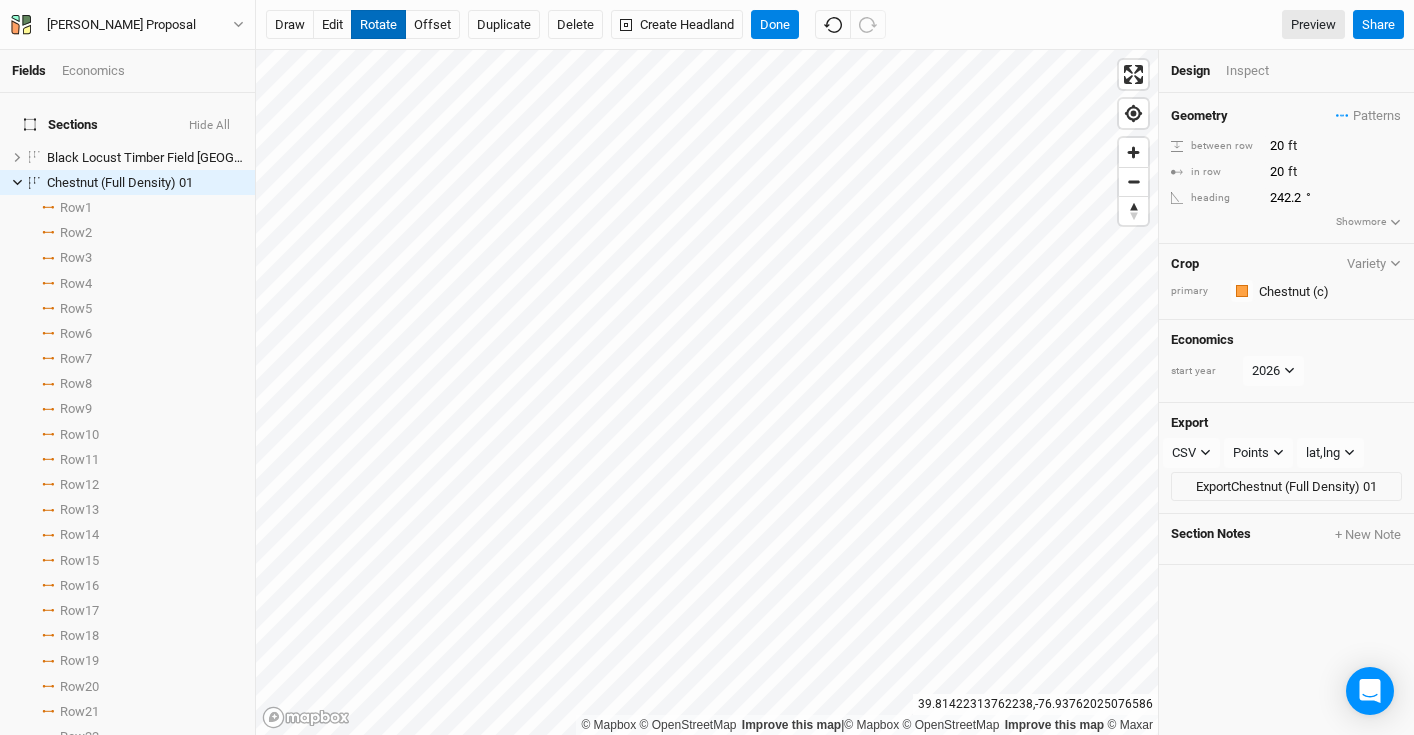 type on "241.5" 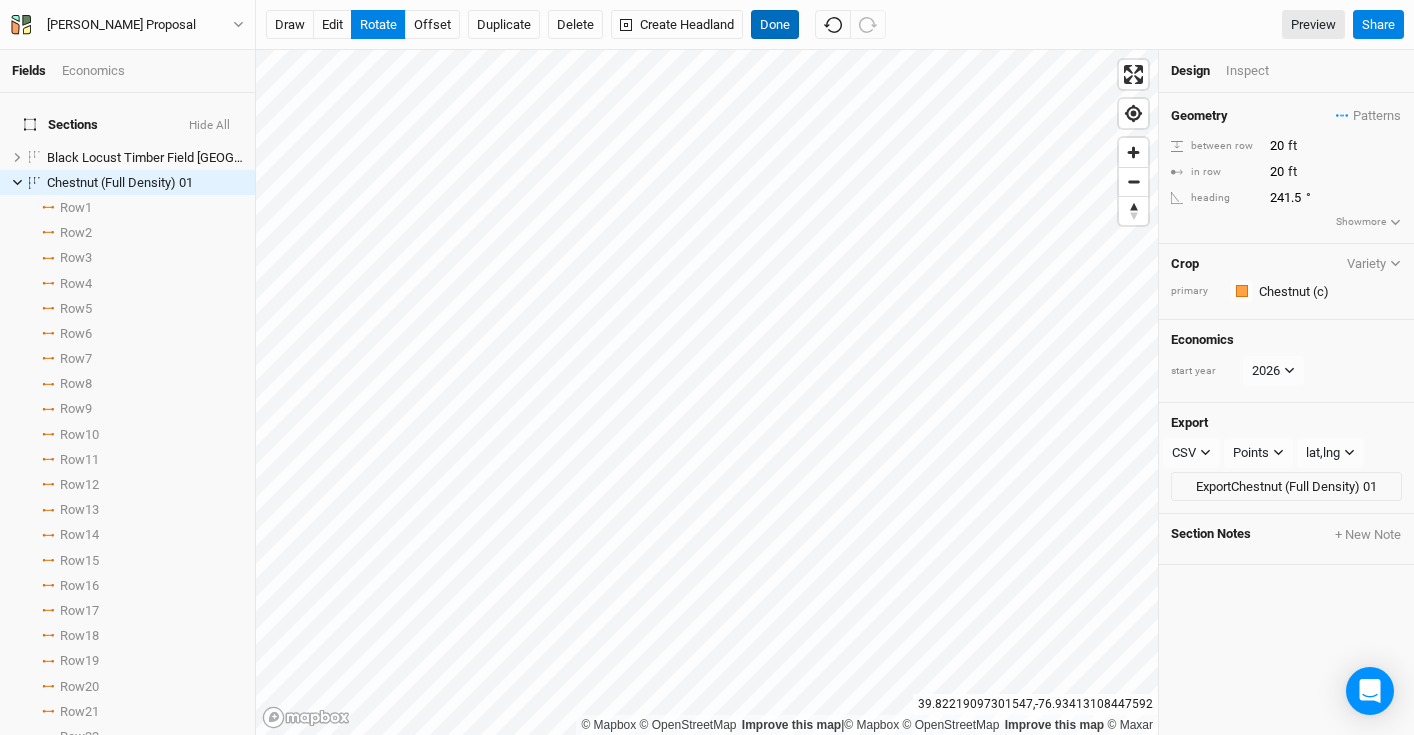 click on "Done" at bounding box center (775, 25) 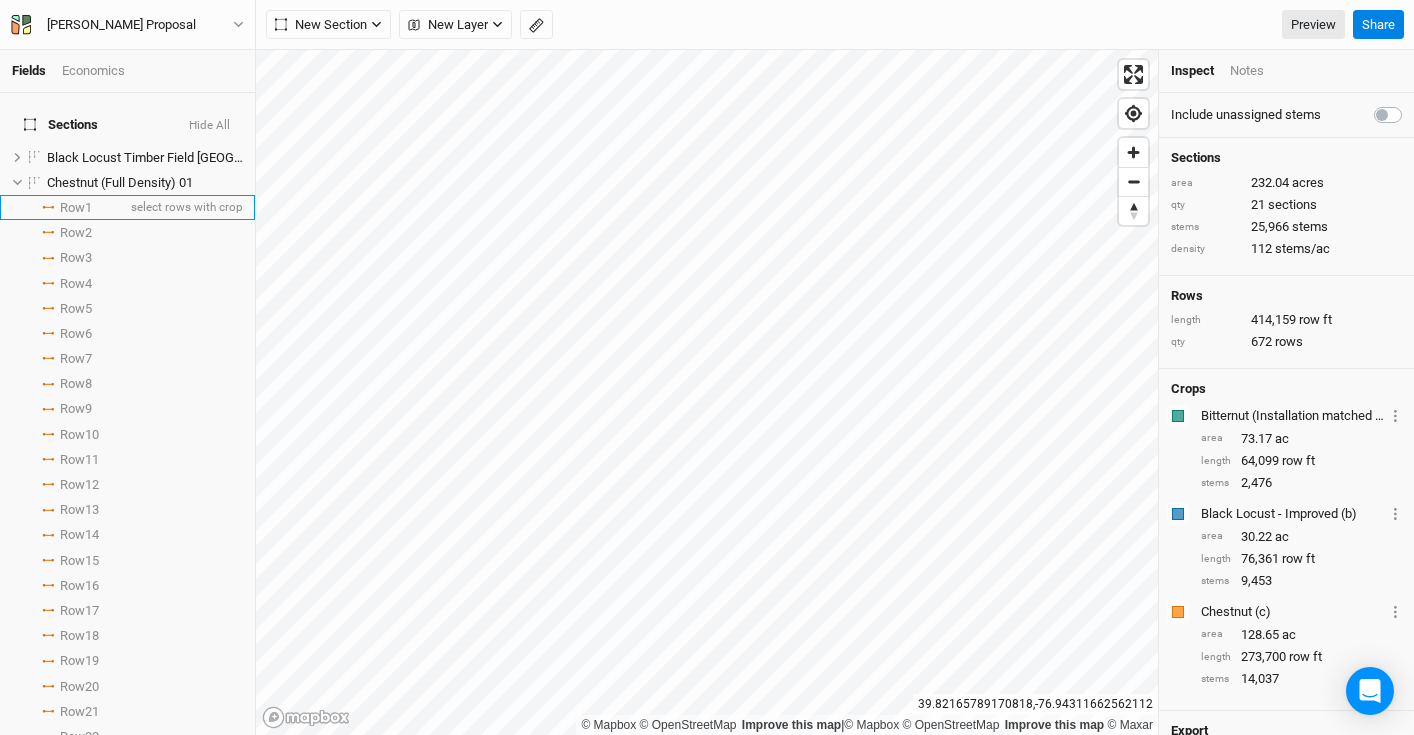 click on "Row  1 select rows with crop" at bounding box center (127, 207) 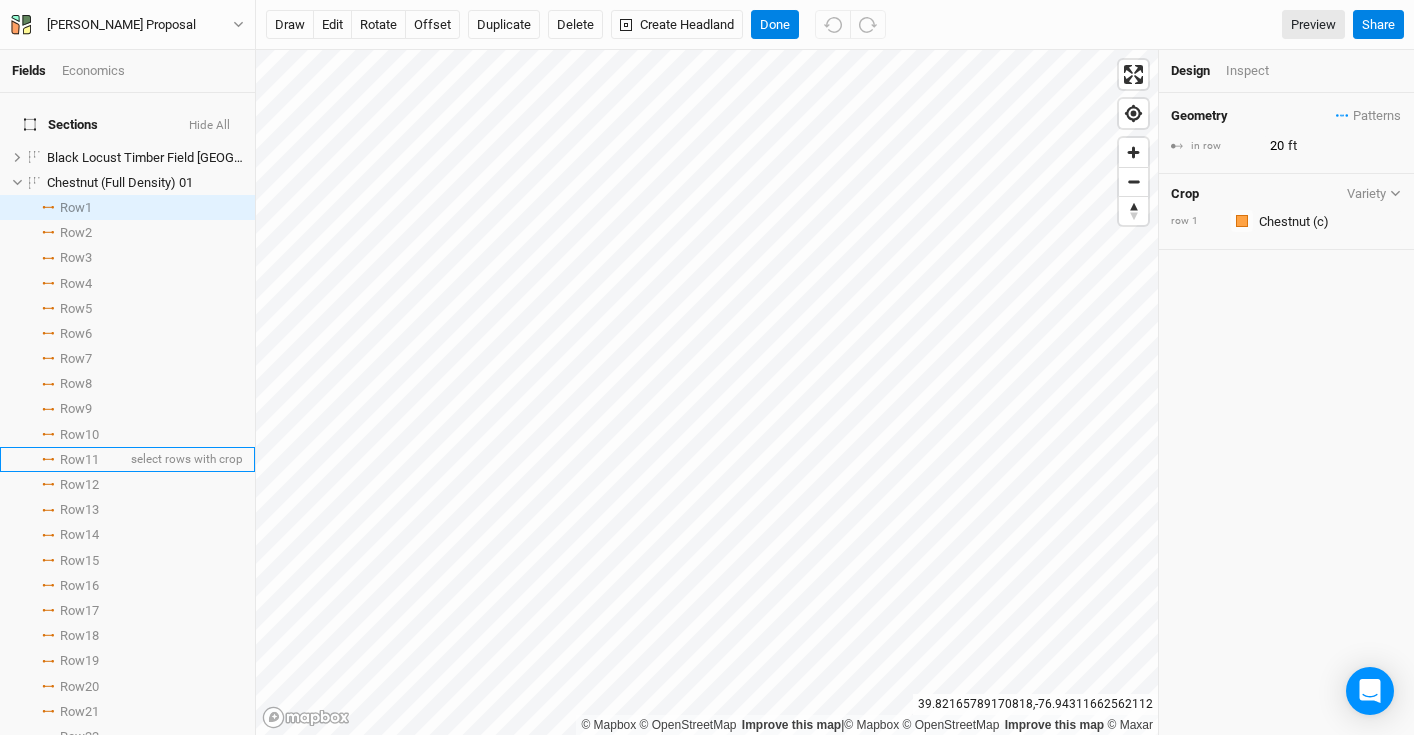 click on "Row  11" at bounding box center [79, 460] 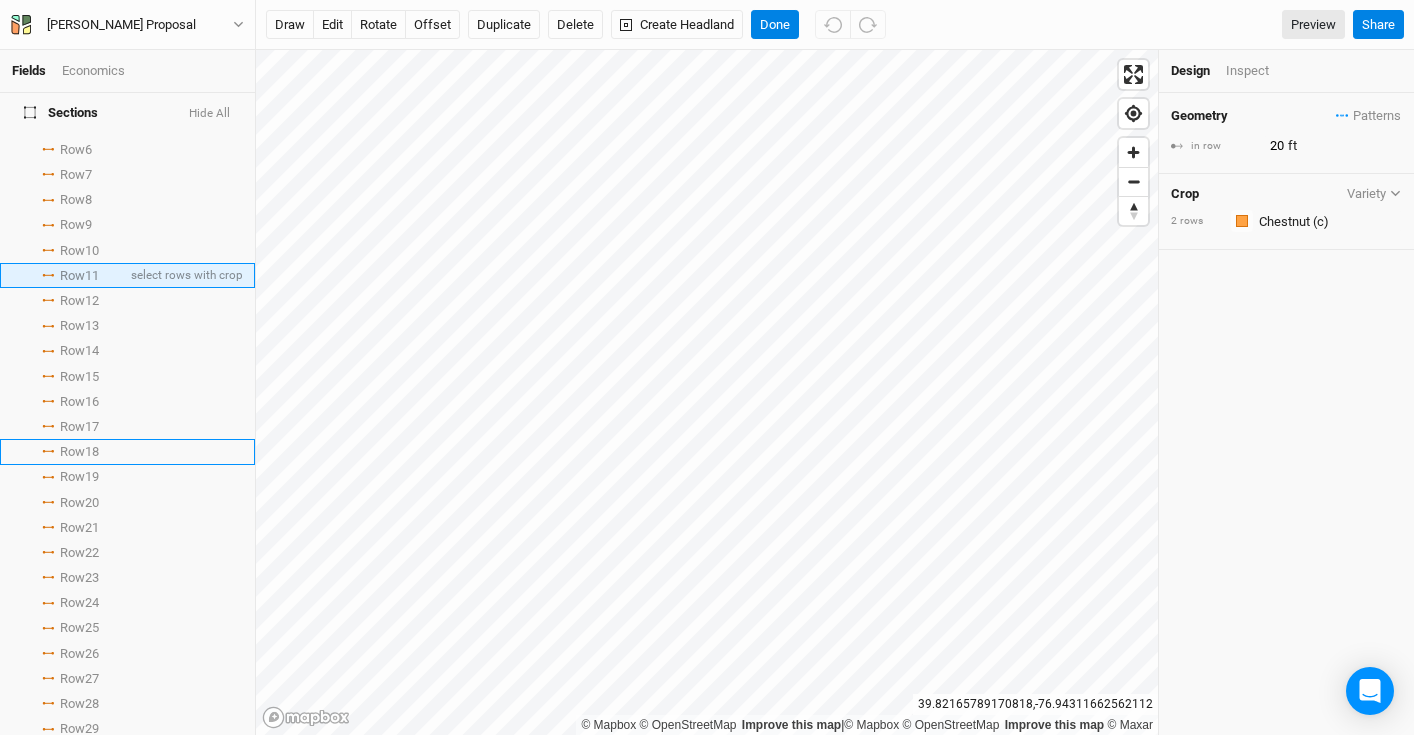 scroll, scrollTop: 221, scrollLeft: 0, axis: vertical 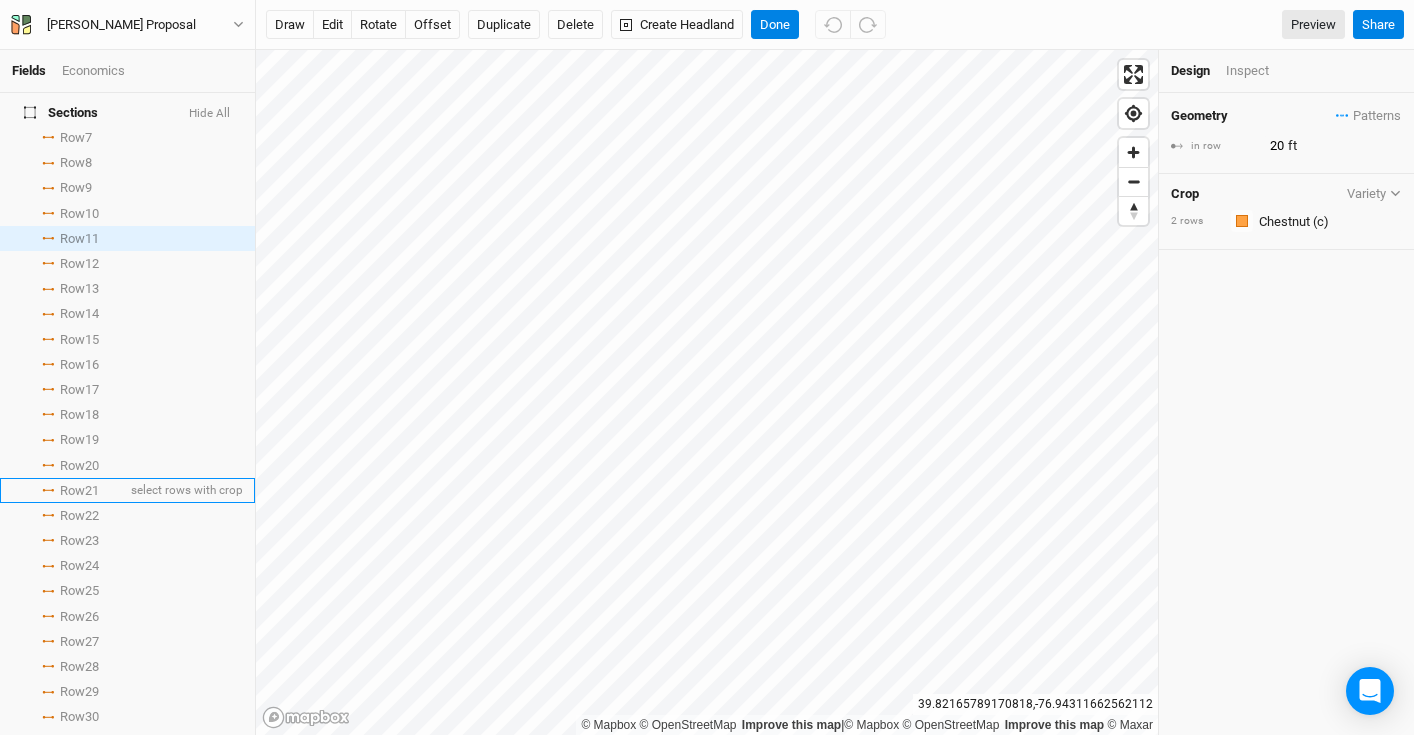 click on "Row  21" at bounding box center (79, 491) 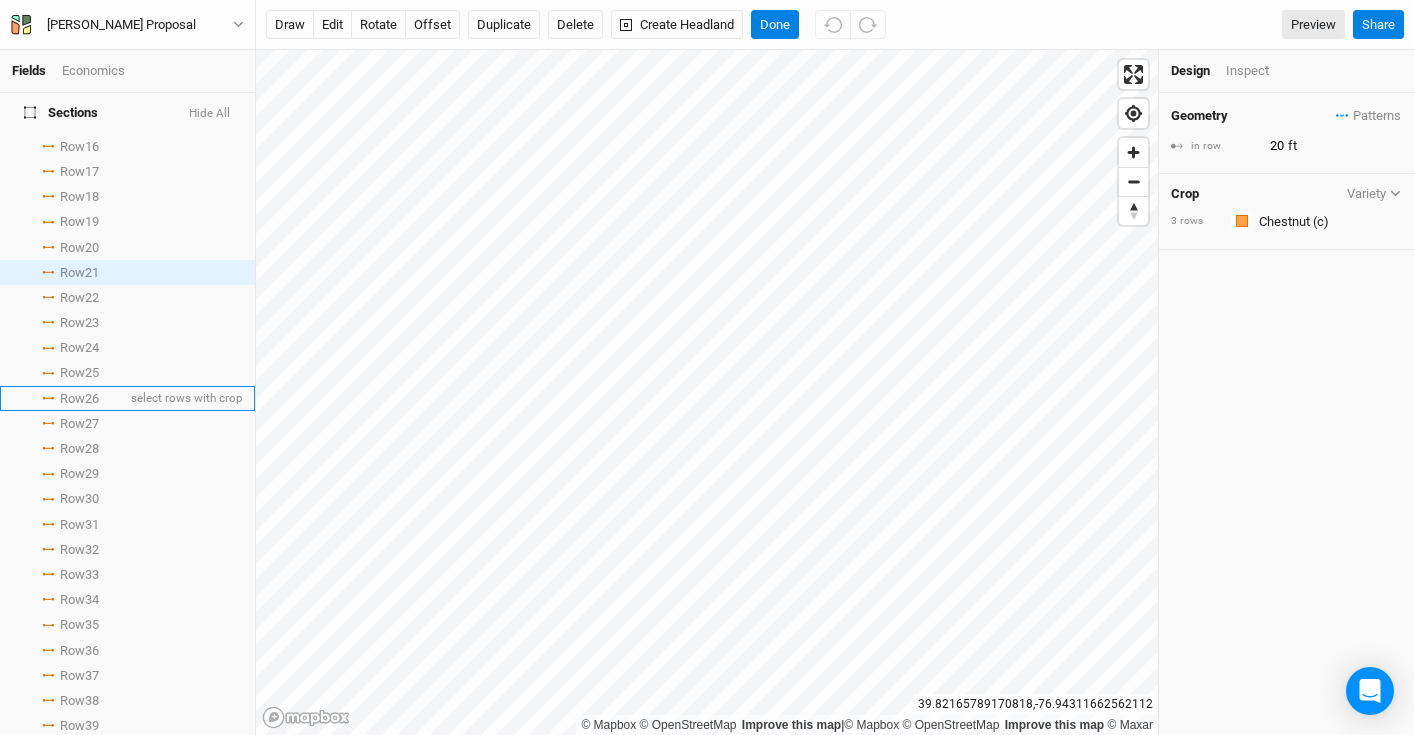 scroll, scrollTop: 443, scrollLeft: 0, axis: vertical 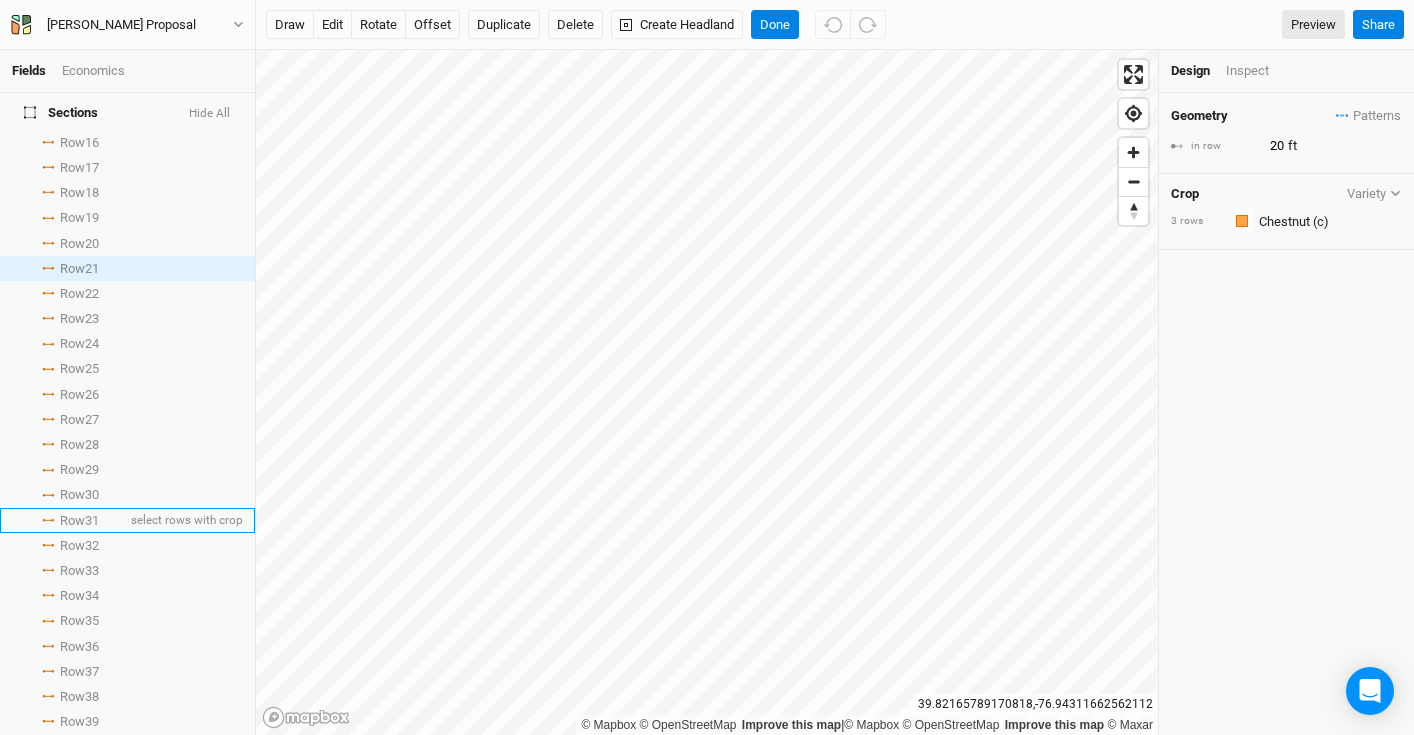 click on "Row  31" at bounding box center [79, 521] 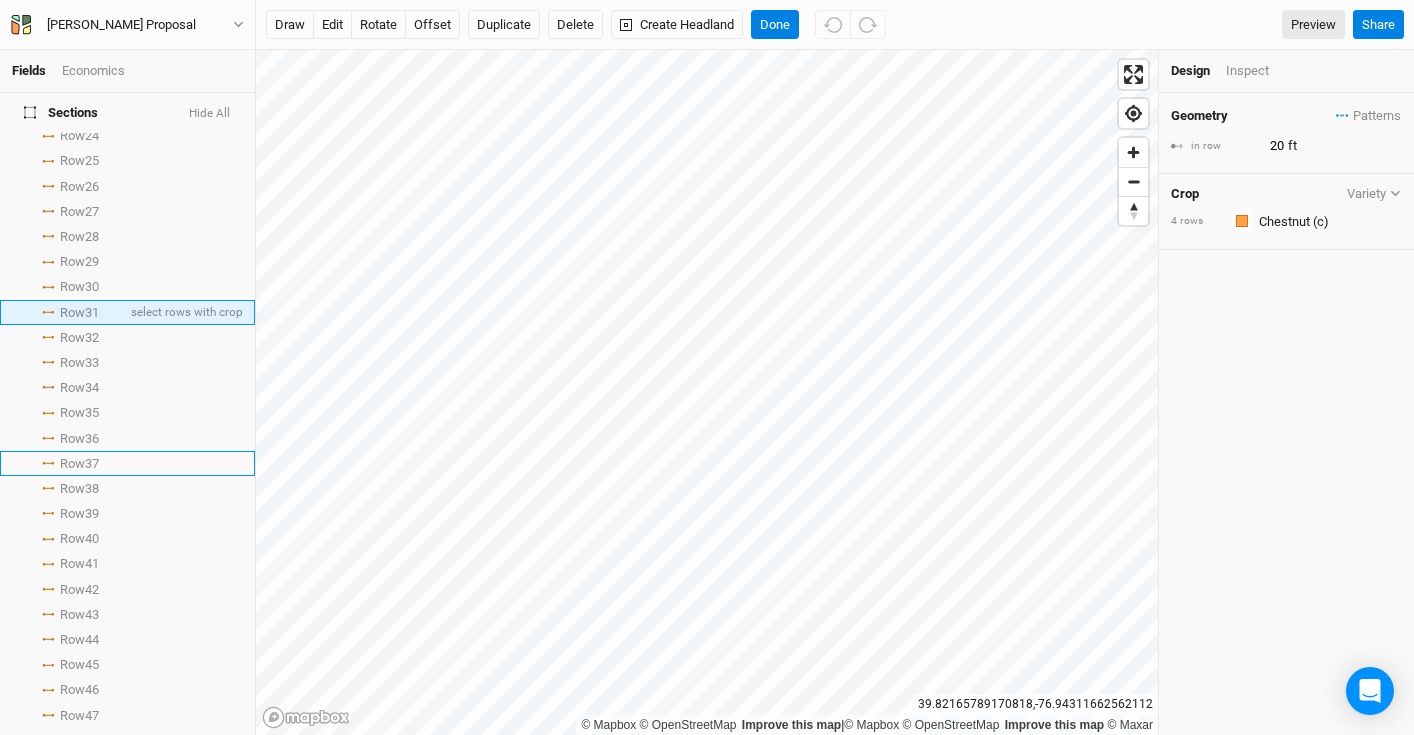 scroll, scrollTop: 649, scrollLeft: 0, axis: vertical 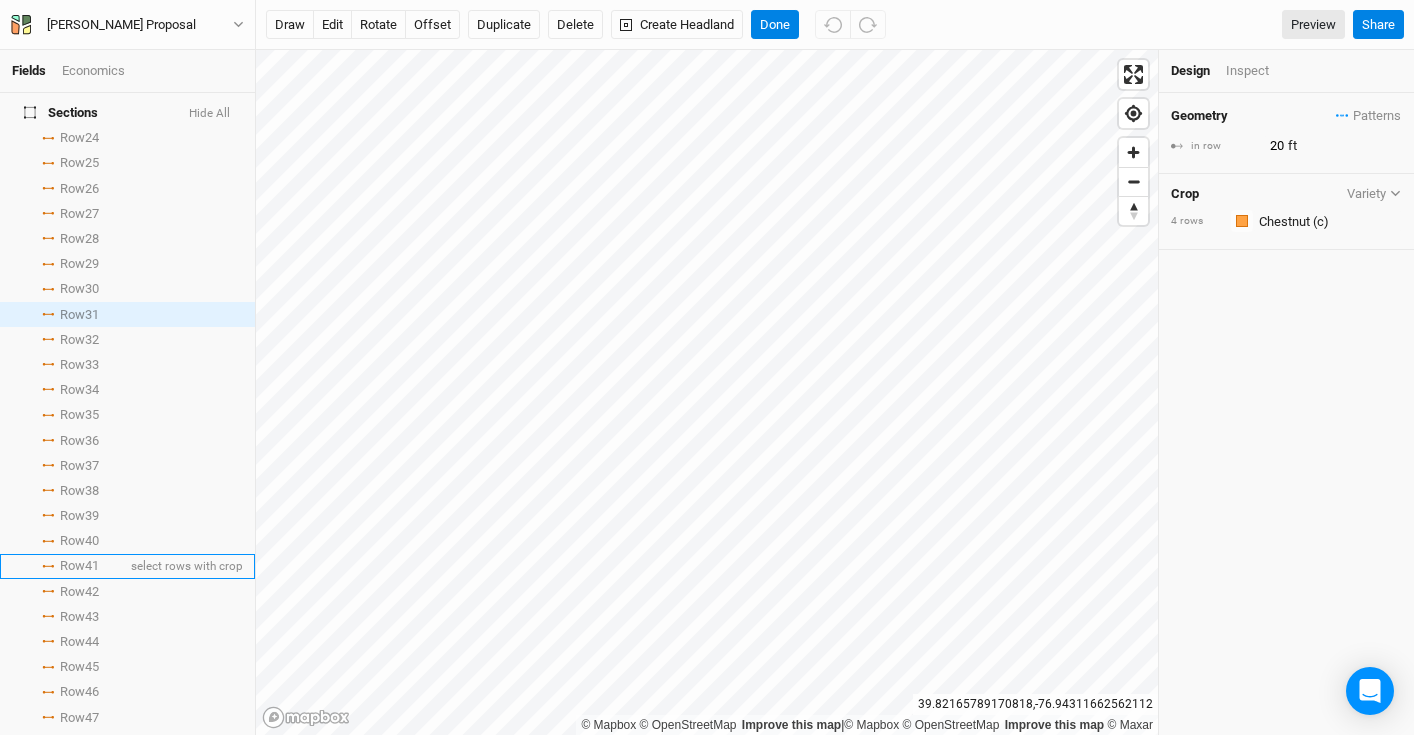 click on "Row  41" at bounding box center (79, 566) 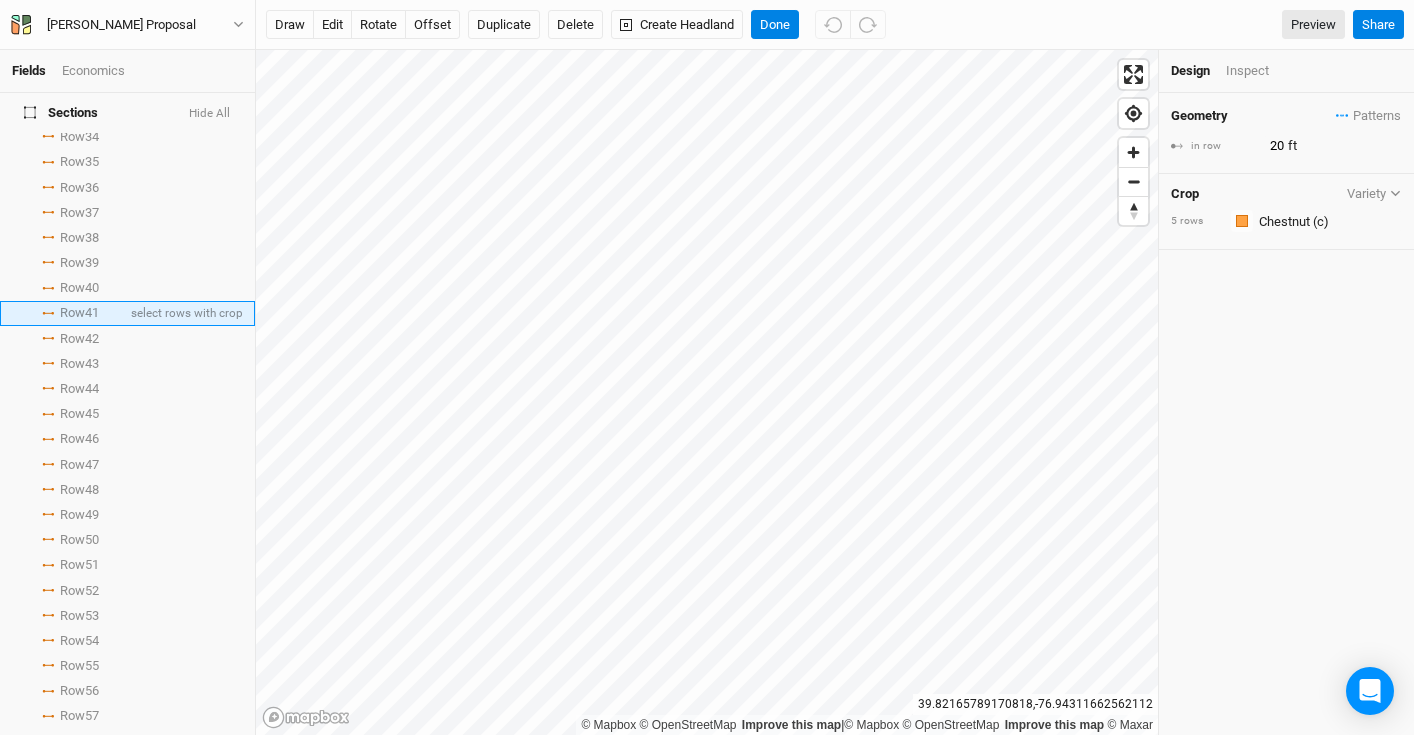 scroll, scrollTop: 904, scrollLeft: 0, axis: vertical 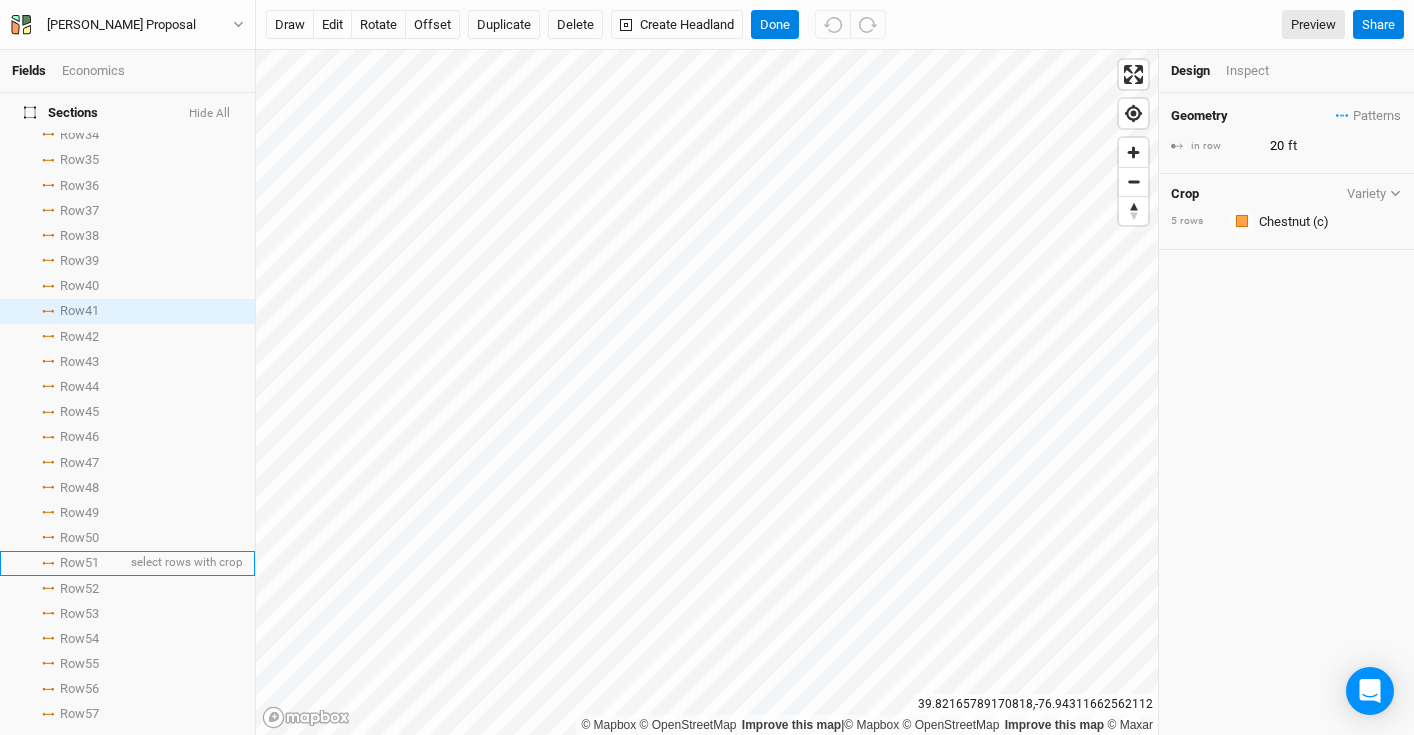 click on "Row  51" at bounding box center (79, 563) 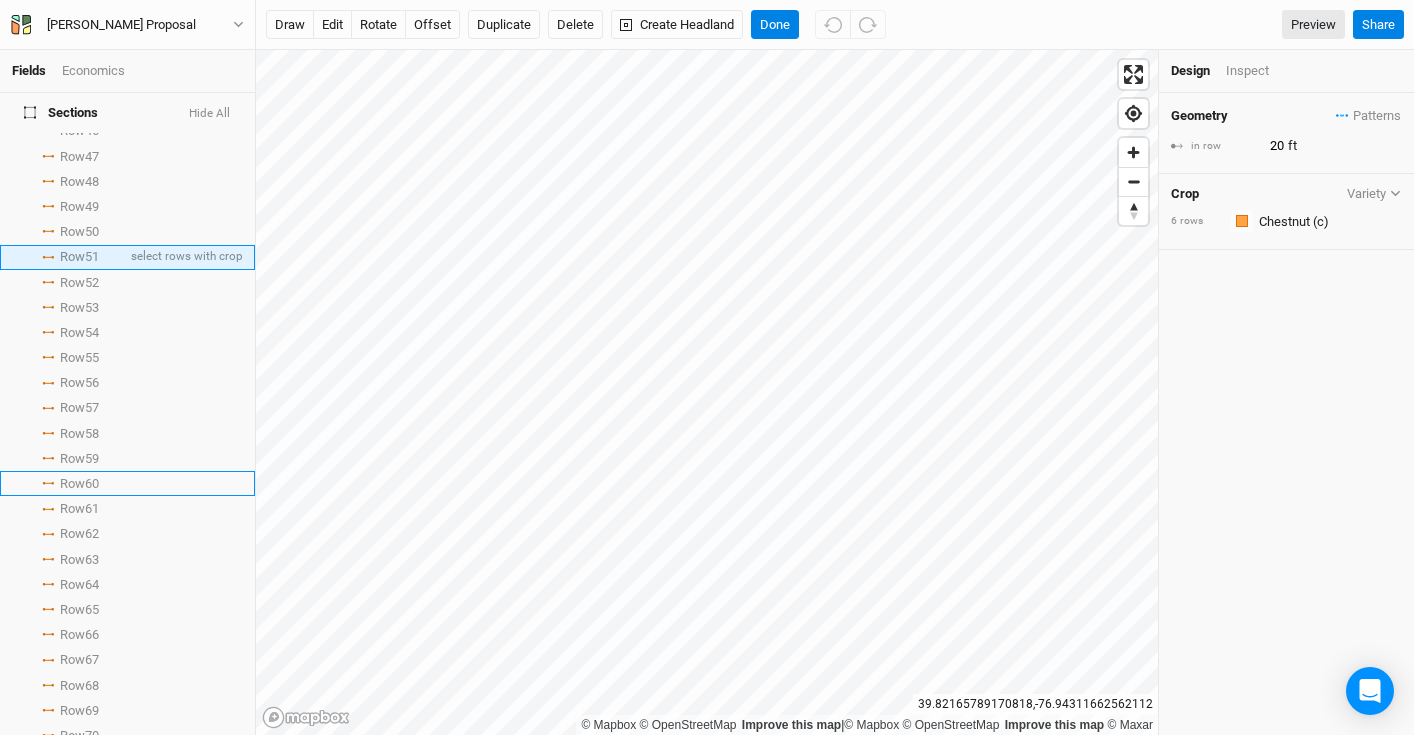 scroll, scrollTop: 1220, scrollLeft: 0, axis: vertical 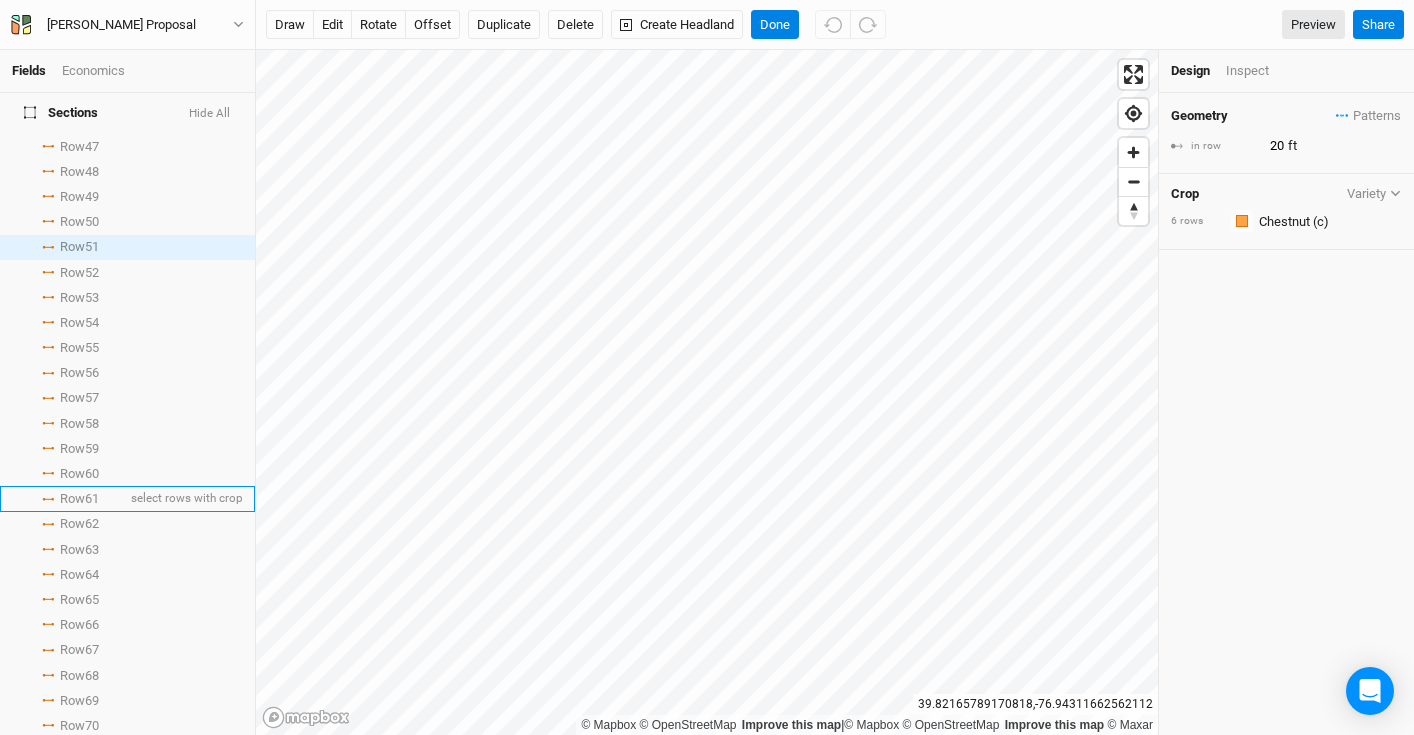click on "Row  61" at bounding box center (79, 499) 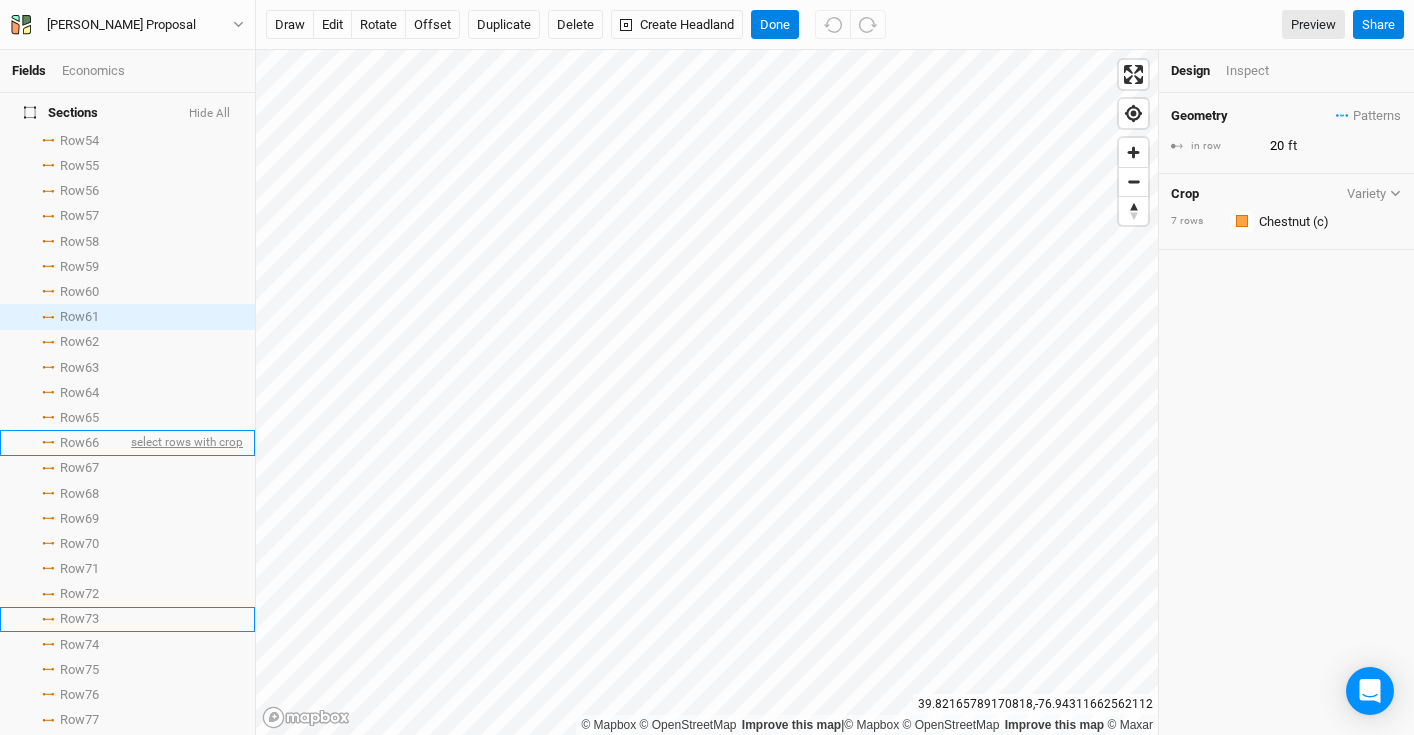 scroll, scrollTop: 1434, scrollLeft: 0, axis: vertical 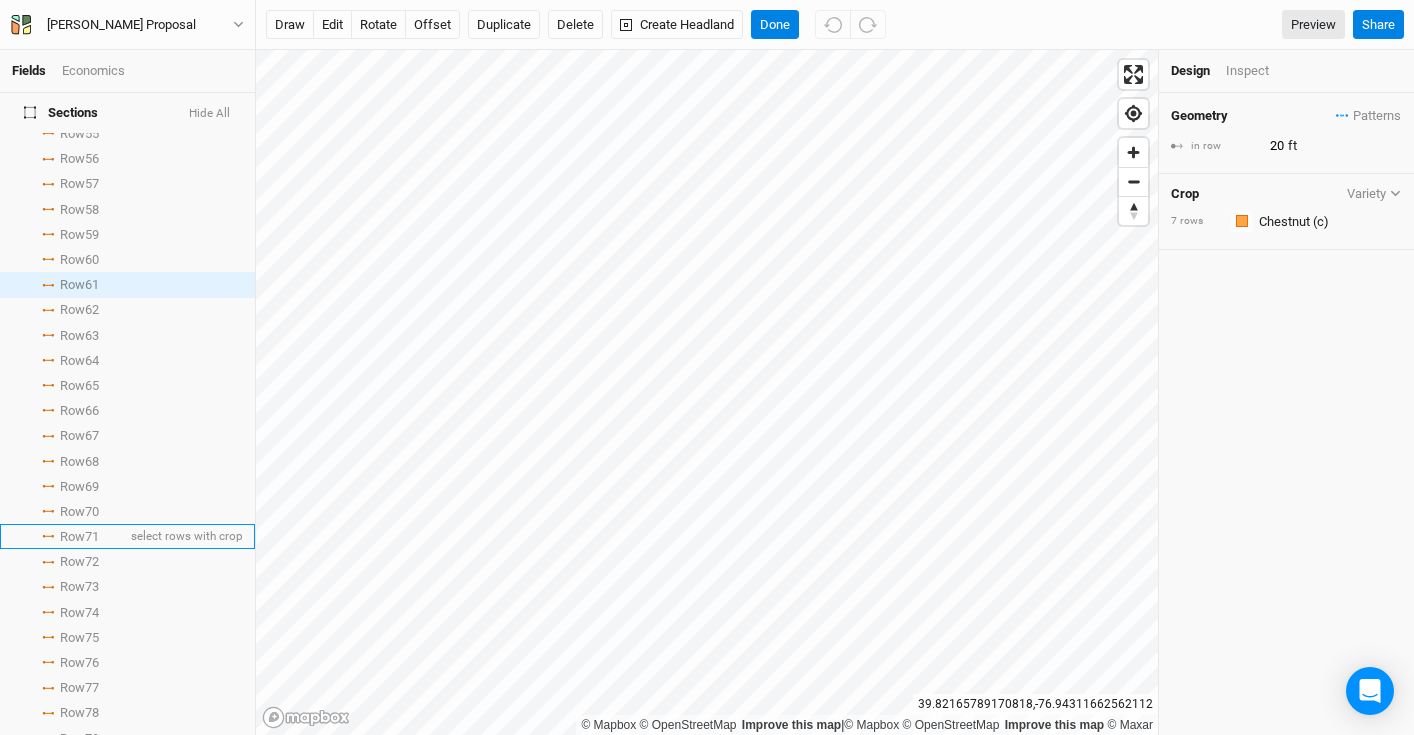 click on "Row  71" at bounding box center (79, 537) 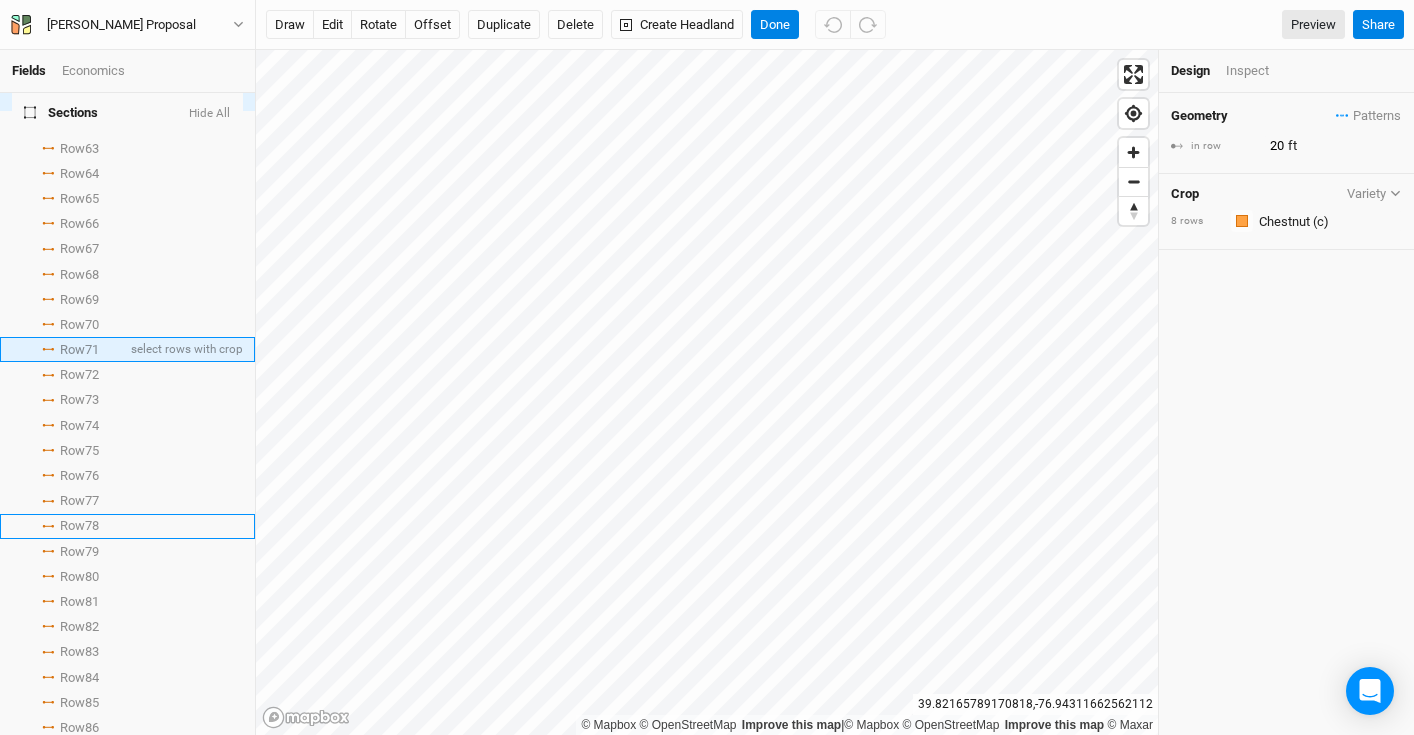 scroll, scrollTop: 1723, scrollLeft: 0, axis: vertical 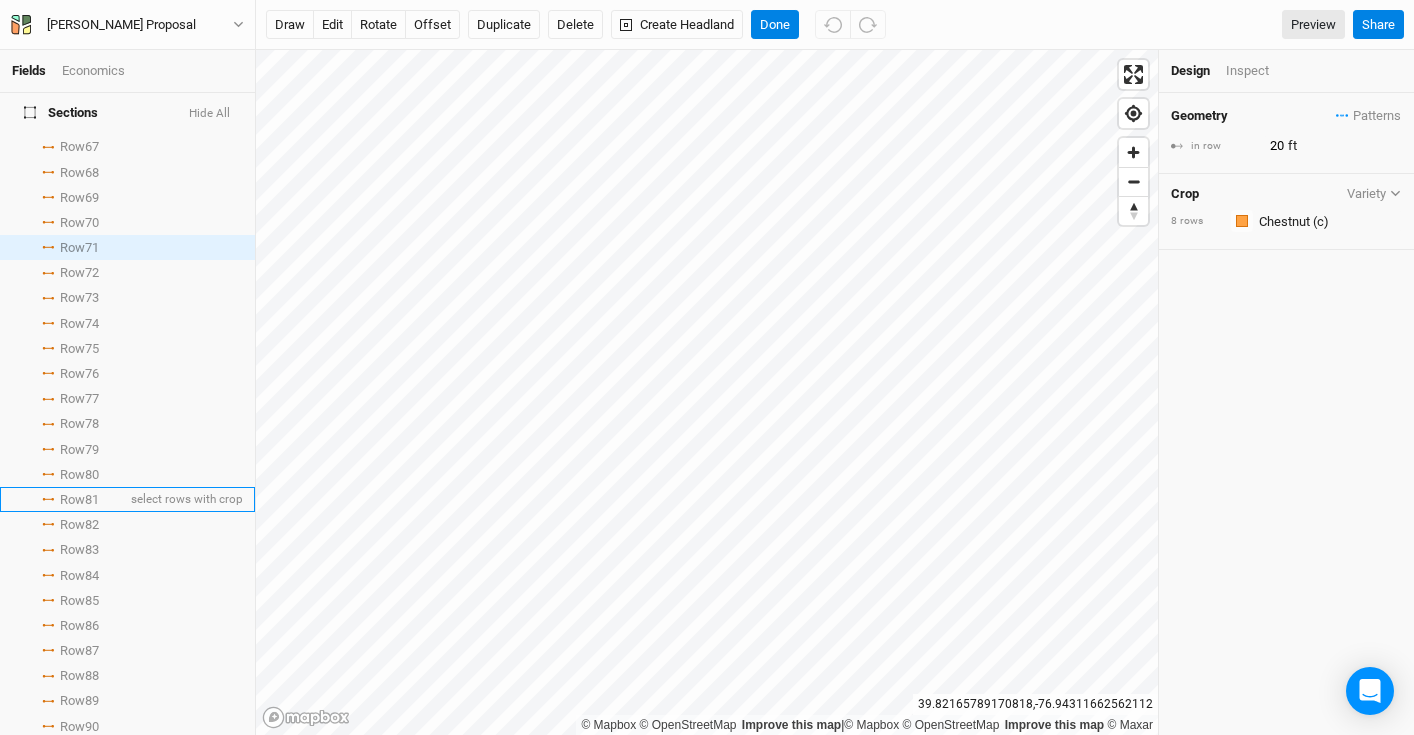 click on "Row  81" at bounding box center (79, 500) 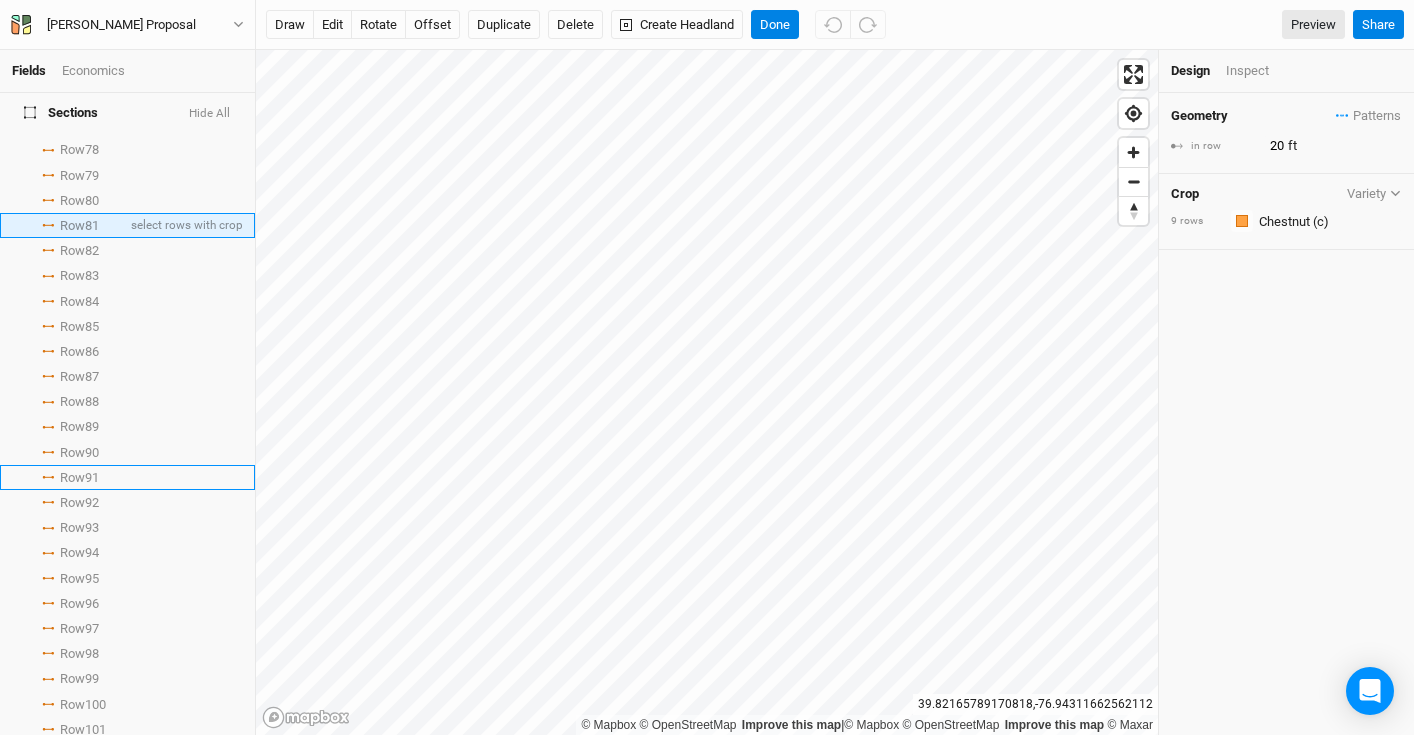 scroll, scrollTop: 1999, scrollLeft: 0, axis: vertical 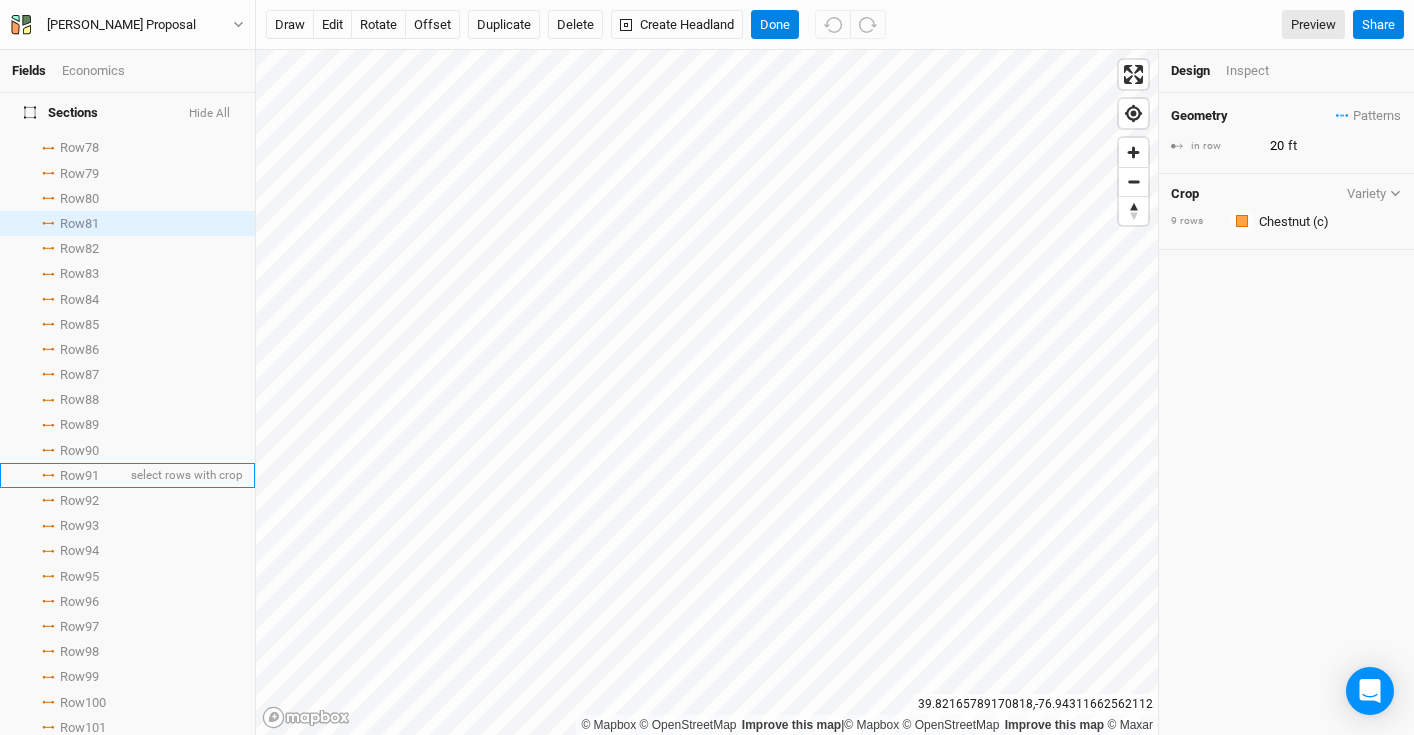click on "Row  91" at bounding box center [79, 476] 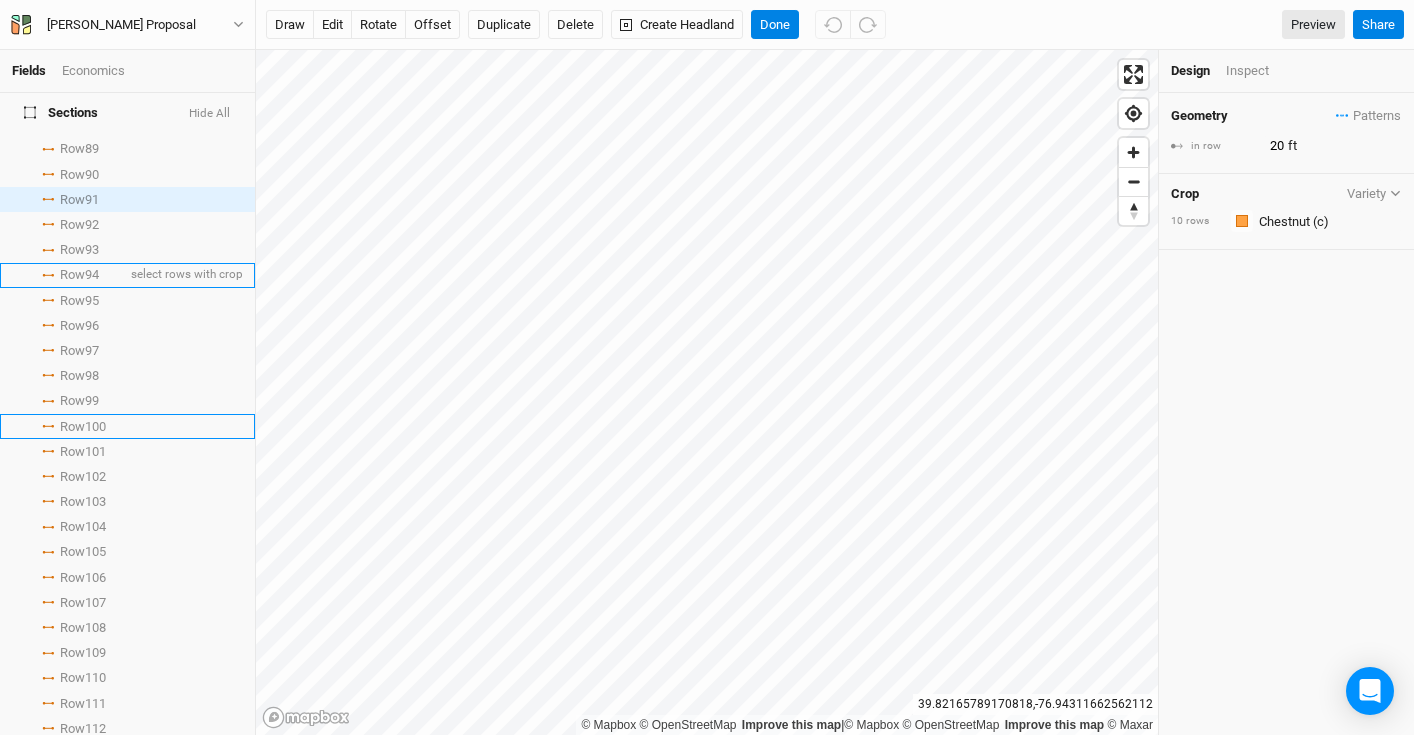 scroll, scrollTop: 2277, scrollLeft: 0, axis: vertical 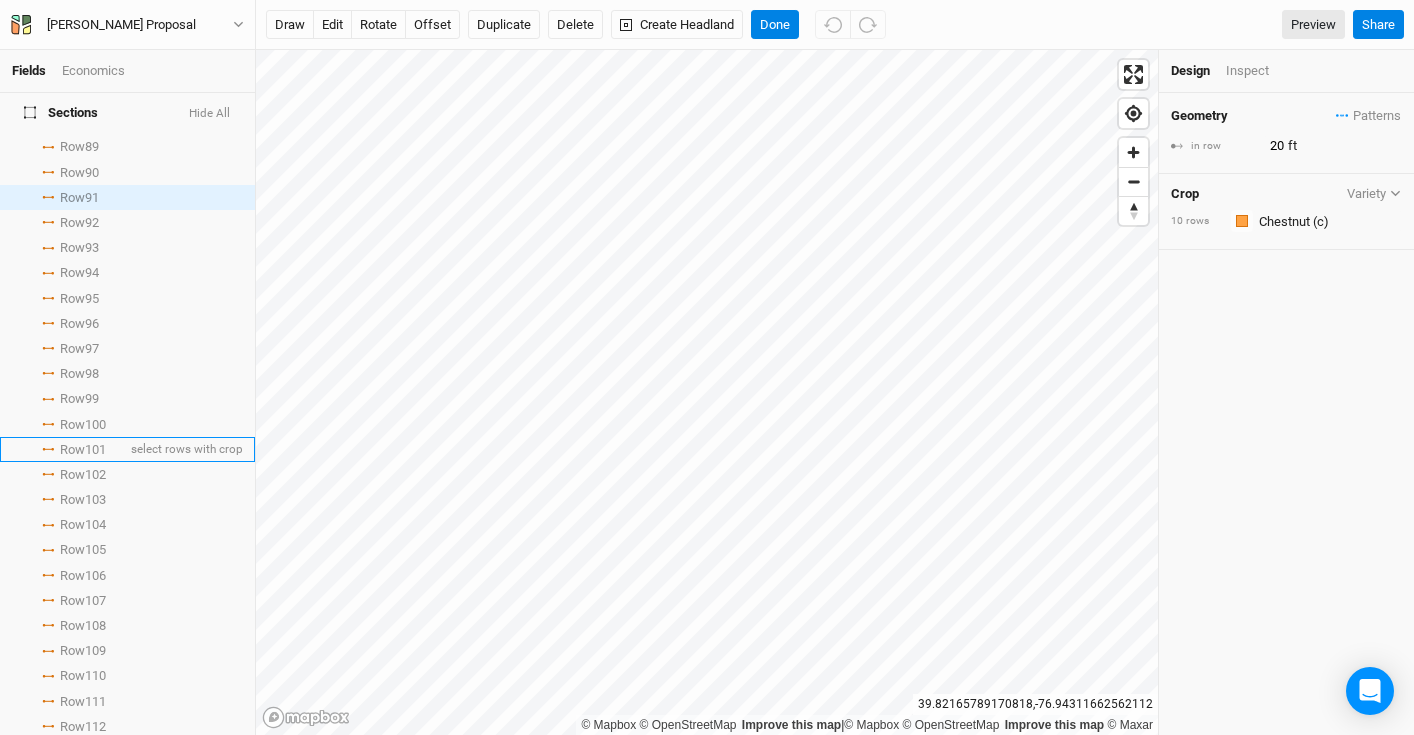 click on "Row  101" at bounding box center (83, 450) 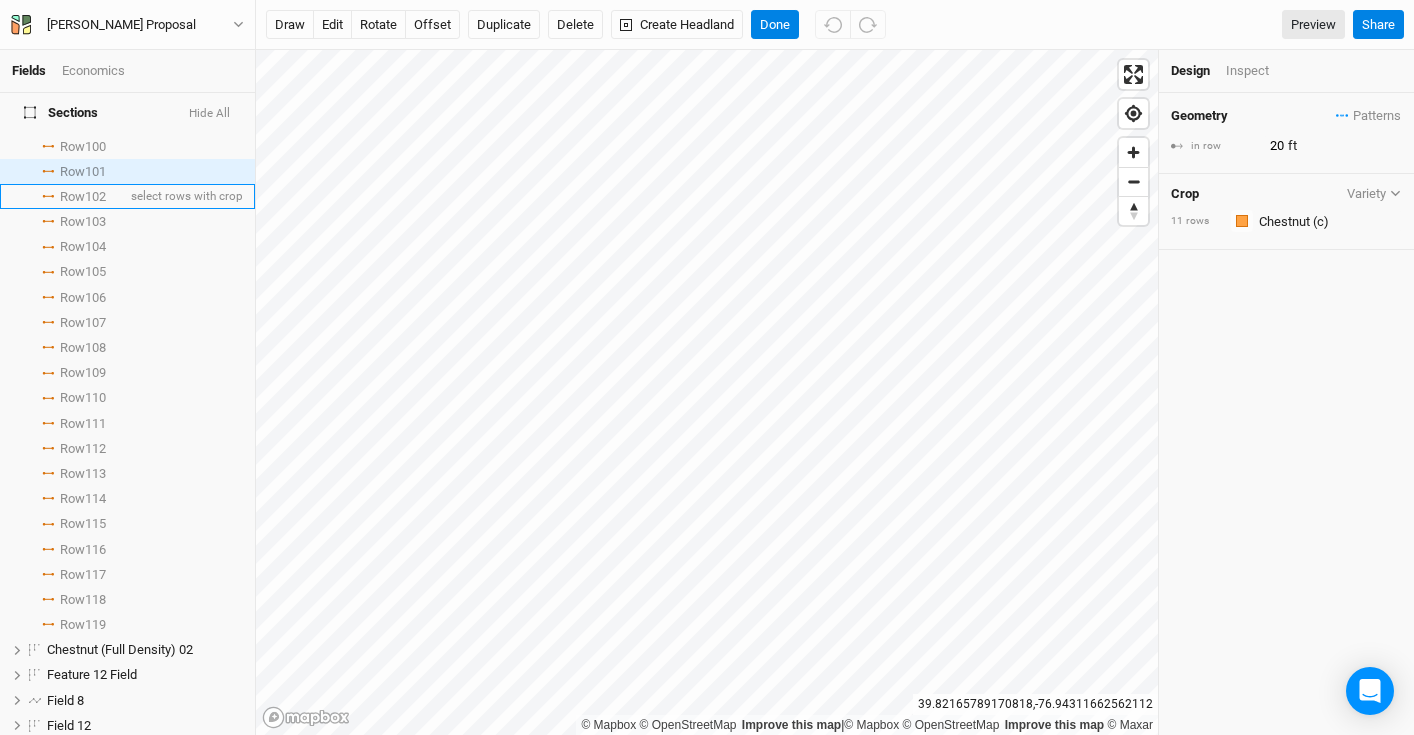 scroll, scrollTop: 2565, scrollLeft: 0, axis: vertical 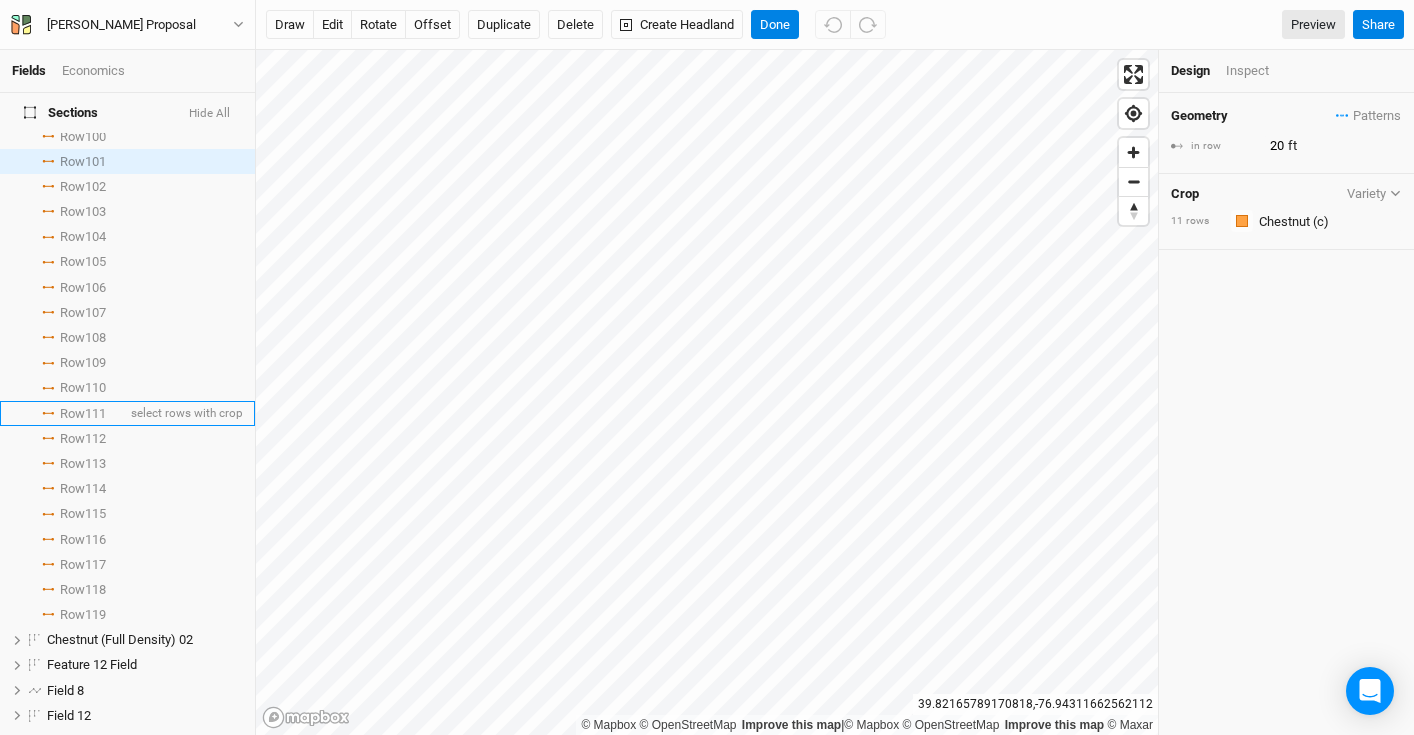 click on "Row  111" at bounding box center [83, 414] 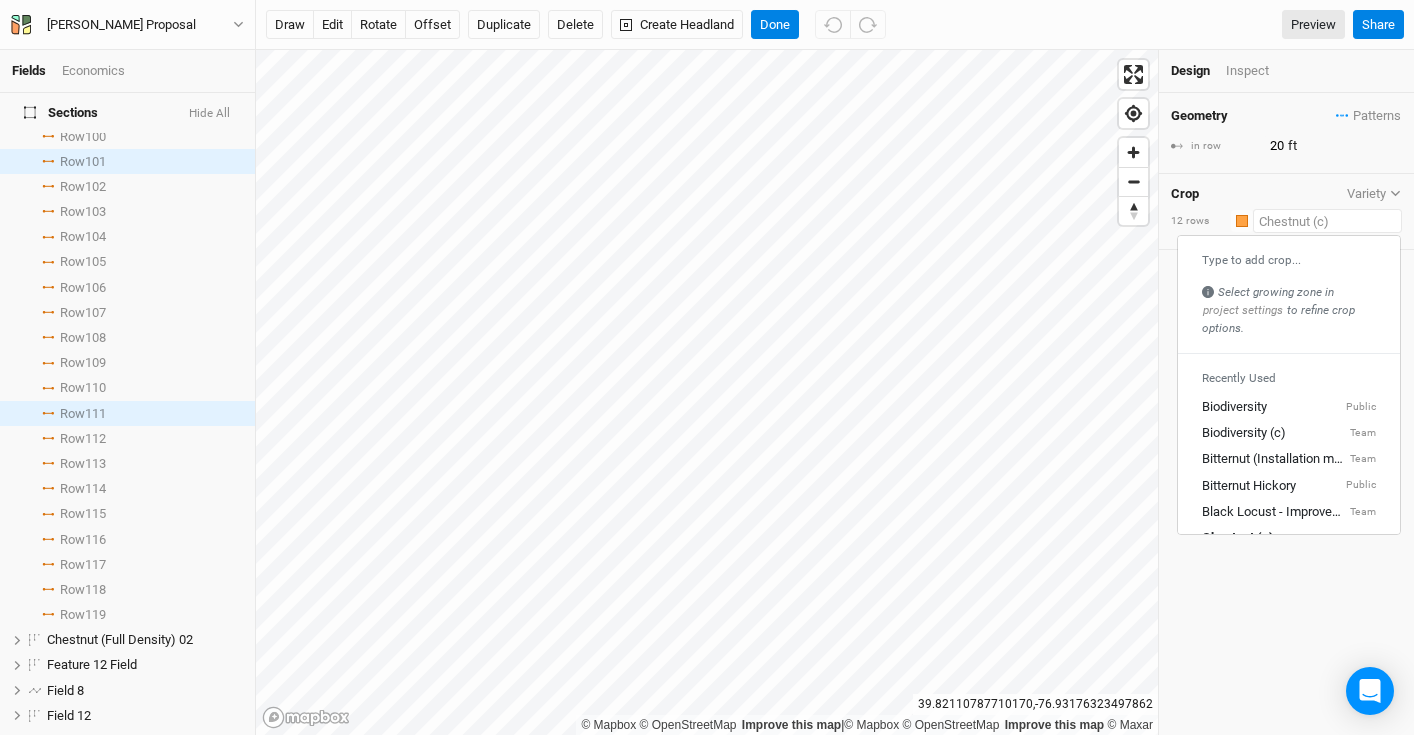 click at bounding box center (1327, 221) 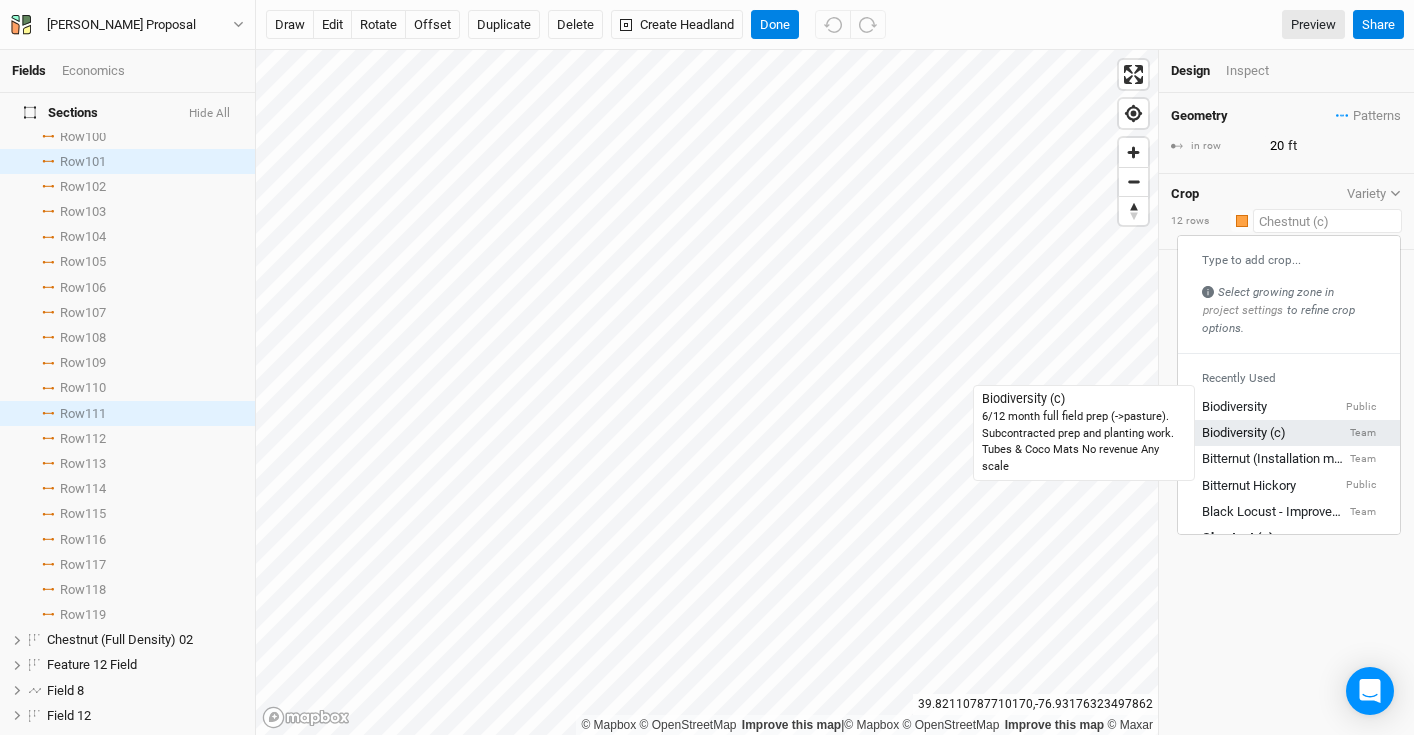 click on "Biodiversity (c)" at bounding box center [1244, 434] 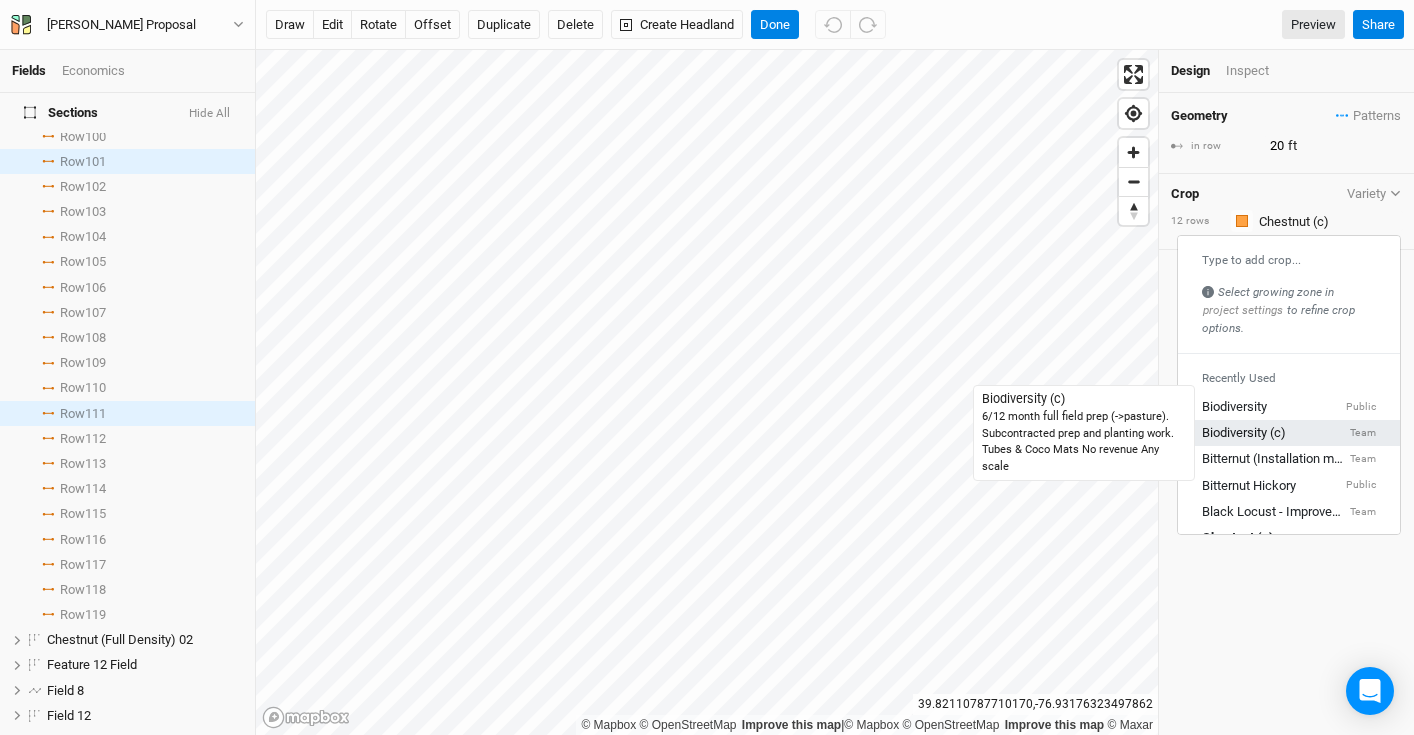 type 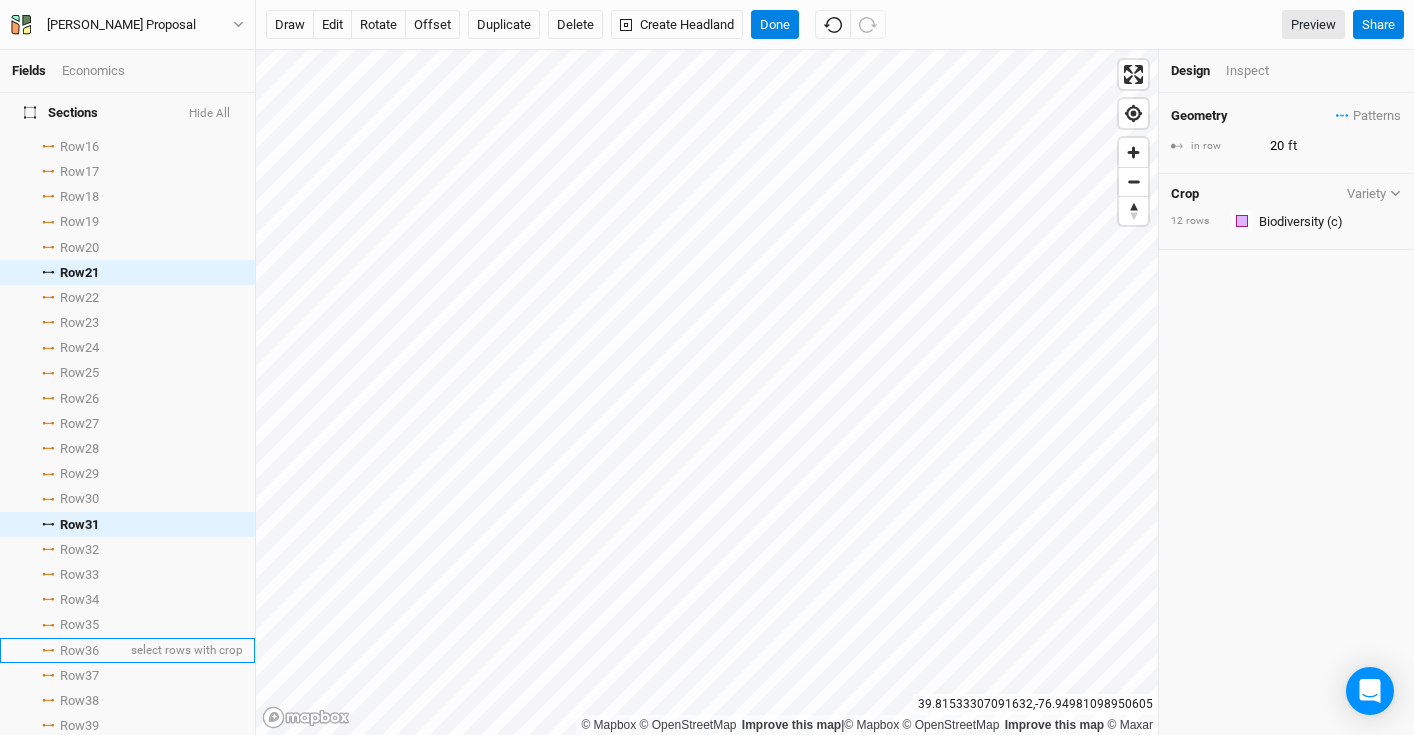 scroll, scrollTop: 648, scrollLeft: 0, axis: vertical 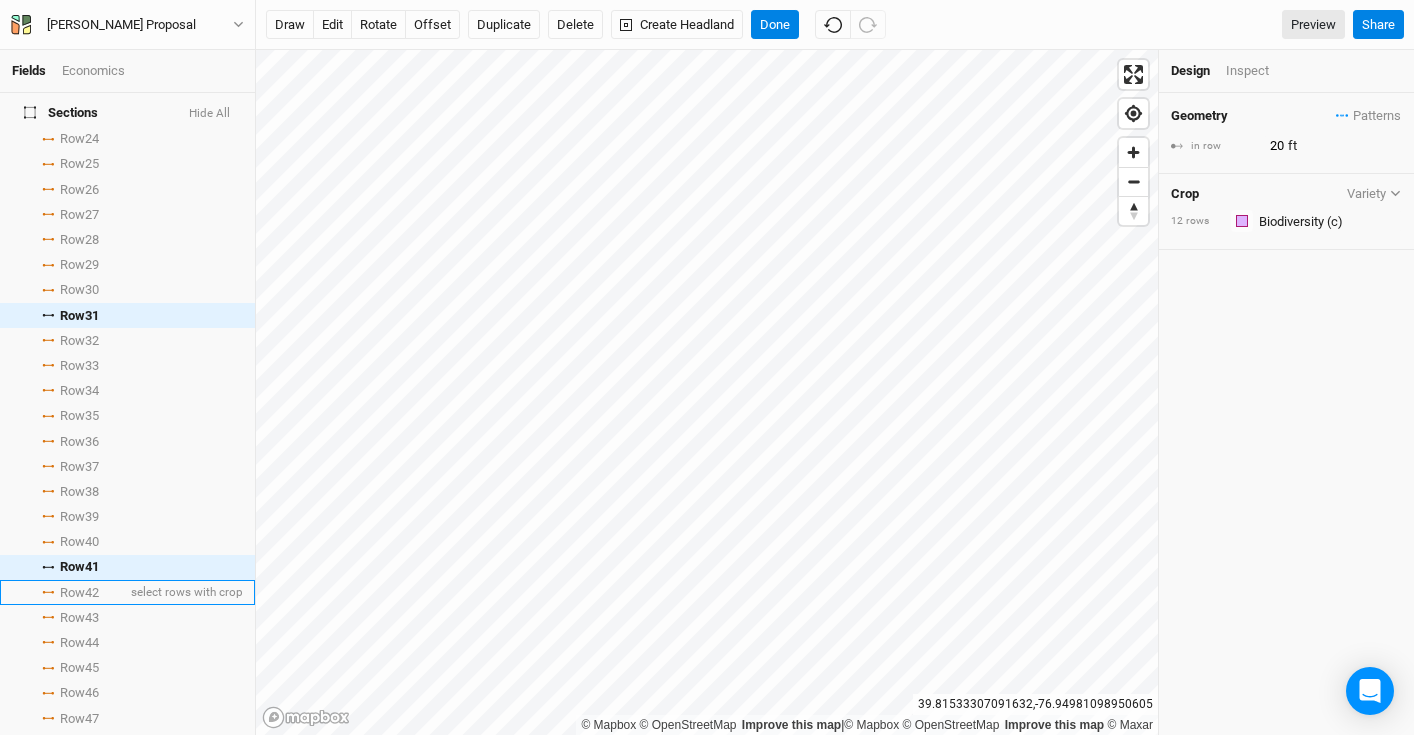 click on "Row  42" at bounding box center (79, 593) 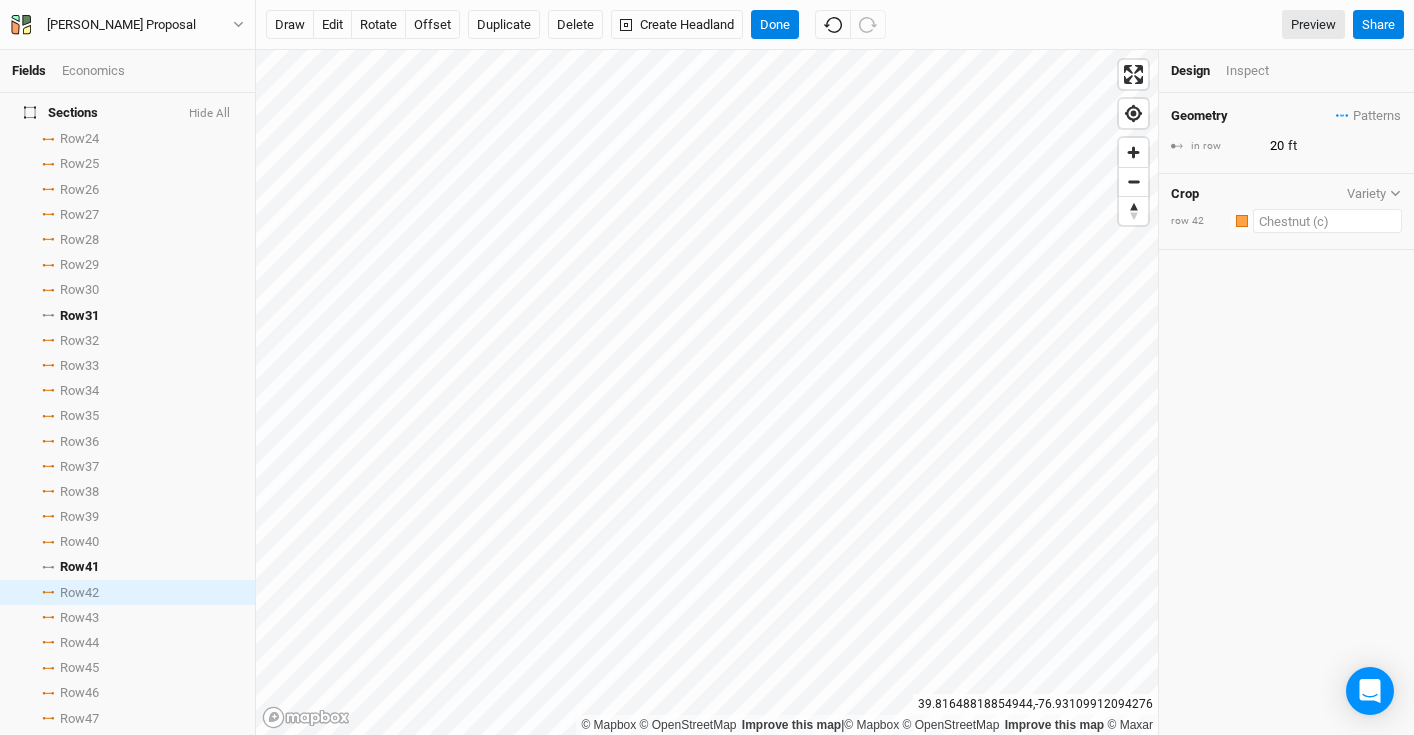click at bounding box center [1327, 221] 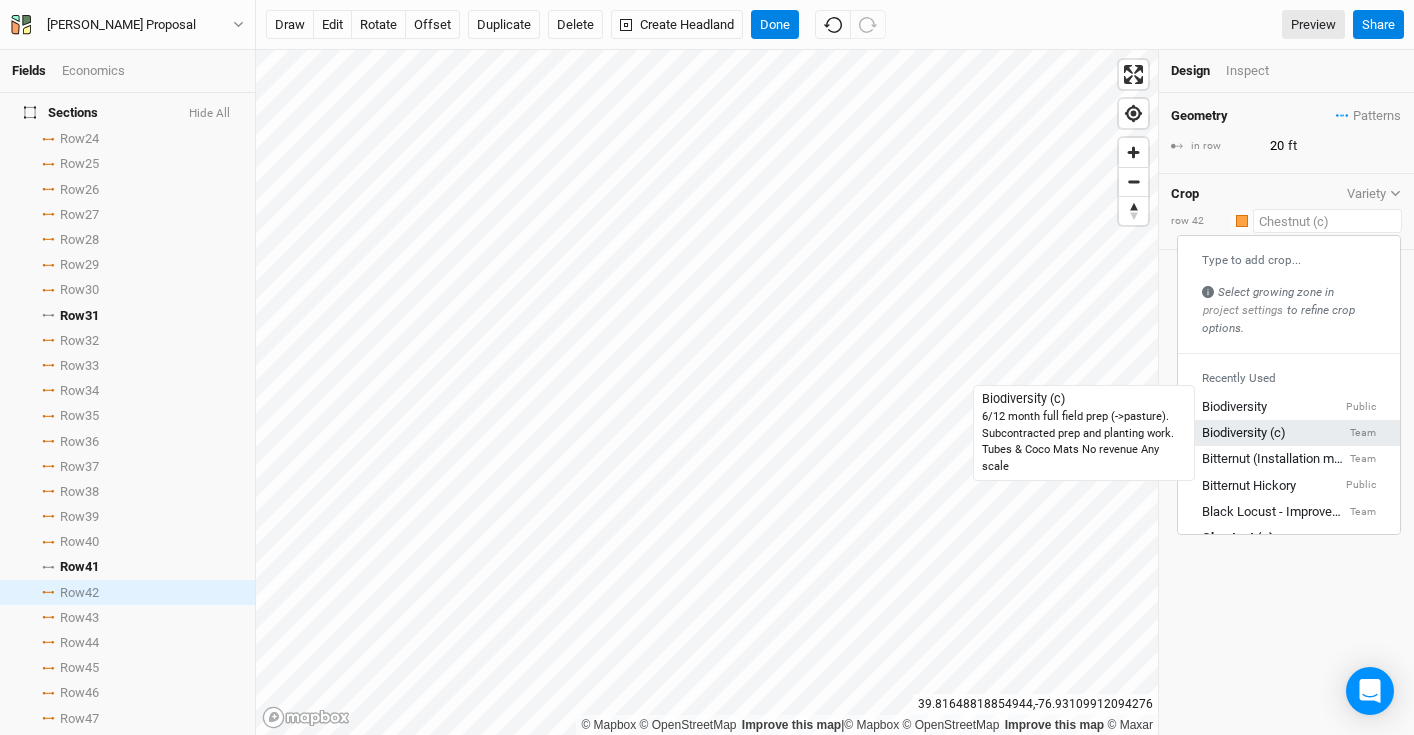 click on "Biodiversity (c)" at bounding box center [1244, 434] 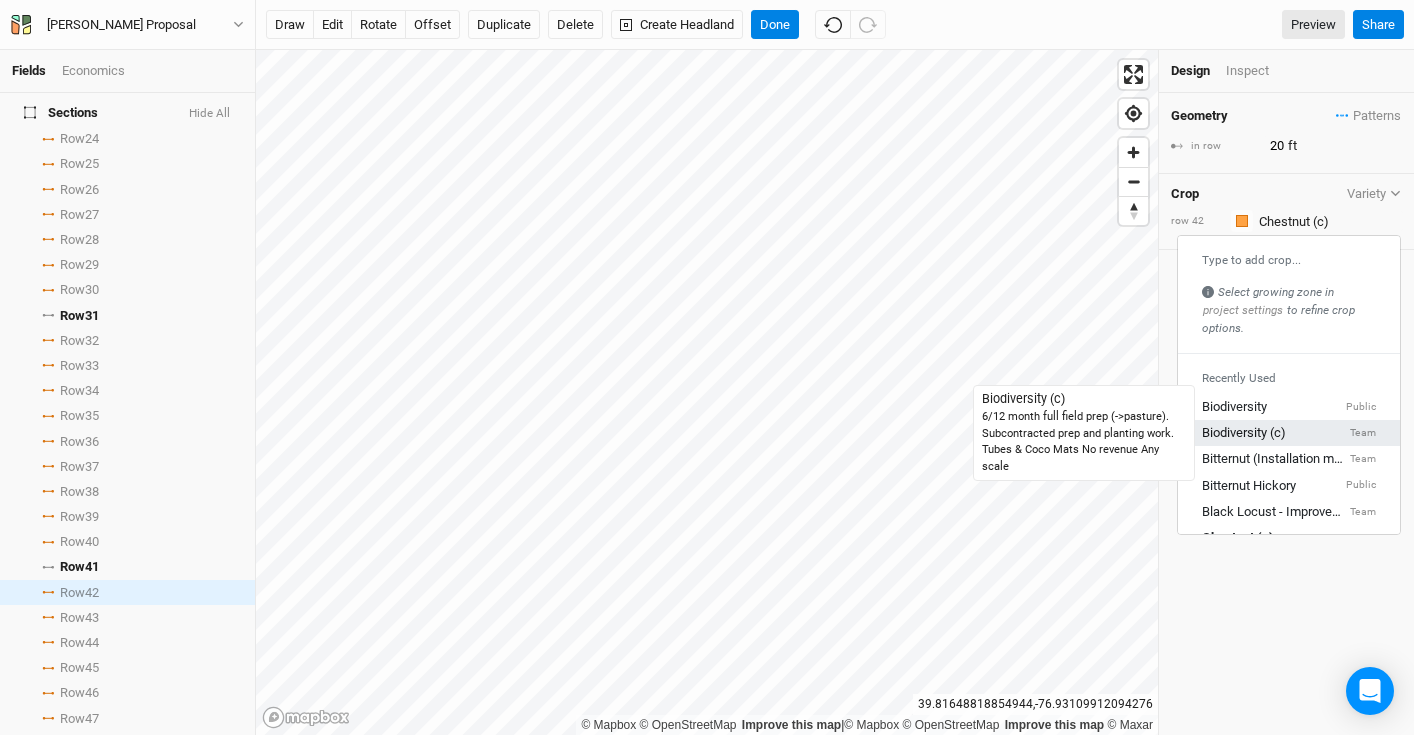 type 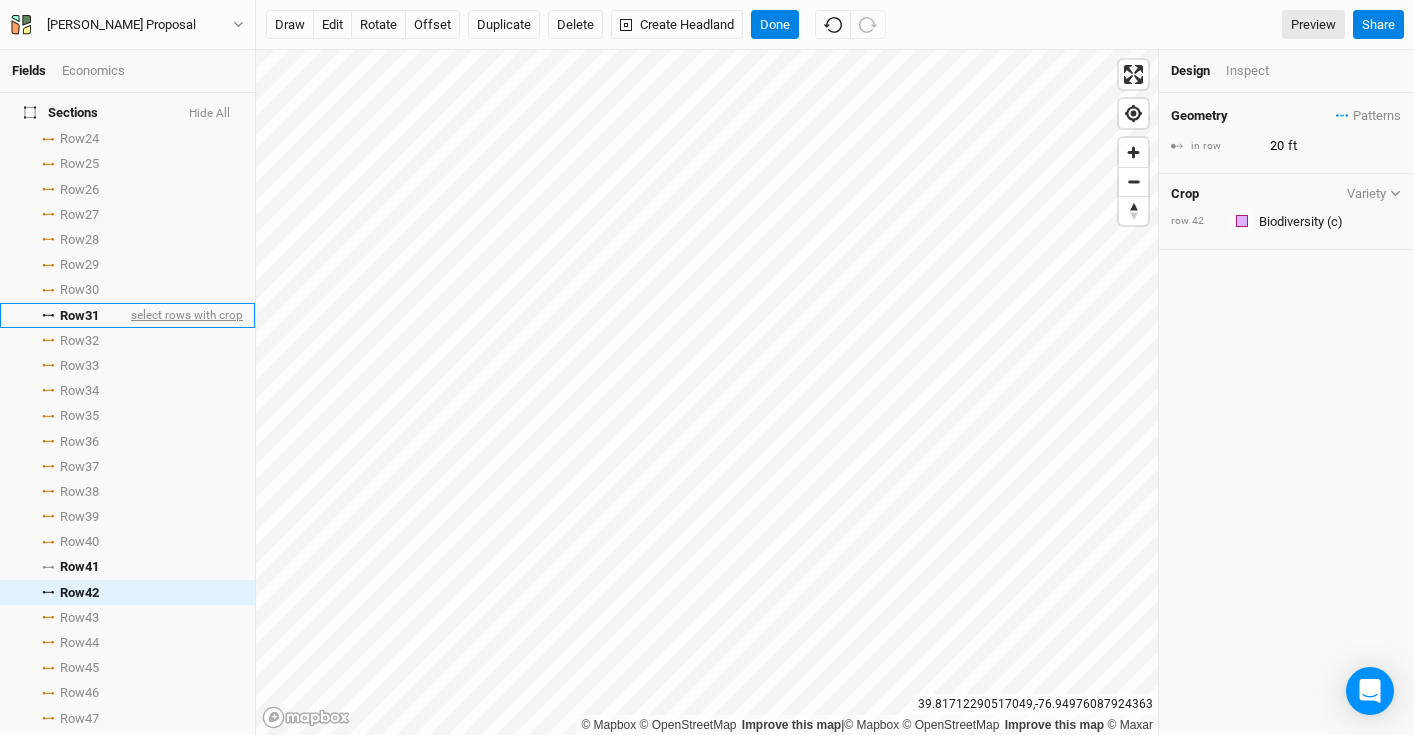click on "select rows with crop" at bounding box center (185, 315) 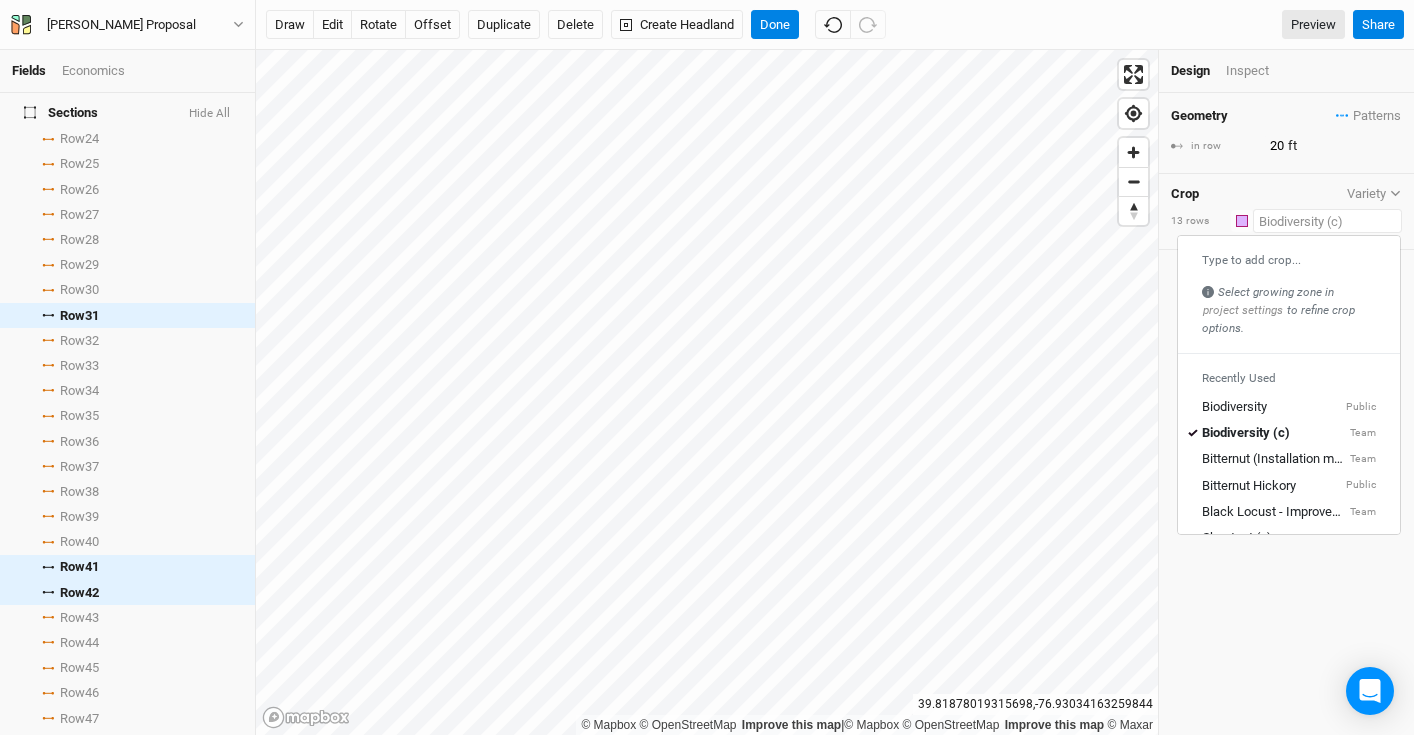 click at bounding box center [1327, 221] 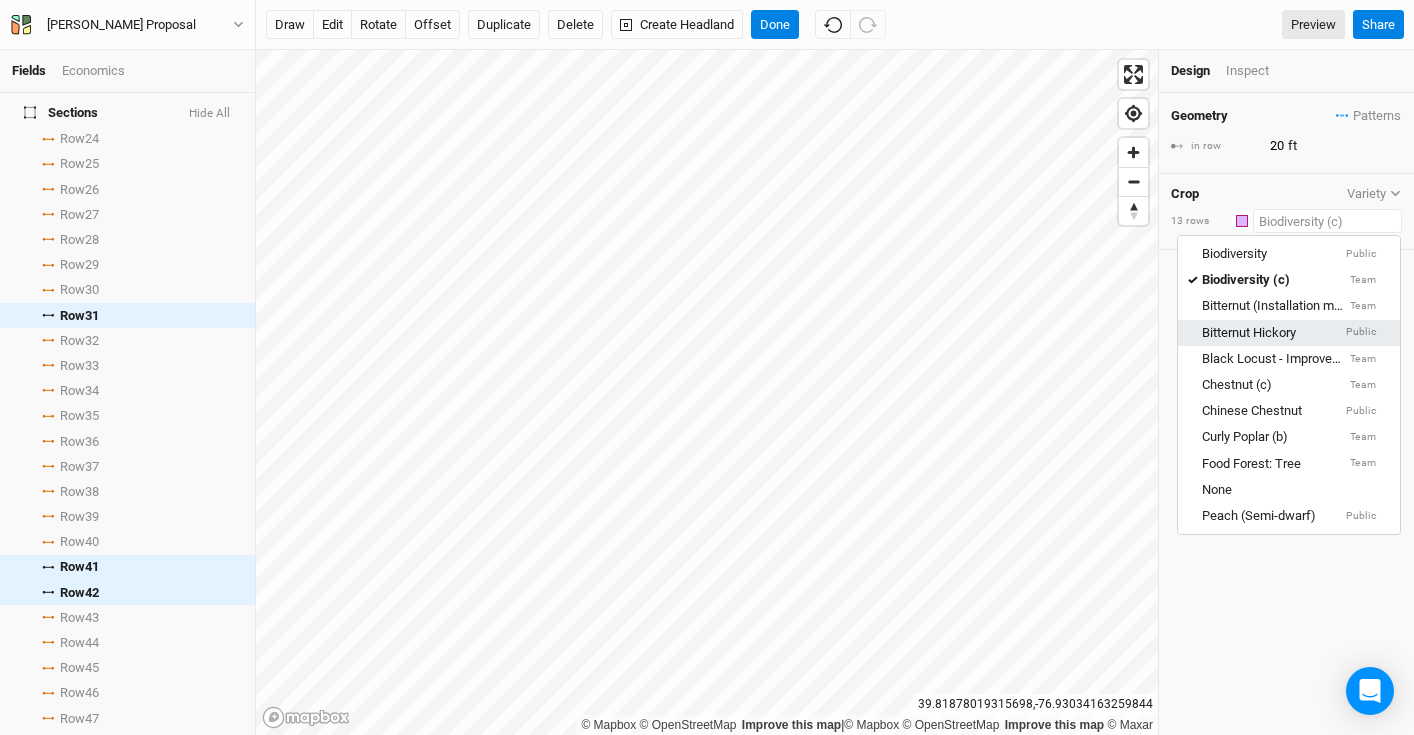 scroll, scrollTop: 153, scrollLeft: 0, axis: vertical 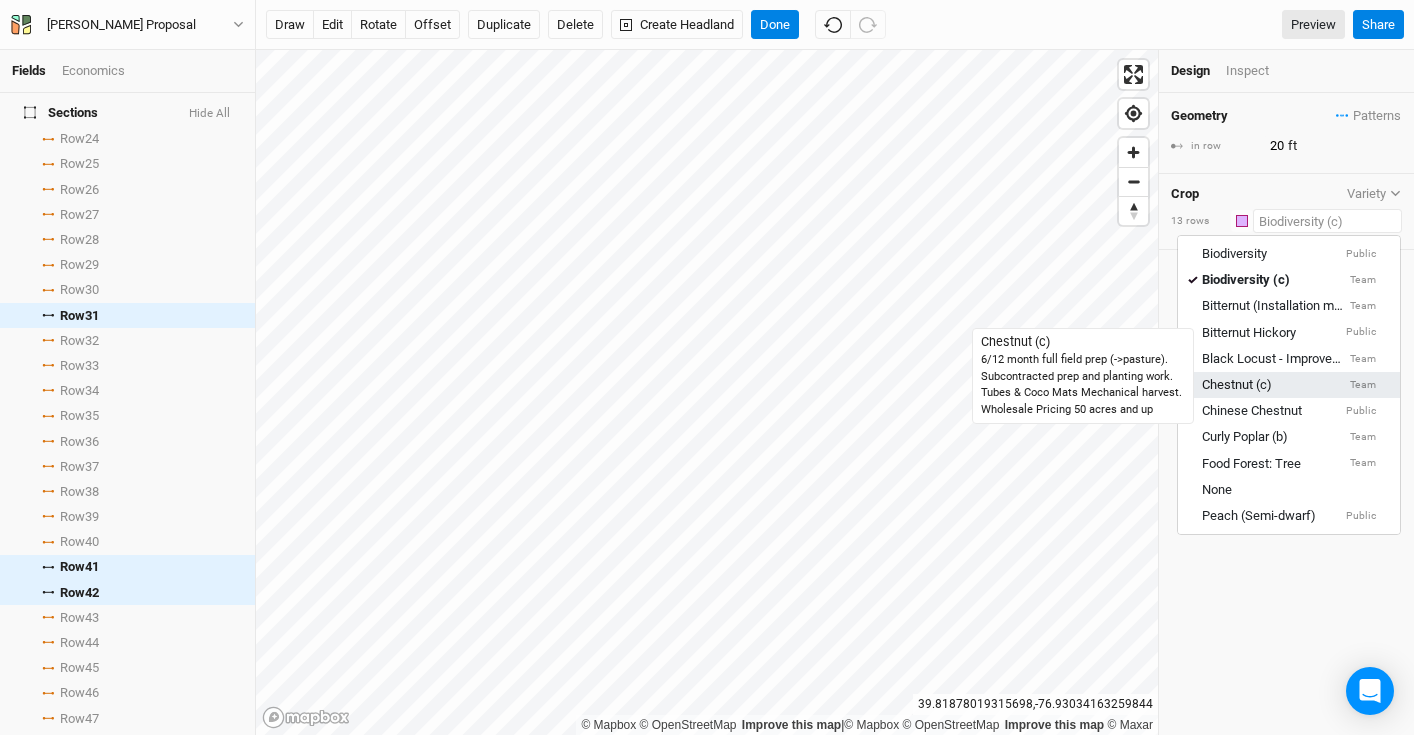 click on "Chestnut (c)" at bounding box center [1237, 385] 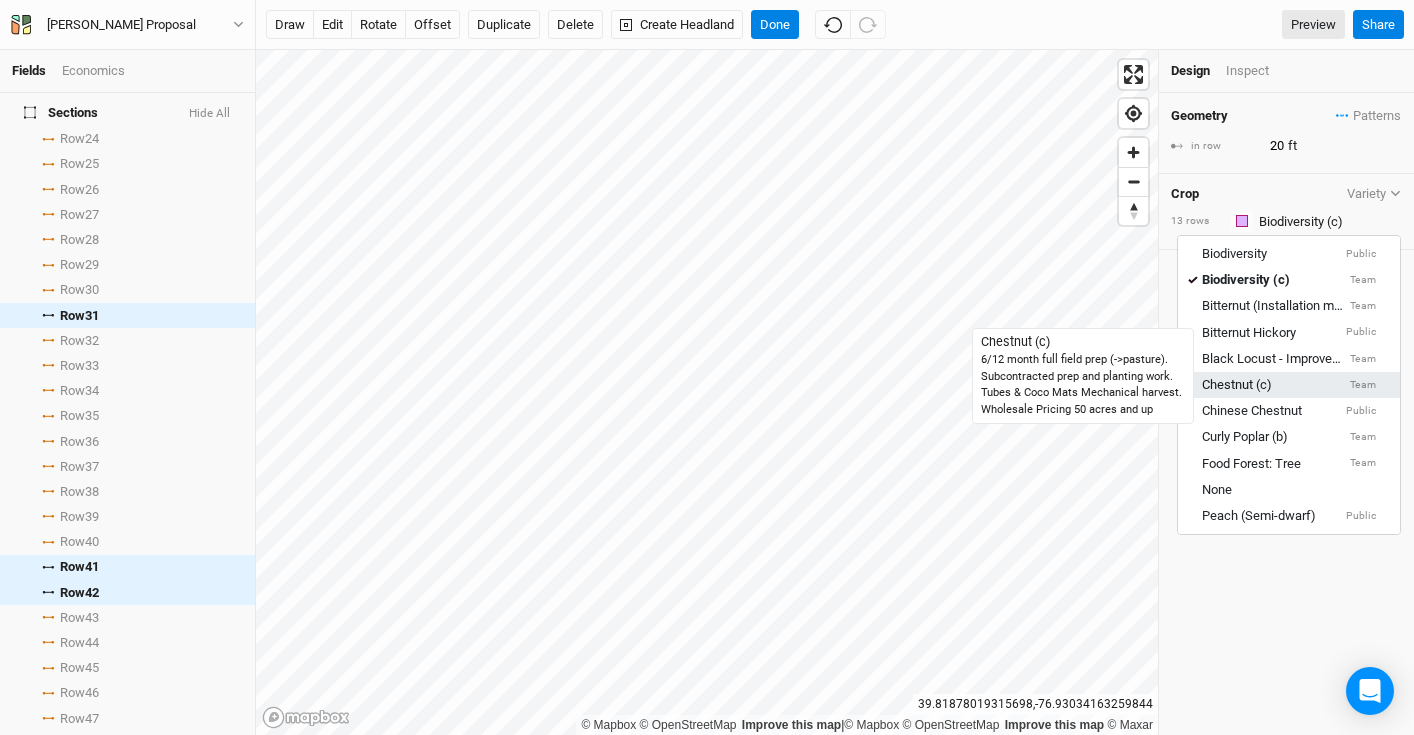 type 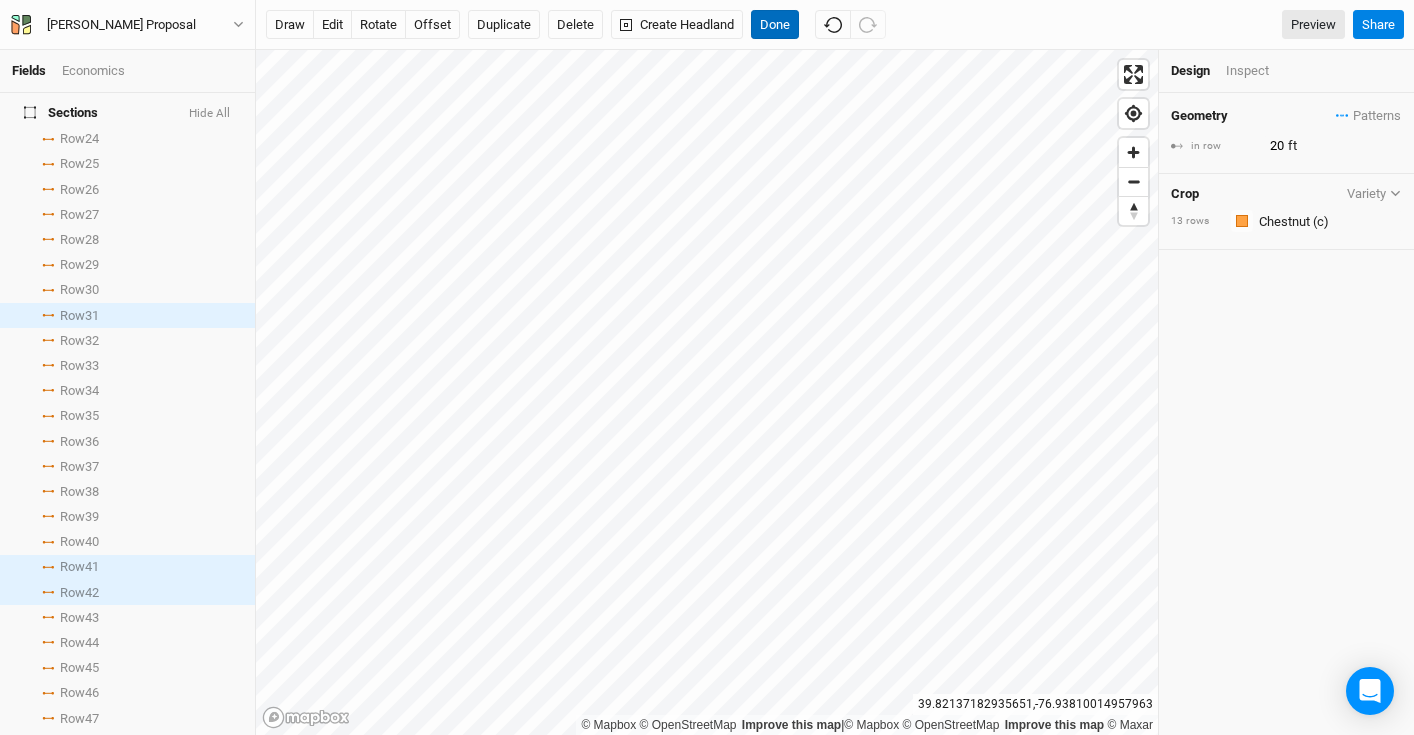 click on "Done" at bounding box center (775, 25) 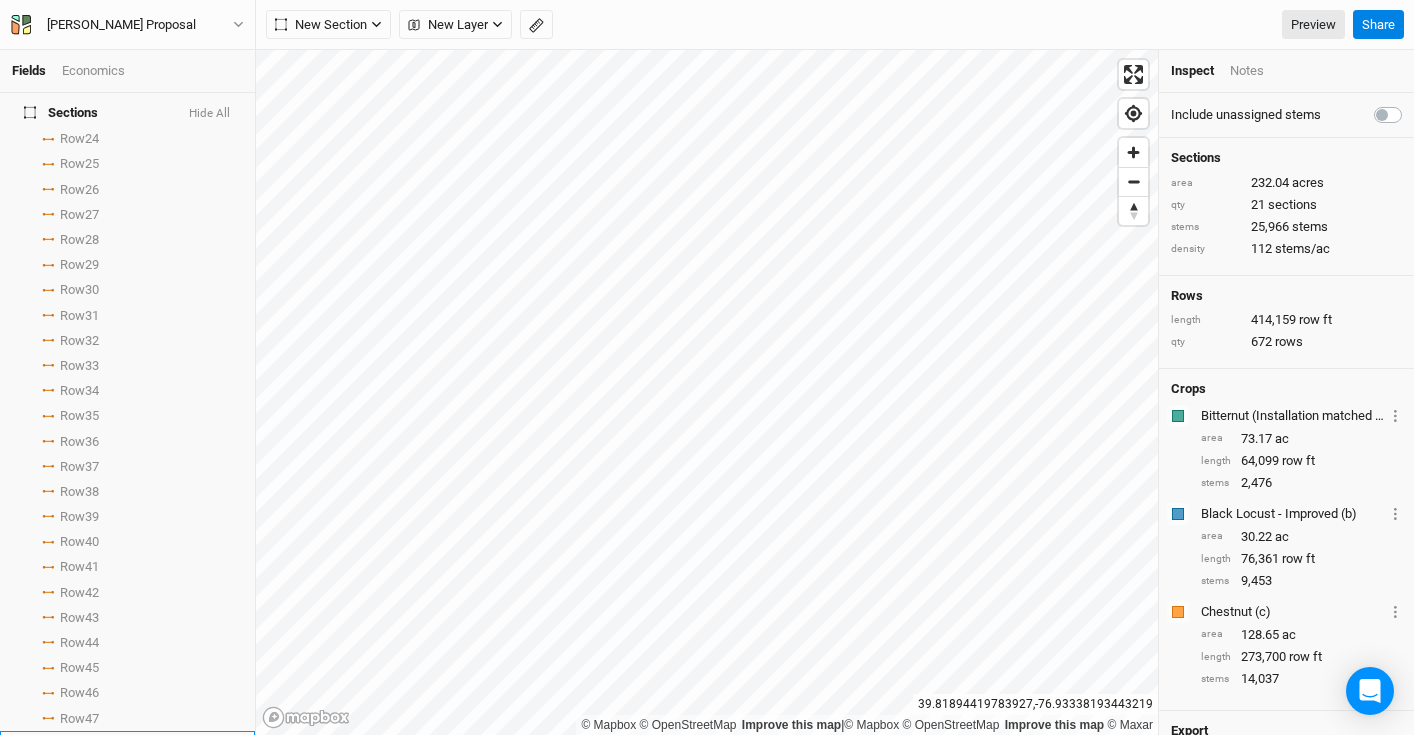 scroll, scrollTop: 0, scrollLeft: 0, axis: both 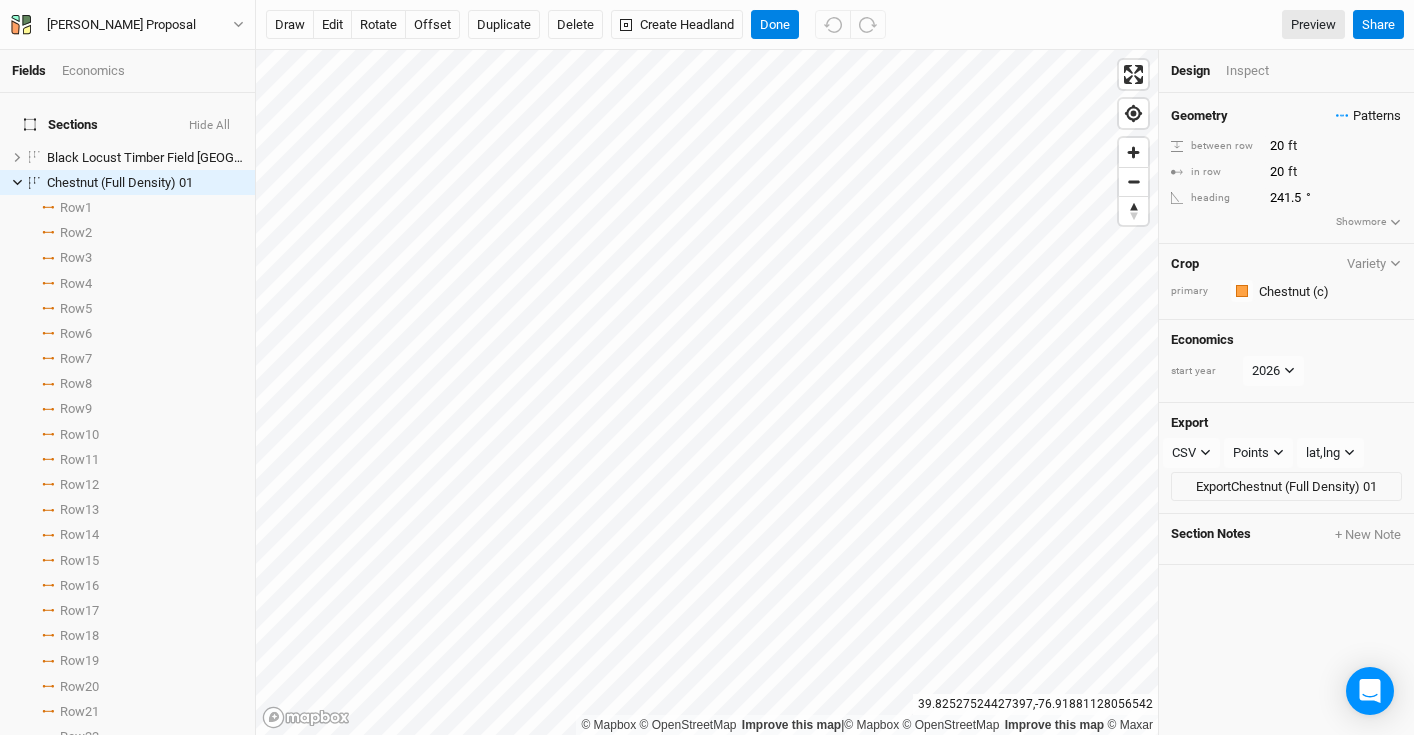 click on "Patterns" at bounding box center [1368, 116] 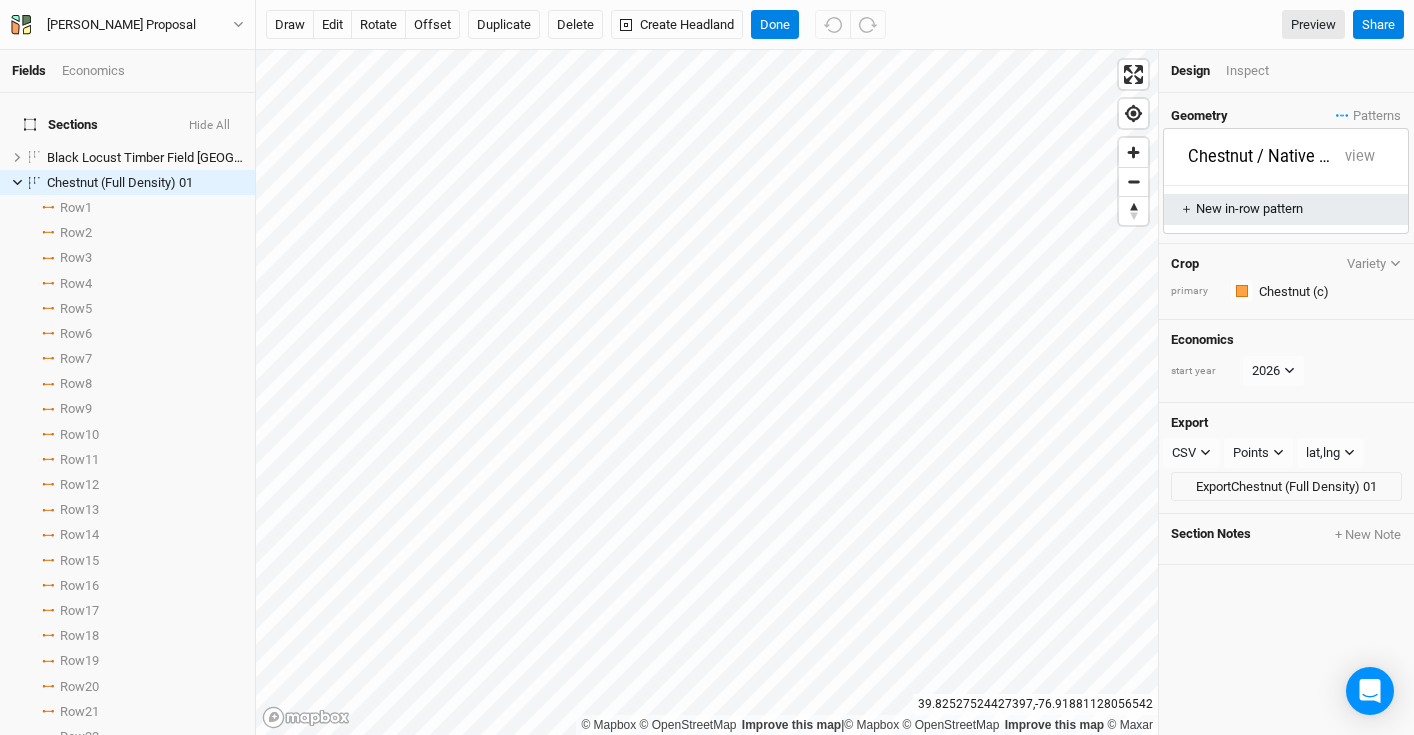 click on "＋ New in-row pattern" at bounding box center [1286, 209] 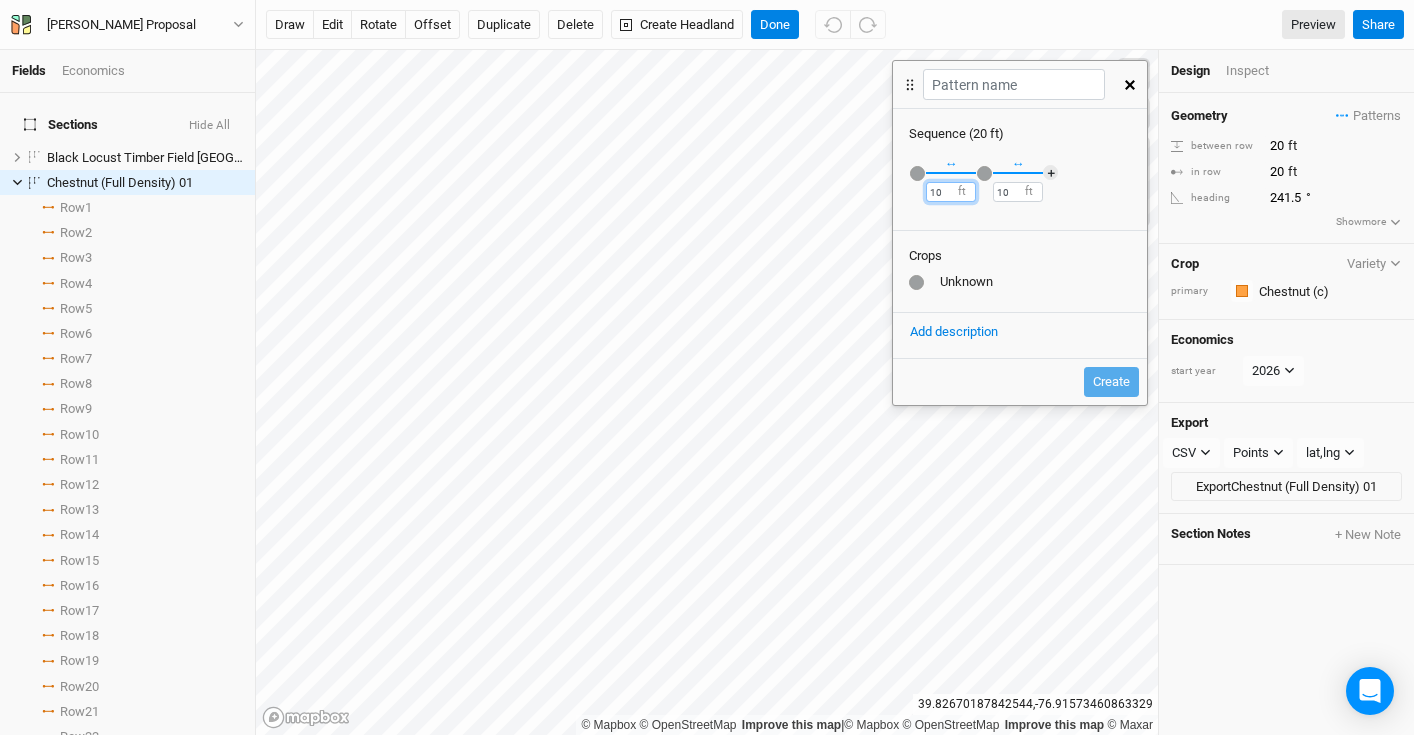 click on "10" at bounding box center (951, 192) 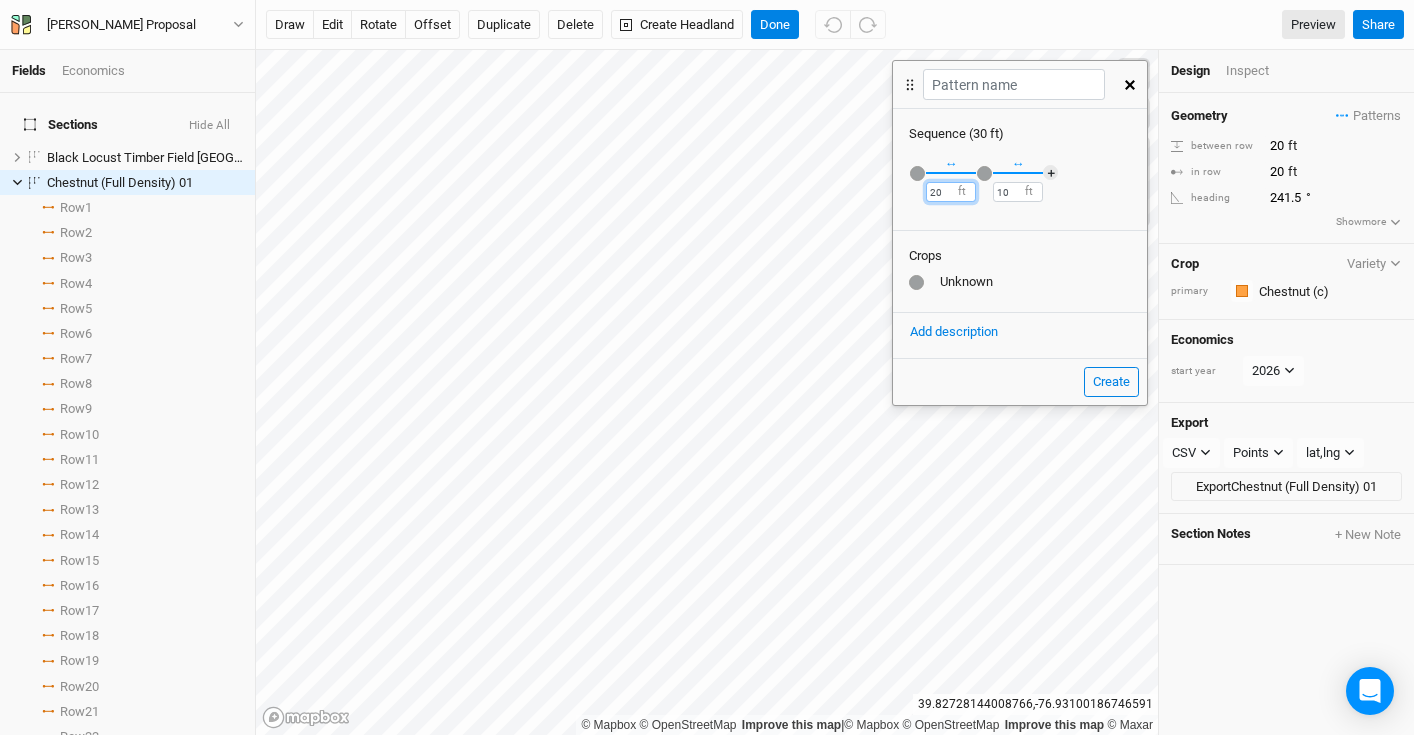 type on "20" 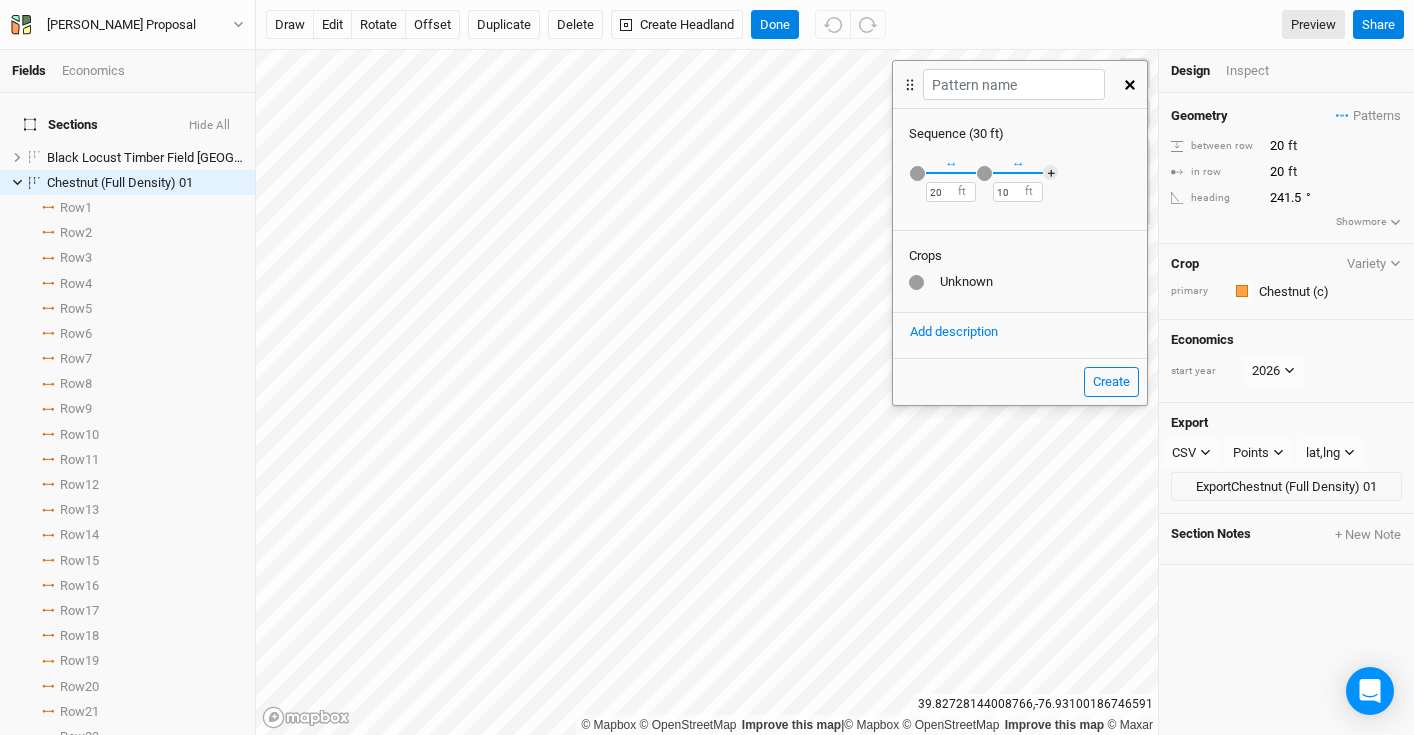 click at bounding box center (917, 173) 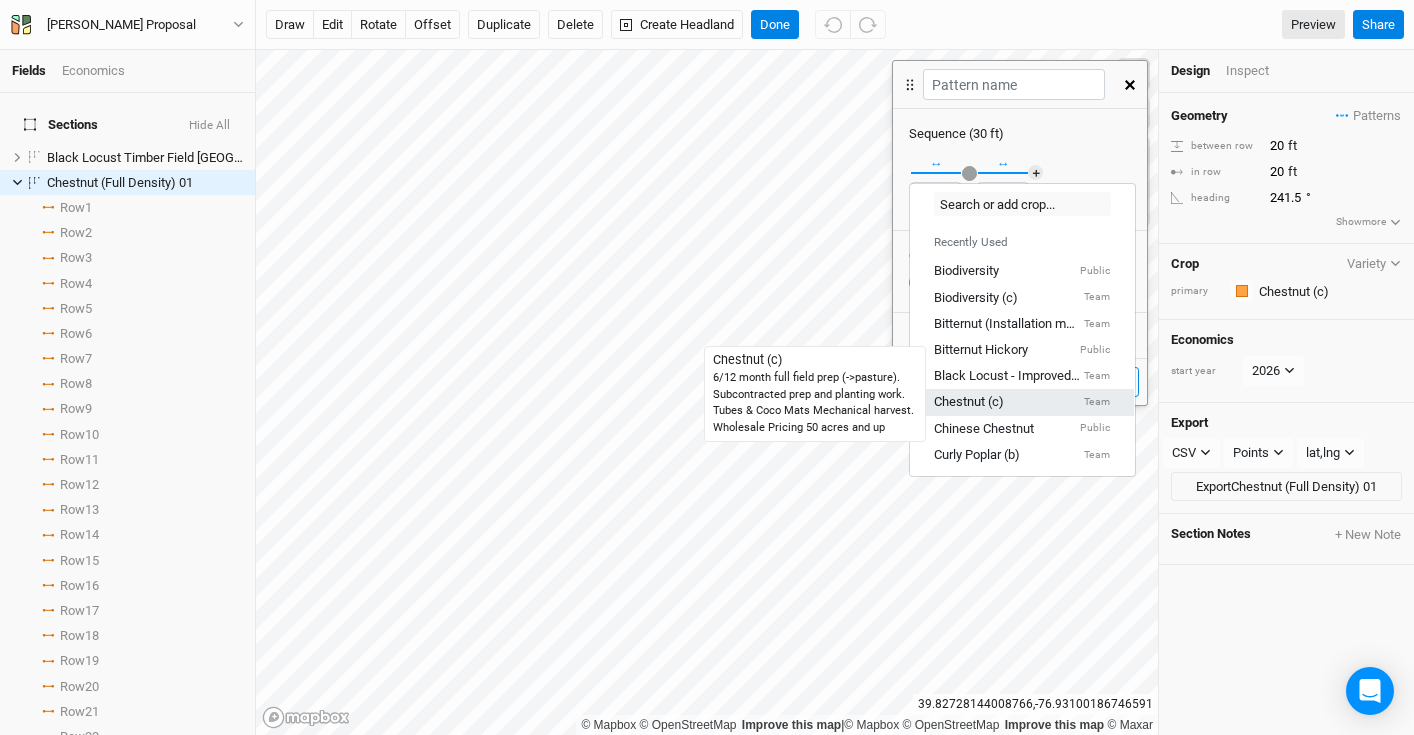 click on "Chestnut (c)" at bounding box center (969, 402) 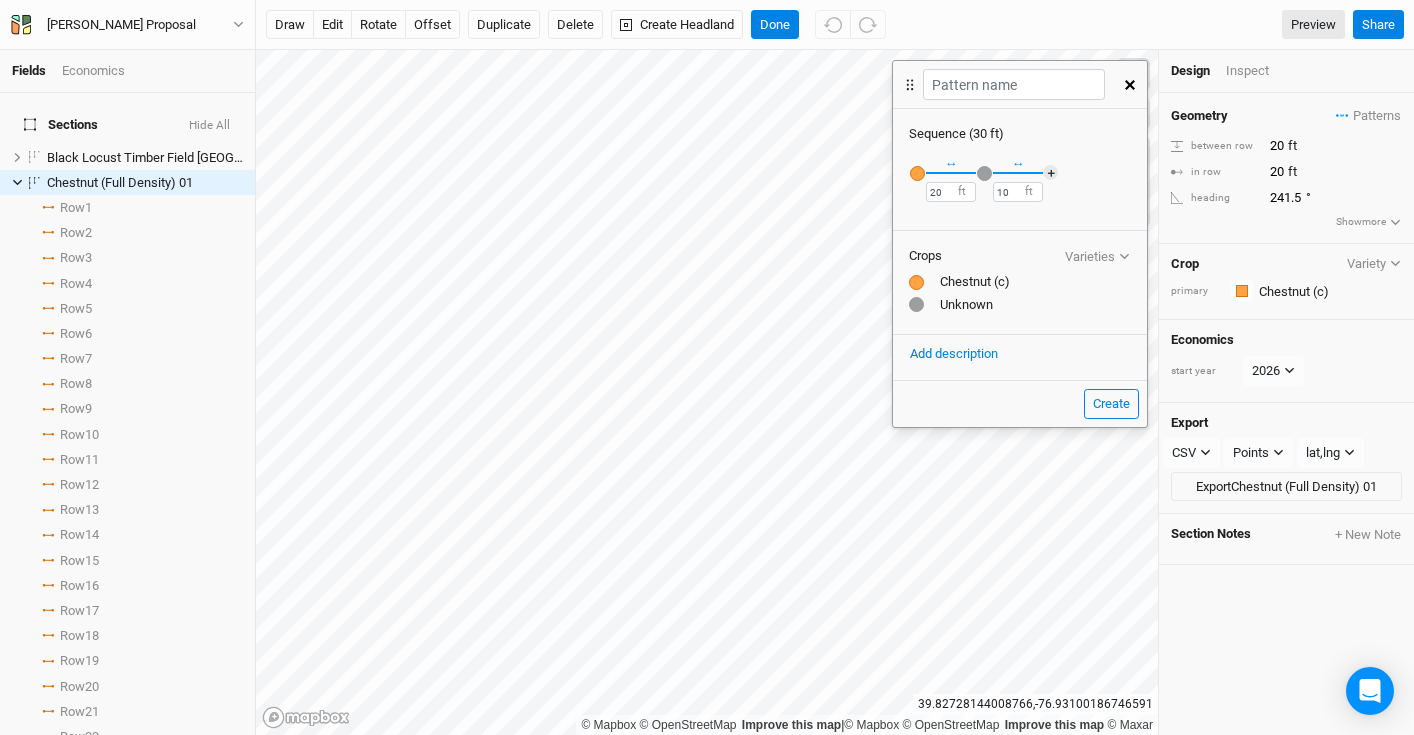 click at bounding box center (984, 173) 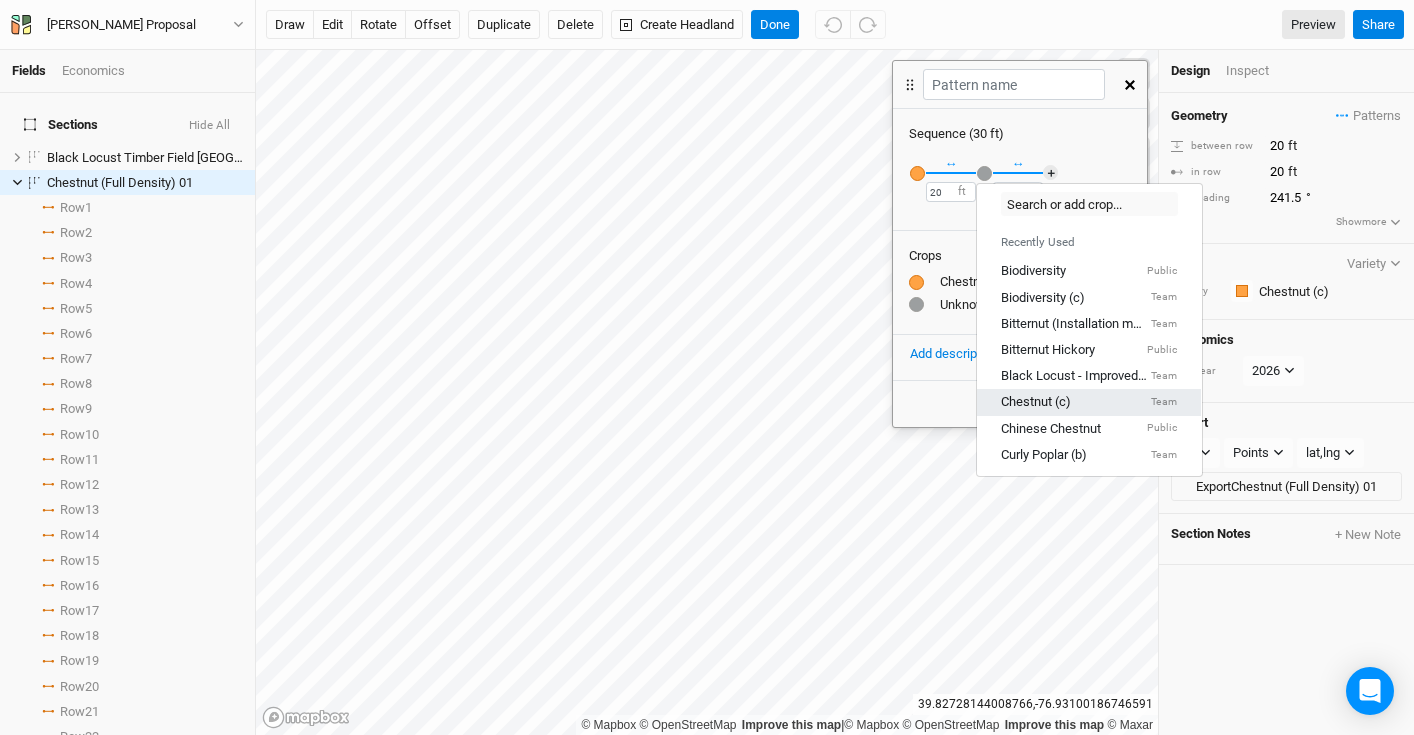 click on "Chestnut (c) Team" at bounding box center [1089, 402] 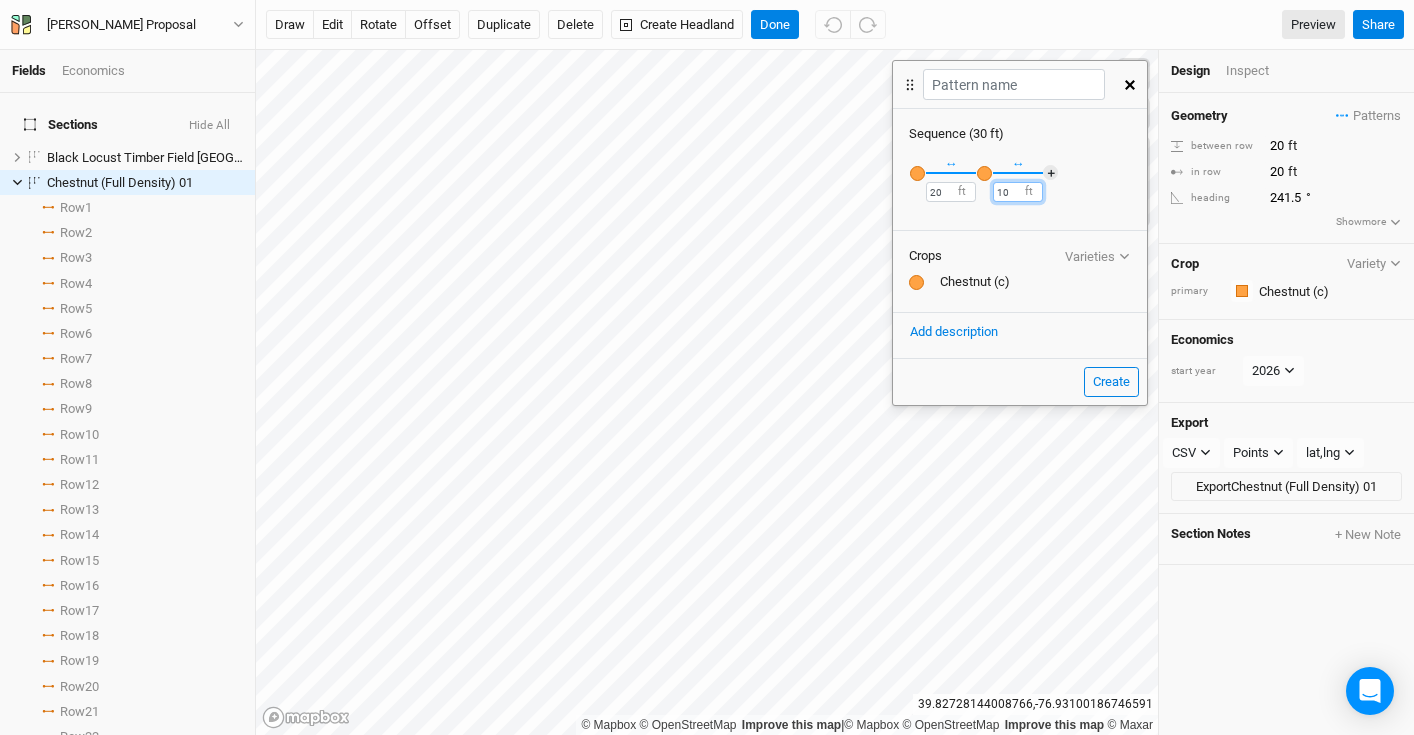 click on "10" at bounding box center [1018, 192] 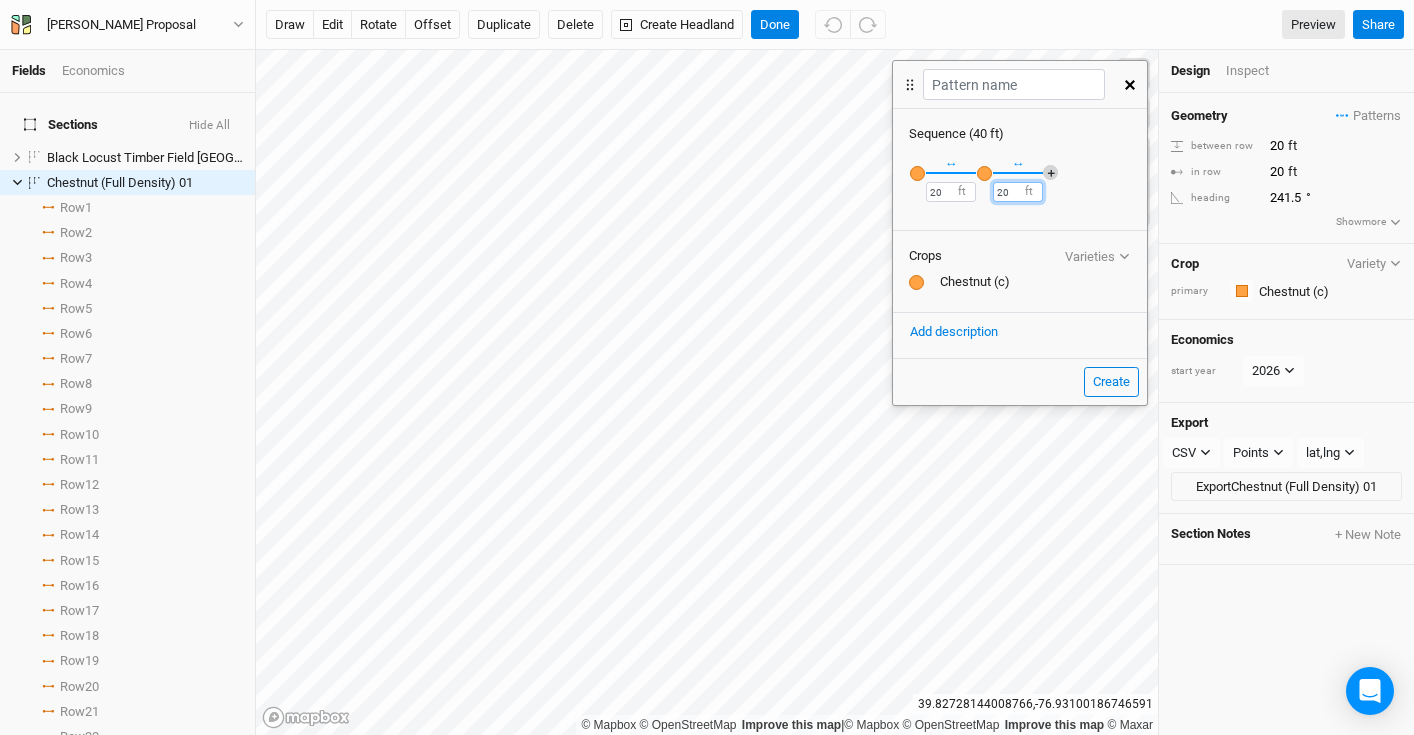 type on "20" 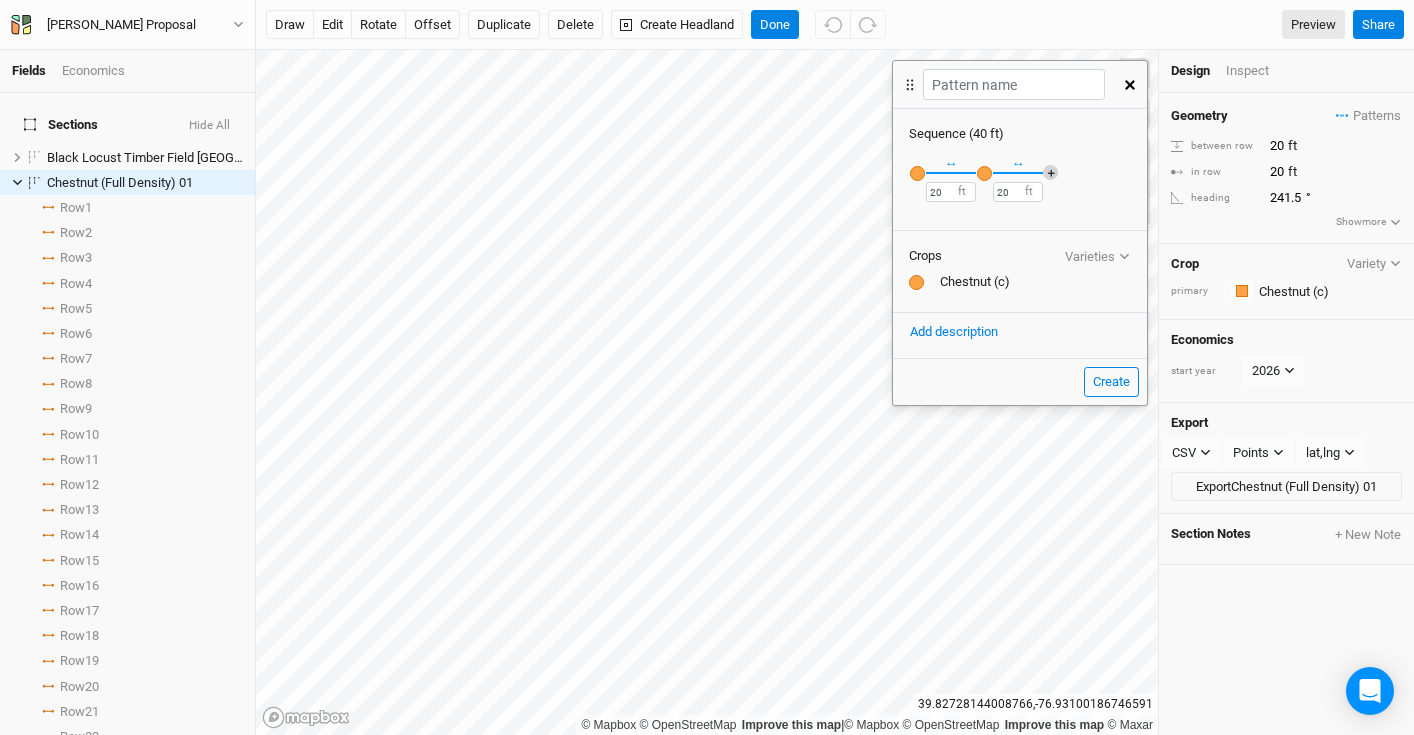 click on "＋" at bounding box center [1050, 172] 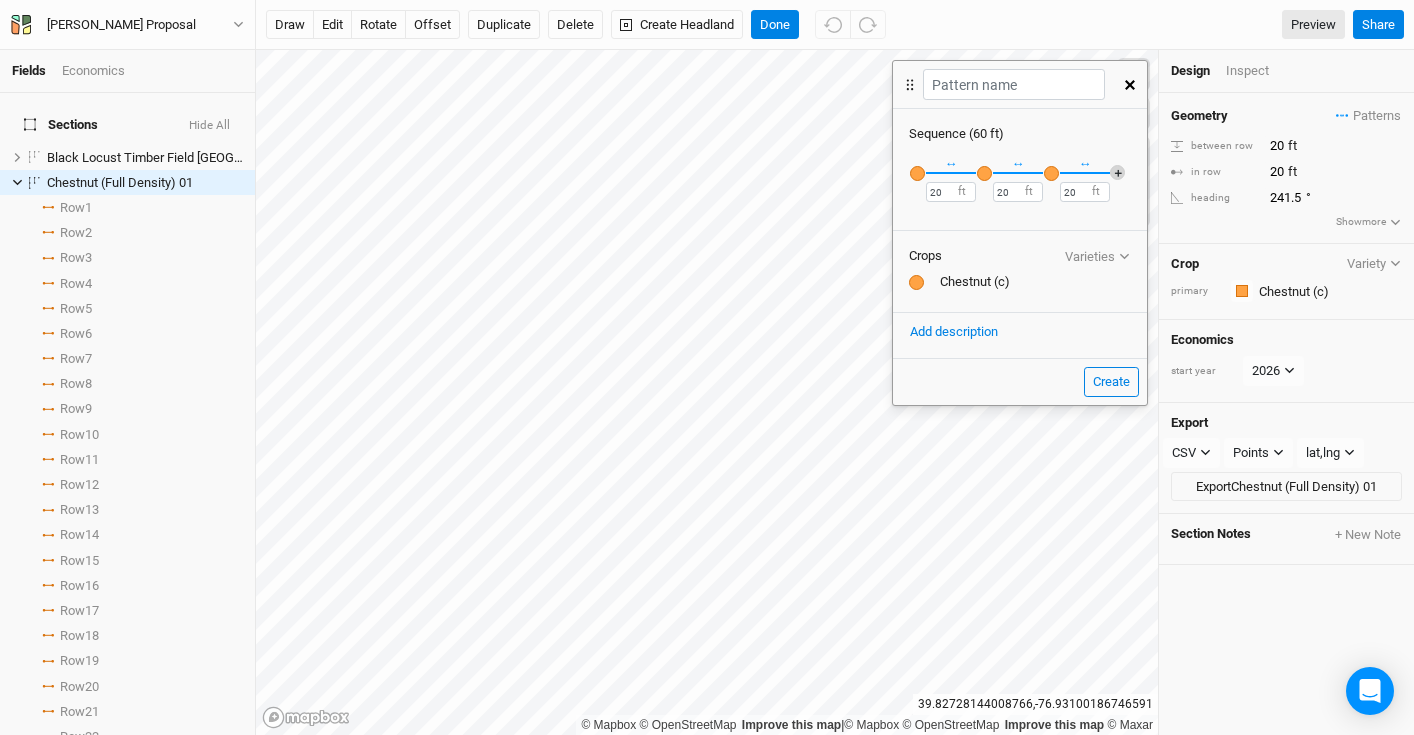 click on "＋" at bounding box center (1117, 172) 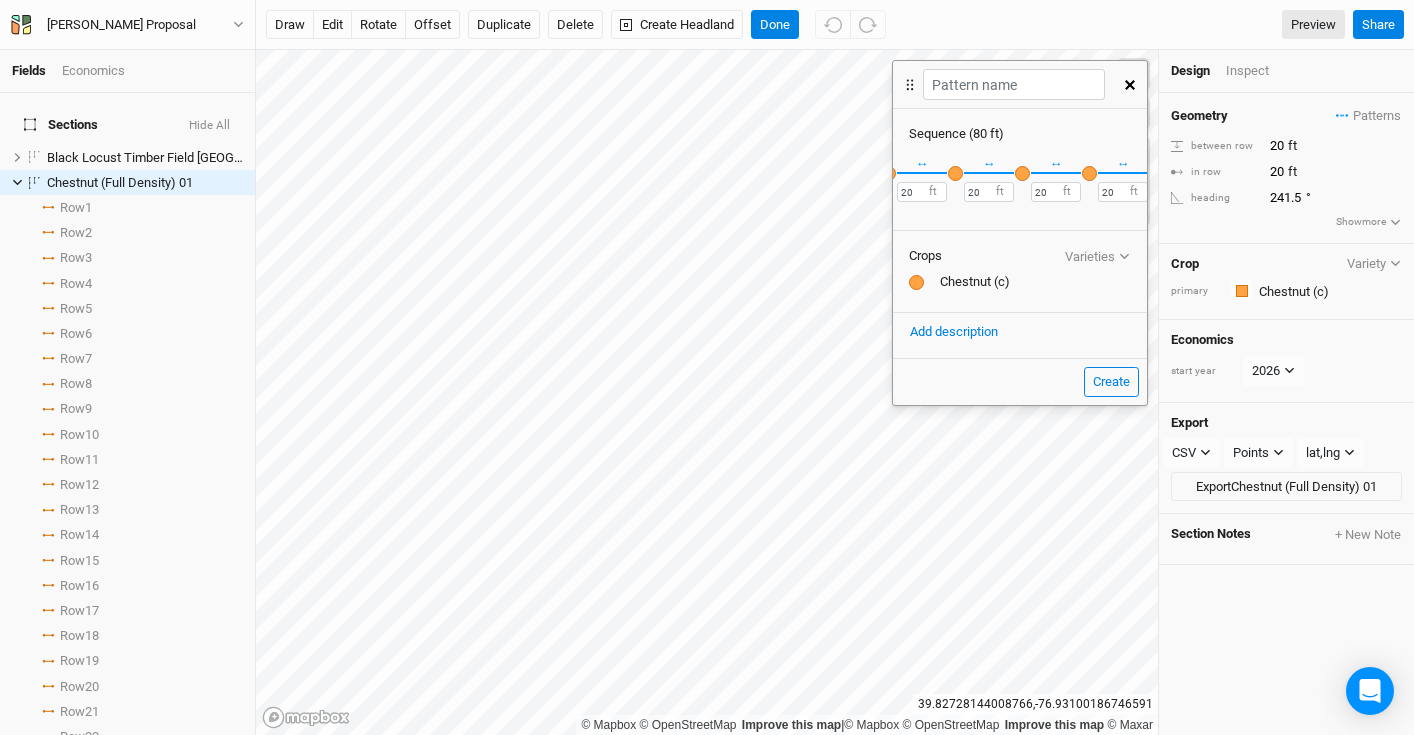scroll, scrollTop: 0, scrollLeft: 60, axis: horizontal 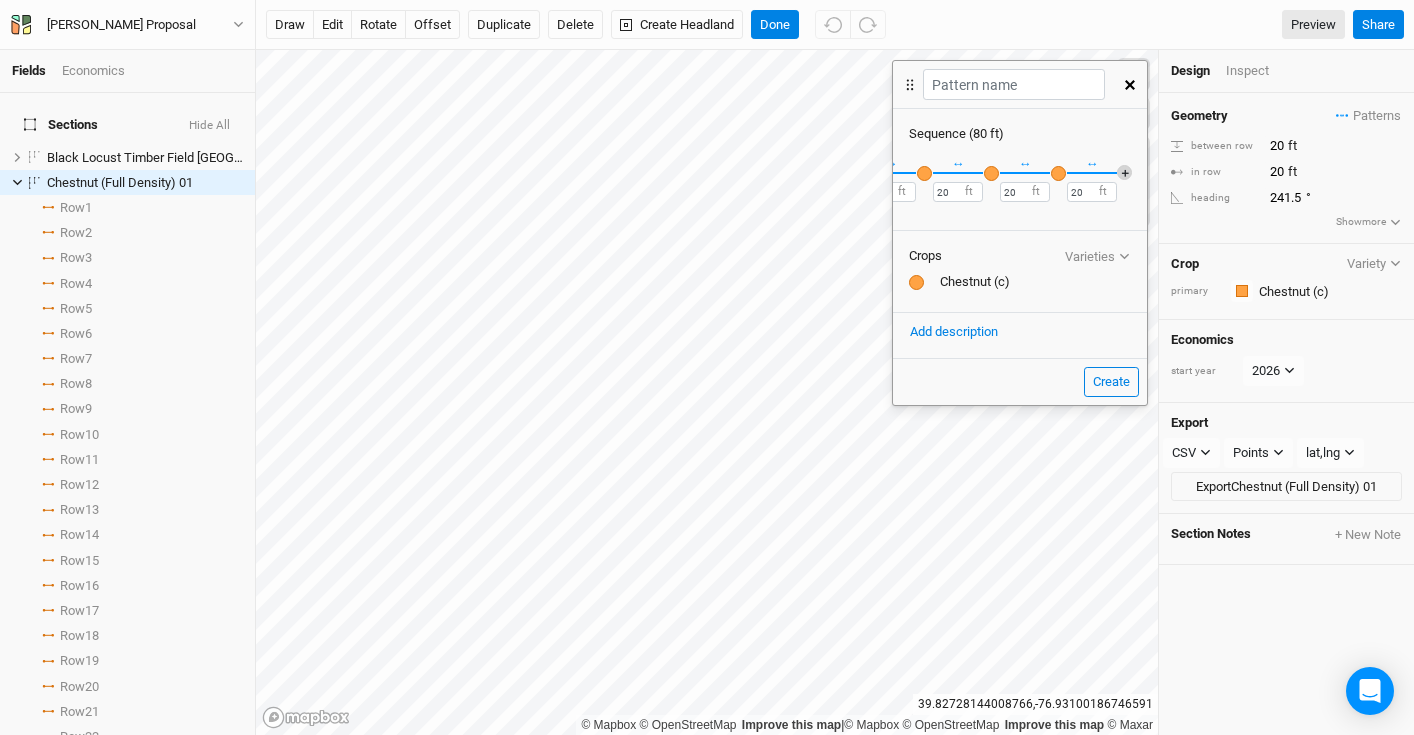 click on "＋" at bounding box center (1124, 172) 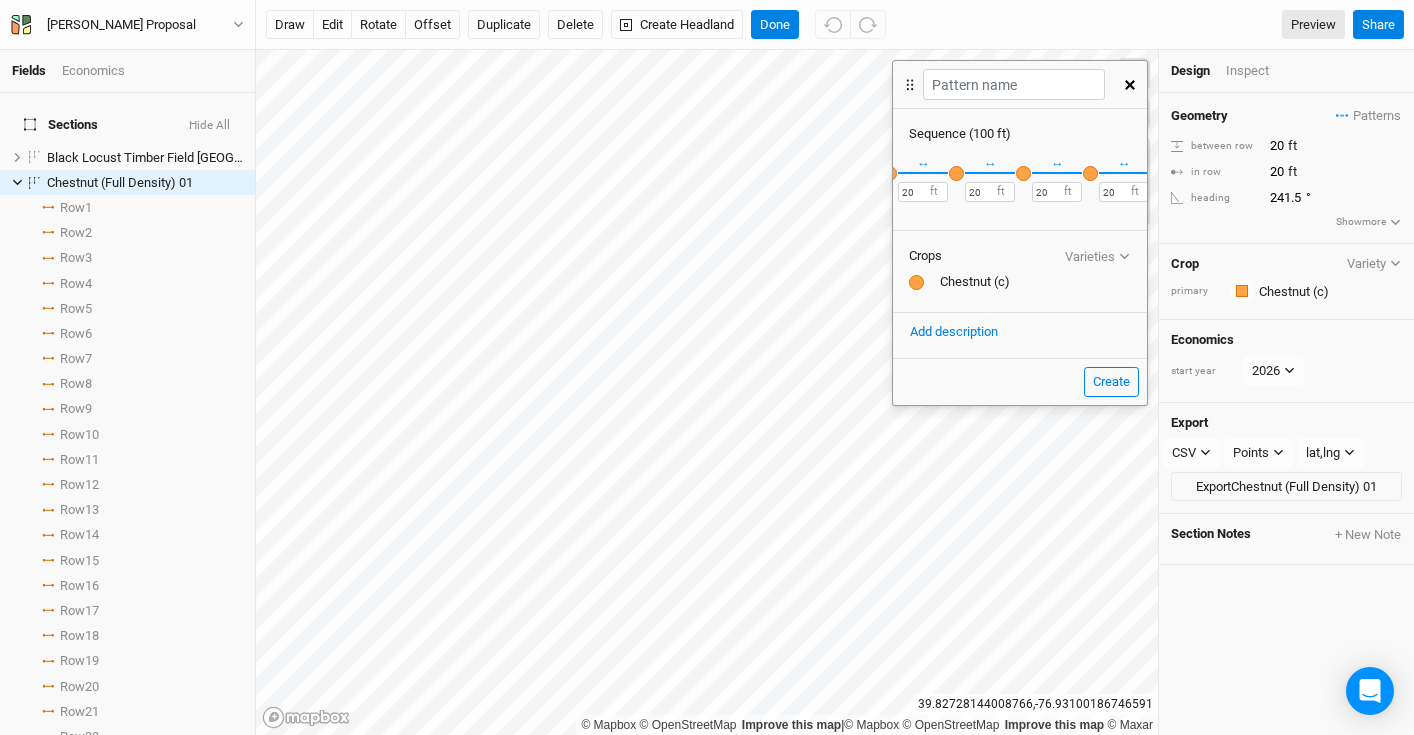 scroll, scrollTop: 0, scrollLeft: 124, axis: horizontal 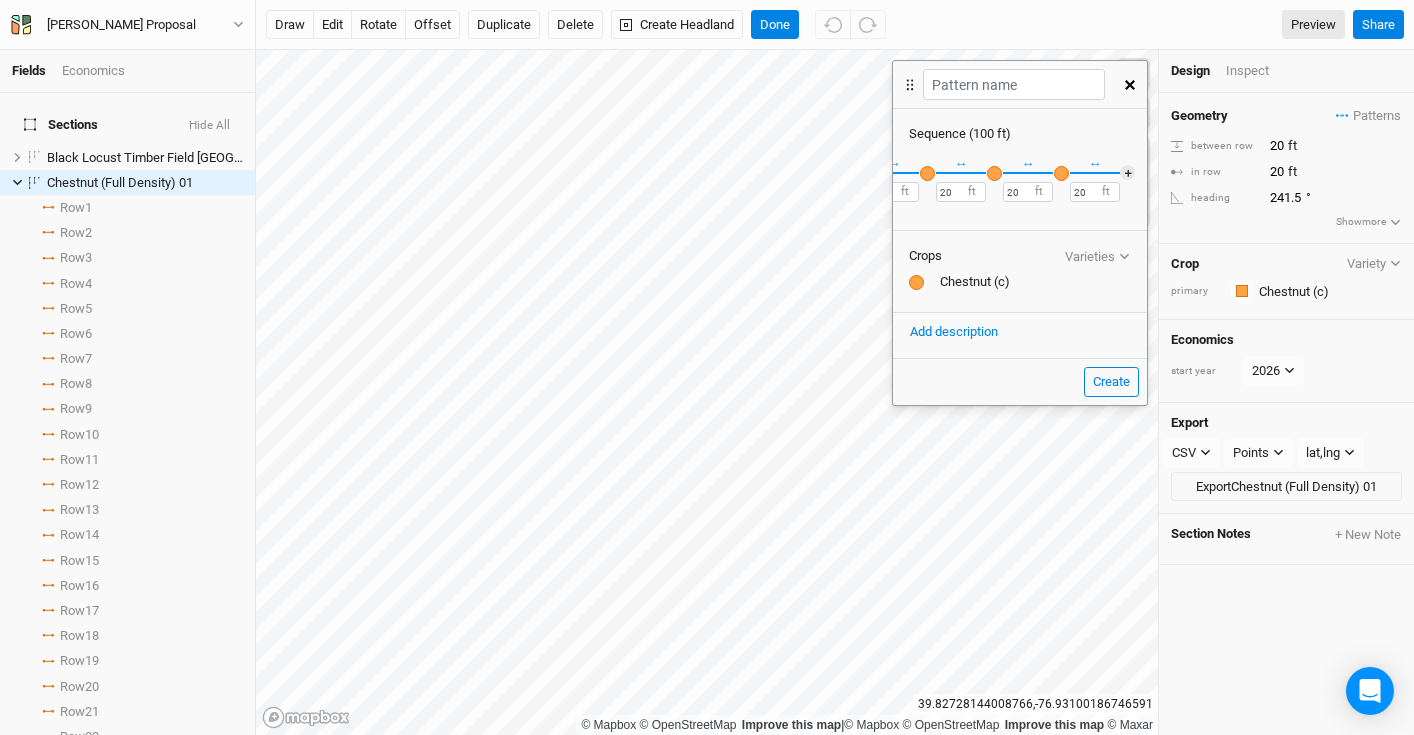 click at bounding box center [1061, 173] 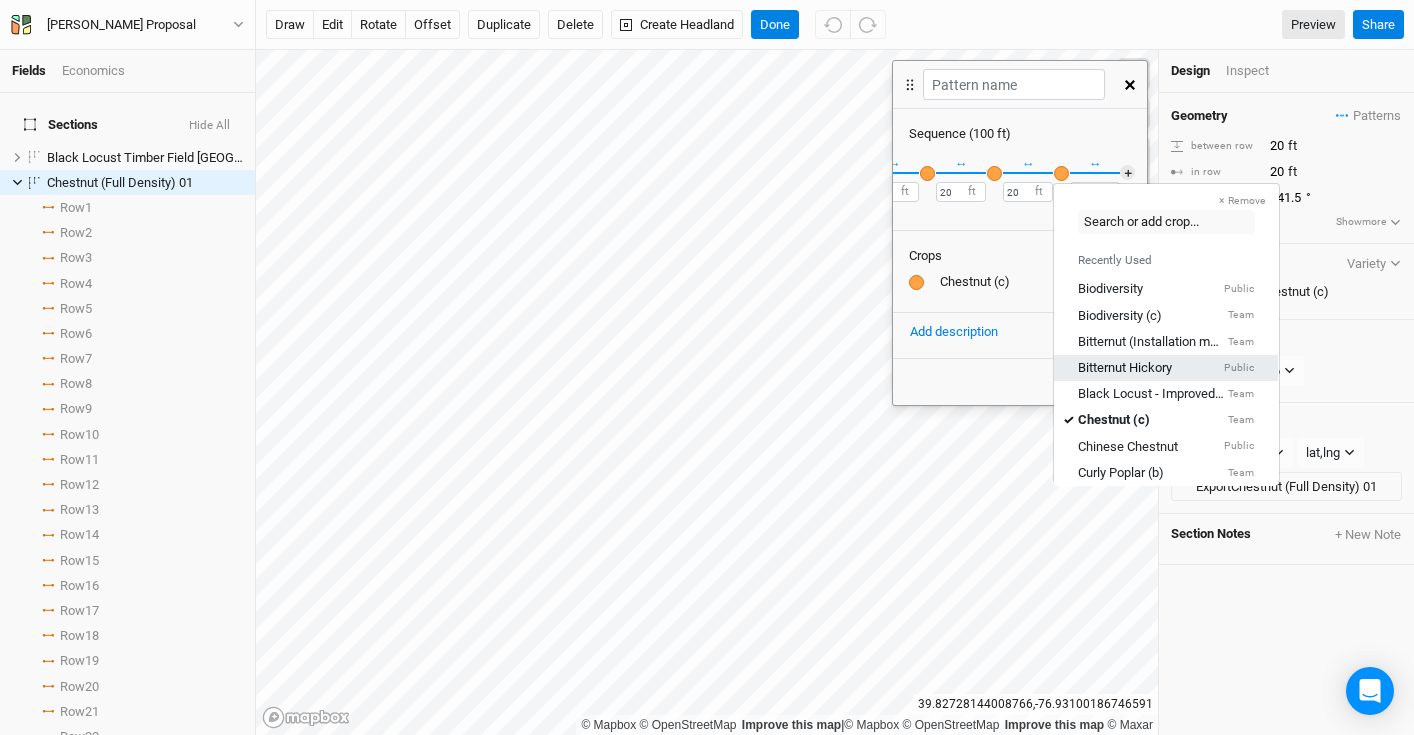 scroll, scrollTop: 83, scrollLeft: 0, axis: vertical 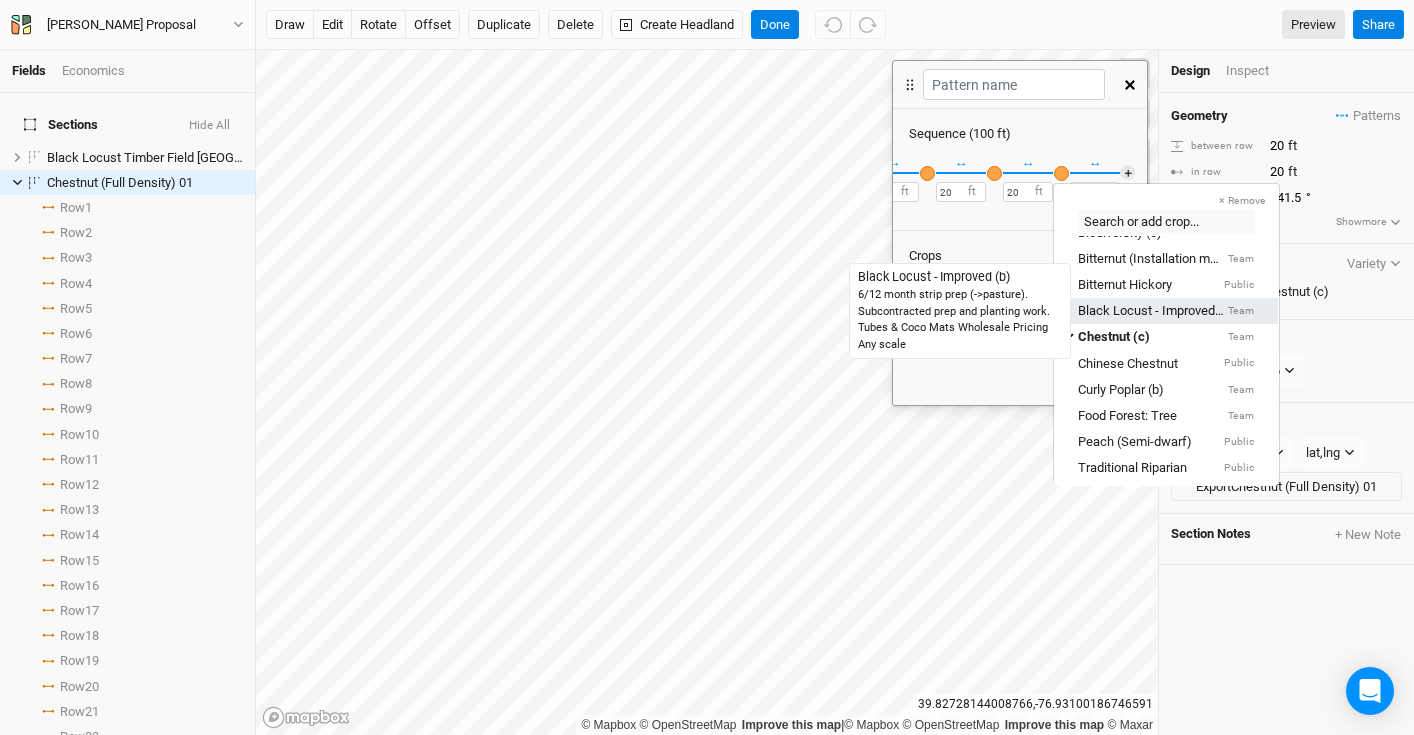 click on "Black Locust - Improved (b)" at bounding box center (1151, 311) 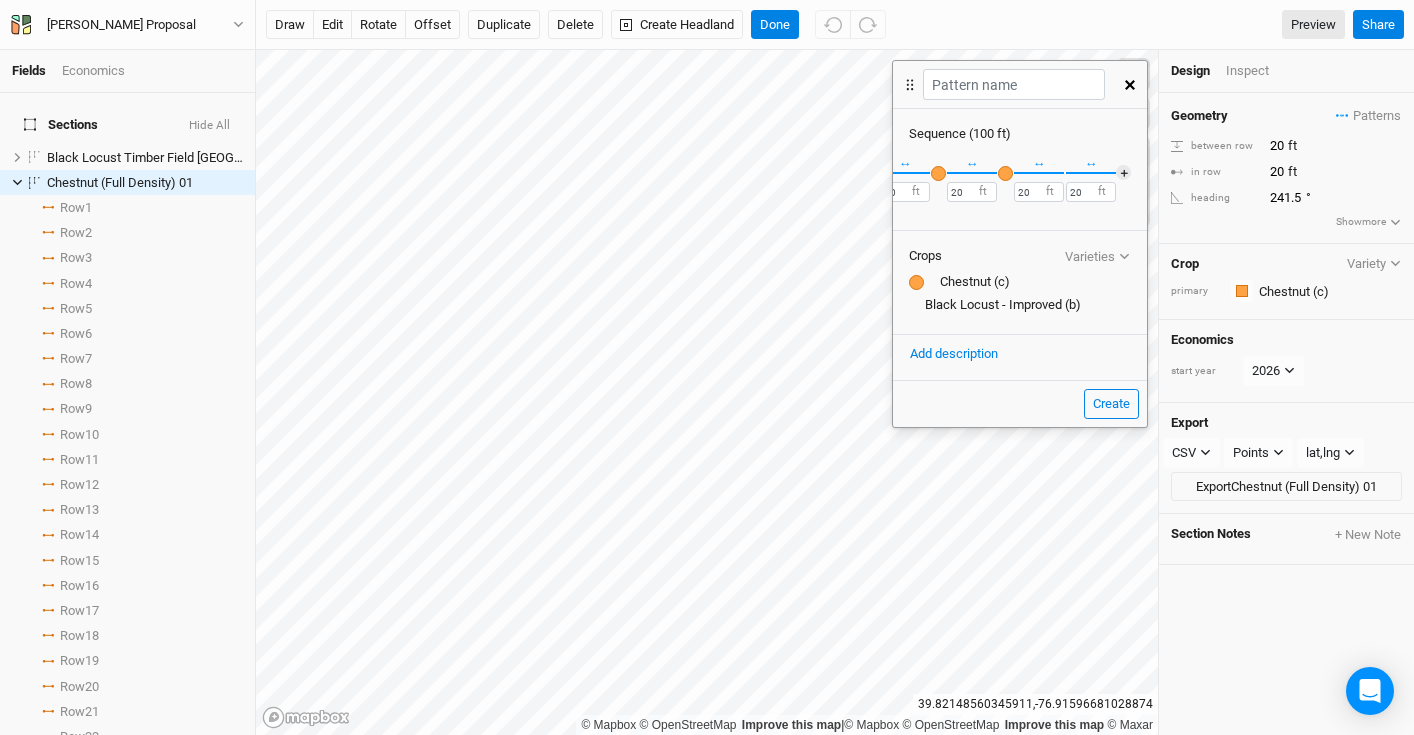 click at bounding box center [1065, 173] 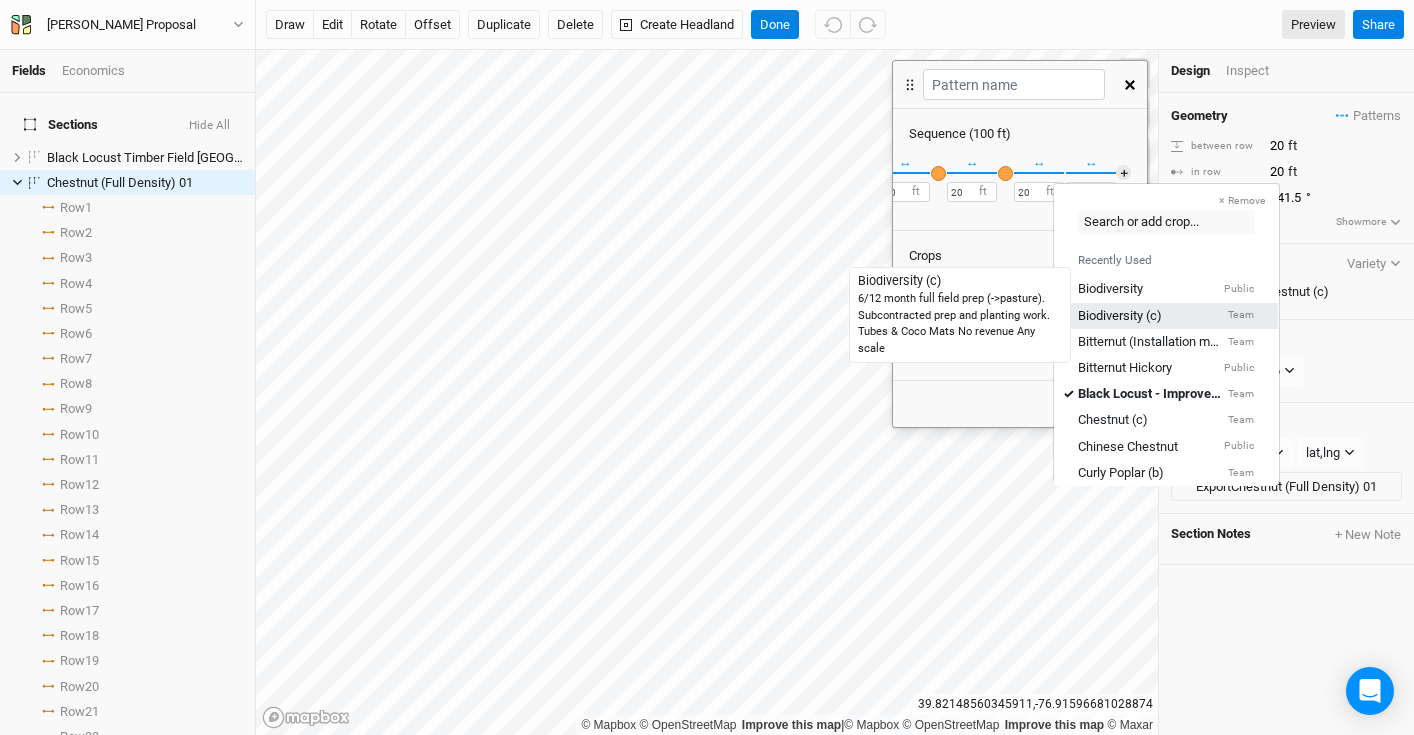 click on "Biodiversity (c)" at bounding box center (1120, 315) 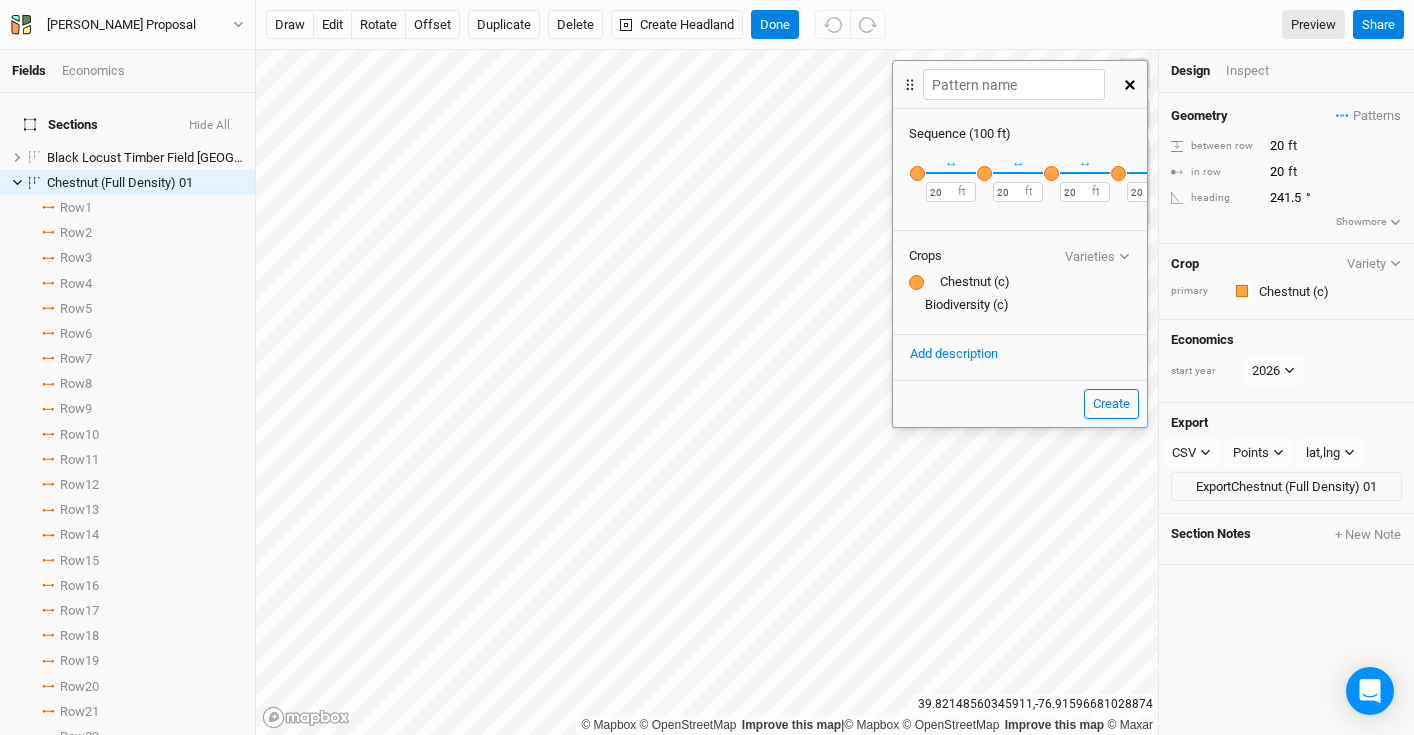 scroll, scrollTop: 0, scrollLeft: 127, axis: horizontal 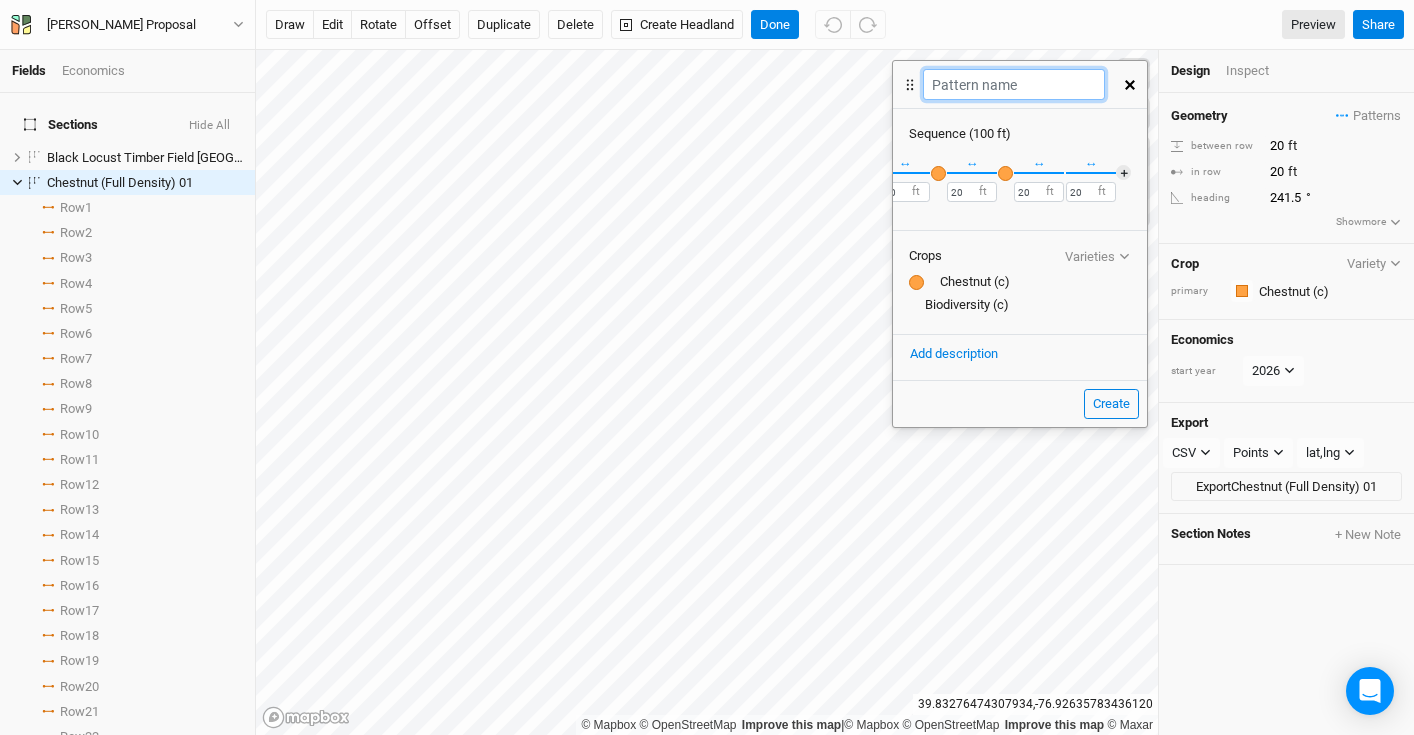 click at bounding box center [1013, 84] 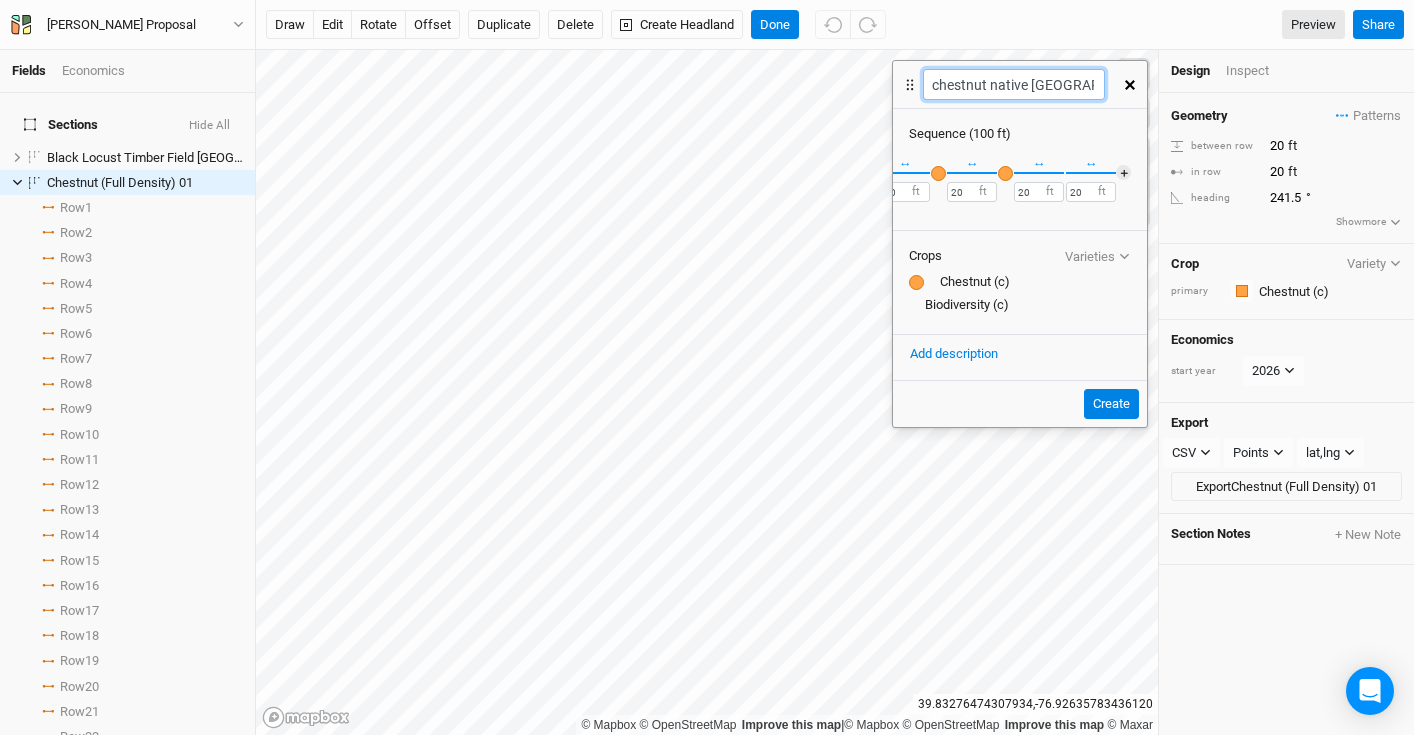 scroll, scrollTop: 0, scrollLeft: 14, axis: horizontal 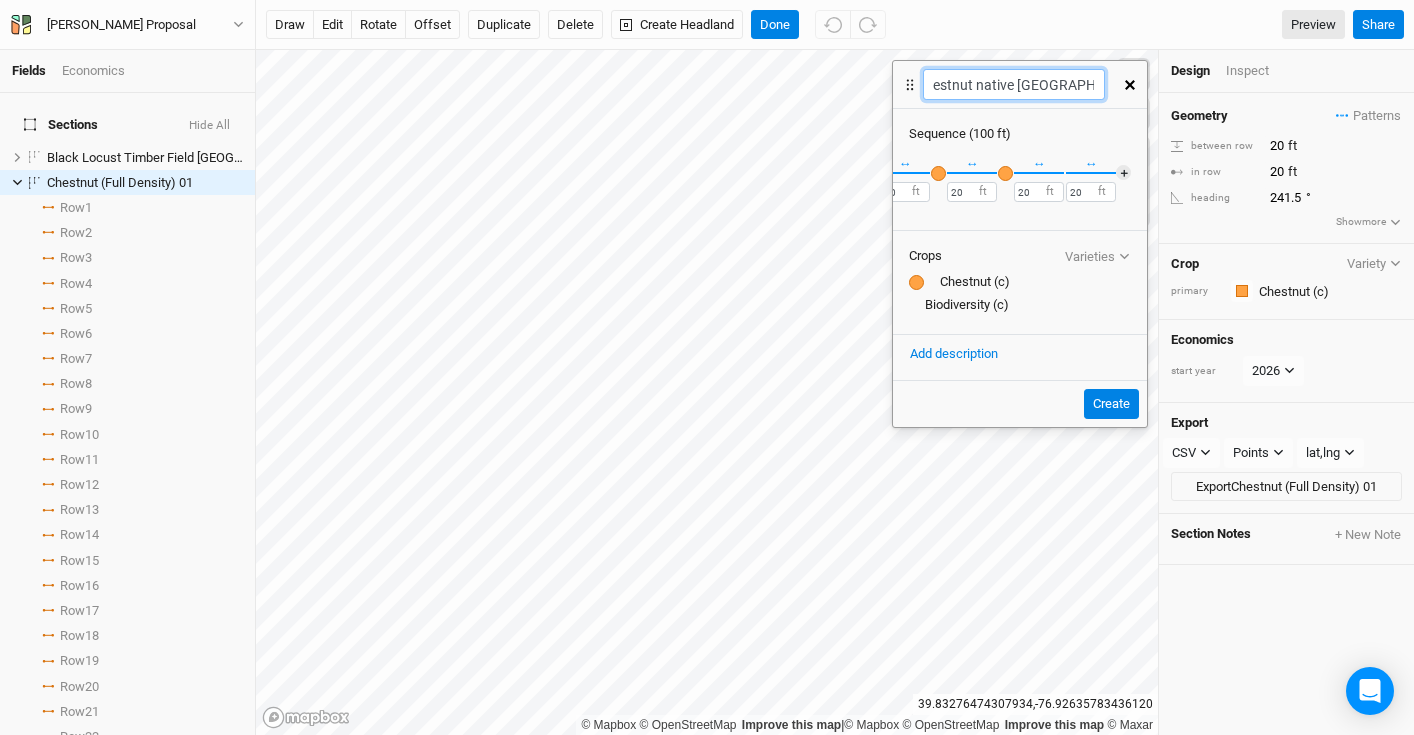 click on "chestnut native hardwood" at bounding box center (1013, 84) 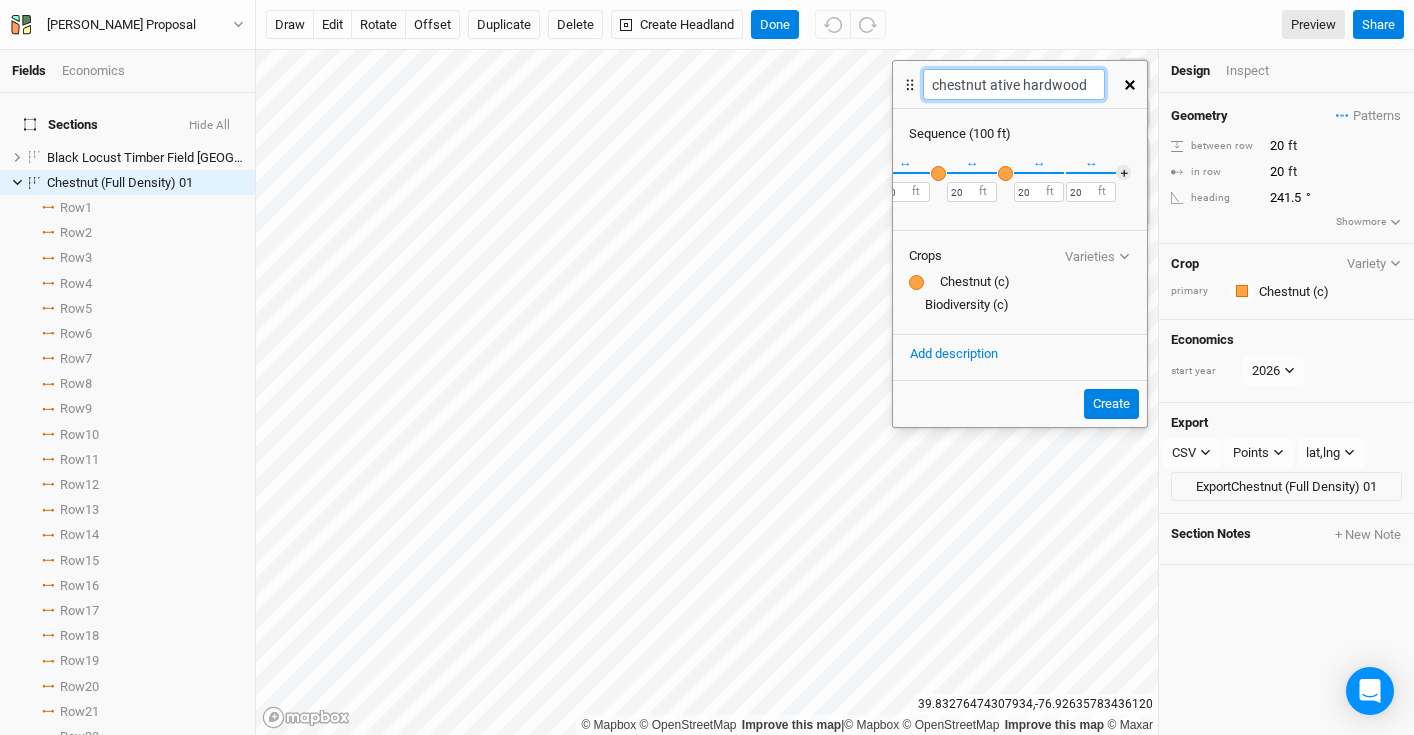scroll, scrollTop: 0, scrollLeft: 7, axis: horizontal 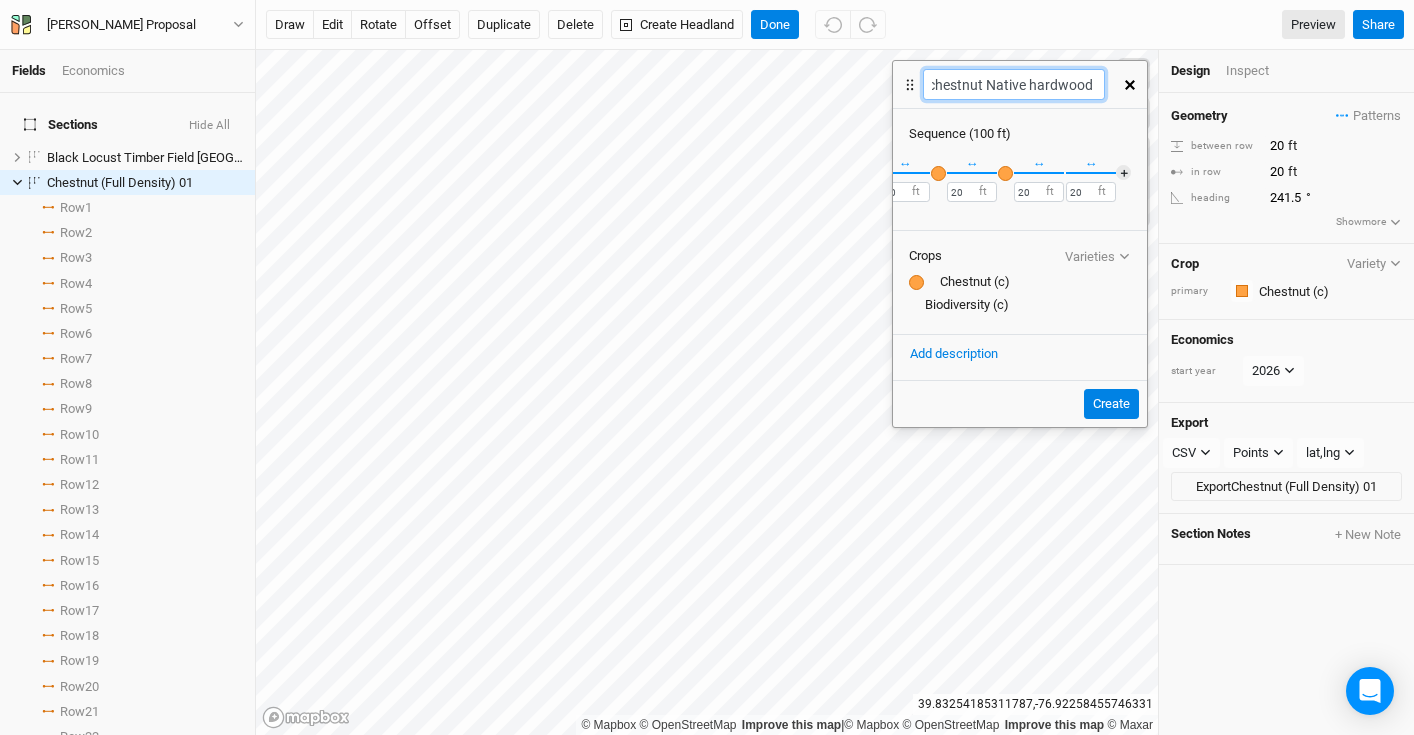 click on "chestnut Native hardwood" at bounding box center [1013, 84] 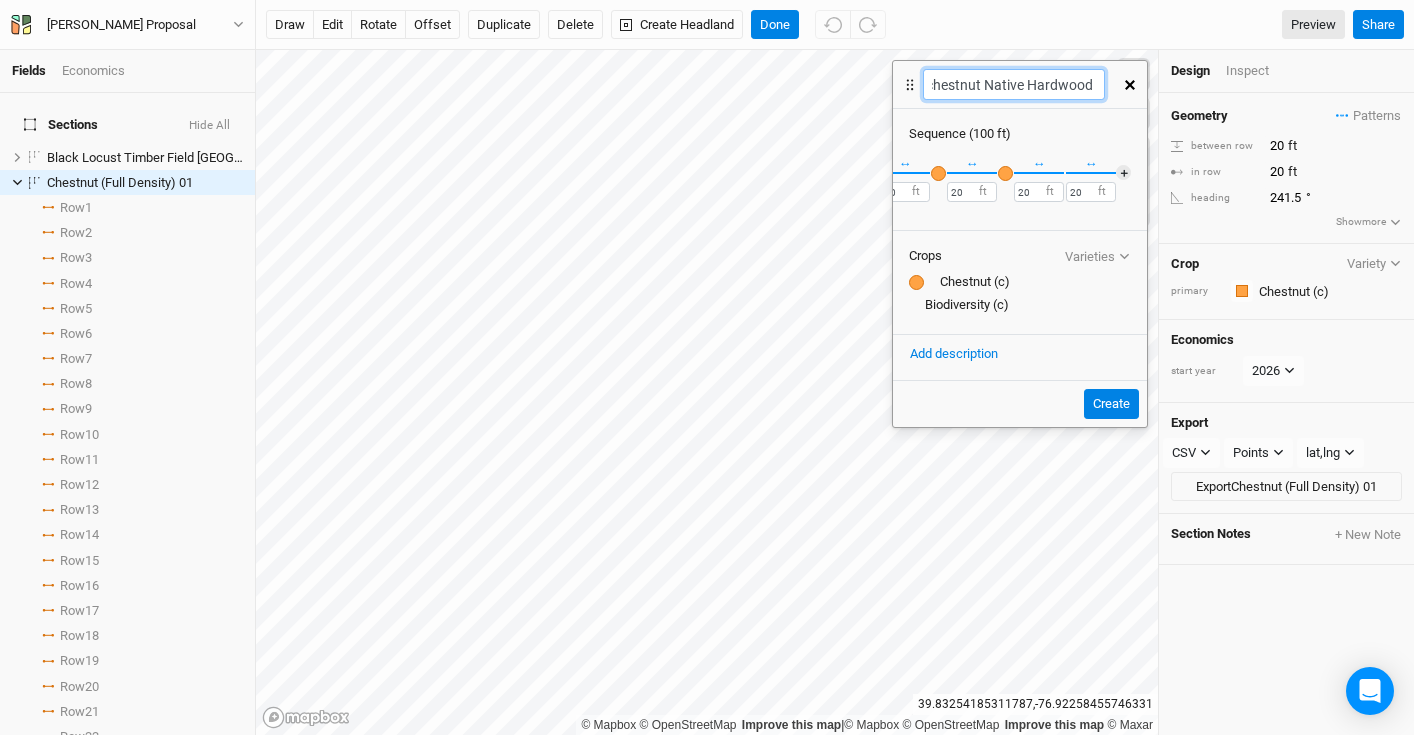 scroll, scrollTop: 0, scrollLeft: 0, axis: both 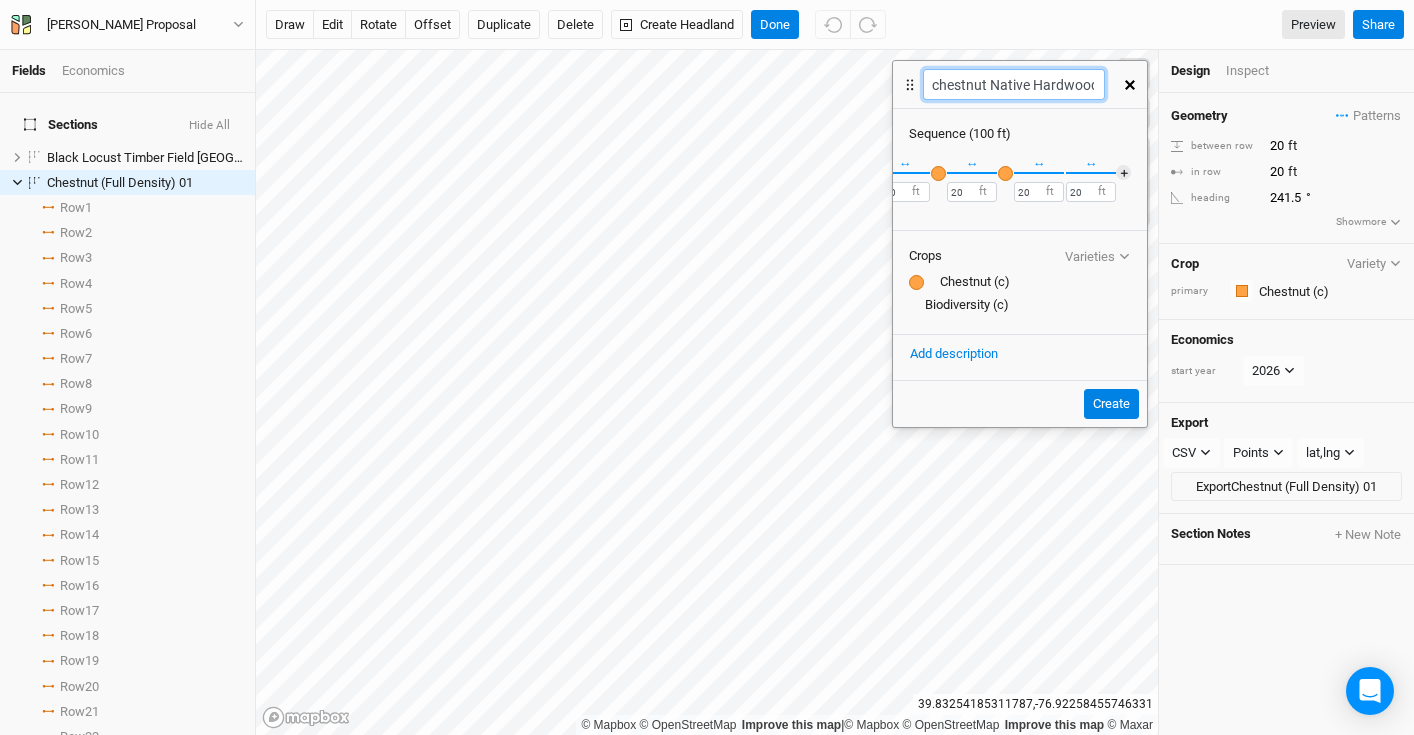 click on "chestnut Native Hardwood" at bounding box center (1013, 84) 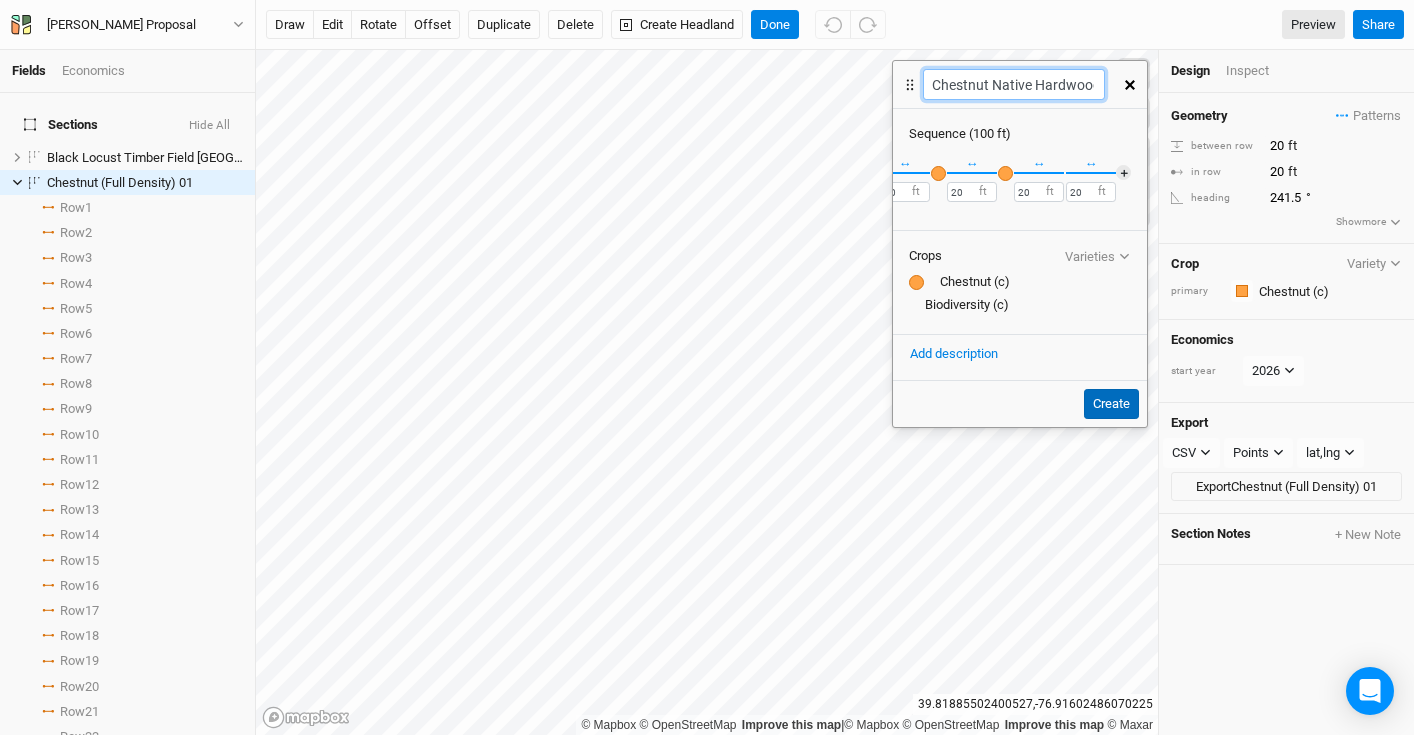 type on "Chestnut Native Hardwood" 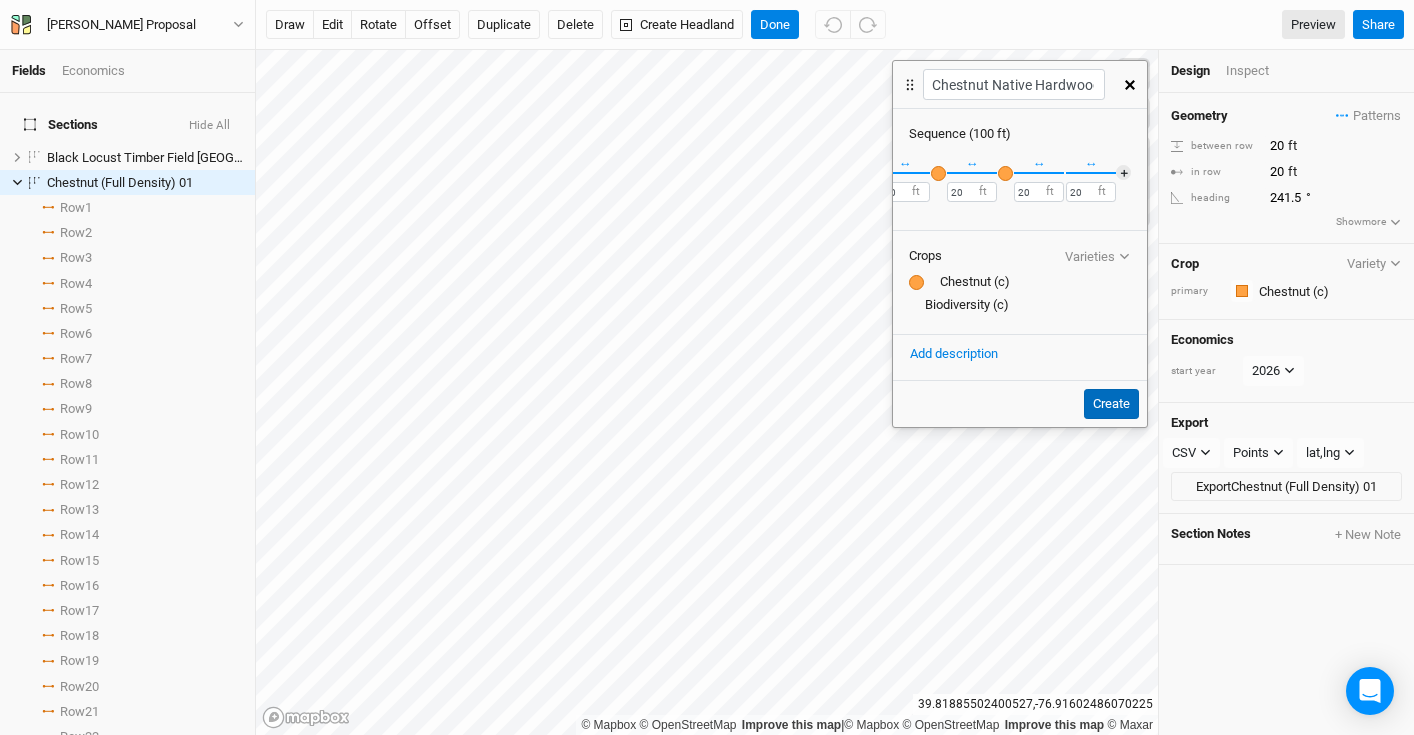 click on "Create" at bounding box center [1111, 404] 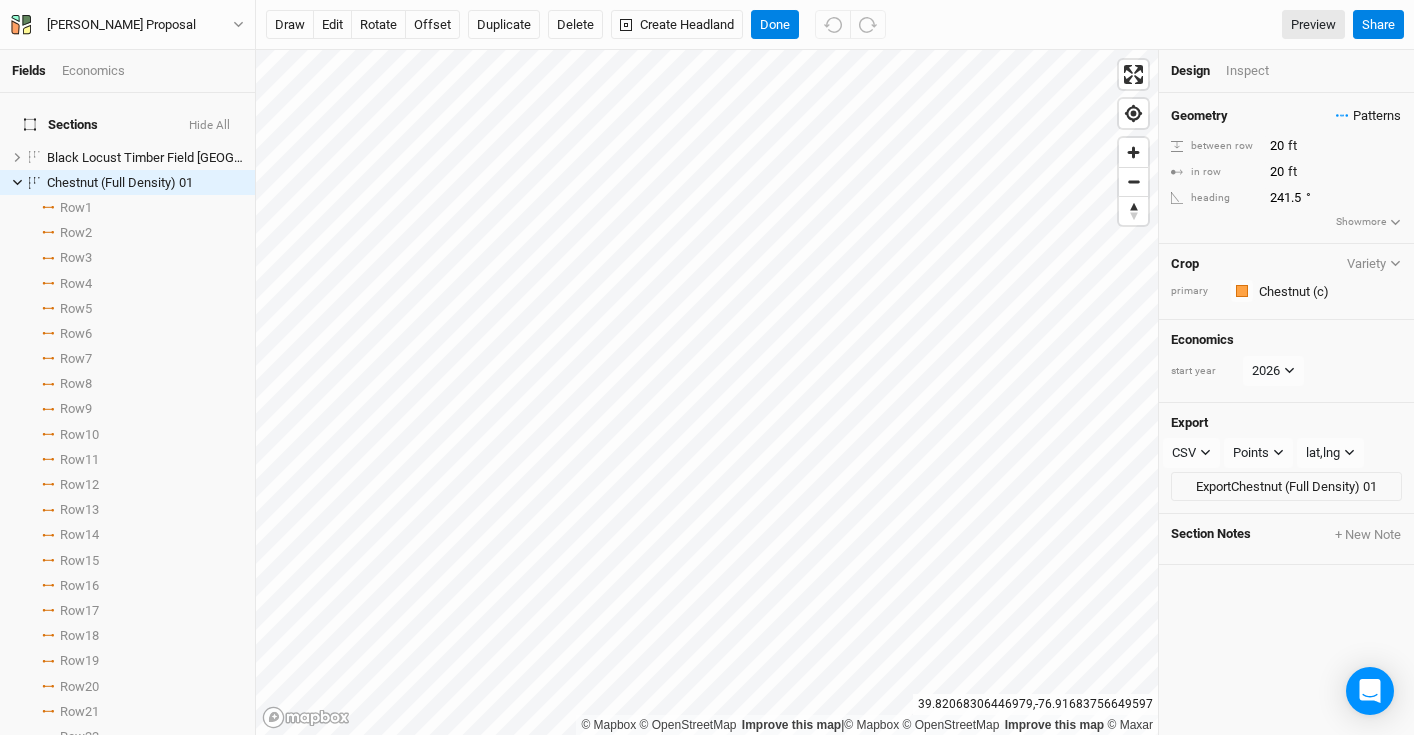 click on "Patterns" at bounding box center (1368, 116) 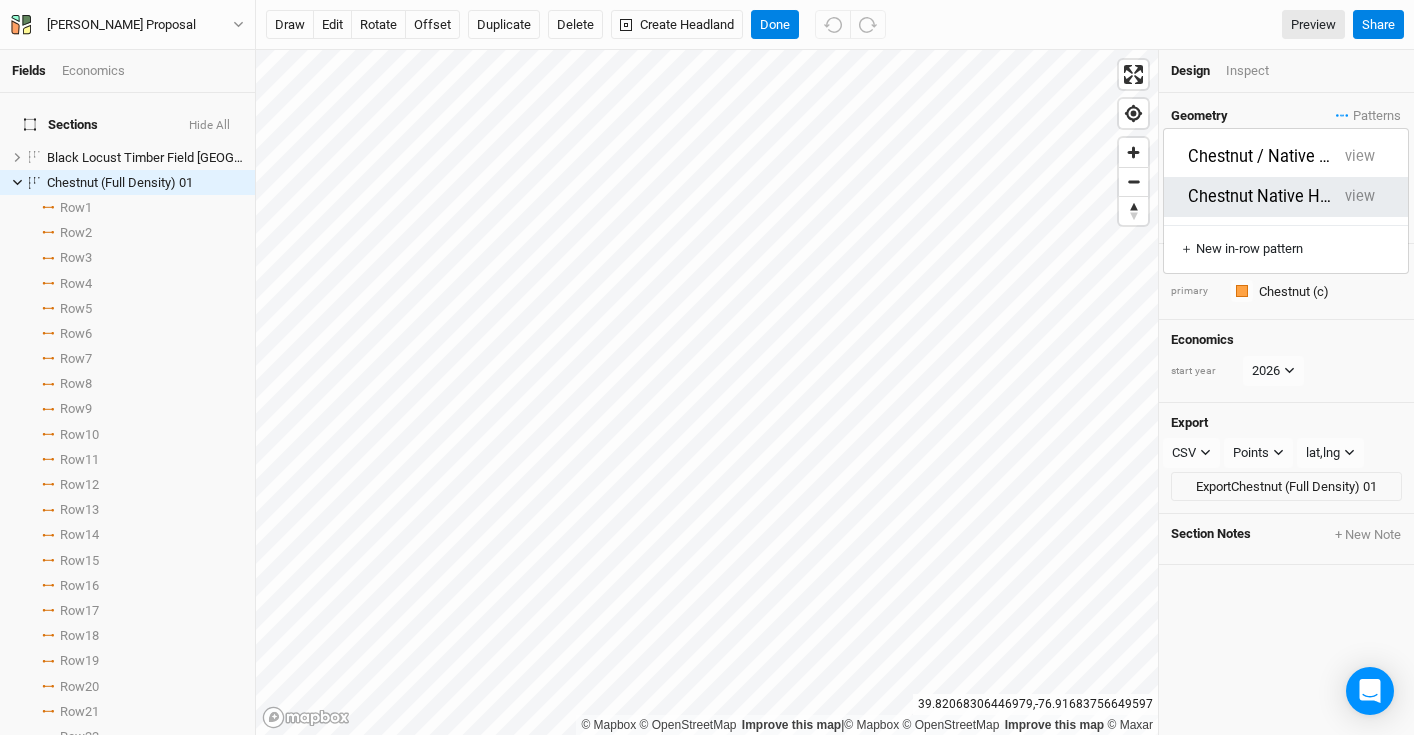 click on "Chestnut Native Hardwood" at bounding box center (1262, 197) 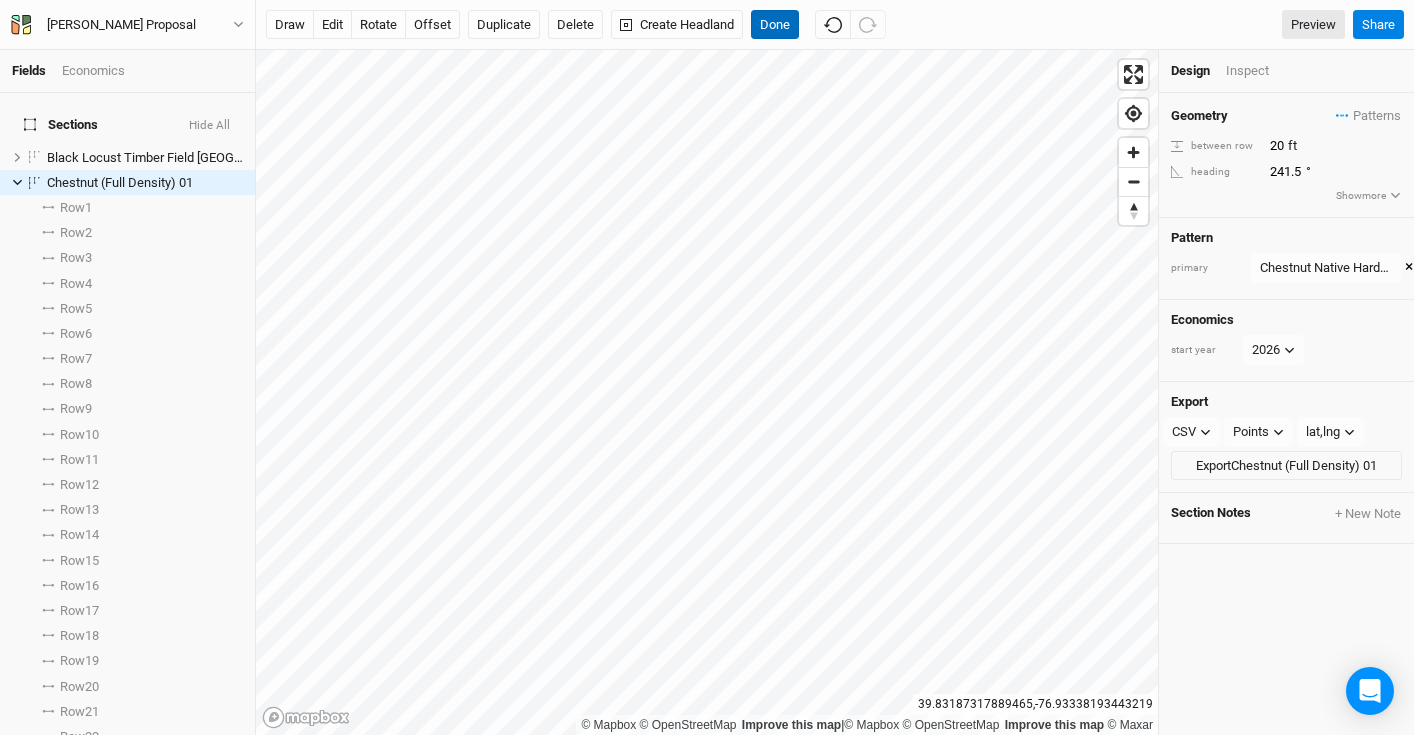 click on "Done" at bounding box center (775, 25) 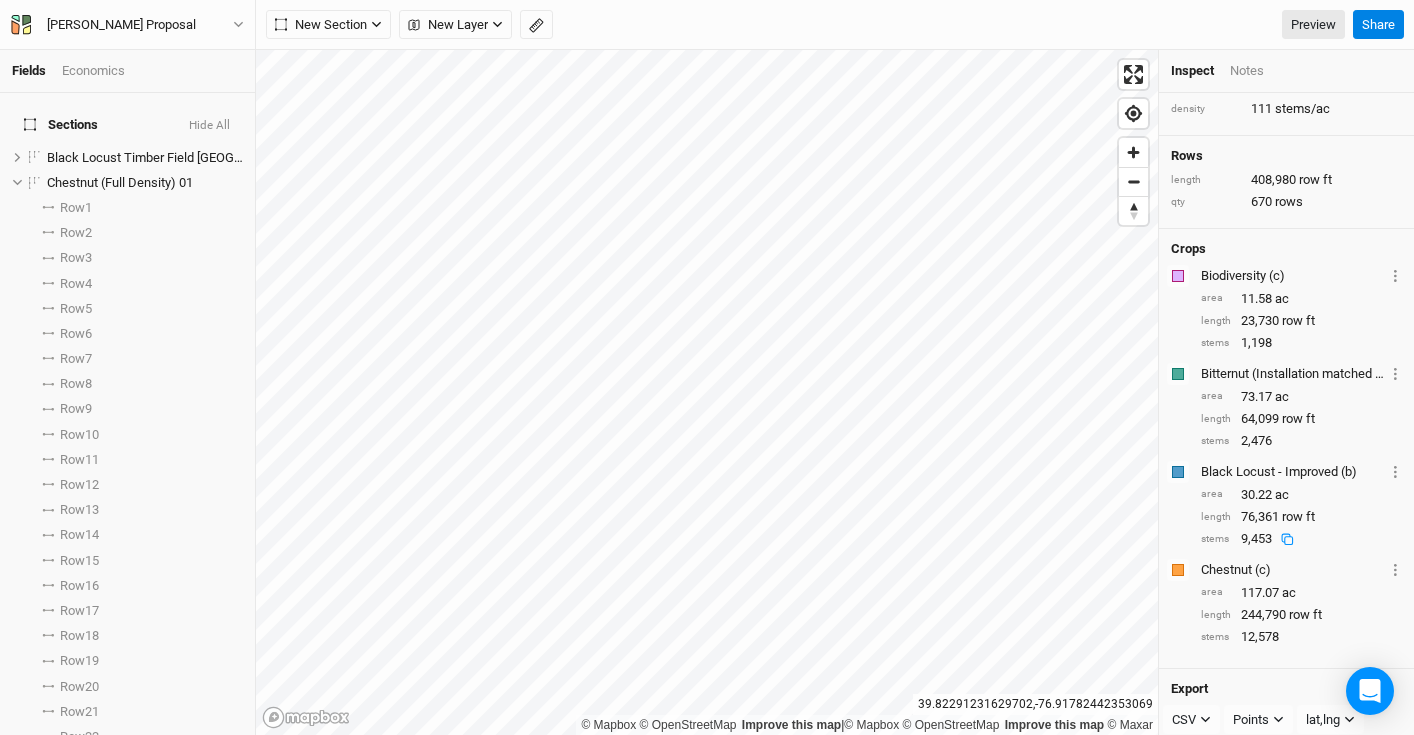scroll, scrollTop: 0, scrollLeft: 0, axis: both 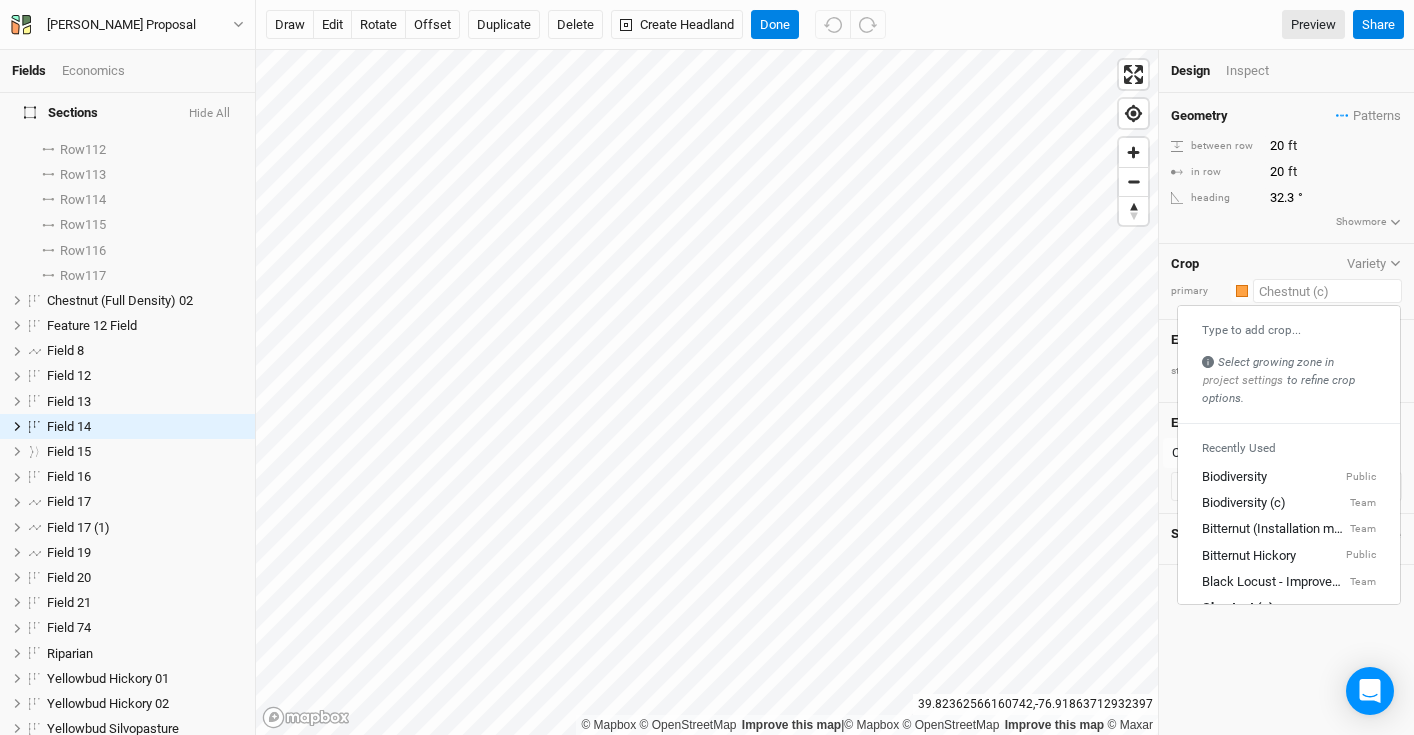 click at bounding box center [1327, 291] 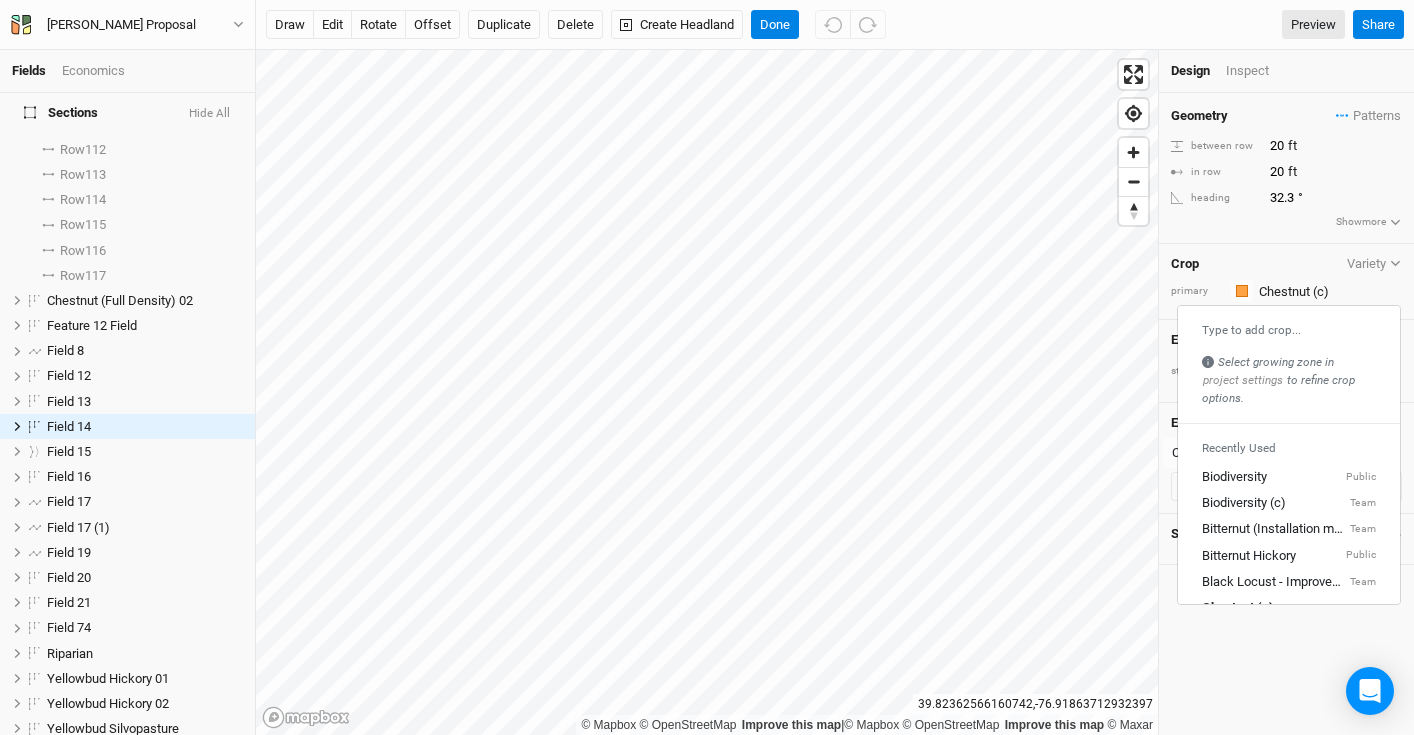 click on "Geometry  Patterns Chestnut / Native Hardwood view Chestnut Native Hardwood view ＋ New in-row pattern between row 20 ft in row 20 ft heading 32.3 ° Show  more" at bounding box center [1286, 168] 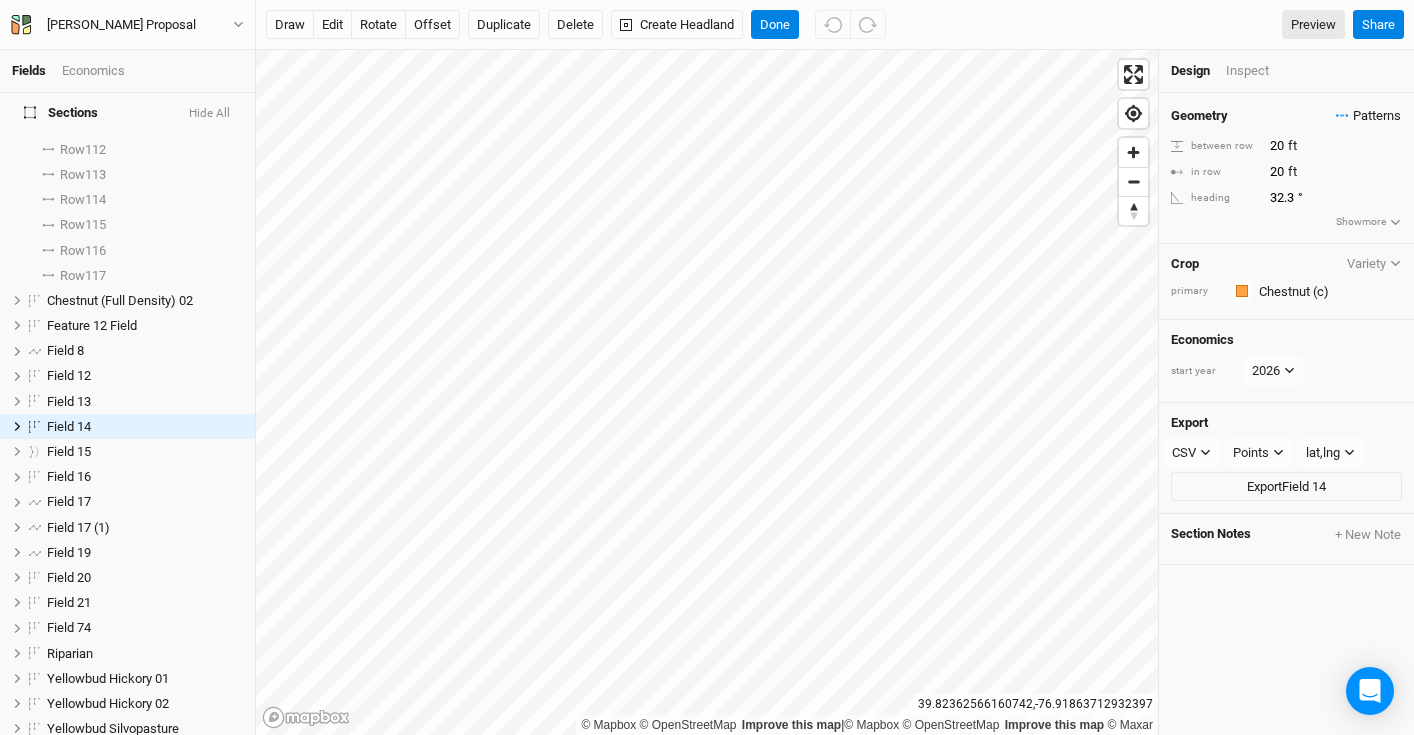 click on "Patterns" at bounding box center (1368, 116) 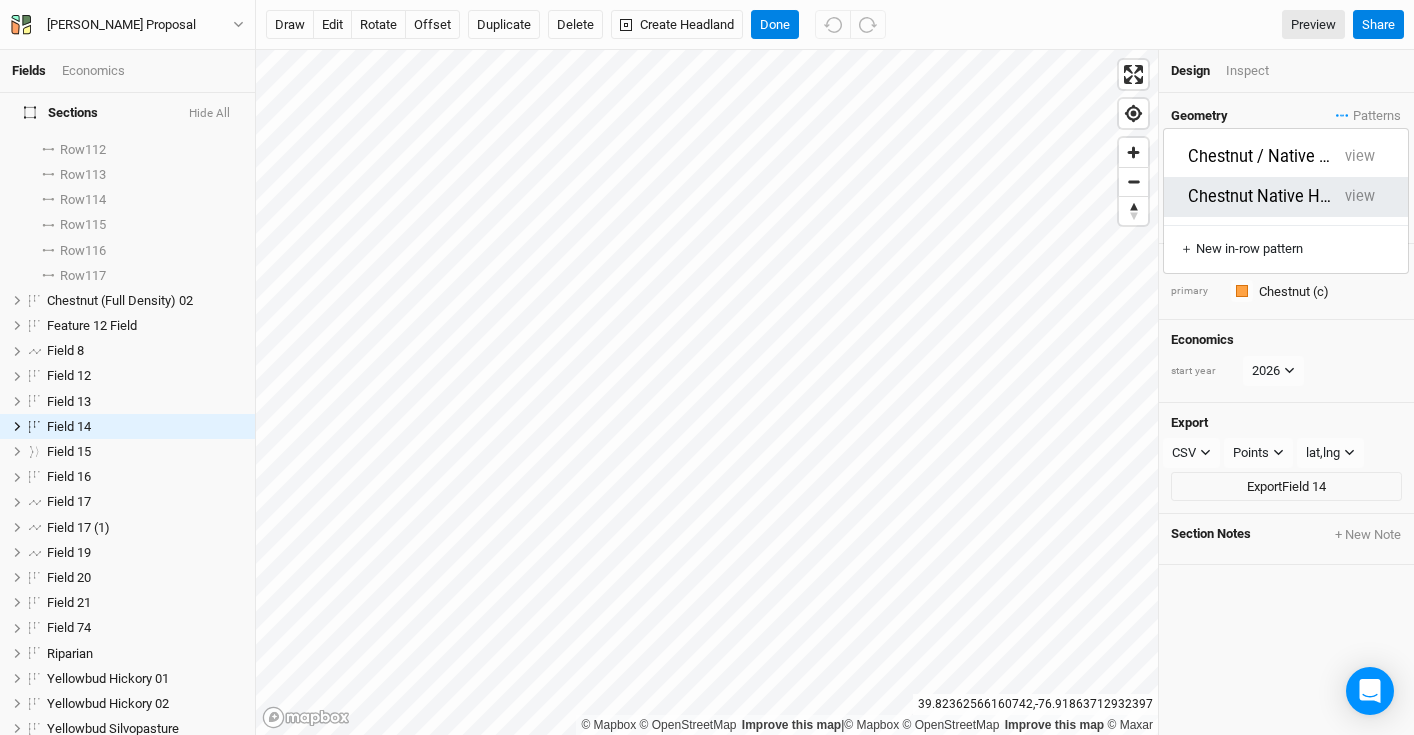 click on "Chestnut Native Hardwood" at bounding box center (1262, 197) 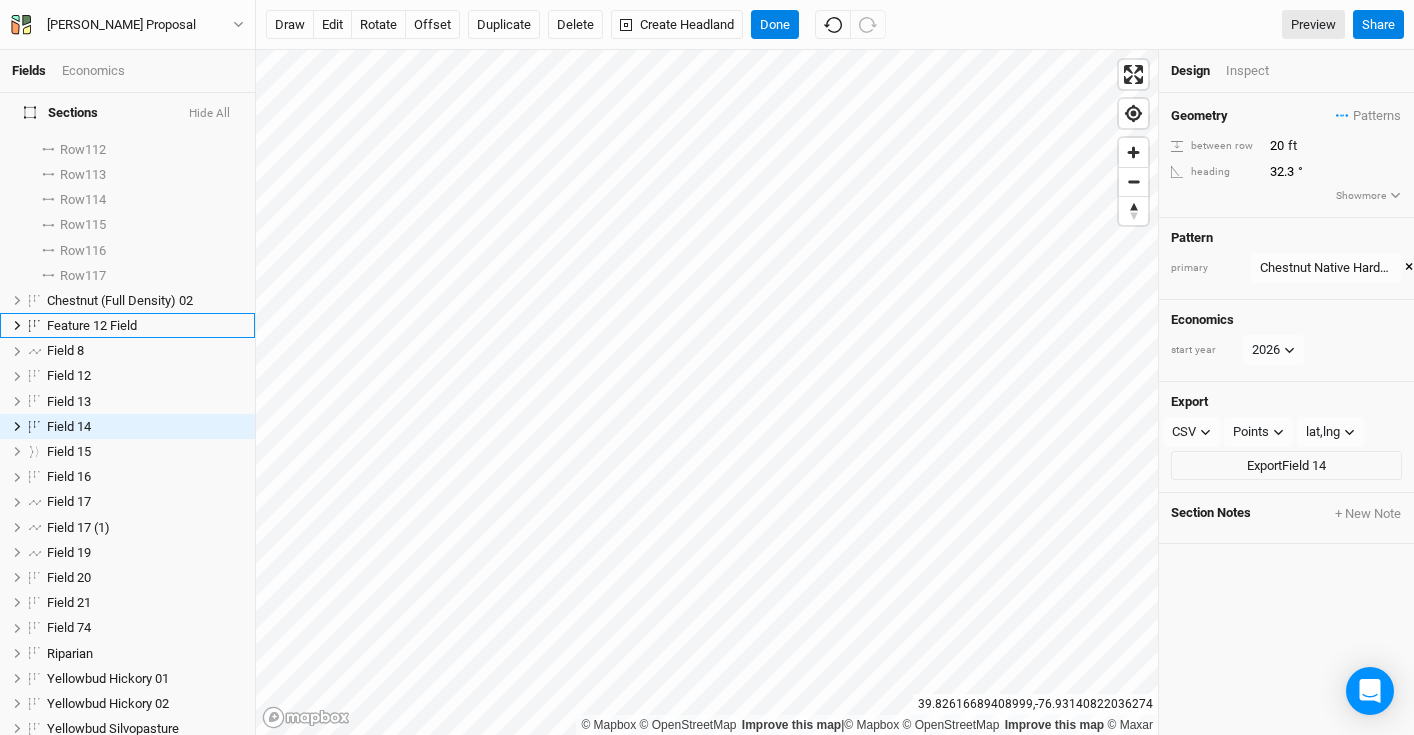 scroll, scrollTop: 2753, scrollLeft: 0, axis: vertical 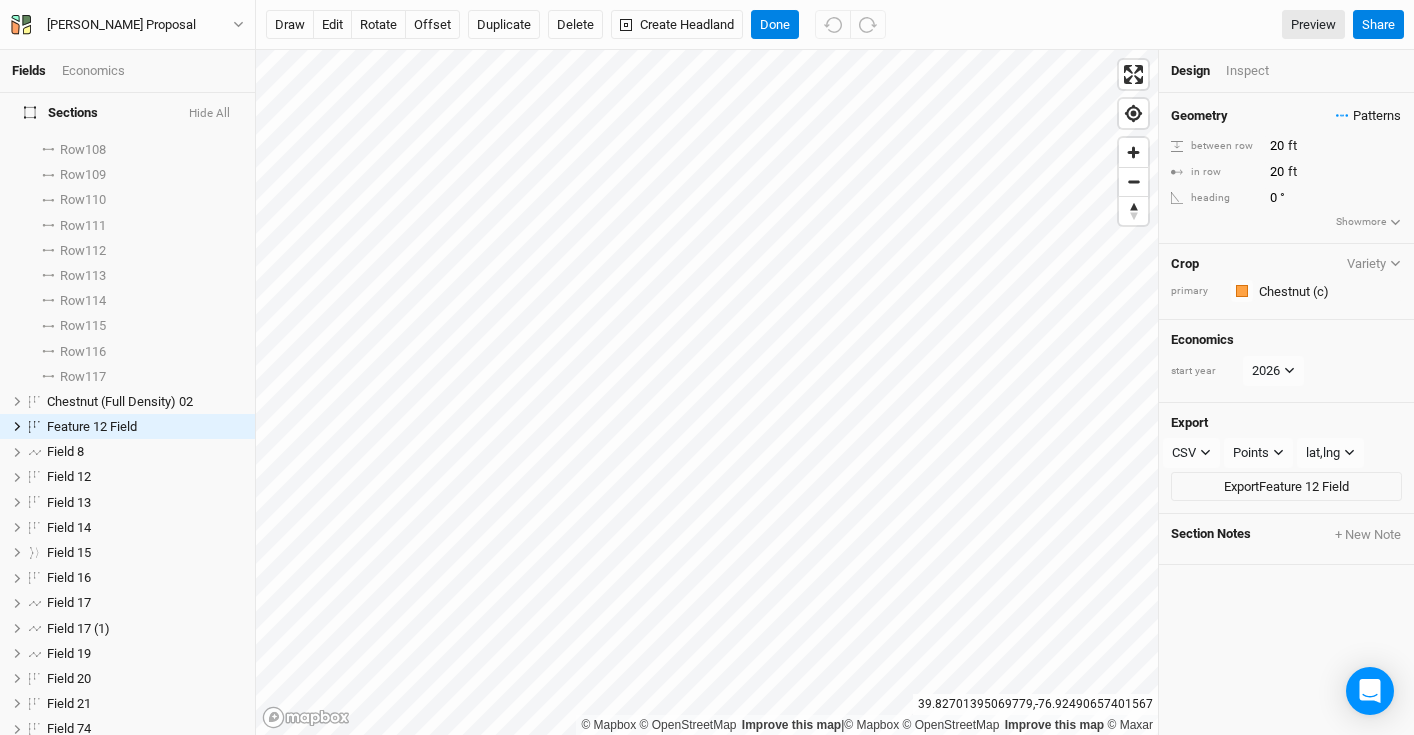 click on "Patterns" at bounding box center (1368, 116) 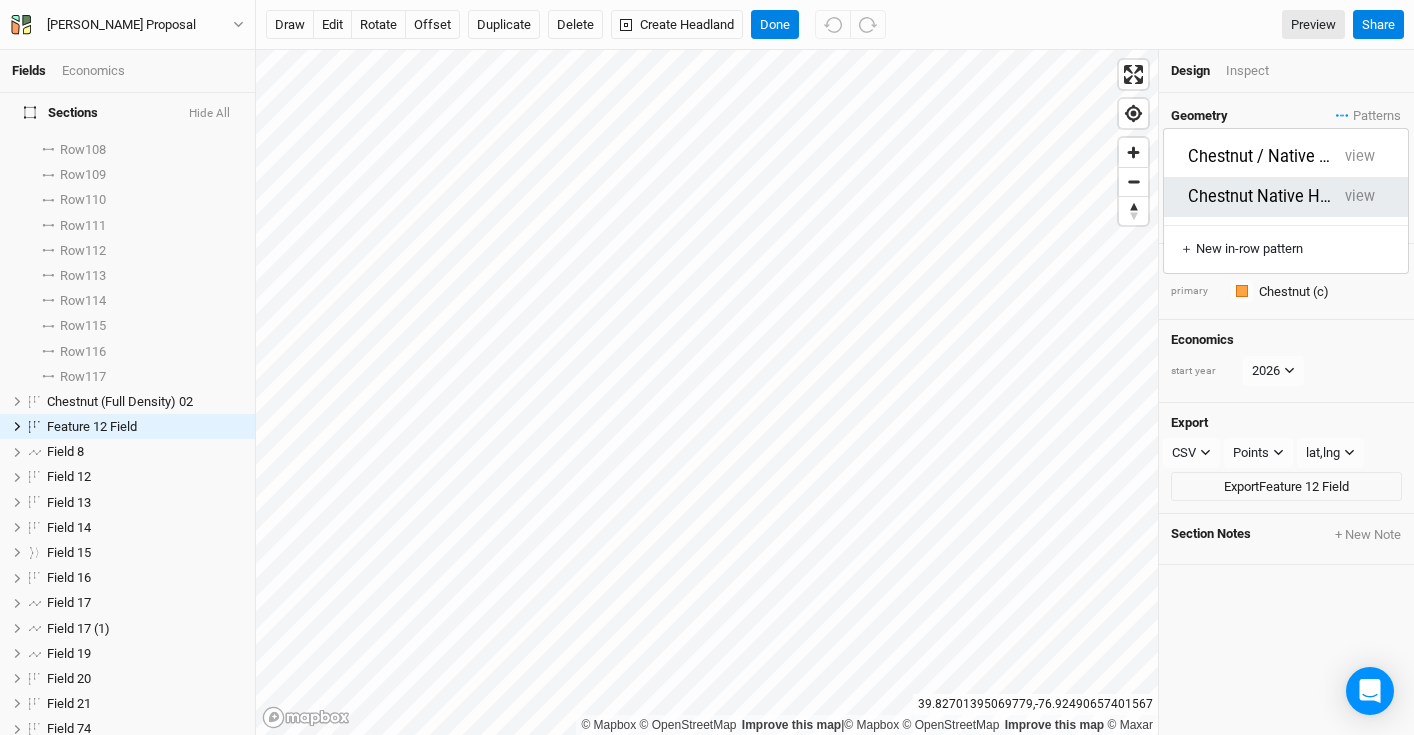click on "Chestnut Native Hardwood" at bounding box center (1262, 197) 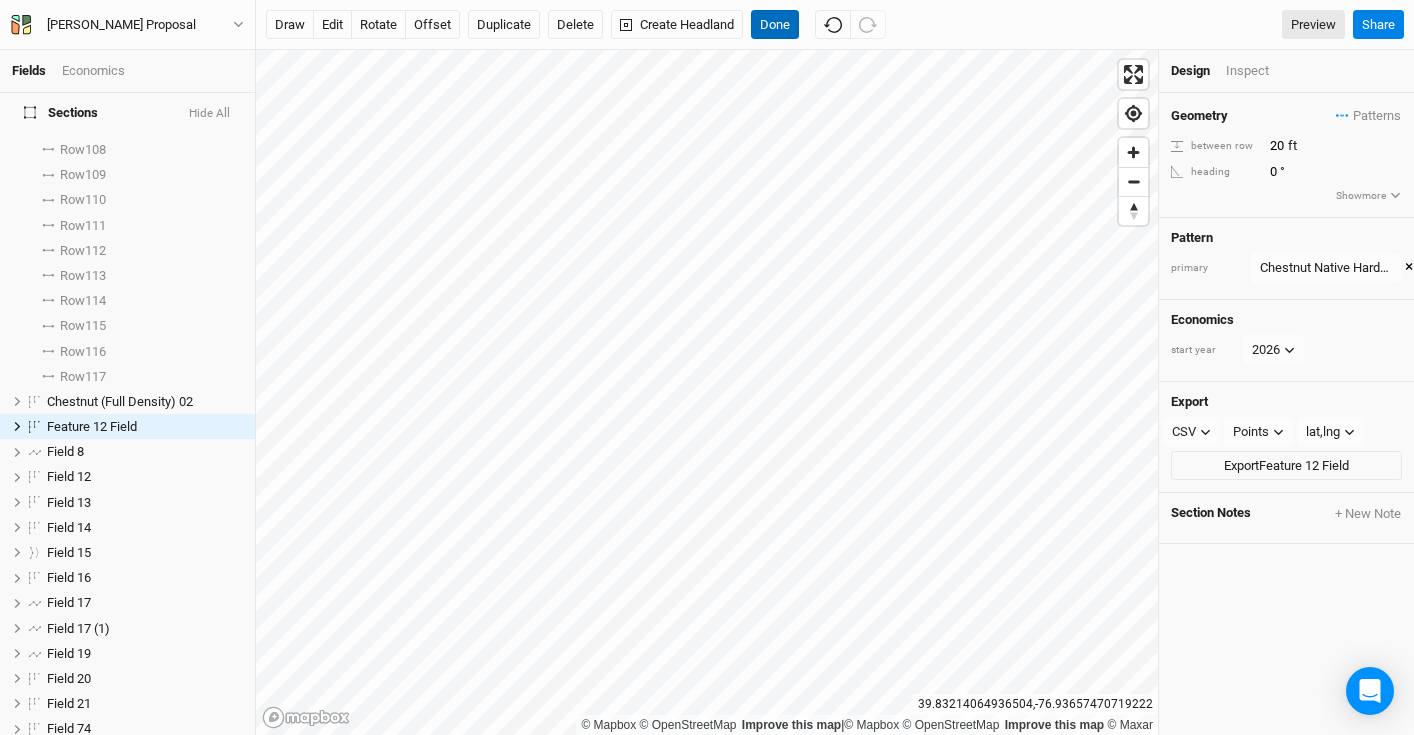click on "Done" at bounding box center [775, 25] 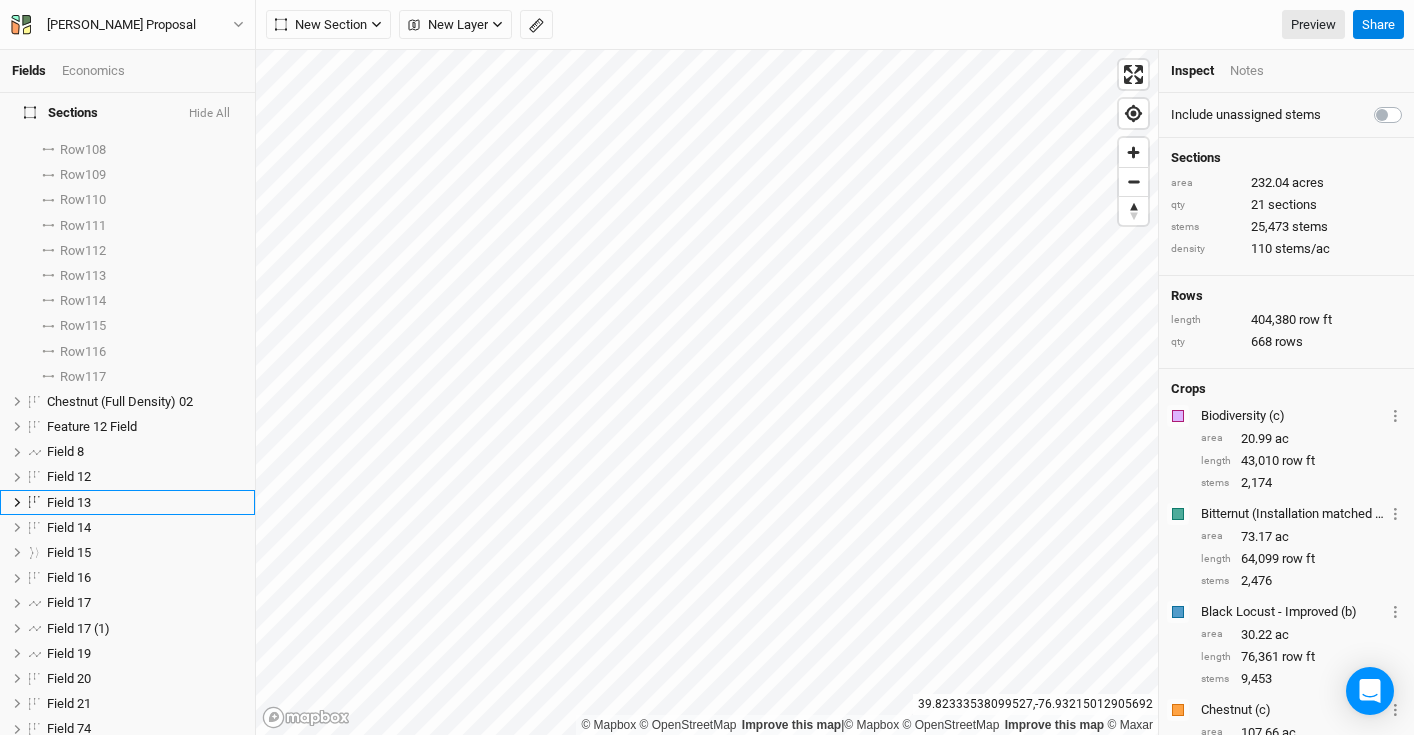 scroll, scrollTop: 2829, scrollLeft: 0, axis: vertical 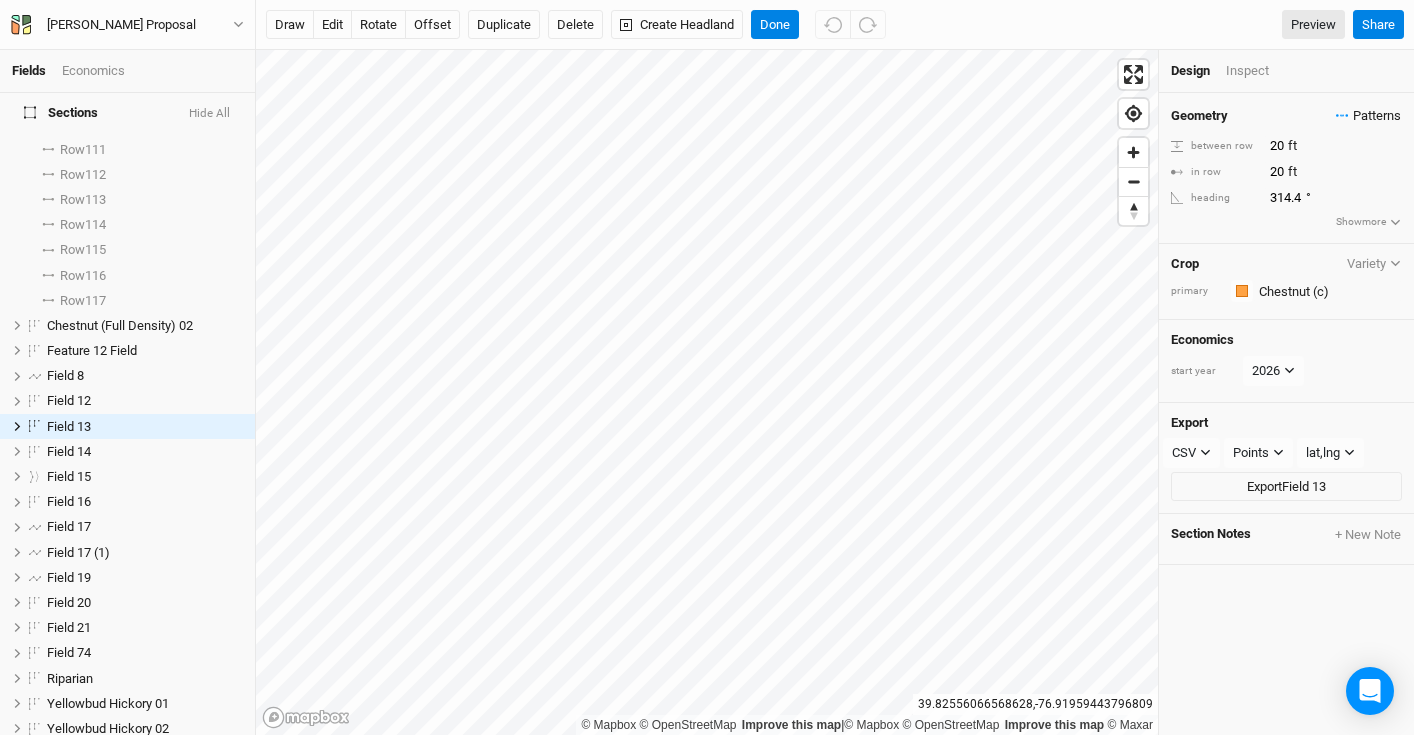 click on "Patterns" at bounding box center (1368, 116) 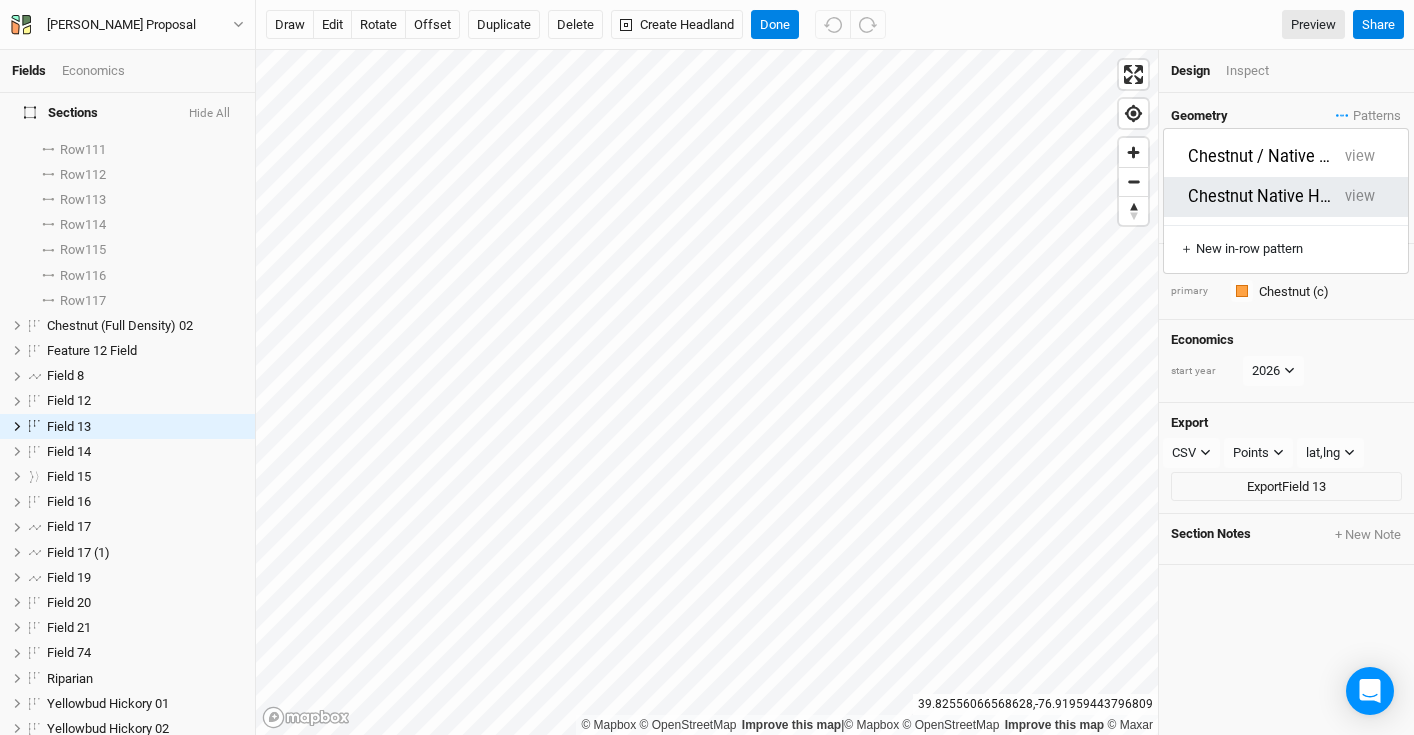 click on "Chestnut Native Hardwood" at bounding box center (1262, 197) 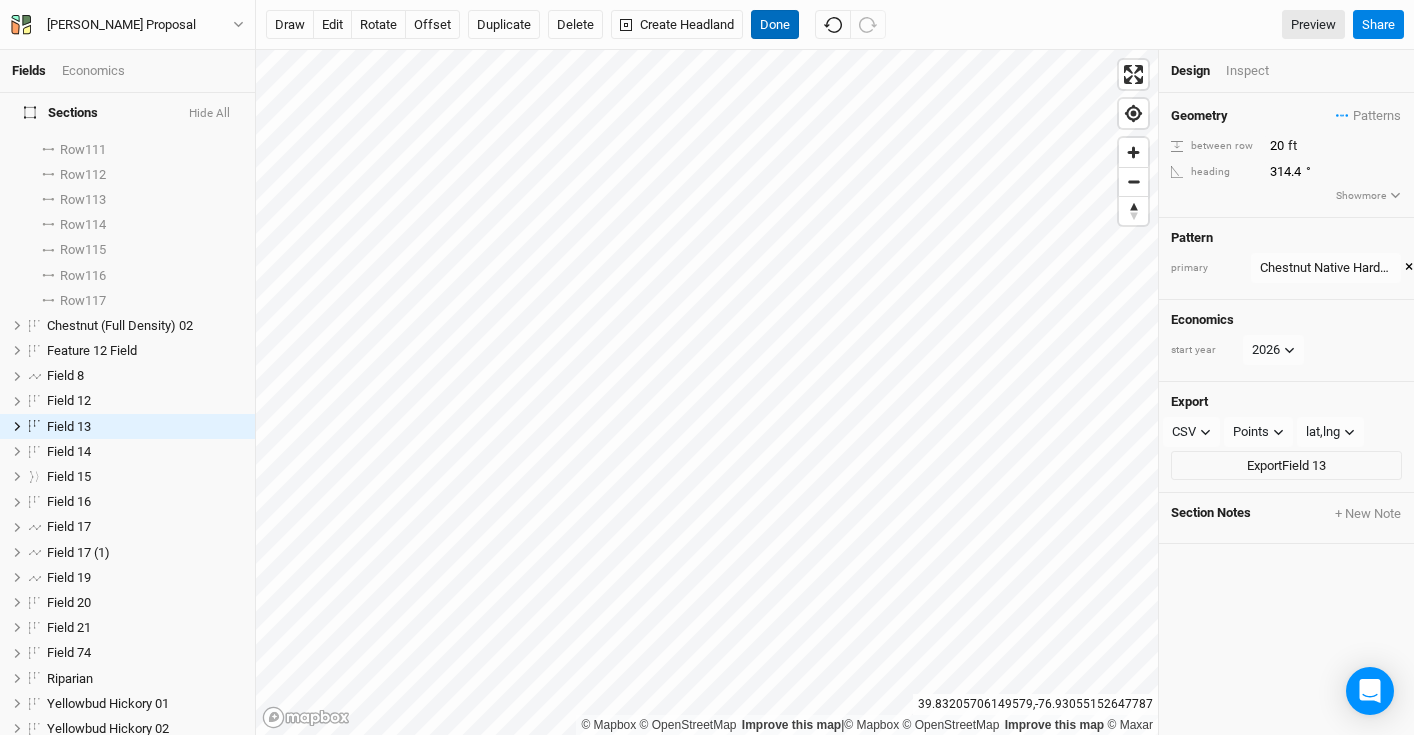 click on "Done" at bounding box center (775, 25) 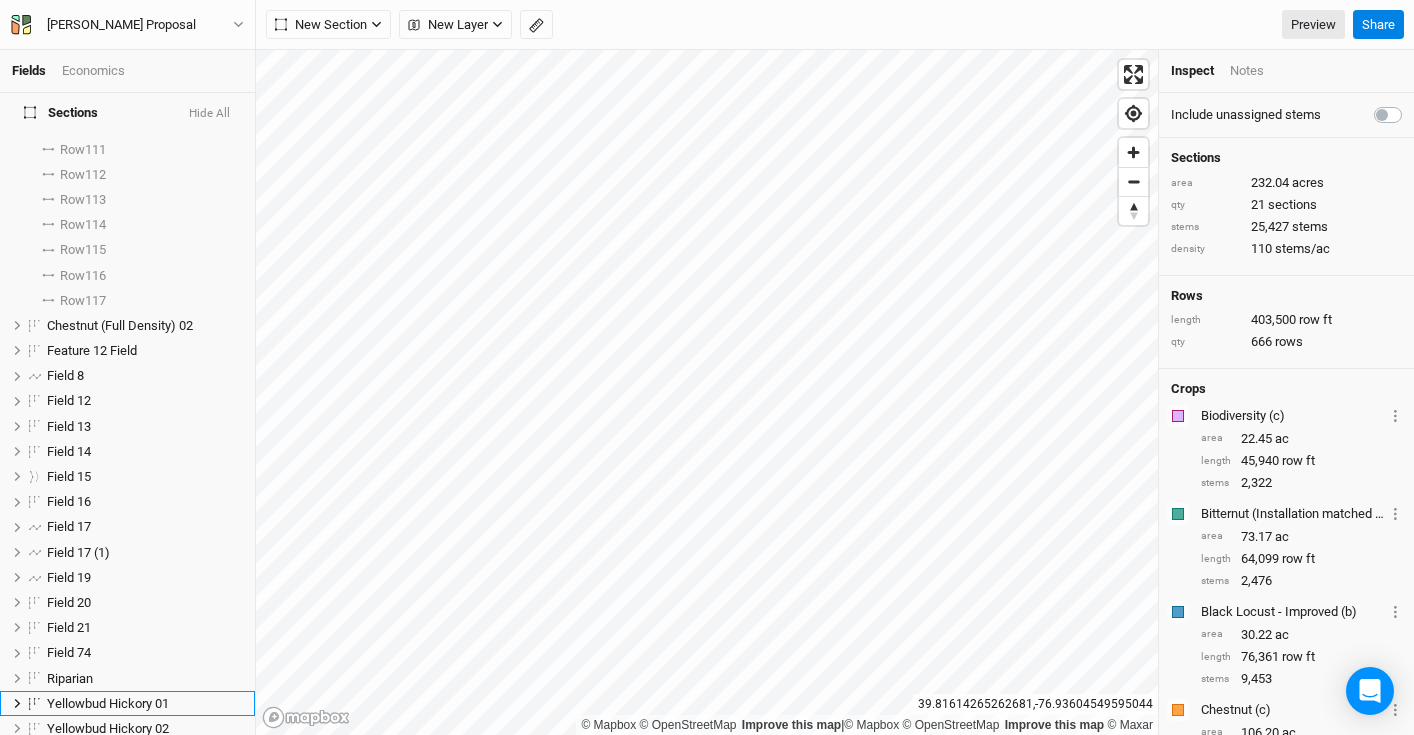 scroll, scrollTop: 3106, scrollLeft: 0, axis: vertical 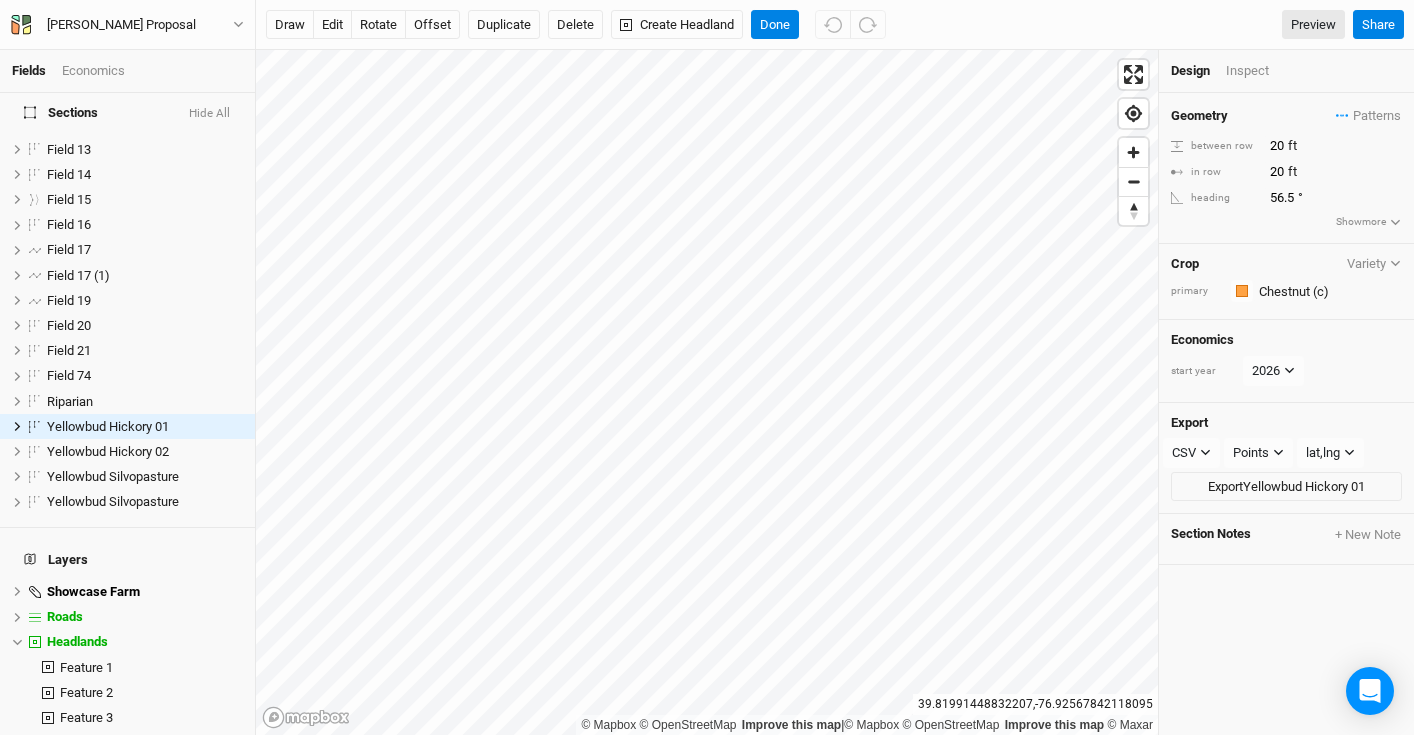 click on "Geometry  Patterns Chestnut / Native Hardwood view Chestnut Native Hardwood view ＋ New in-row pattern between row 20 ft in row 20 ft heading 56.5 ° Show  more" at bounding box center (1286, 168) 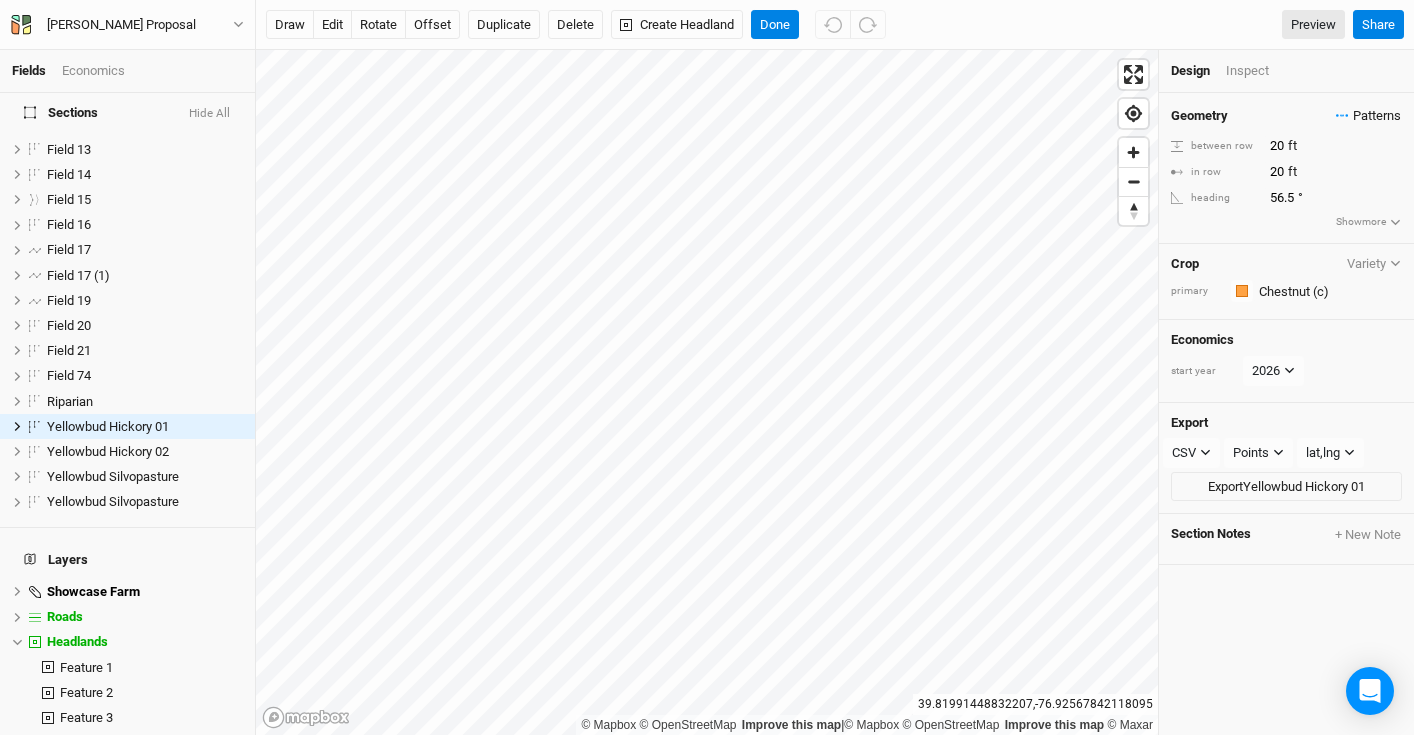 click on "Patterns" at bounding box center (1368, 116) 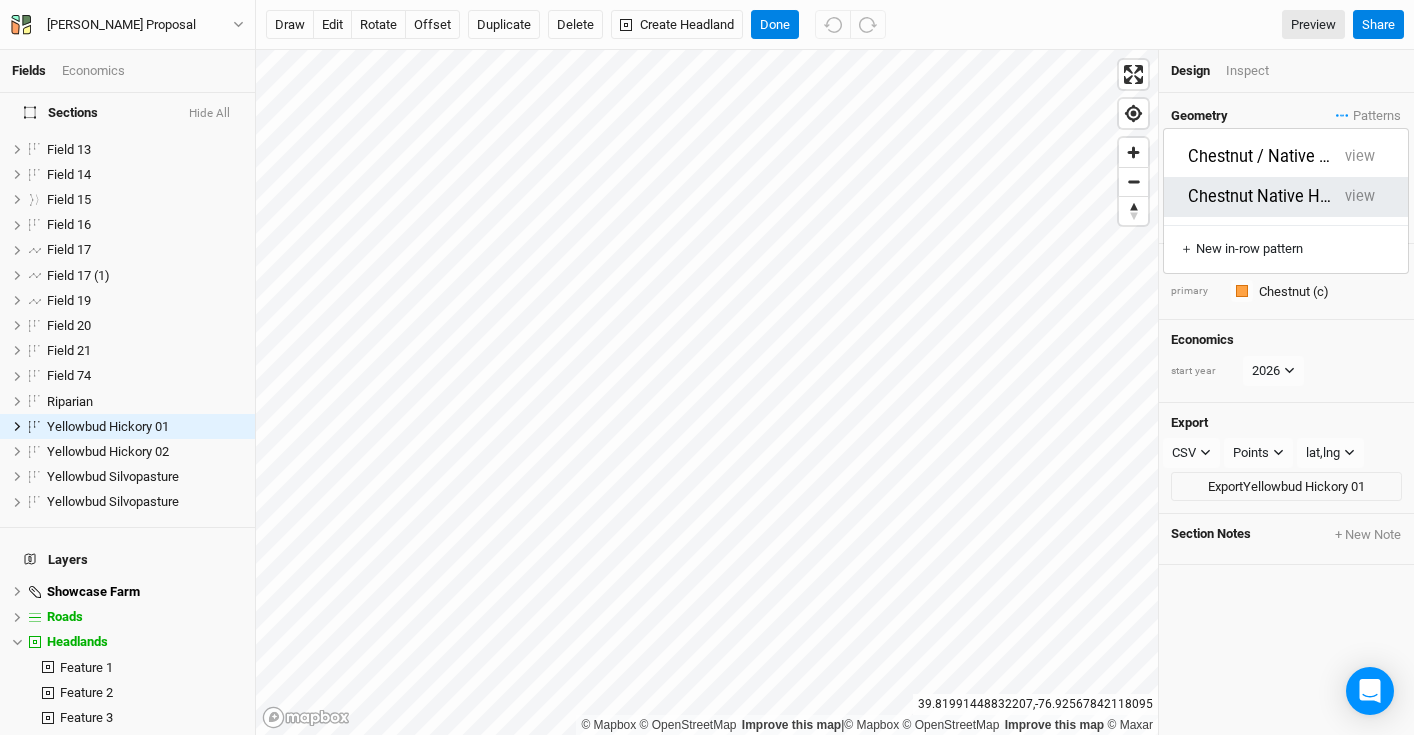 click on "Chestnut Native Hardwood" at bounding box center (1262, 197) 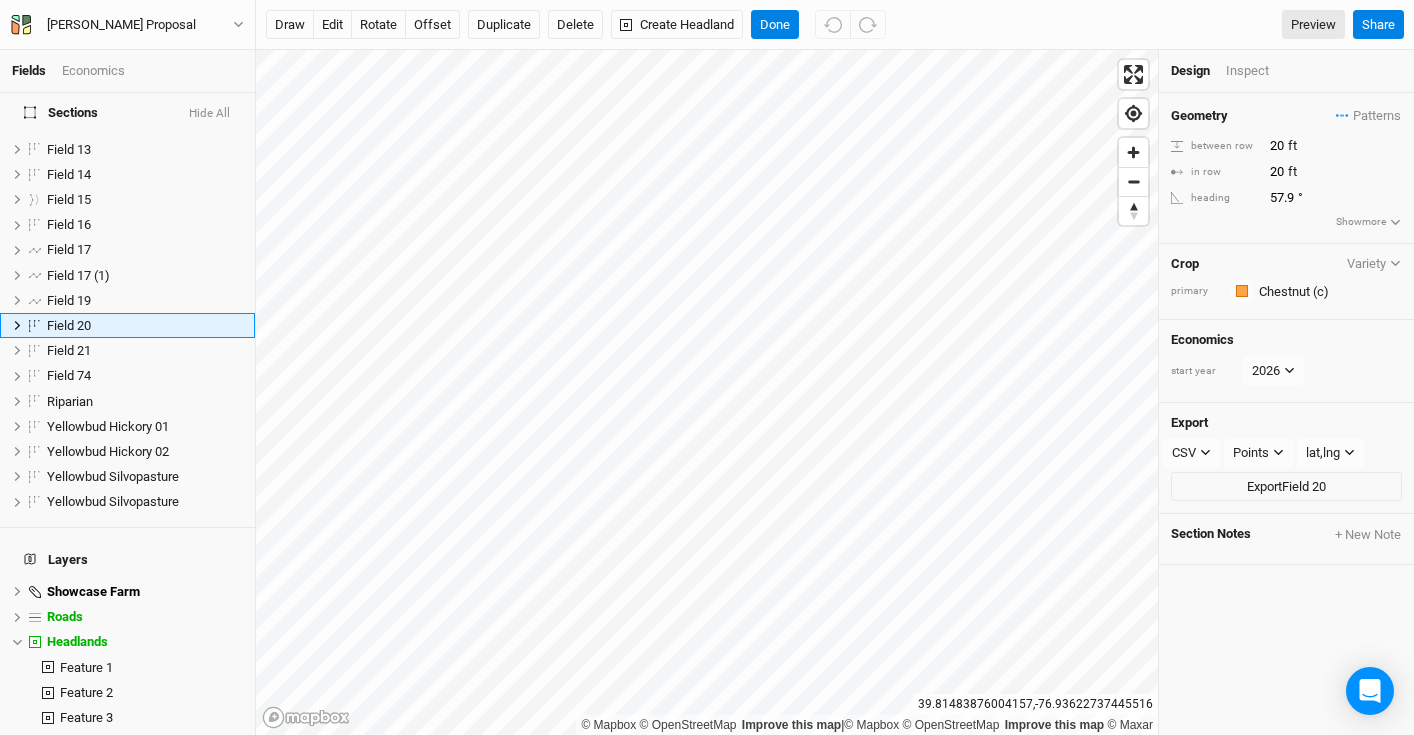 scroll, scrollTop: 3005, scrollLeft: 0, axis: vertical 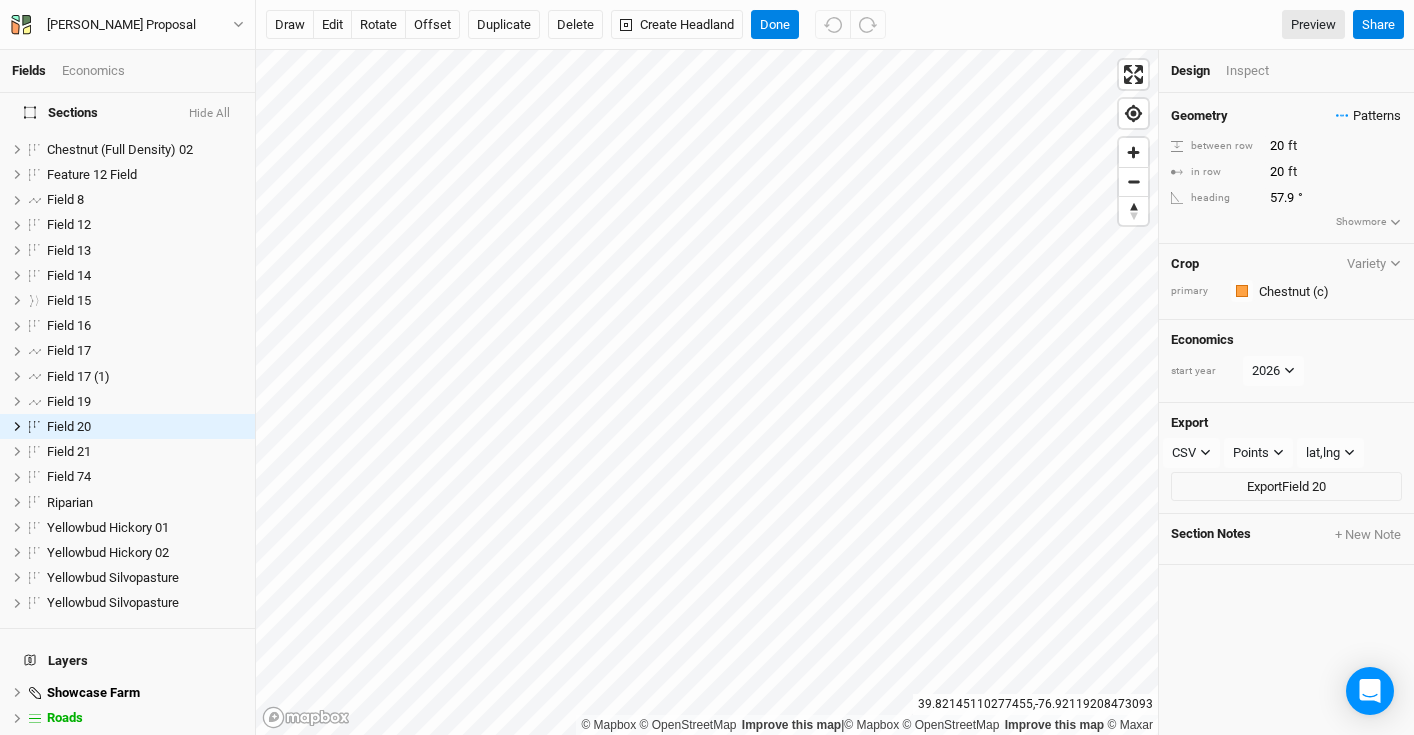 click on "Patterns" at bounding box center (1368, 116) 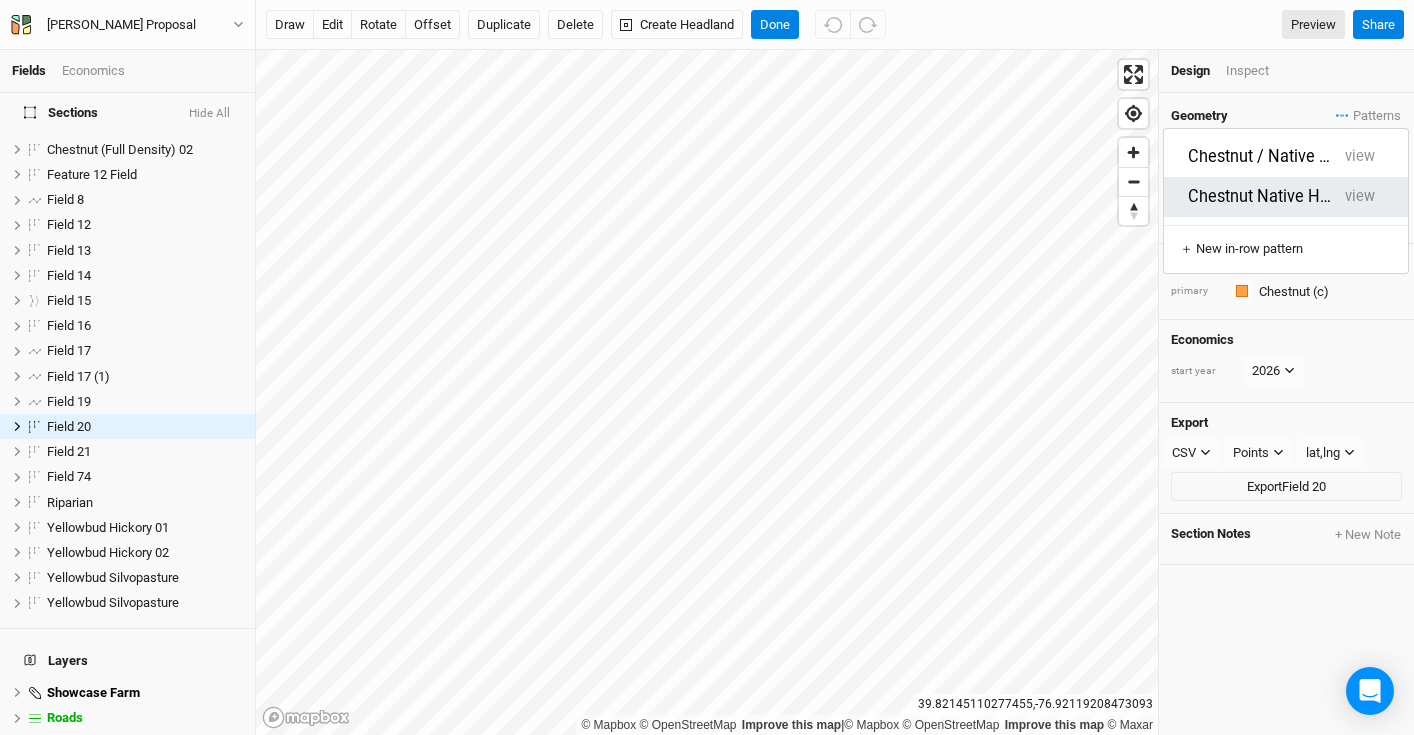 click on "Chestnut Native Hardwood" at bounding box center (1262, 197) 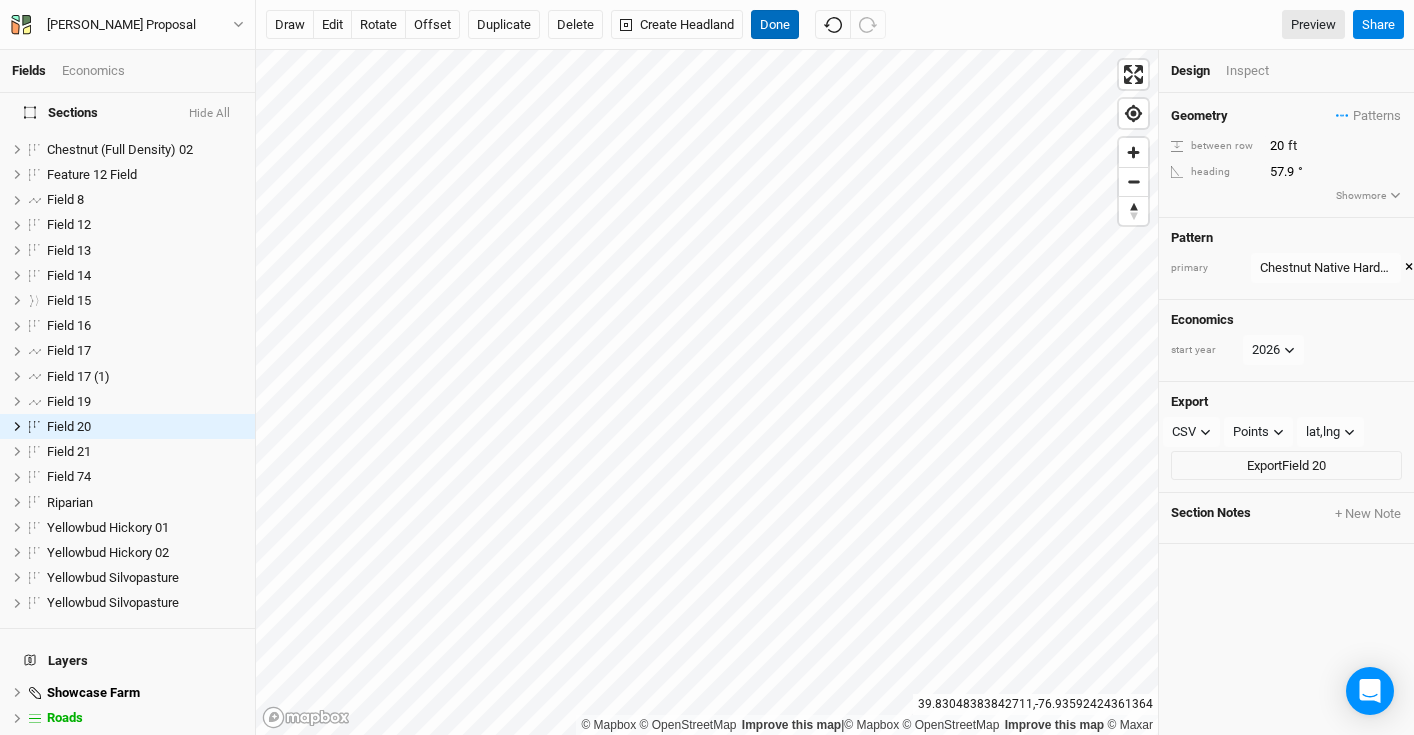 click on "Done" at bounding box center (775, 25) 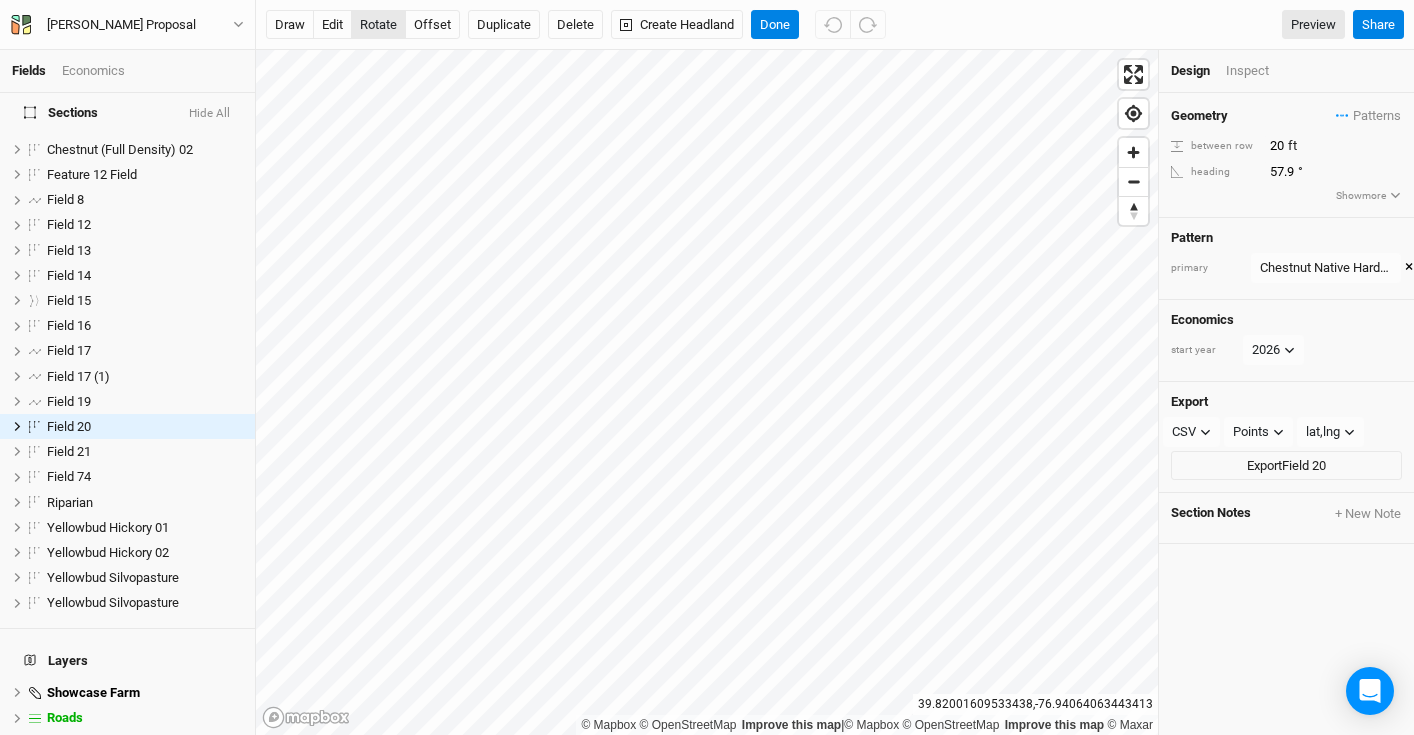 click on "rotate" at bounding box center (378, 25) 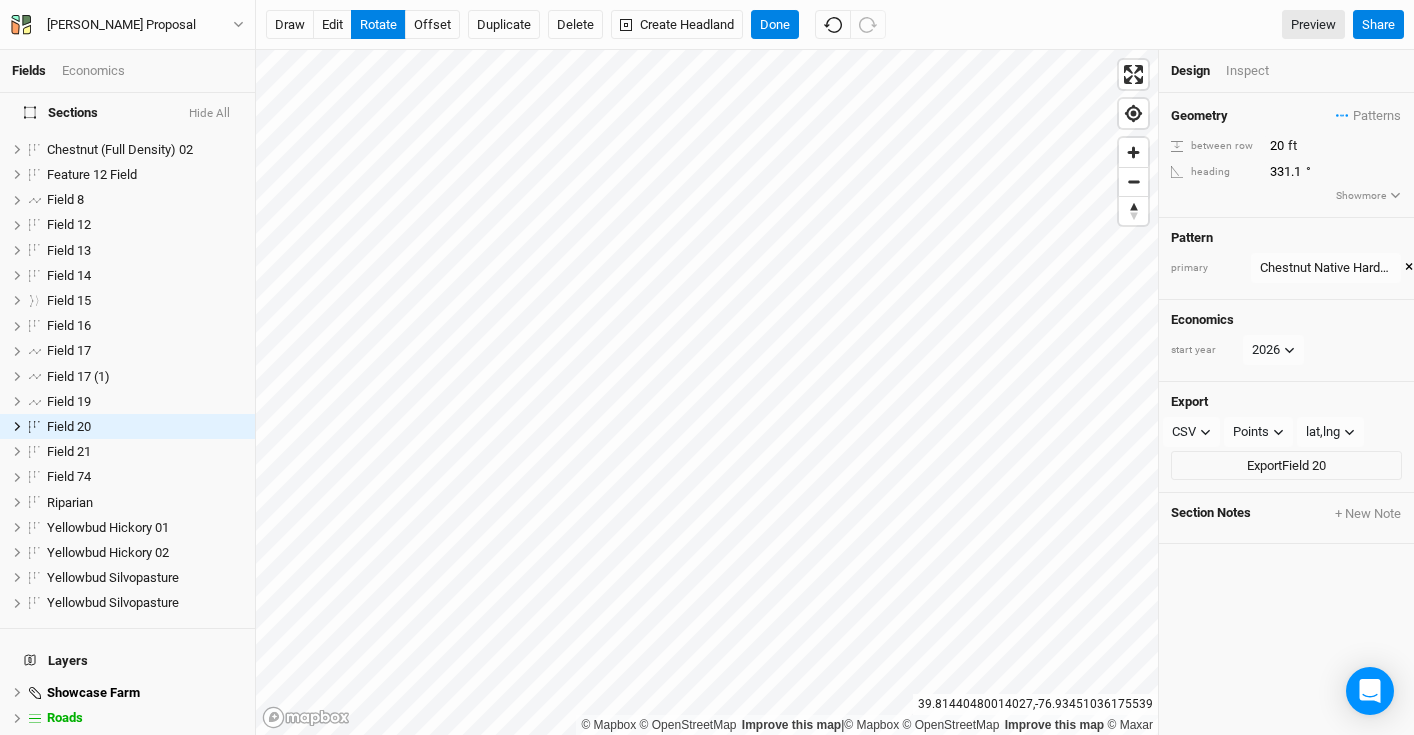 type on "330.9" 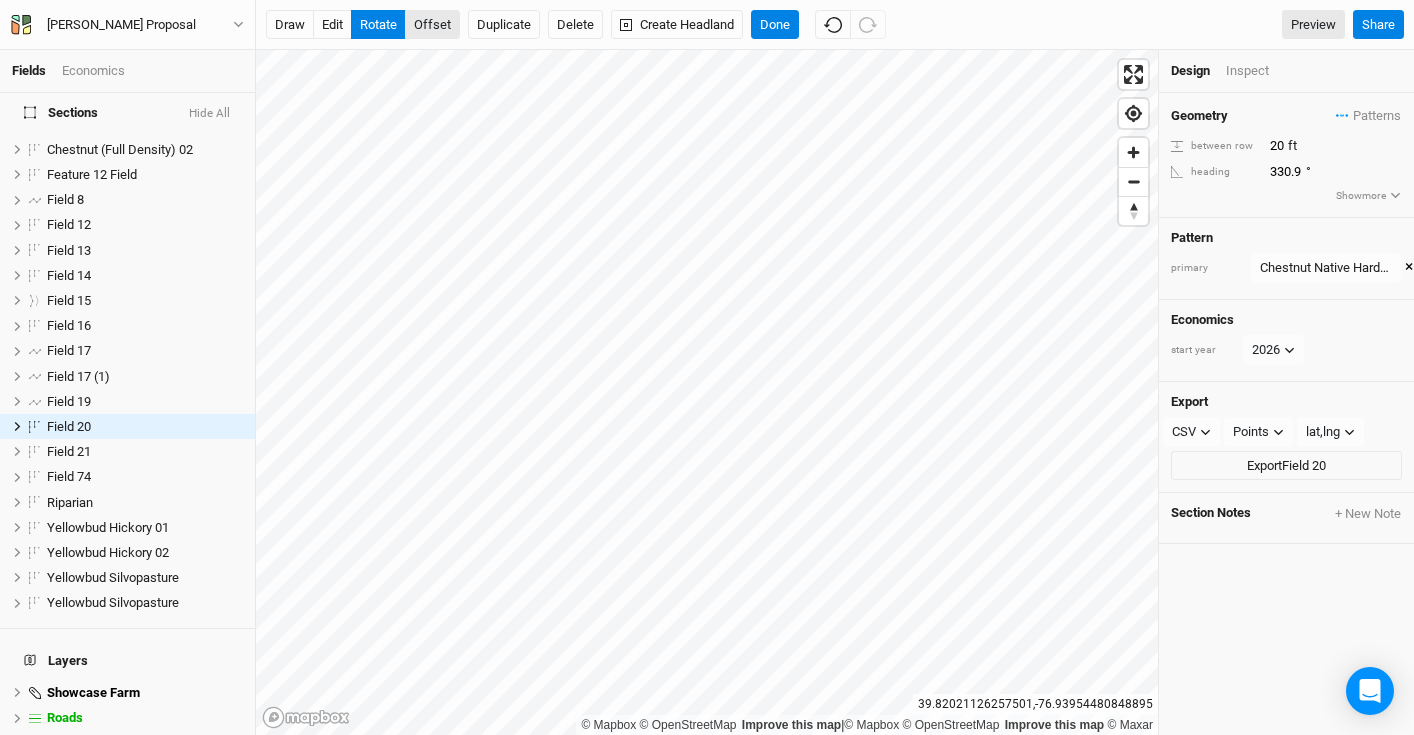 click on "offset" at bounding box center [432, 25] 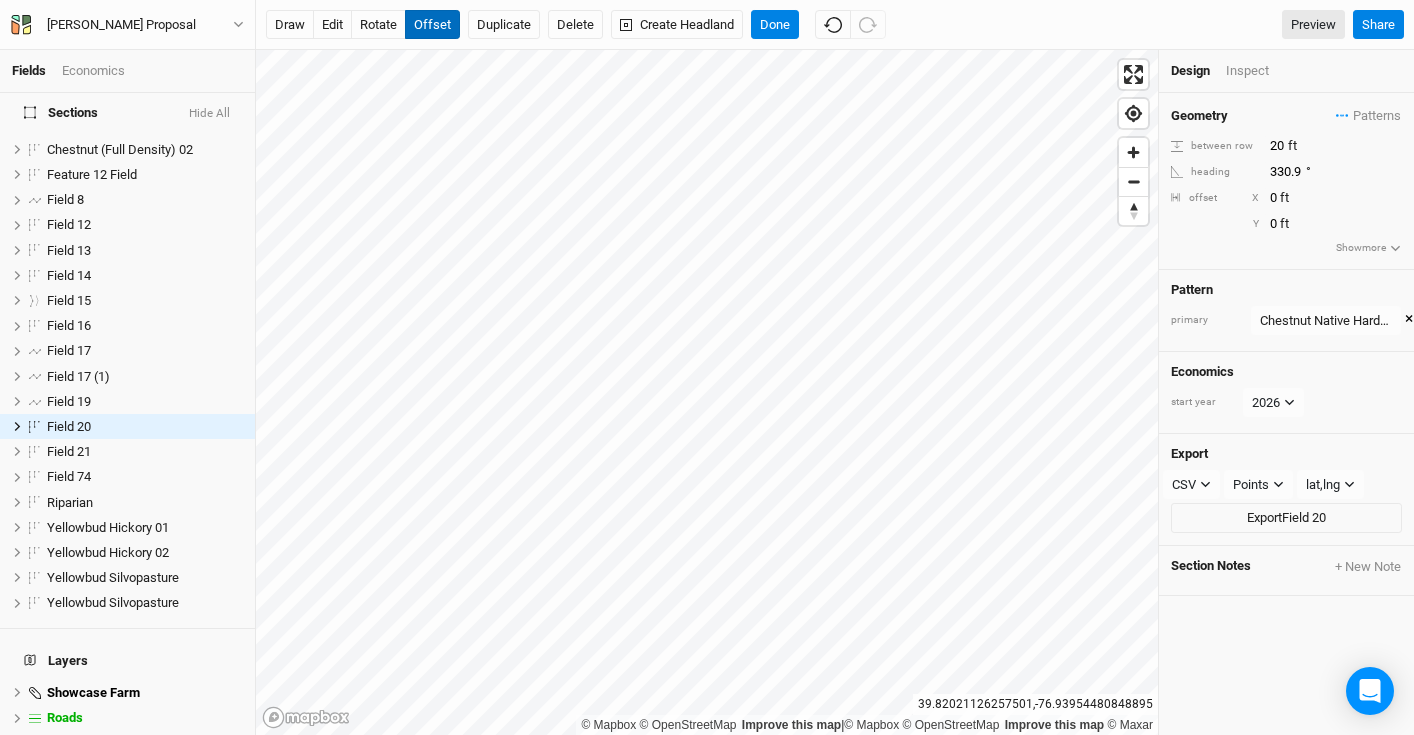 type 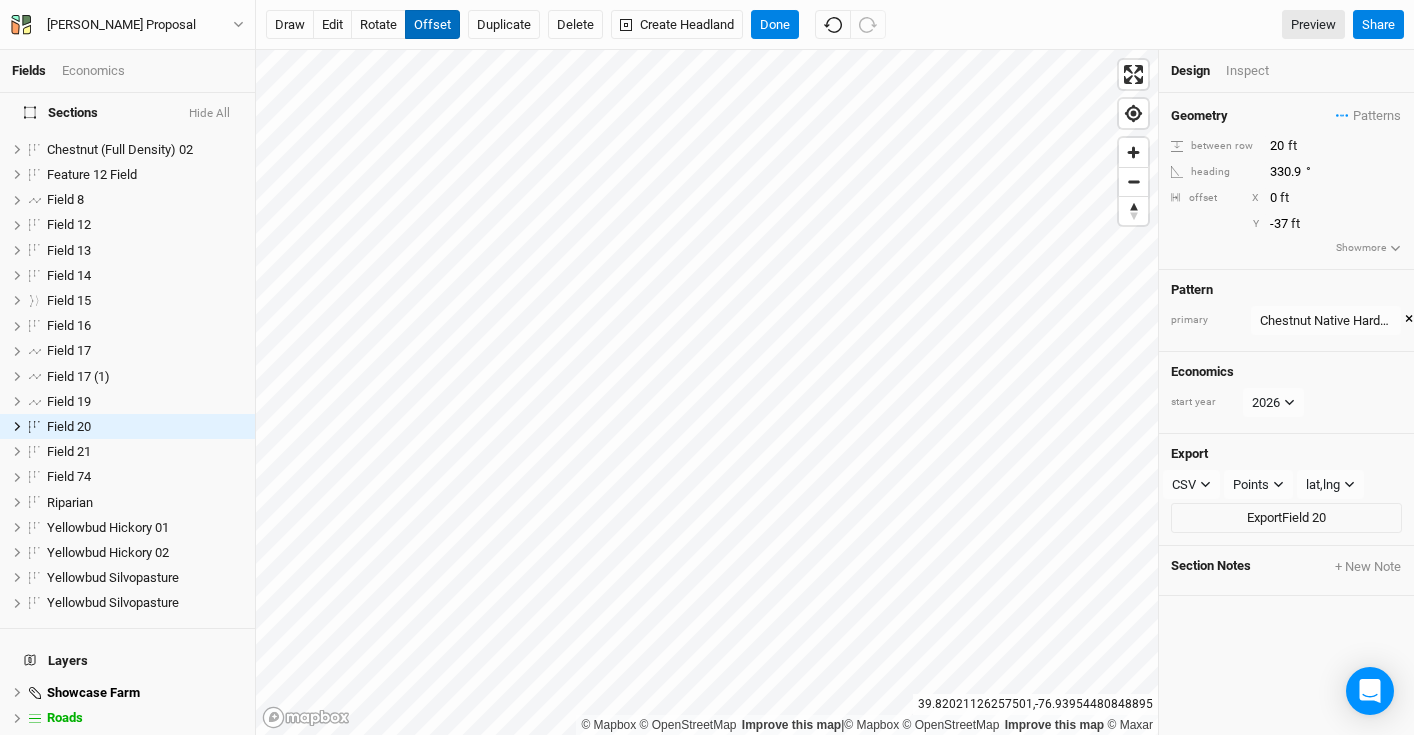 type on "-38" 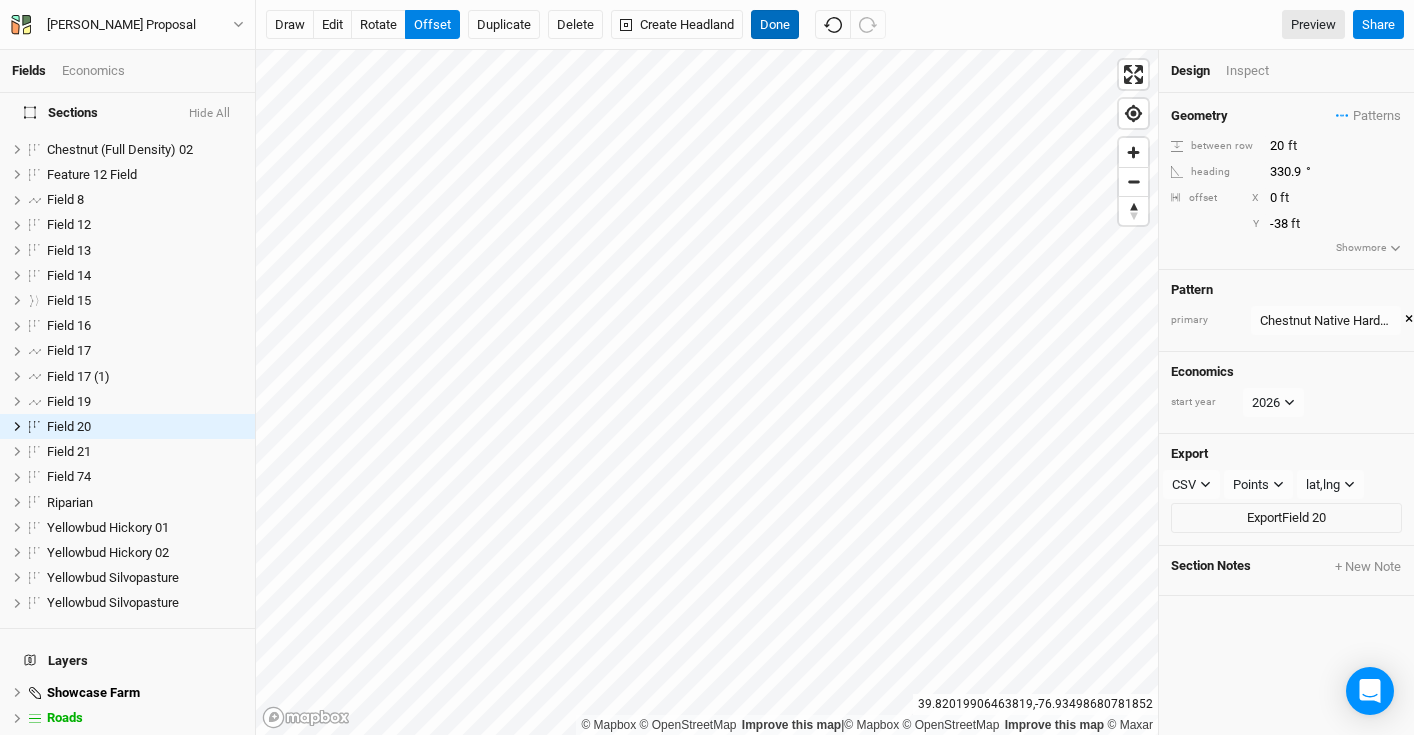 click on "Done" at bounding box center (775, 25) 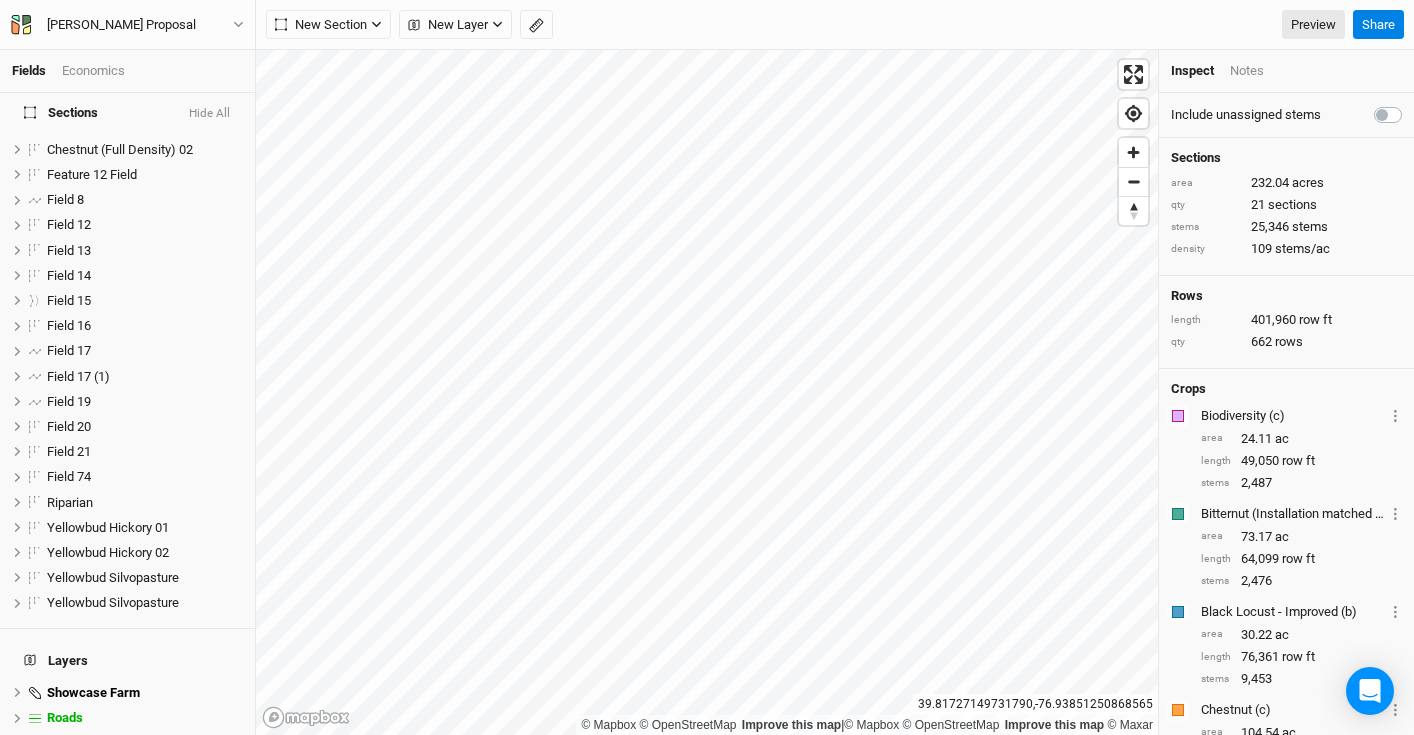 scroll, scrollTop: 0, scrollLeft: 0, axis: both 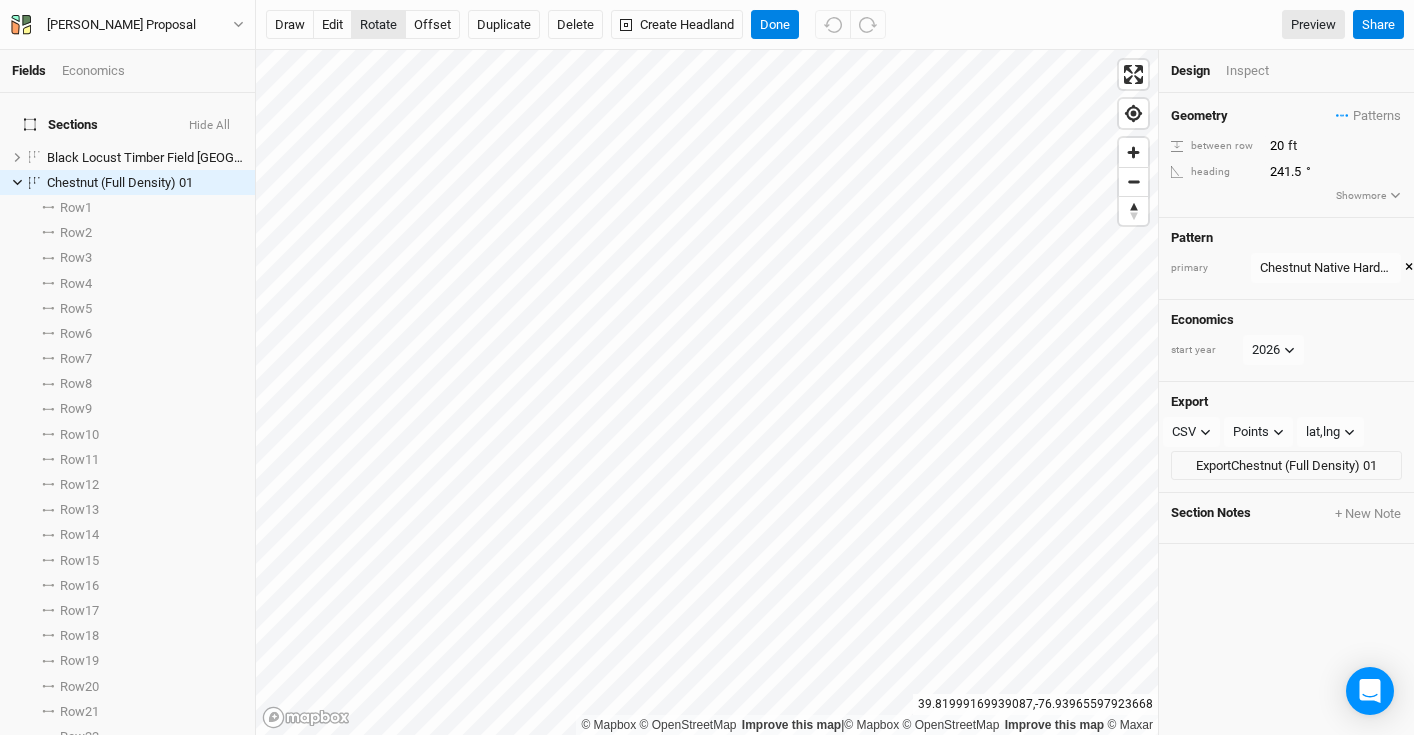 click on "rotate" at bounding box center (378, 25) 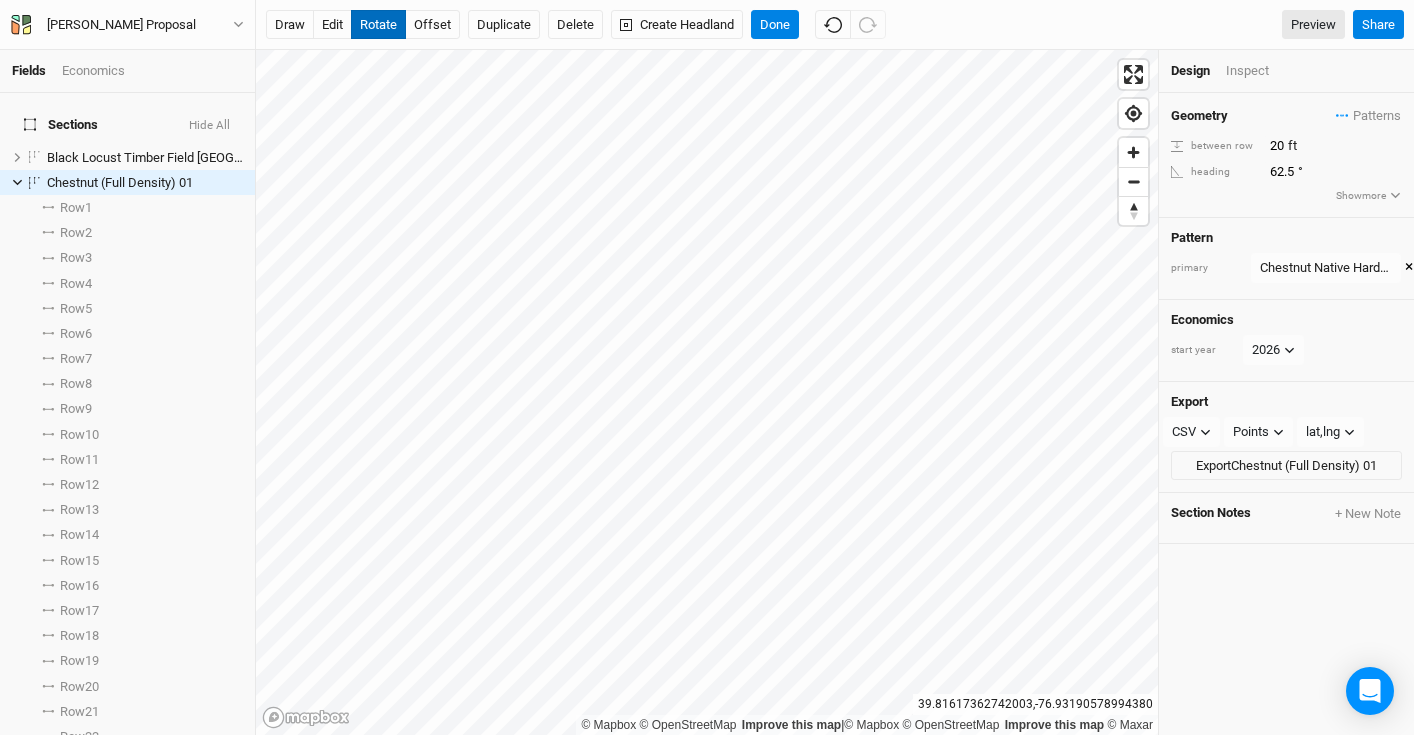 type on "62.7" 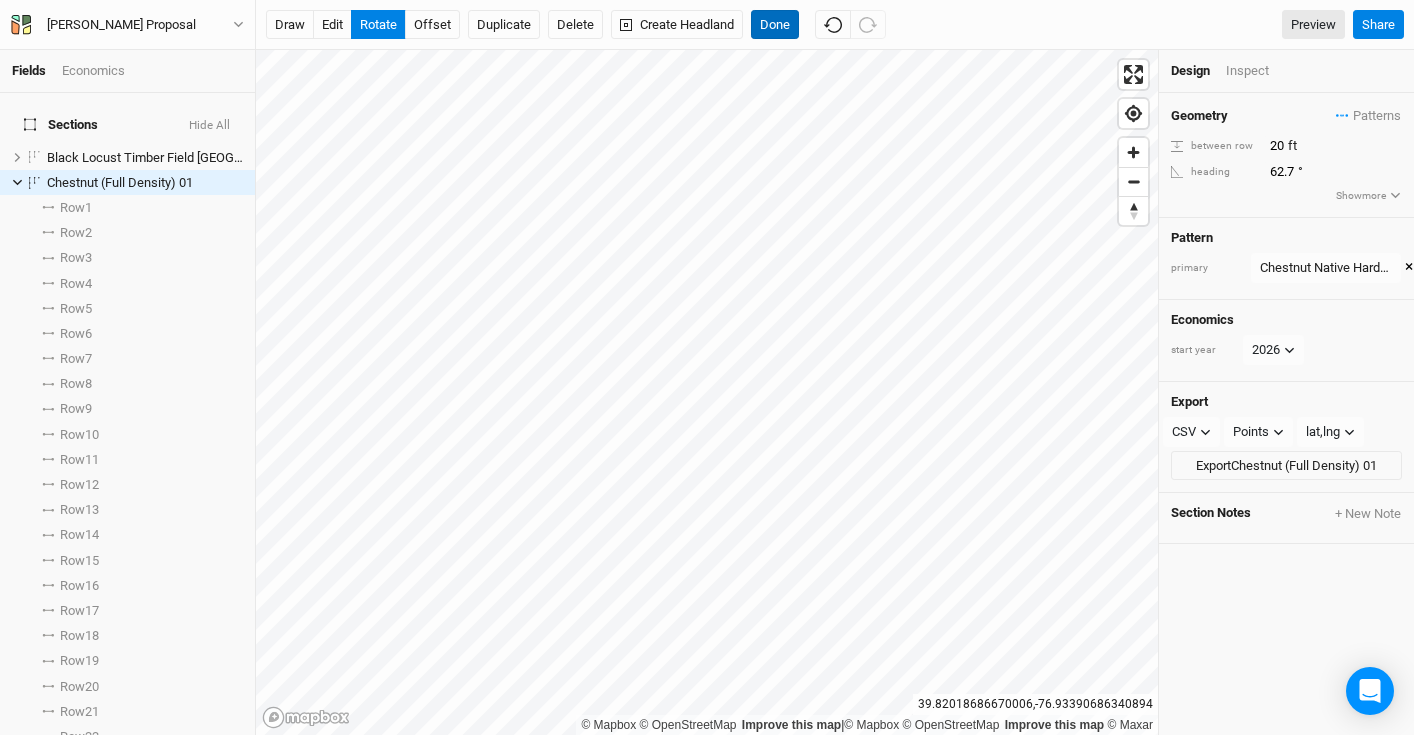 click on "Done" at bounding box center [775, 25] 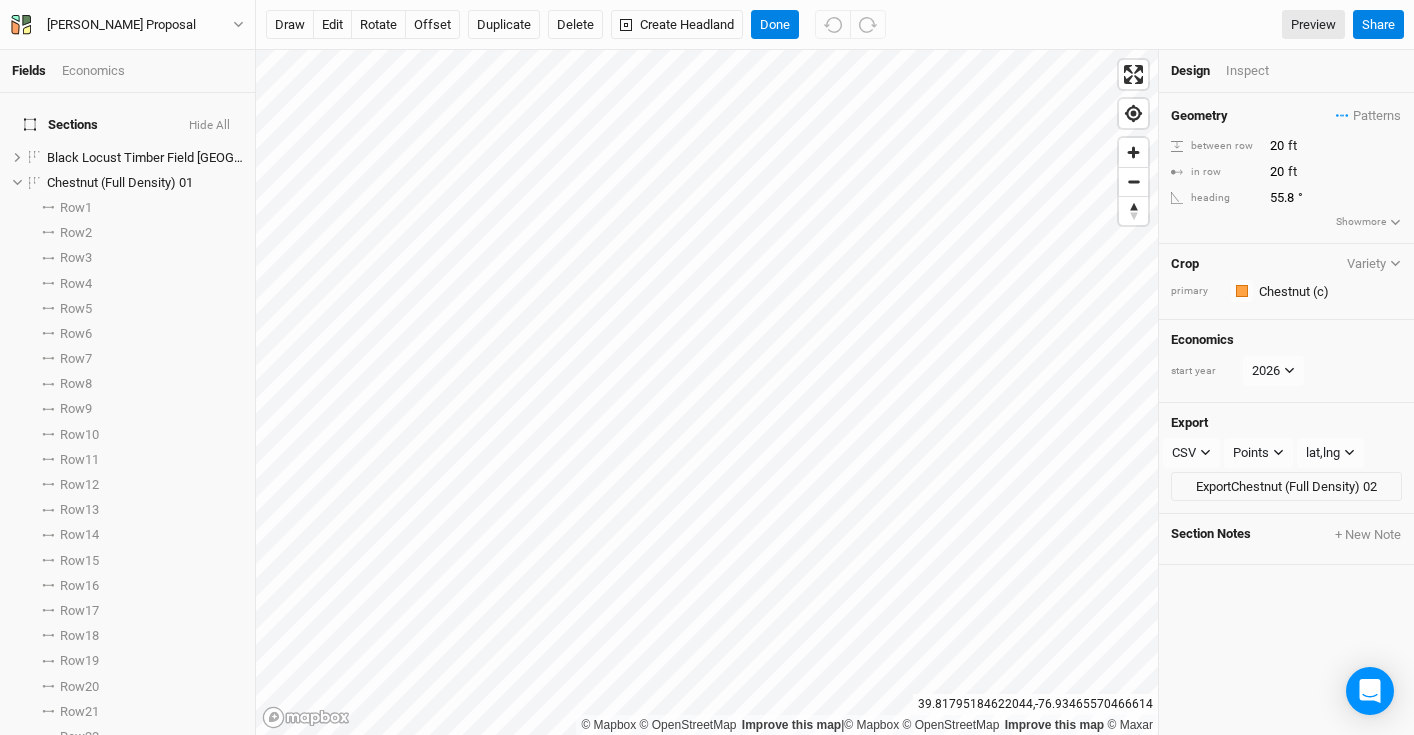 scroll, scrollTop: 2703, scrollLeft: 0, axis: vertical 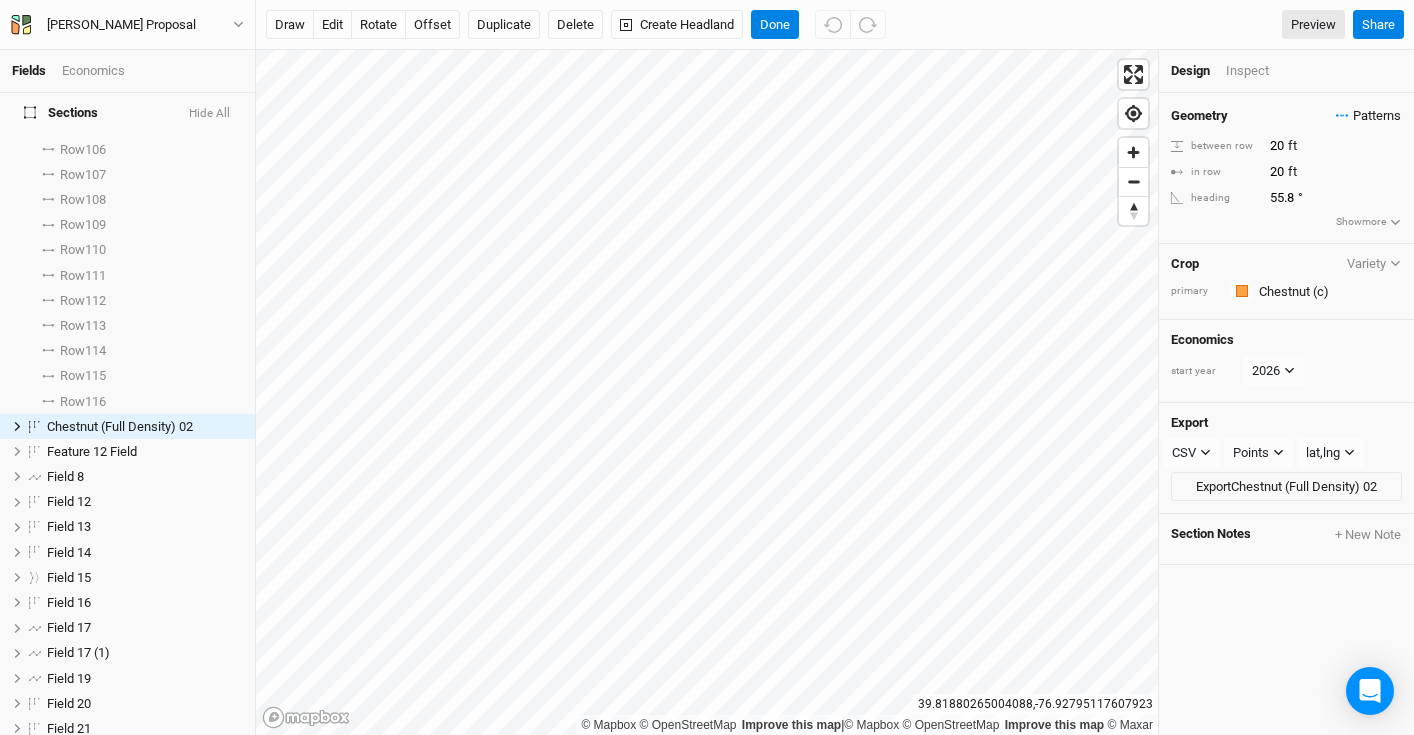 click on "Patterns" at bounding box center [1368, 116] 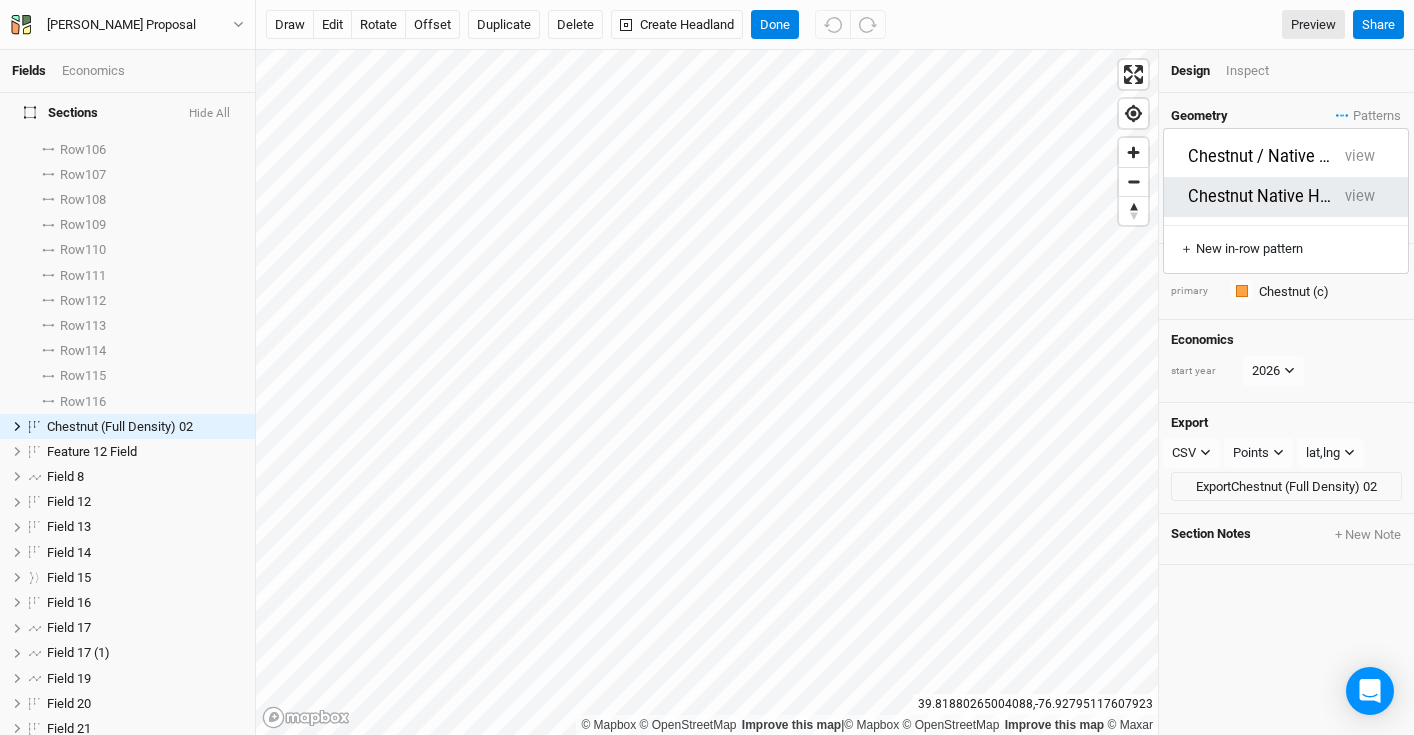 click on "Chestnut Native Hardwood" at bounding box center (1262, 197) 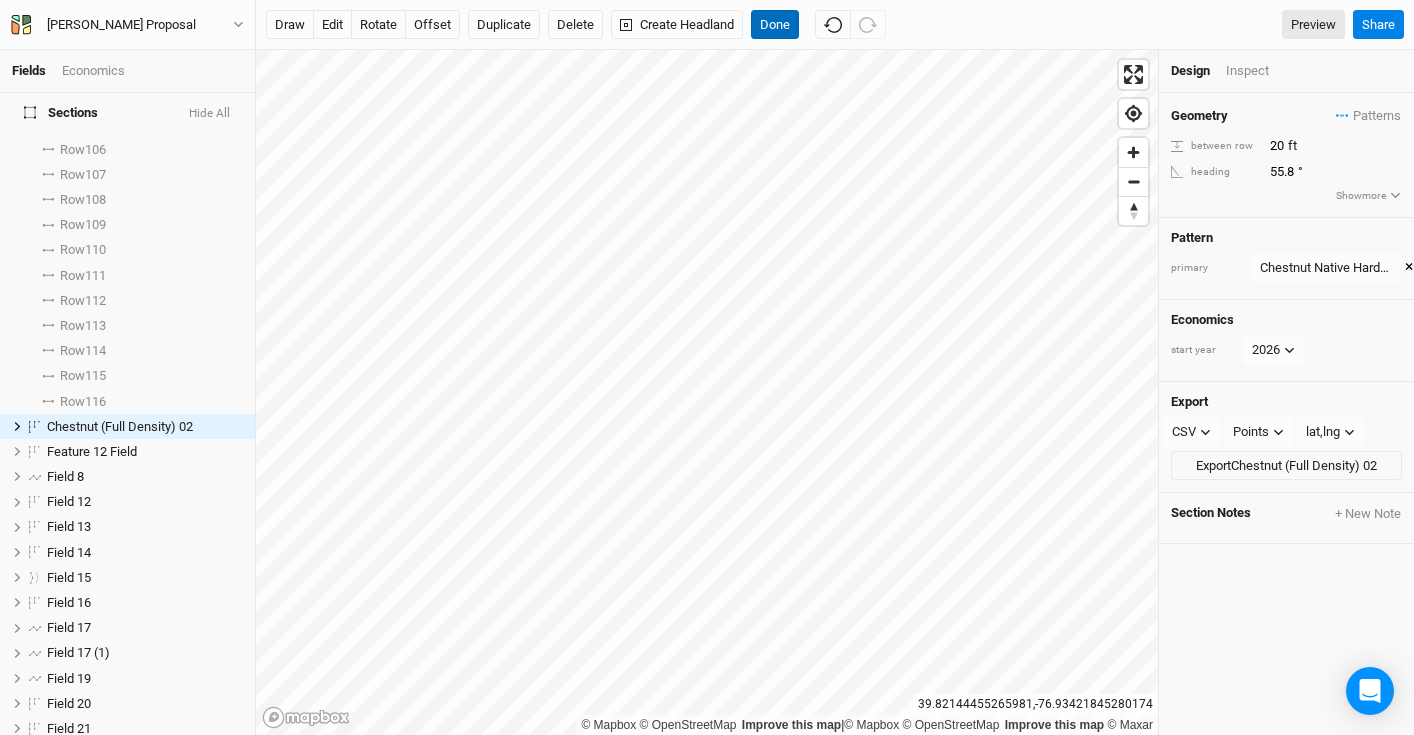 click on "Done" at bounding box center (775, 25) 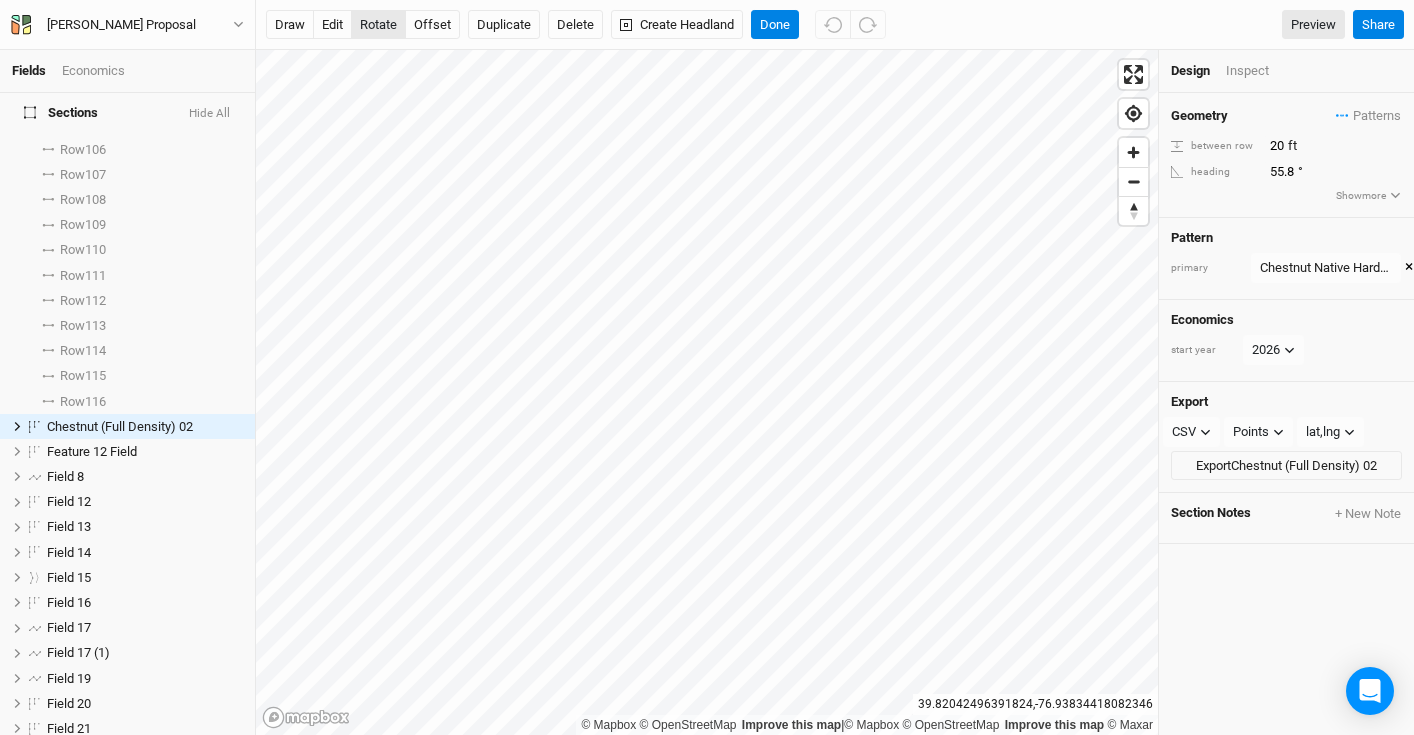 click on "rotate" at bounding box center (378, 25) 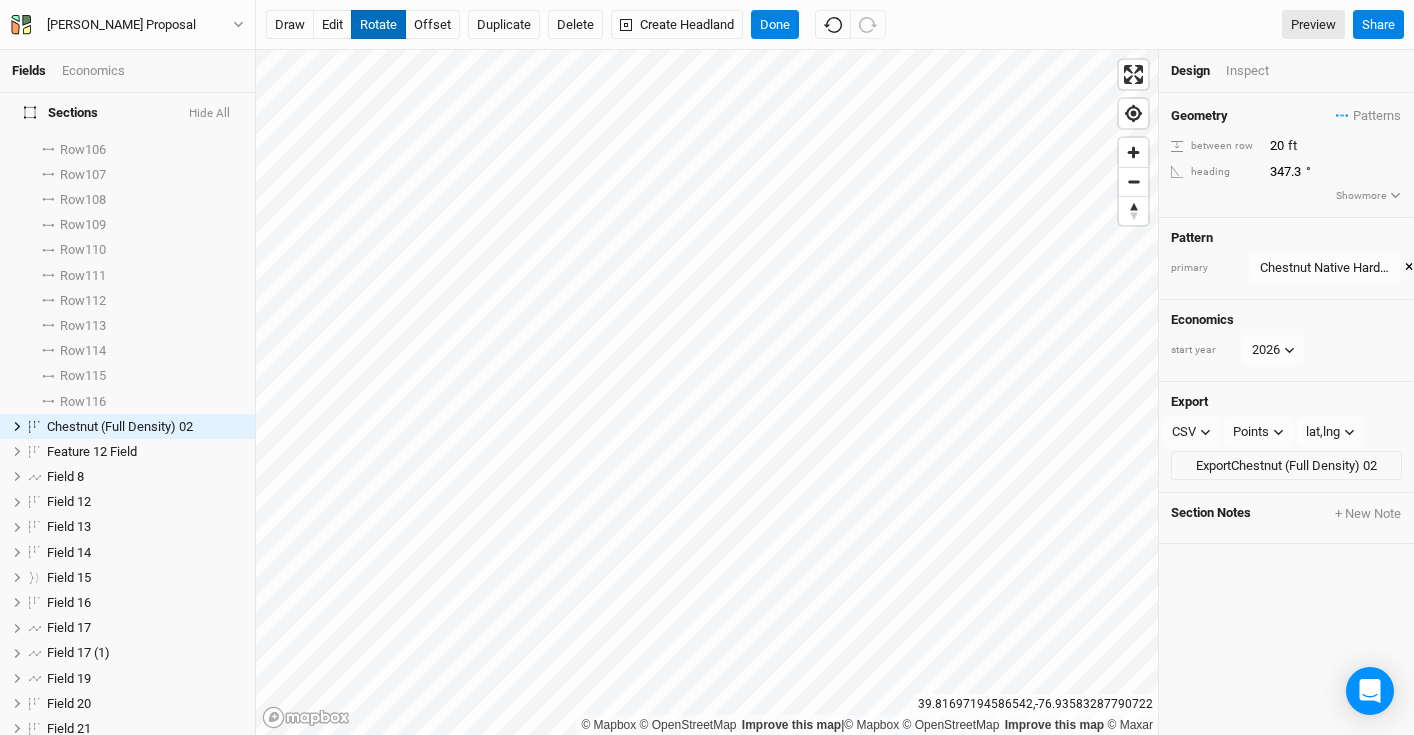 type on "347" 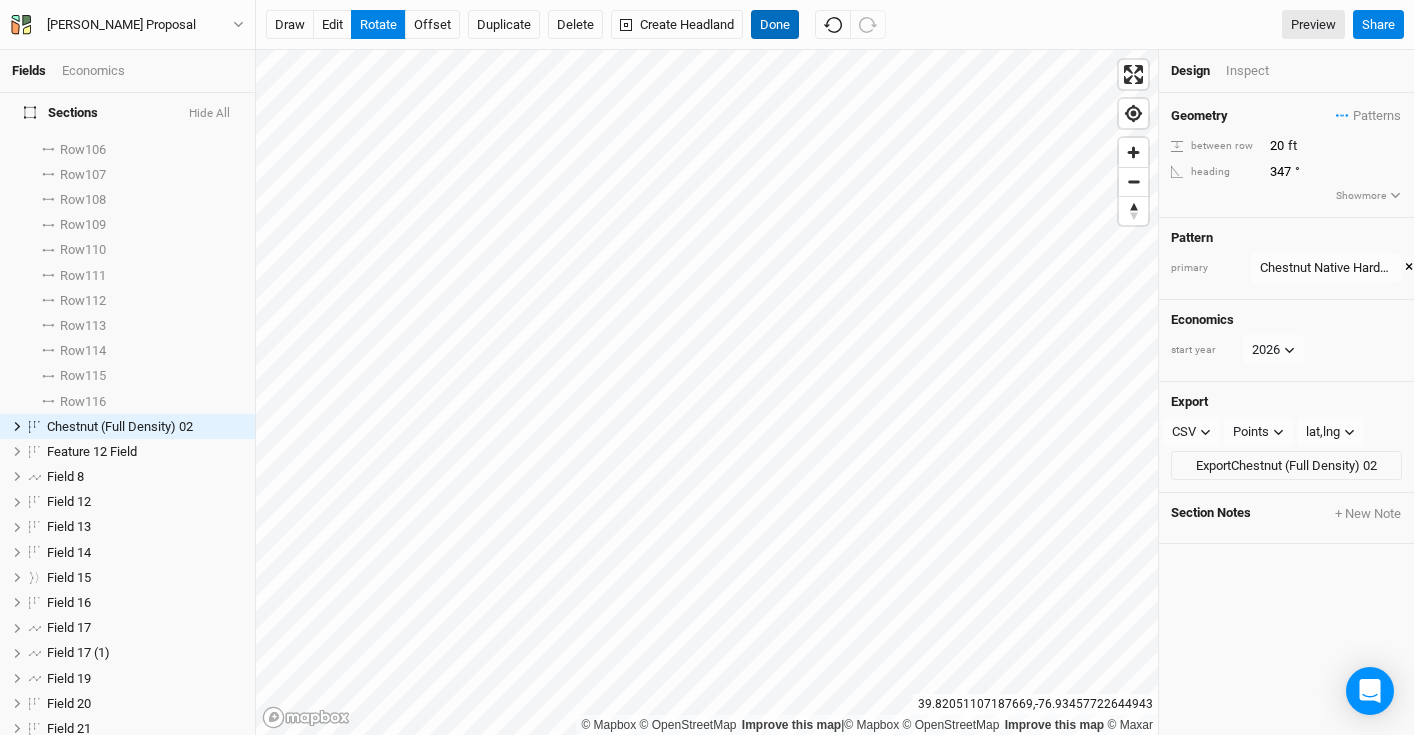 click on "Done" at bounding box center (775, 25) 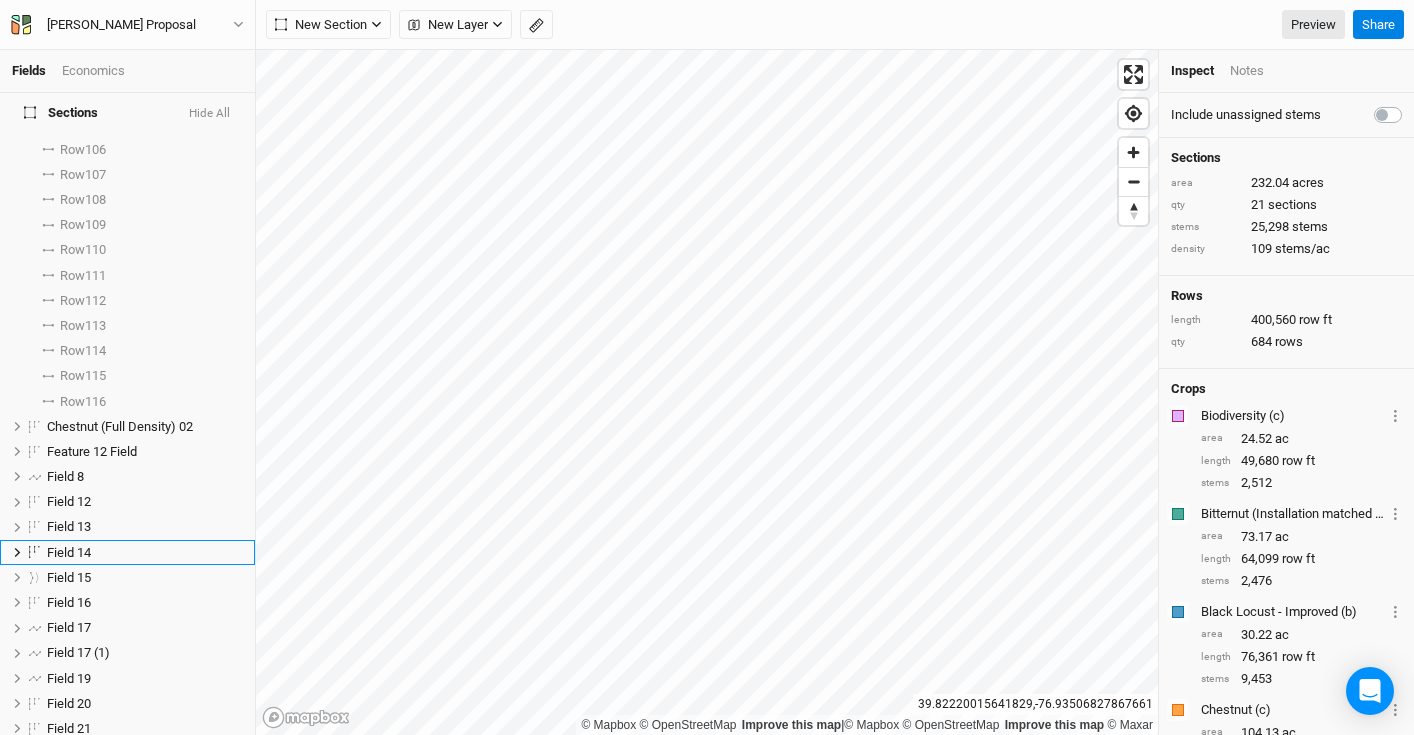 scroll, scrollTop: 2829, scrollLeft: 0, axis: vertical 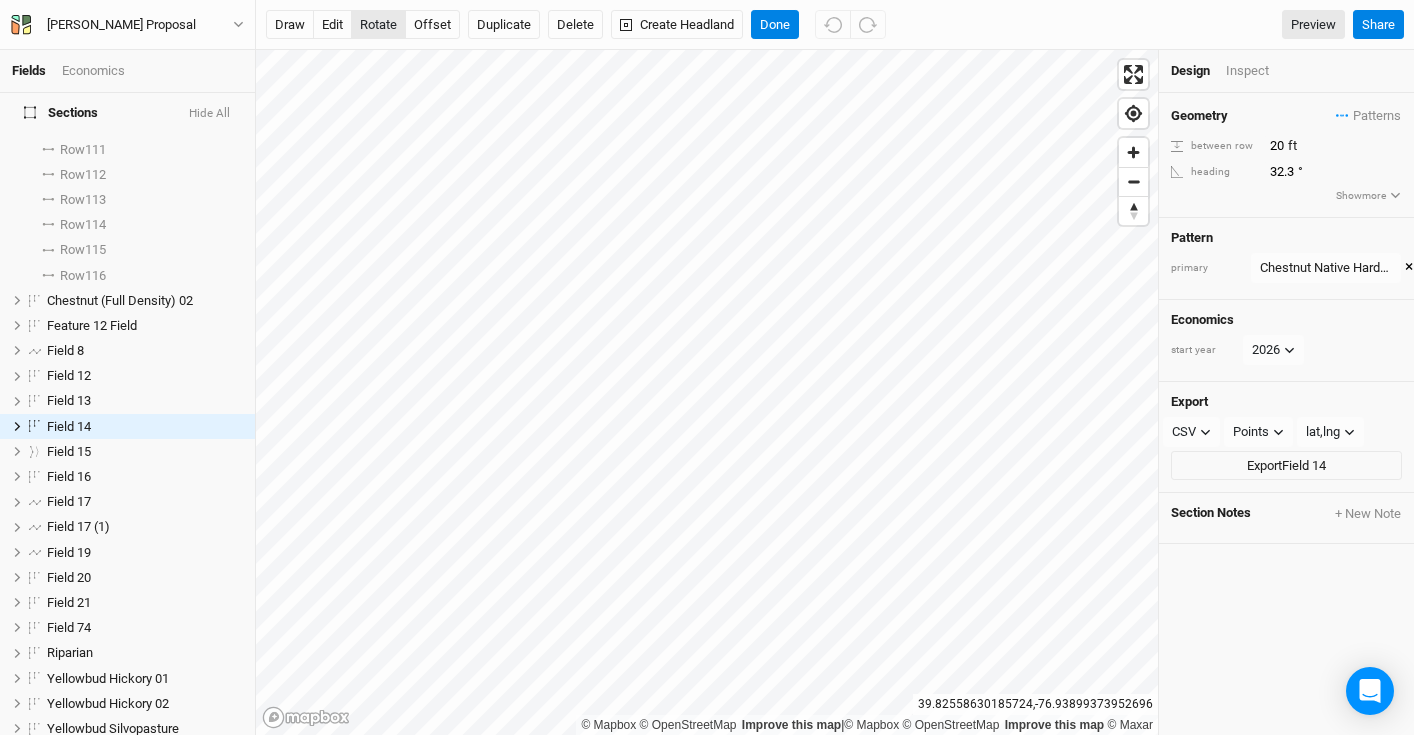 click on "rotate" at bounding box center [378, 25] 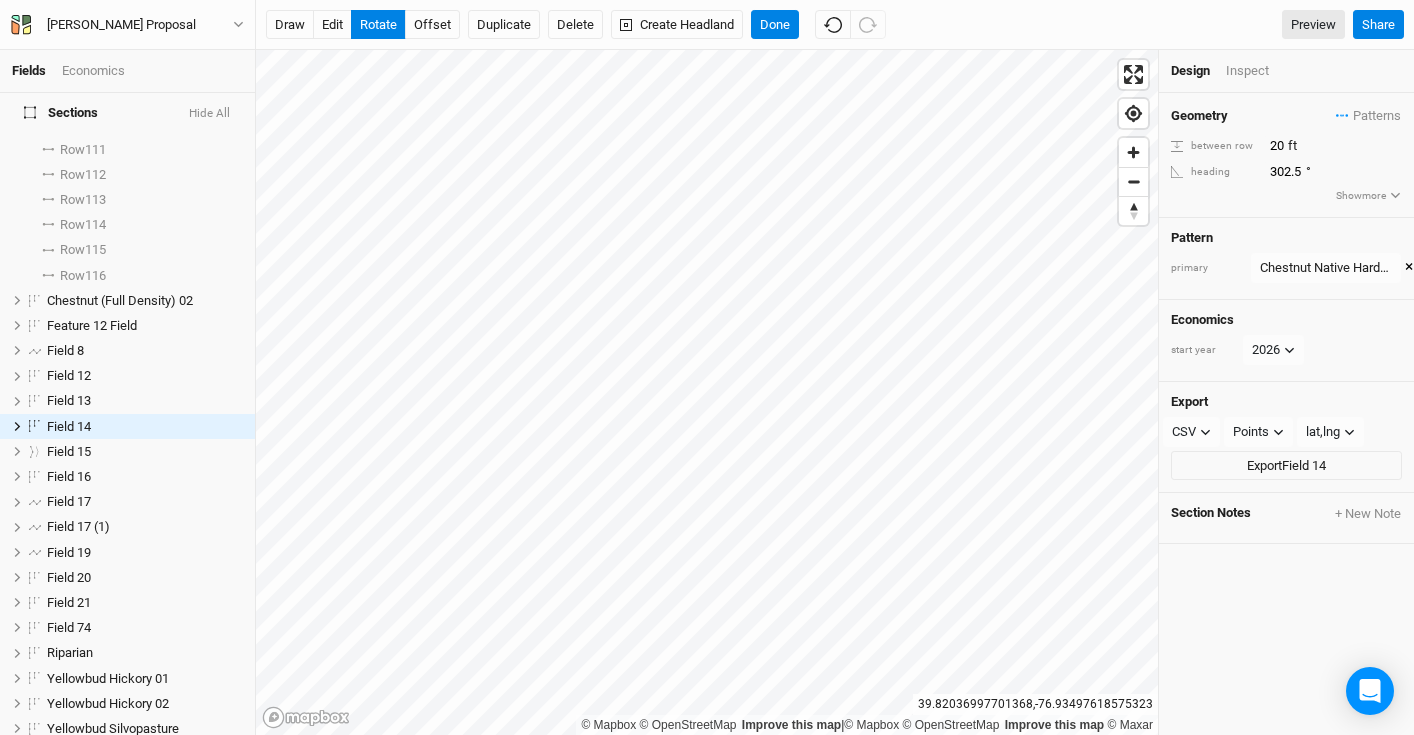type on "302.8" 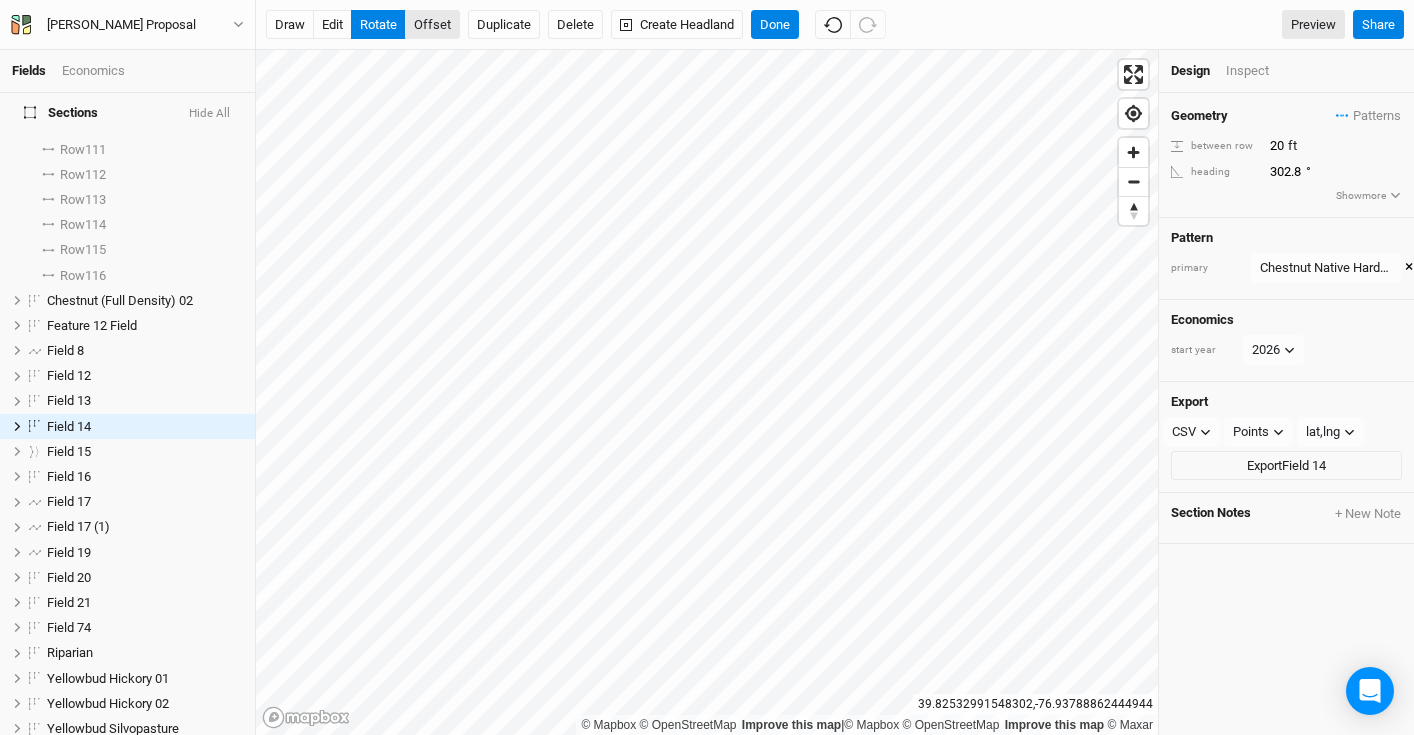 click on "offset" at bounding box center (432, 25) 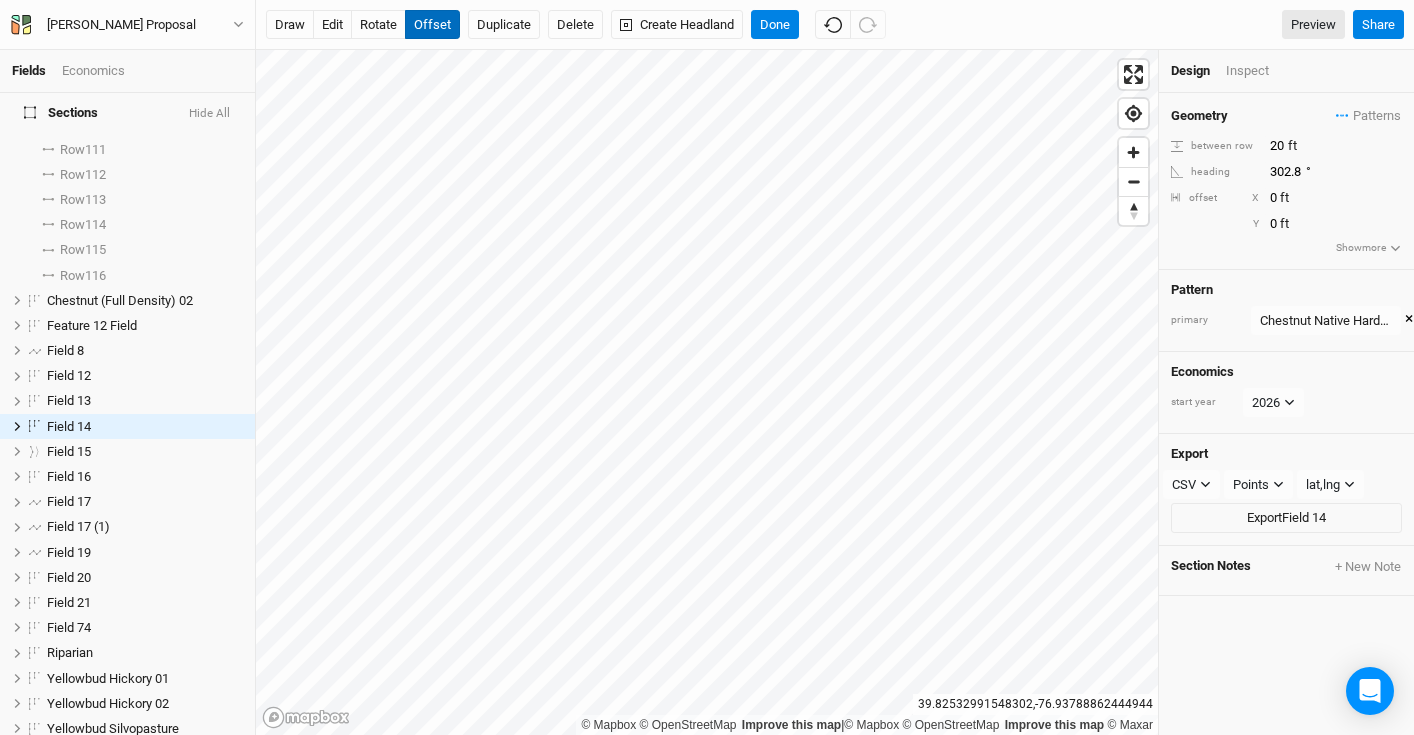 type 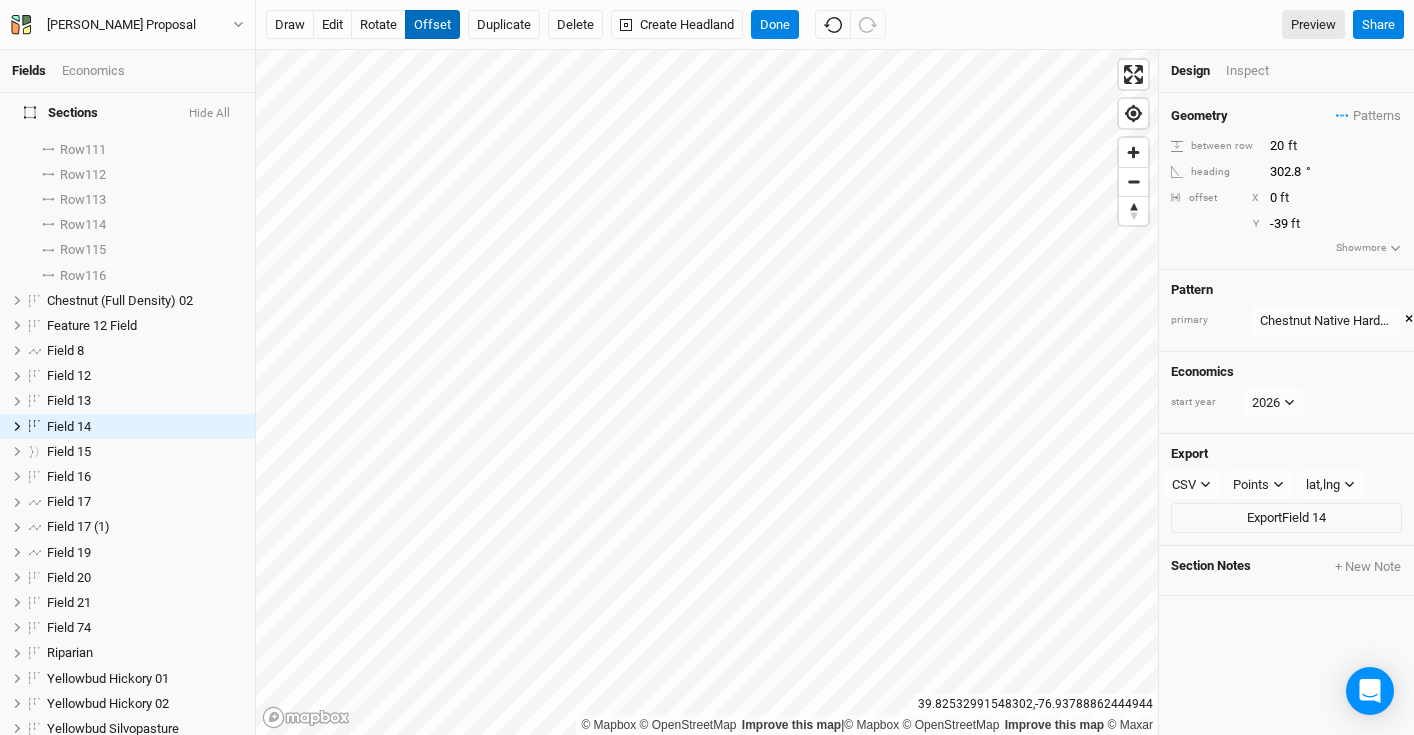 type on "-38" 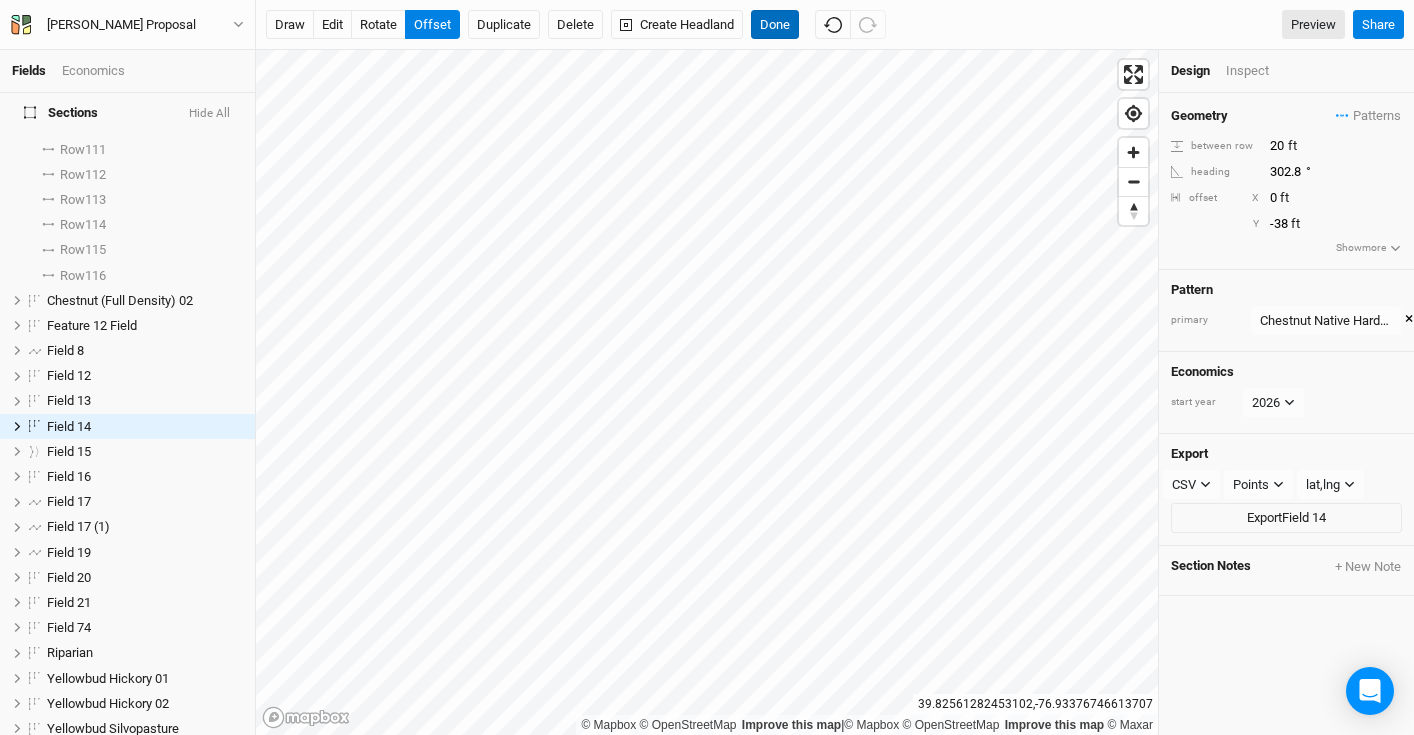 click on "Done" at bounding box center [775, 25] 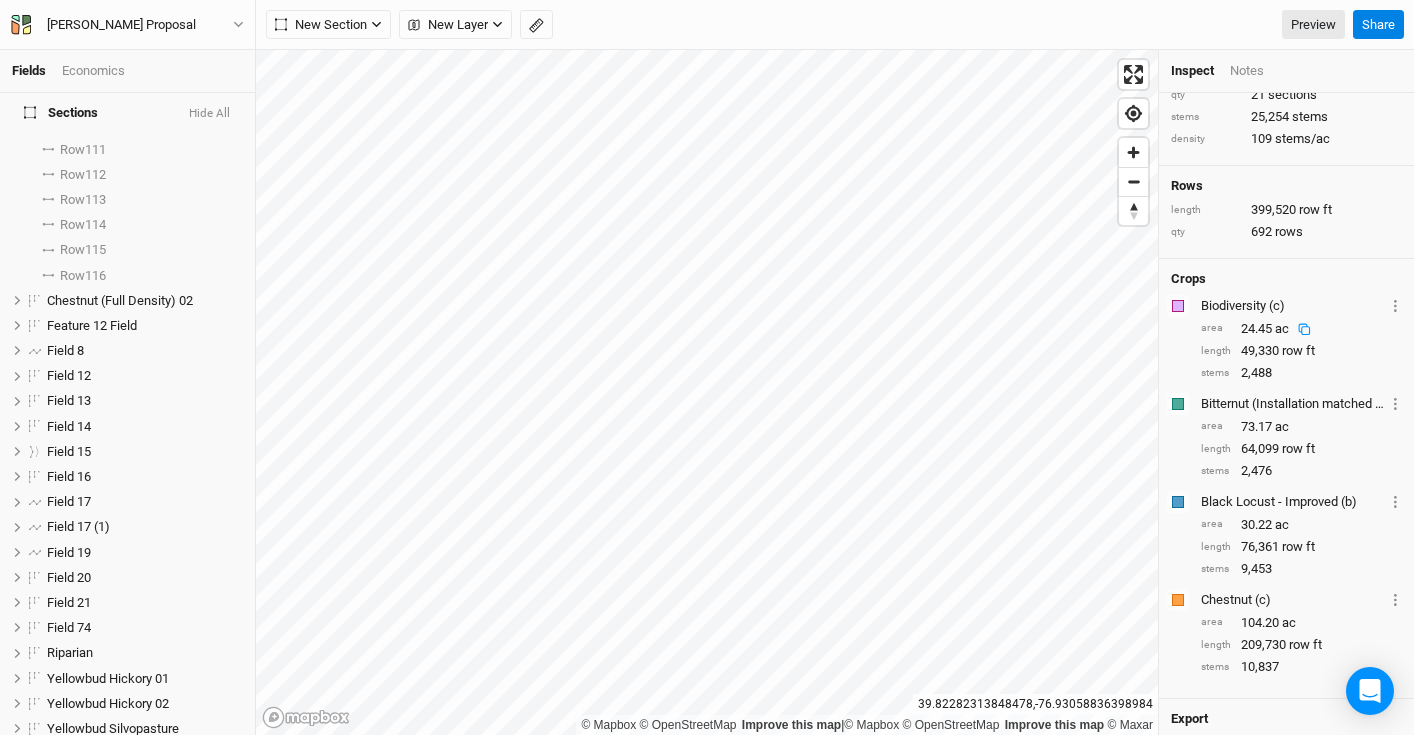 scroll, scrollTop: 156, scrollLeft: 0, axis: vertical 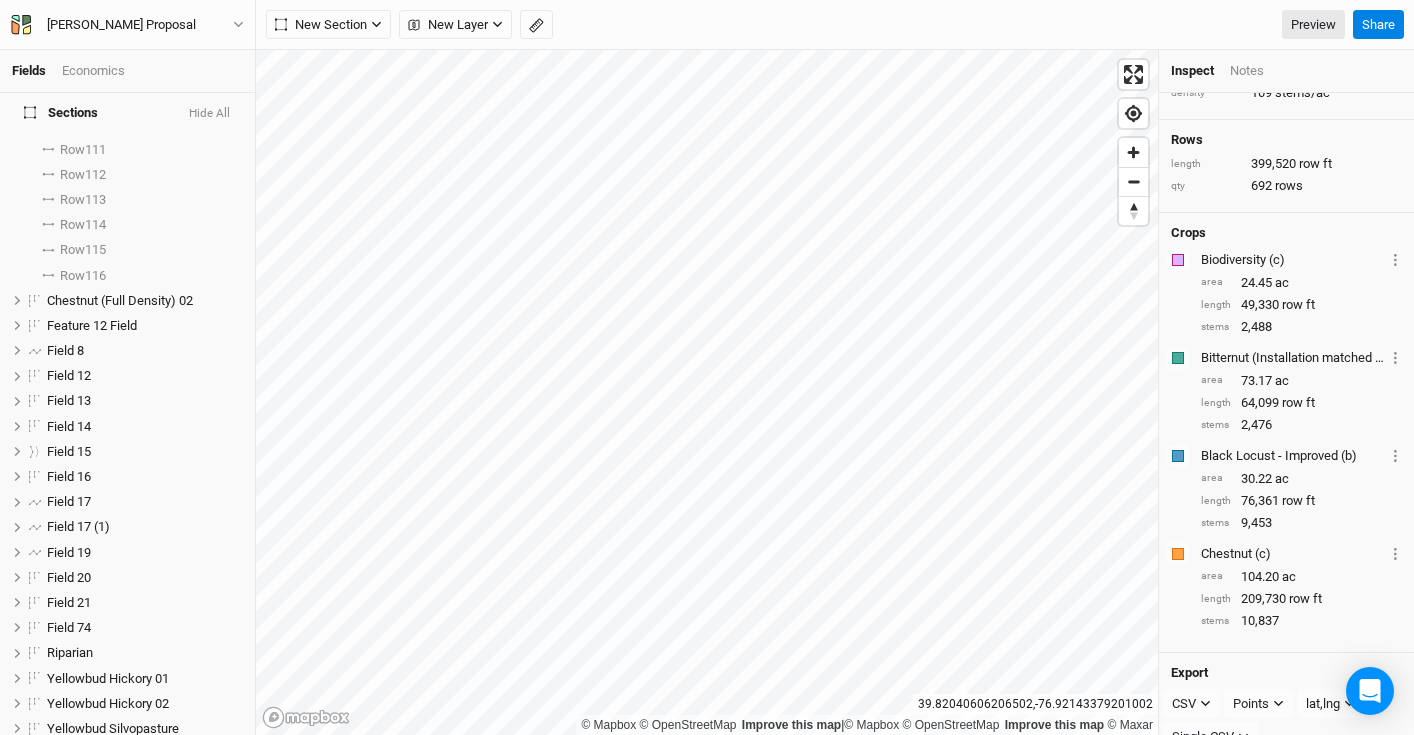 click on "Biodiversity (c)" at bounding box center [1293, 260] 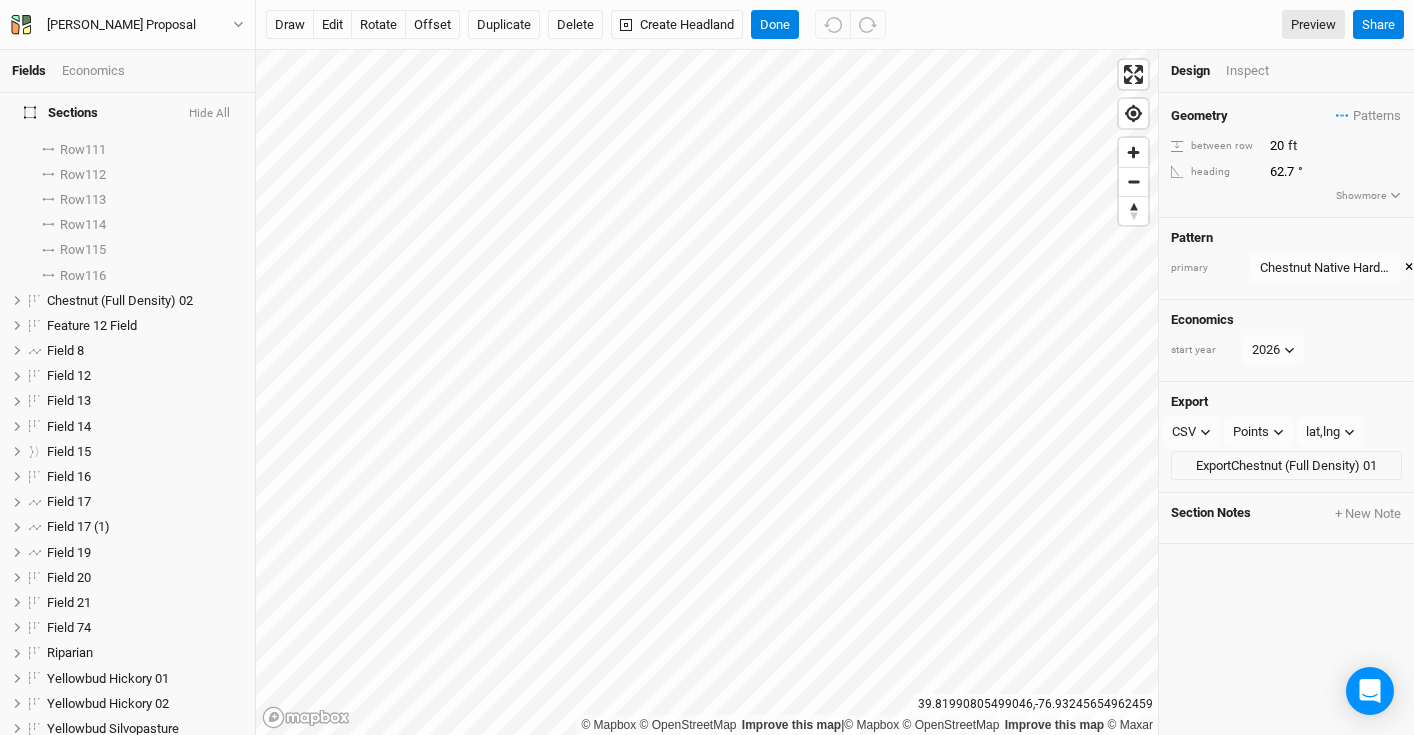 scroll, scrollTop: 0, scrollLeft: 0, axis: both 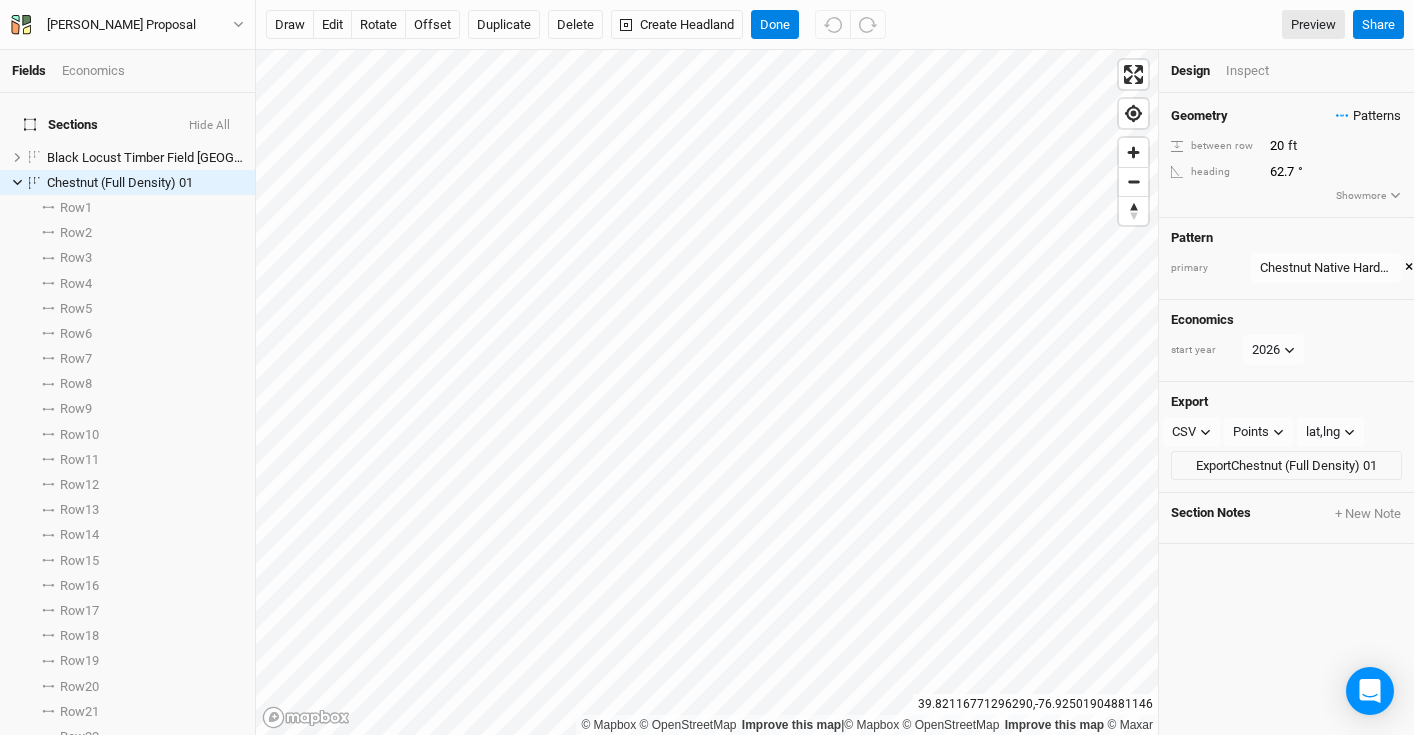 click on "Patterns" at bounding box center (1368, 116) 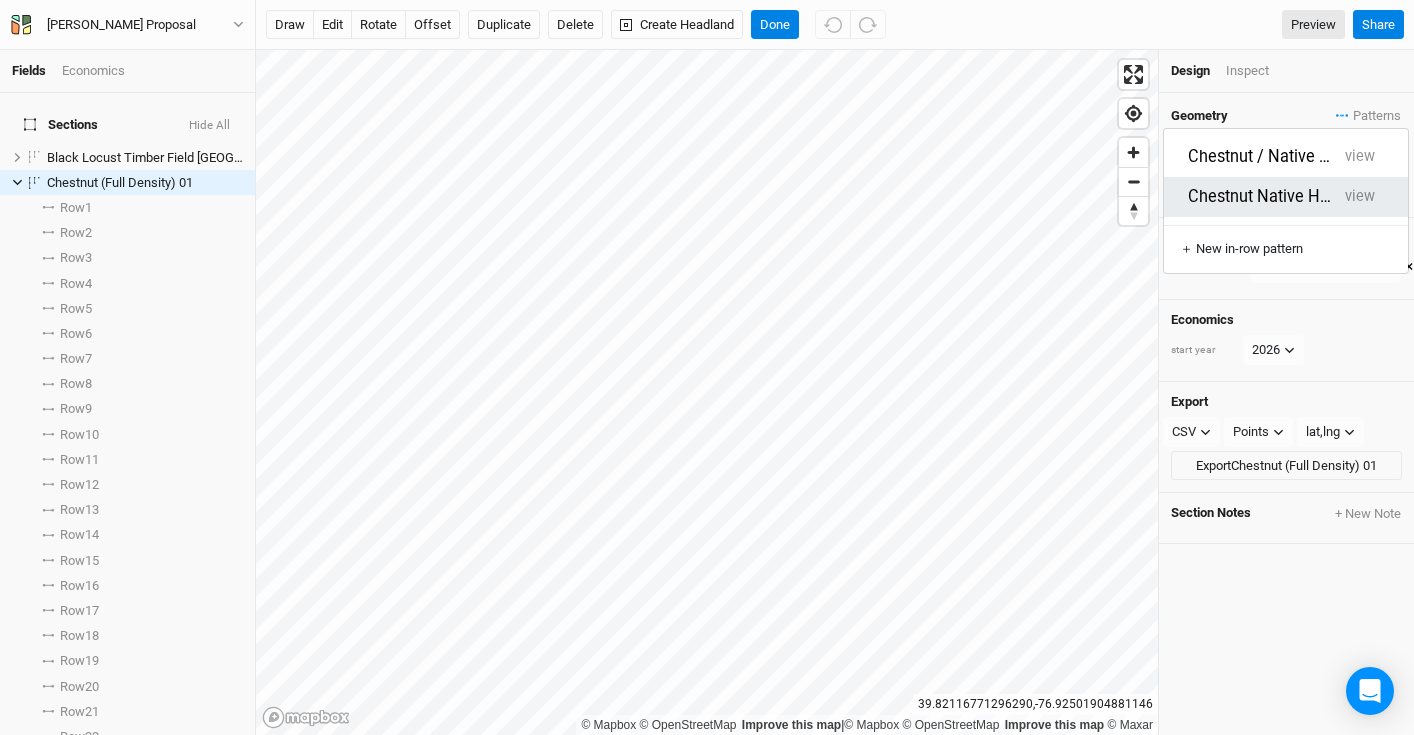click on "view" at bounding box center (1360, 197) 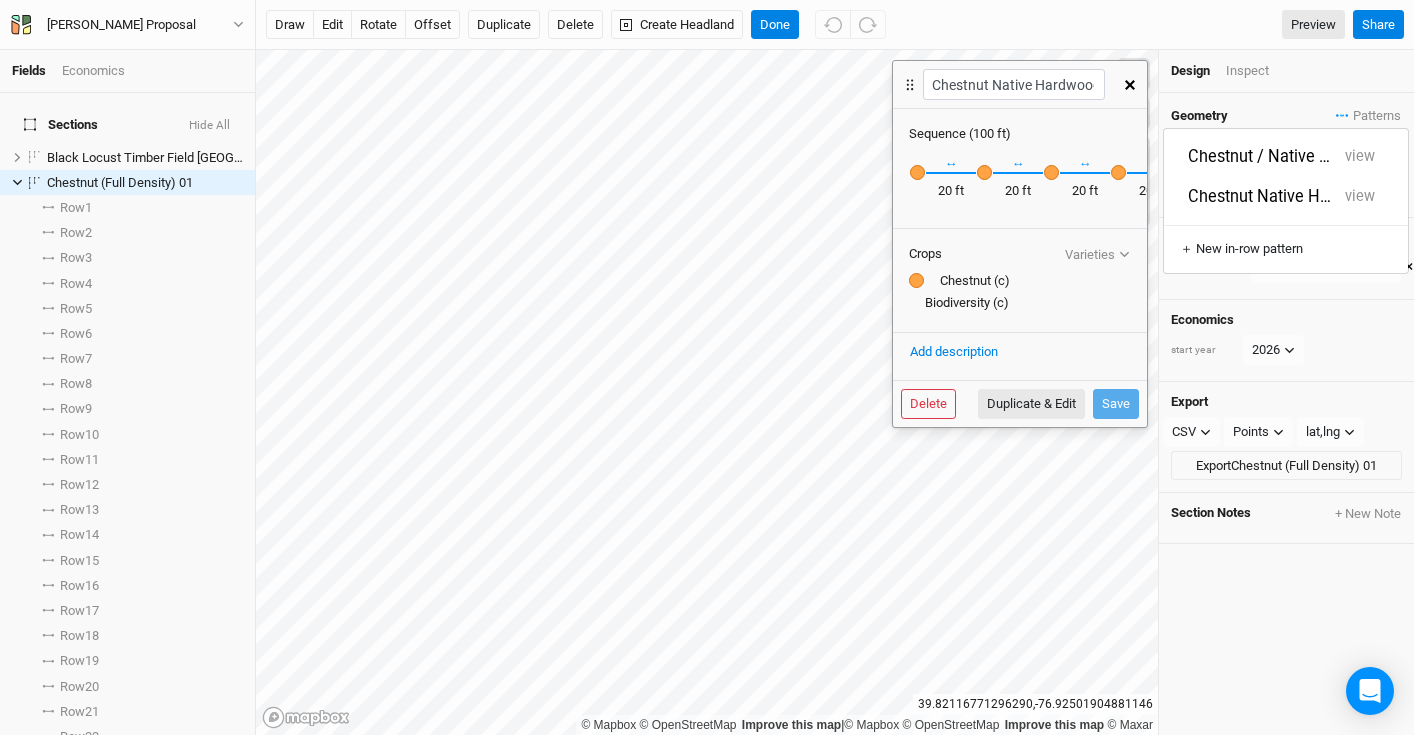 click on "Add description" at bounding box center [954, 352] 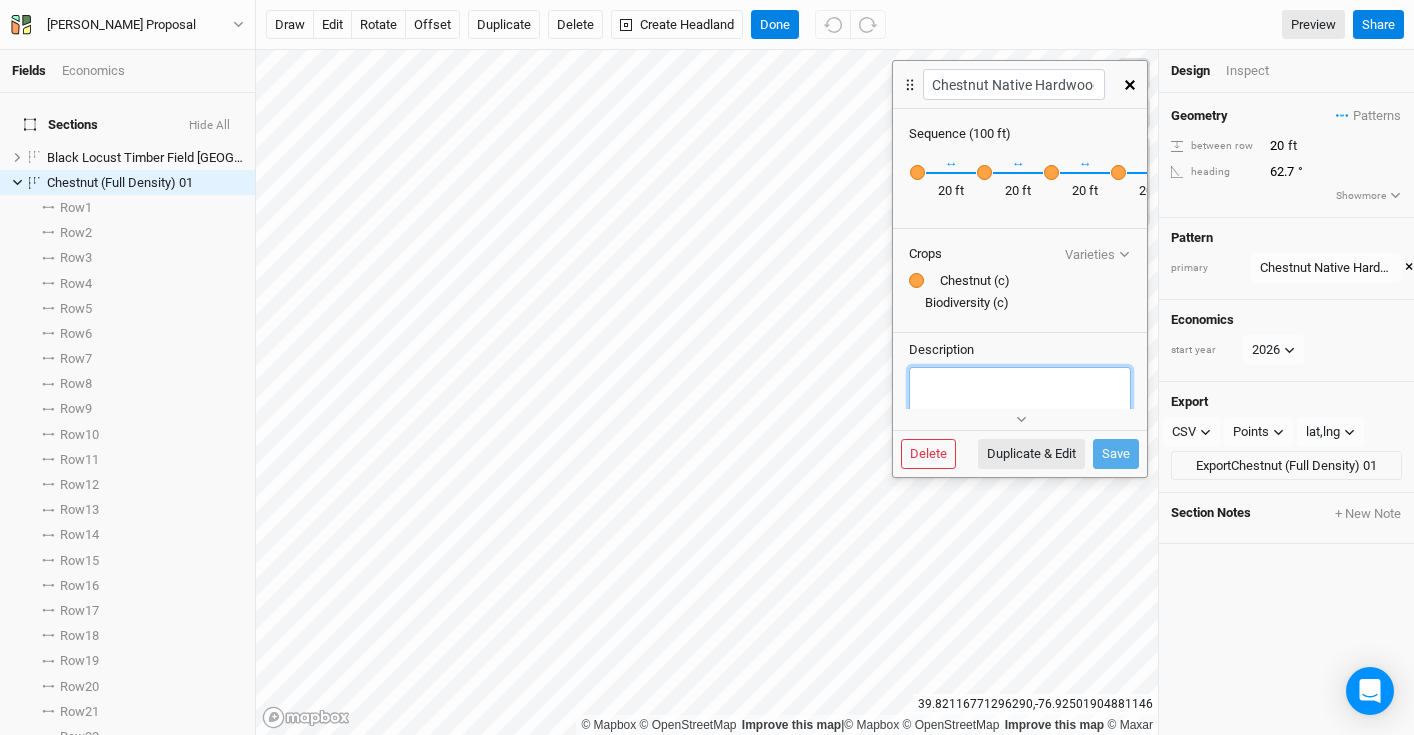 click at bounding box center (1020, 403) 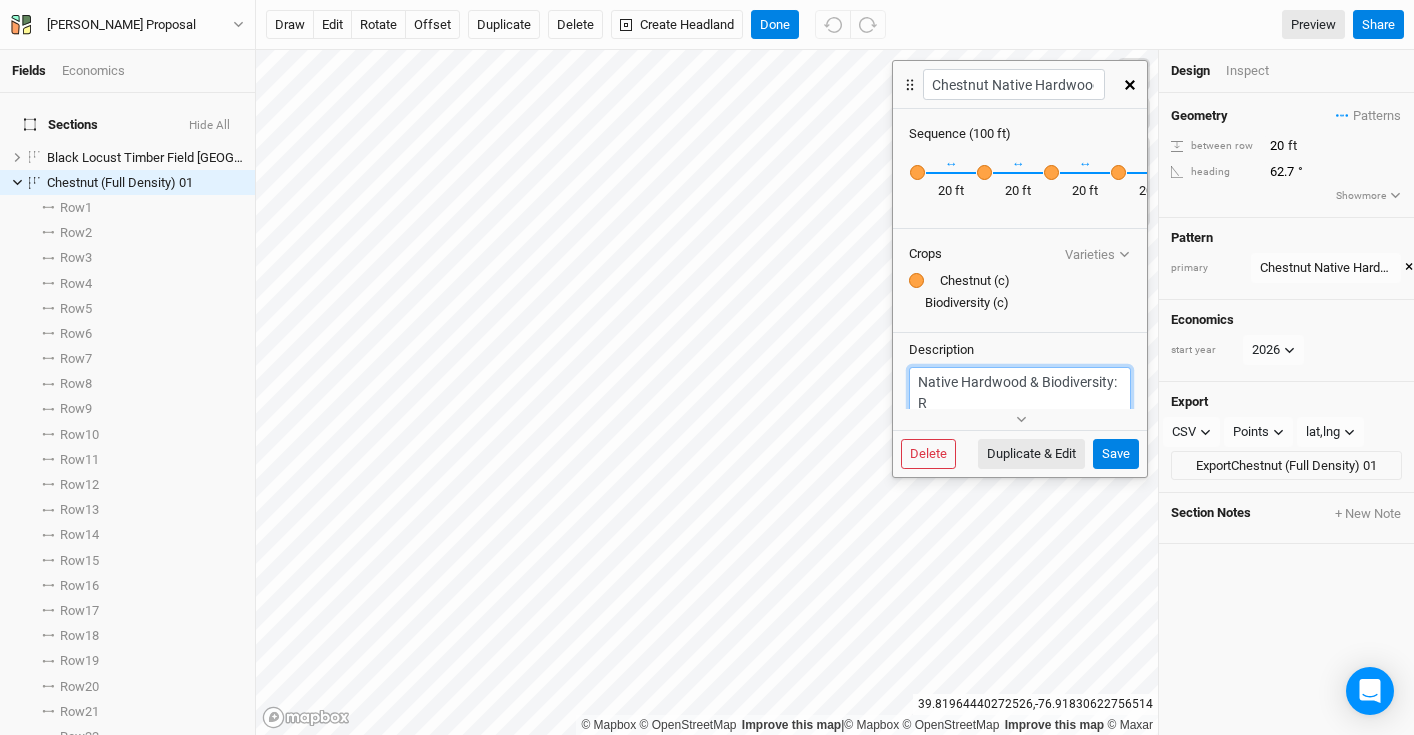 scroll, scrollTop: 4, scrollLeft: 0, axis: vertical 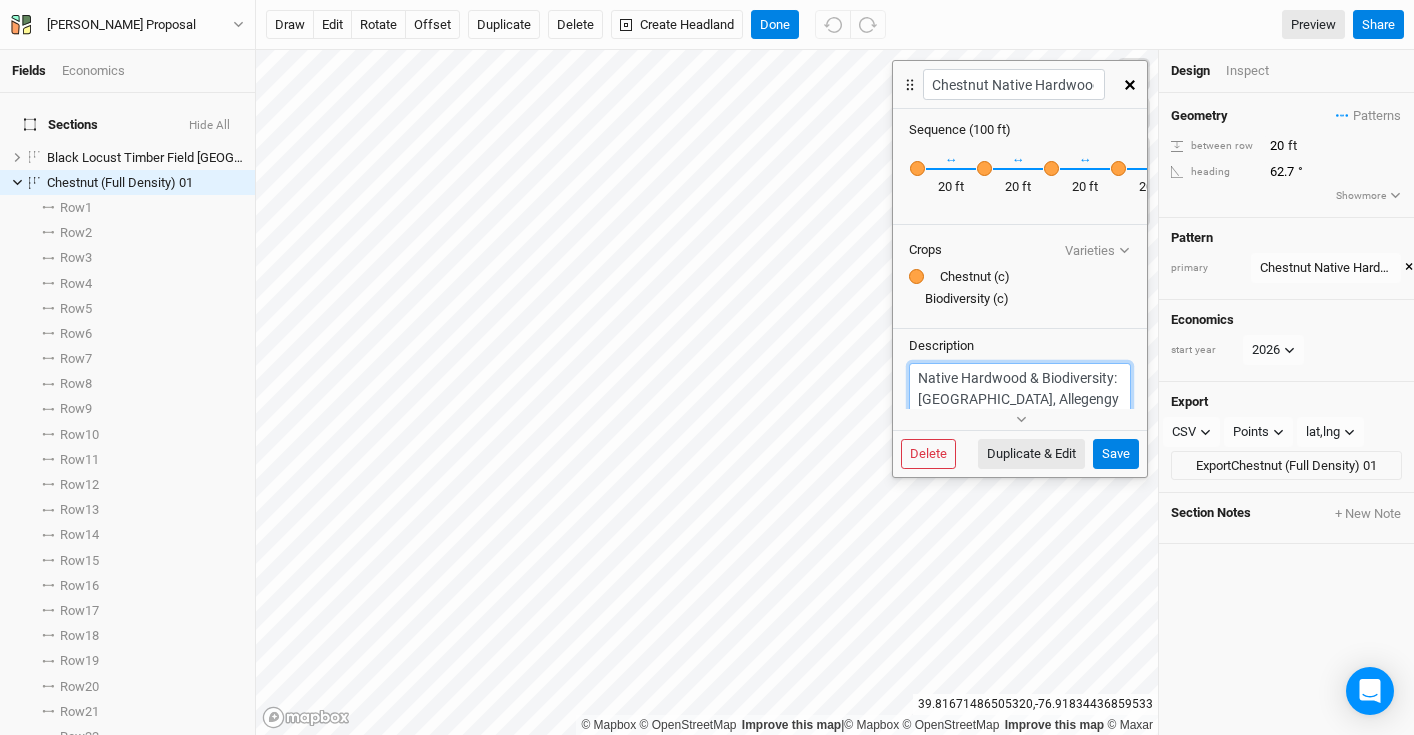 click on "Native Hardwood & Biodiversity: Redbud, Allegengy Serviceberry" at bounding box center [1020, 399] 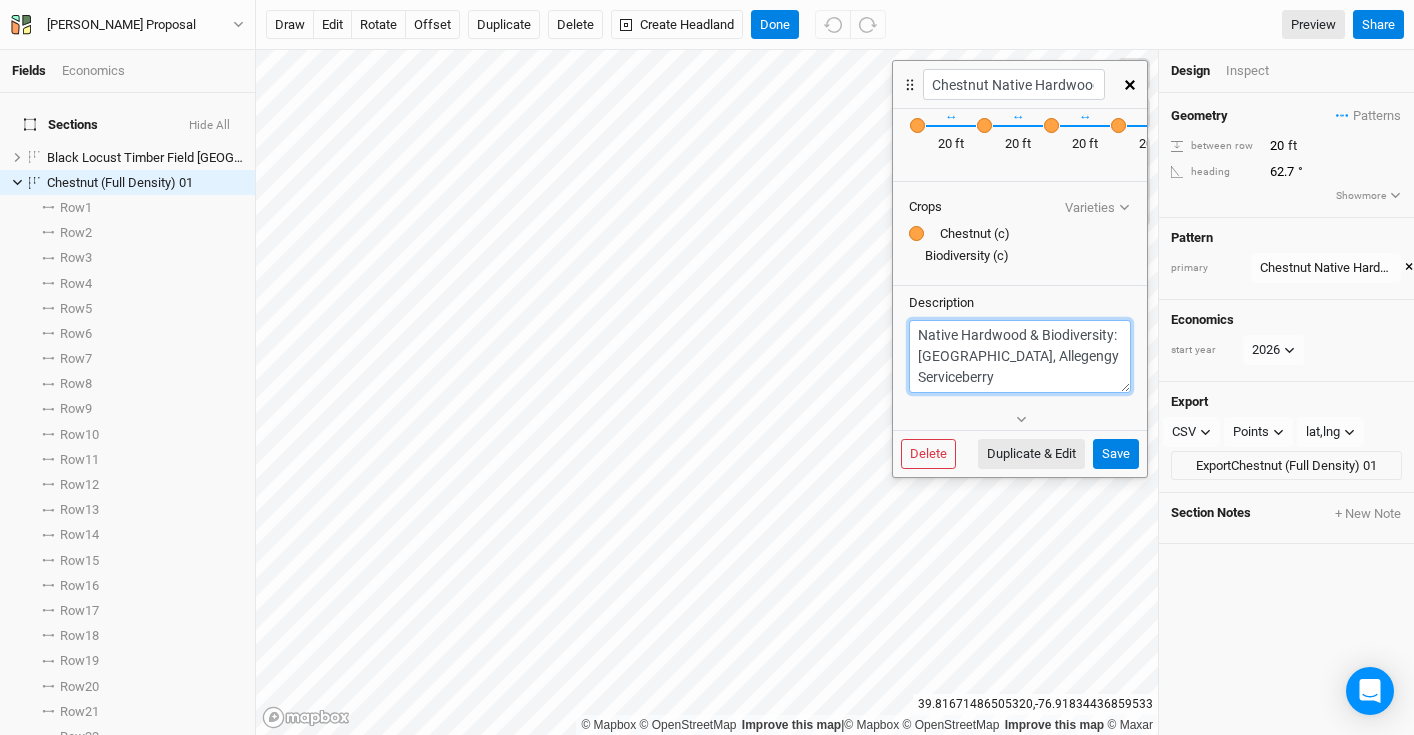 drag, startPoint x: 1029, startPoint y: 402, endPoint x: 1003, endPoint y: 358, distance: 51.10773 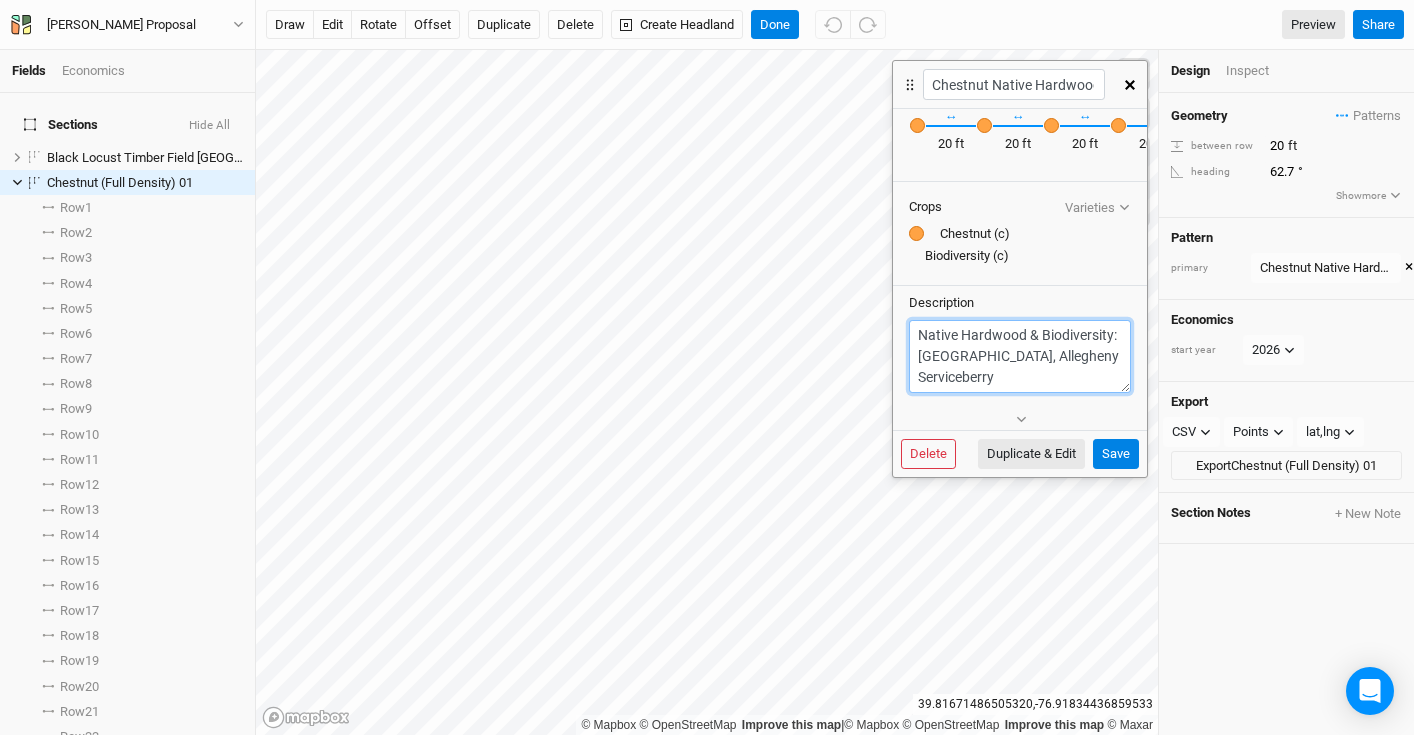 click on "Native Hardwood & Biodiversity: Redbud, Allegheny Serviceberry" at bounding box center (1020, 356) 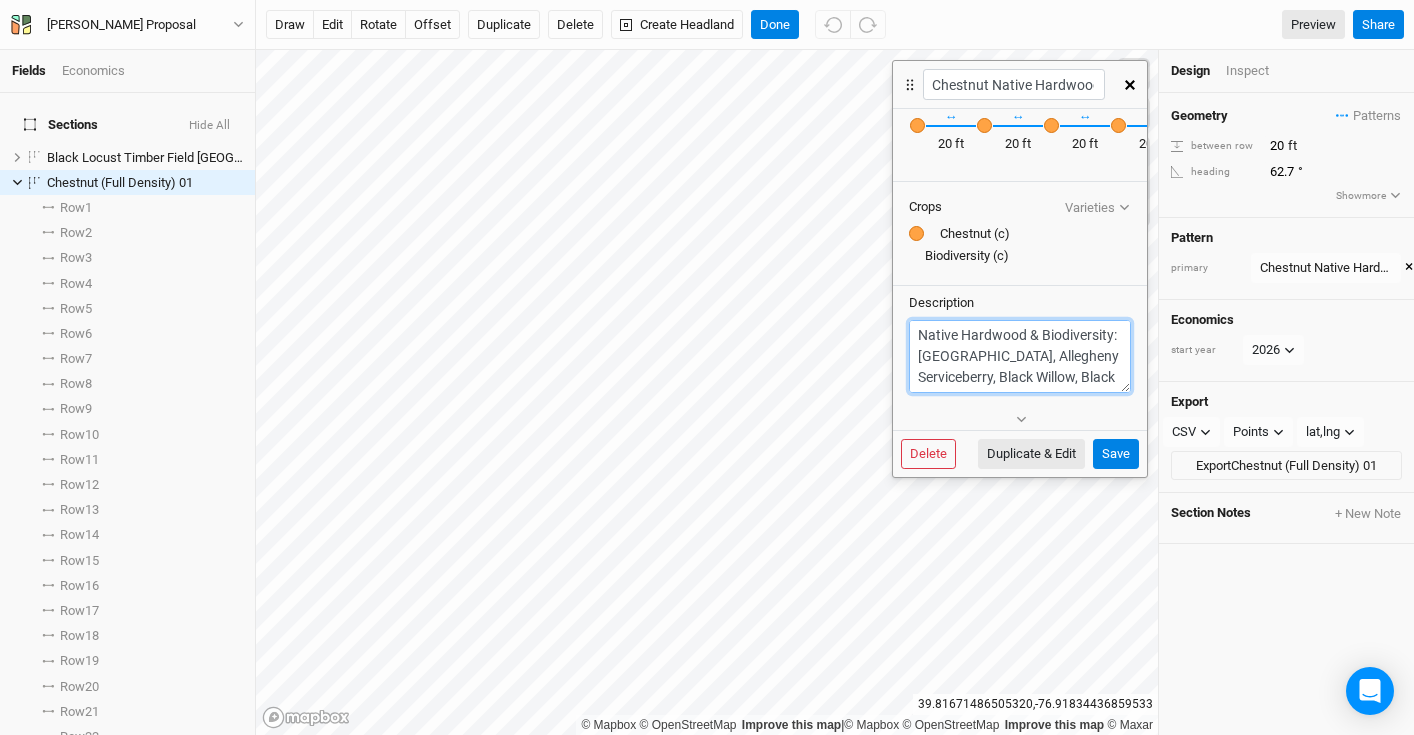 scroll, scrollTop: 14, scrollLeft: 0, axis: vertical 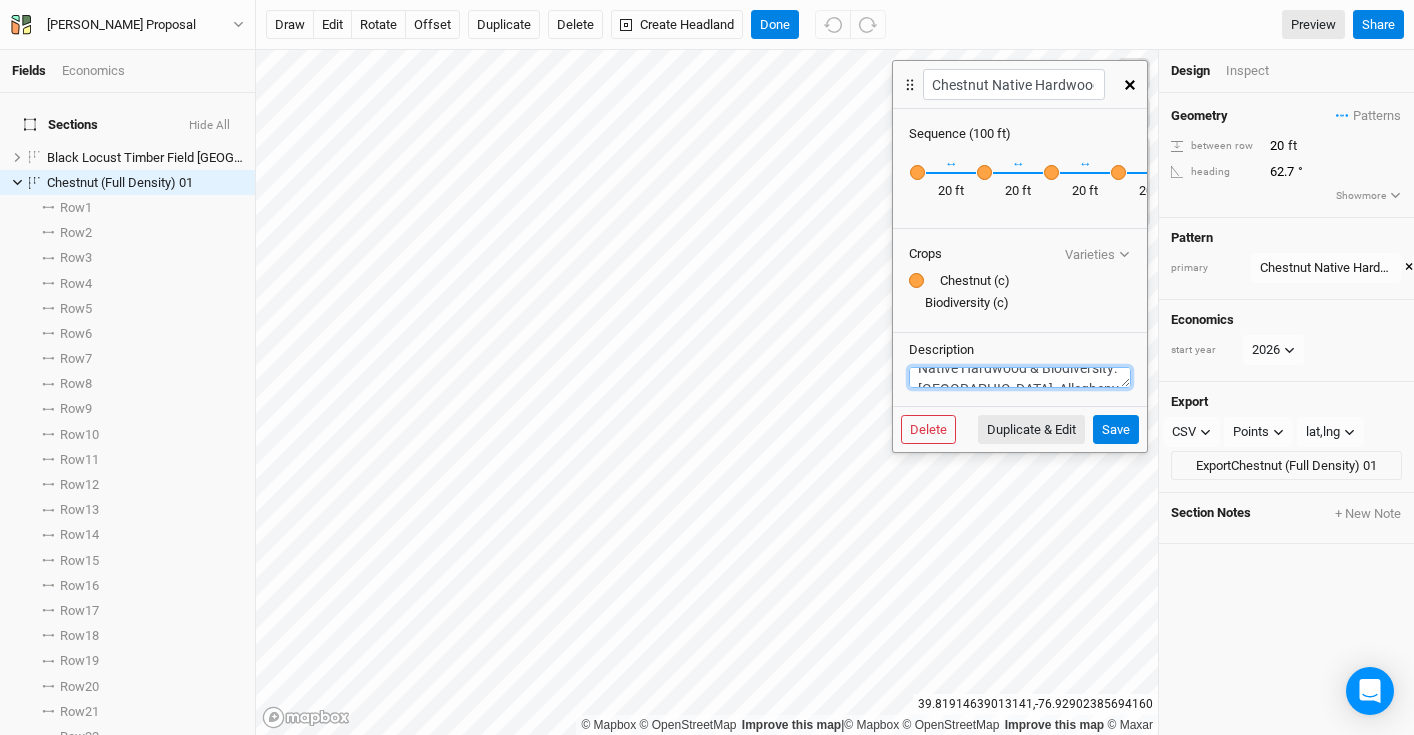 drag, startPoint x: 1115, startPoint y: 383, endPoint x: 1044, endPoint y: 380, distance: 71.063354 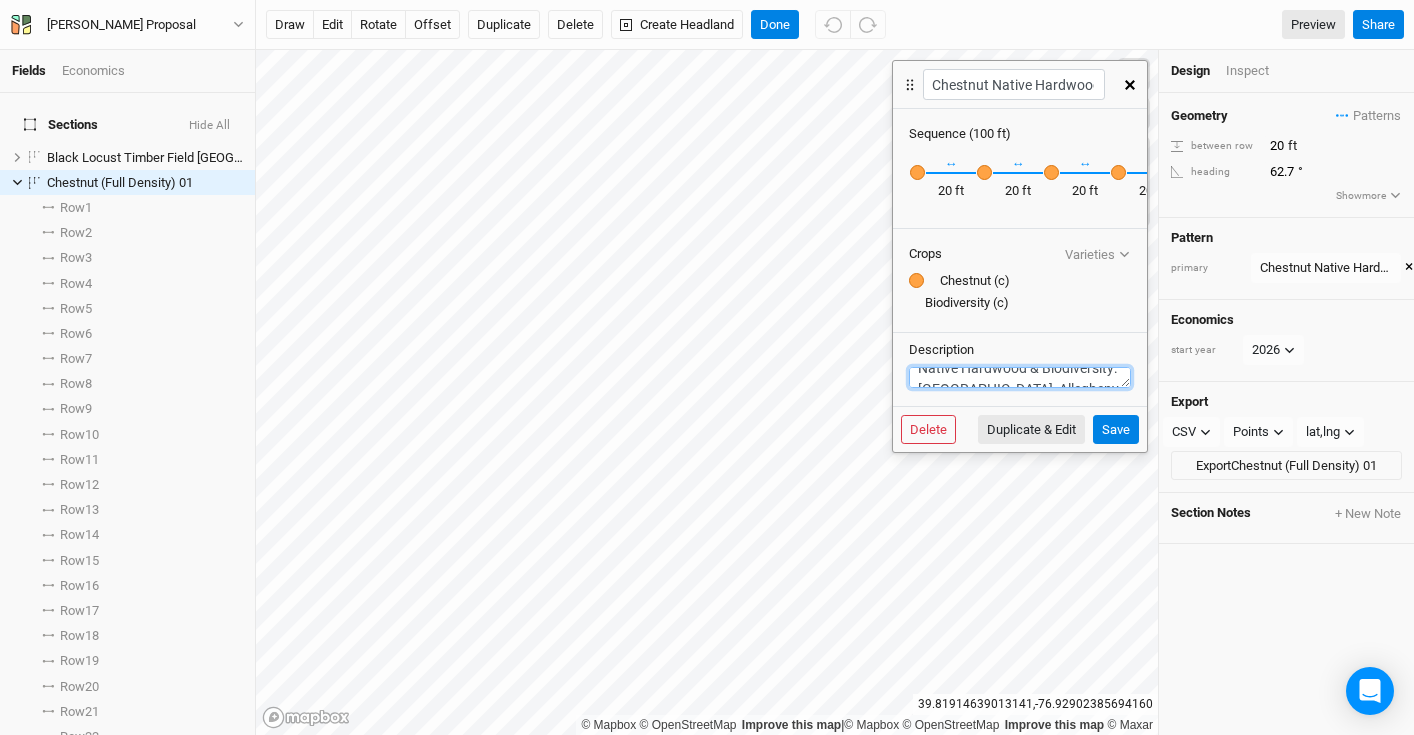click on "Native Hardwood & Biodiversity: Redbud, Allegheny Serviceberry, Black Willow, Black Locust, Common Ninebark, Sunchokes," at bounding box center (1020, 377) 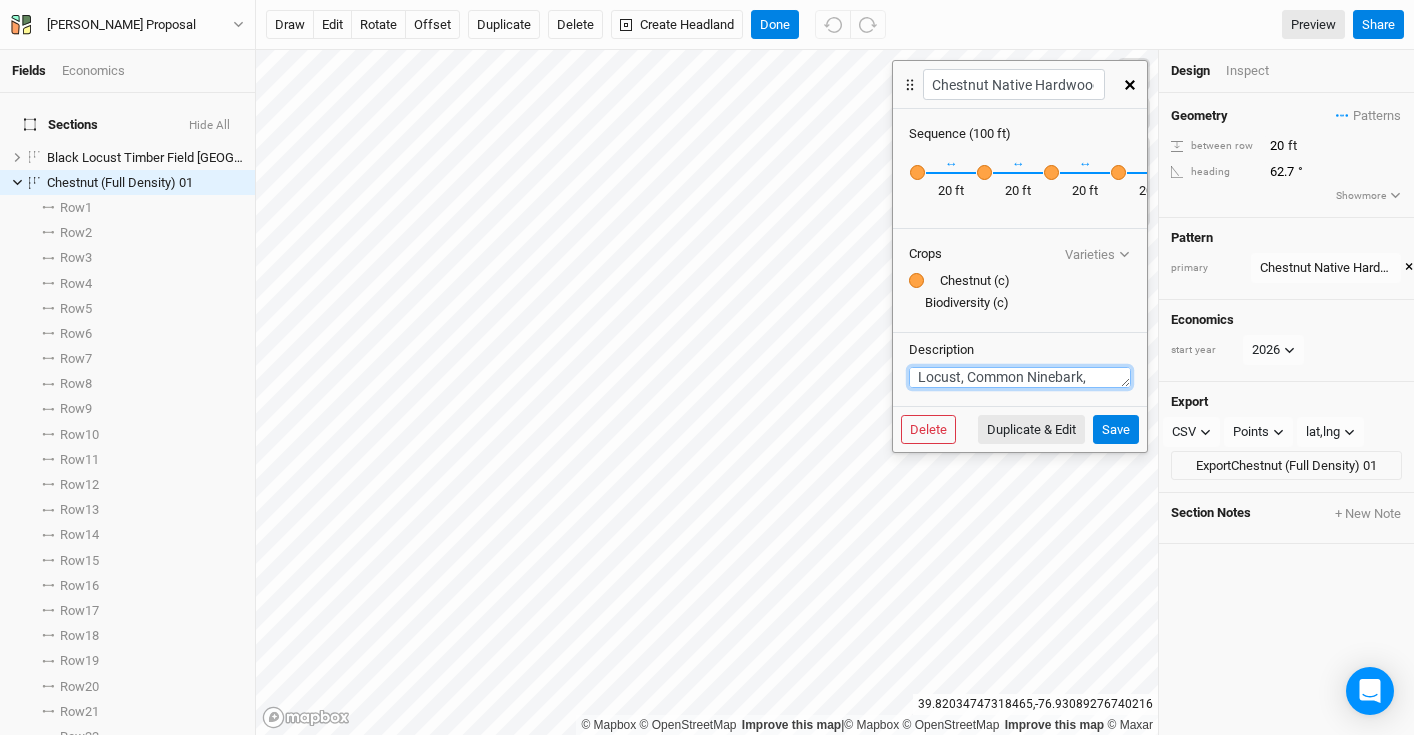 scroll, scrollTop: 87, scrollLeft: 0, axis: vertical 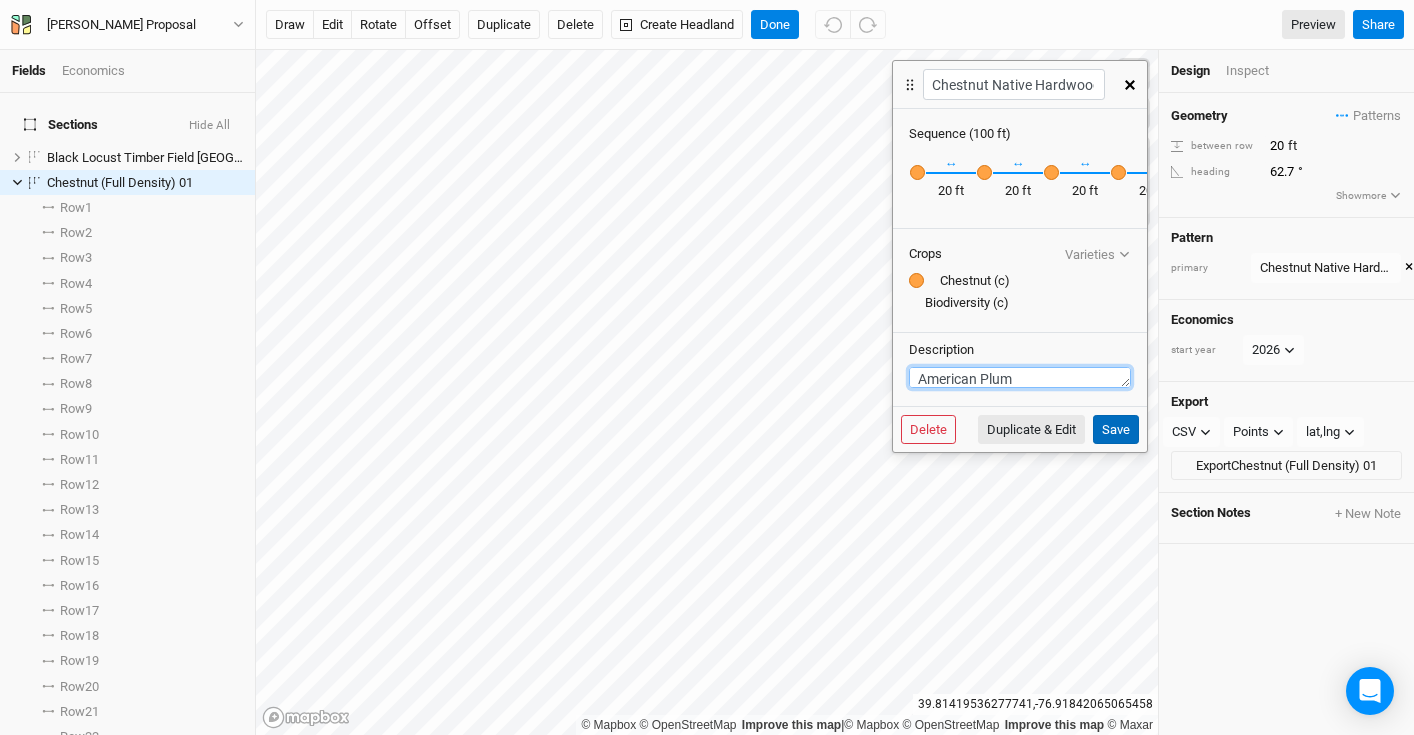 type on "Native Hardwood & Biodiversity: Redbud, Allegheny Serviceberry, Black Willow, Black Locust, Common Ninebark, American Plum" 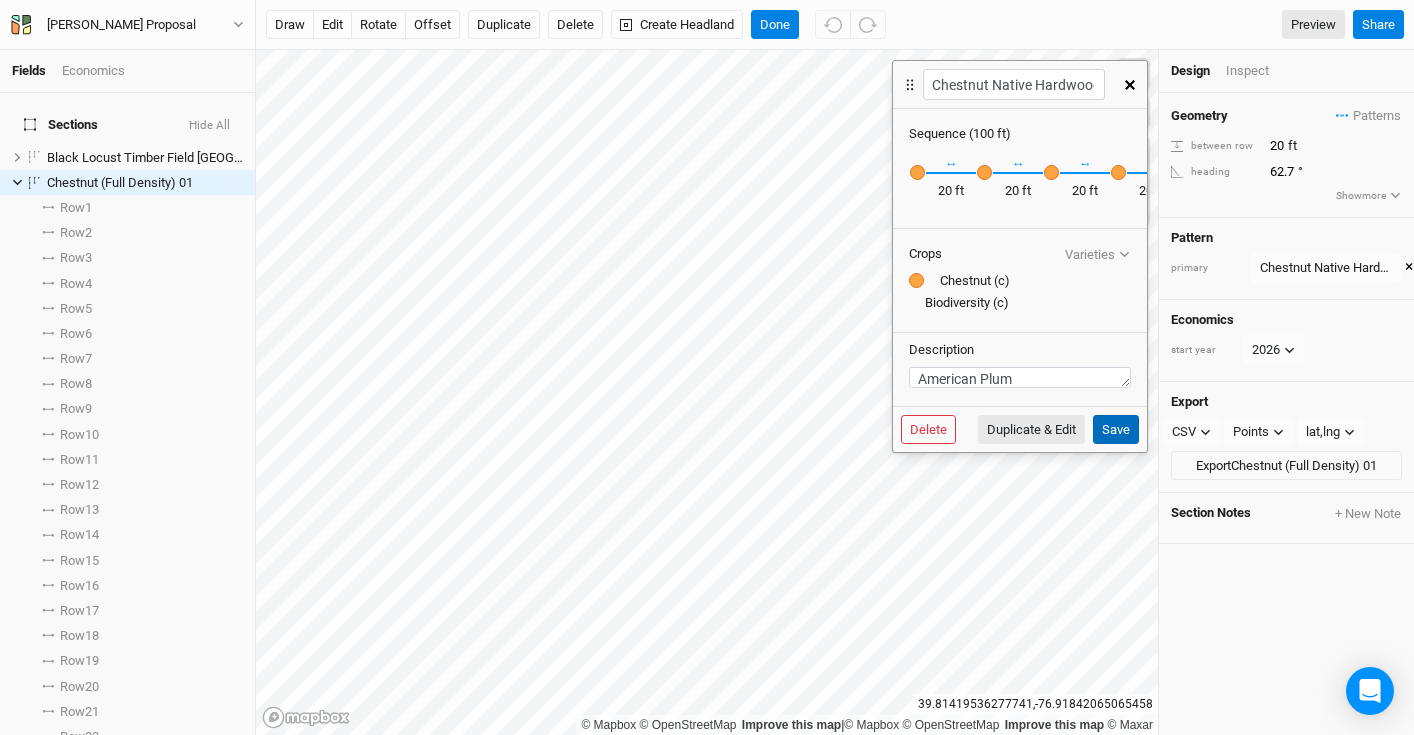 click on "Save" at bounding box center [1116, 430] 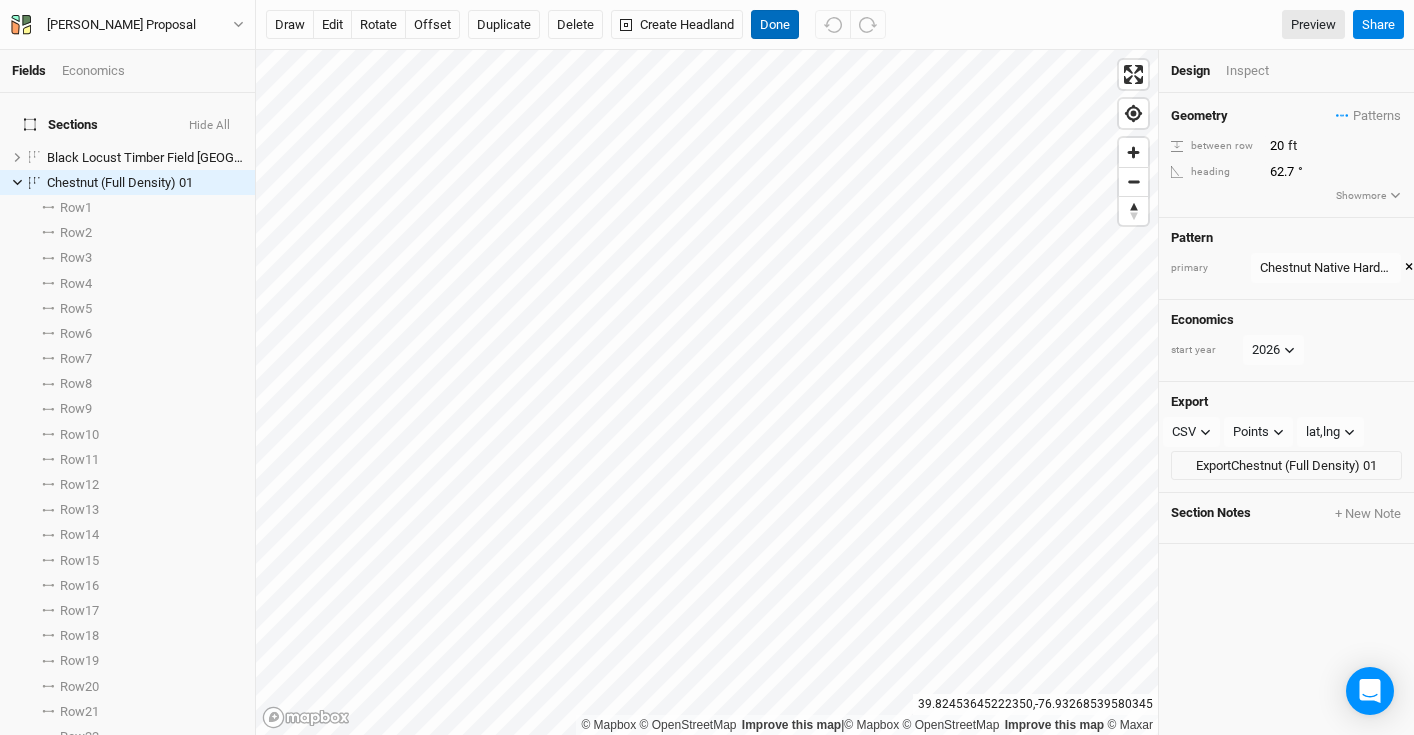 click on "Done" at bounding box center [775, 25] 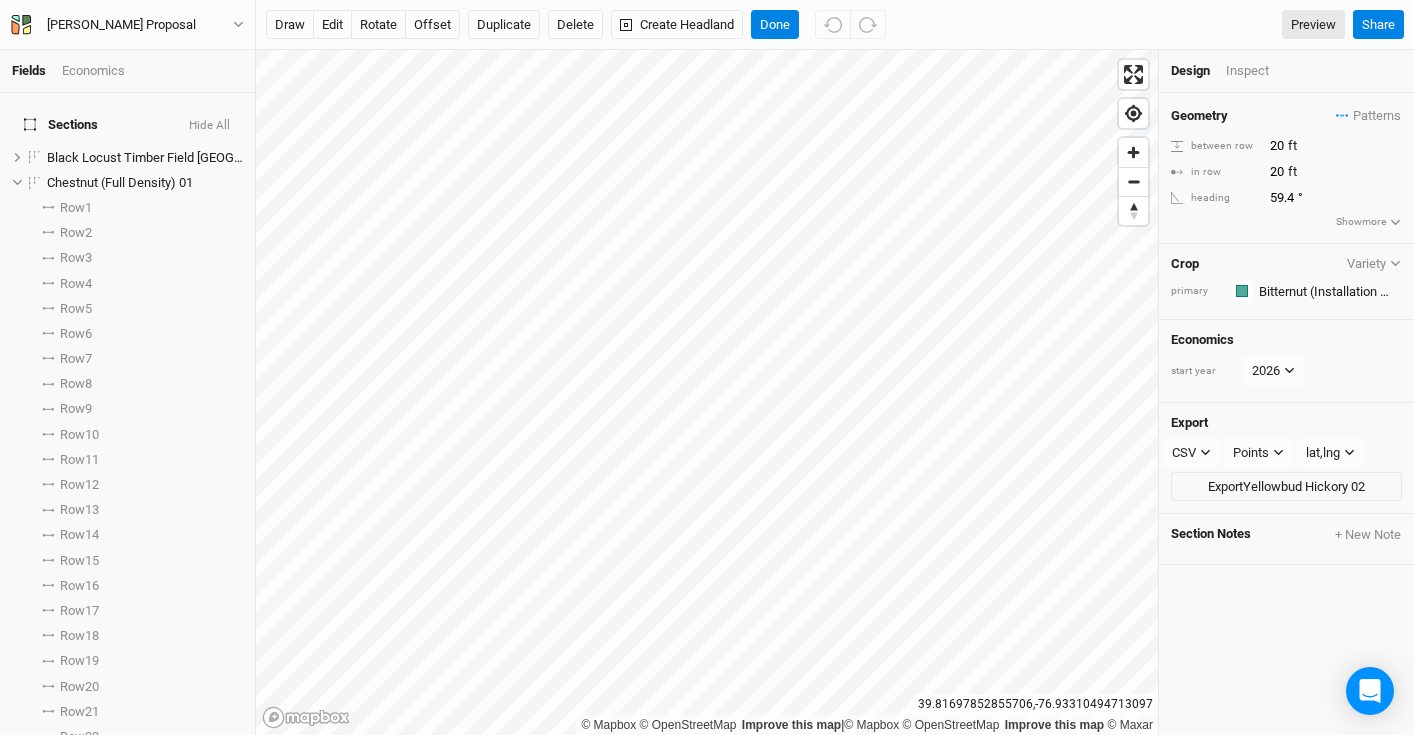 scroll, scrollTop: 3106, scrollLeft: 0, axis: vertical 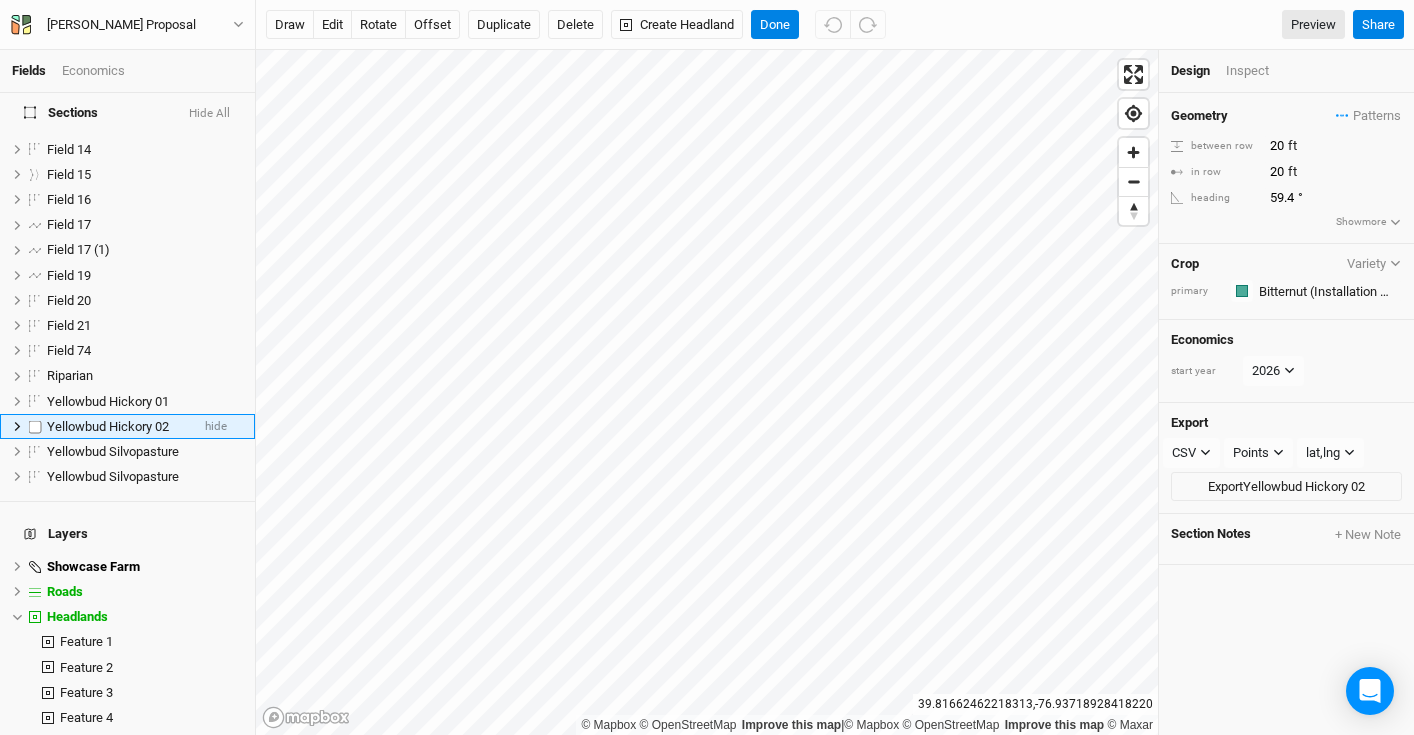 click on "Yellowbud Hickory 02" at bounding box center (108, 426) 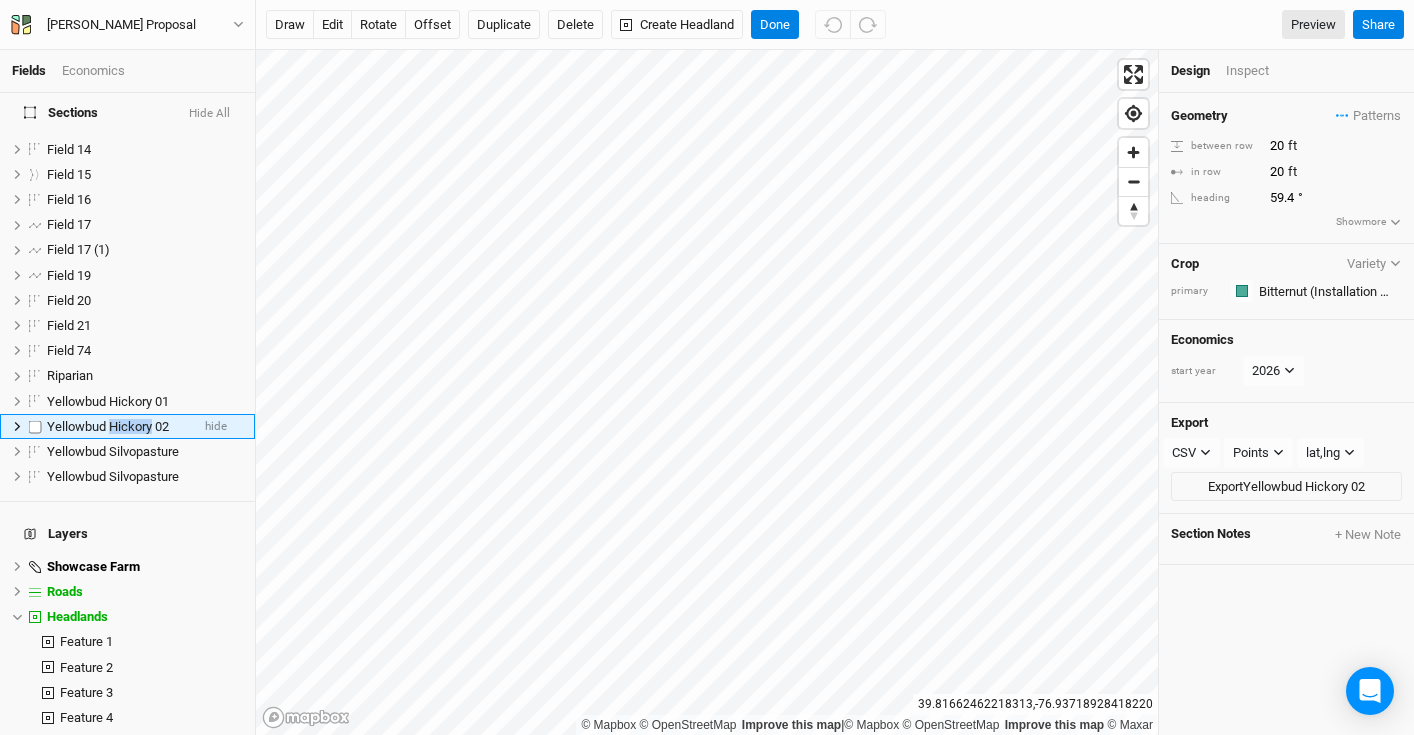 click on "Yellowbud Hickory 02" at bounding box center (108, 426) 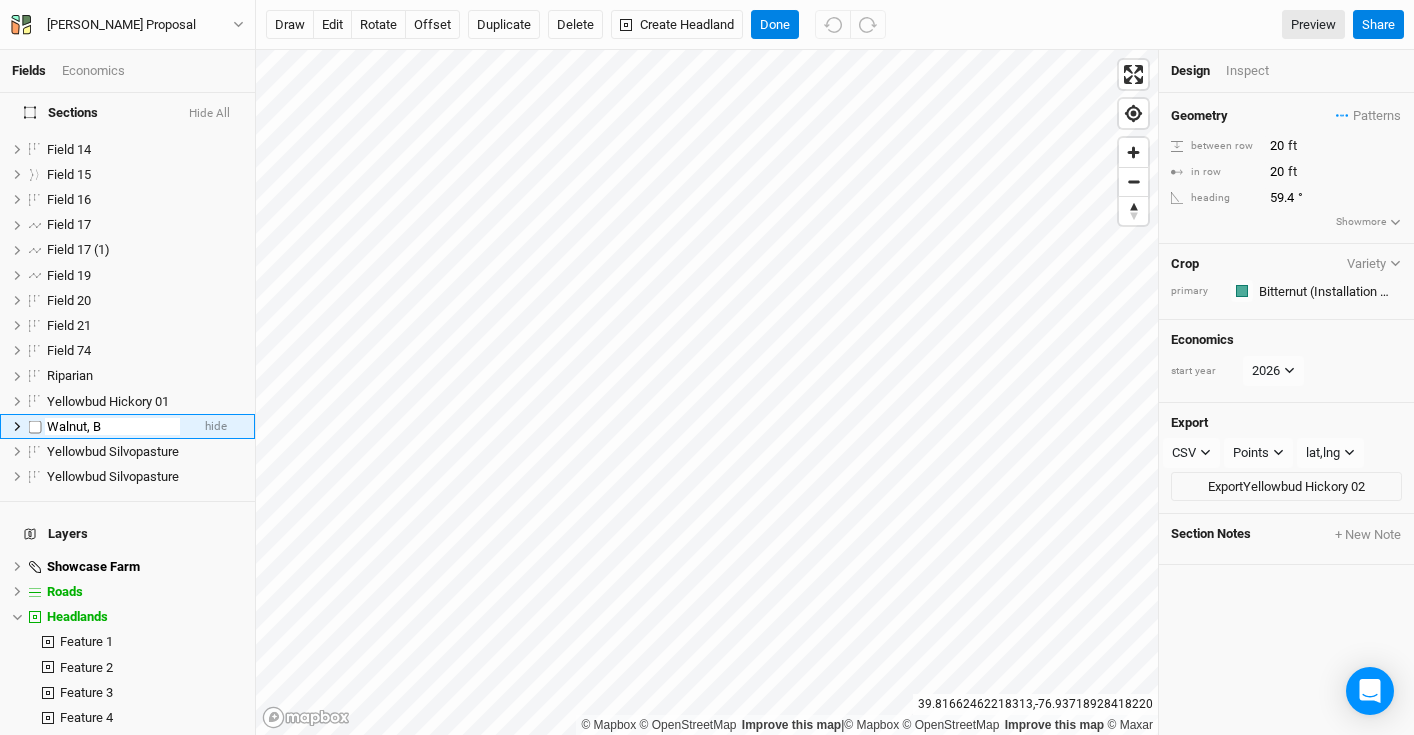 type on "Walnut," 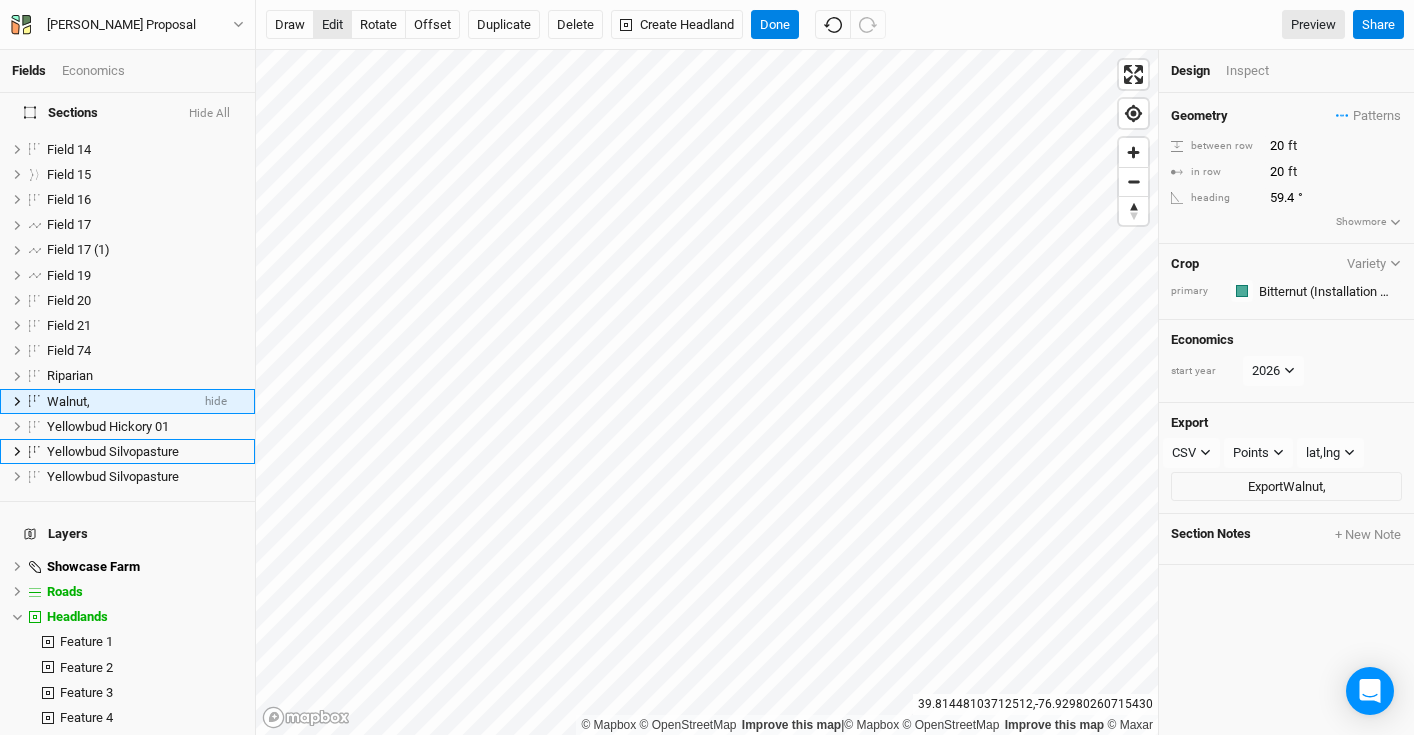 scroll, scrollTop: 3131, scrollLeft: 0, axis: vertical 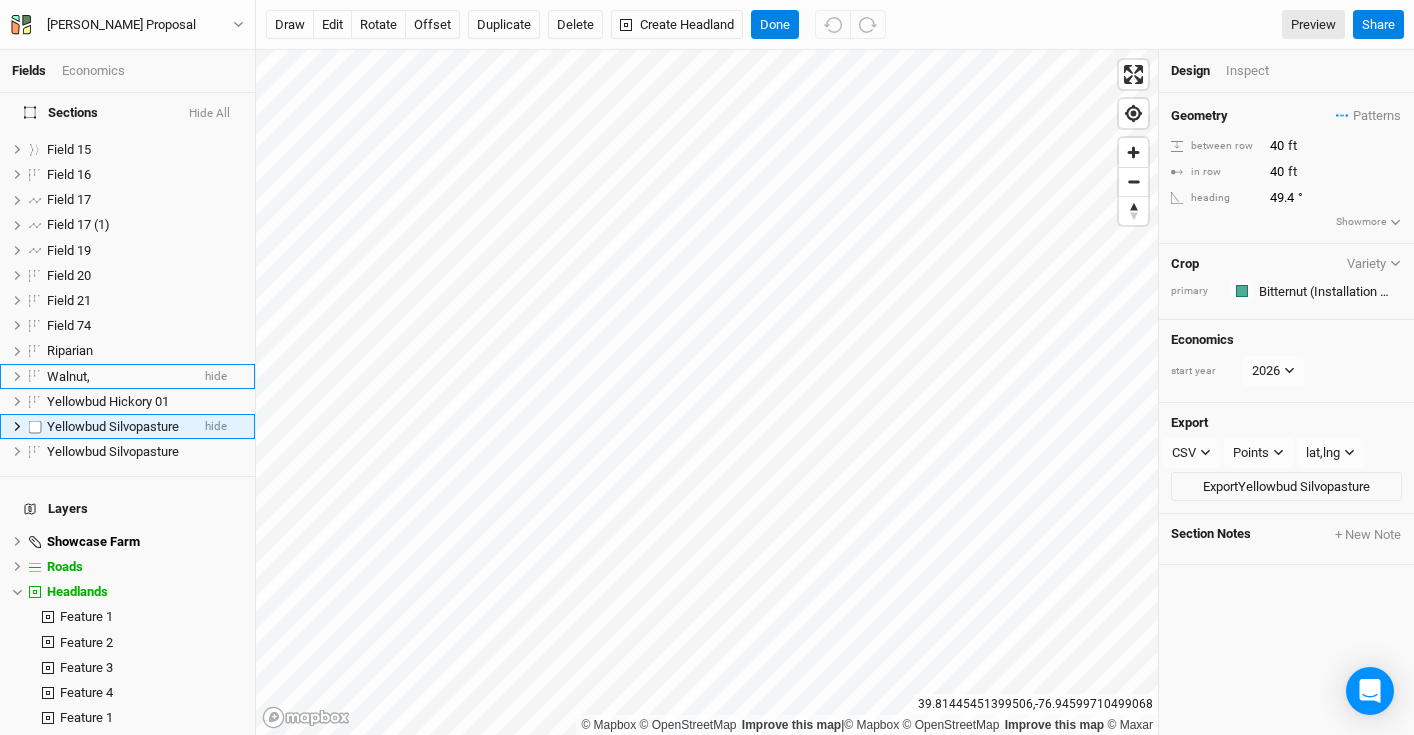 click on "Yellowbud Silvopasture" at bounding box center (113, 426) 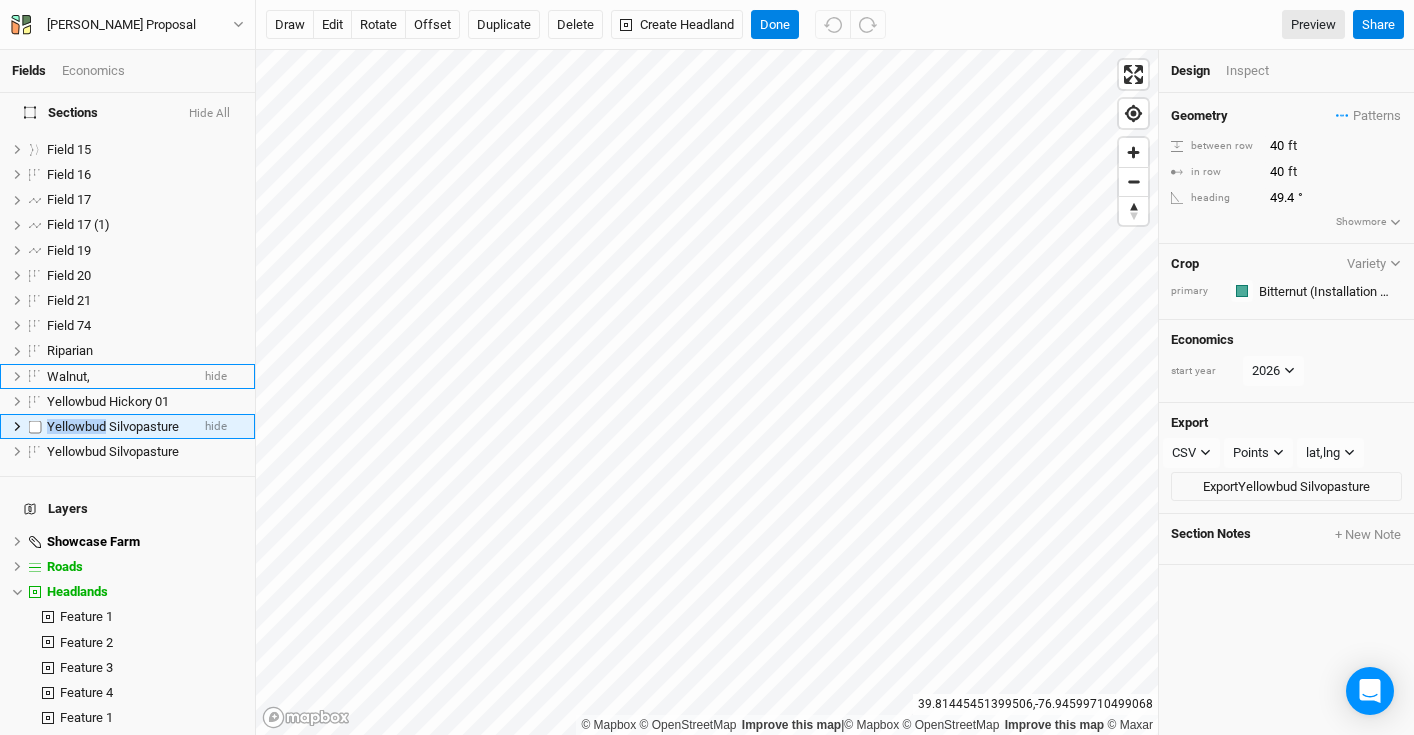 click on "Yellowbud Silvopasture" at bounding box center (113, 426) 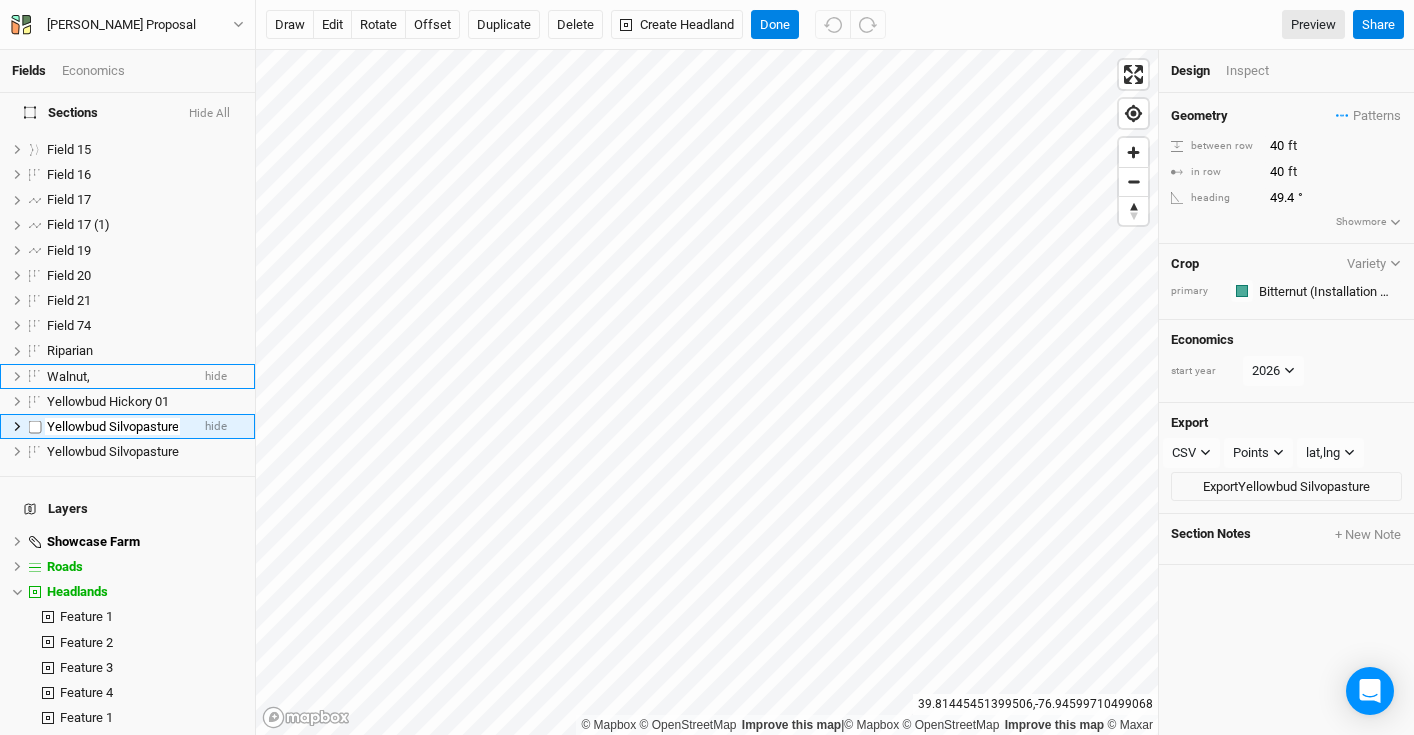 scroll, scrollTop: 0, scrollLeft: 3, axis: horizontal 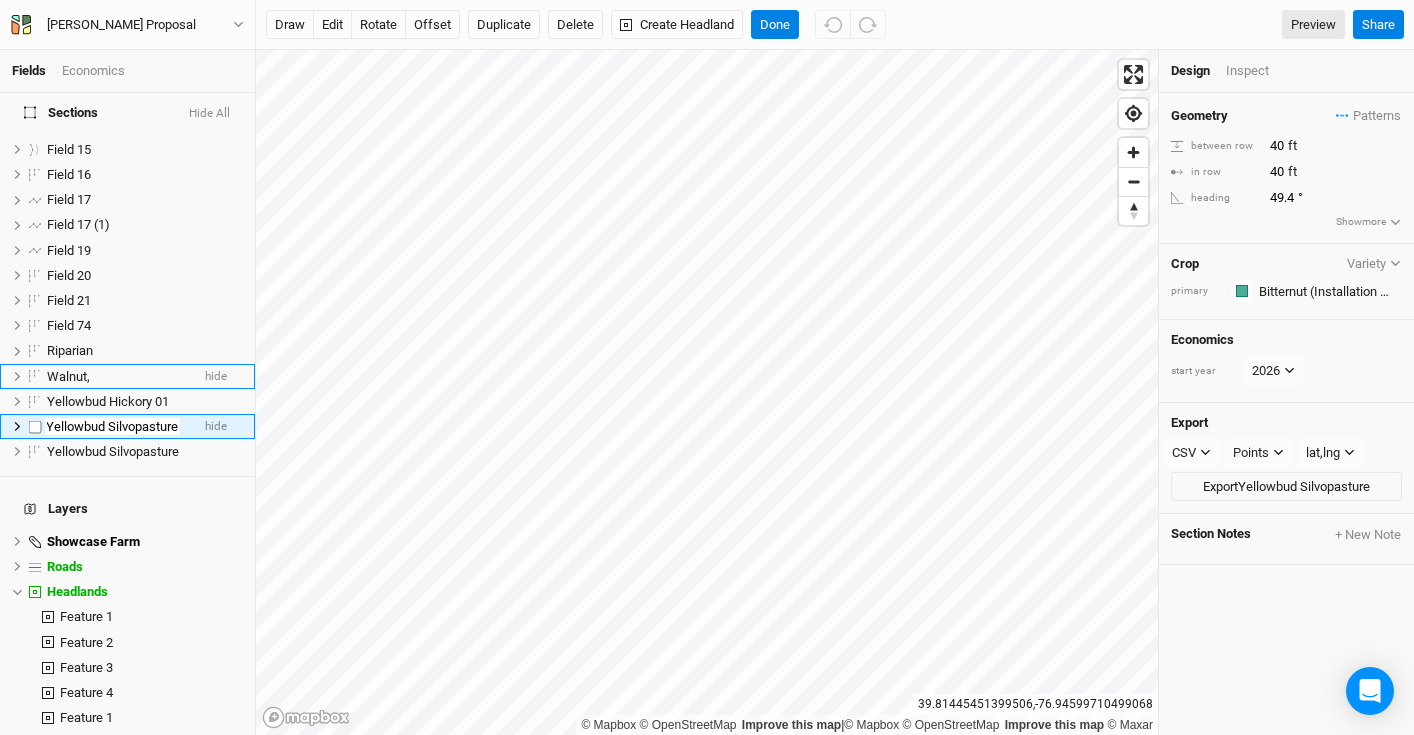 click on "Yellowbud Silvopasture" at bounding box center (112, 427) 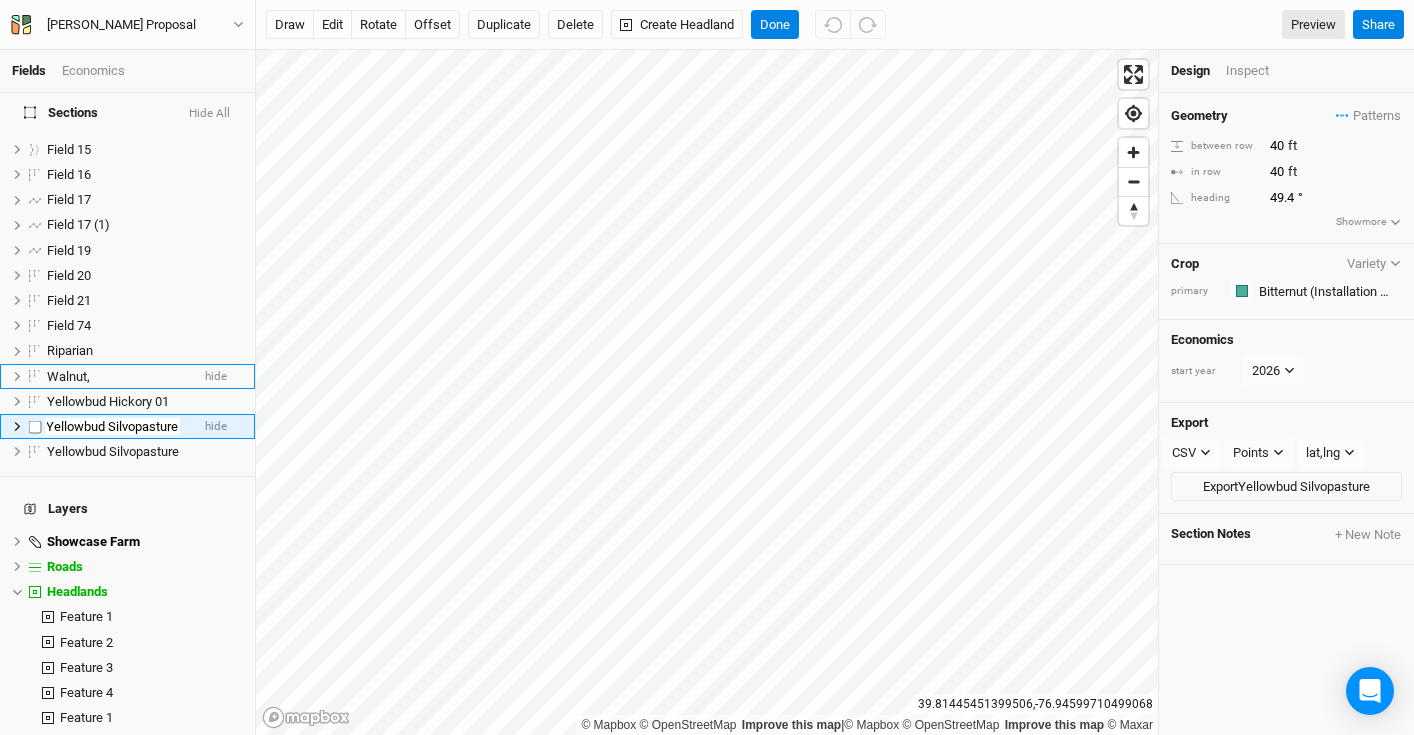 click on "Yellowbud Silvopasture" at bounding box center (112, 427) 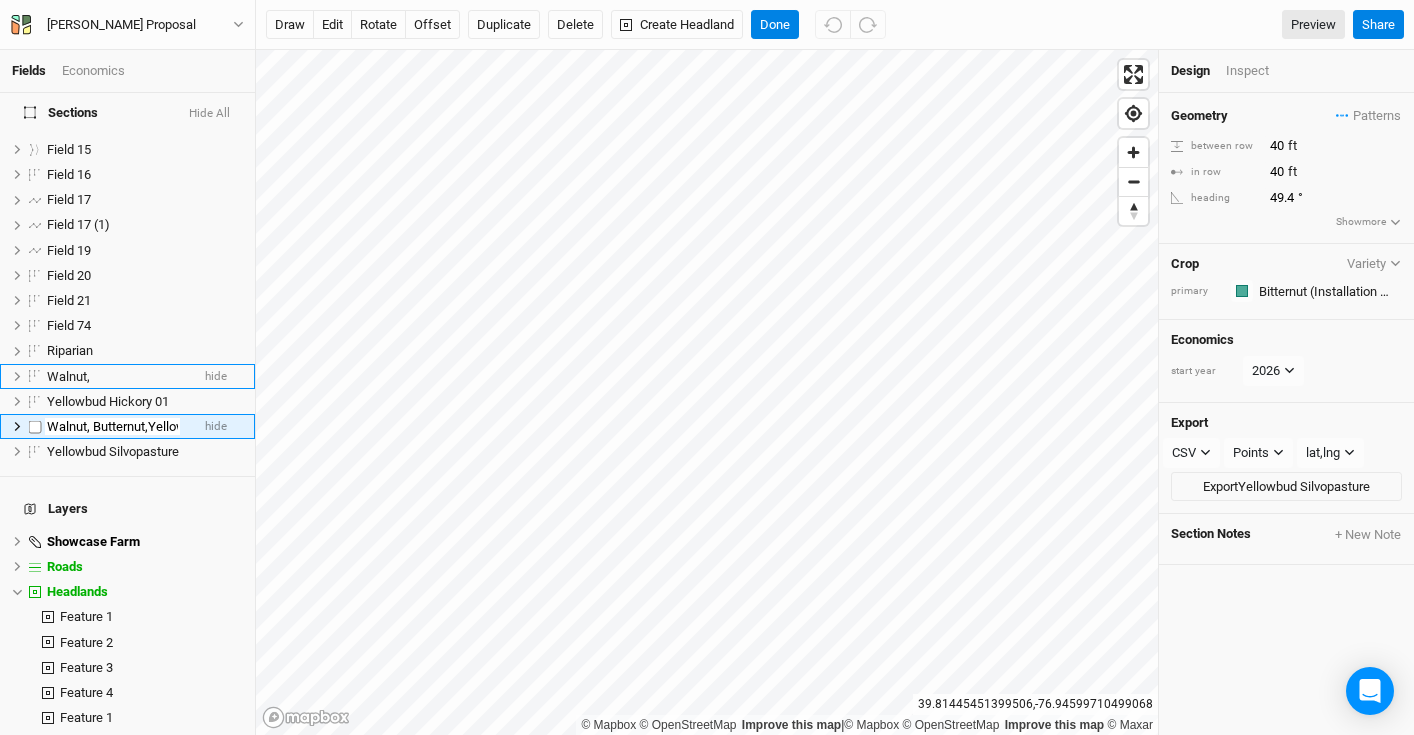 type on "Walnut, Butternut, Yellowbud Silvopasture" 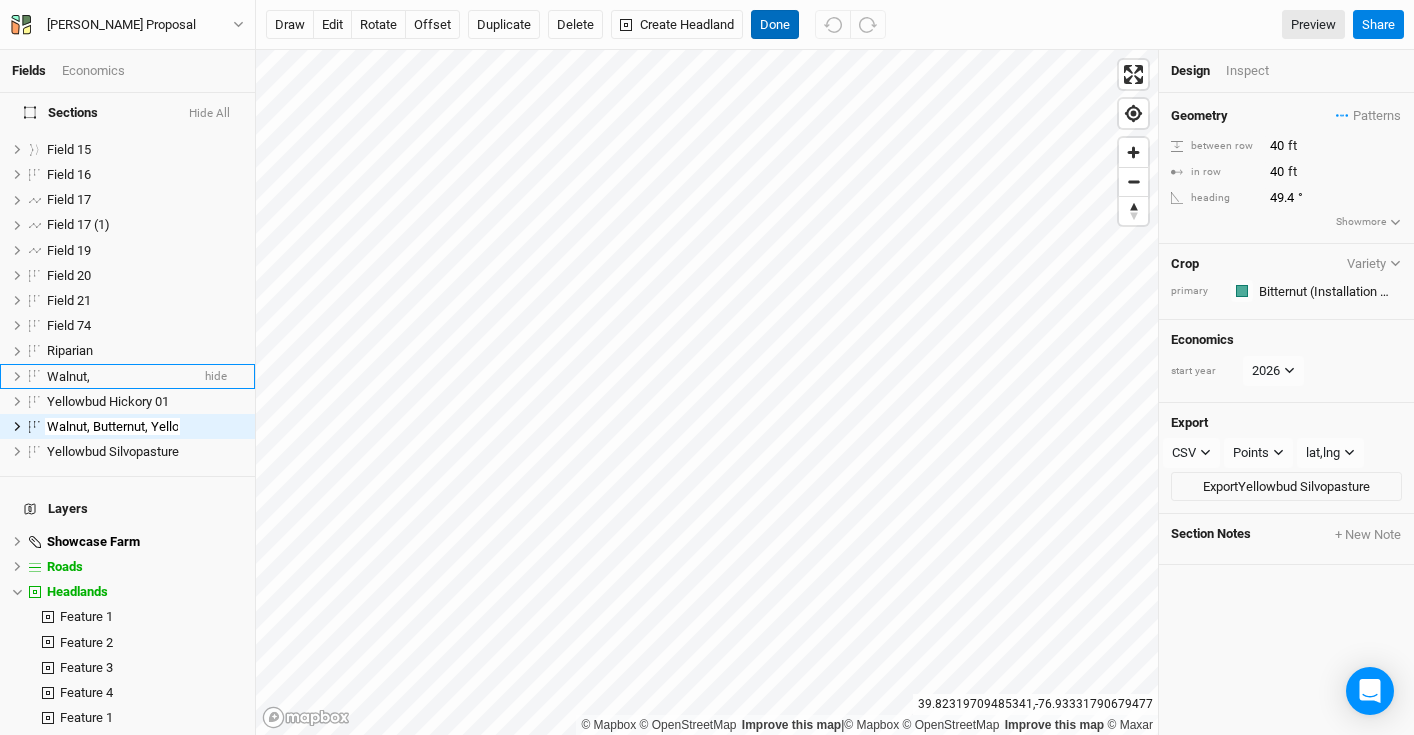 click on "Done" at bounding box center (775, 25) 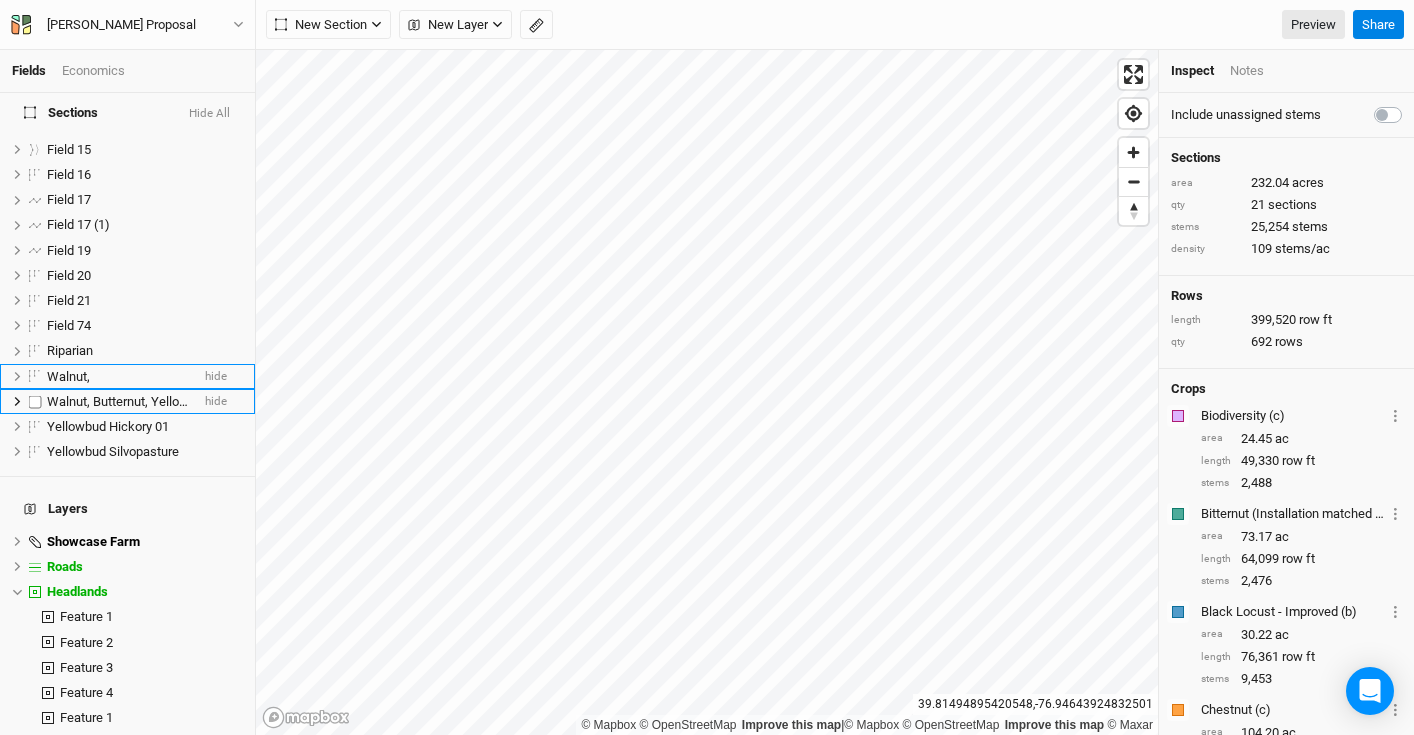 click on "Walnut, Butternut, Yellowbud Silvopasture" at bounding box center (165, 401) 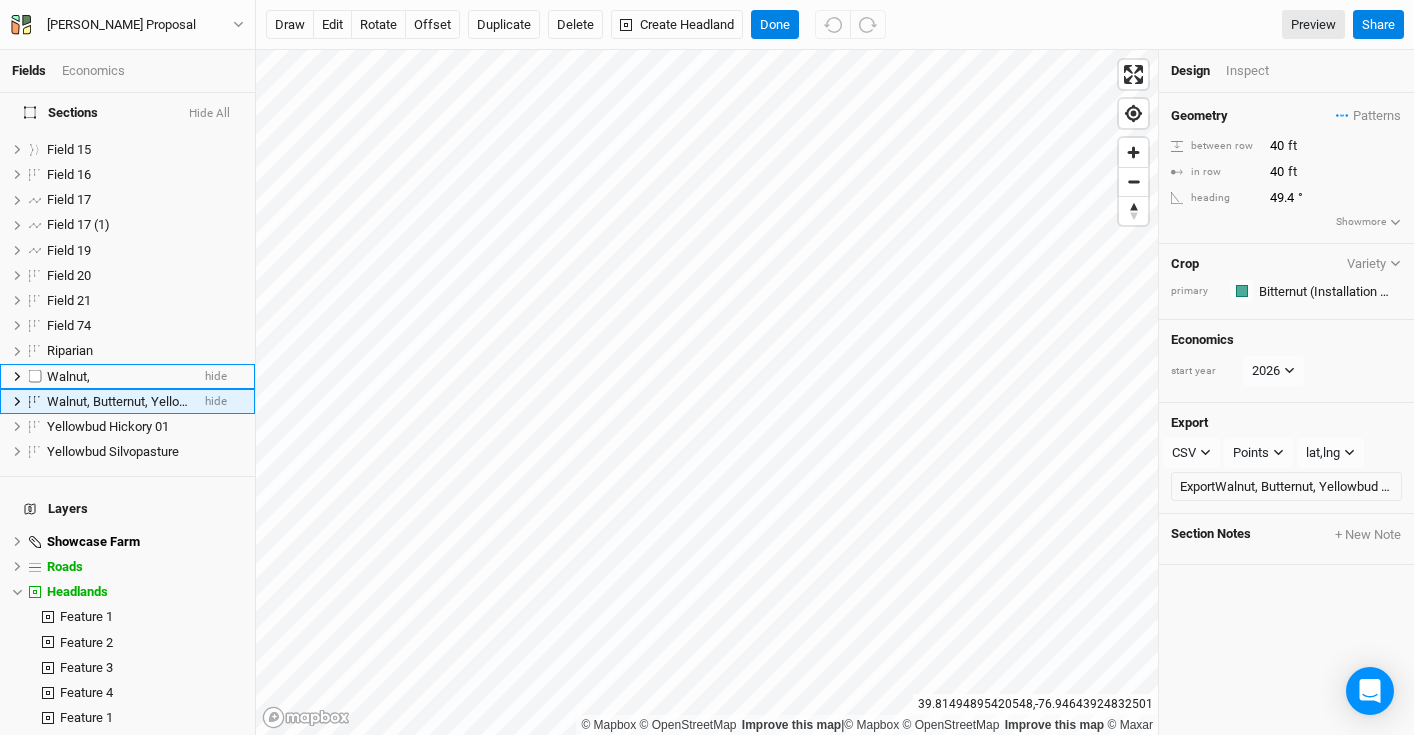 click on "Walnut," at bounding box center [118, 377] 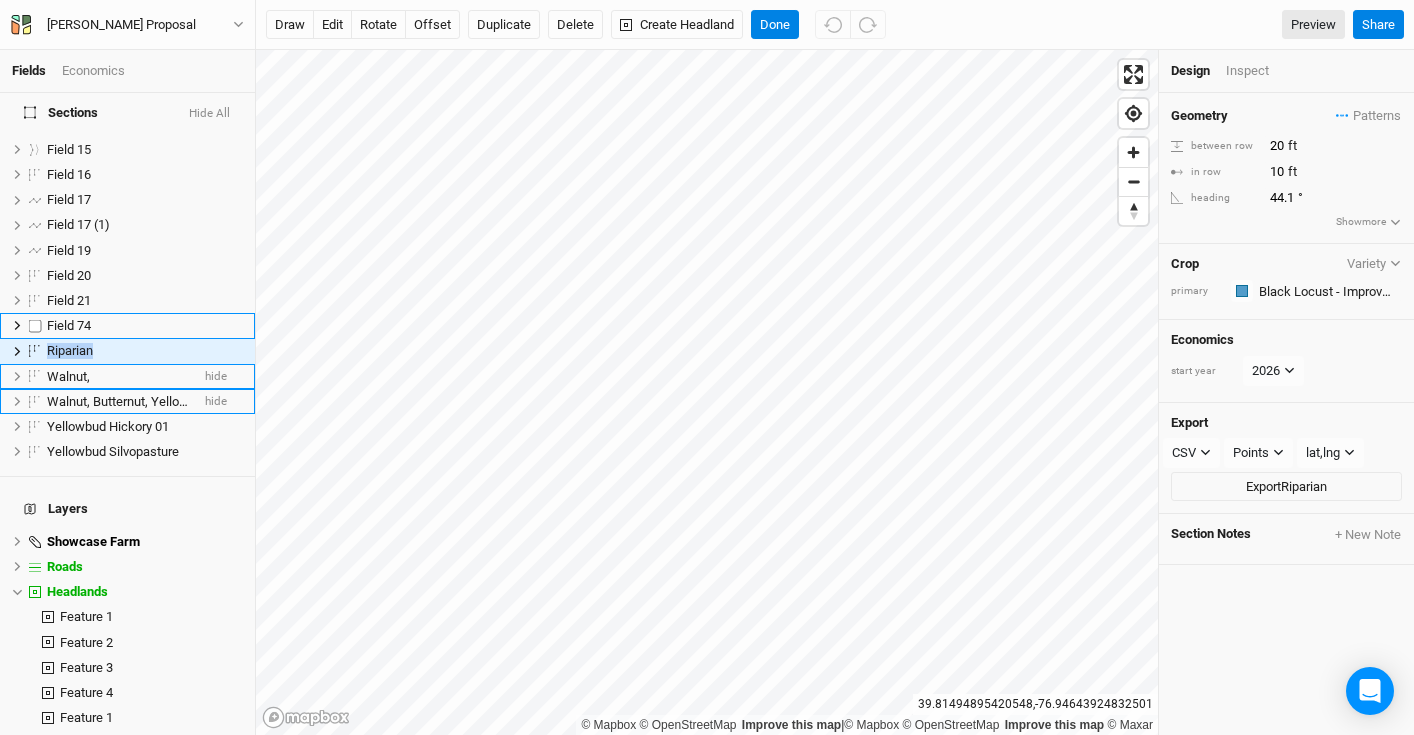 scroll, scrollTop: 3056, scrollLeft: 0, axis: vertical 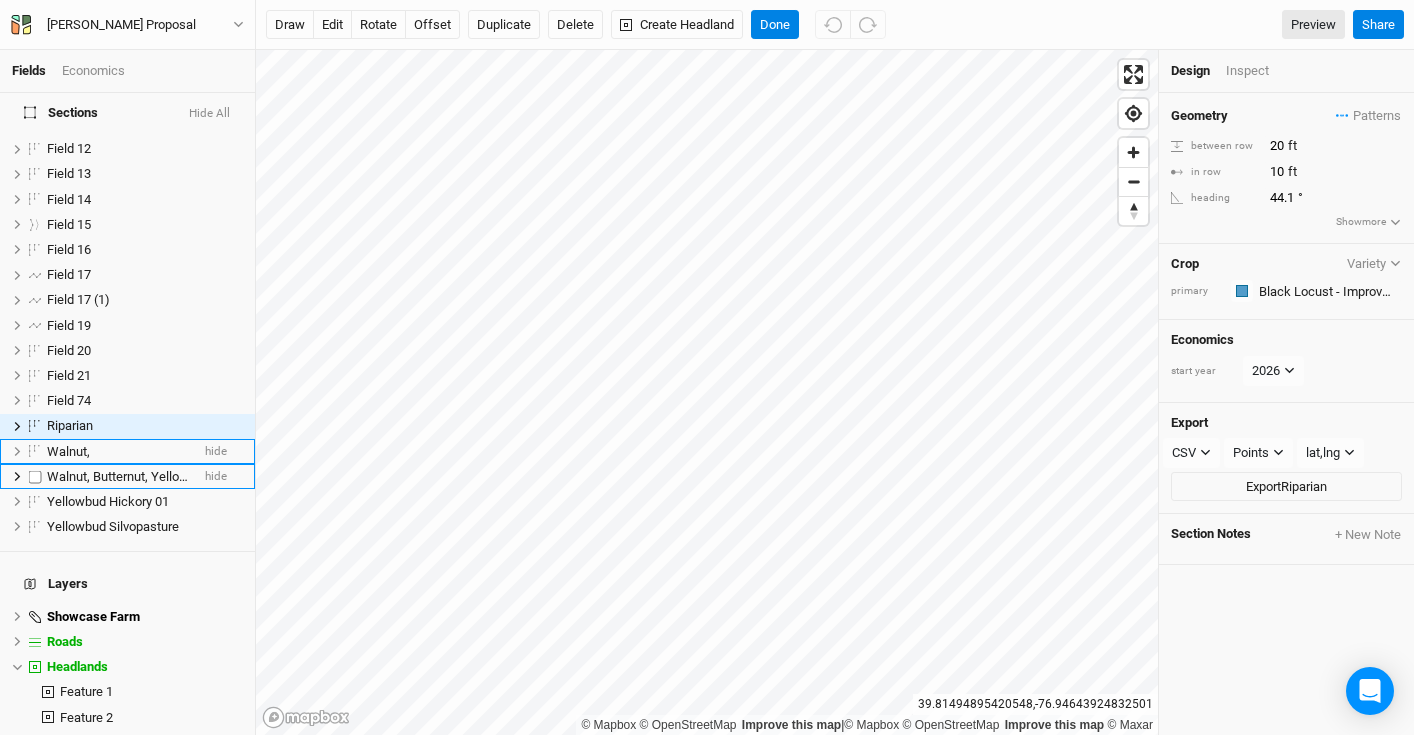 click on "Walnut, Butternut, Yellowbud Silvopasture" at bounding box center [165, 476] 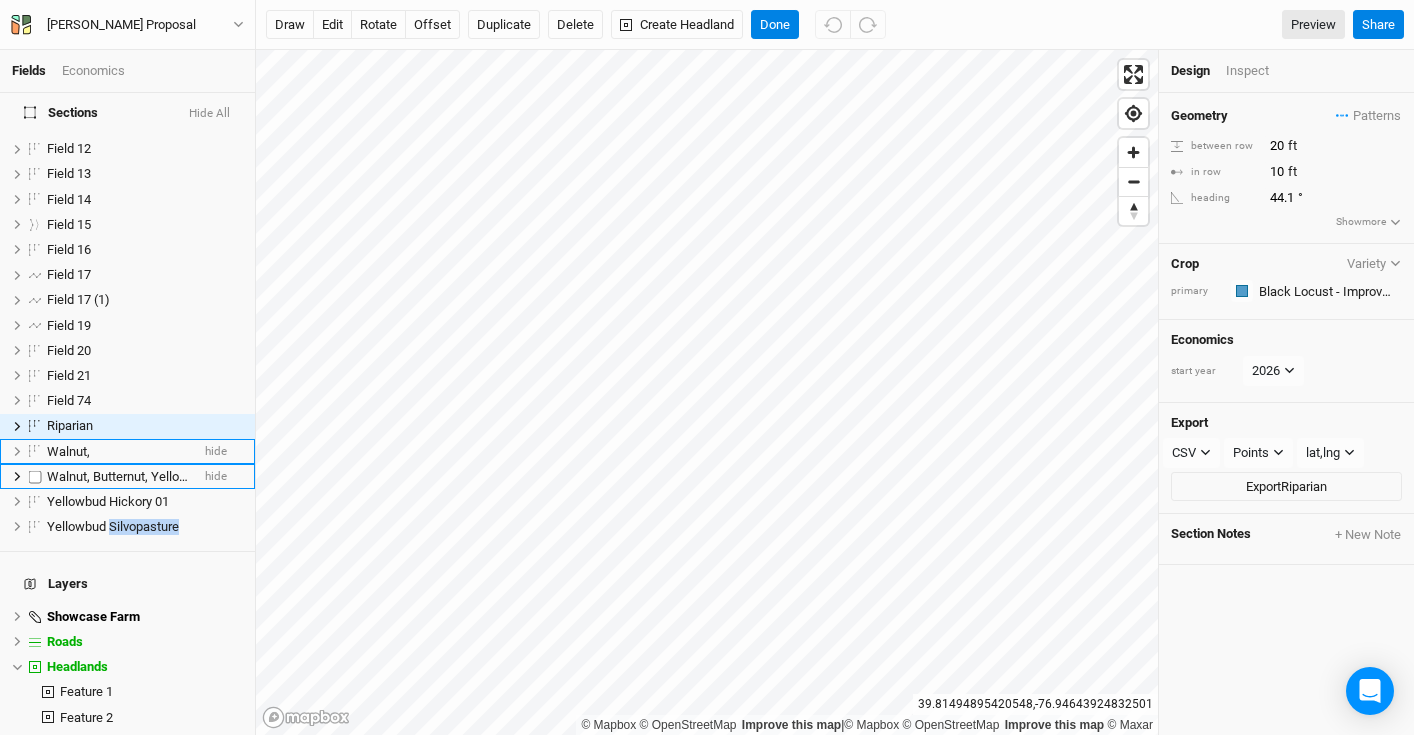 click on "Yellowbud Silvopasture" at bounding box center (113, 526) 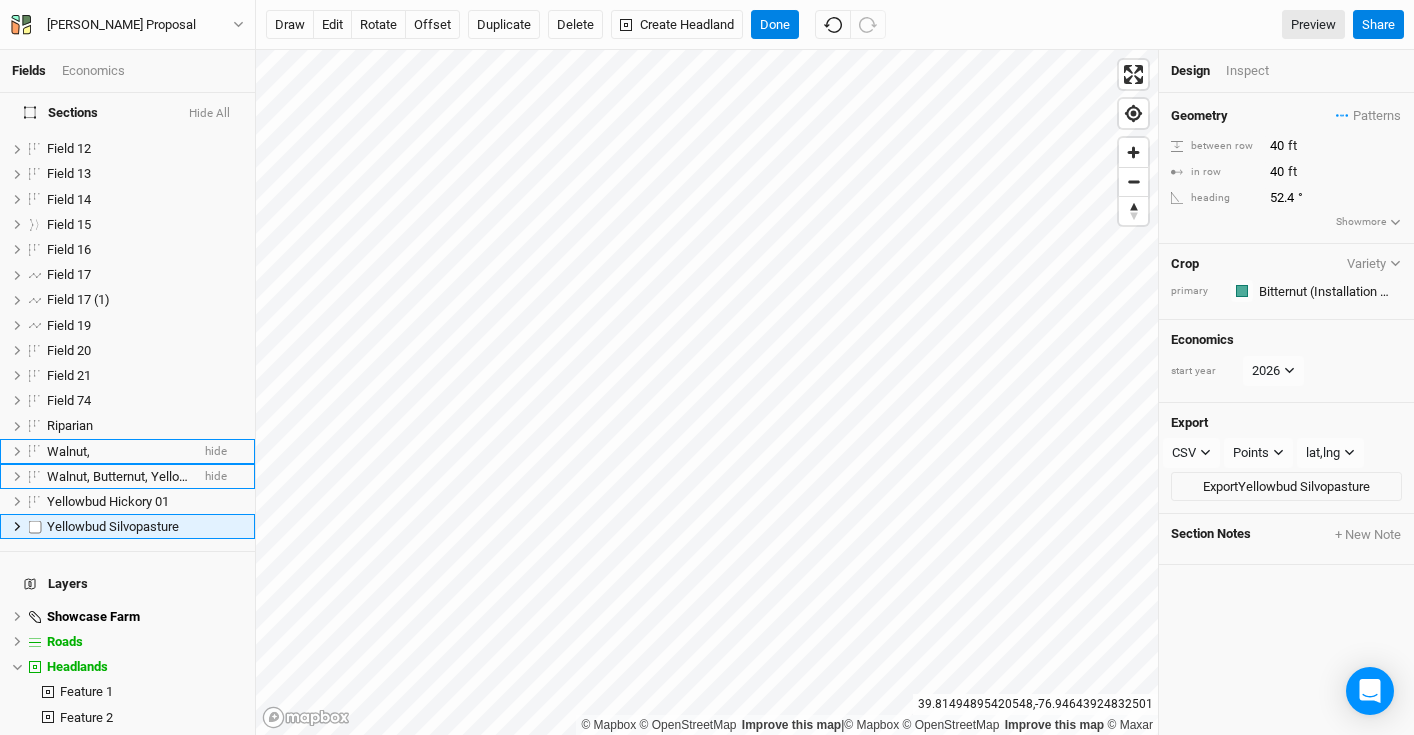 scroll, scrollTop: 3156, scrollLeft: 0, axis: vertical 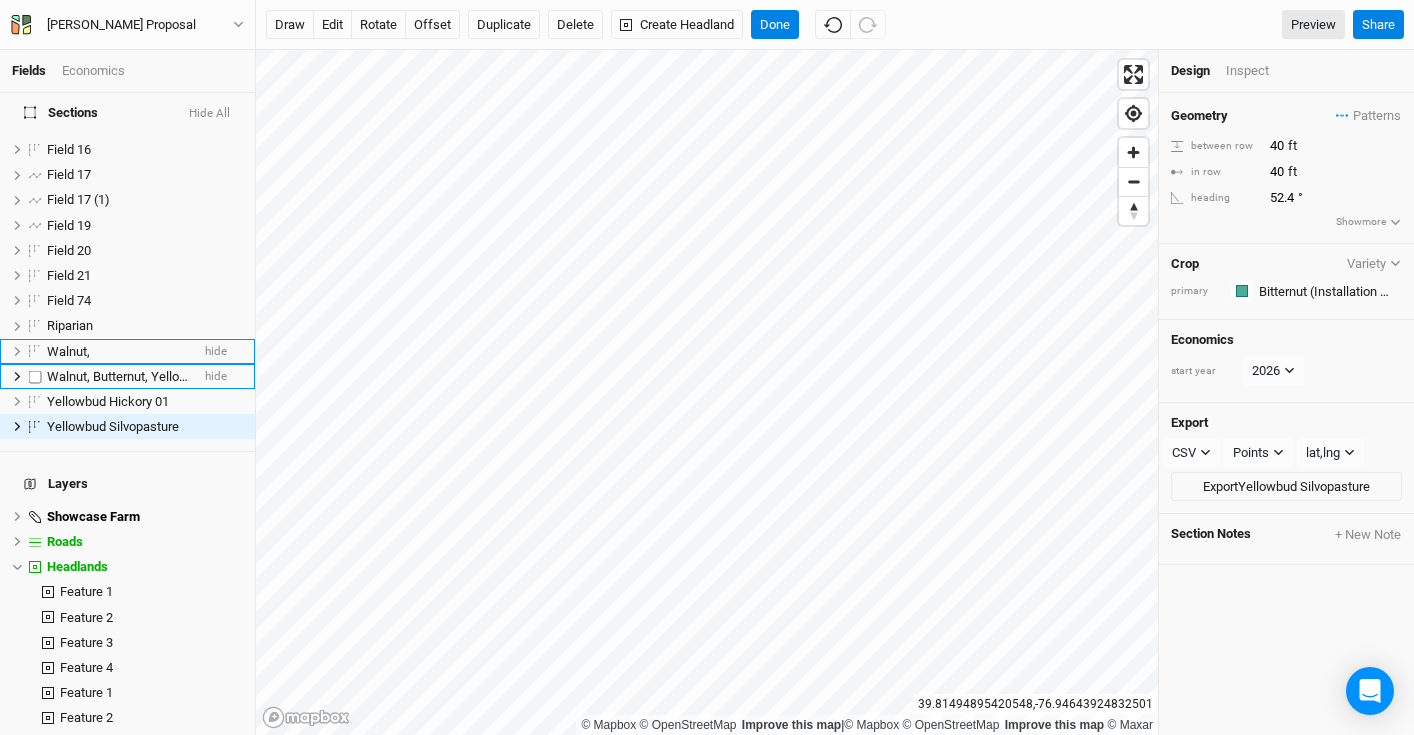 click on "Walnut, Butternut, Yellowbud Silvopasture hide" at bounding box center (127, 376) 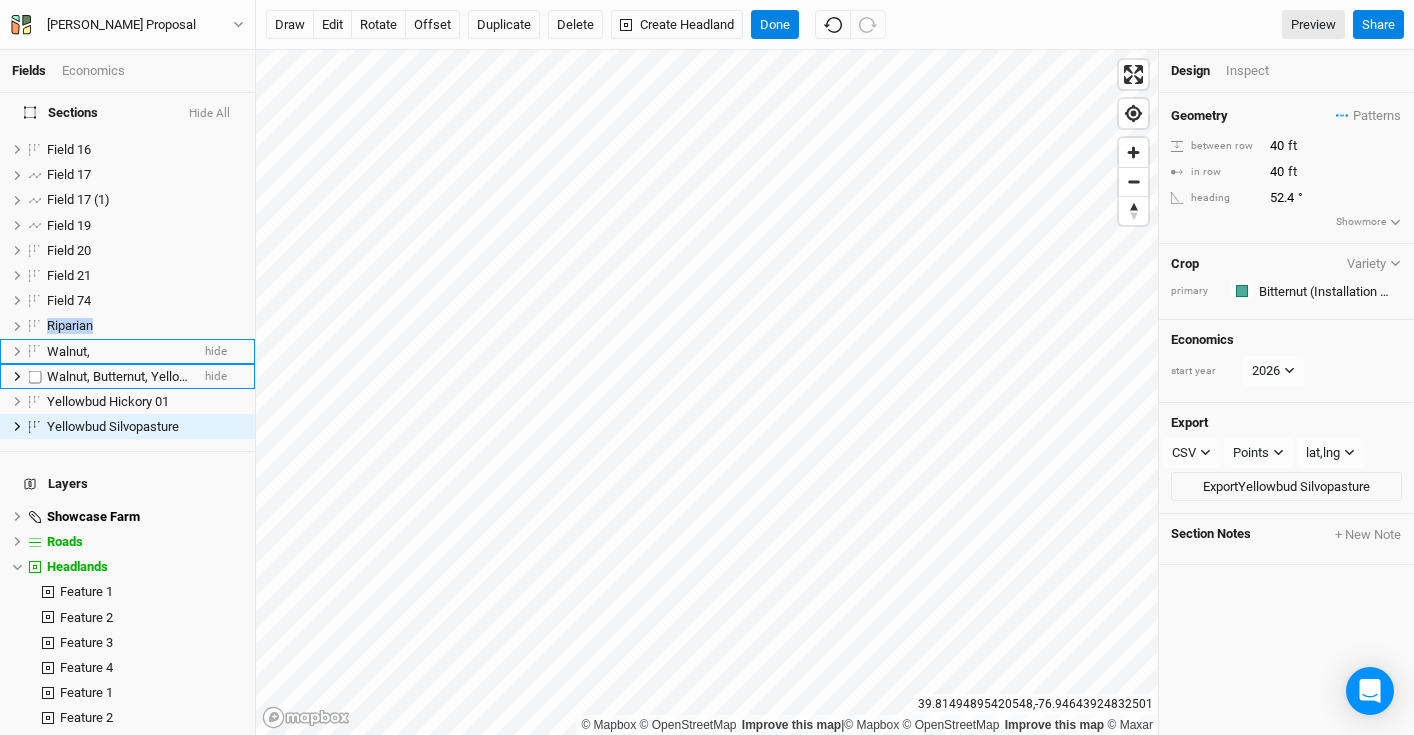 click on "Riparian hide" at bounding box center (127, 326) 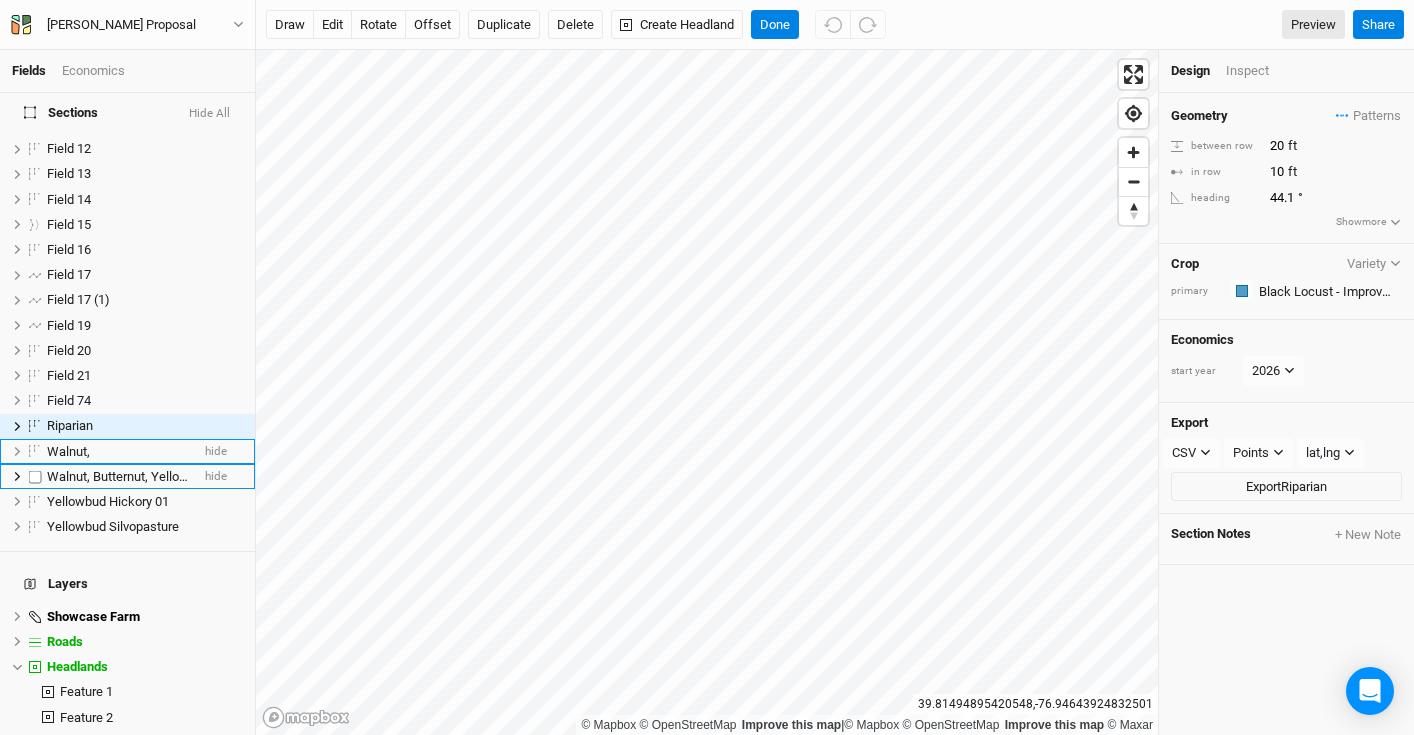 click on "Walnut, Butternut, Yellowbud Silvopasture" at bounding box center (165, 476) 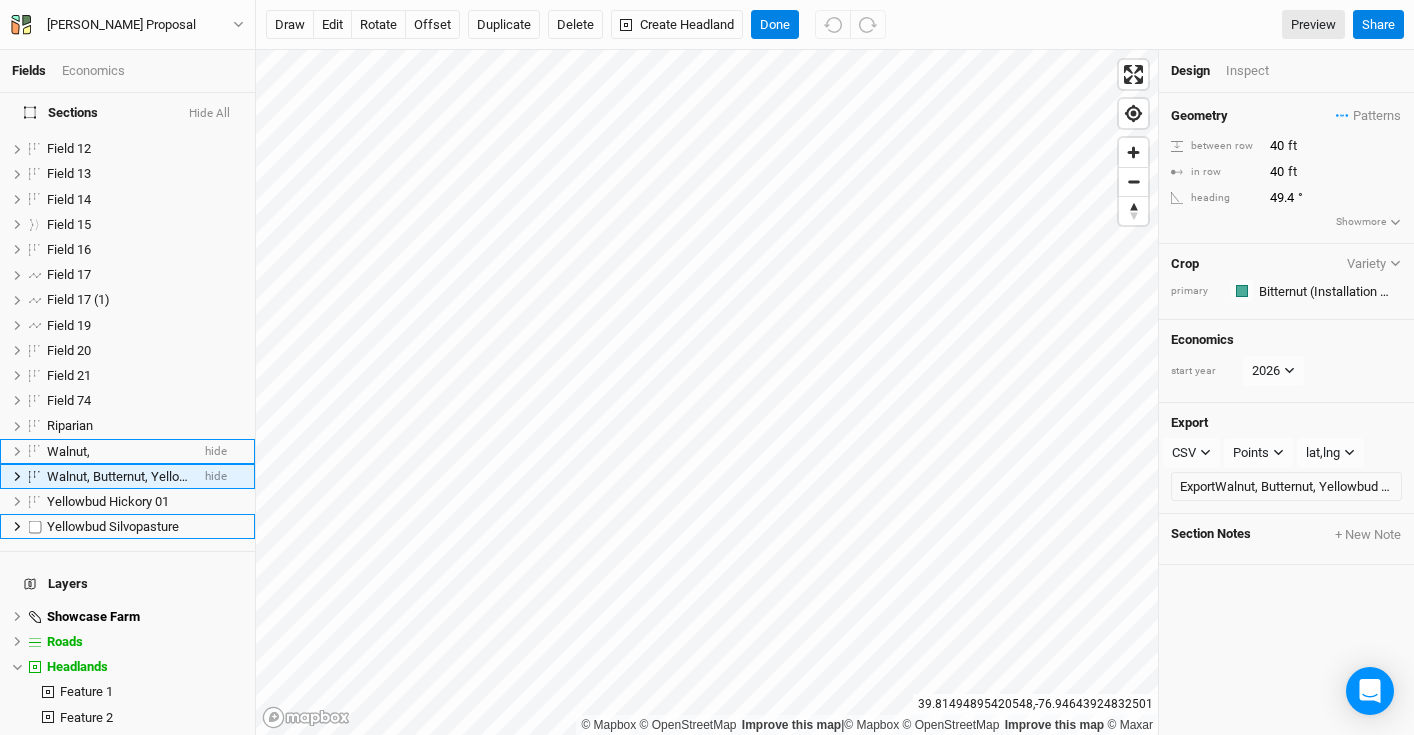 scroll, scrollTop: 3106, scrollLeft: 0, axis: vertical 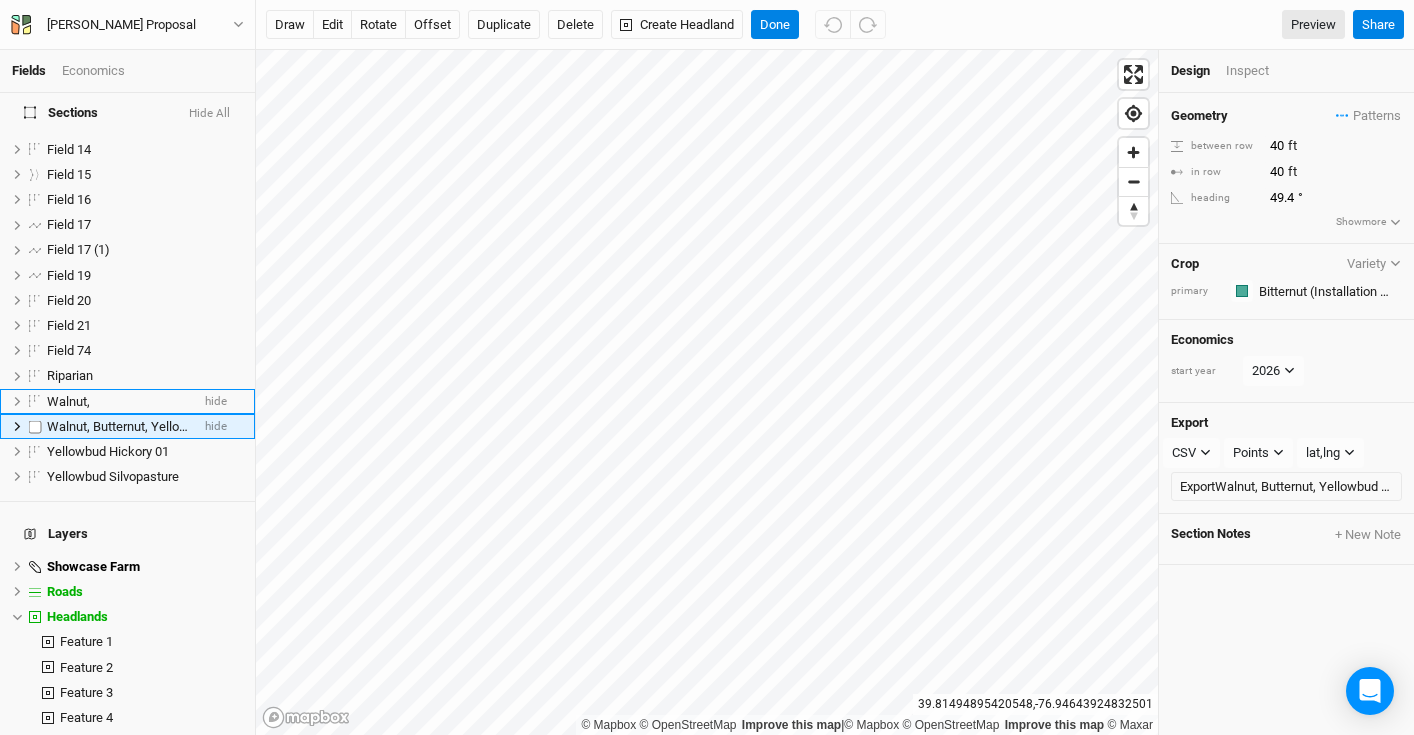 click on "Walnut, Butternut, Yellowbud Silvopasture" at bounding box center (165, 426) 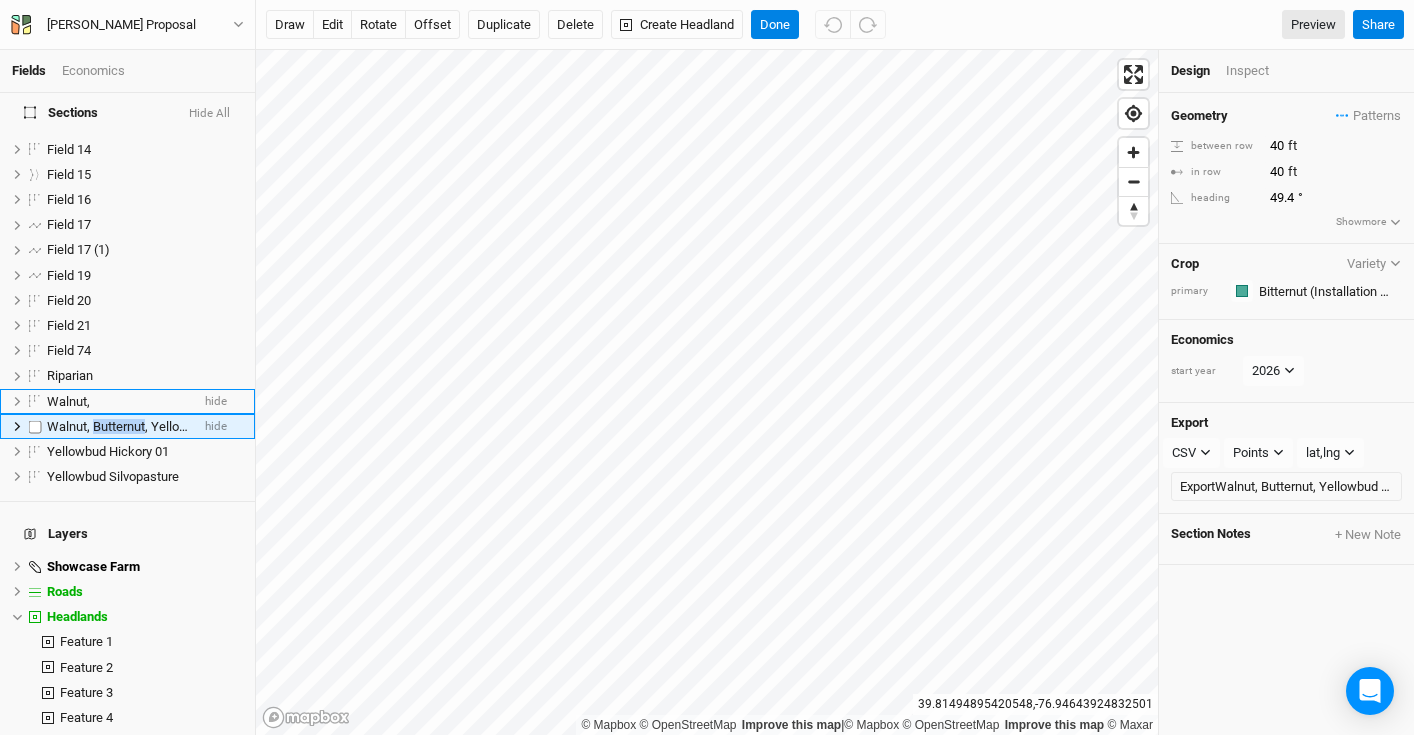 click on "Walnut, Butternut, Yellowbud Silvopasture" at bounding box center (165, 426) 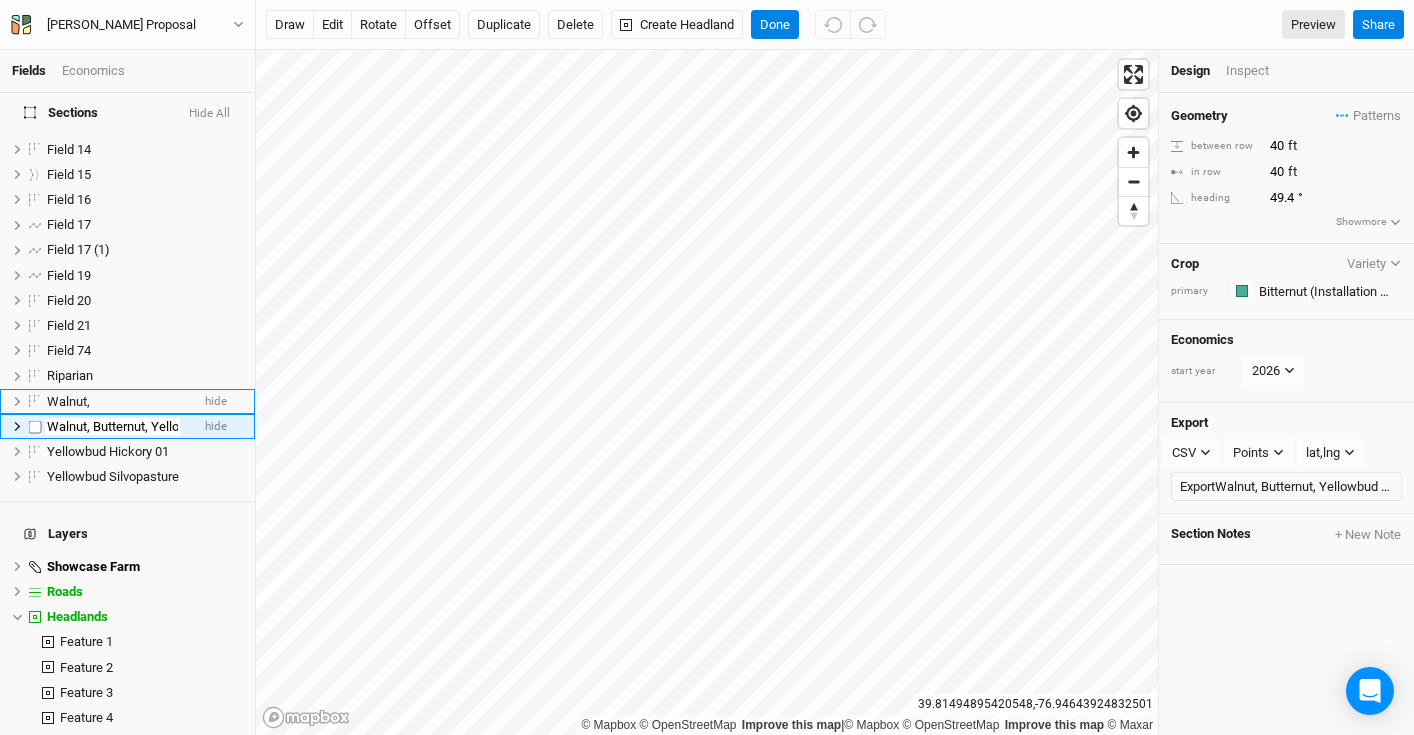 scroll, scrollTop: 0, scrollLeft: 108, axis: horizontal 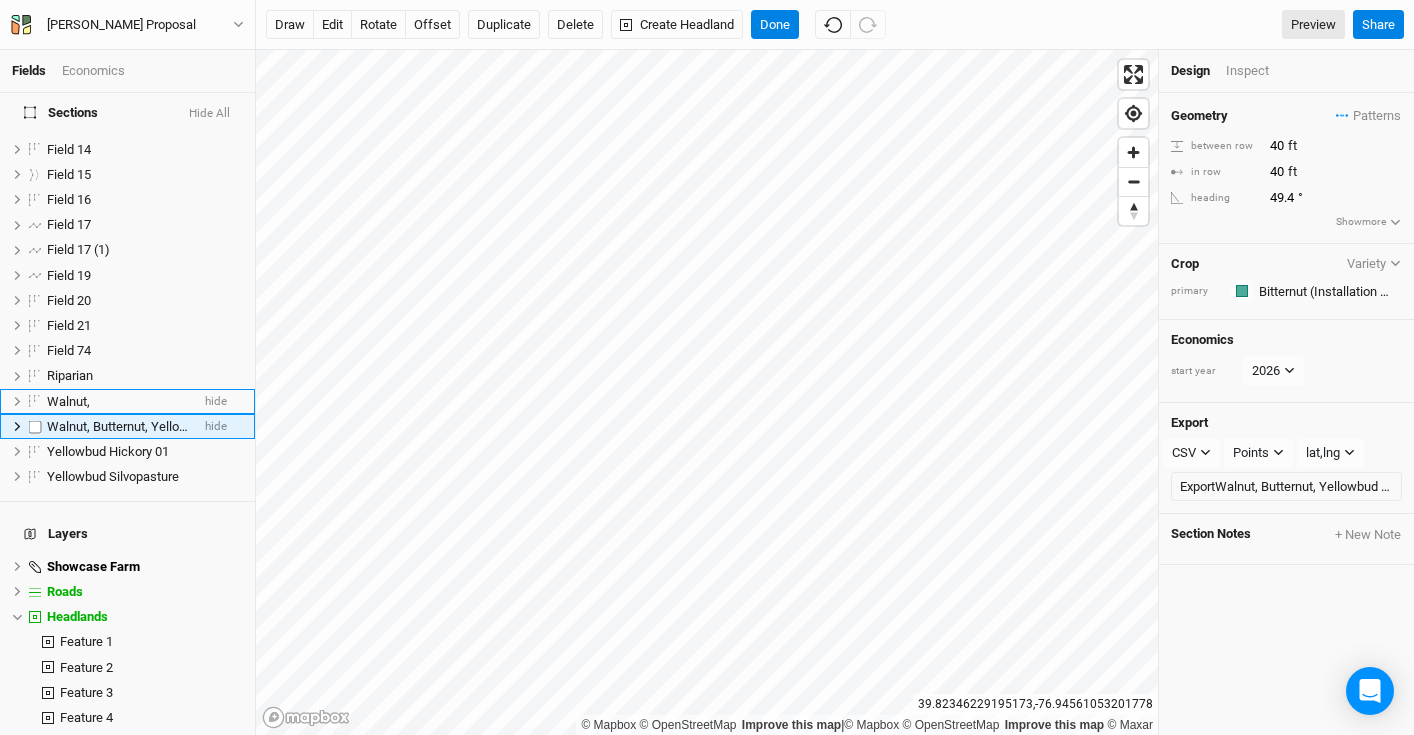 click on "Walnut, Butternut, Yellowbud Silvopasture" at bounding box center [165, 426] 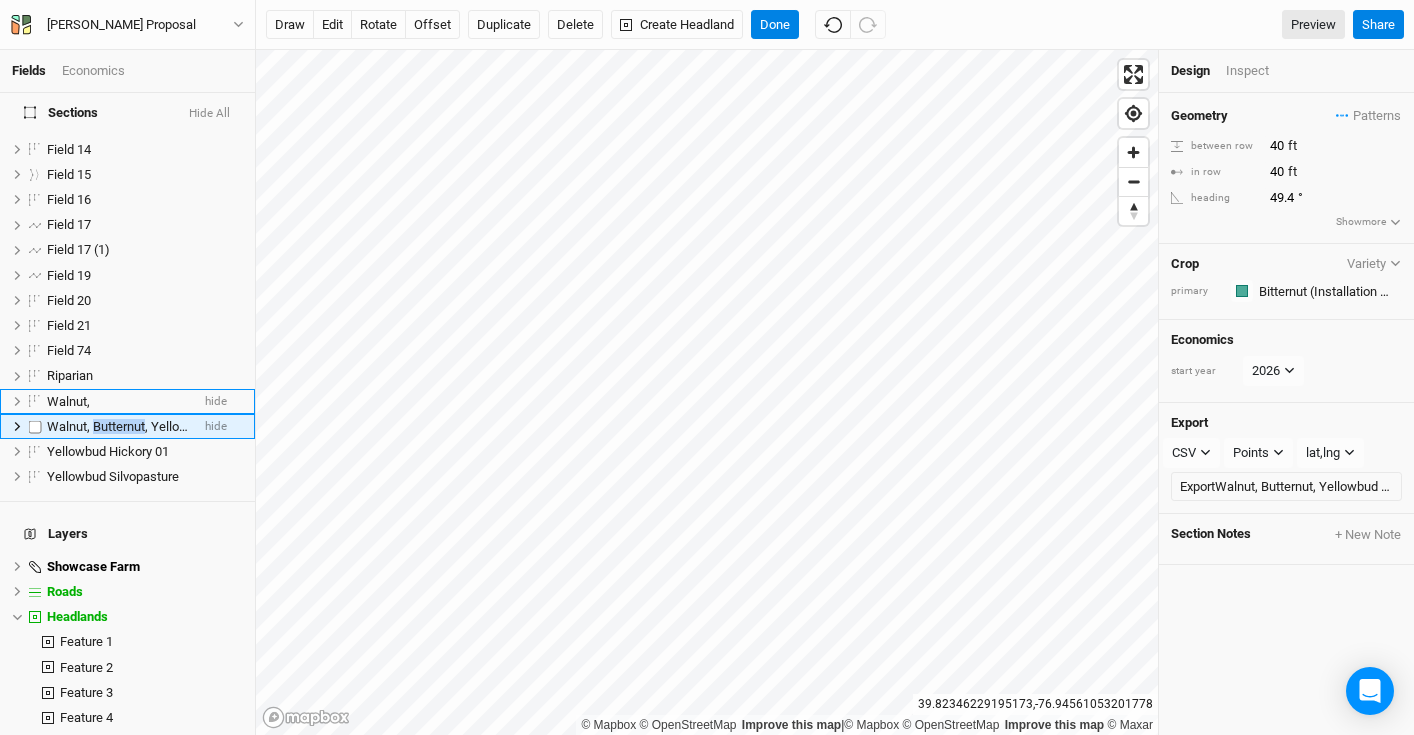 click on "Walnut, Butternut, Yellowbud Silvopasture" at bounding box center [165, 426] 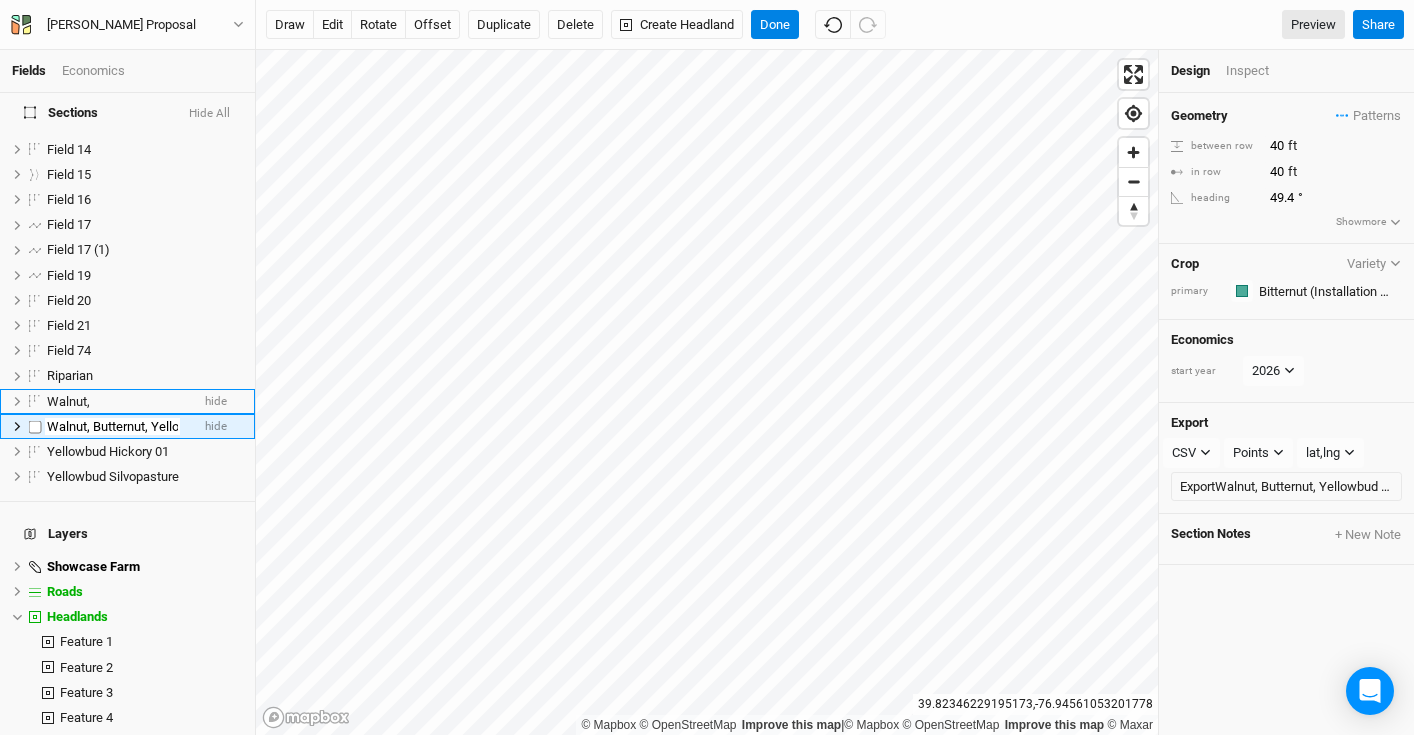 scroll, scrollTop: 0, scrollLeft: 108, axis: horizontal 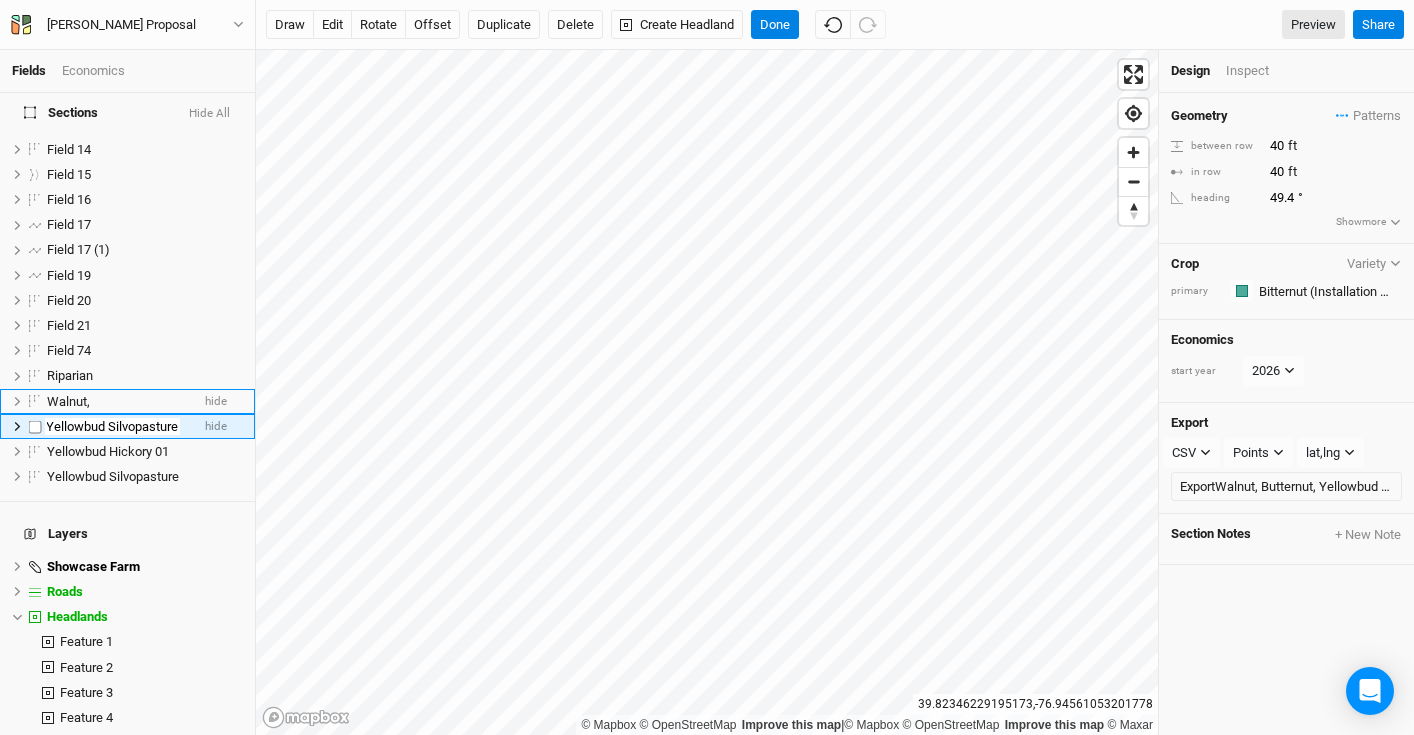 click on "Walnut, Butternut, Yellowbud Silvopasture" at bounding box center (112, 427) 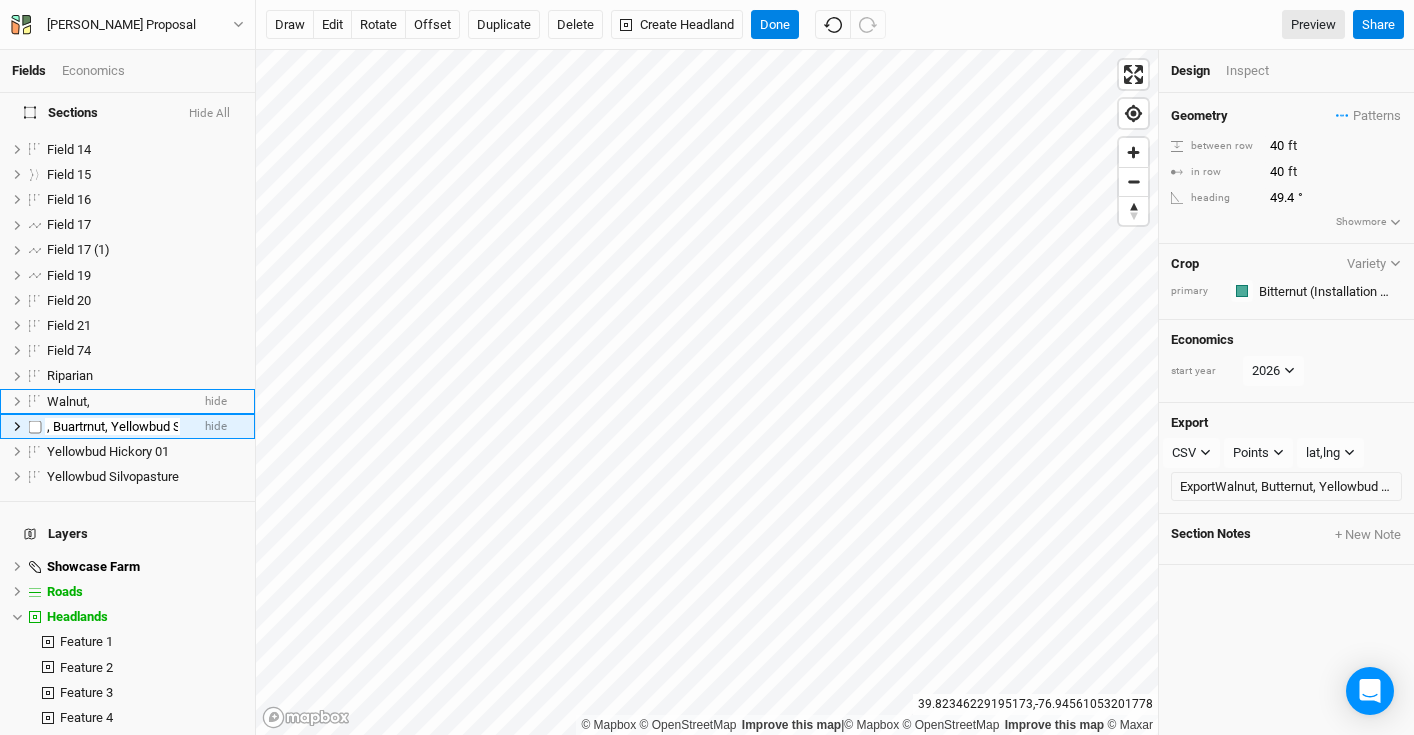 click on "Walnut, Buartrnut, Yellowbud Silvopasture" at bounding box center [112, 427] 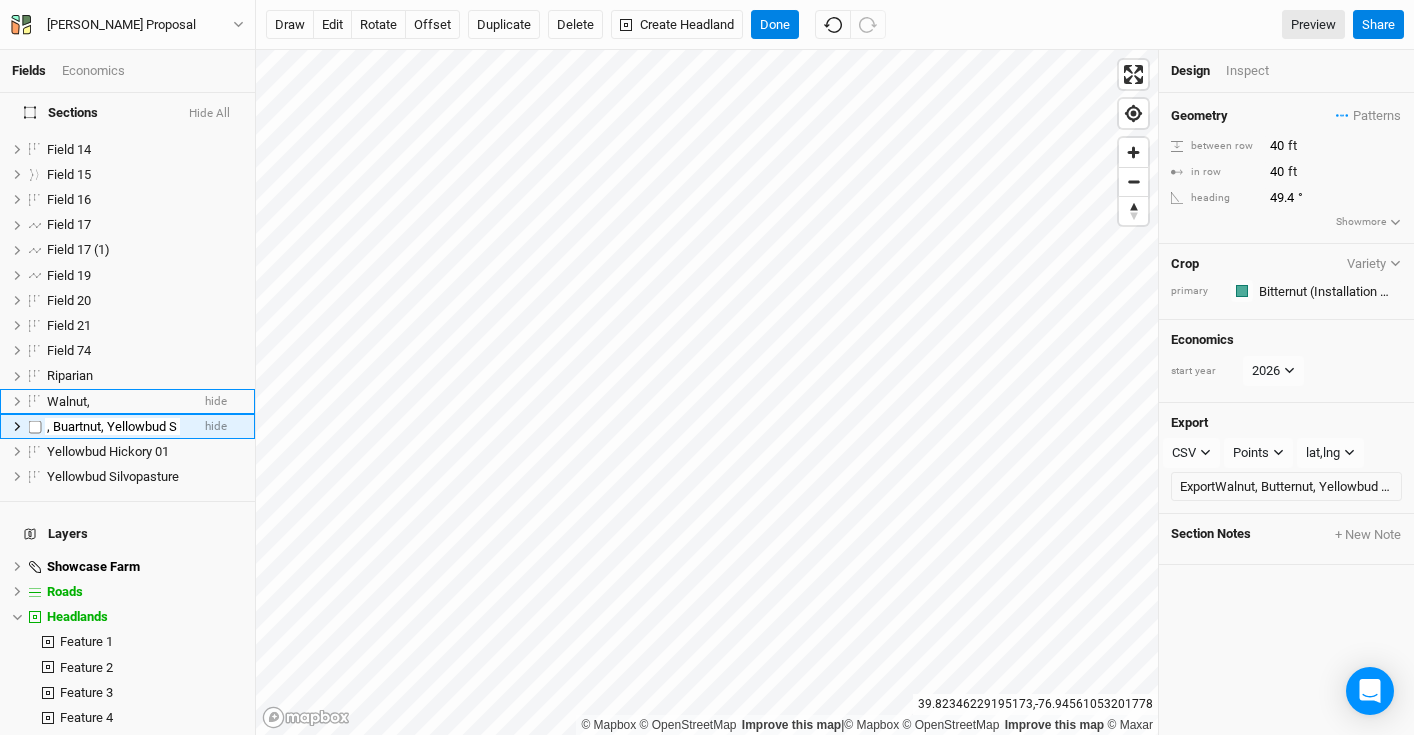 click on "Walnut, Buartnut, Yellowbud Silvopasture" at bounding box center (112, 427) 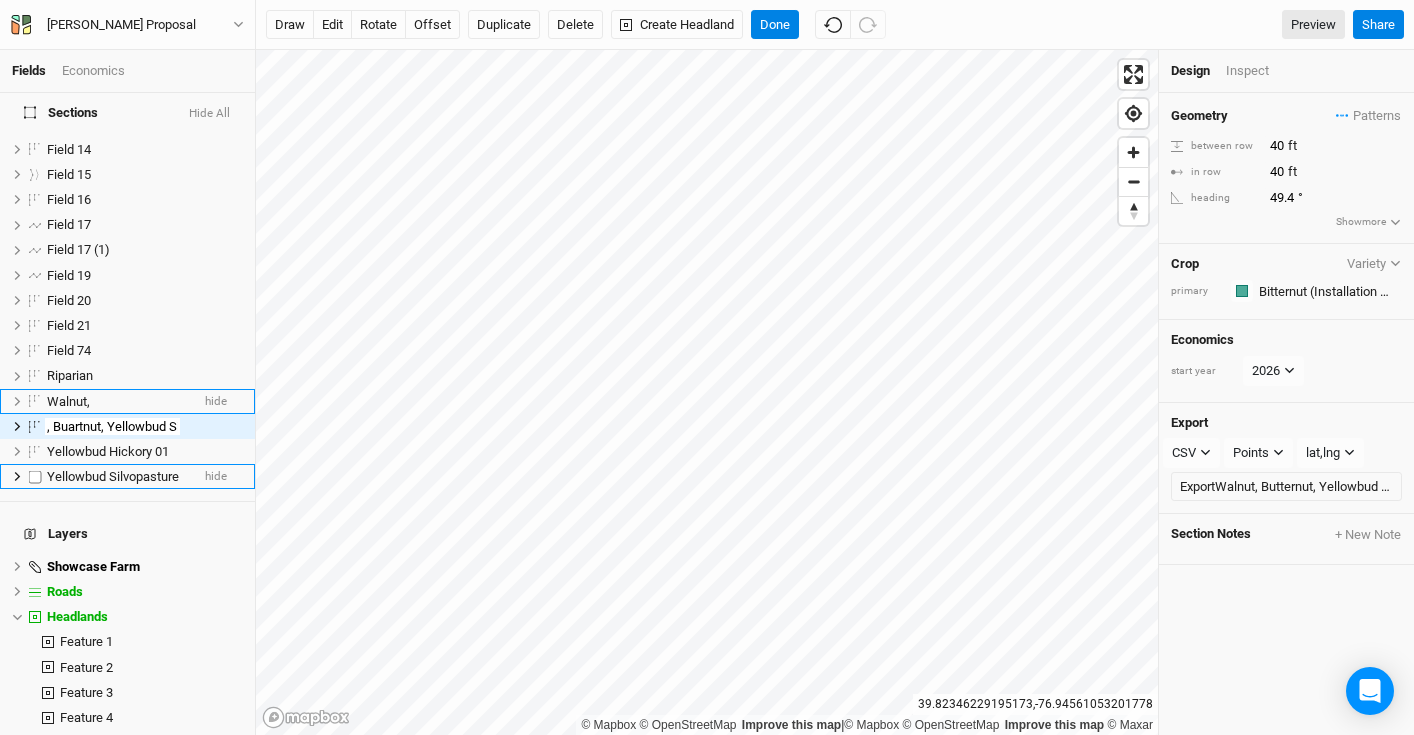 click on "Yellowbud Silvopasture" at bounding box center [113, 476] 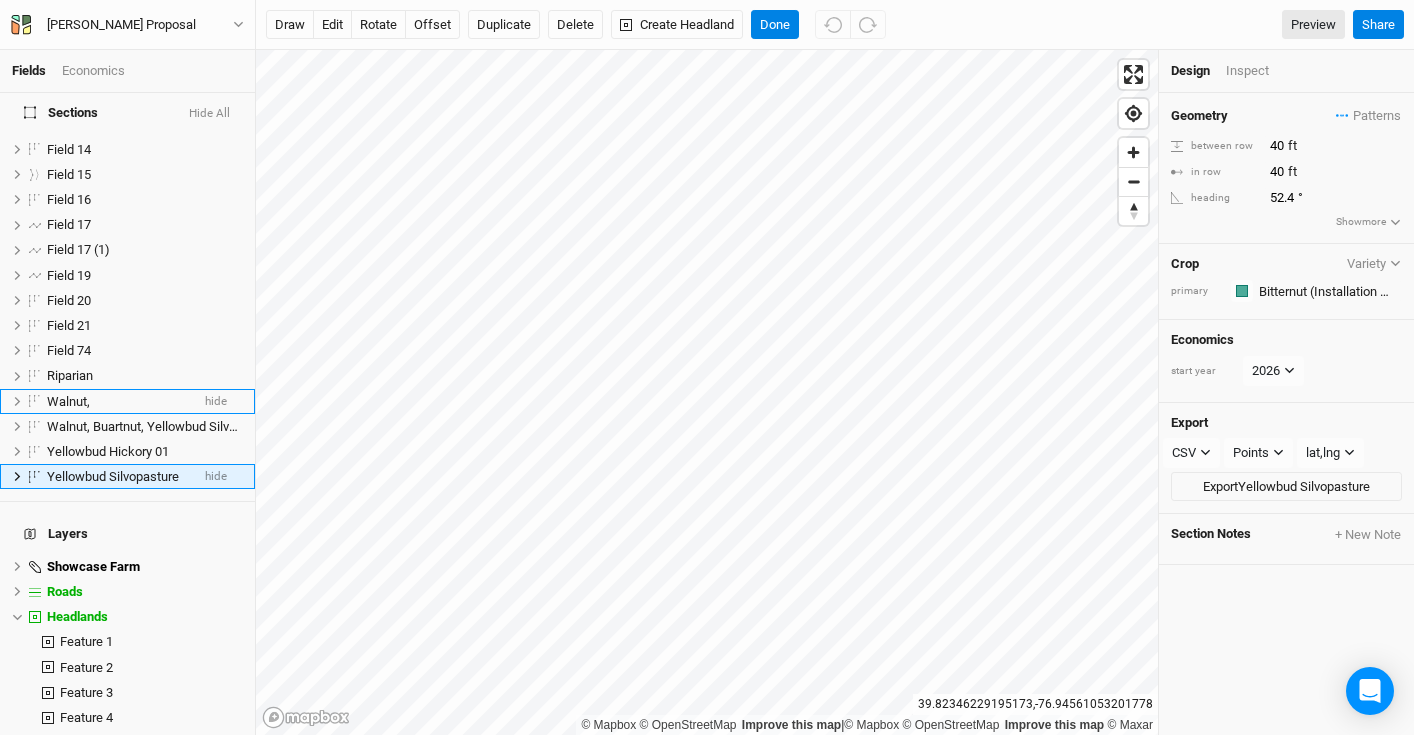 scroll, scrollTop: 3156, scrollLeft: 0, axis: vertical 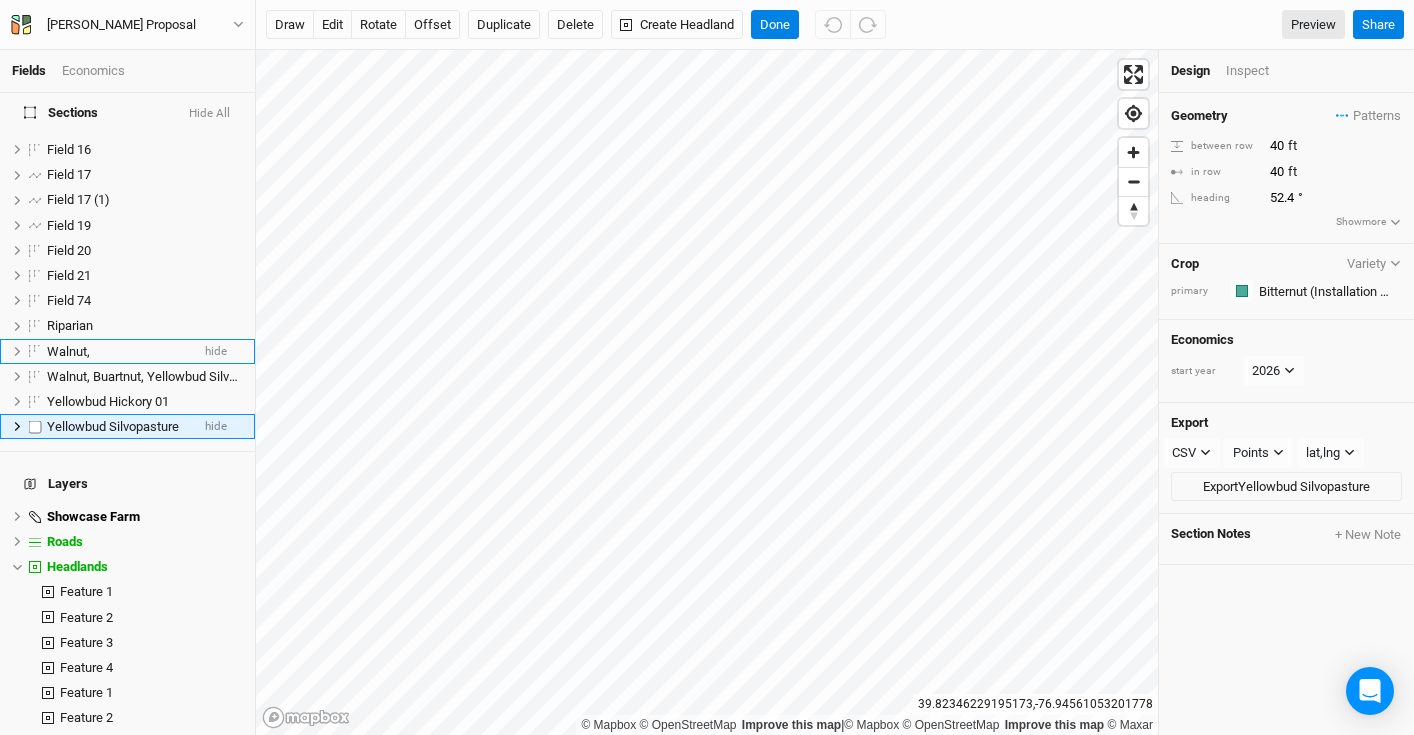 click on "Yellowbud Silvopasture" at bounding box center (113, 426) 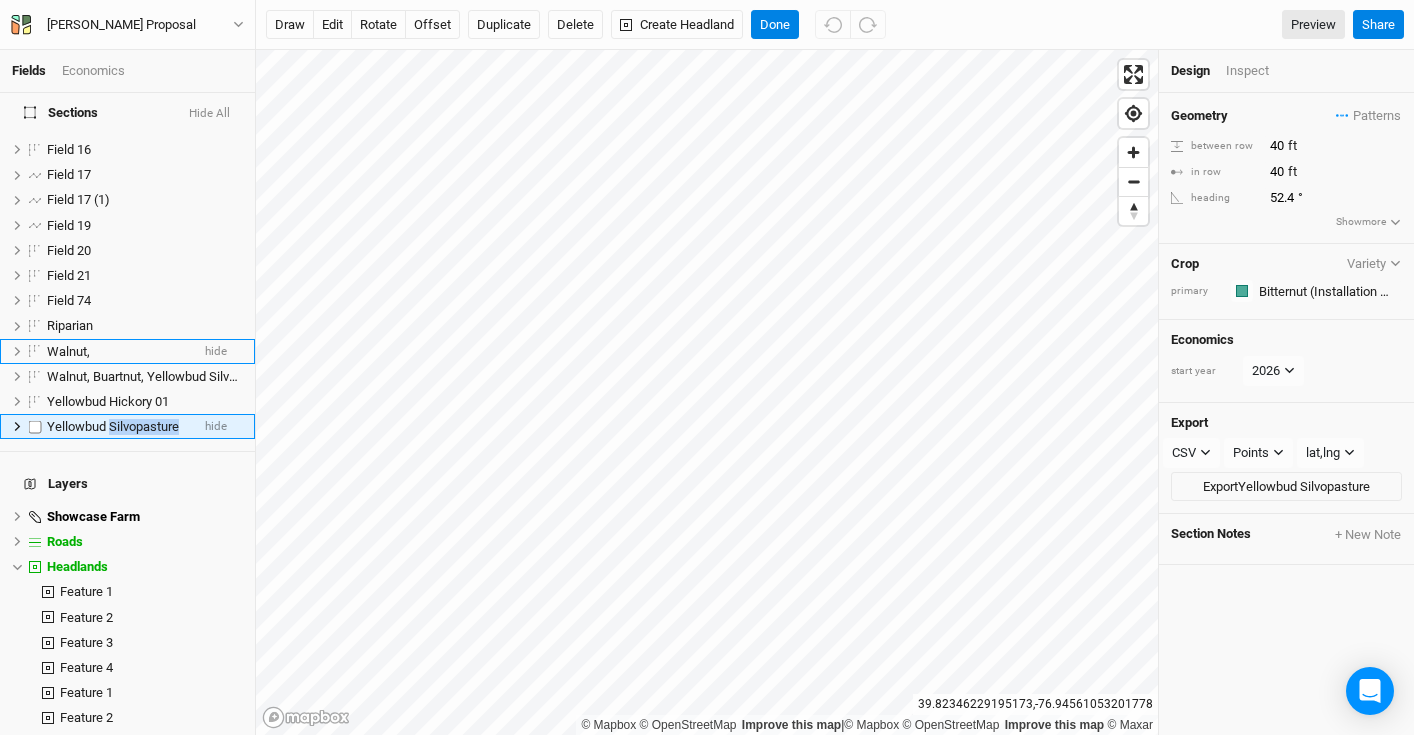 click on "Yellowbud Silvopasture" at bounding box center (113, 426) 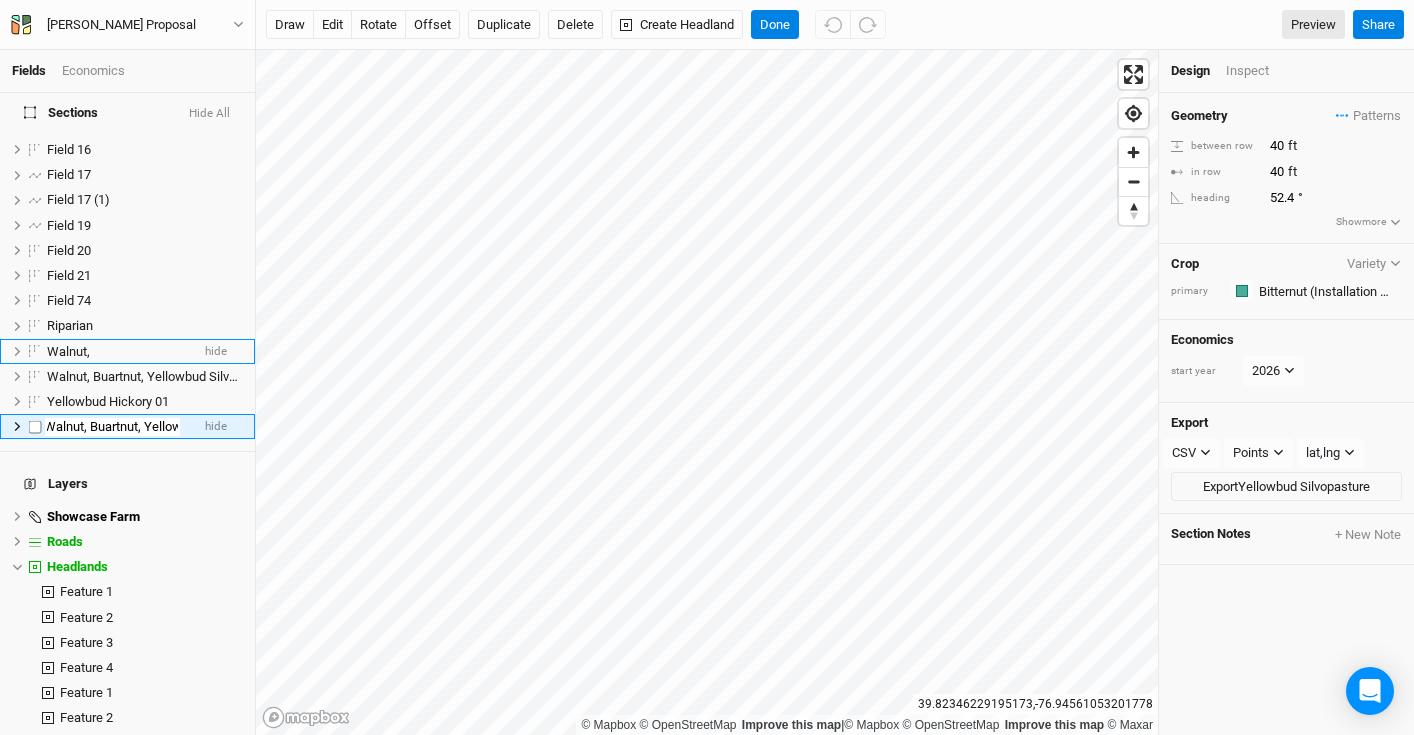 scroll, scrollTop: 0, scrollLeft: 104, axis: horizontal 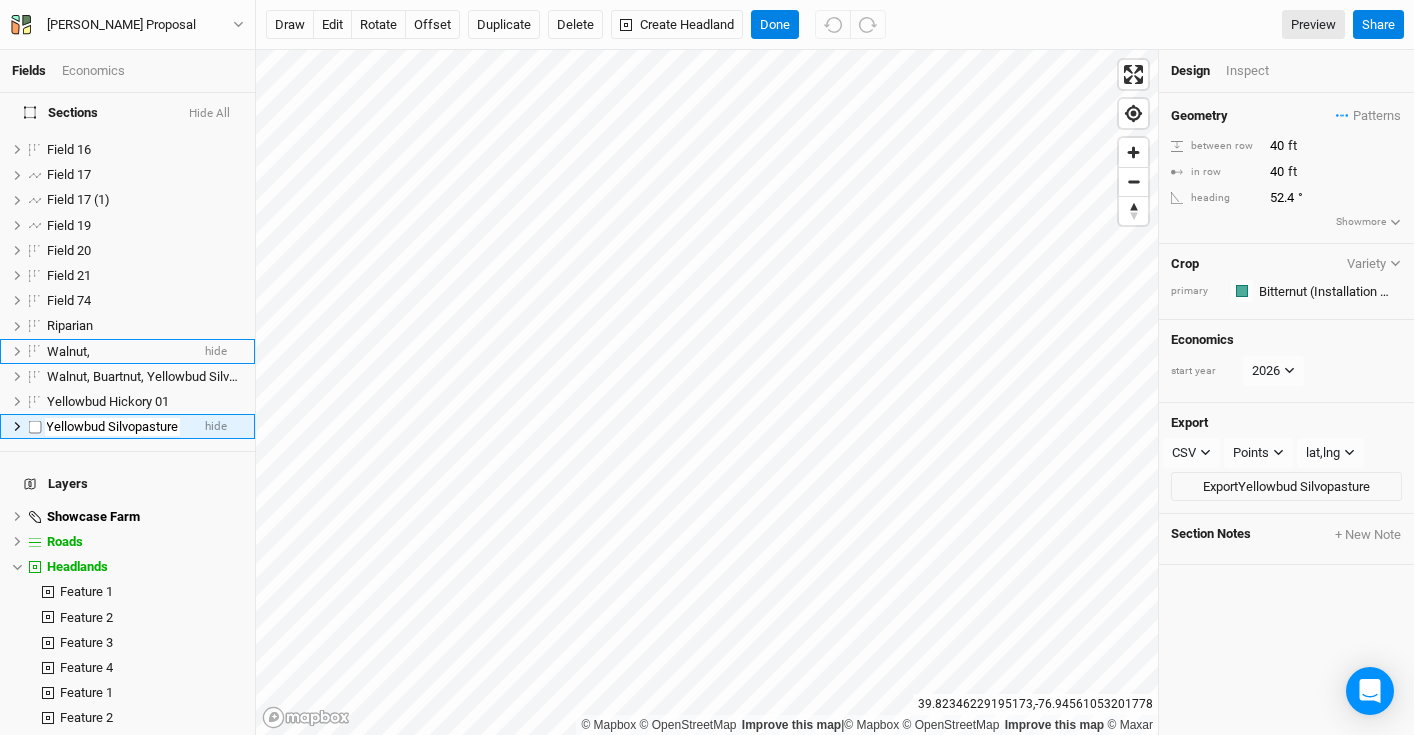 type on "Walnut, Buartnut, Yellowbud Silvopasture" 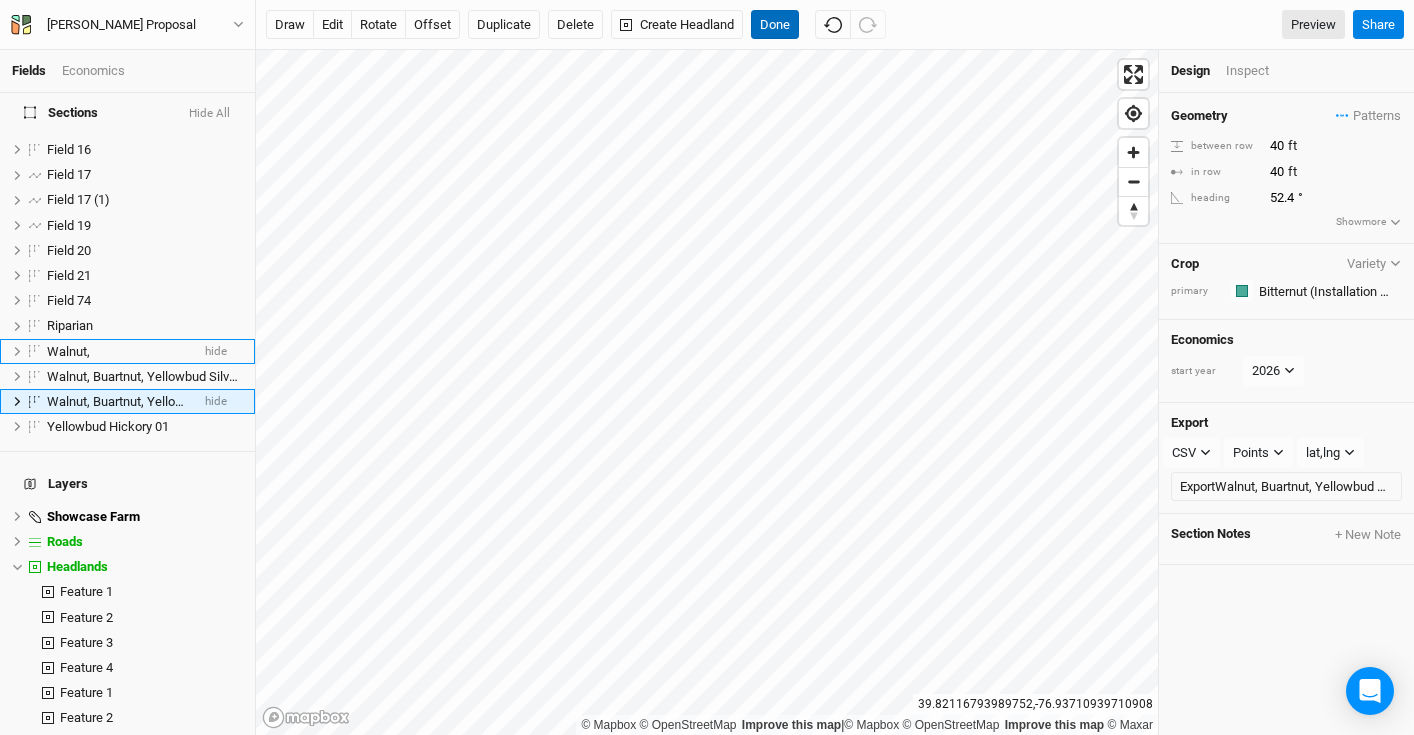 click on "Done" at bounding box center [775, 25] 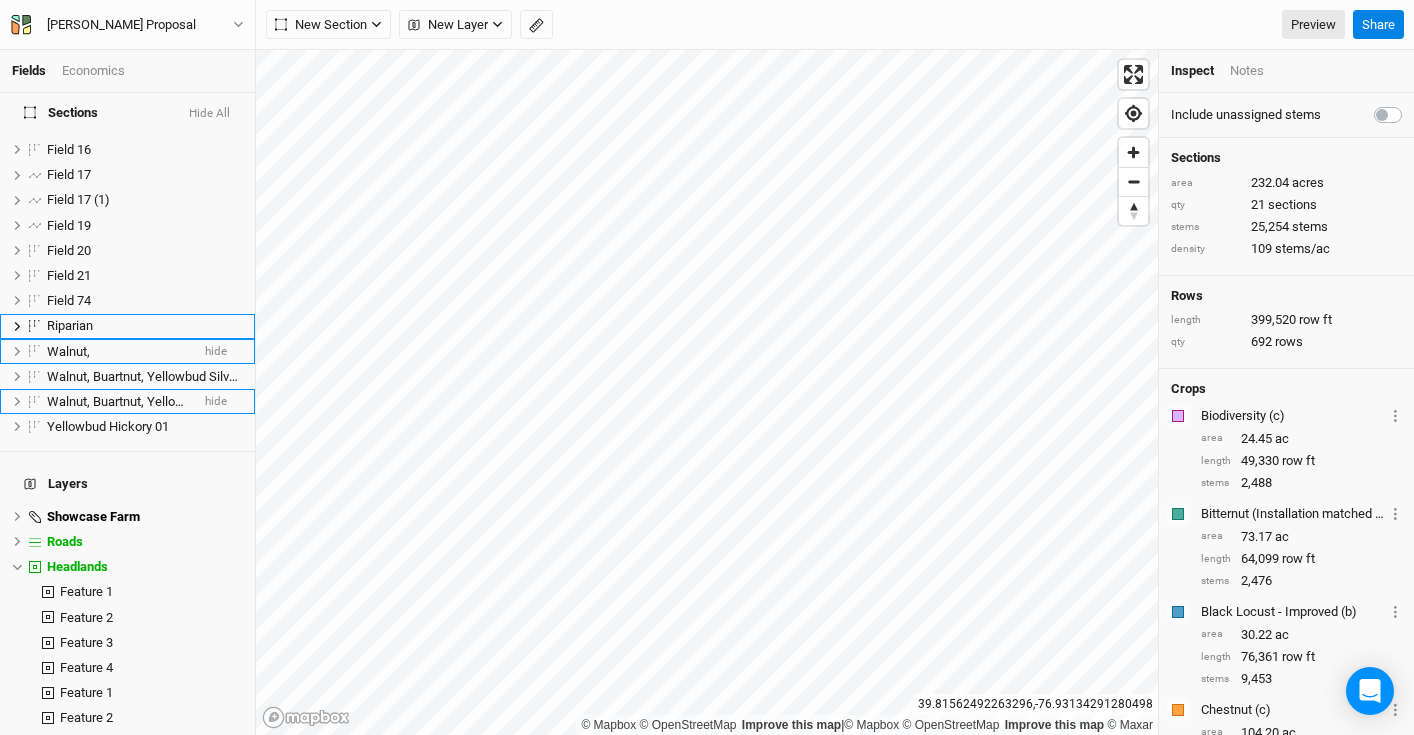 scroll, scrollTop: 3056, scrollLeft: 0, axis: vertical 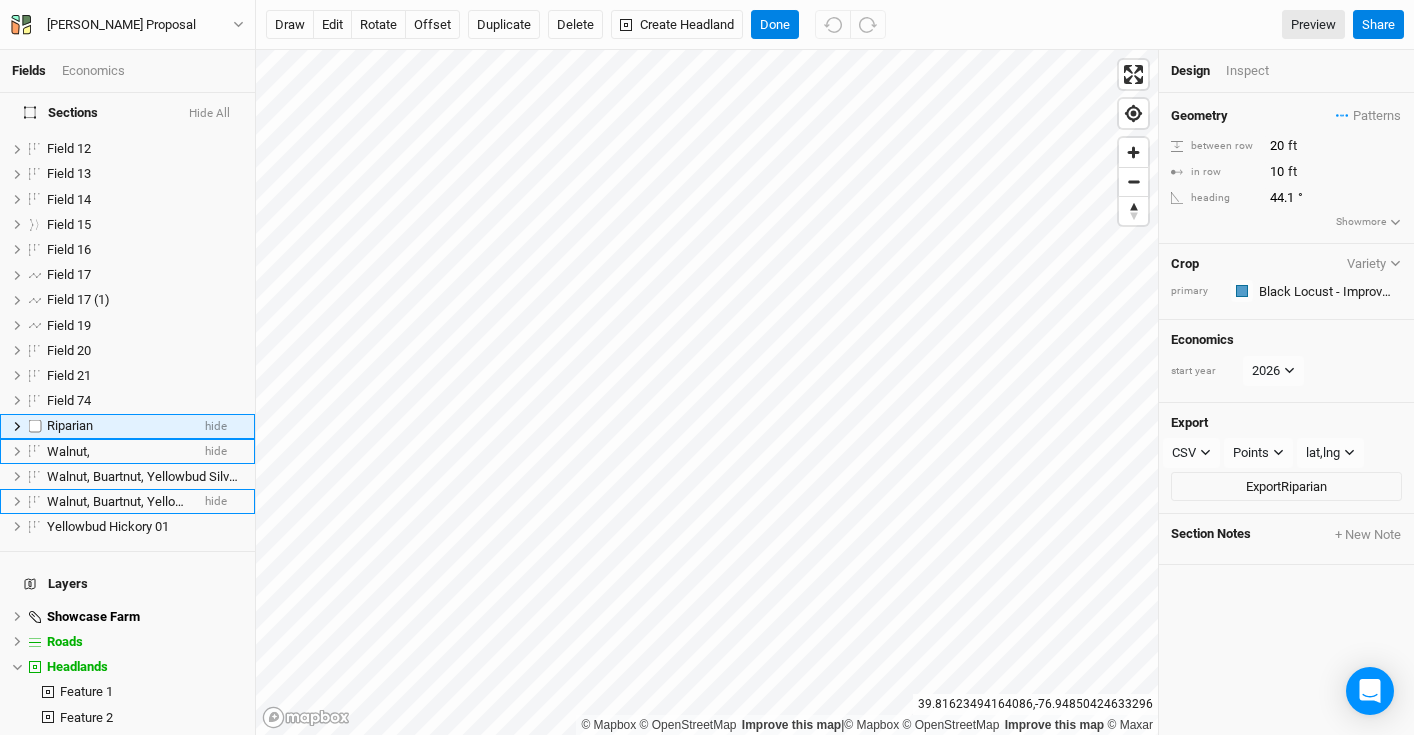 click on "Riparian" at bounding box center [70, 425] 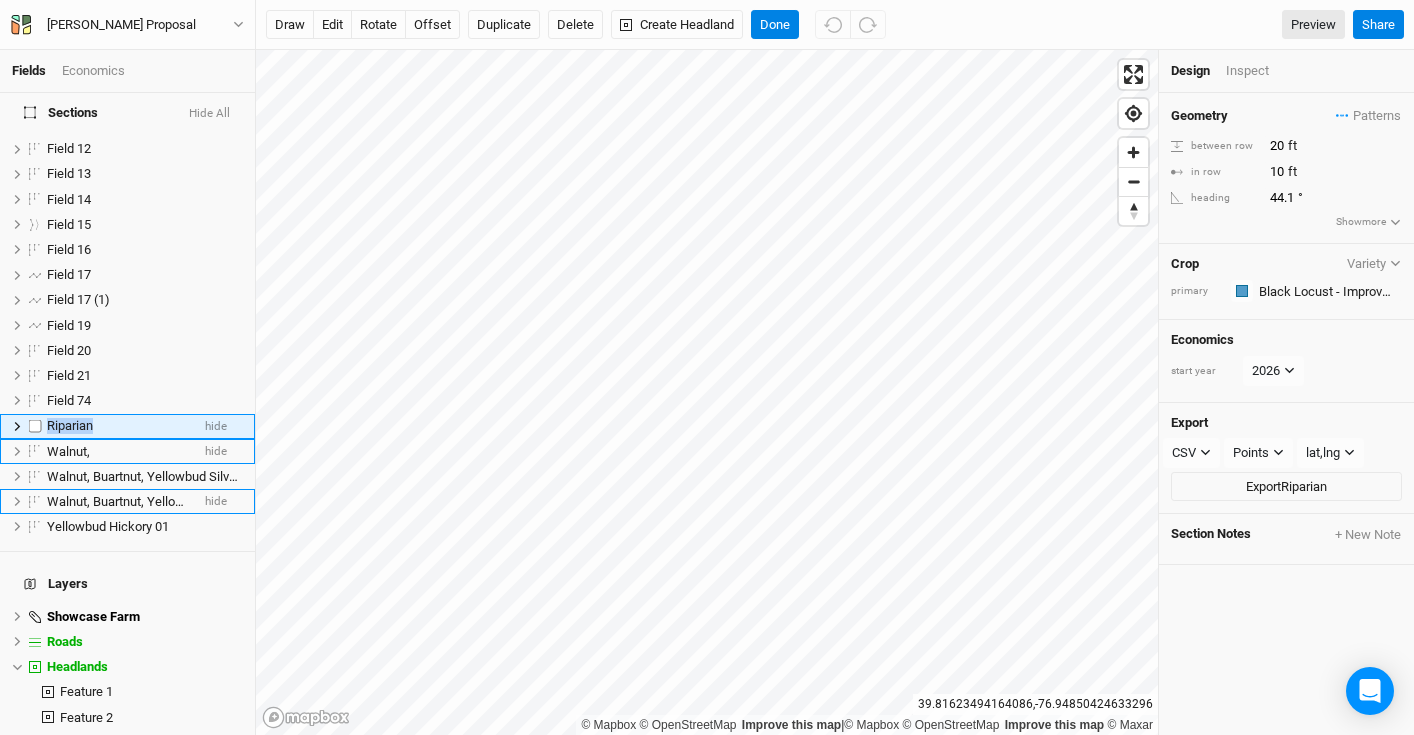 click on "Riparian" at bounding box center (70, 425) 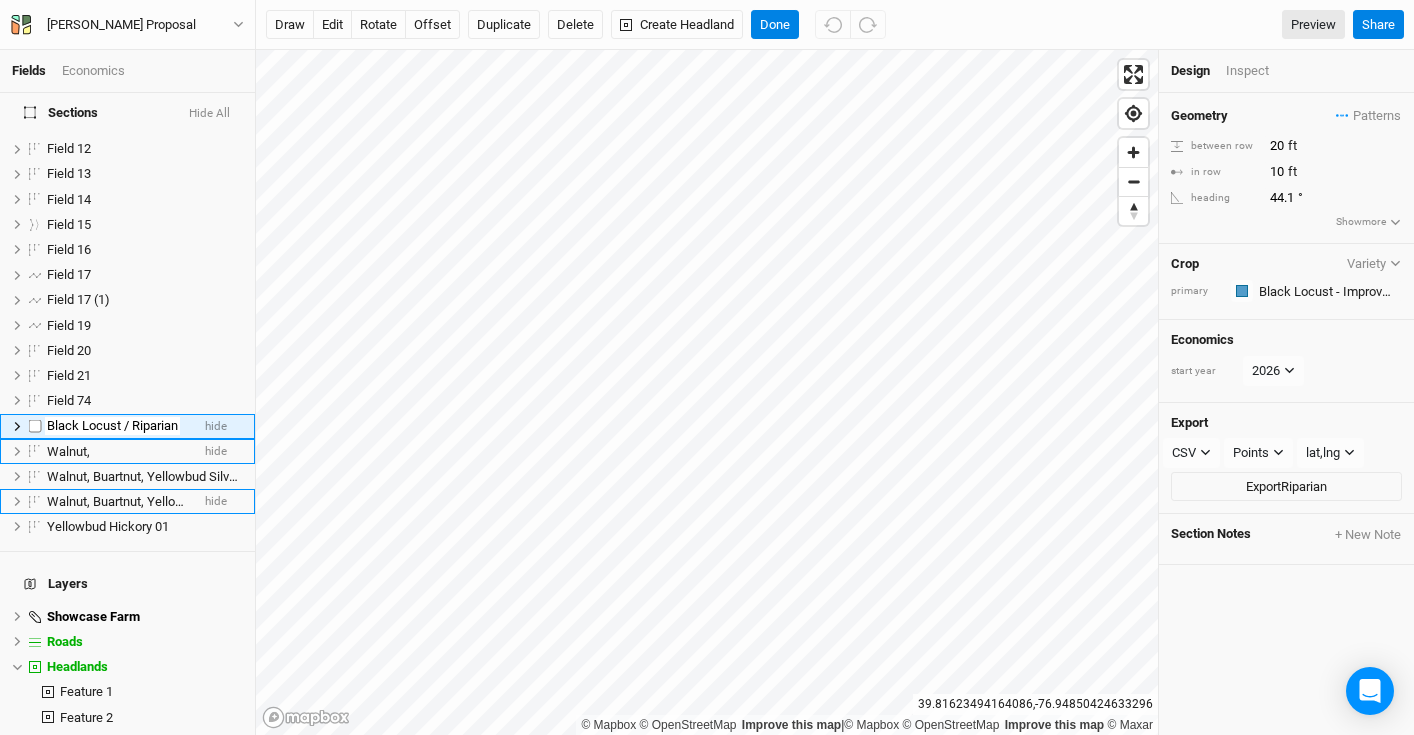 scroll, scrollTop: 0, scrollLeft: 2, axis: horizontal 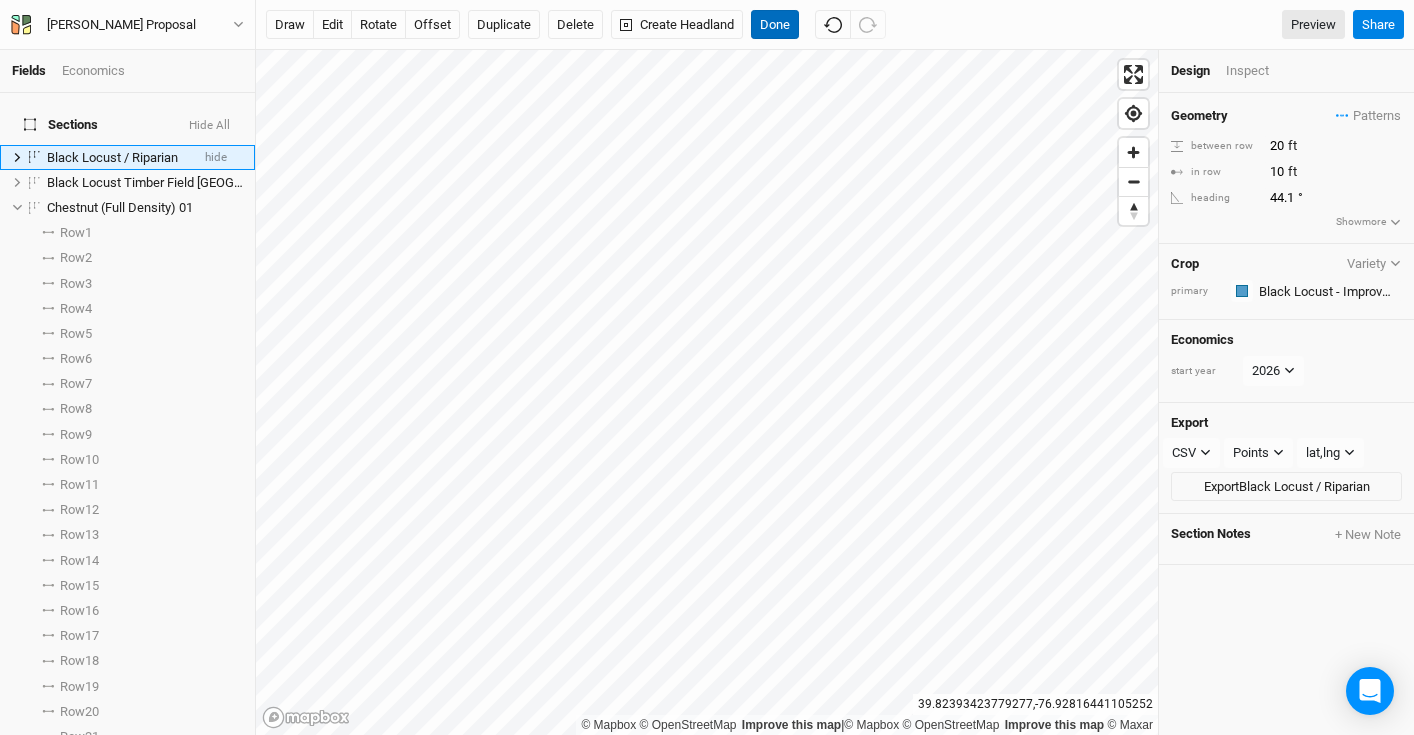 click on "Done" at bounding box center [775, 25] 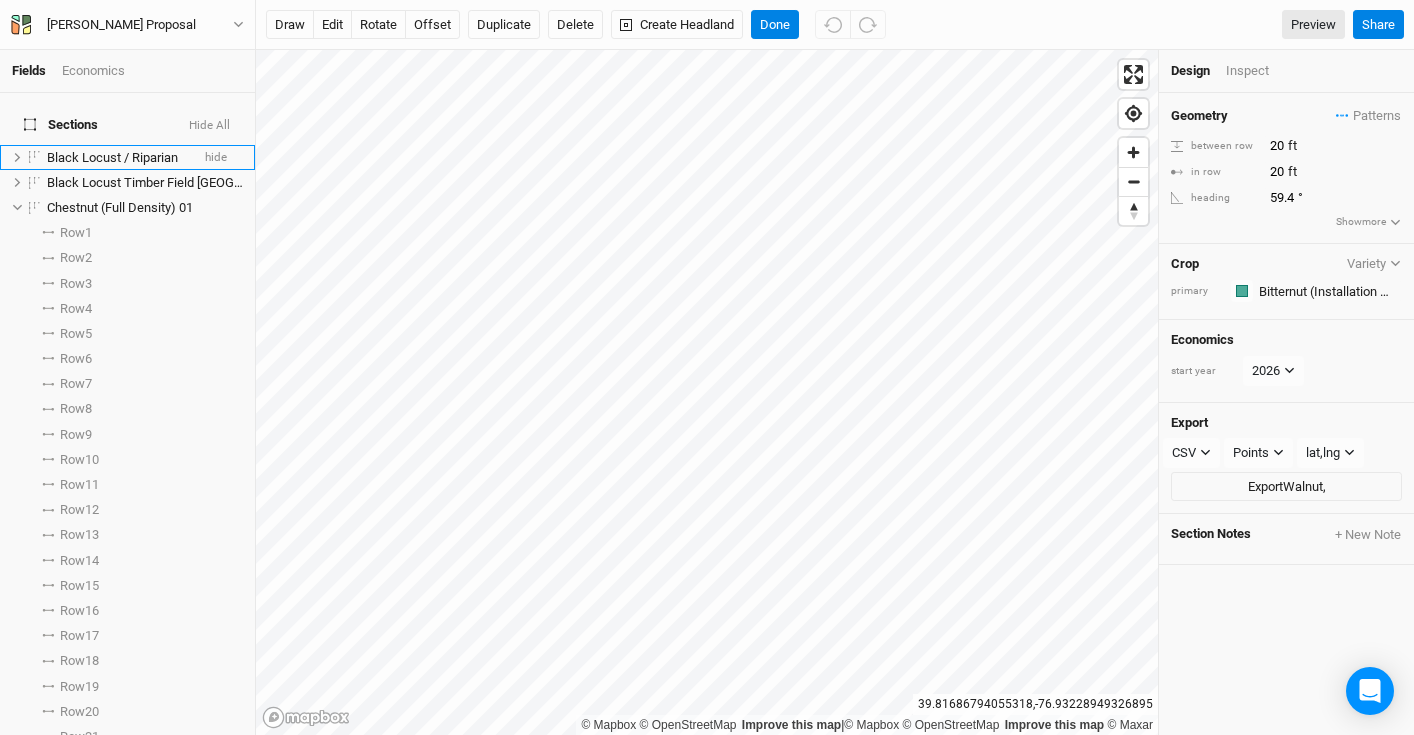 scroll, scrollTop: 3081, scrollLeft: 0, axis: vertical 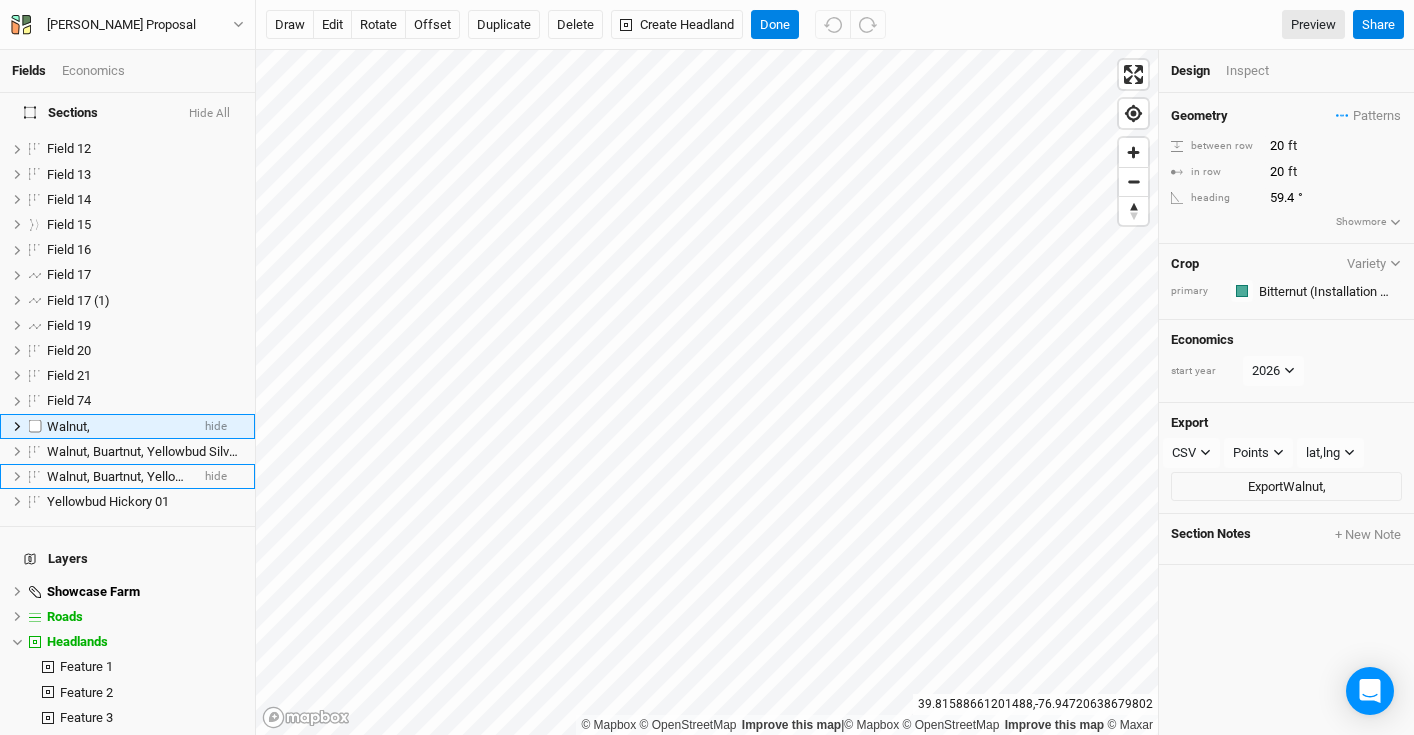 click on "Walnut," at bounding box center (118, 427) 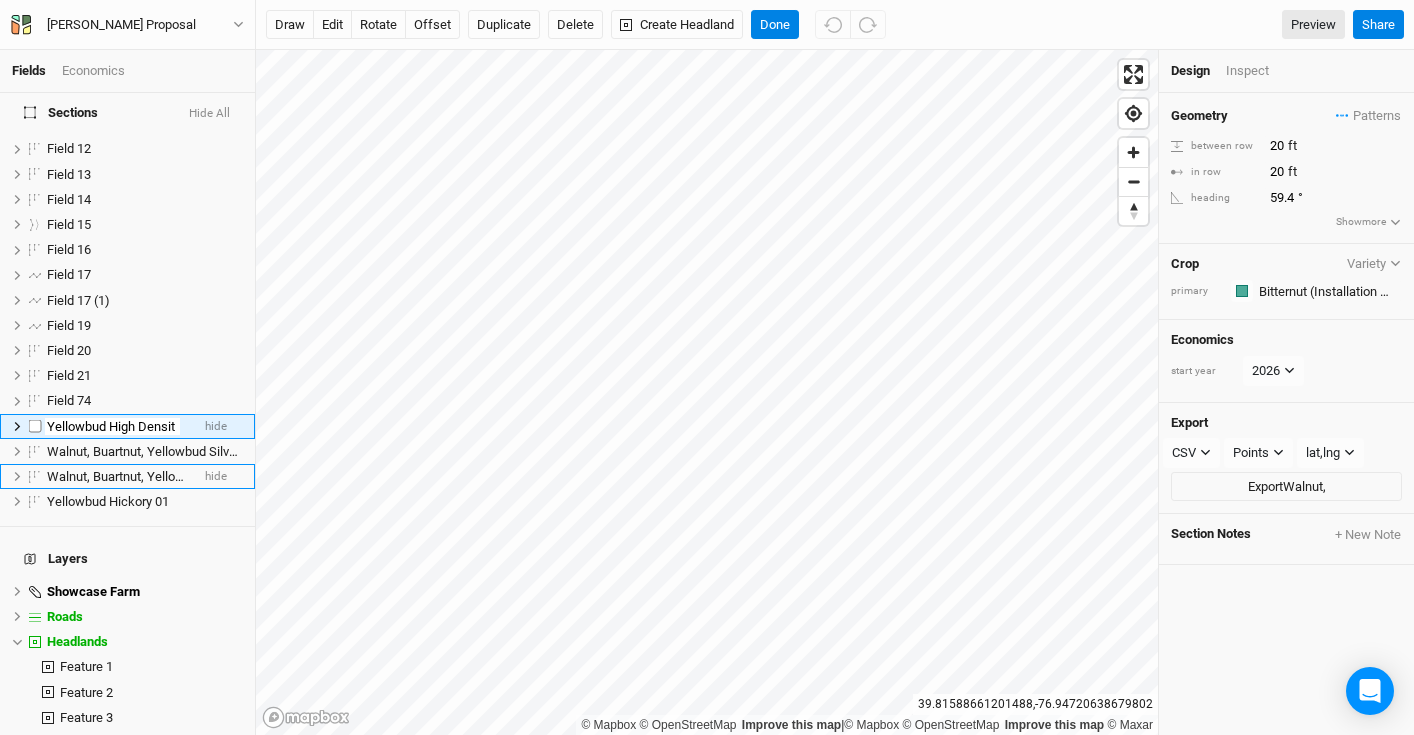 type on "Yellowbud High Density" 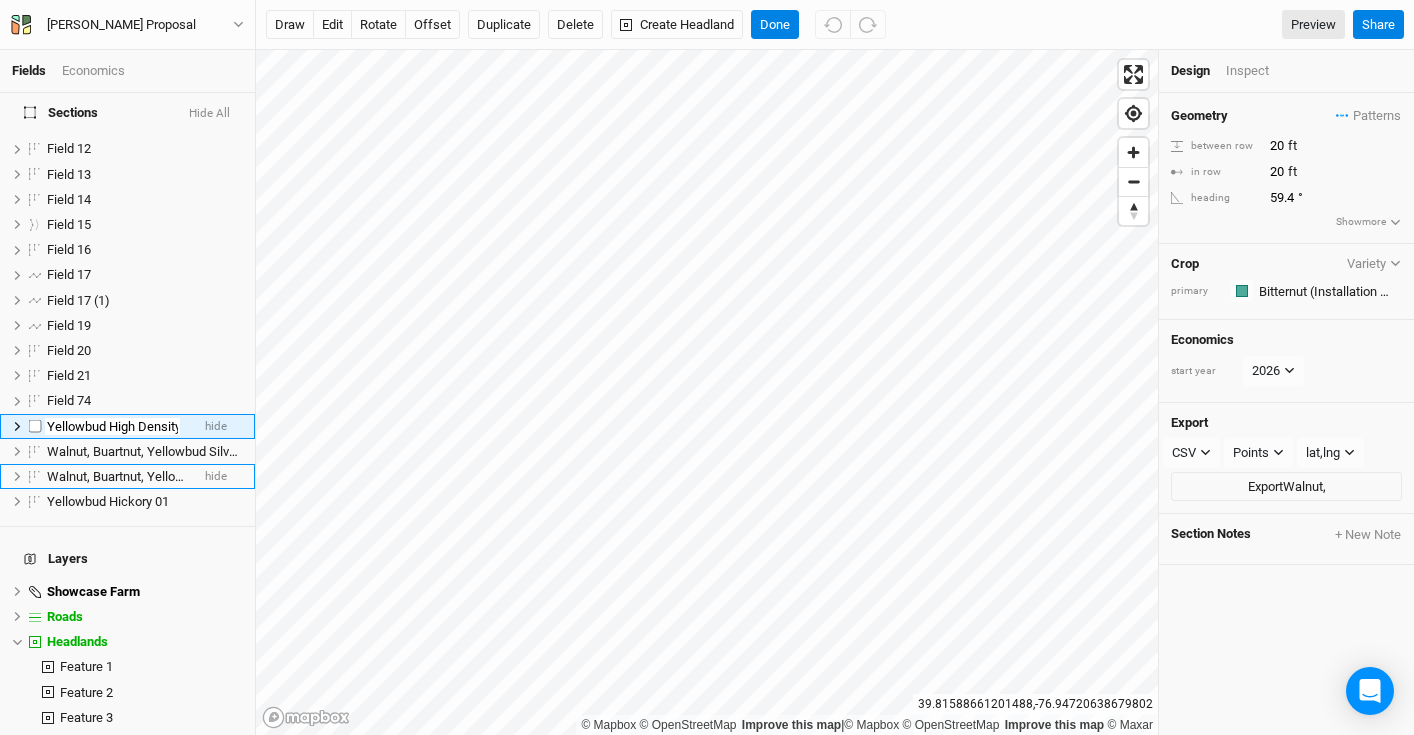 scroll, scrollTop: 0, scrollLeft: 4, axis: horizontal 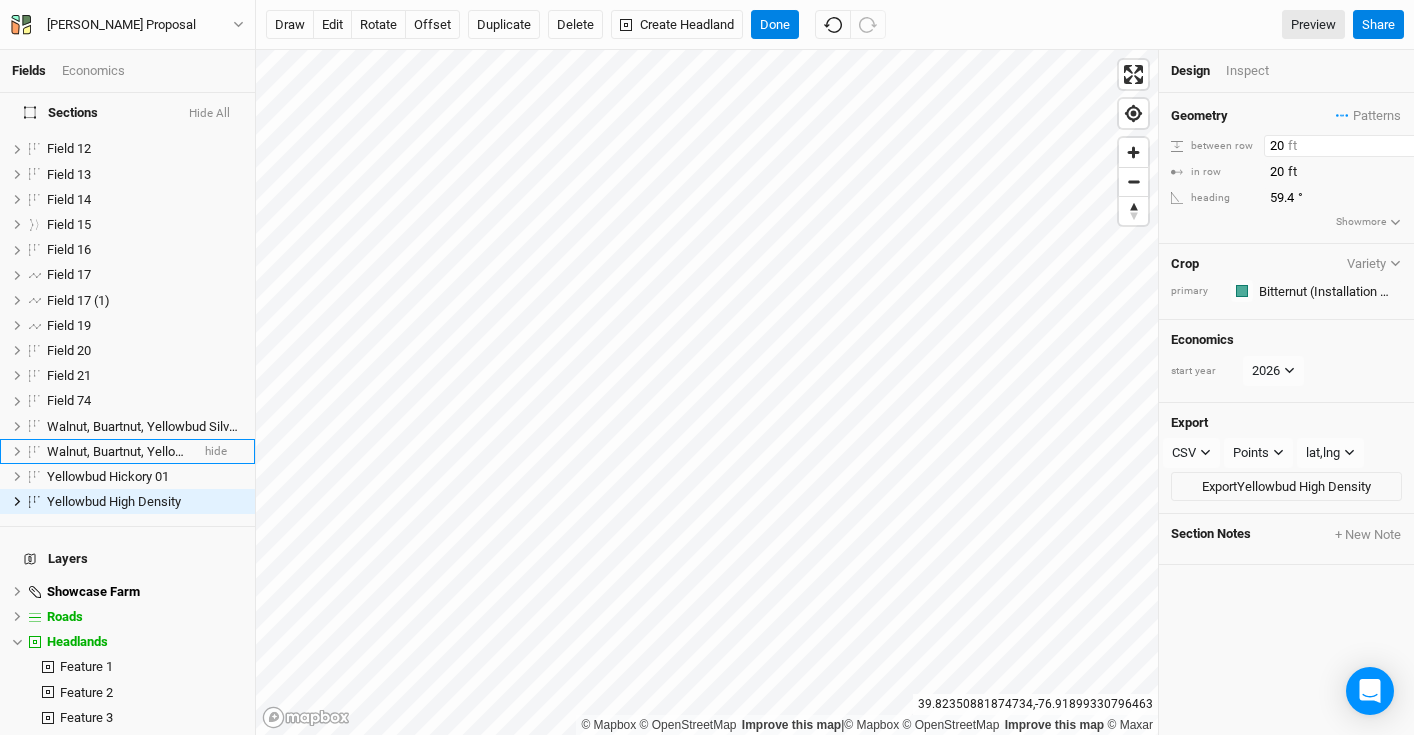 drag, startPoint x: 1284, startPoint y: 145, endPoint x: 1231, endPoint y: 136, distance: 53.75872 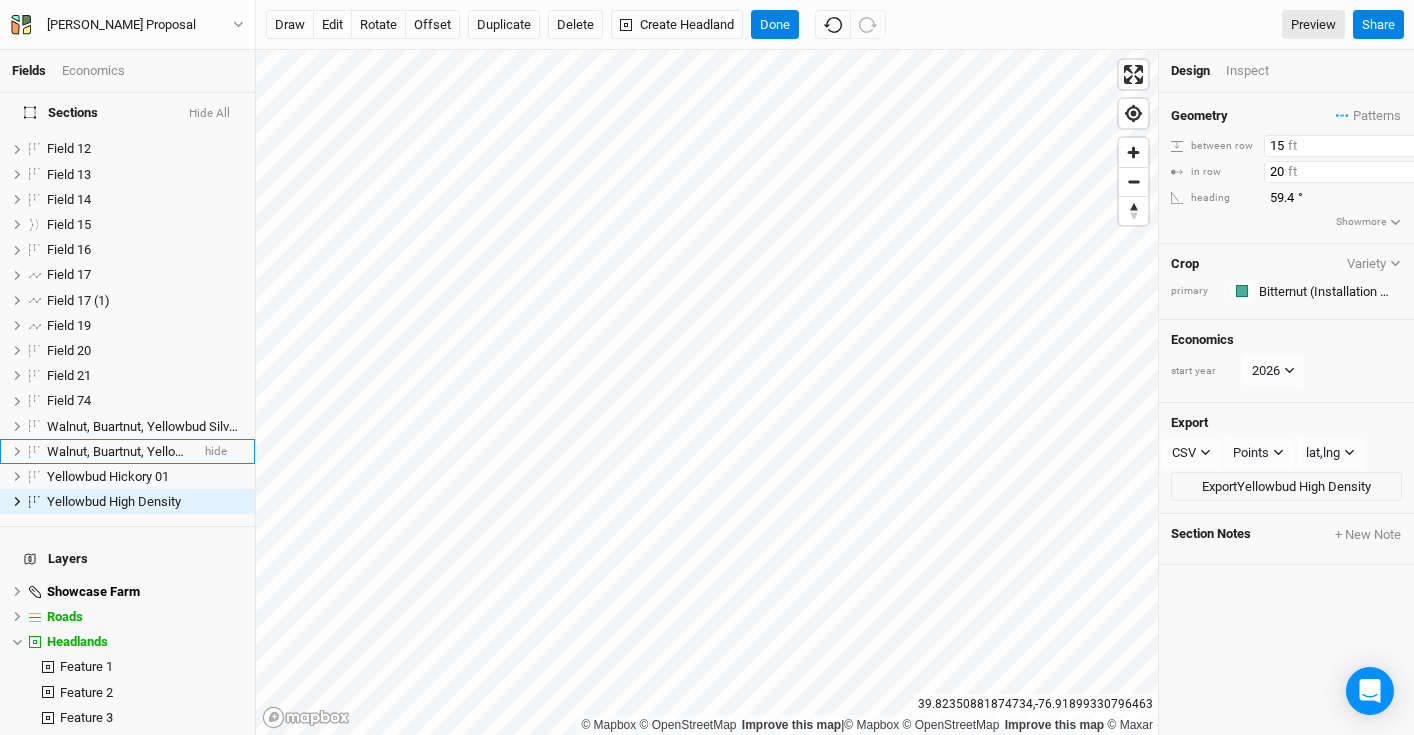 type on "15" 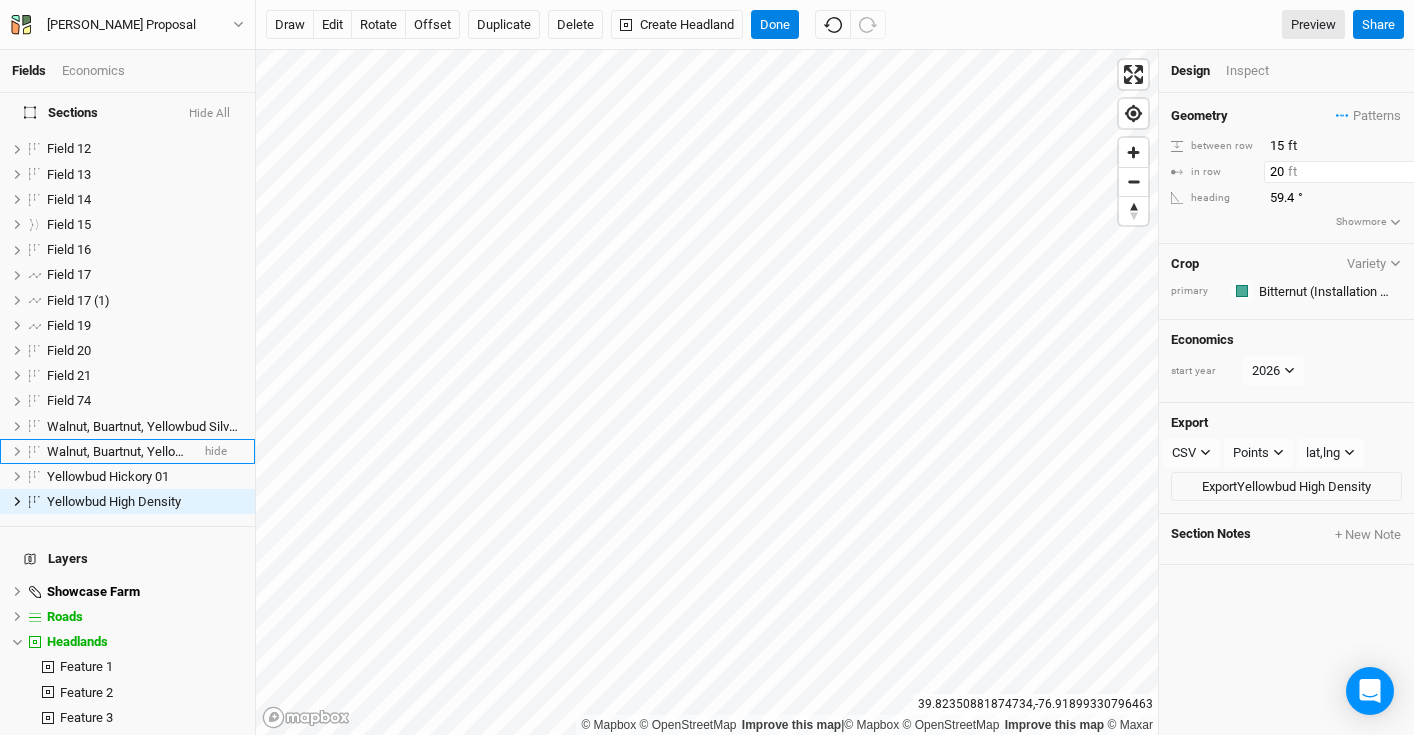 drag, startPoint x: 1284, startPoint y: 167, endPoint x: 1229, endPoint y: 166, distance: 55.00909 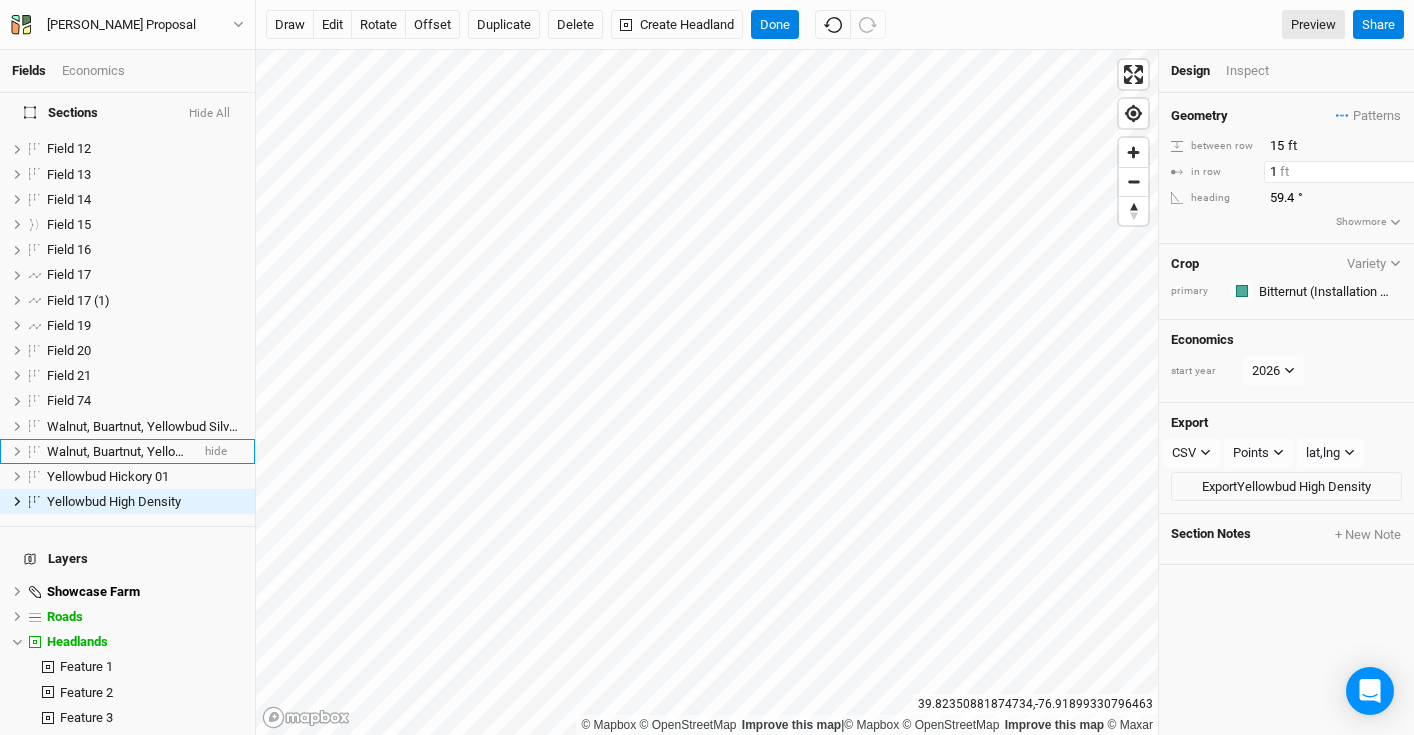 type on "15" 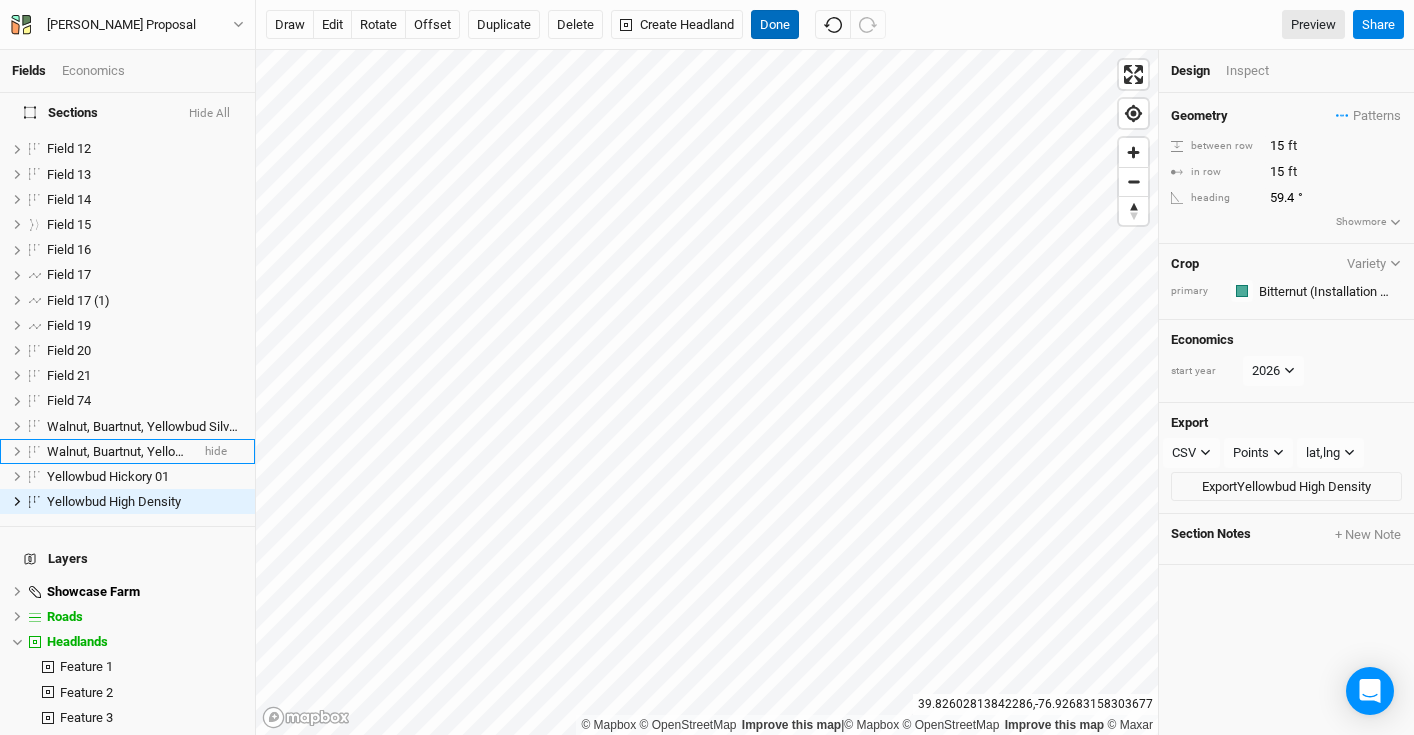 click on "Done" at bounding box center (775, 25) 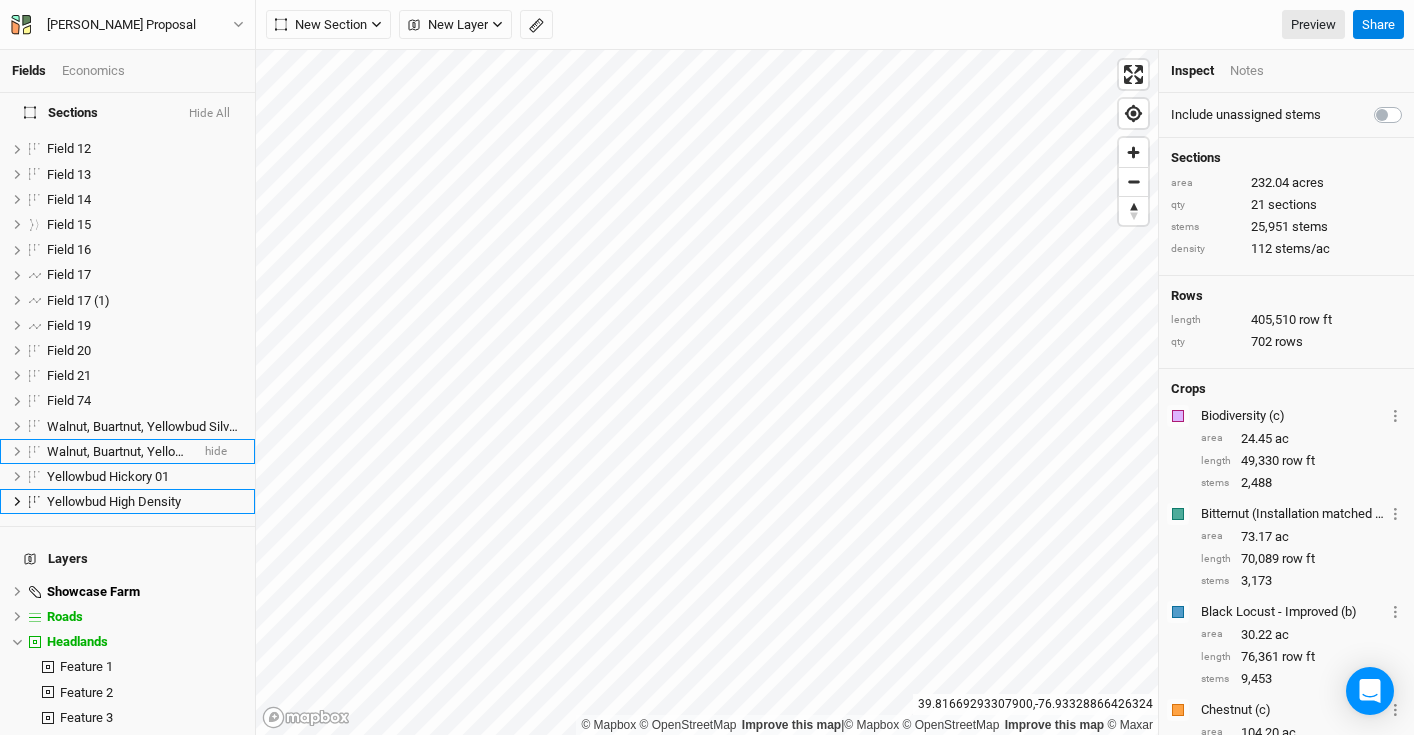 scroll, scrollTop: 3156, scrollLeft: 0, axis: vertical 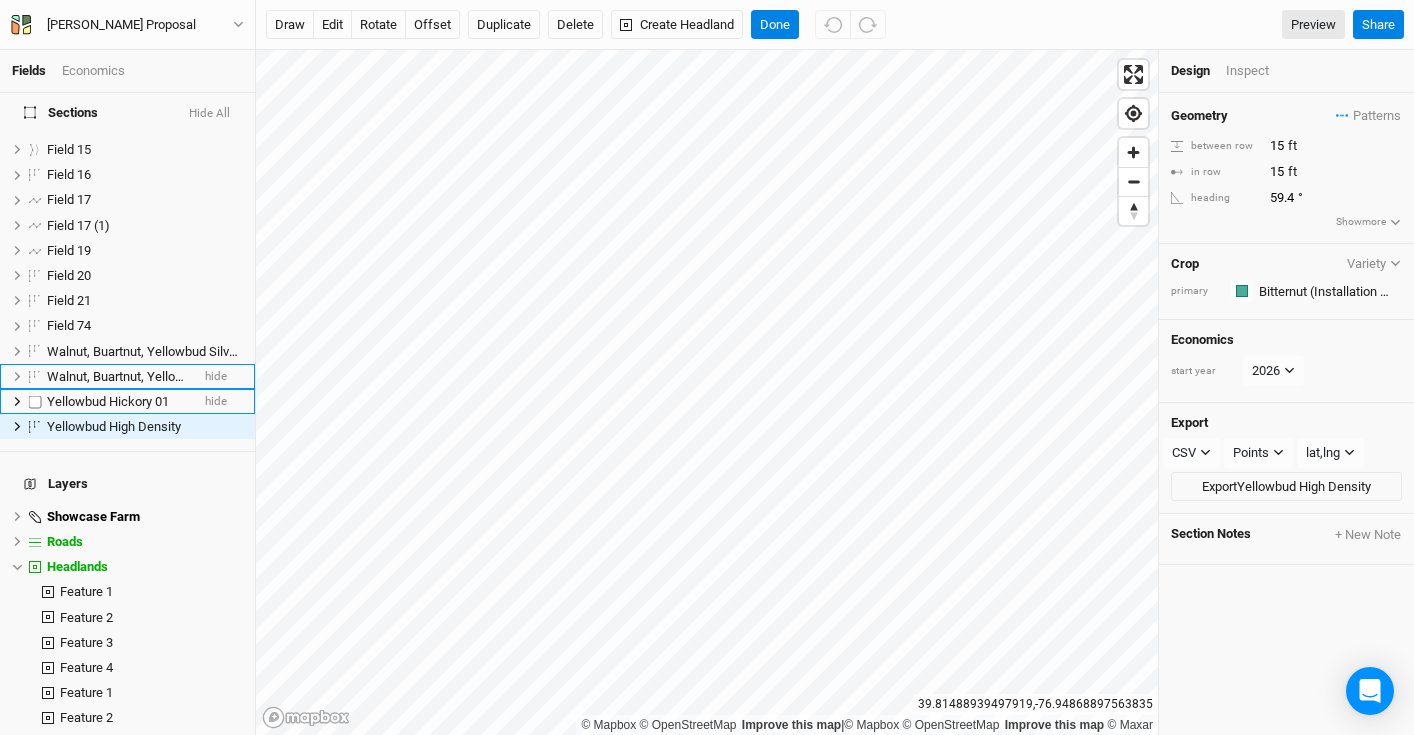 click on "Yellowbud Hickory 01" at bounding box center [108, 401] 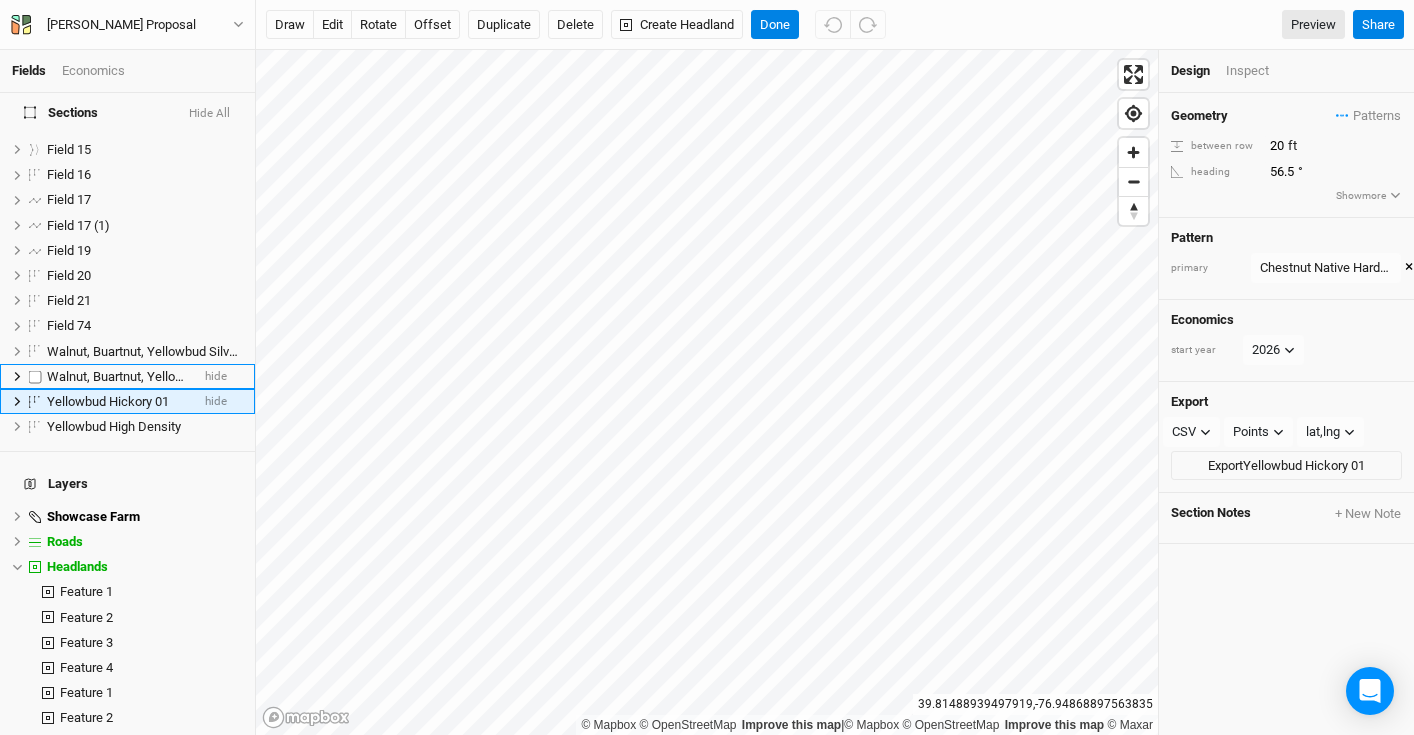 scroll, scrollTop: 3131, scrollLeft: 0, axis: vertical 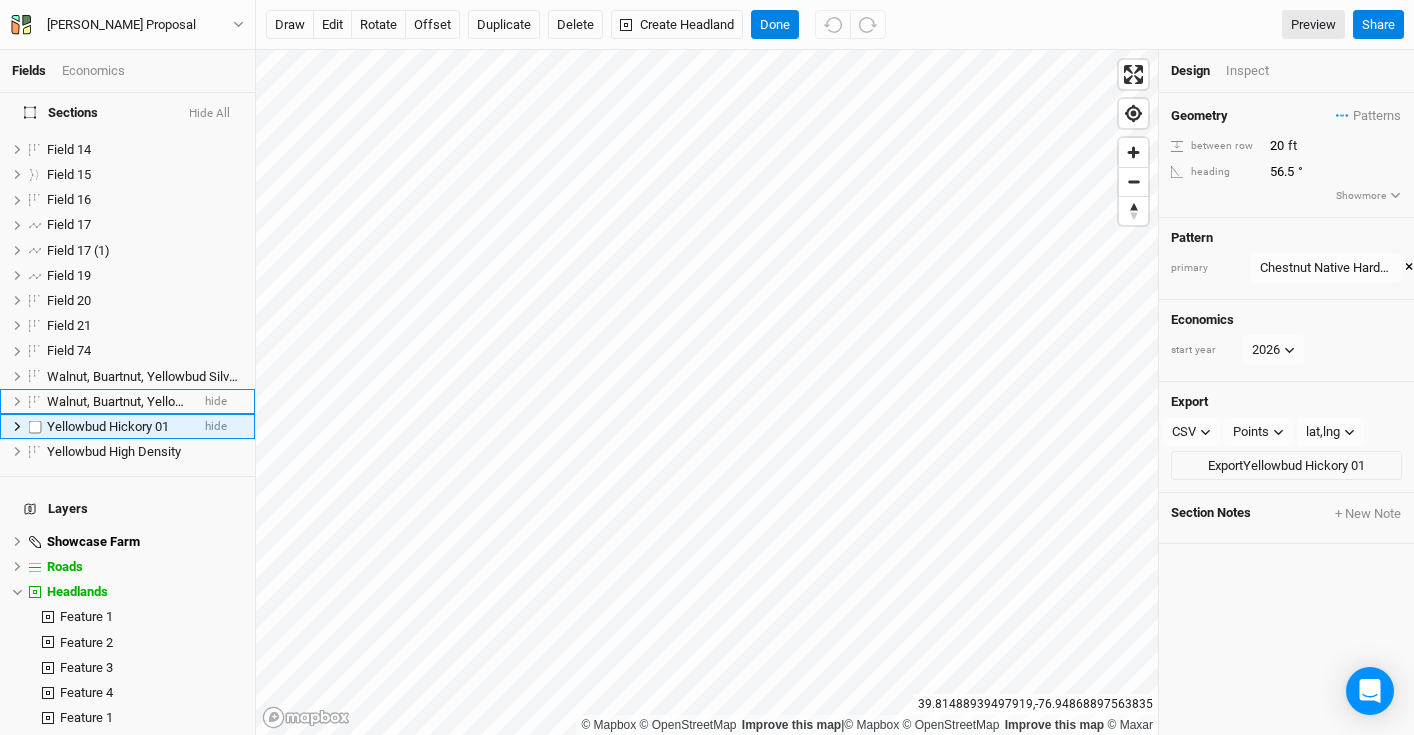 click on "Yellowbud Hickory 01" at bounding box center [108, 426] 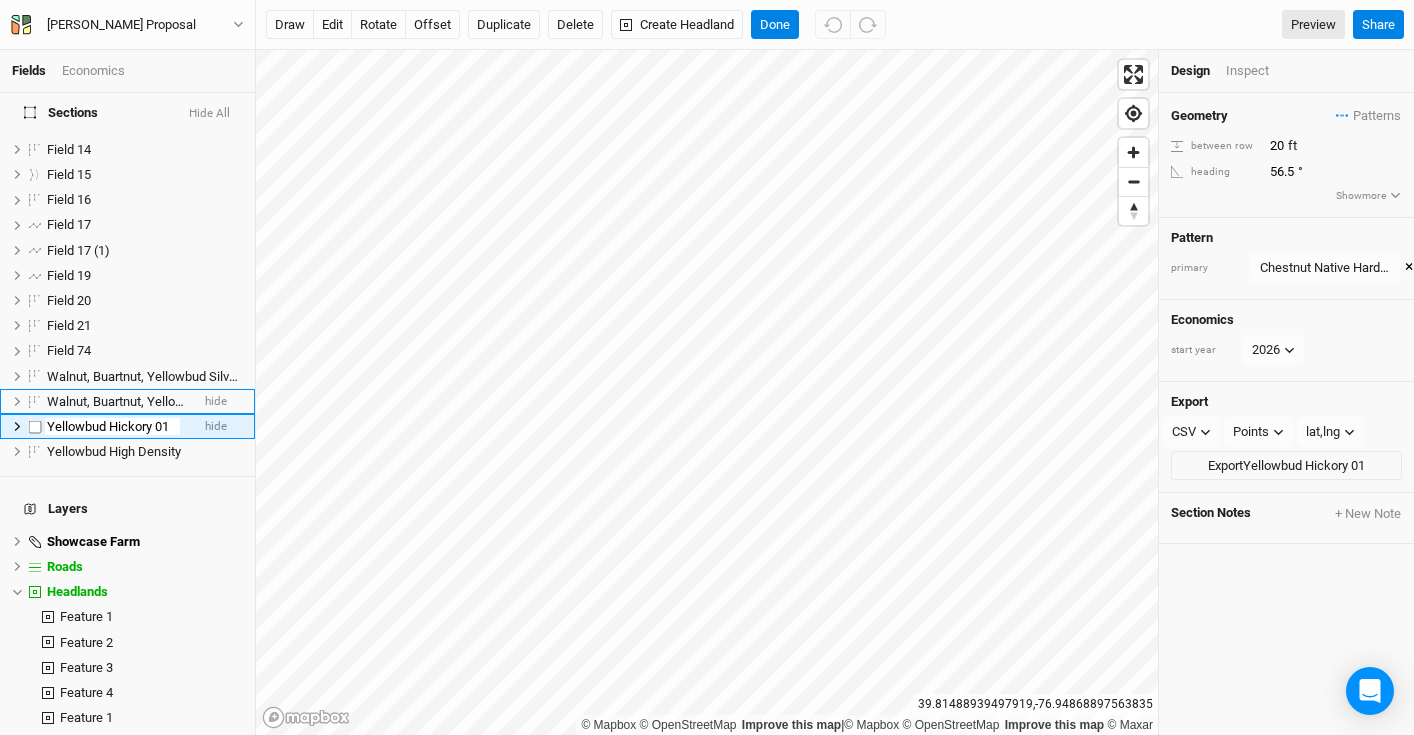 click on "Yellowbud Hickory 01" at bounding box center [112, 427] 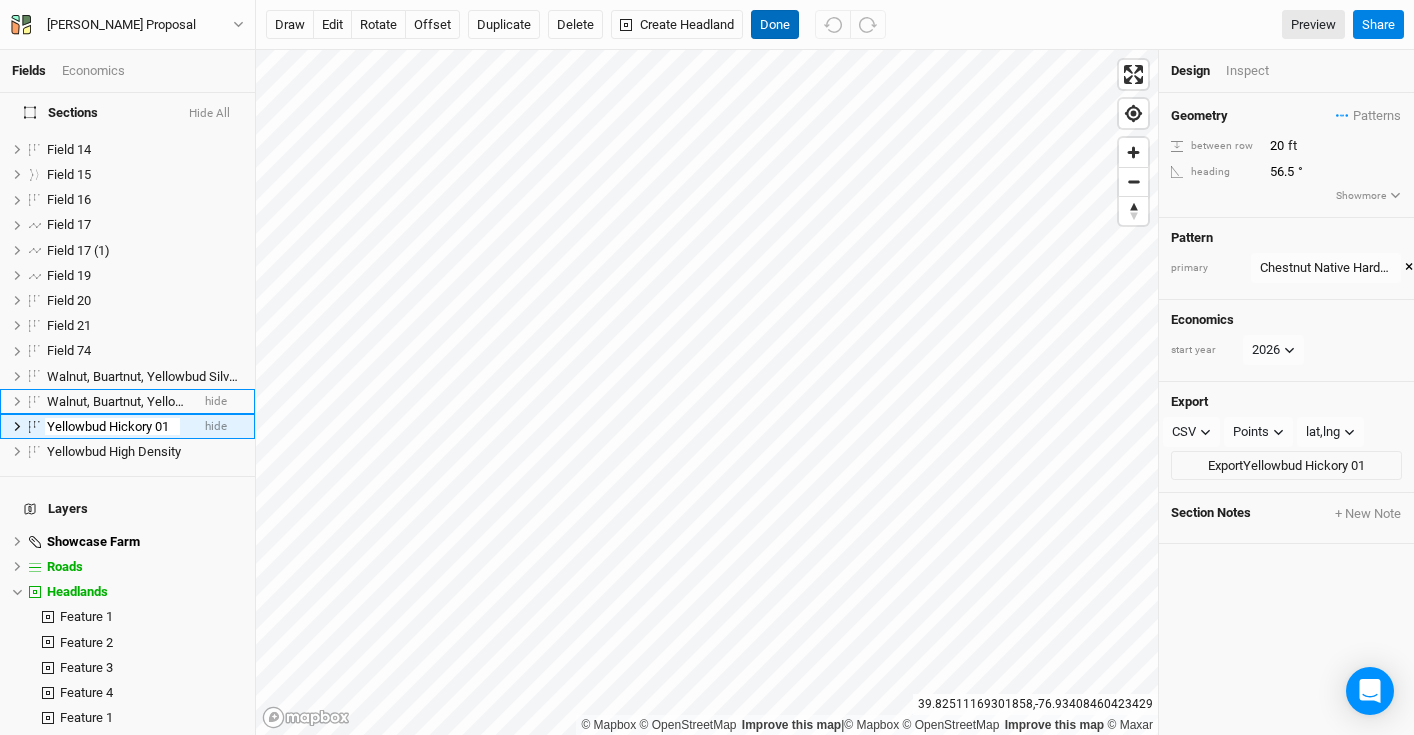 click on "Done" at bounding box center [775, 25] 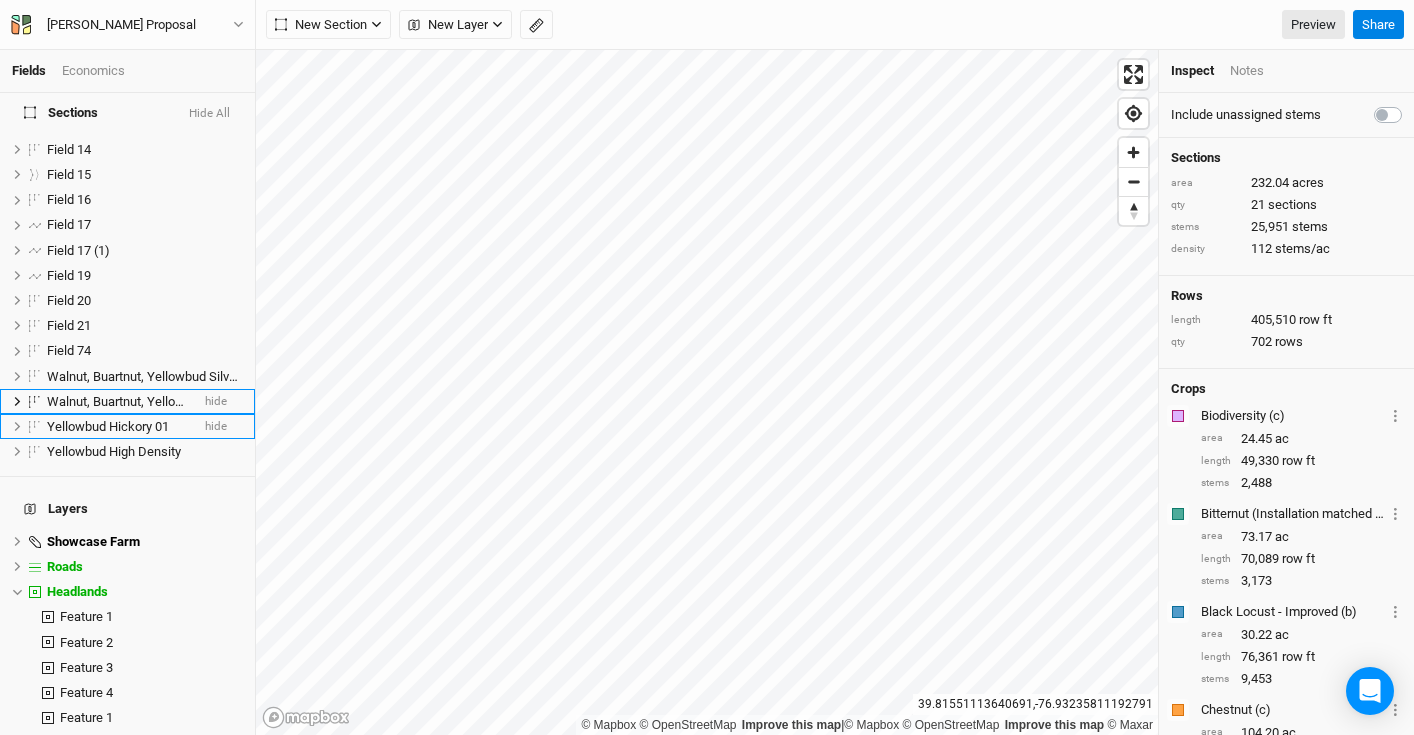 scroll, scrollTop: 3106, scrollLeft: 0, axis: vertical 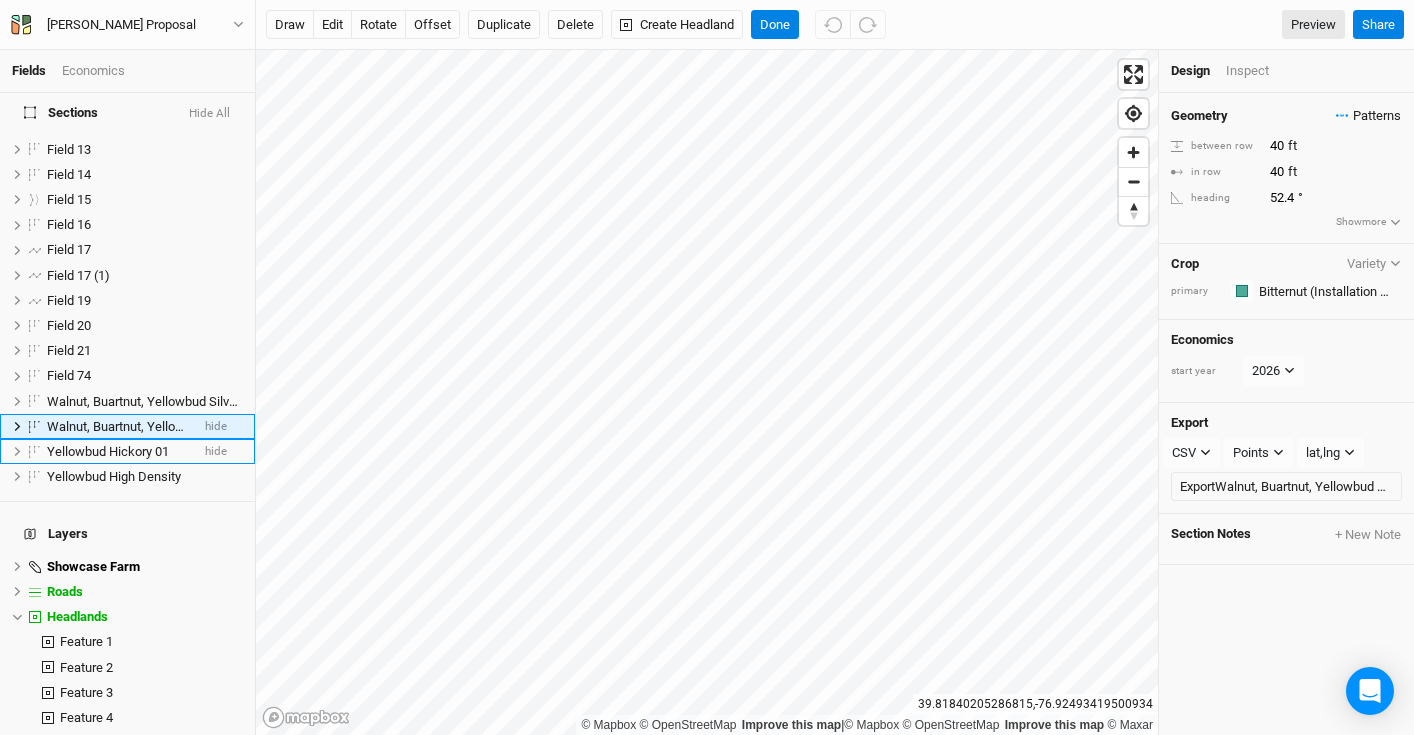 click on "Patterns" at bounding box center [1368, 116] 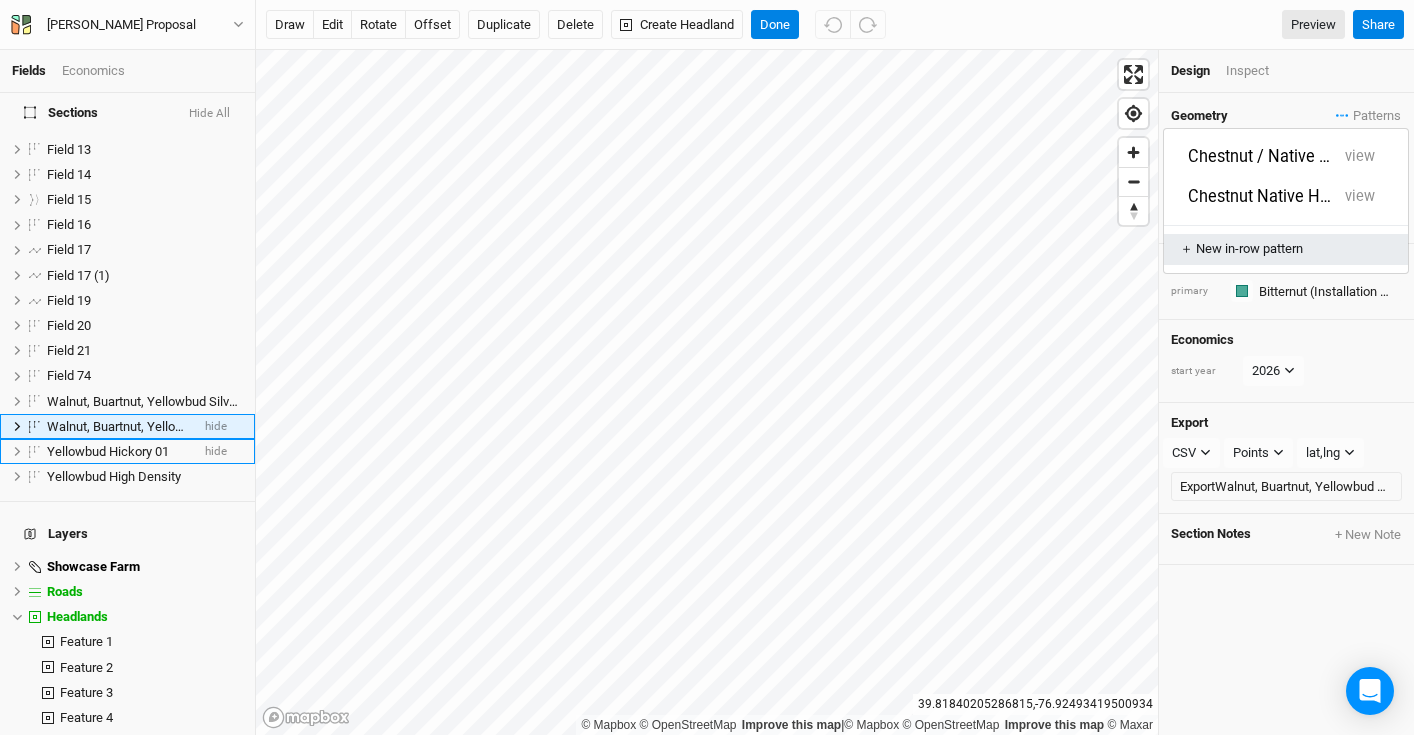 click on "＋ New in-row pattern" at bounding box center (1286, 249) 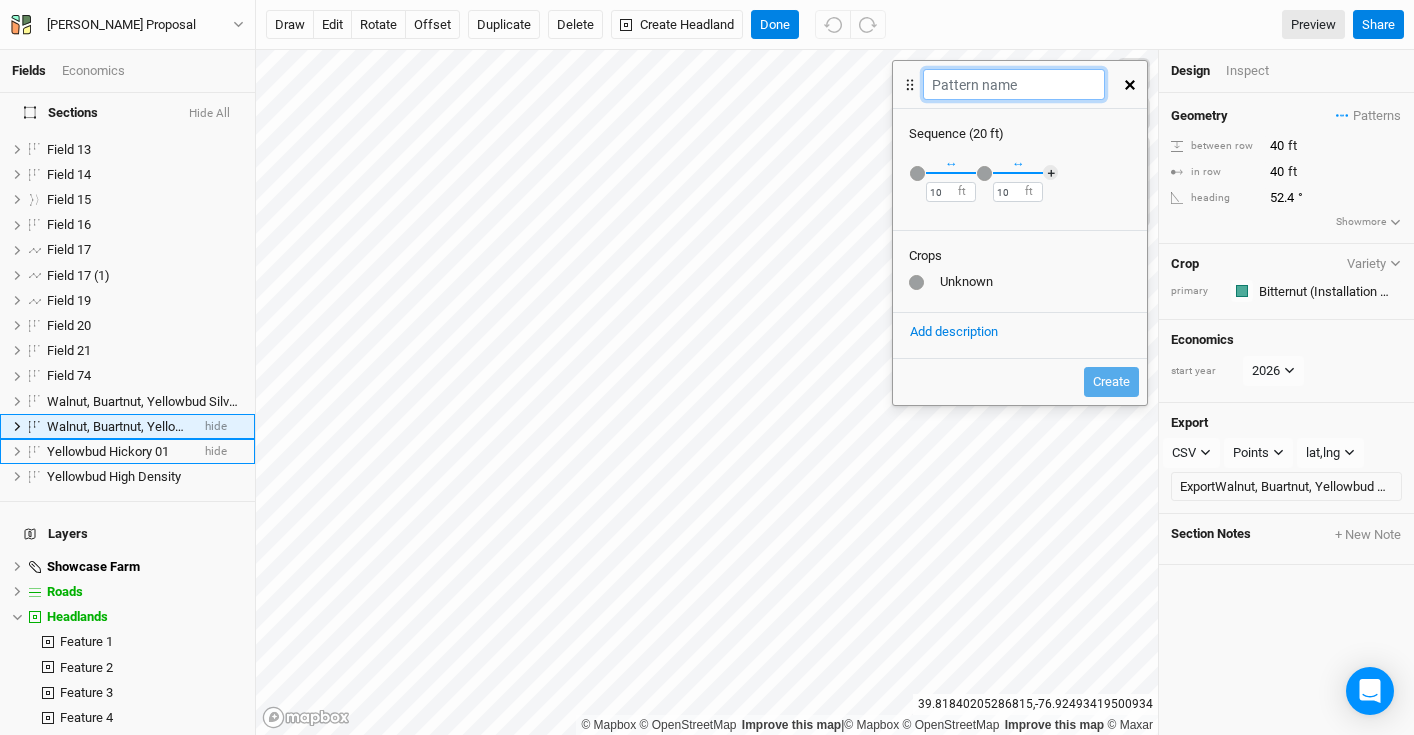 click at bounding box center (1013, 84) 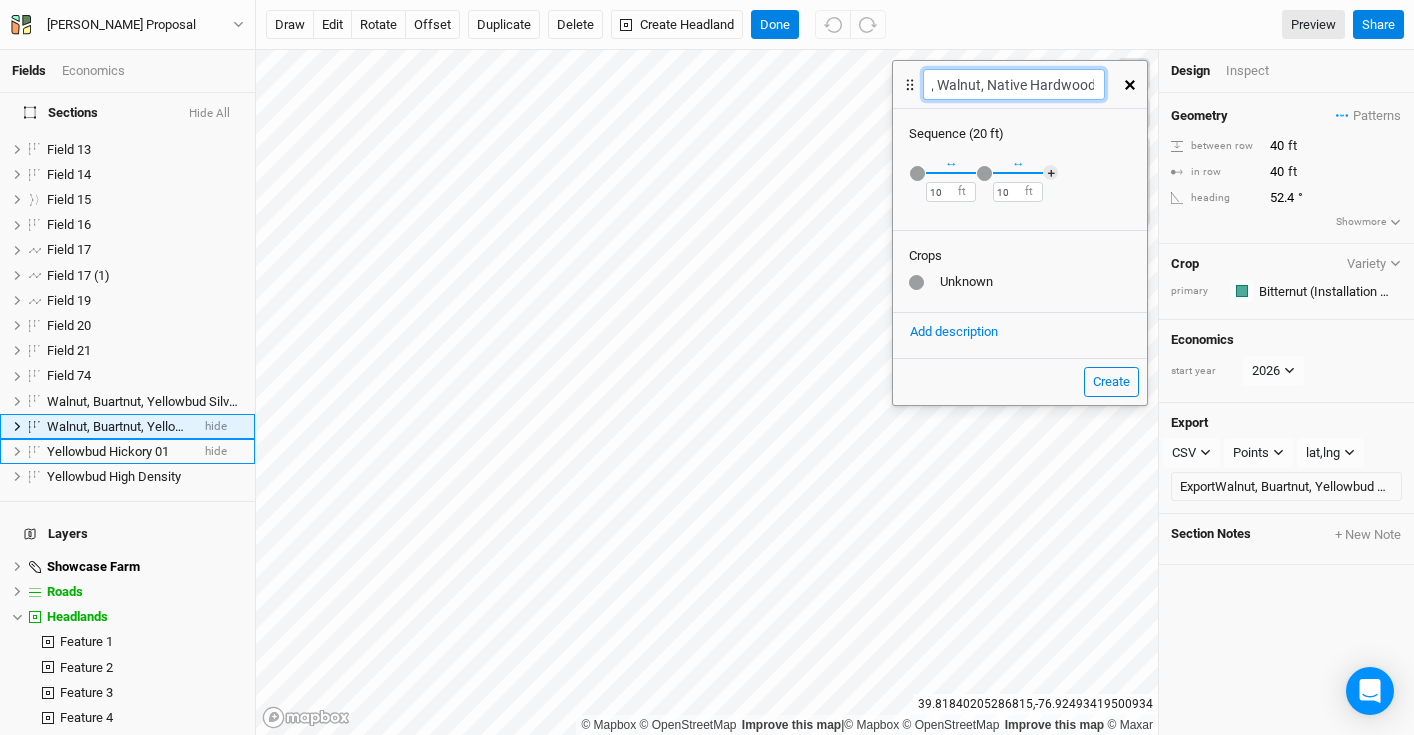 scroll, scrollTop: 0, scrollLeft: 81, axis: horizontal 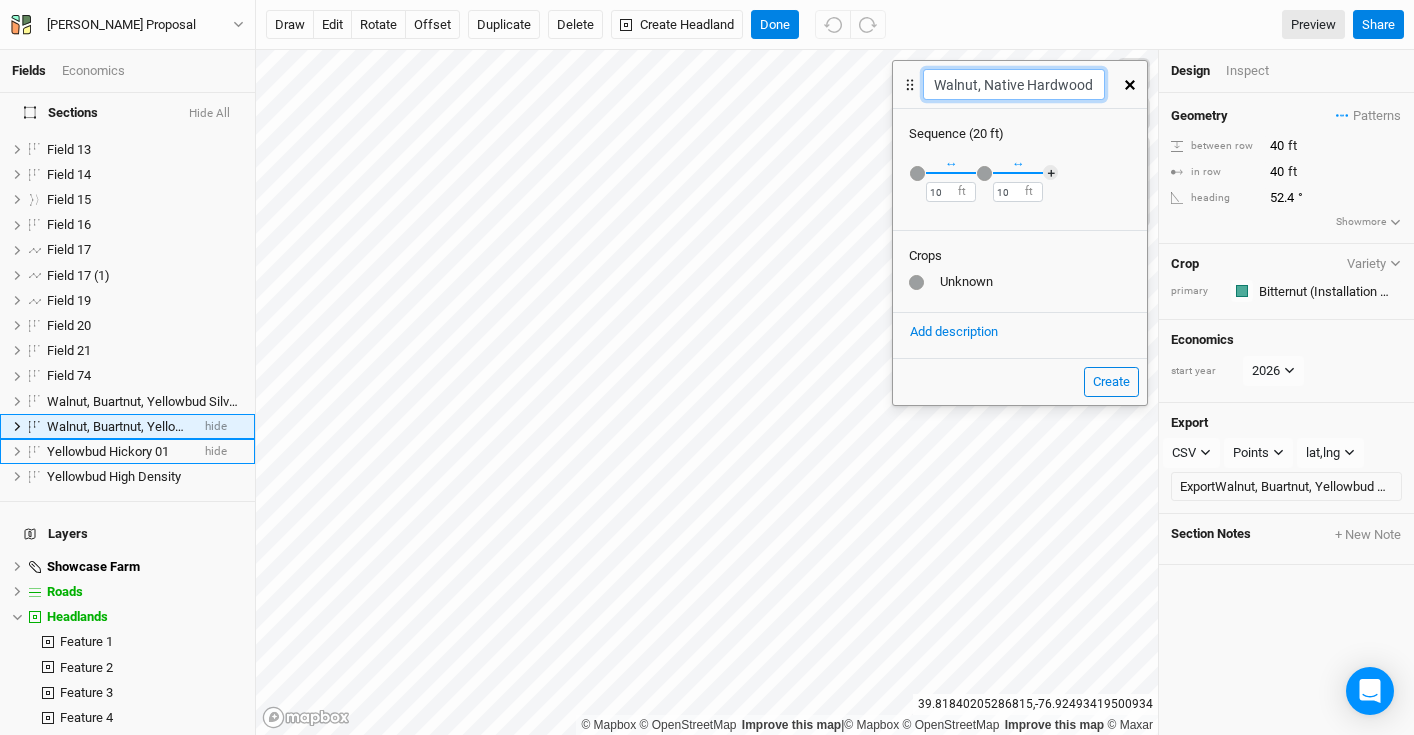 type on "Yellowbud, Walnut, Native Hardwood" 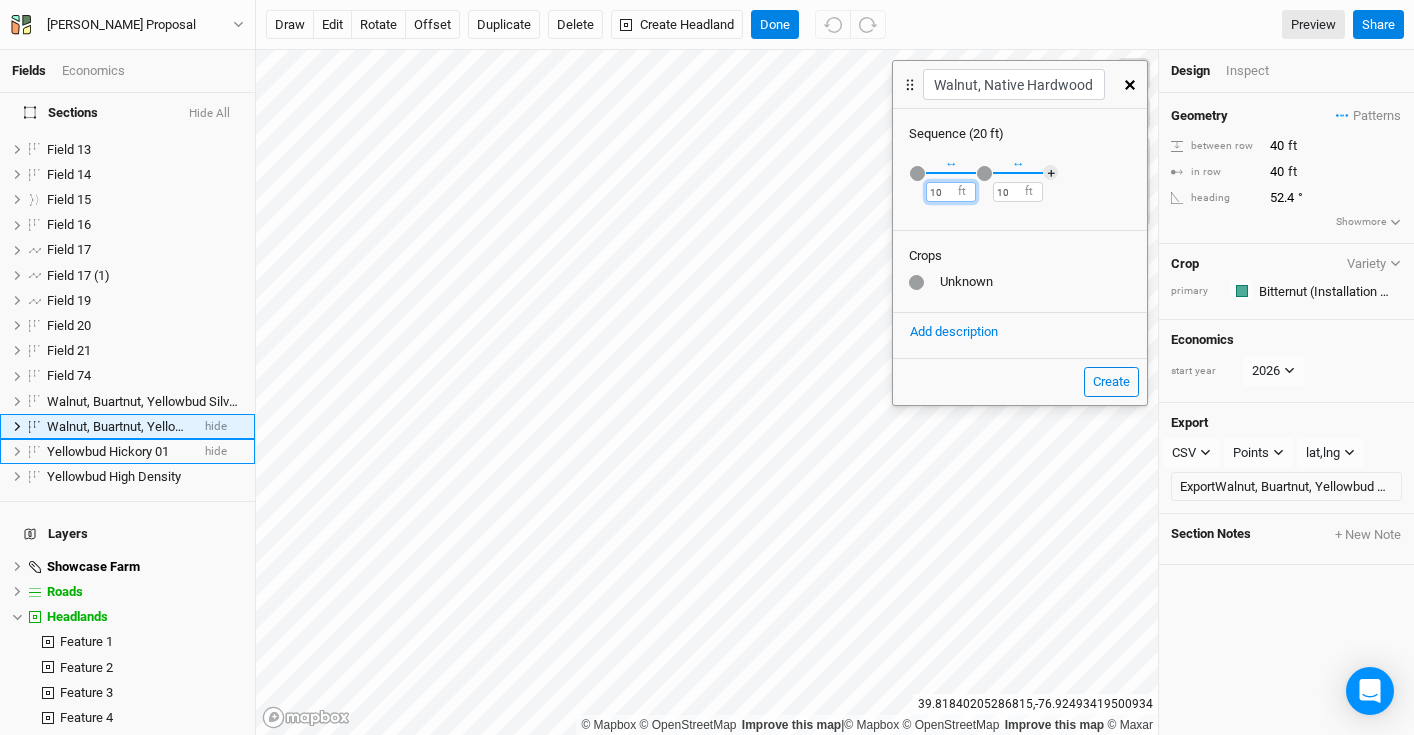 scroll, scrollTop: 0, scrollLeft: 0, axis: both 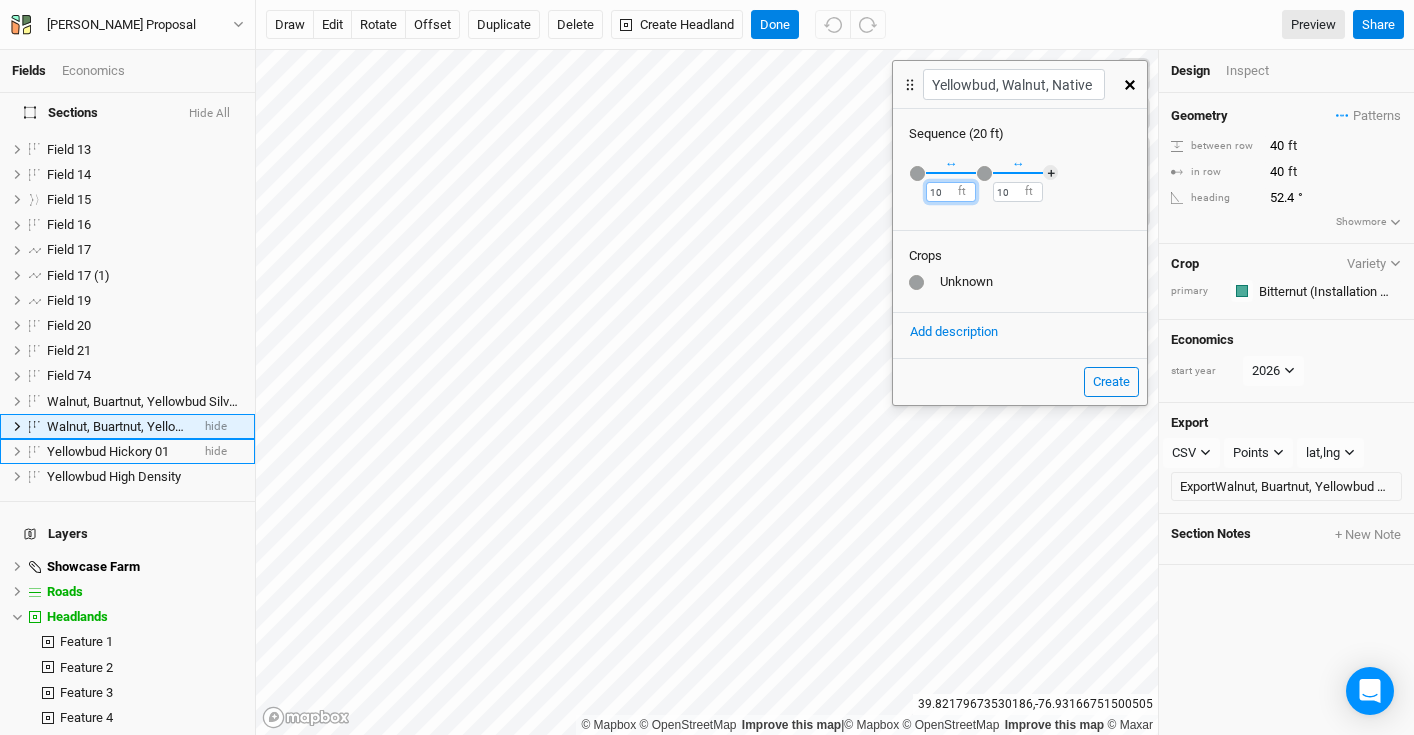 click on "Fields Economics Sections Hide All Black Locust / Riparian hide Black Locust Timber Field Buffers Headland Field hide Chestnut (Full Density) 01 hide Row  1 select rows with pattern Row  2 select rows with pattern Row  3 select rows with pattern Row  4 select rows with pattern Row  5 select rows with pattern Row  6 select rows with pattern Row  7 select rows with pattern Row  8 select rows with pattern Row  9 select rows with pattern Row  10 select rows with pattern Row  11 select rows with pattern Row  12 select rows with pattern Row  13 select rows with pattern Row  14 select rows with pattern Row  15 select rows with pattern Row  16 select rows with pattern Row  17 select rows with pattern Row  18 select rows with pattern Row  19 select rows with pattern Row  20 select rows with pattern Row  21 select rows with pattern Row  22 select rows with pattern Row  23 select rows with pattern Row  24 select rows with pattern Row  25 select rows with pattern Row  26 select rows with pattern Row  27 Row  28 Row  29" at bounding box center (707, 367) 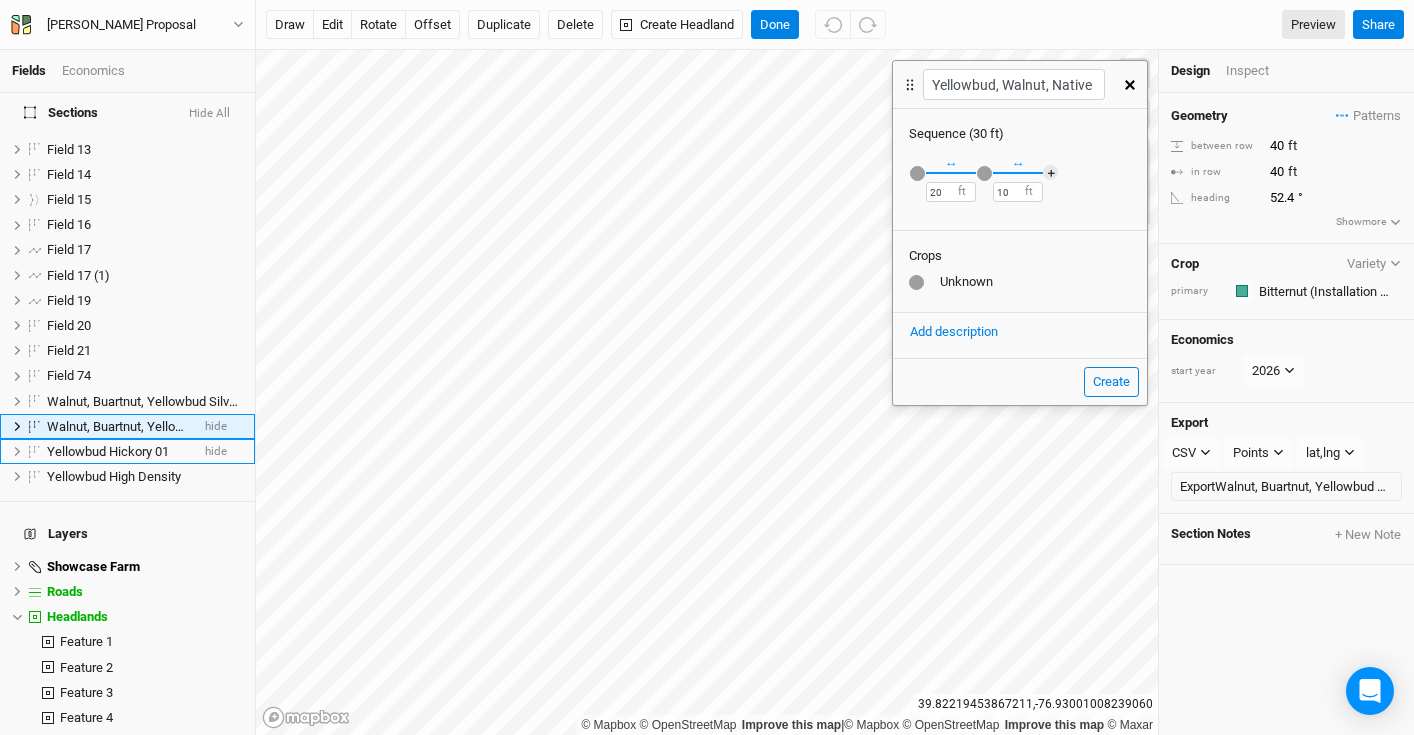 click at bounding box center [917, 173] 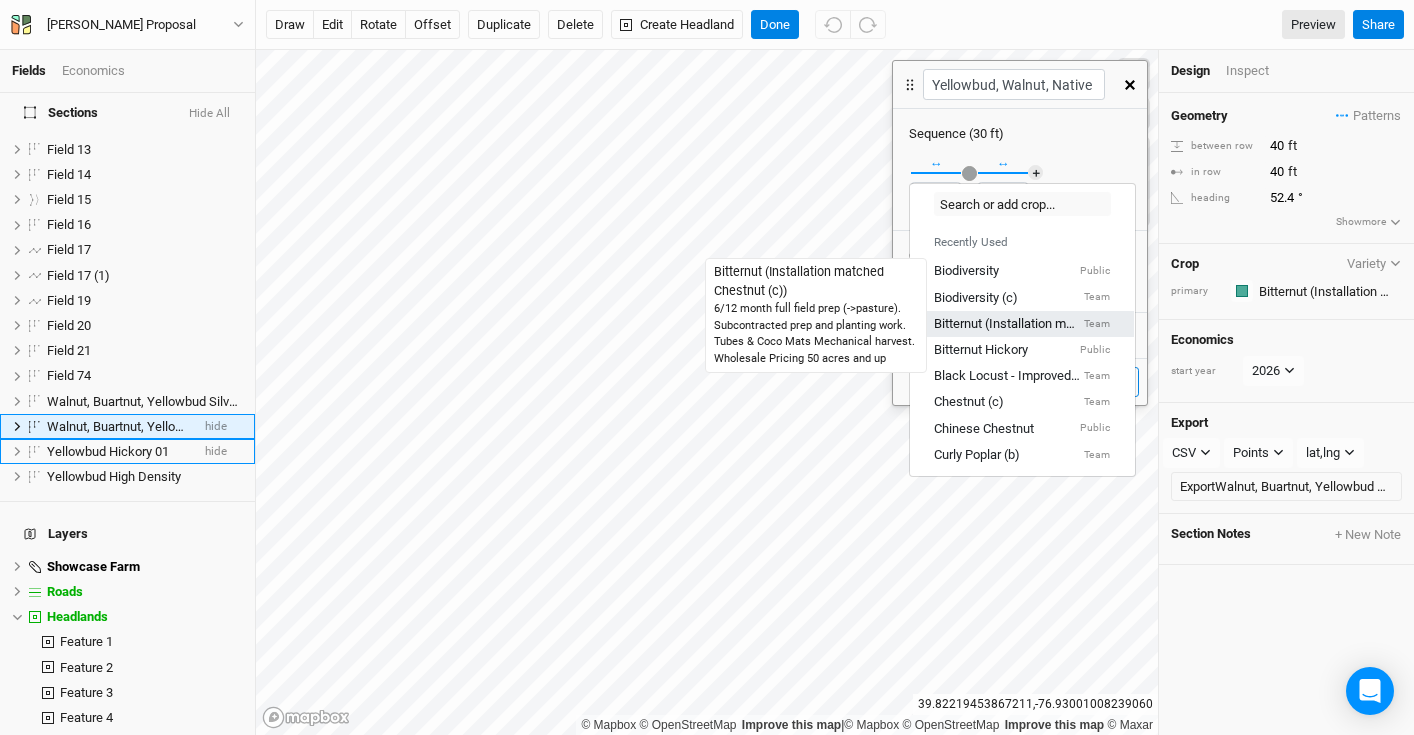 click on "Bitternut (Installation matched Chestnut (c))" at bounding box center [1007, 324] 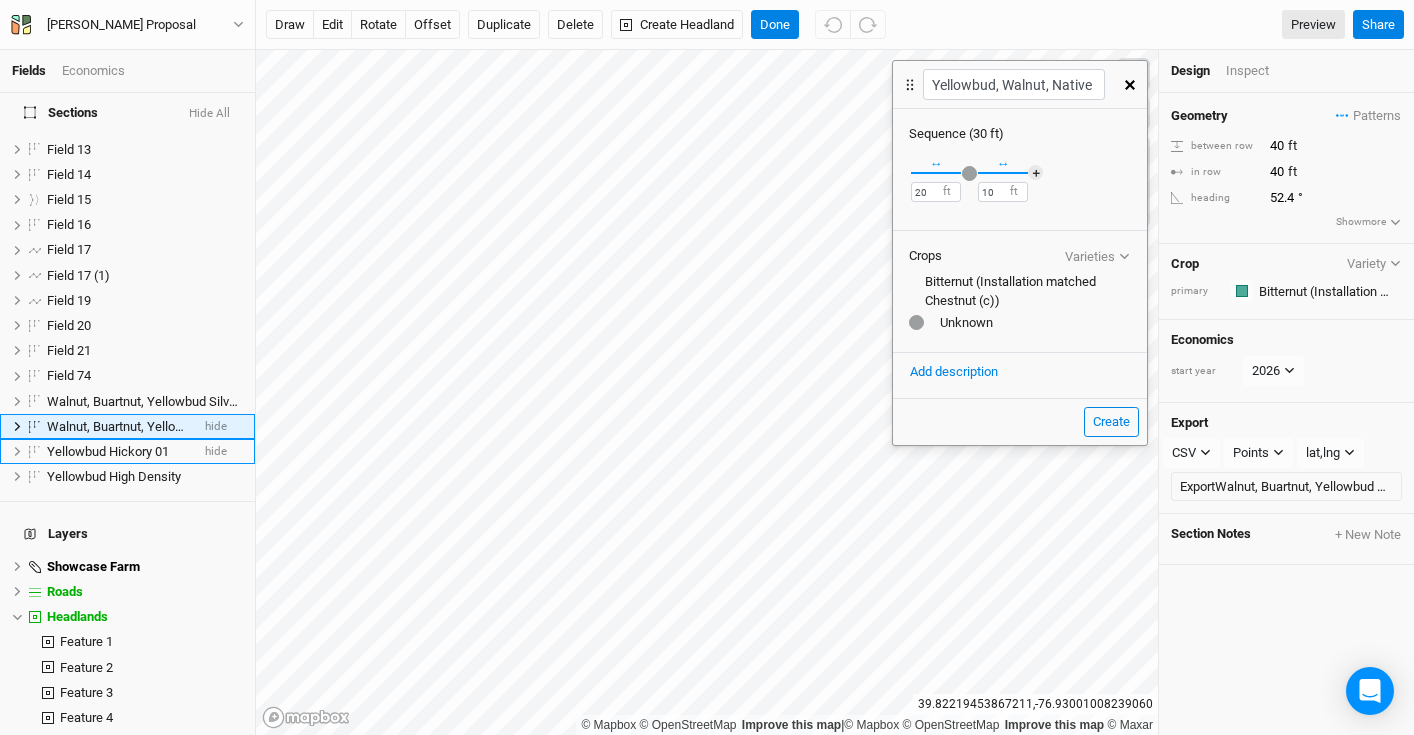 click at bounding box center (969, 173) 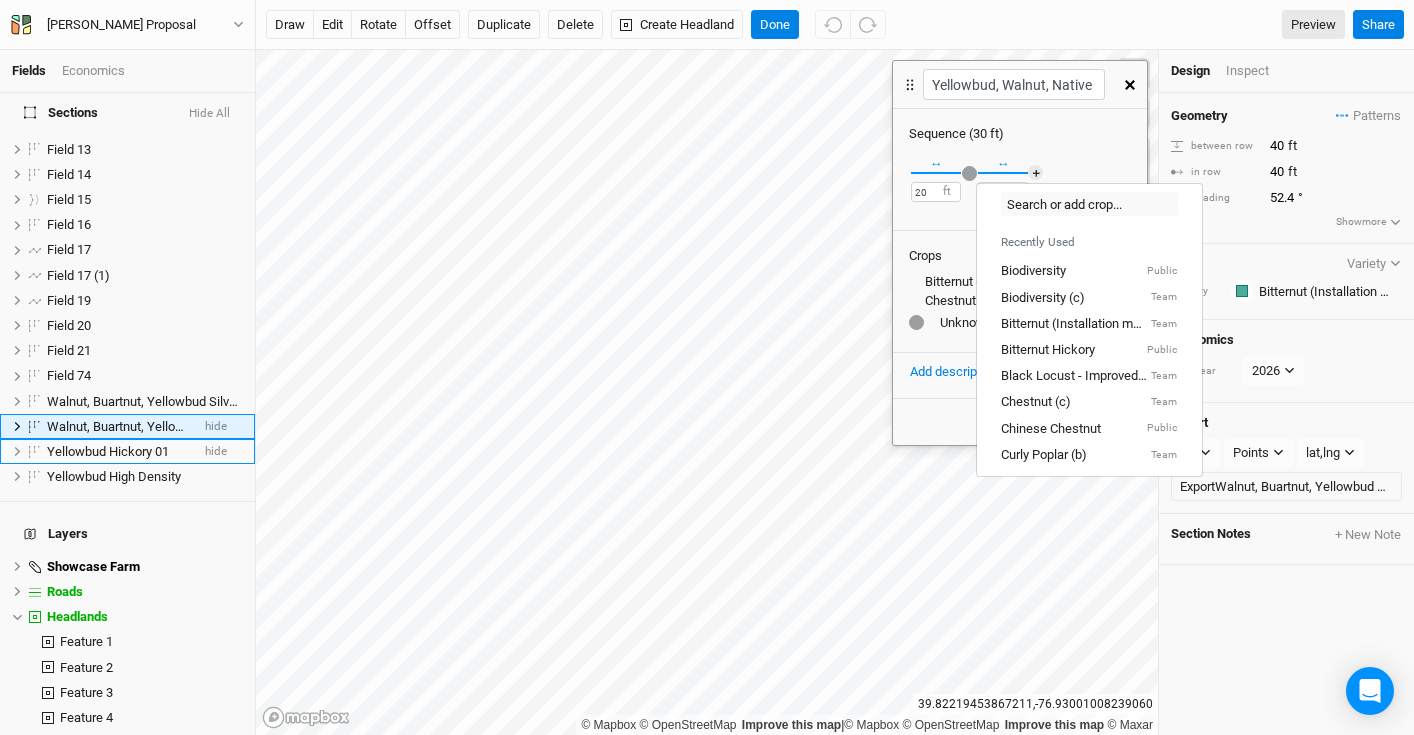 click on "Recently Used Biodiversity Public Biodiversity (c) Team Bitternut (Installation matched Chestnut (c))  Team Bitternut Hickory Public Black Locust - Improved (b) Team Chestnut (c) Team Chinese Chestnut Public Curly Poplar (b) Team Food Forest: Tree Team Peach (Semi-dwarf) Public Traditional Riparian Public Tree Fruit Vegetables (no econ) Public Propagate Design Templates Austree Willow (Successional) Biodiversity (Transplanter Installation)  Biodiversity (a) Biodiversity (b) Biodiversity (d) Biodiversity (e) Black Locust (Small Scale, Fenceposts Only) Black Locust - Improved (a) Black Locust - Improved (a; no tubes) Black Locust - Improved (c) Black Walnut (e) Chestnut (Small Scale) Chestnut (a) Chestnut (b) Chestnut (d) Curly Poplar (a) Elderberries (Small Scale) Elderberry (not up to date) European Hazelnut (a) European Hazelnut (b) European Hazelnut (c) European Hazelnut (c) (no thinning 20*20) European Hazelnut (d) Food Forest: Herbaceous Food Forest: Shrub NFWF Hardwood (e) Riparian (a) Riparian (b) Pecan" at bounding box center (1020, 184) 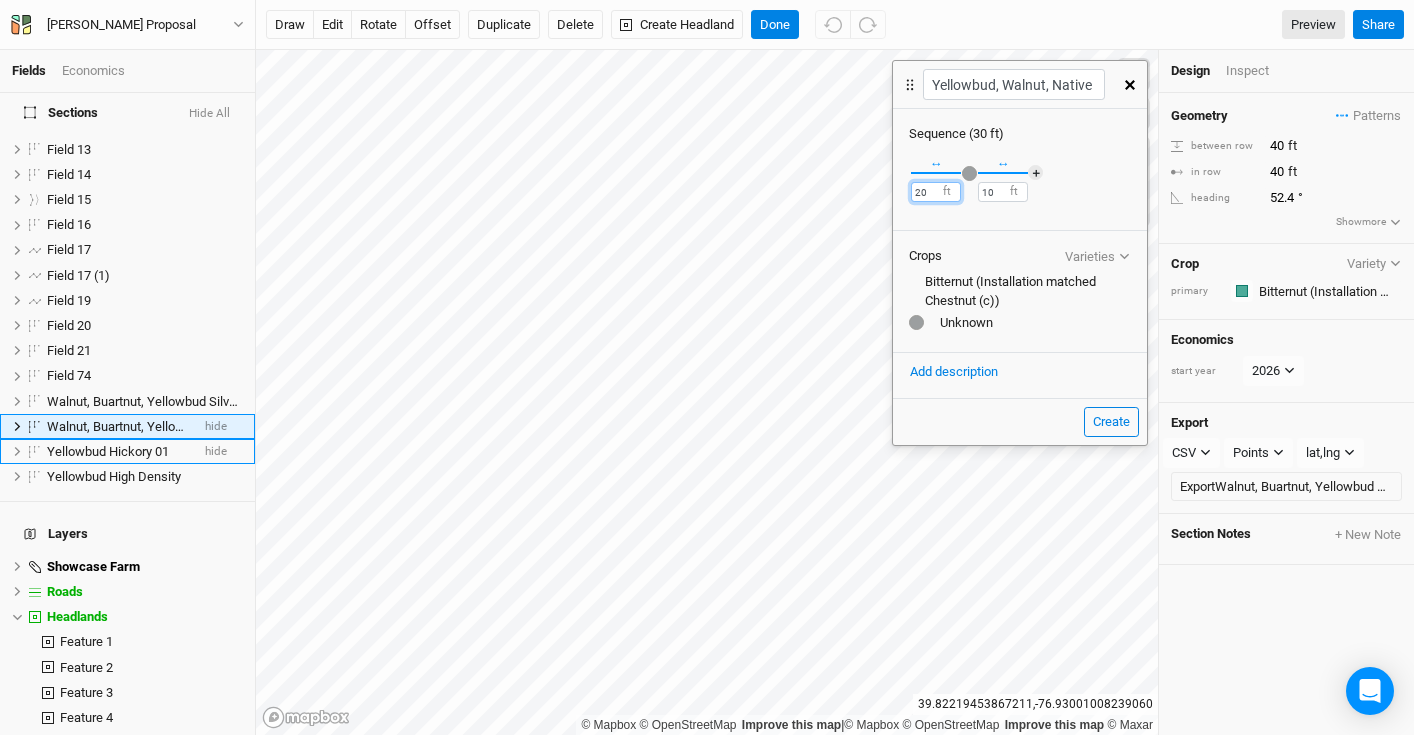 click on "20" at bounding box center [936, 192] 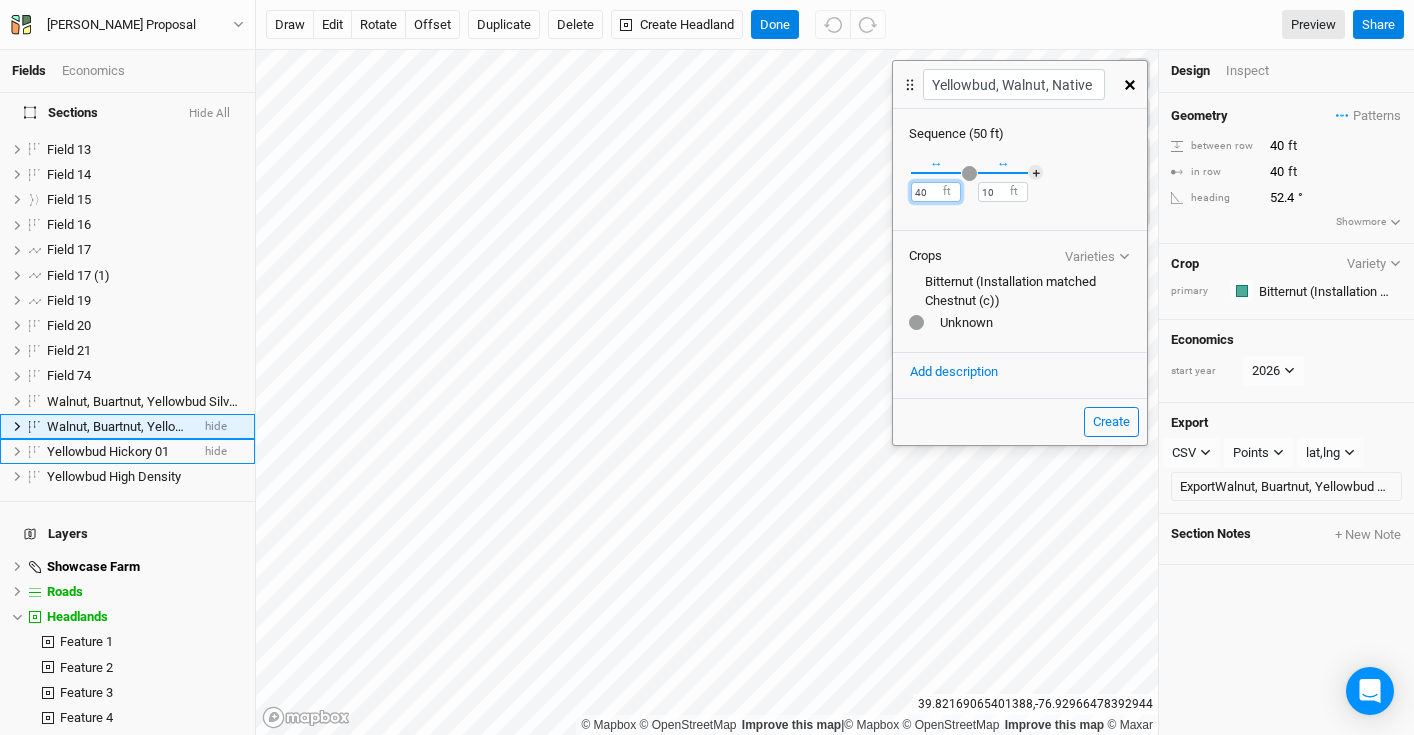 type on "40" 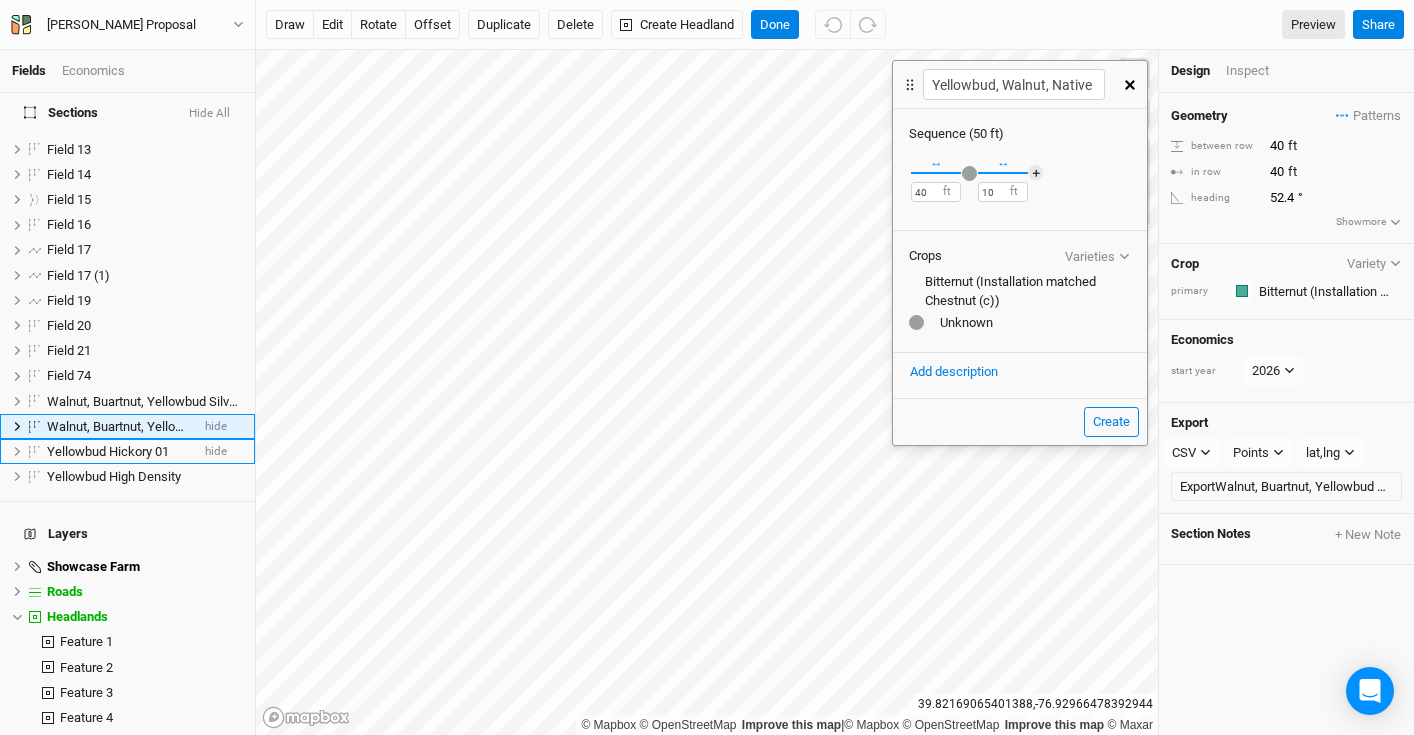 click at bounding box center [969, 173] 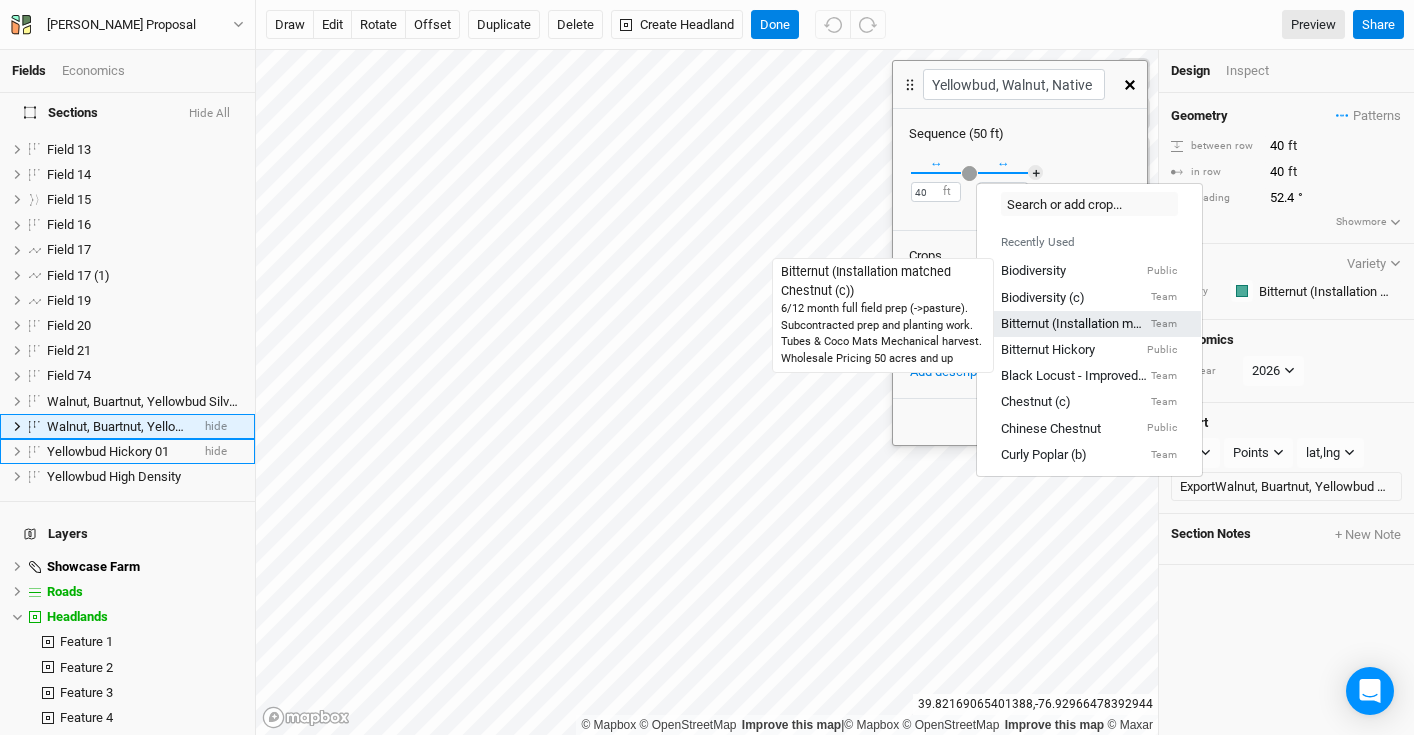 click on "Bitternut (Installation matched Chestnut (c))" at bounding box center (1074, 324) 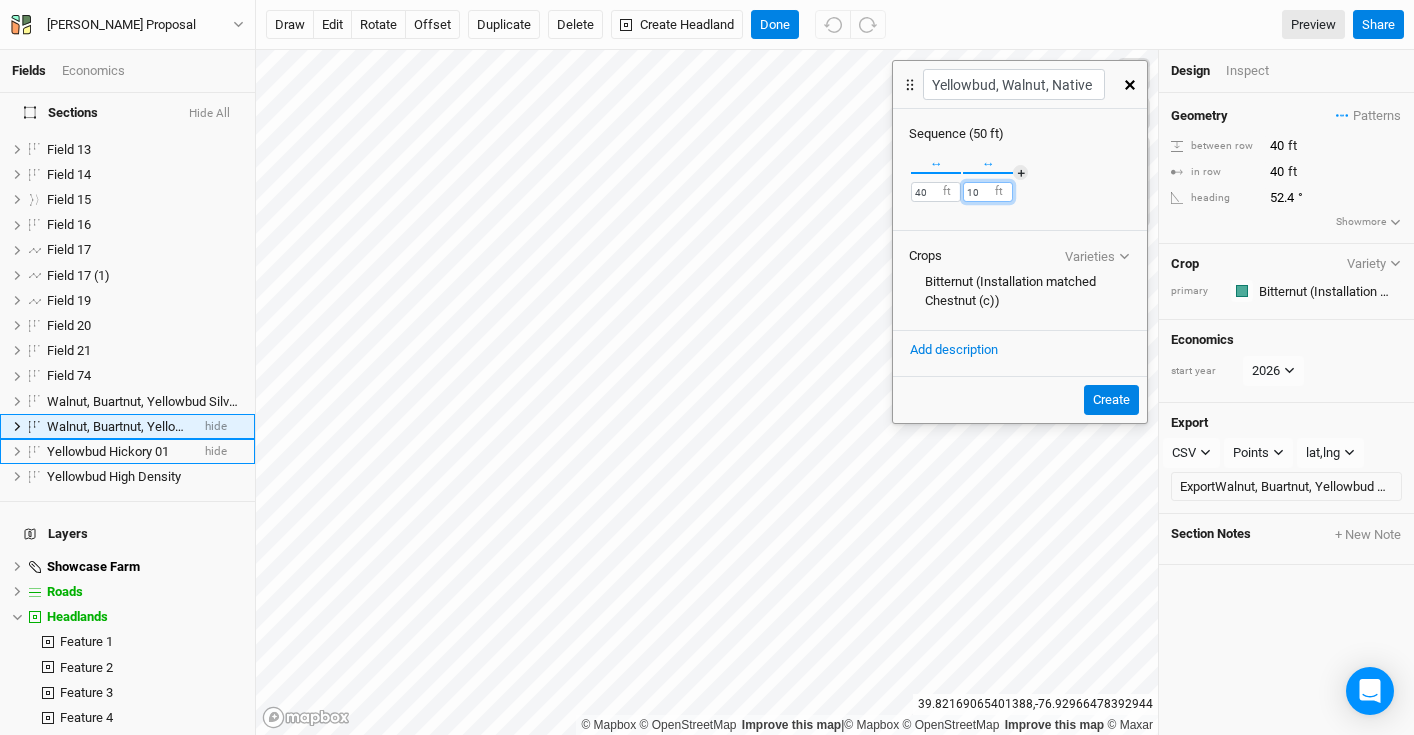 drag, startPoint x: 1013, startPoint y: 190, endPoint x: 945, endPoint y: 181, distance: 68.593 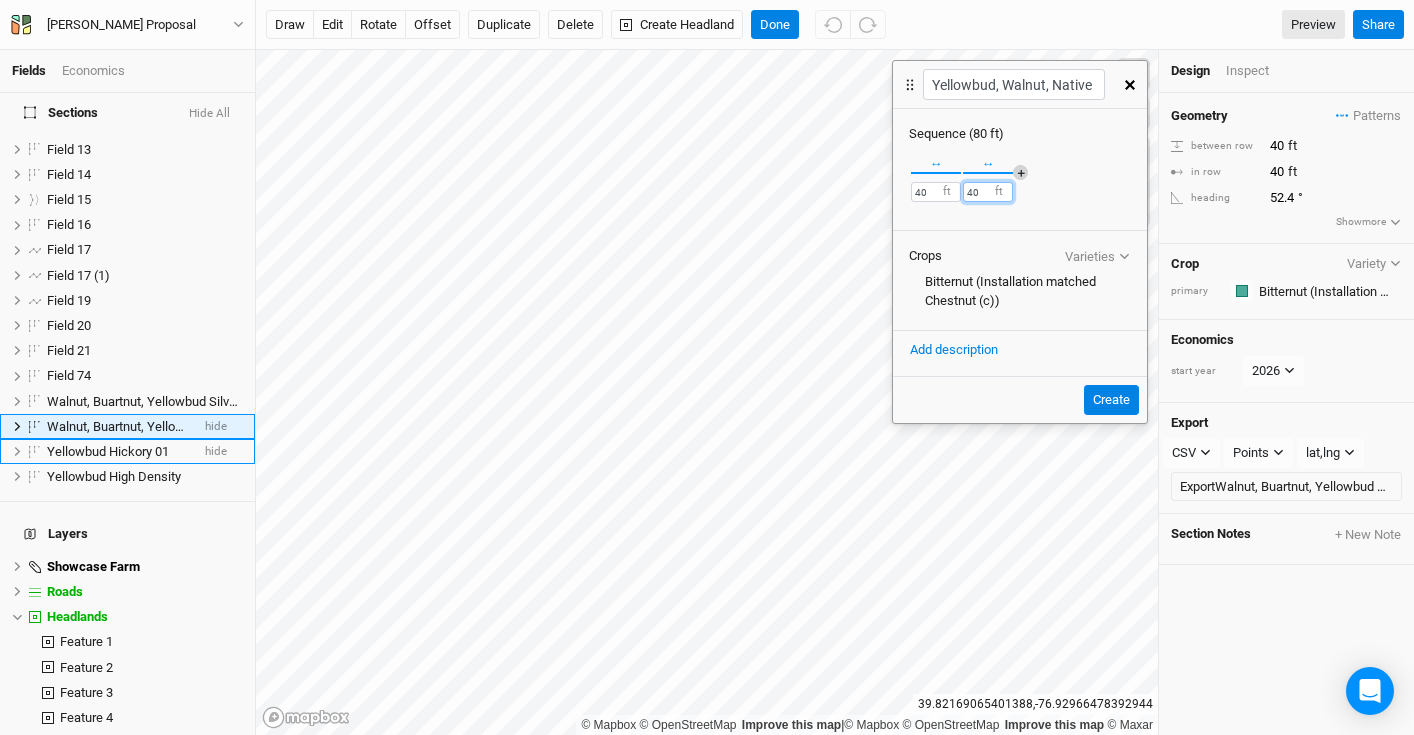 type on "40" 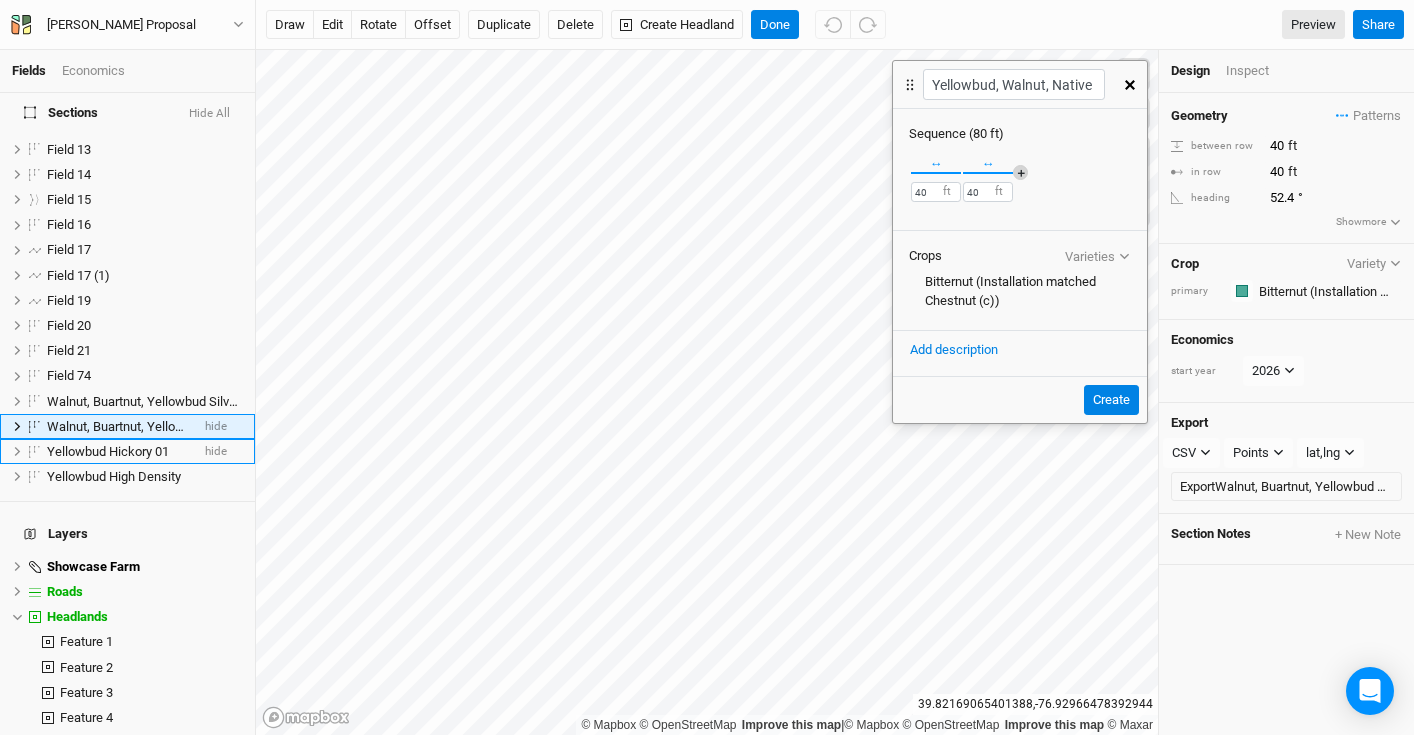 click on "＋" at bounding box center (1020, 172) 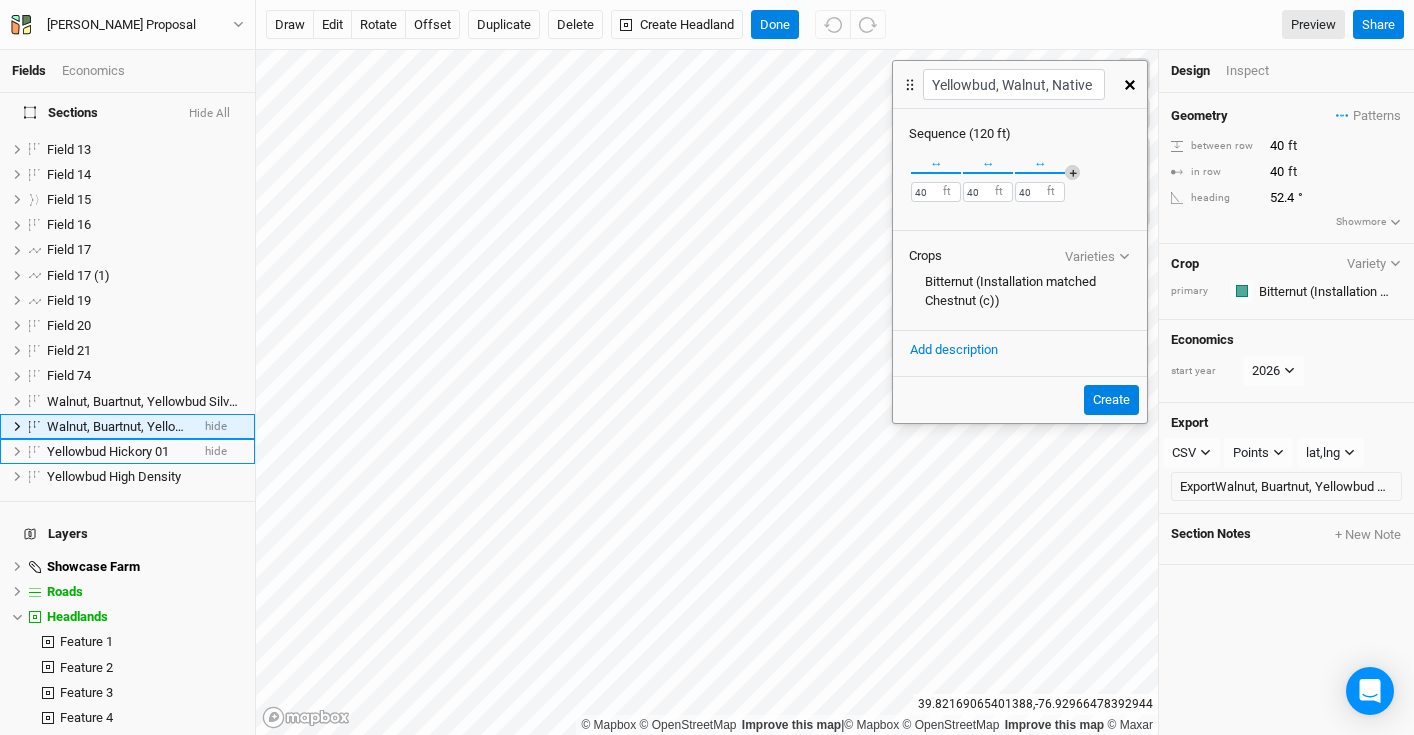 click on "＋" at bounding box center [1072, 172] 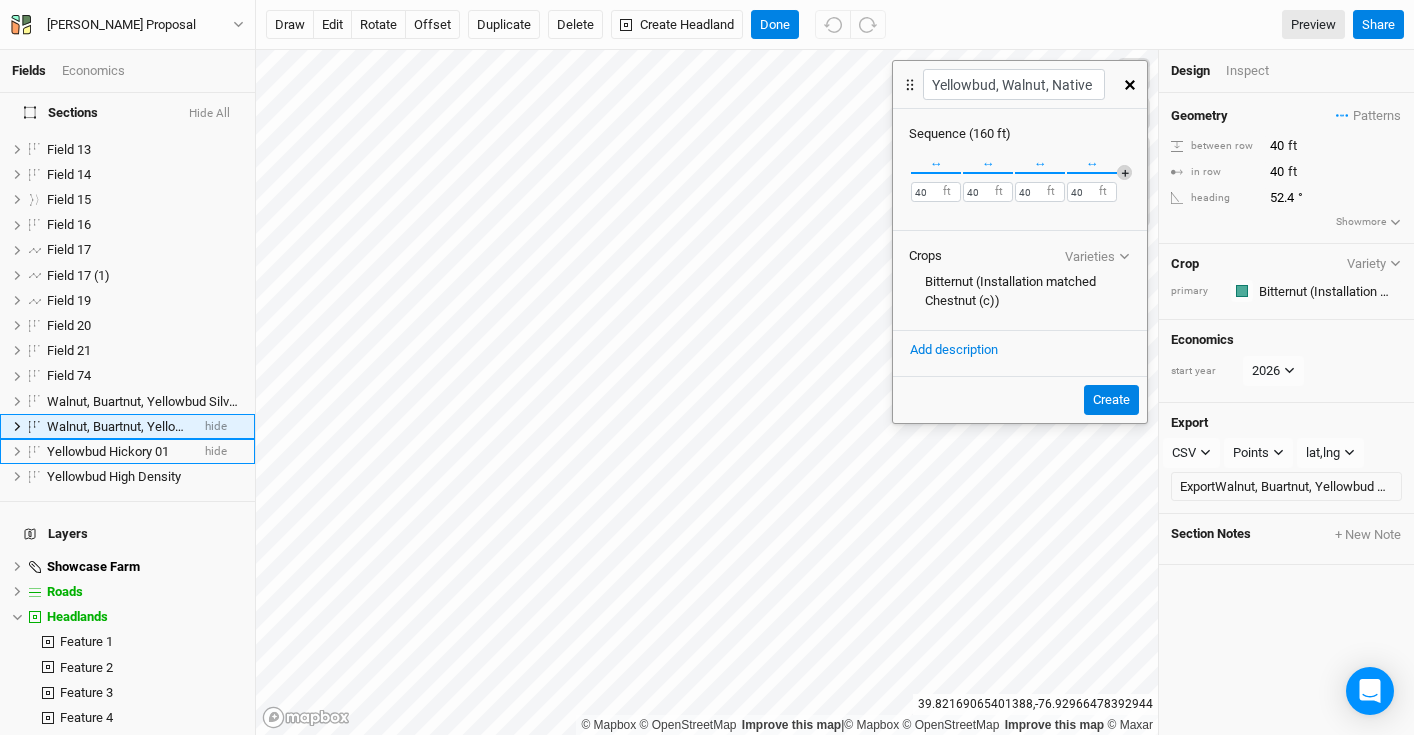 scroll, scrollTop: 0, scrollLeft: 60, axis: horizontal 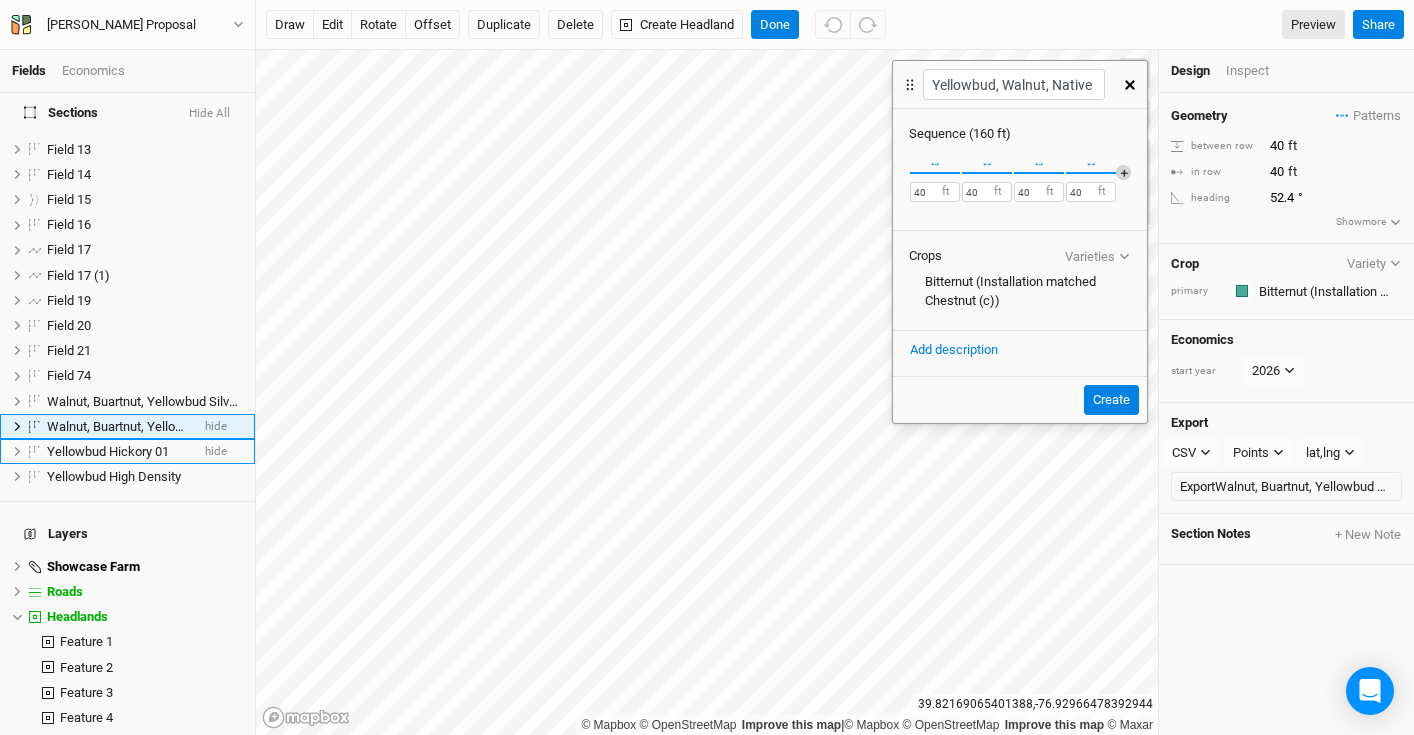 click on "＋" at bounding box center [1123, 172] 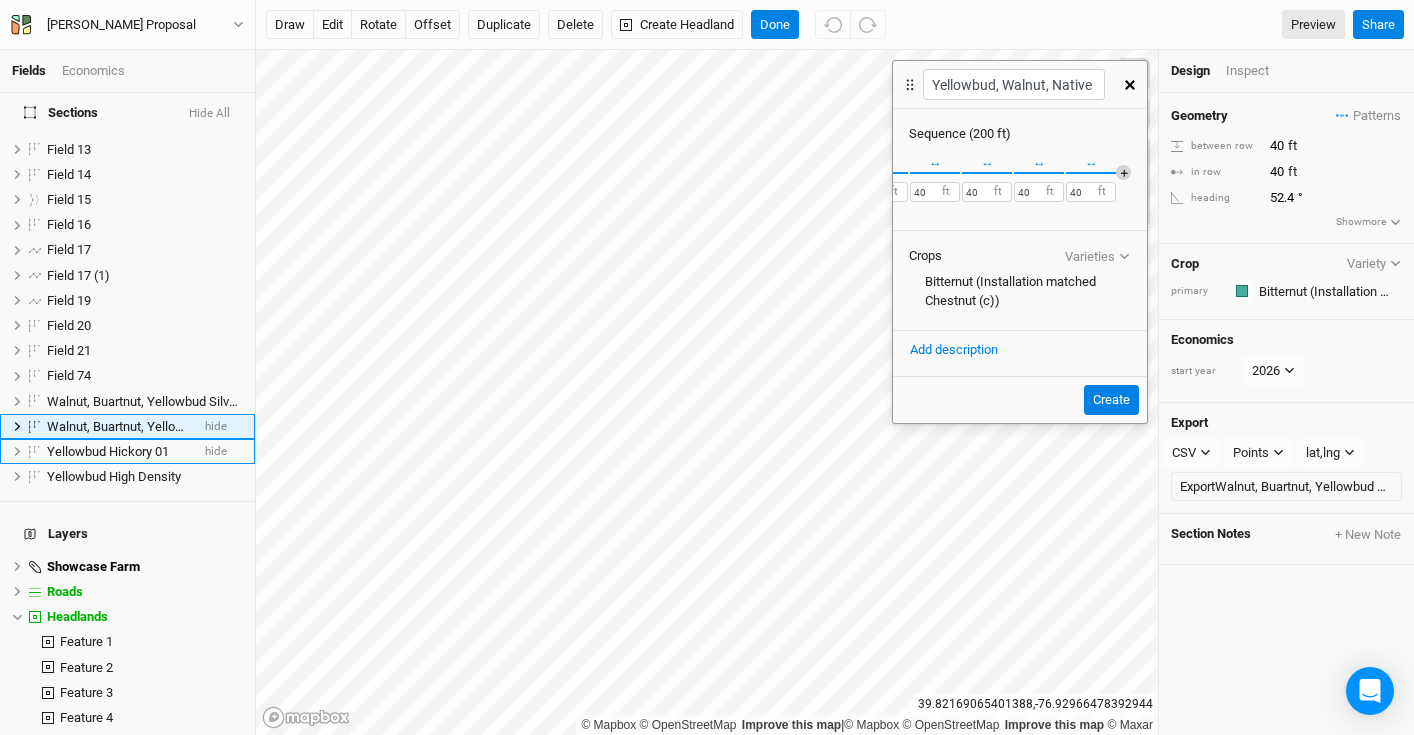 scroll, scrollTop: 0, scrollLeft: 127, axis: horizontal 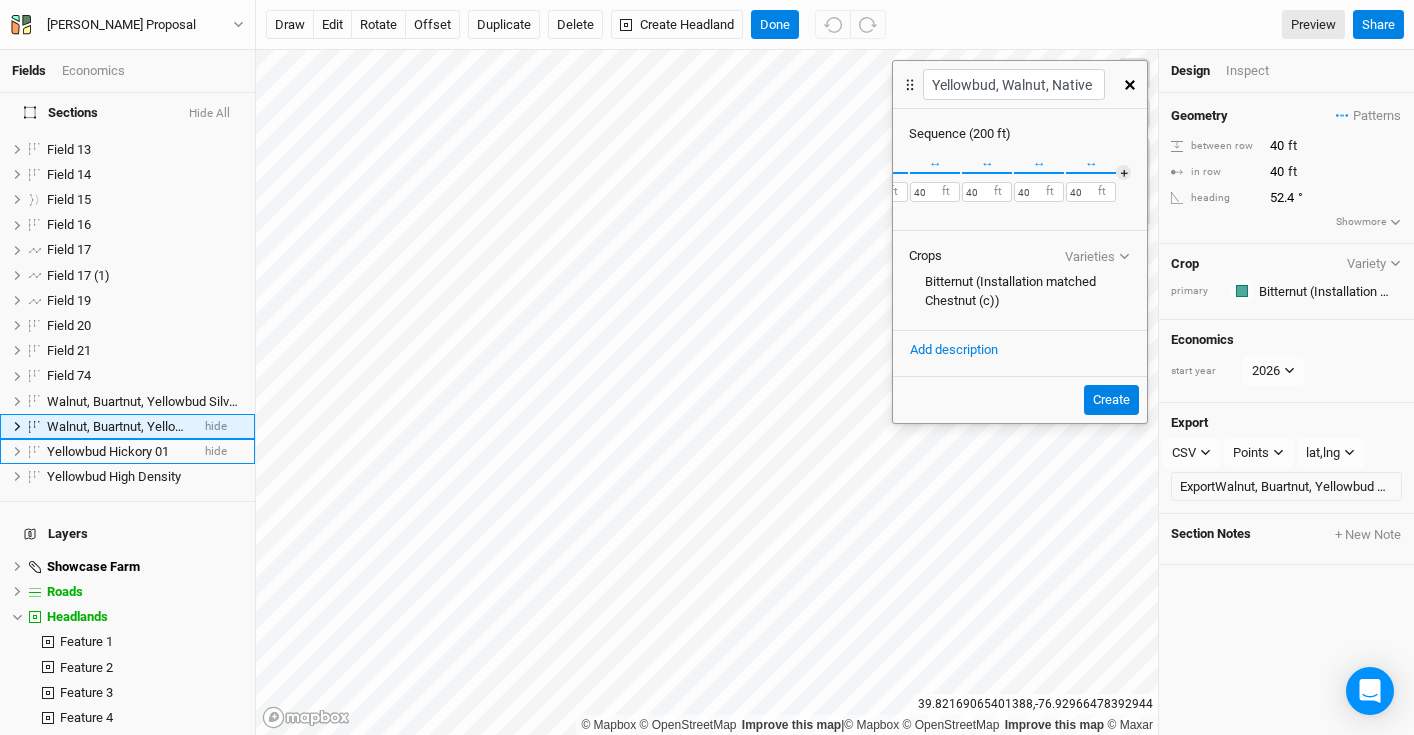 click at bounding box center (1065, 173) 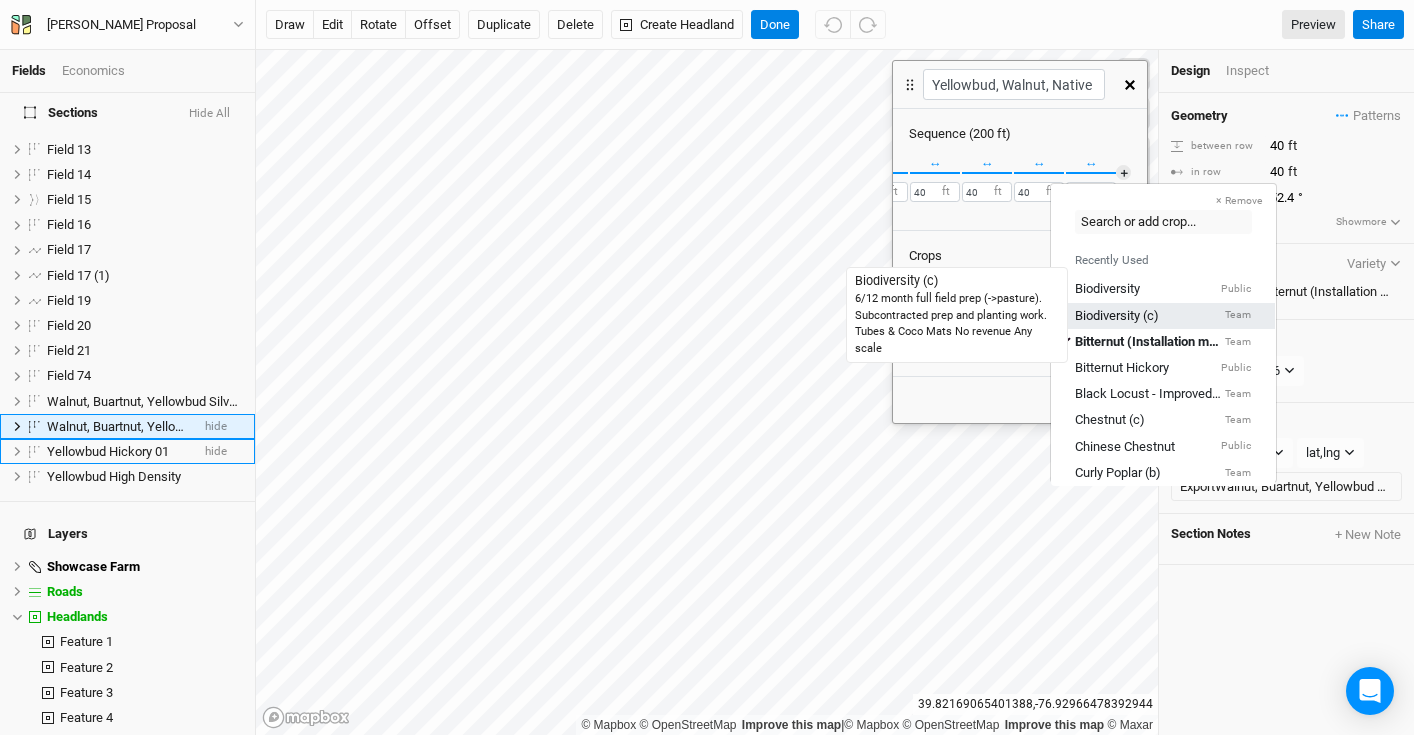 click on "Biodiversity (c)" at bounding box center [1117, 315] 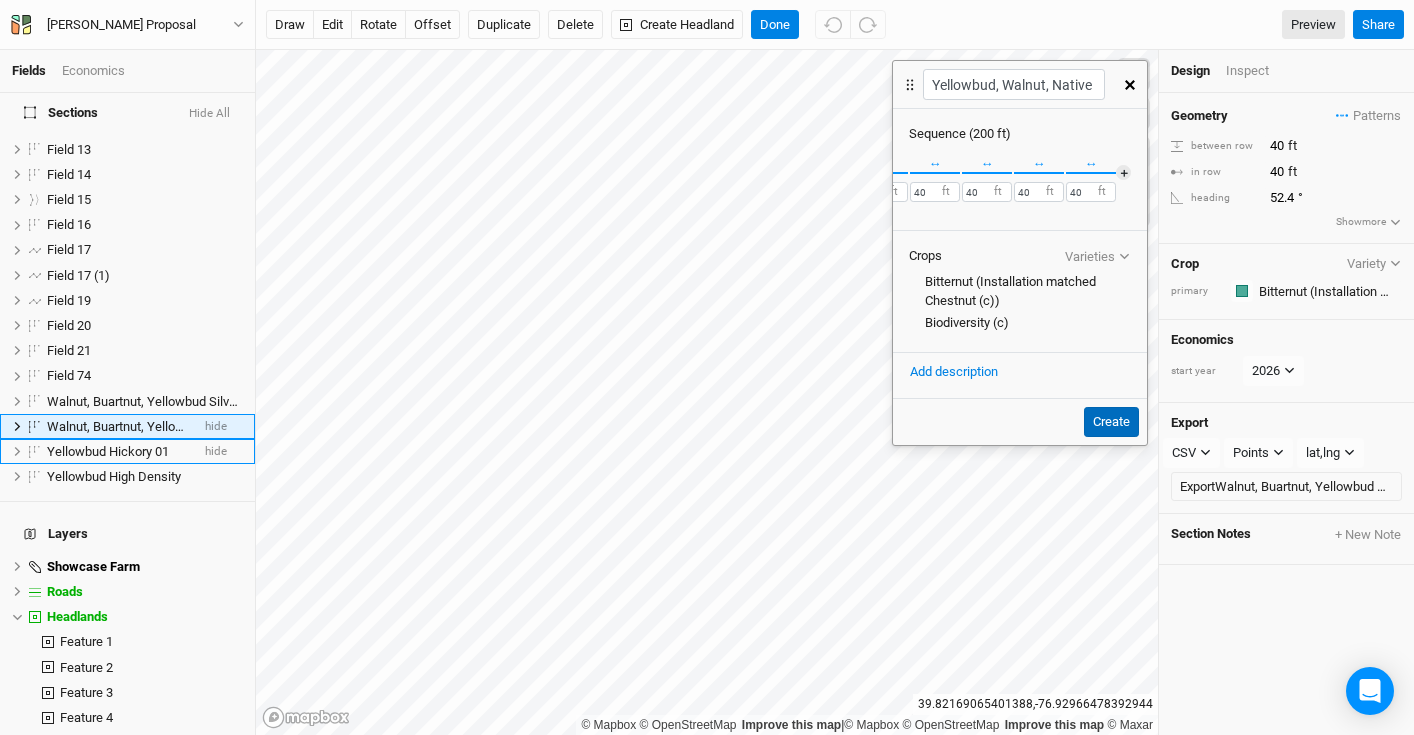 click on "Create" at bounding box center [1111, 422] 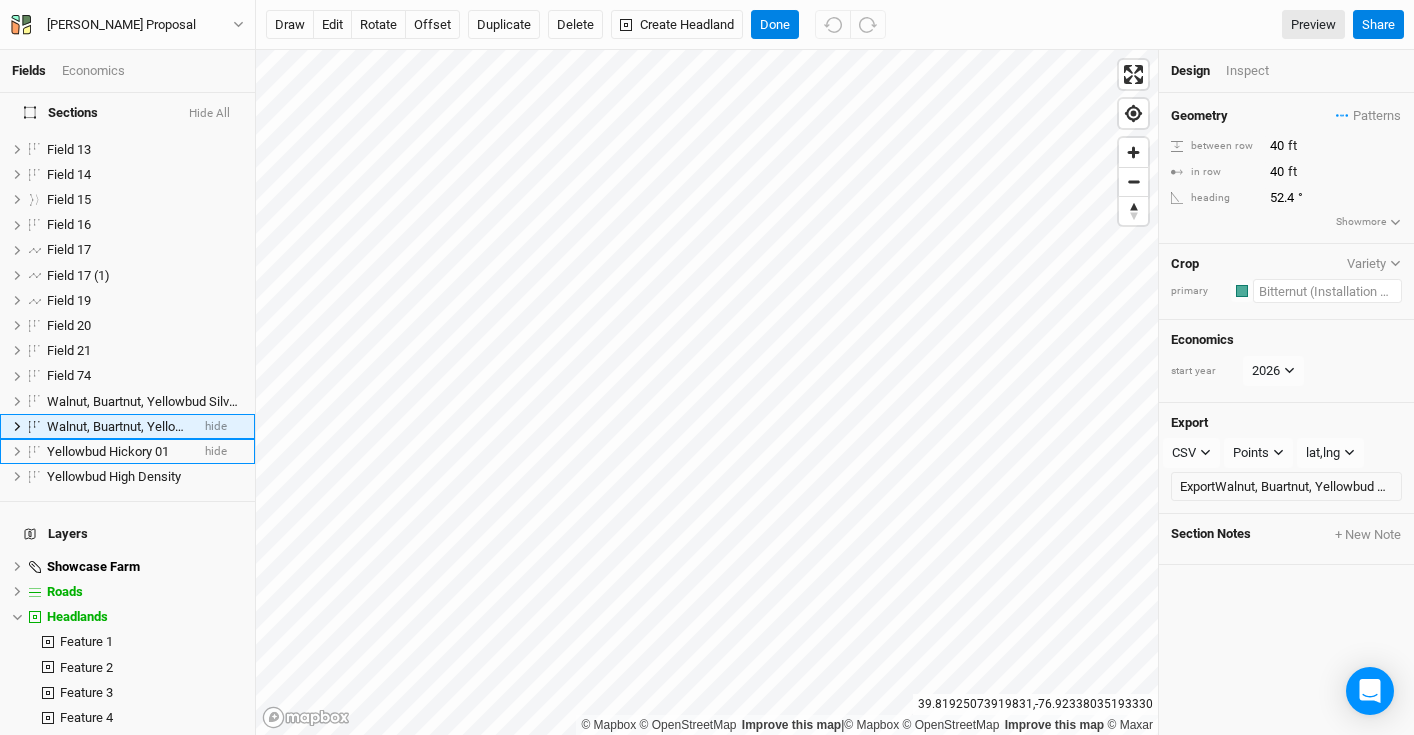 click at bounding box center (1327, 291) 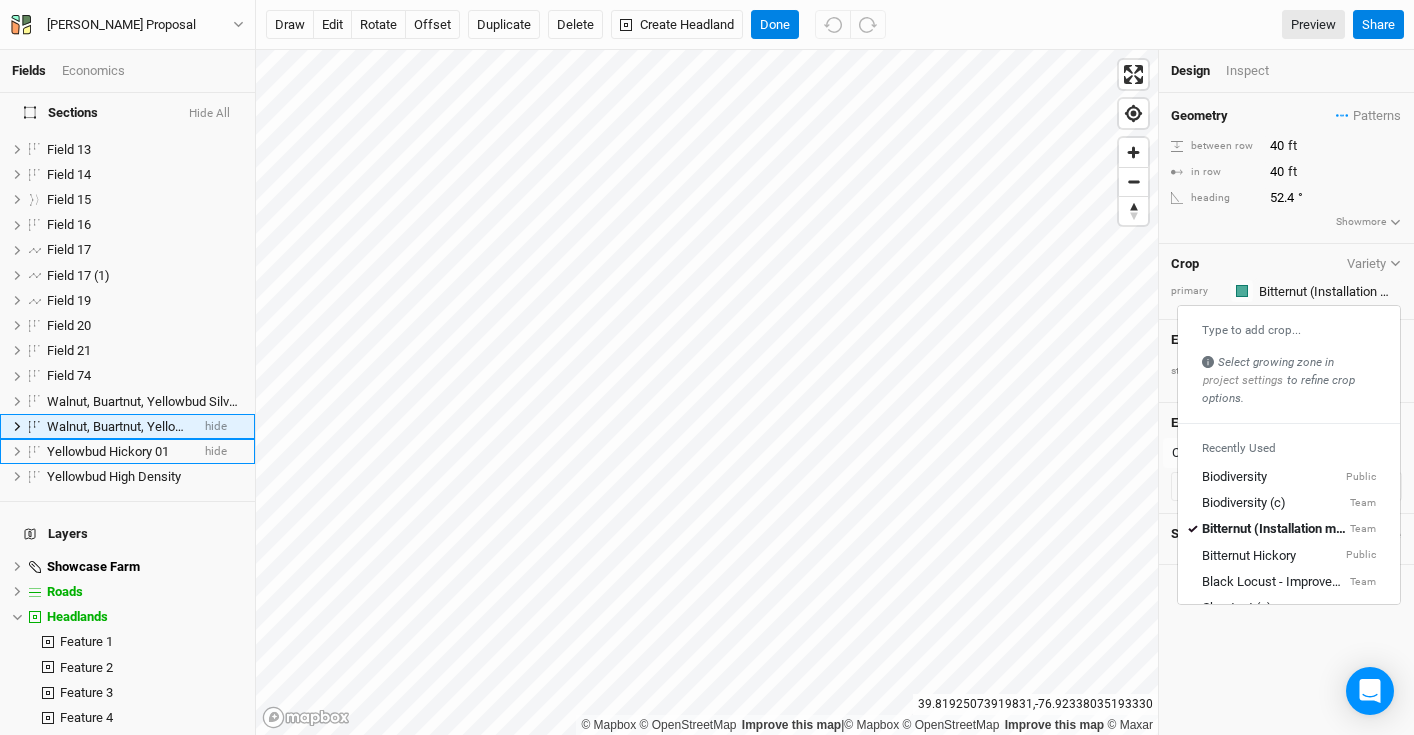 click on "Geometry  Patterns Chestnut / Native Hardwood view Chestnut Native Hardwood view Yellowbud, Walnut, Native Hardwood view ＋ New in-row pattern between row 40 ft in row 40 ft heading 52.4 ° Show  more" at bounding box center (1286, 168) 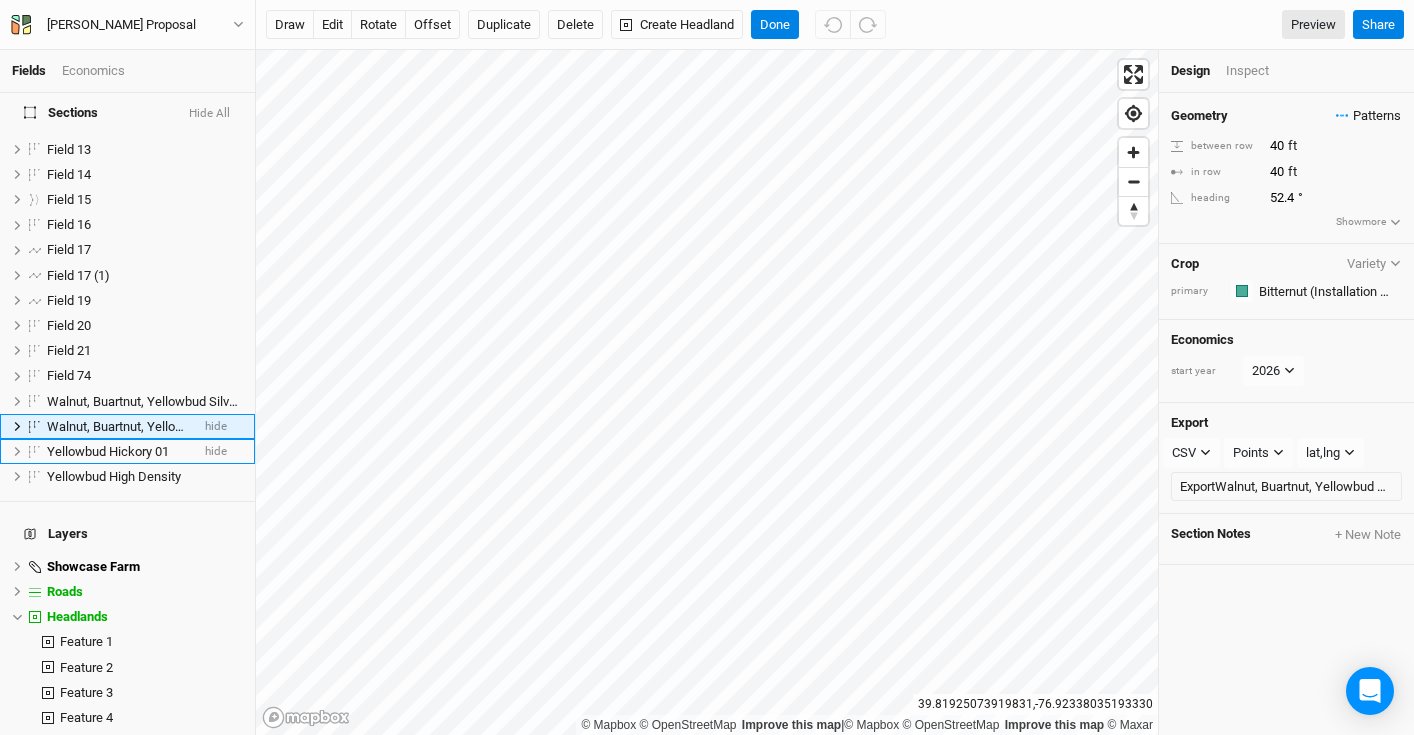 click on "Patterns" at bounding box center (1368, 116) 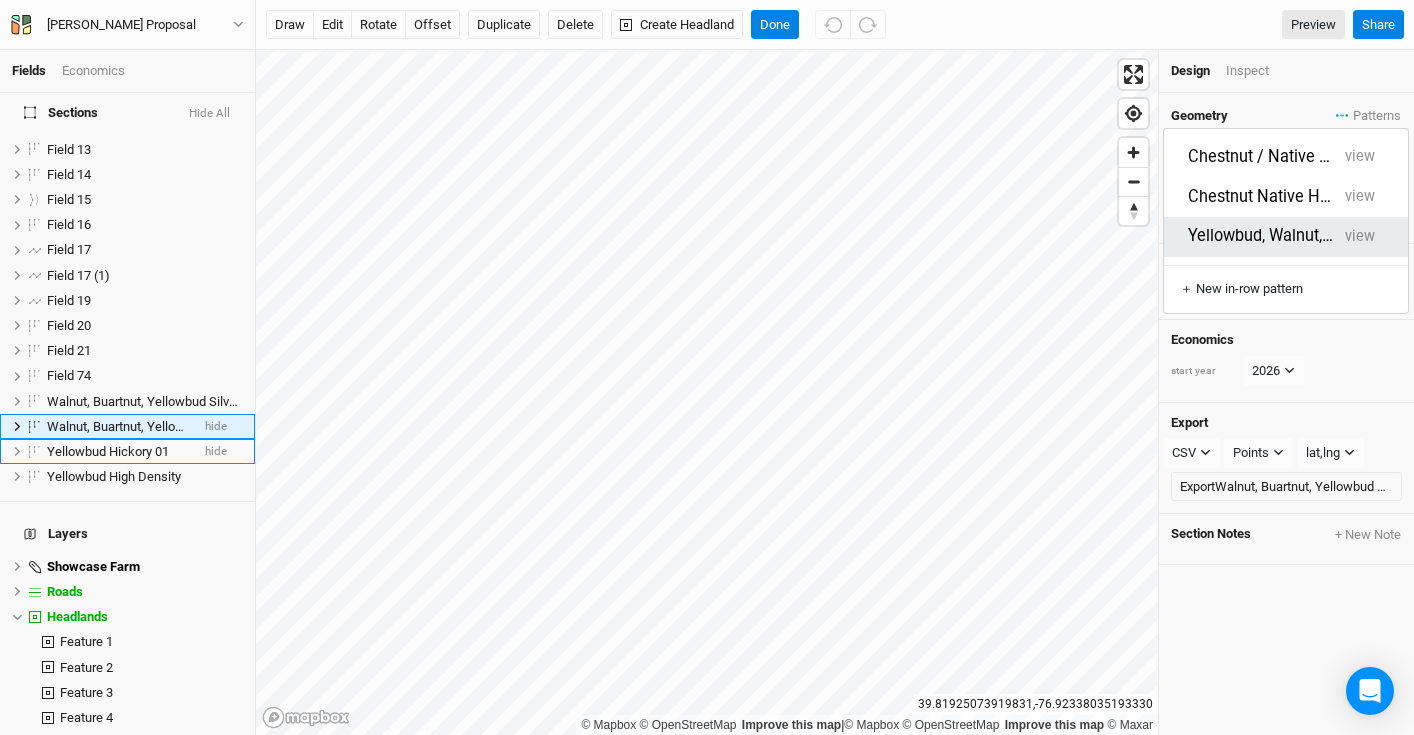 click on "Yellowbud, Walnut, Native Hardwood" at bounding box center [1262, 236] 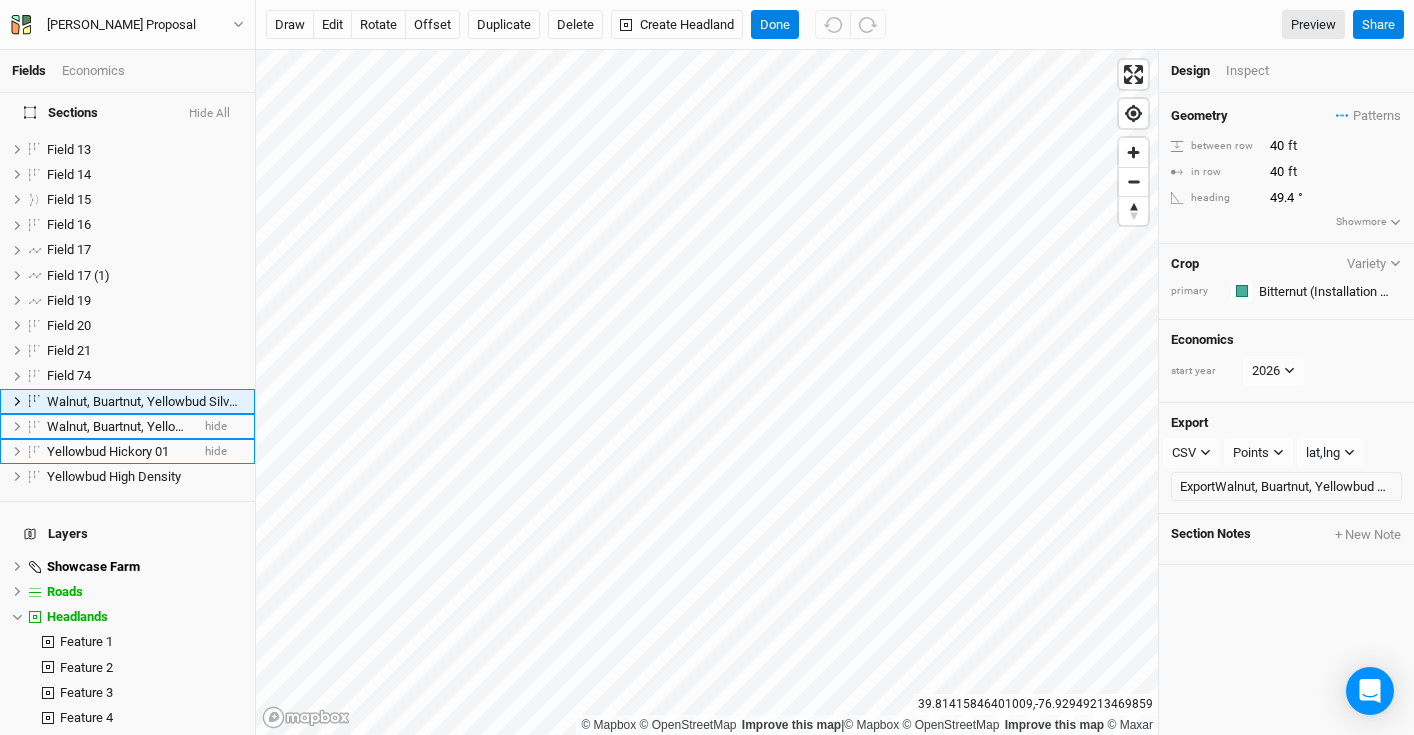 scroll, scrollTop: 3081, scrollLeft: 0, axis: vertical 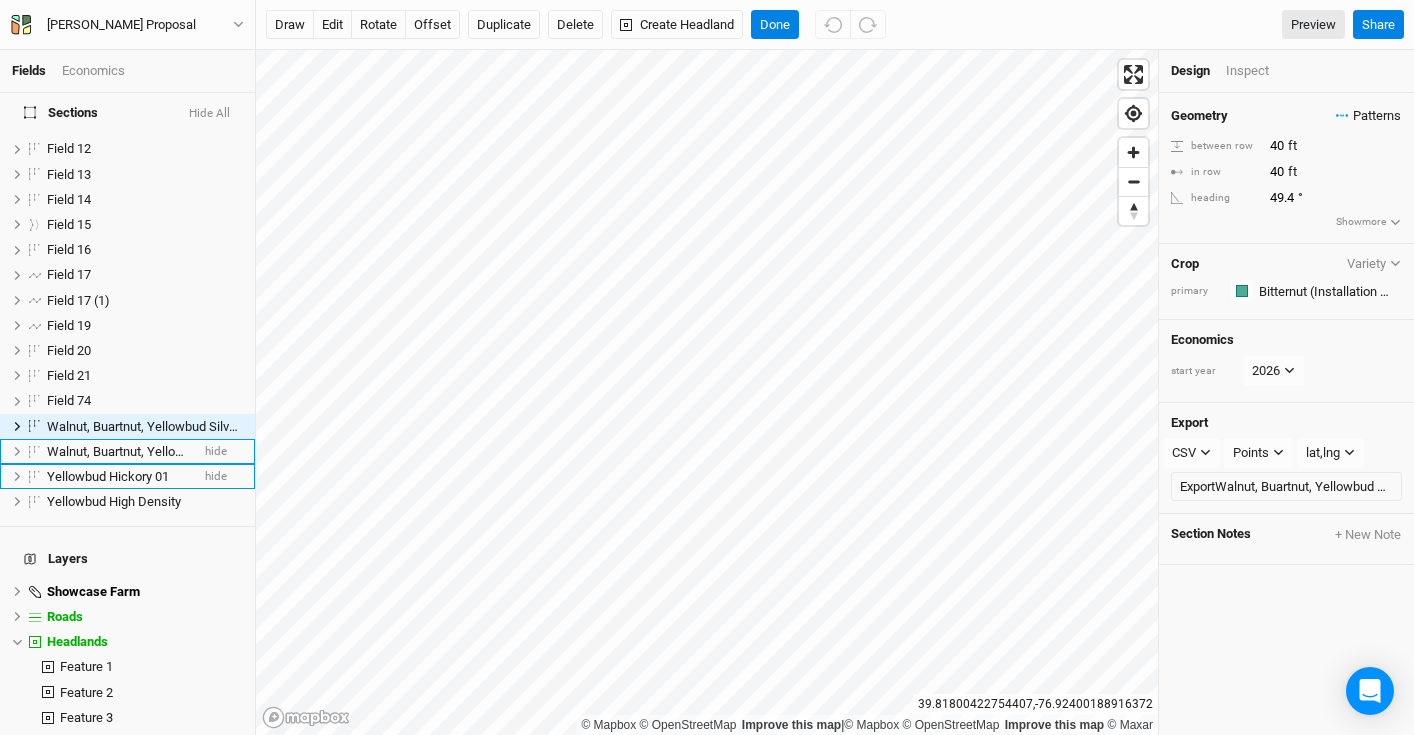 click on "Patterns" at bounding box center (1368, 116) 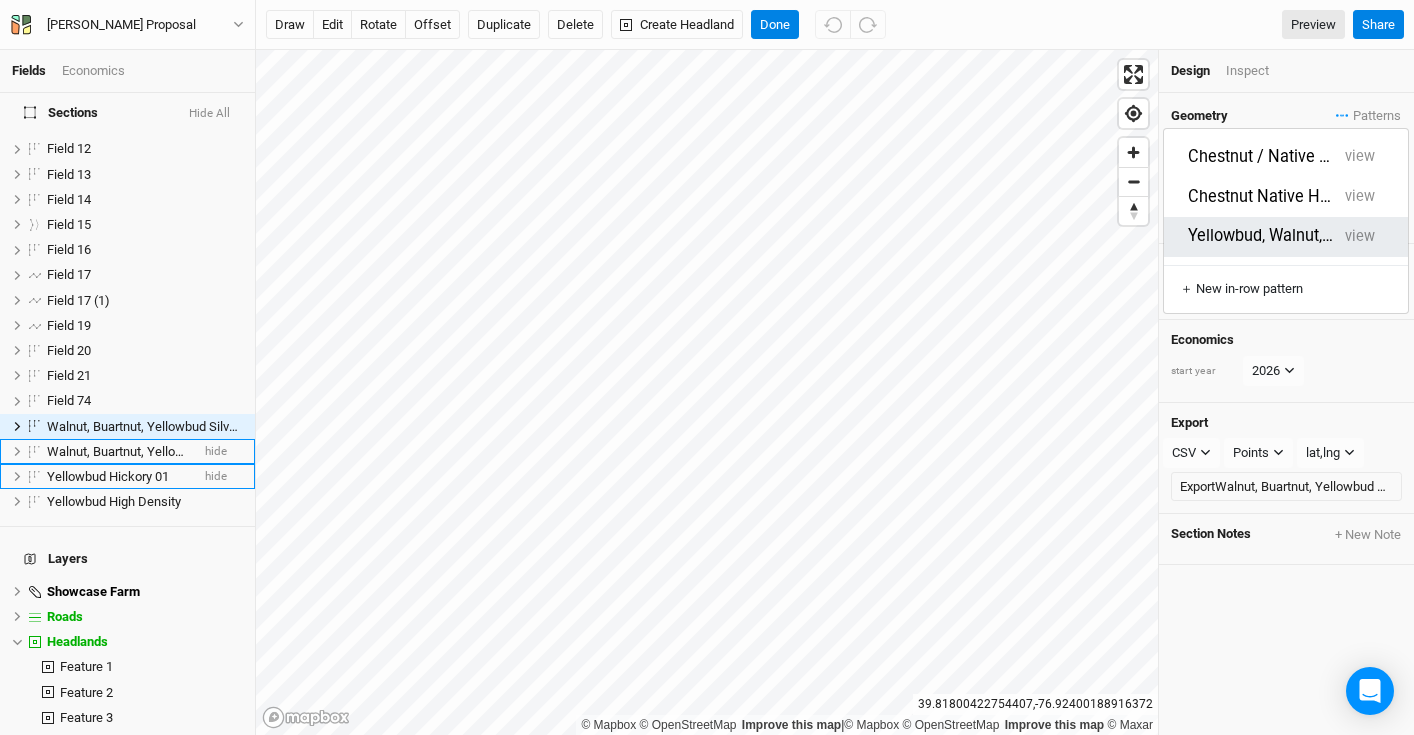 click on "Yellowbud, Walnut, Native Hardwood" at bounding box center (1262, 236) 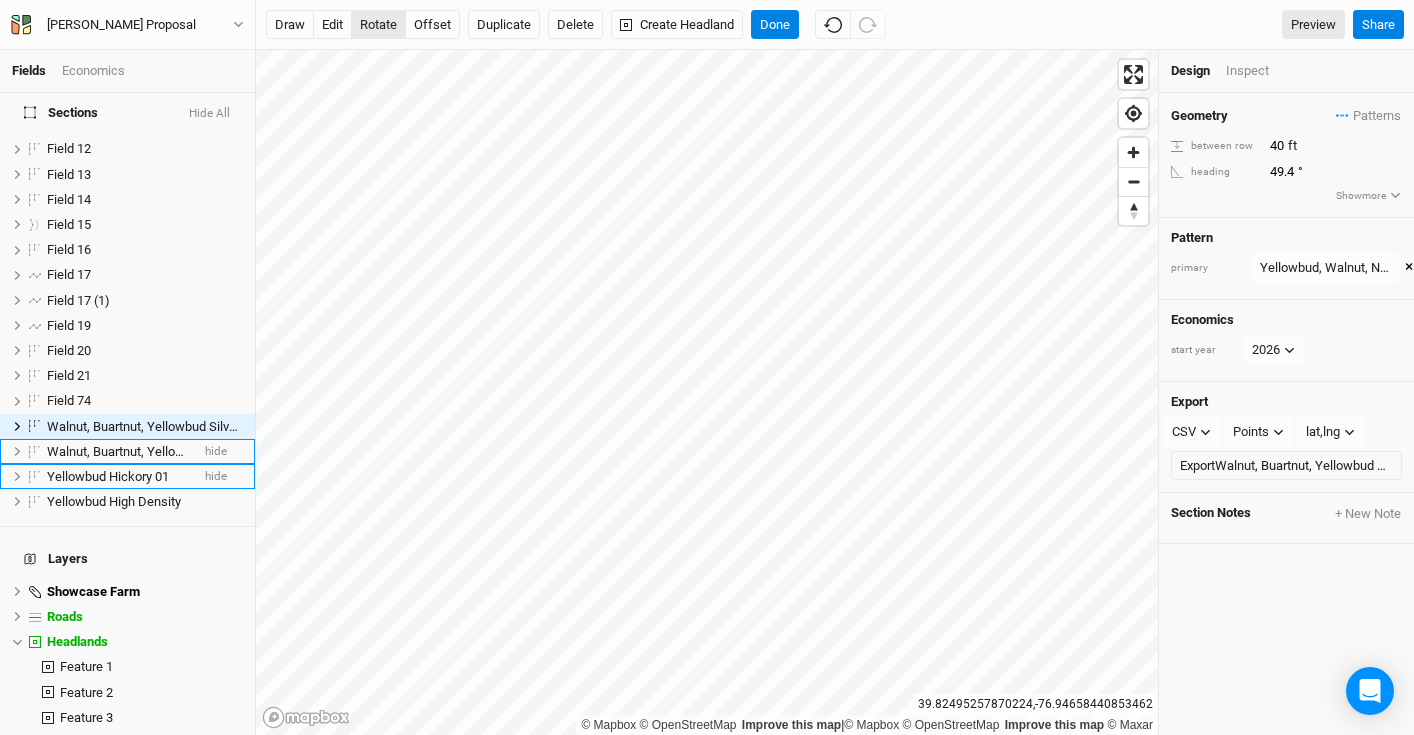 click on "rotate" at bounding box center (378, 25) 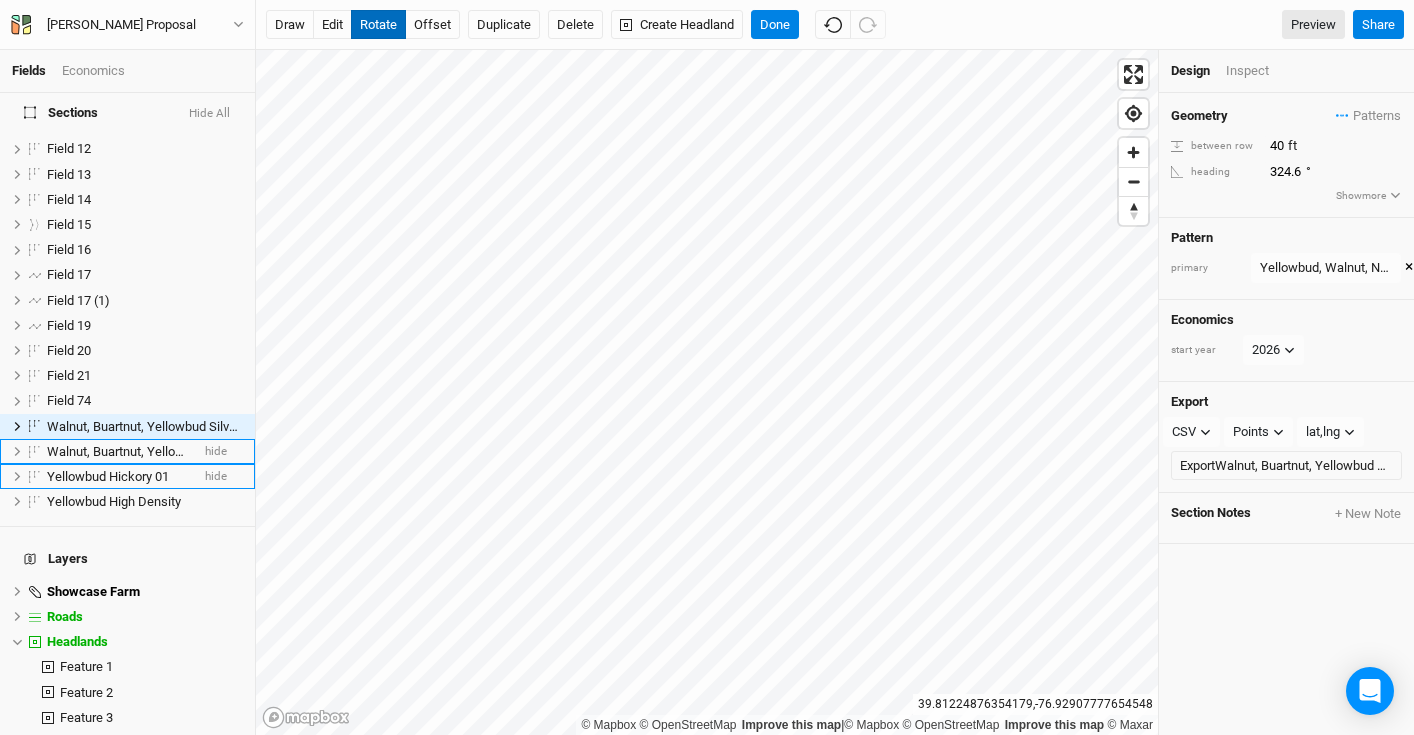 type on "325.4" 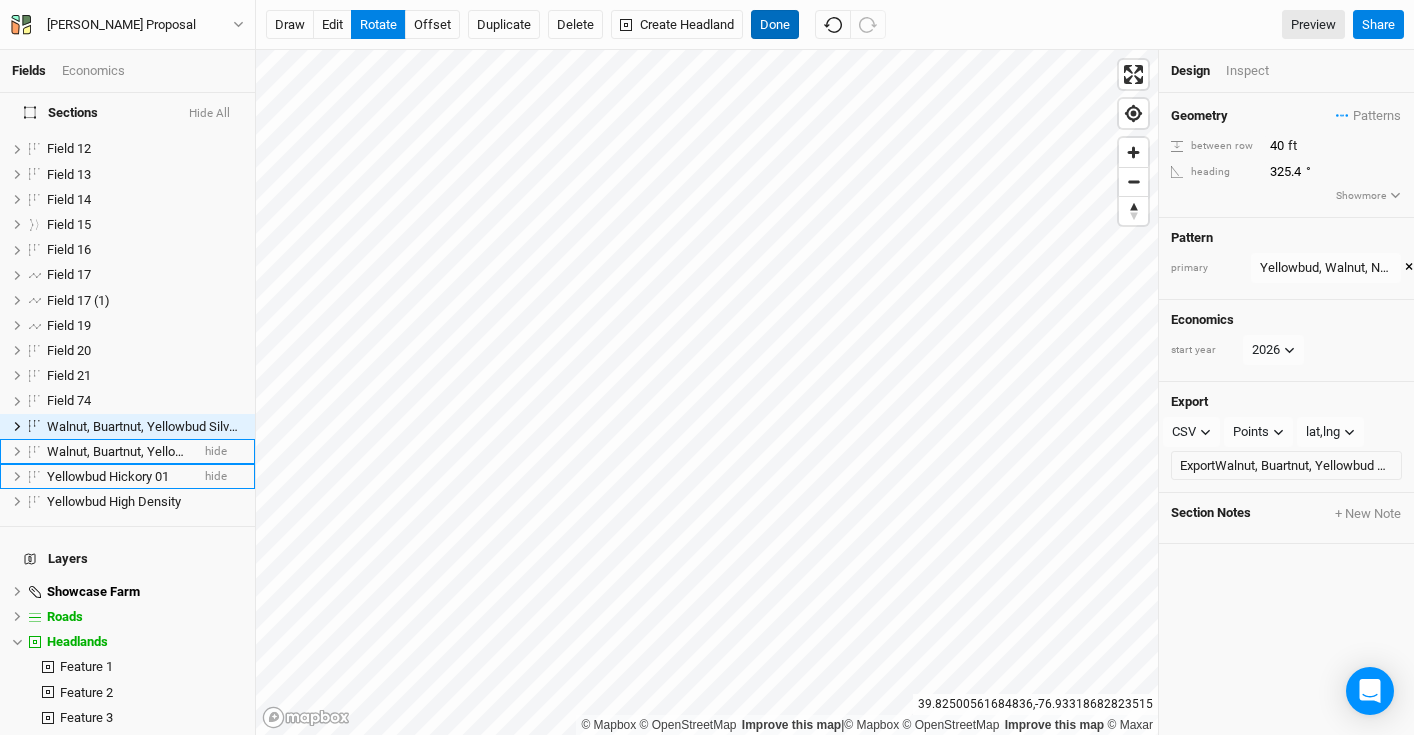 click on "Done" at bounding box center (775, 25) 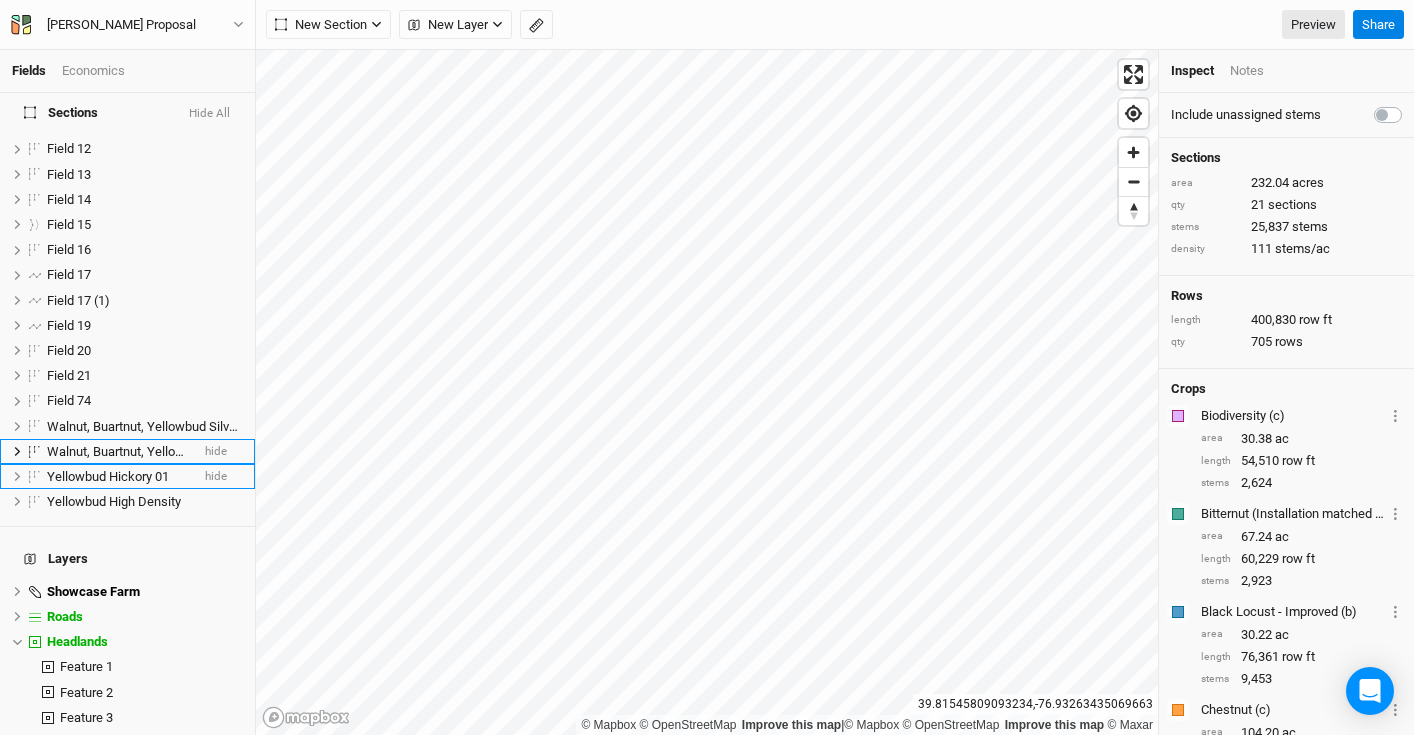 scroll, scrollTop: 3106, scrollLeft: 0, axis: vertical 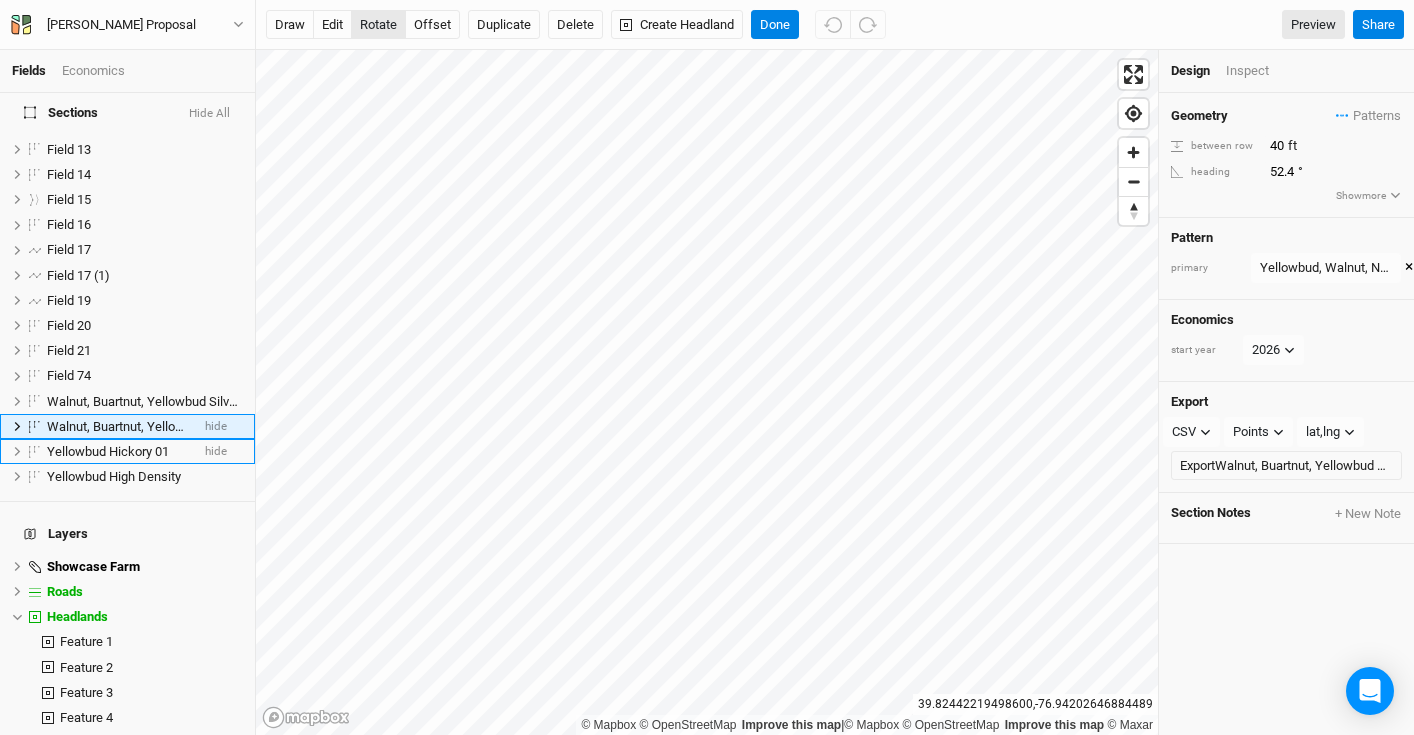 click on "rotate" at bounding box center (378, 25) 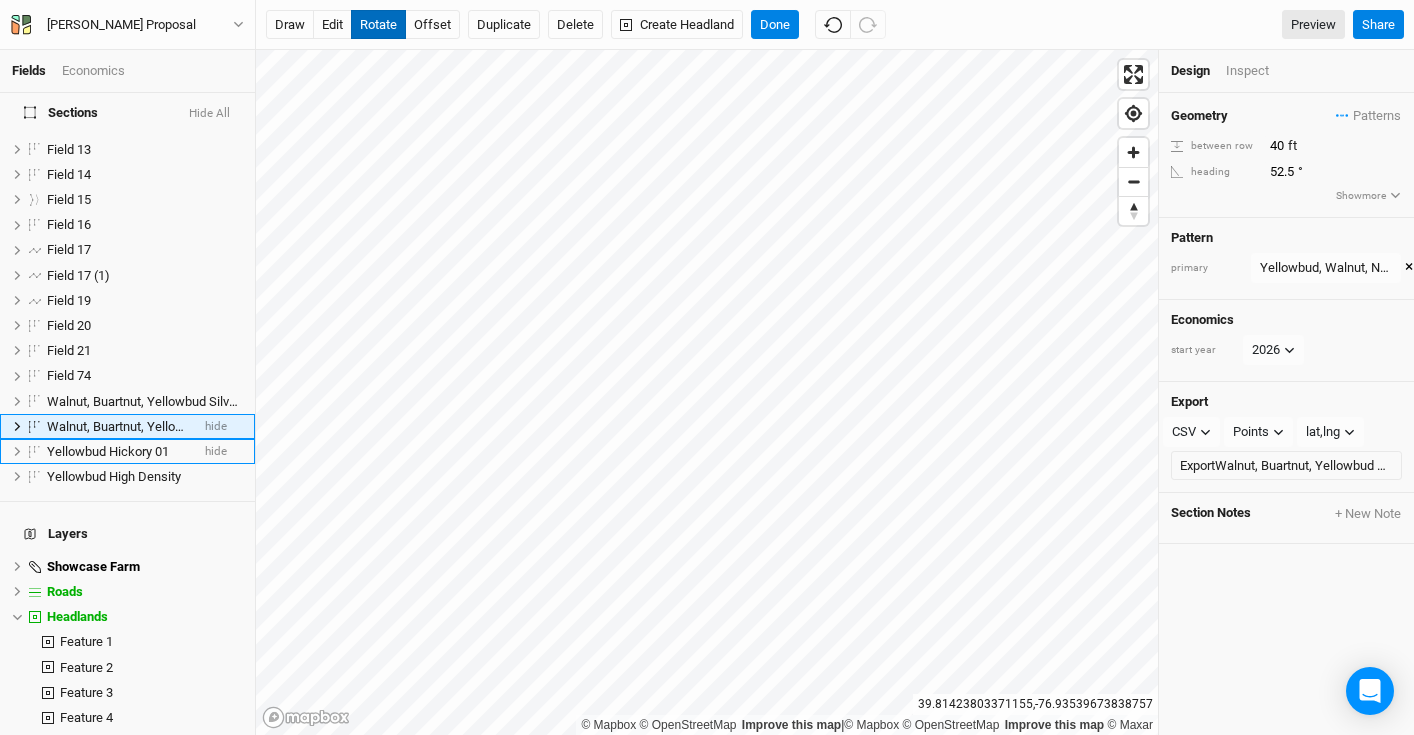 type on "52" 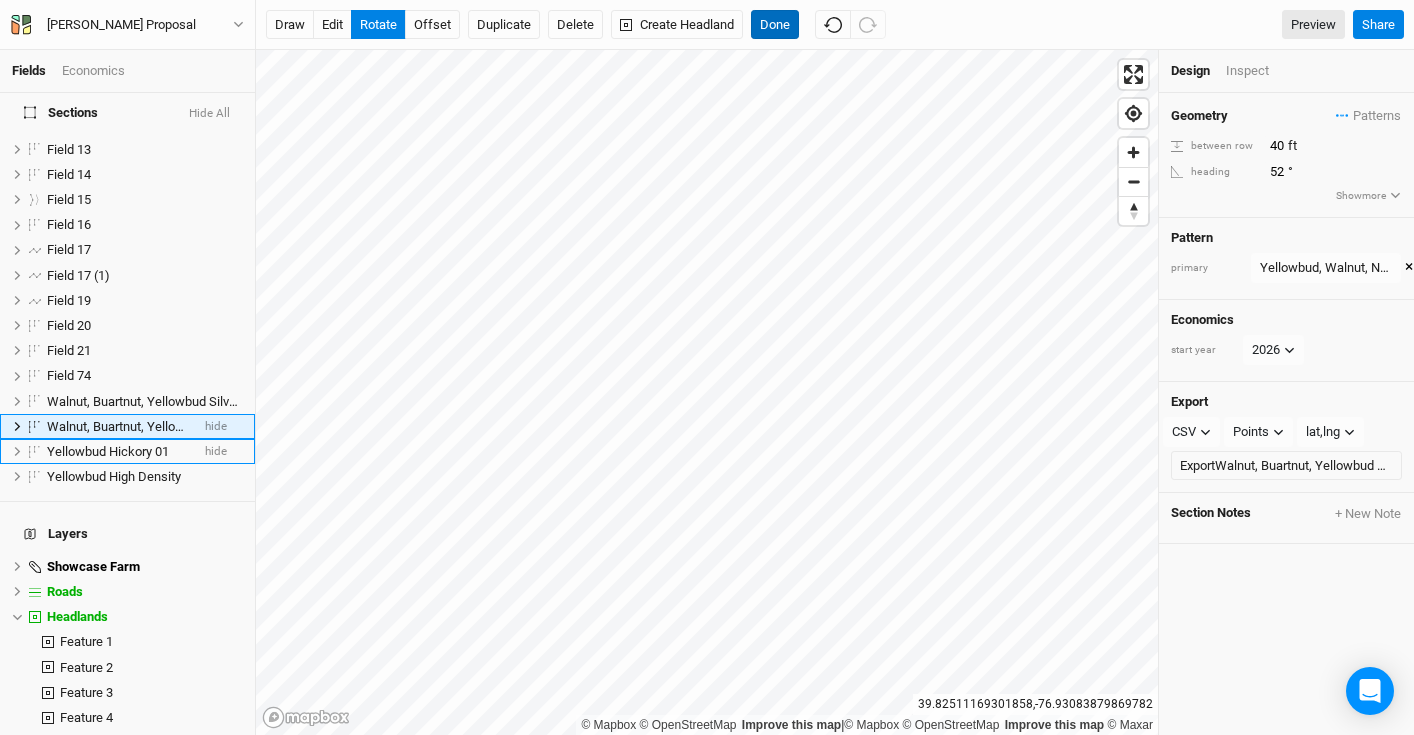 click on "Done" at bounding box center [775, 25] 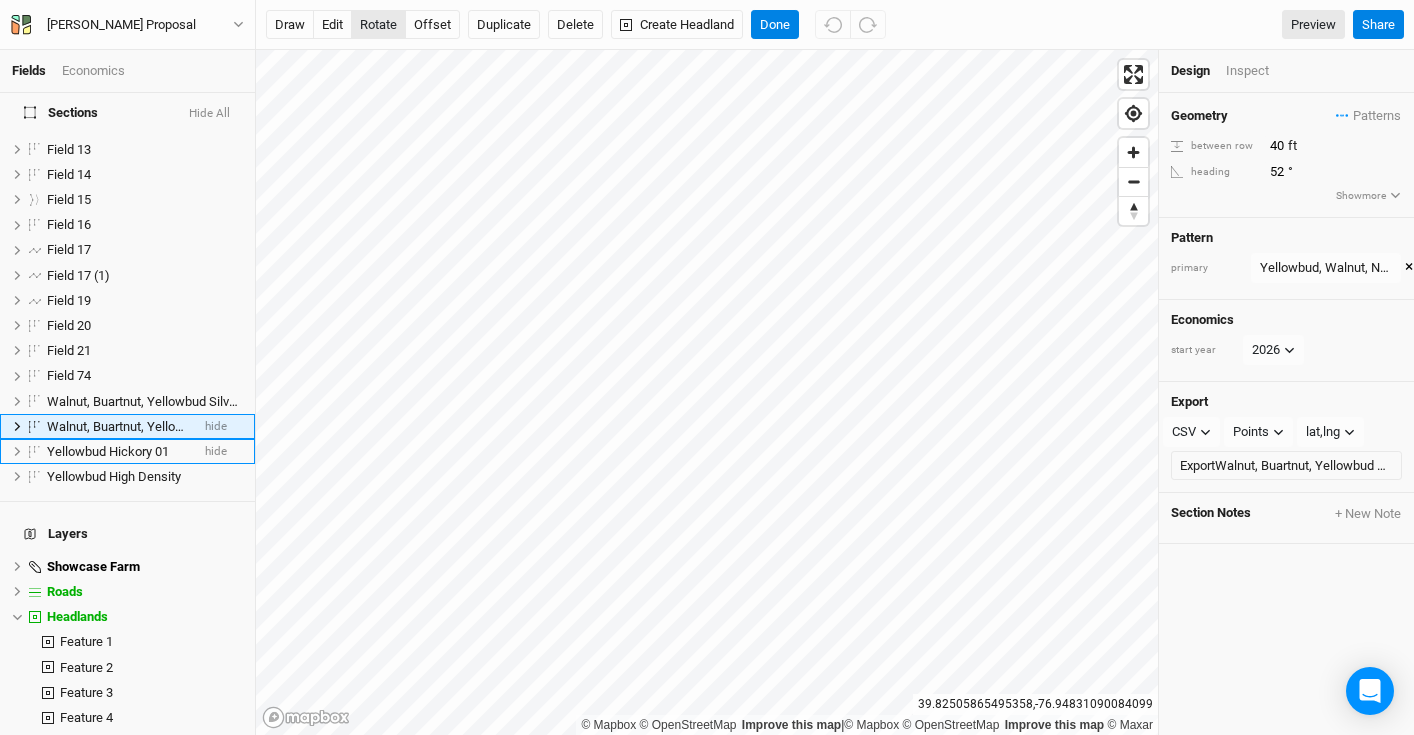 click on "rotate" at bounding box center (378, 25) 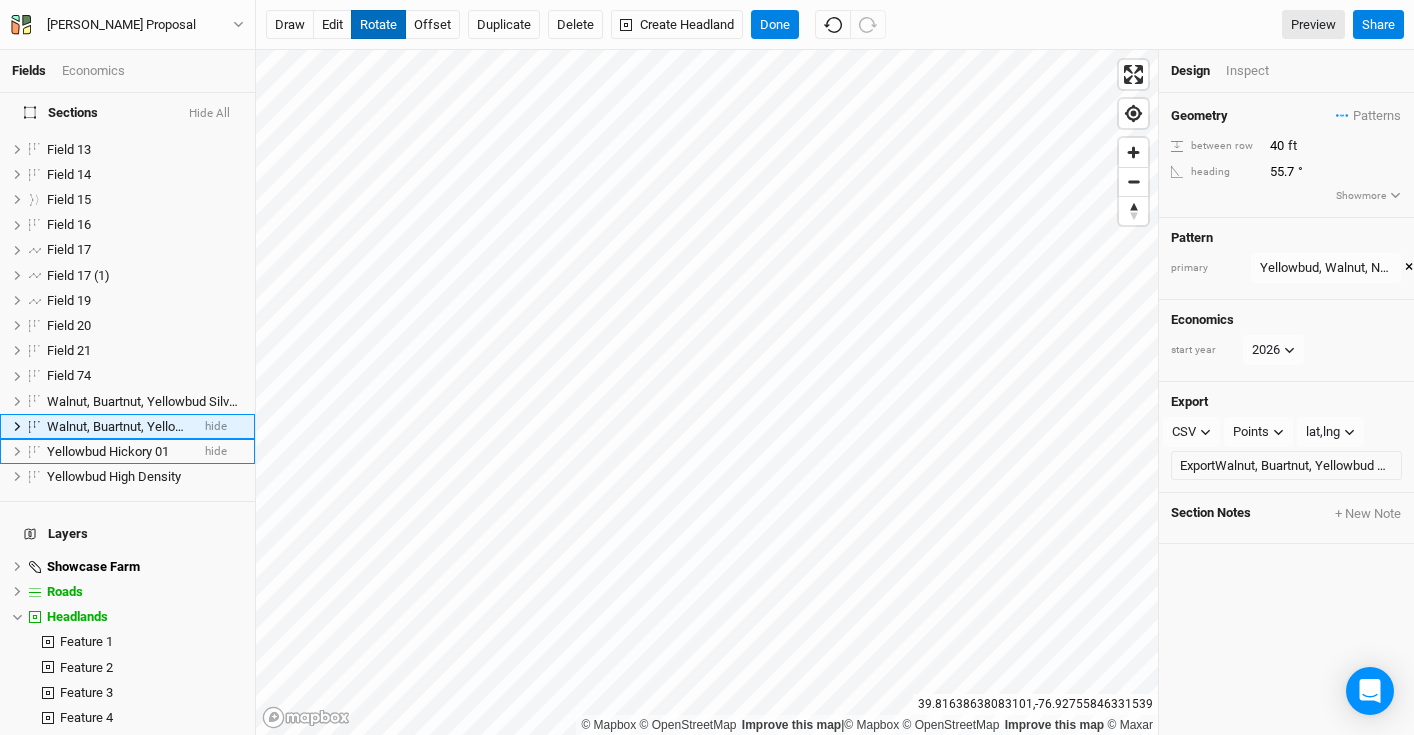 type on "56.1" 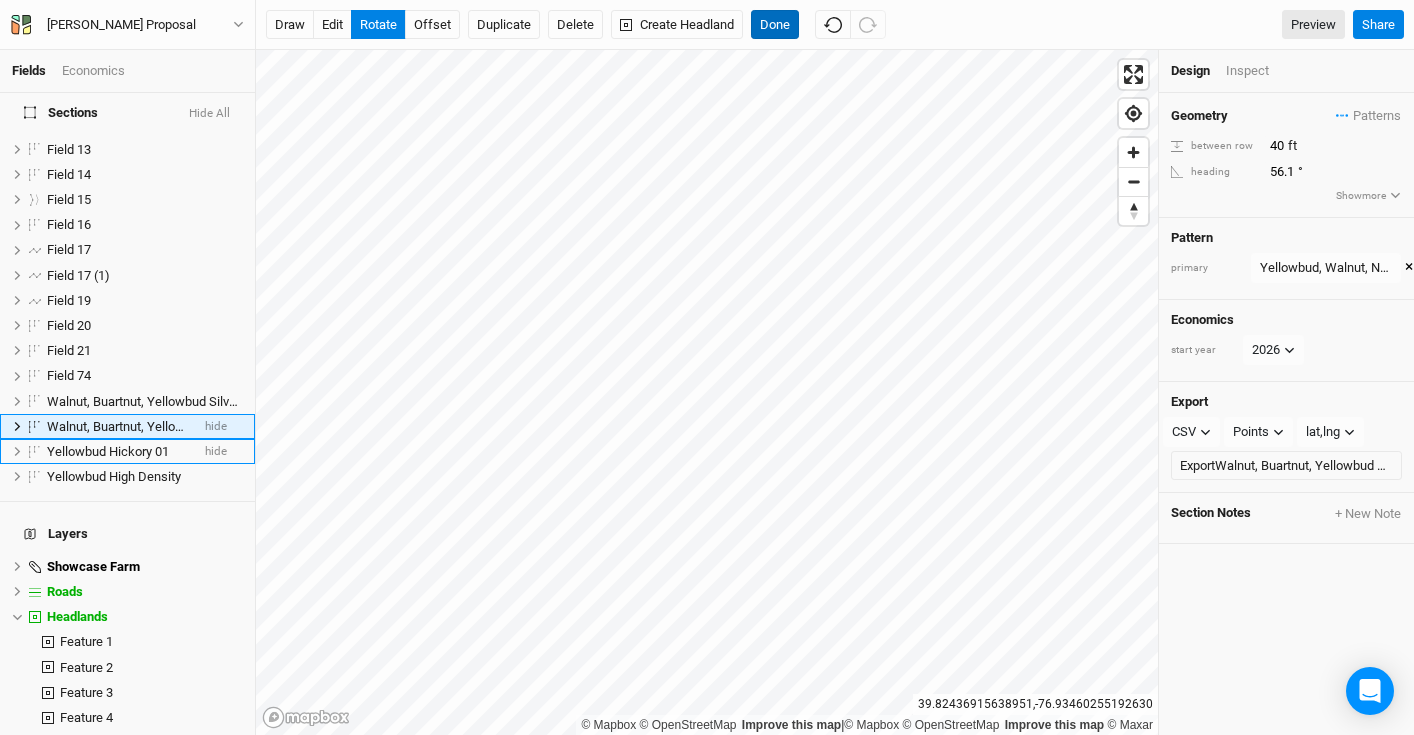 click on "Done" at bounding box center (775, 25) 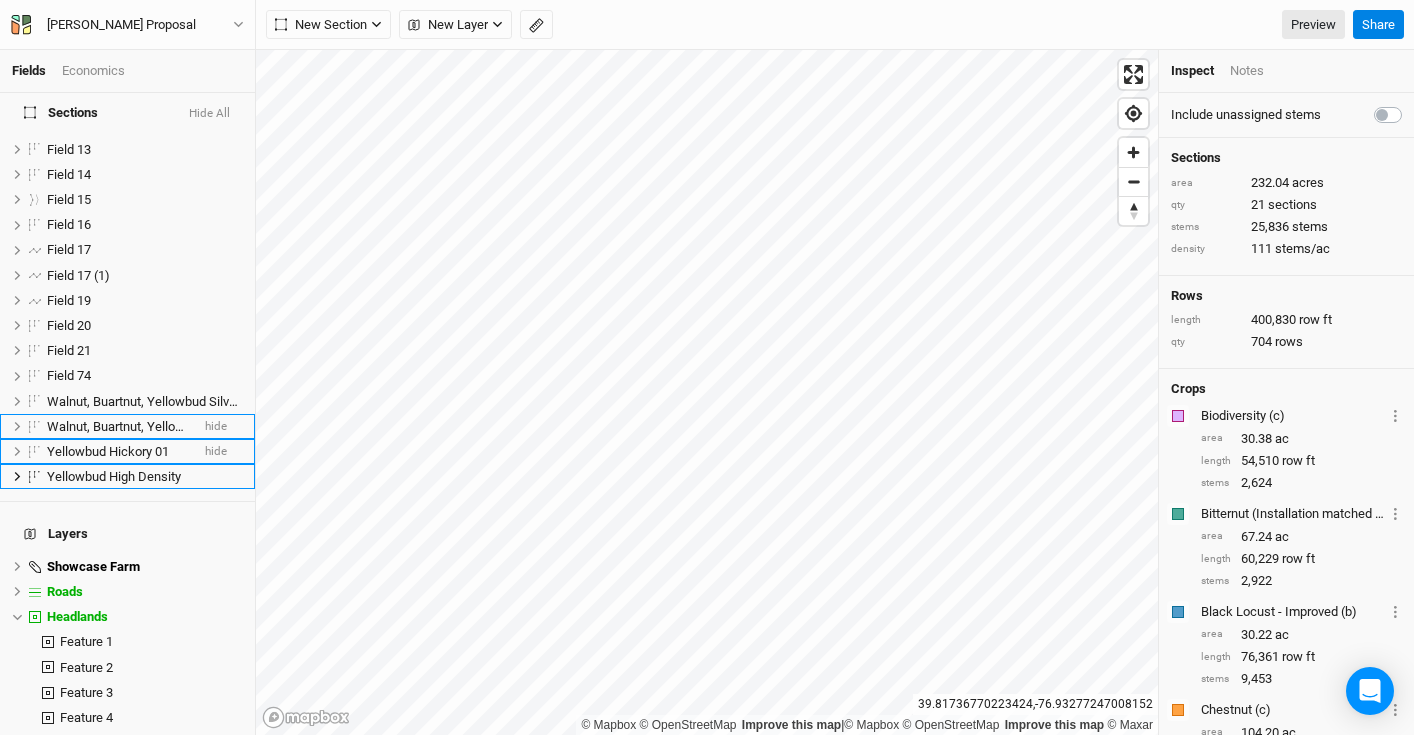 scroll, scrollTop: 3156, scrollLeft: 0, axis: vertical 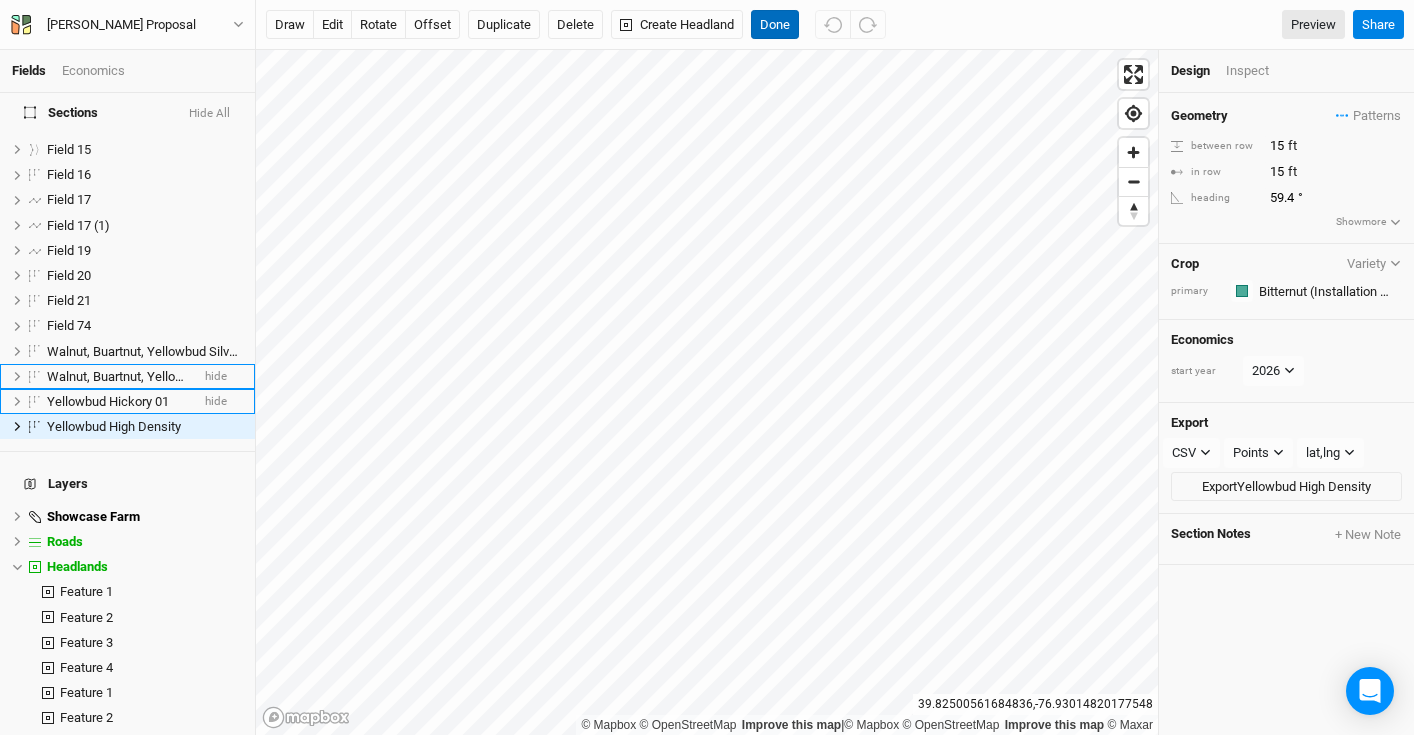 click on "Done" at bounding box center (775, 25) 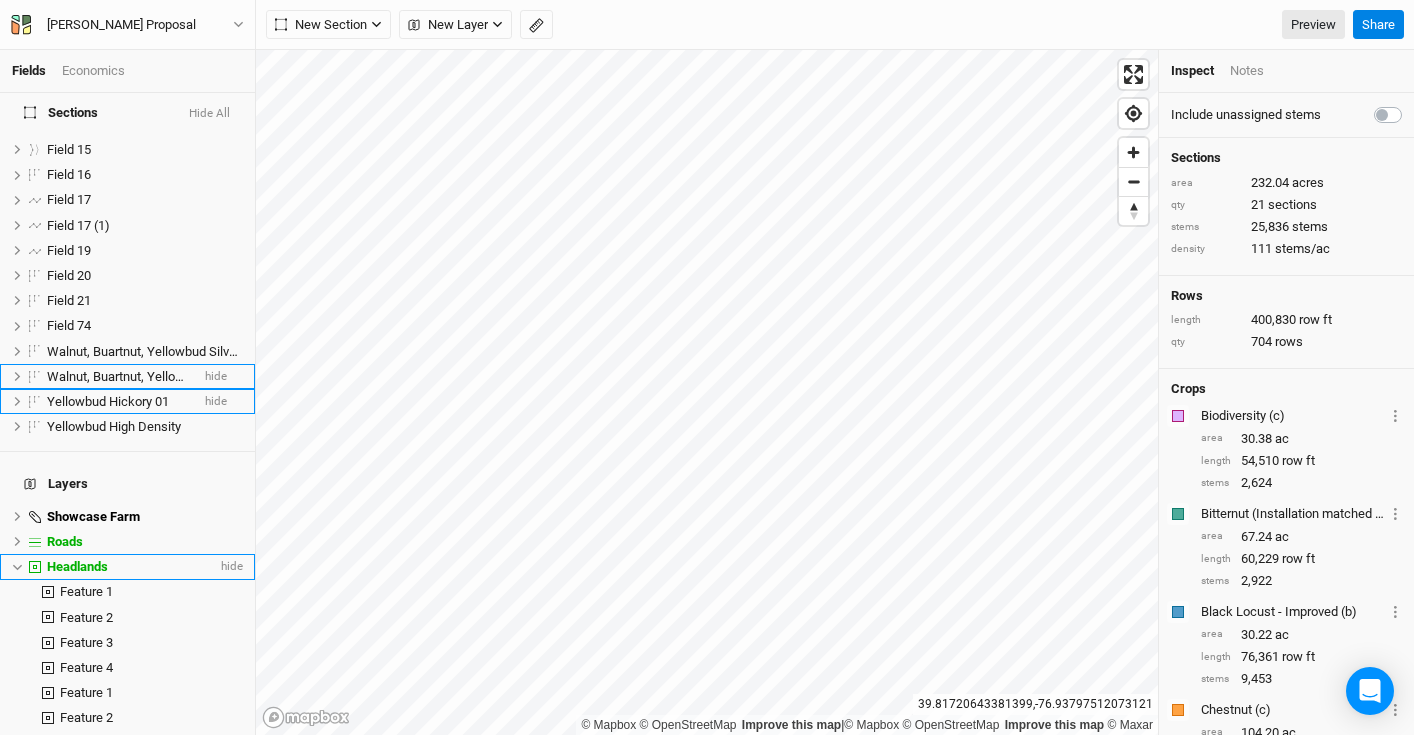 click on "Headlands" at bounding box center (77, 566) 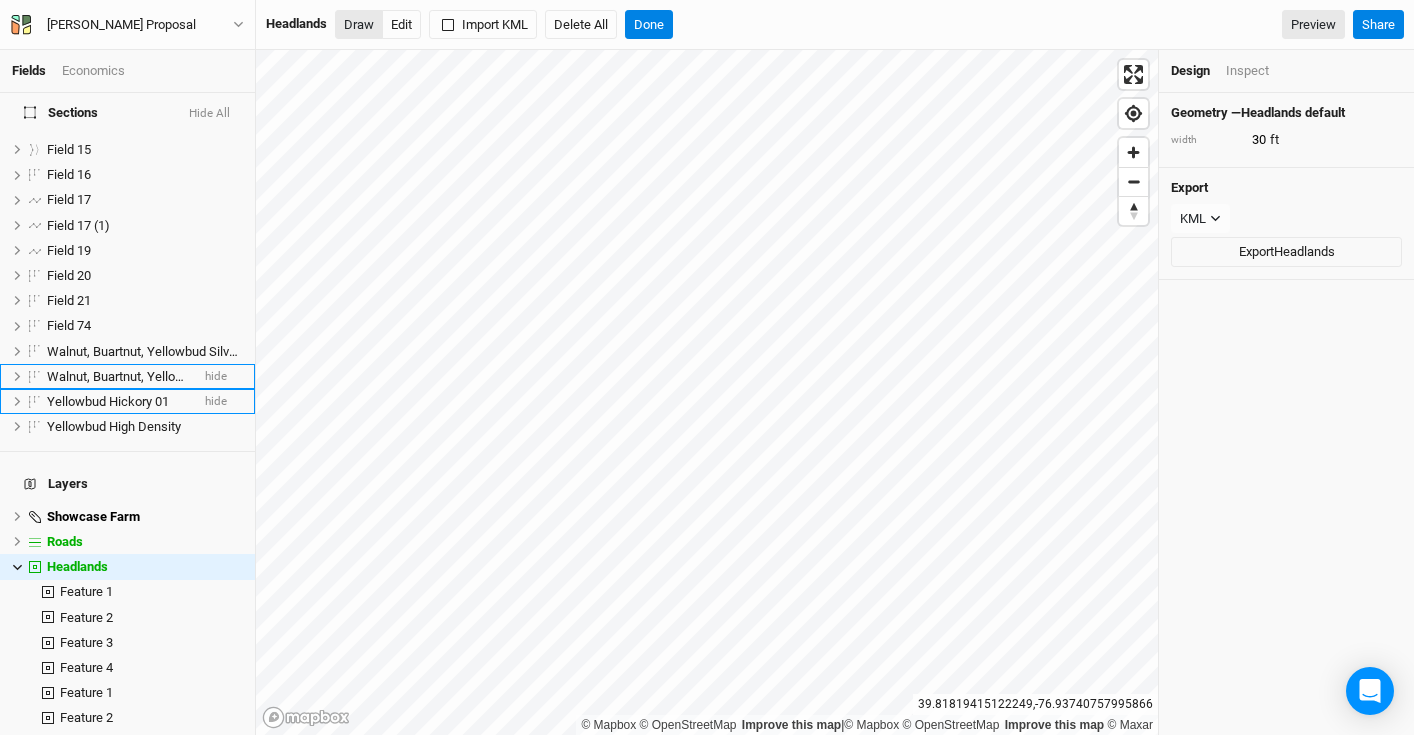 click on "Draw" at bounding box center (359, 25) 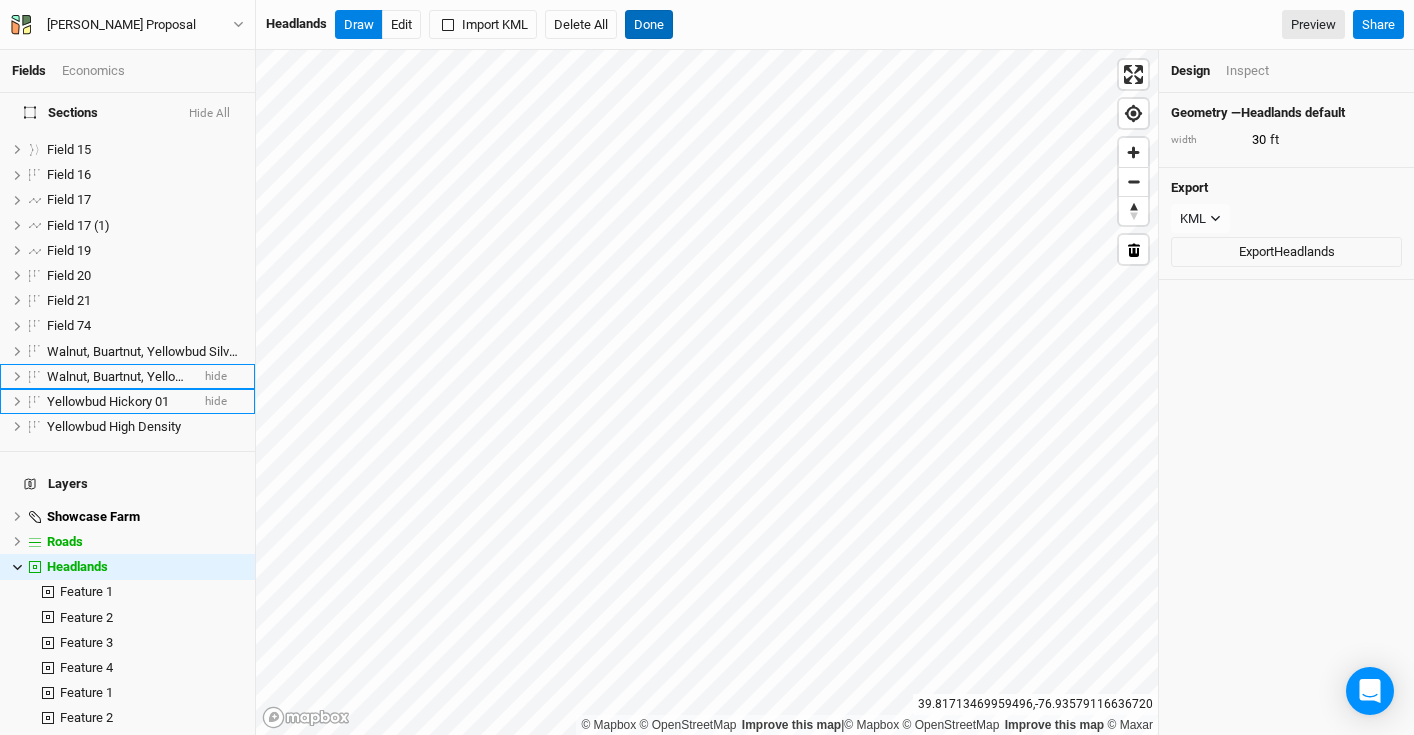 click on "Done" at bounding box center (649, 25) 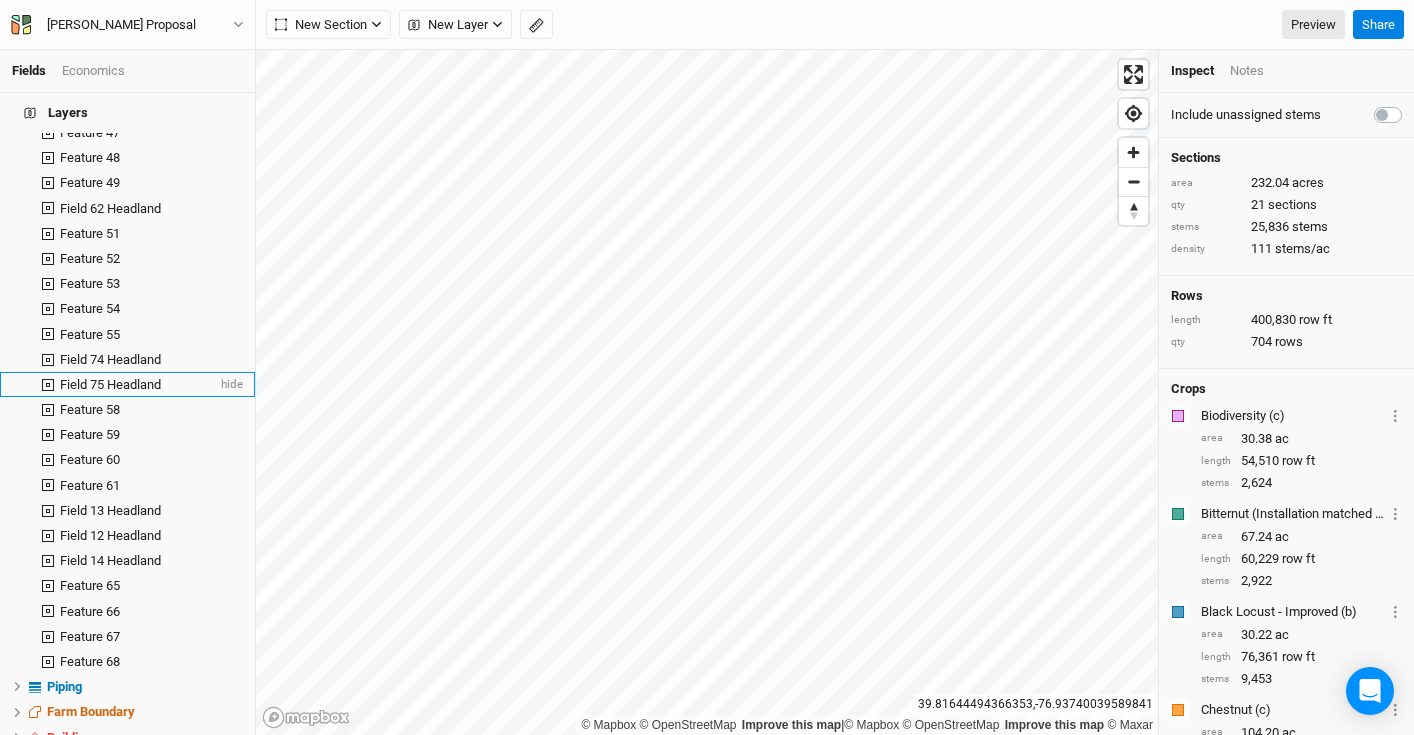 scroll, scrollTop: 4781, scrollLeft: 0, axis: vertical 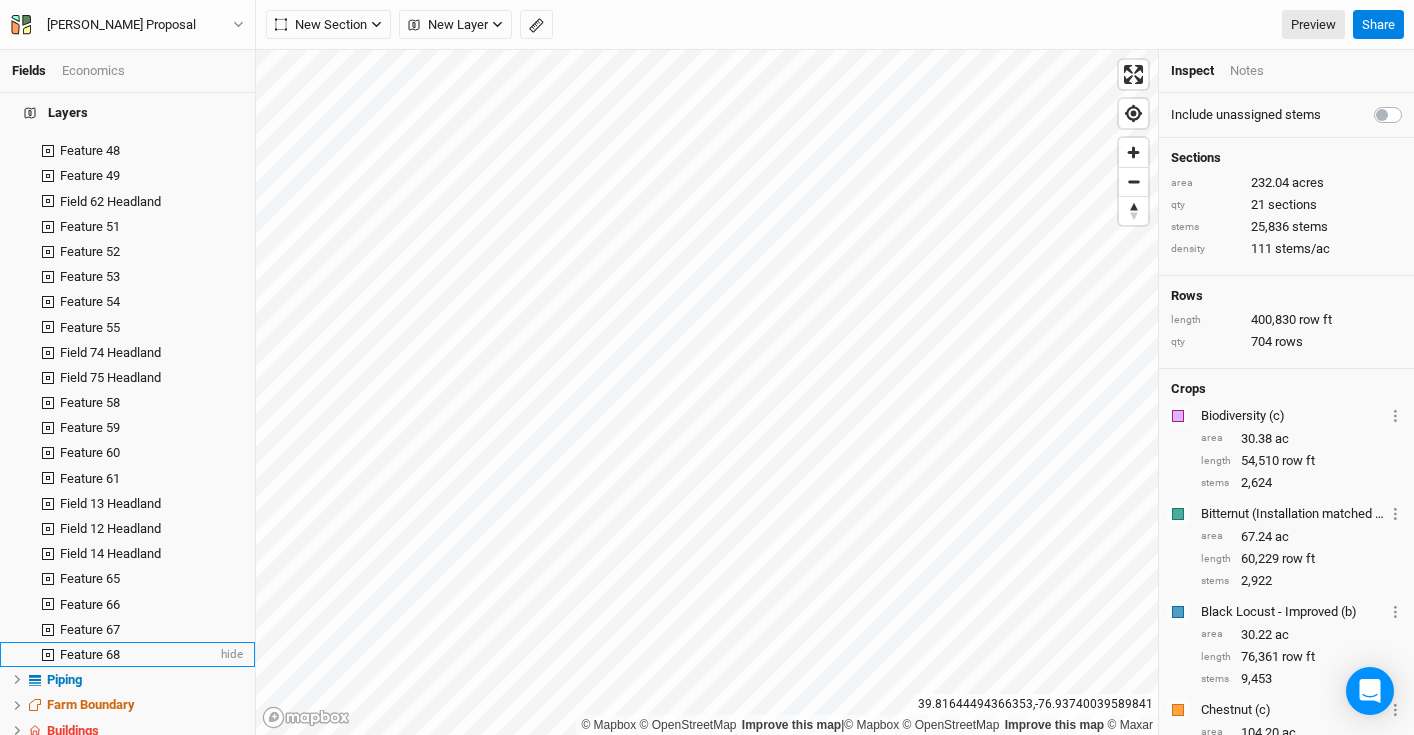 click on "Feature 68 hide" at bounding box center [127, 654] 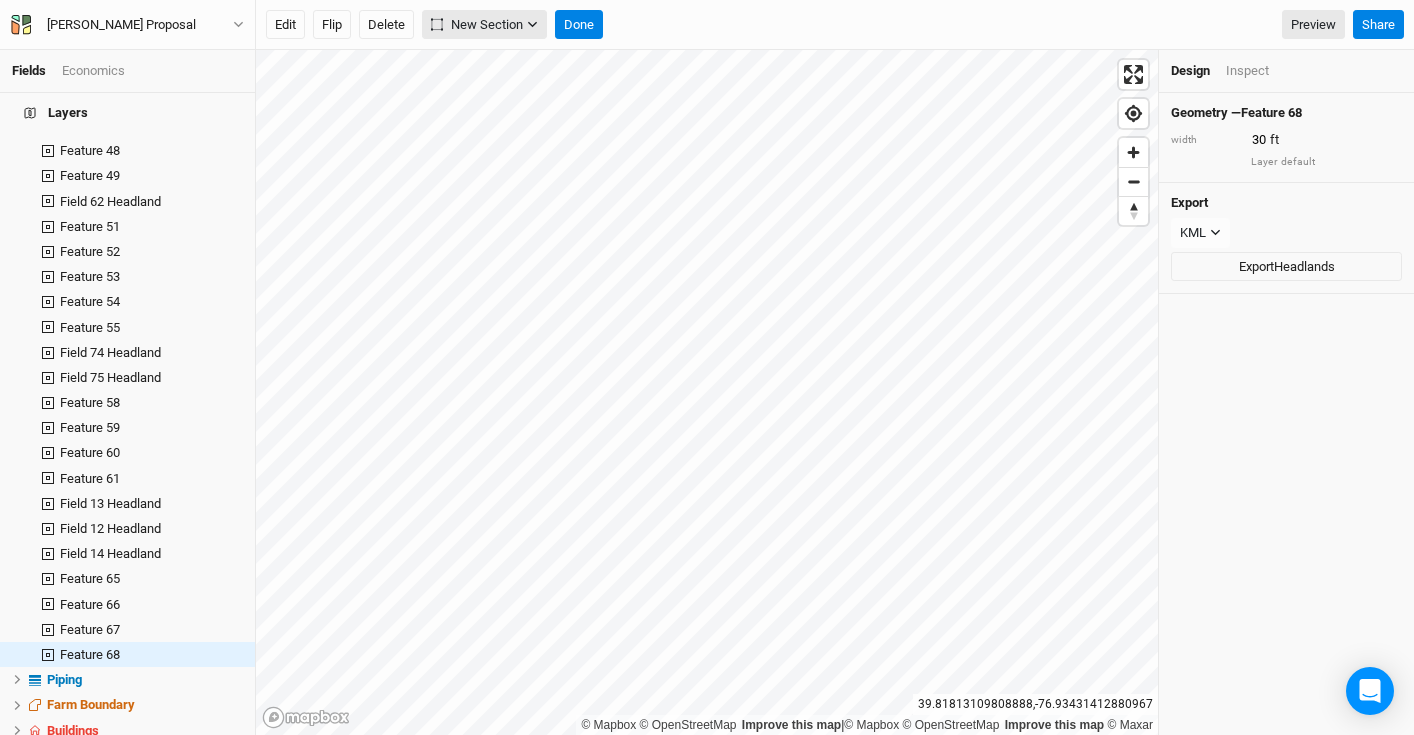 click on "New Section" at bounding box center (477, 25) 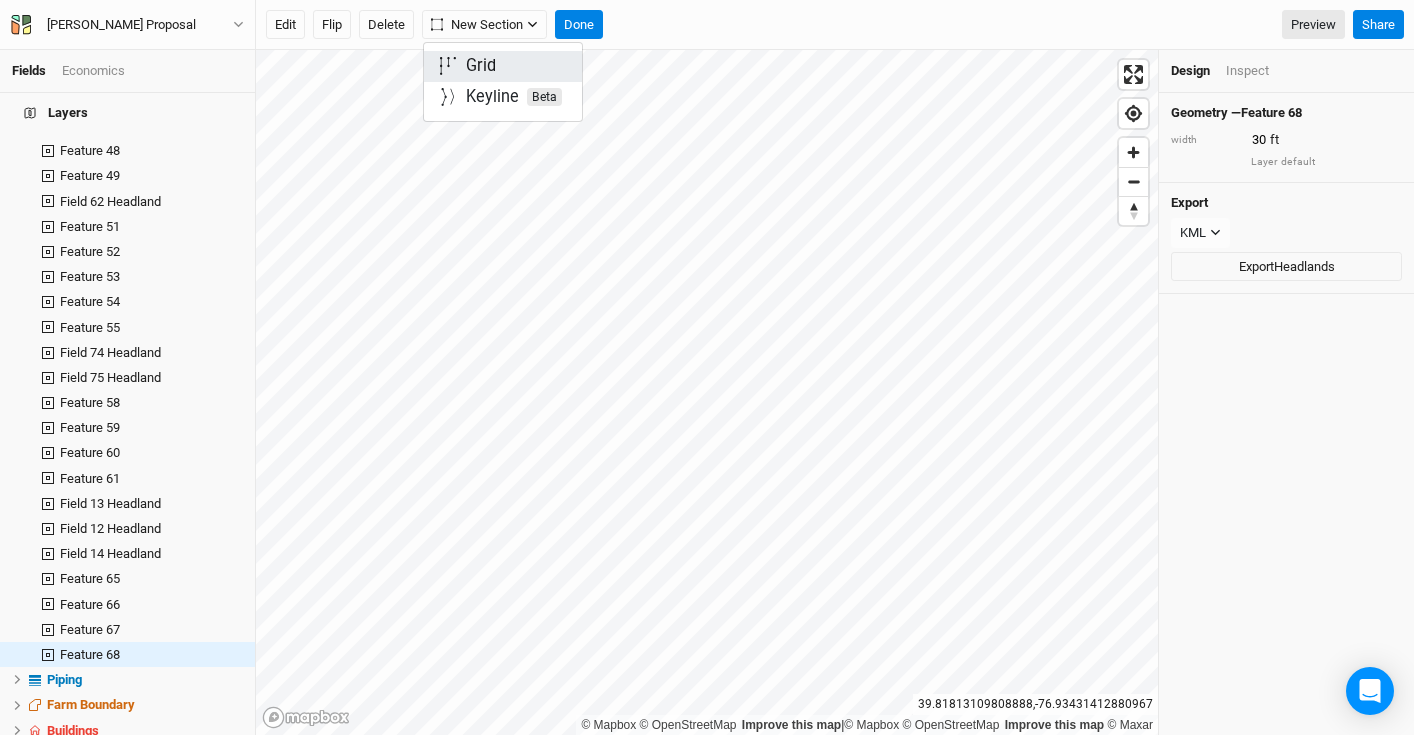 click on "Grid" at bounding box center (503, 66) 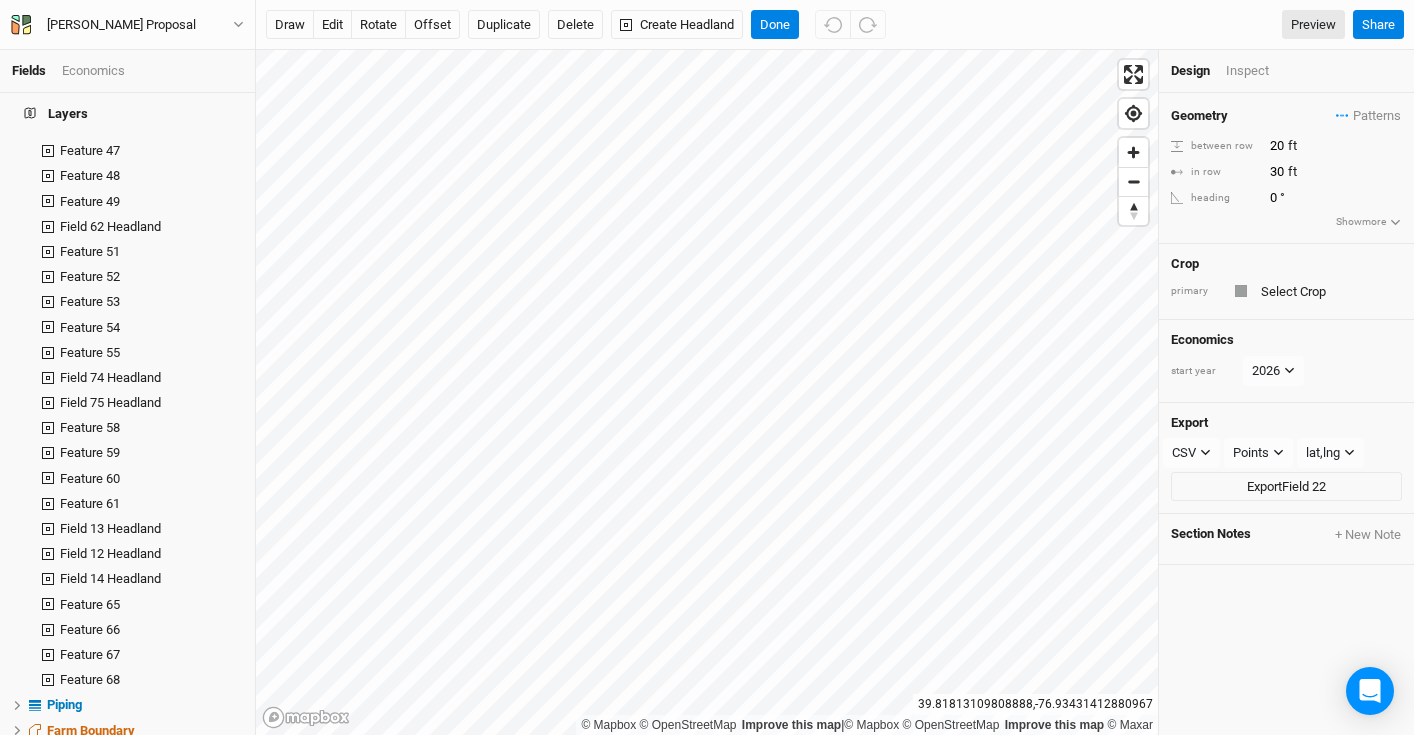 scroll, scrollTop: 3056, scrollLeft: 0, axis: vertical 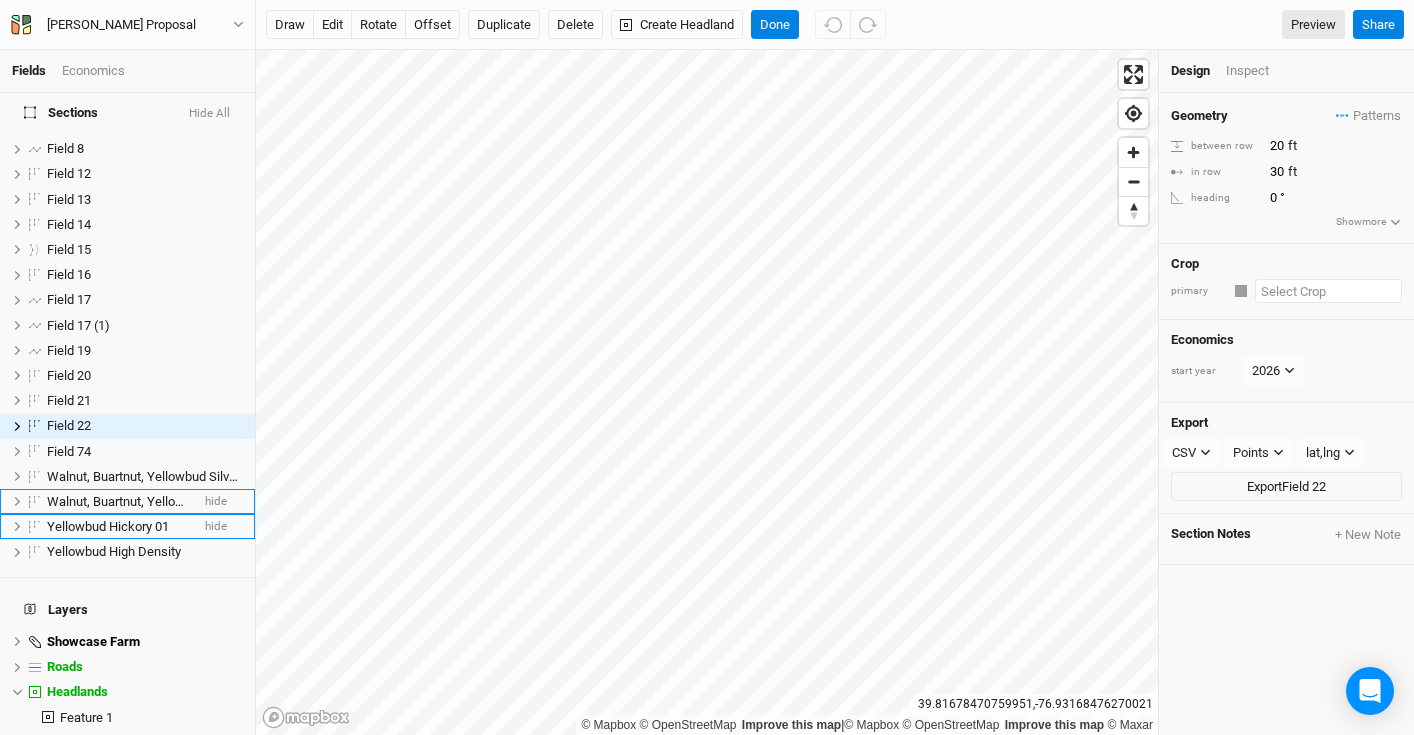 click at bounding box center [1328, 291] 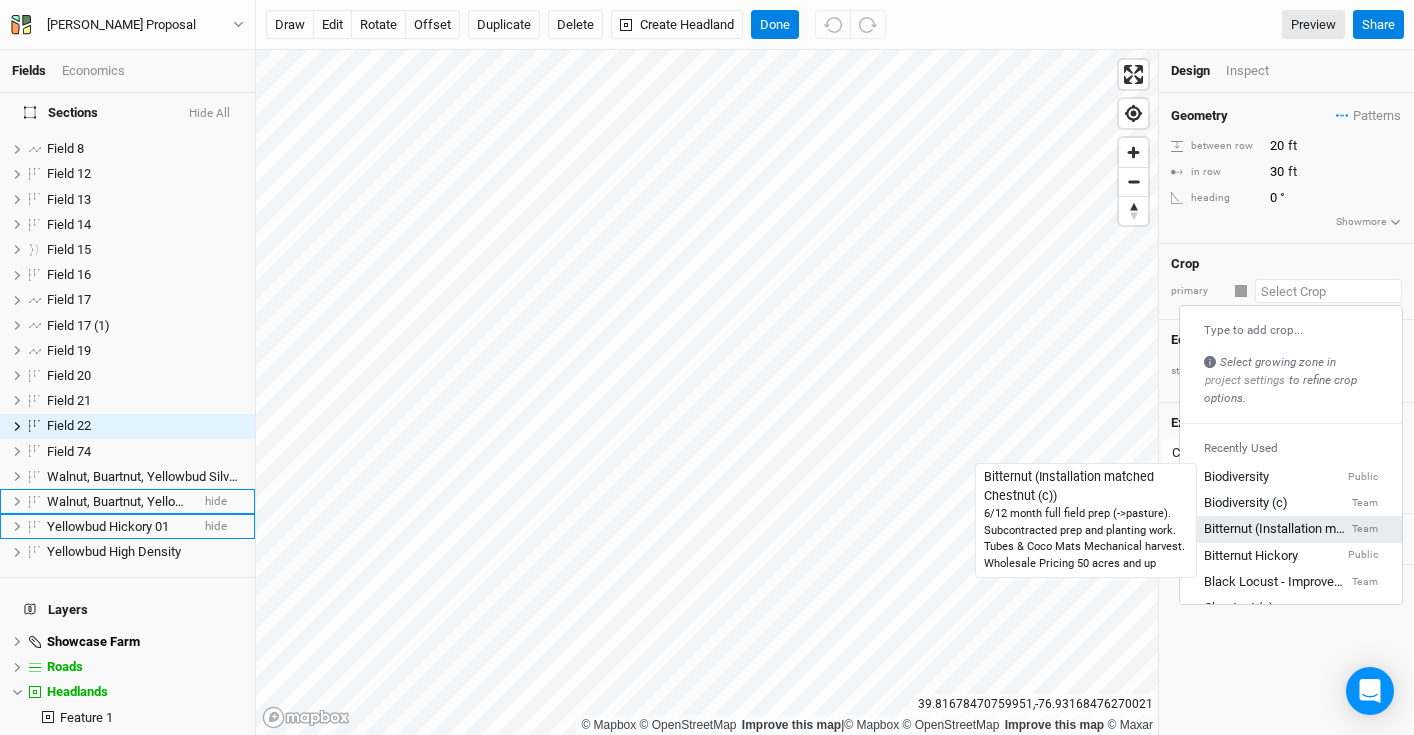click on "Bitternut (Installation matched Chestnut (c))" at bounding box center (1276, 530) 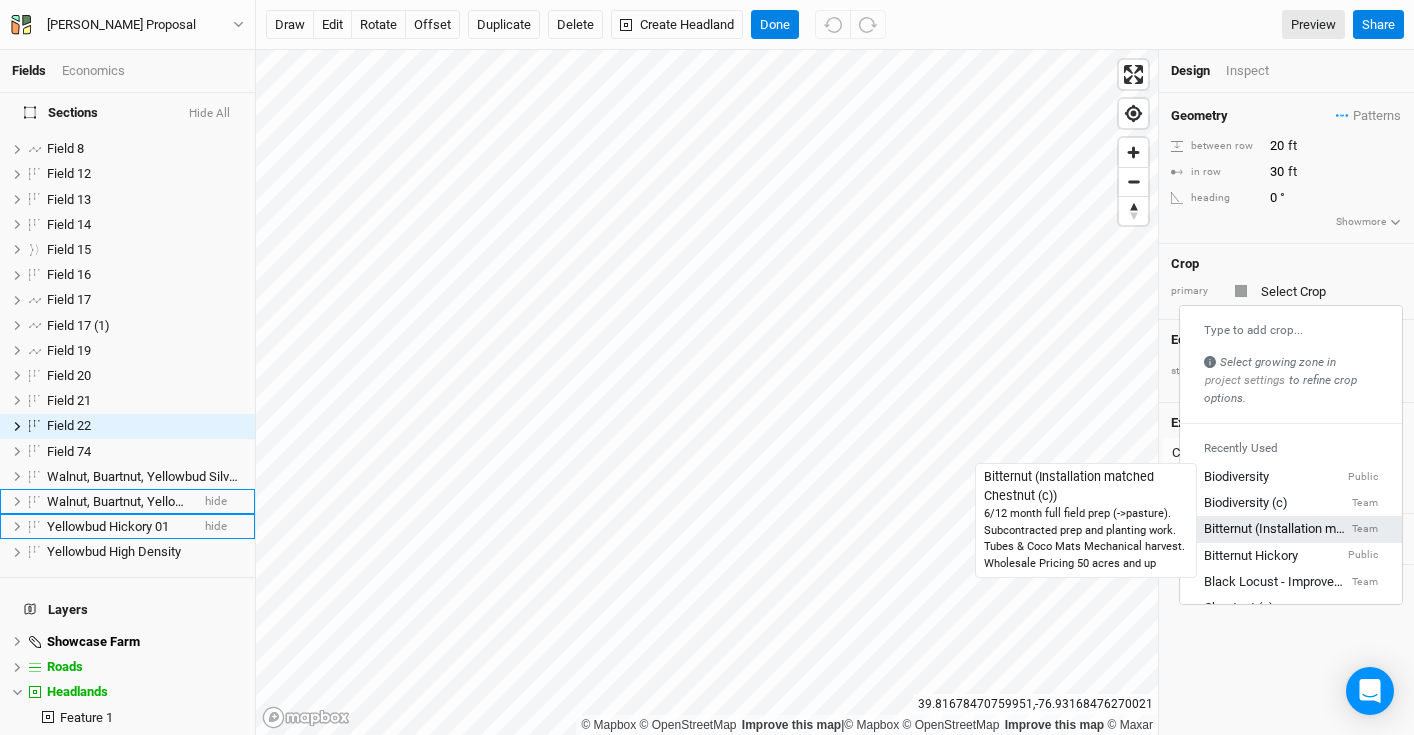 type on "20" 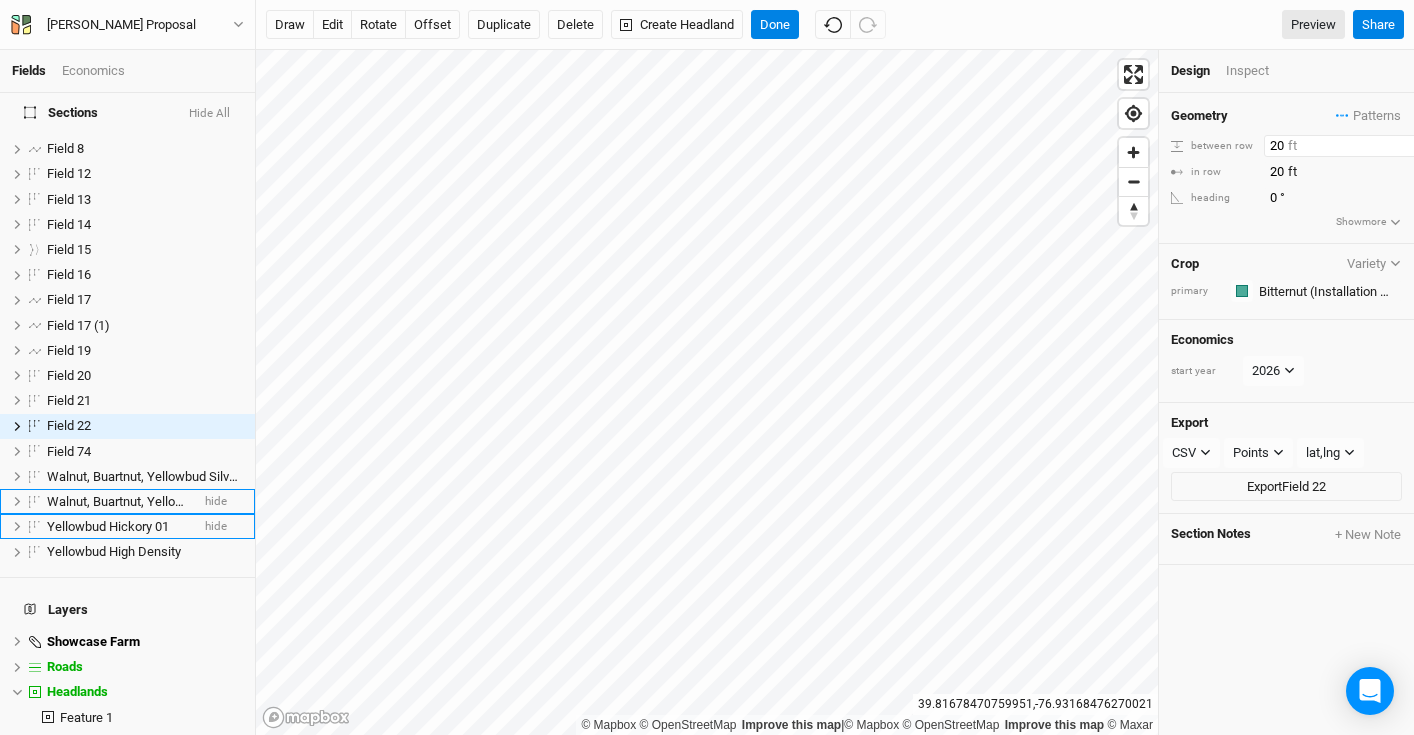 drag, startPoint x: 1287, startPoint y: 146, endPoint x: 1191, endPoint y: 124, distance: 98.48858 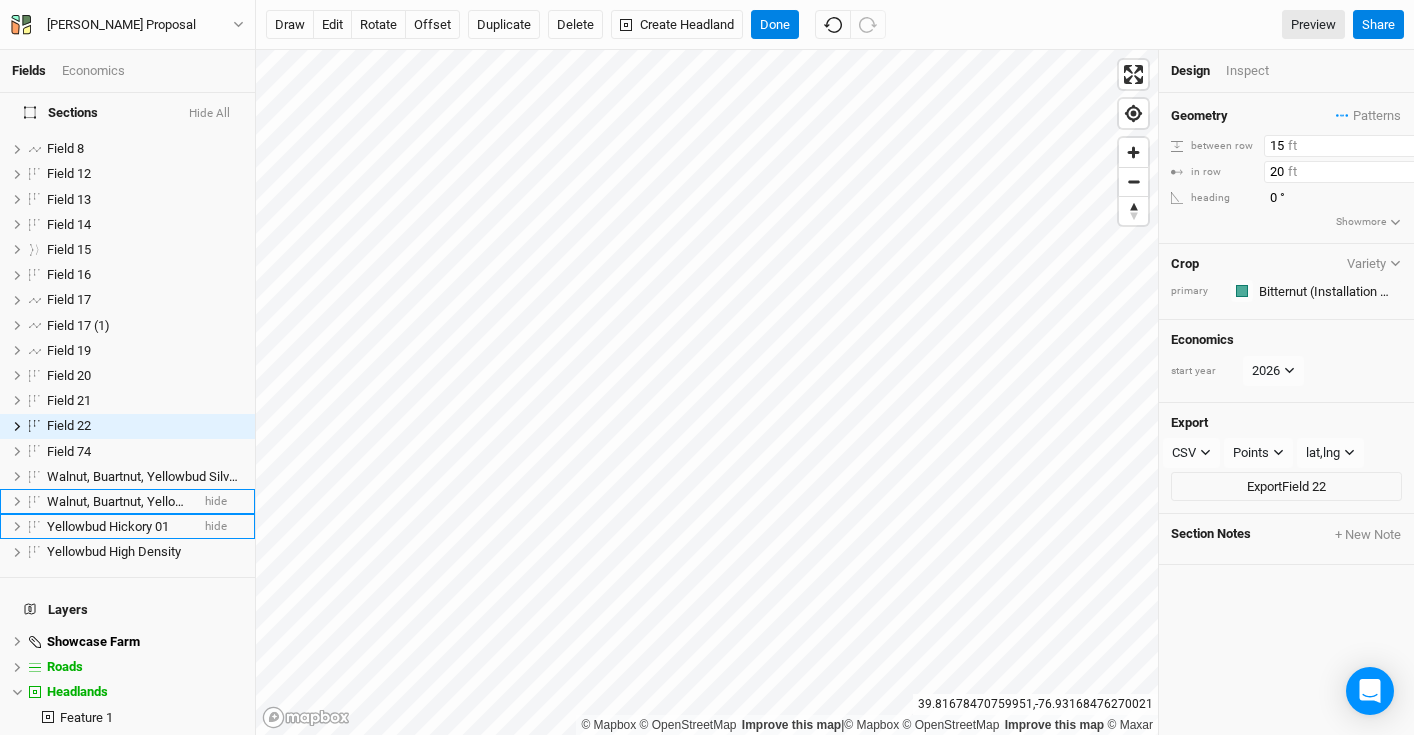 type on "15" 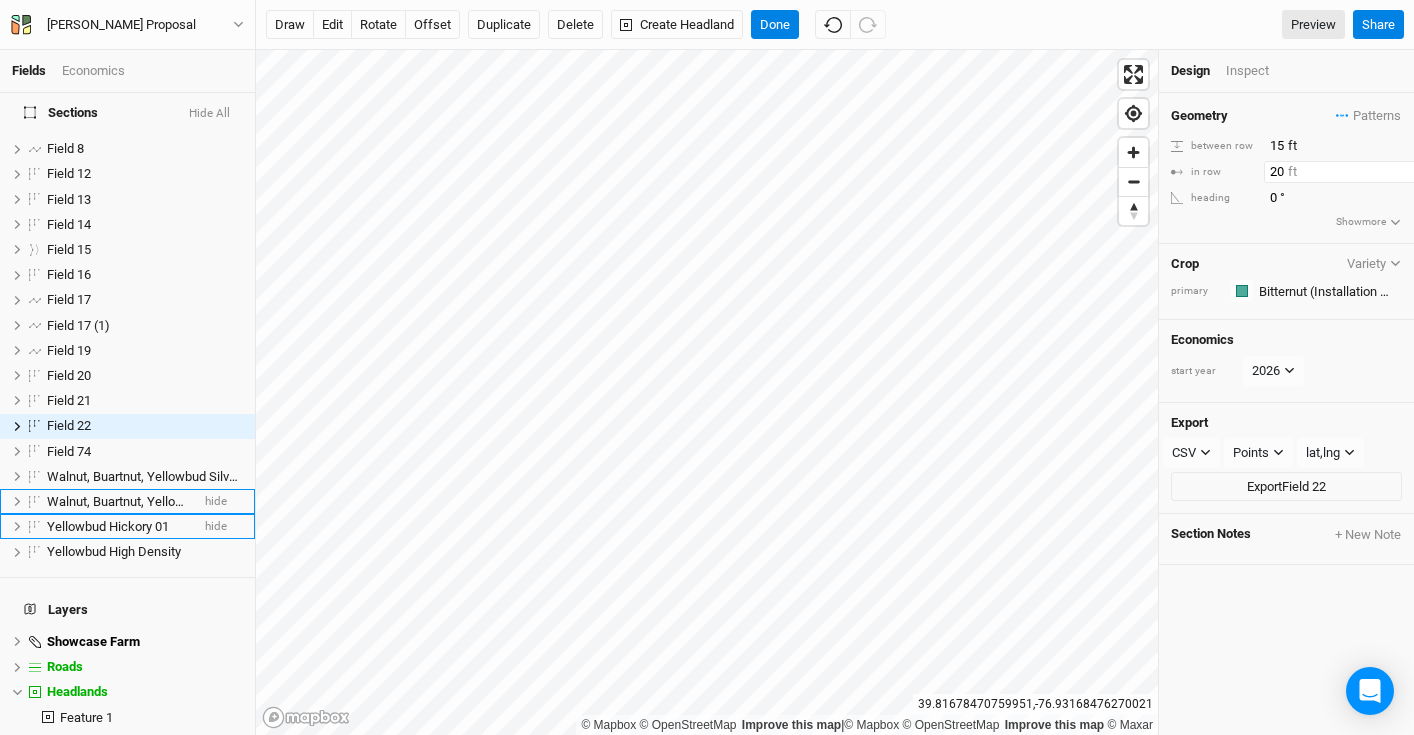 drag, startPoint x: 1286, startPoint y: 171, endPoint x: 1182, endPoint y: 160, distance: 104.58012 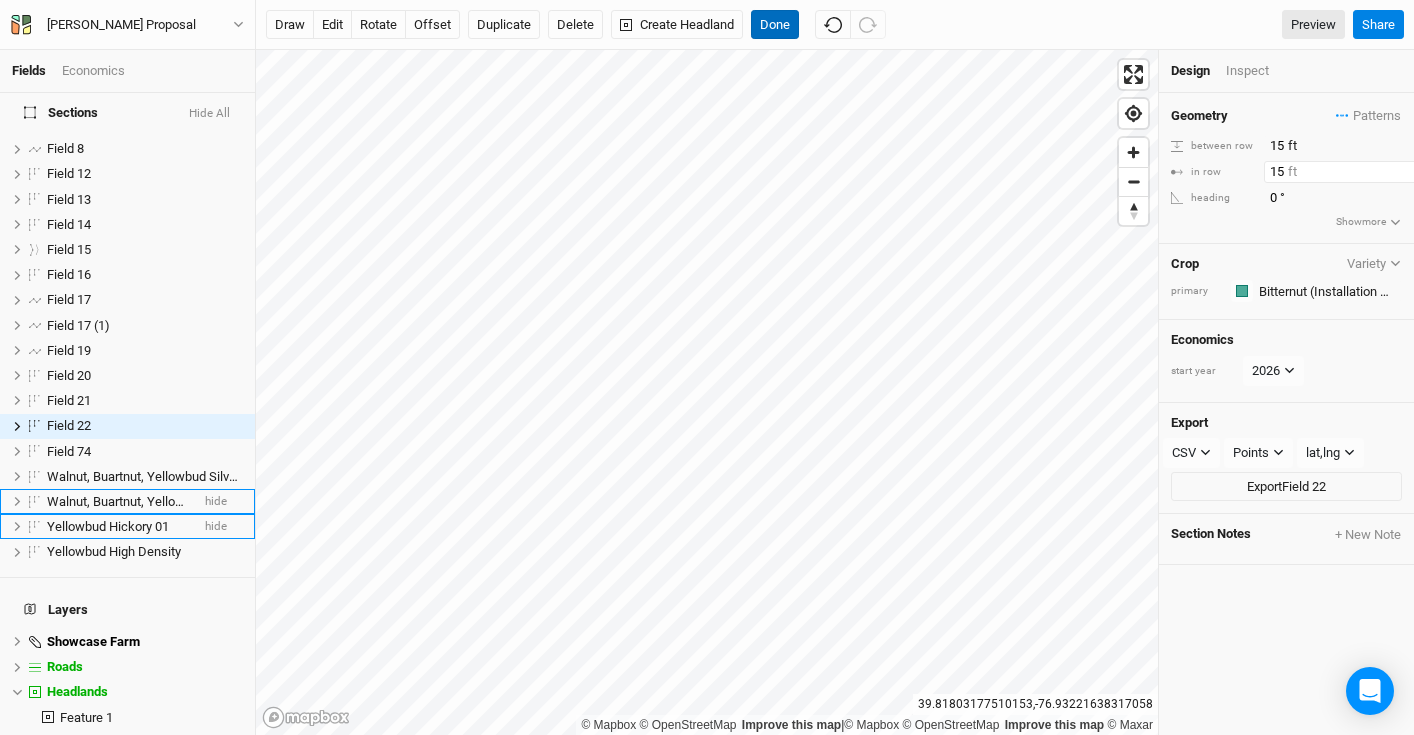 type on "15" 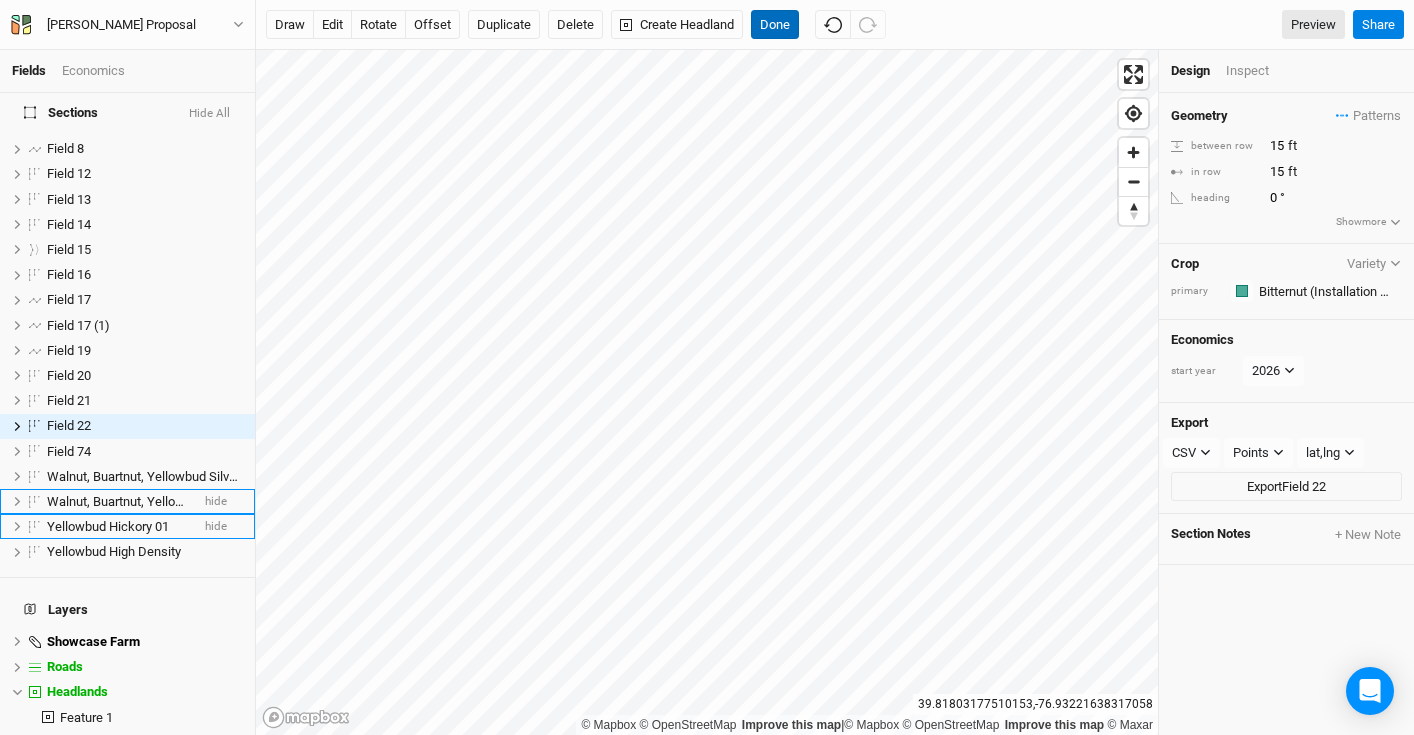 click on "Done" at bounding box center (775, 25) 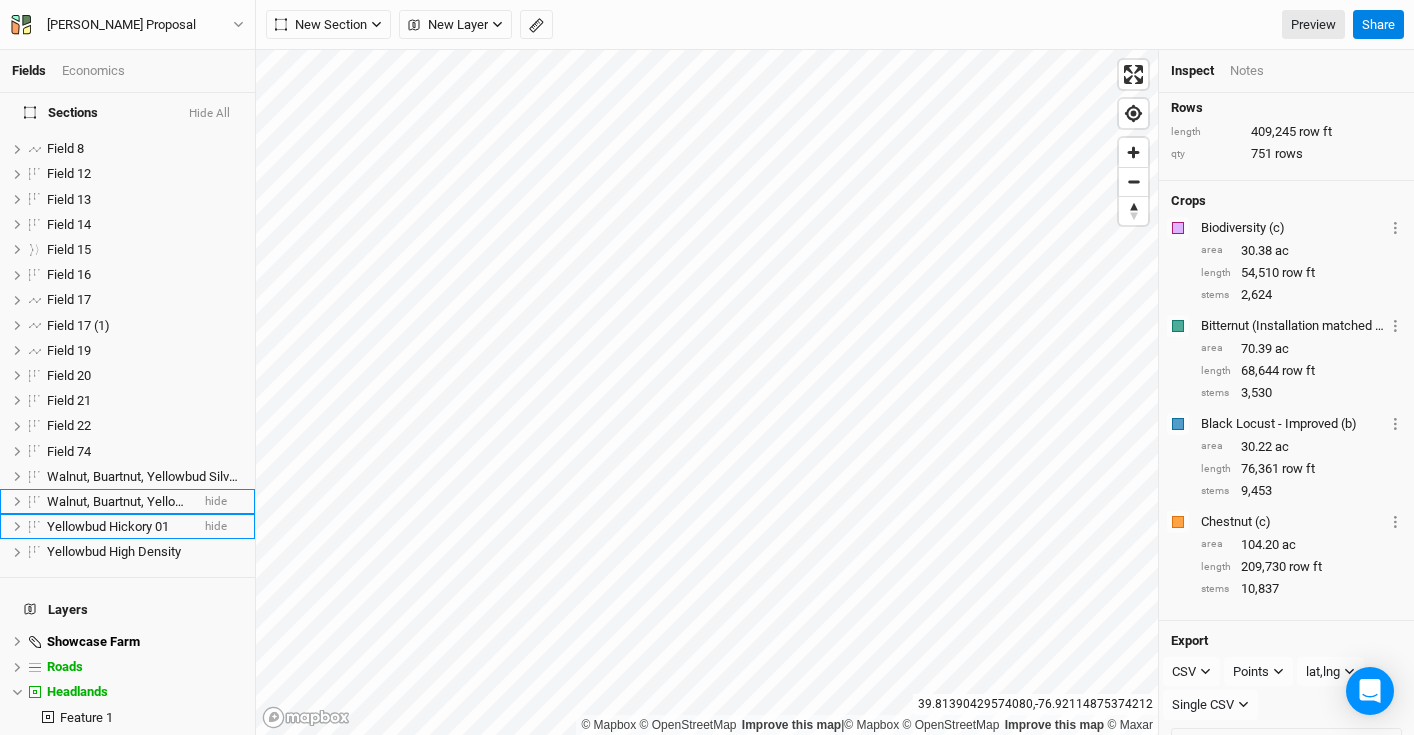 scroll, scrollTop: 187, scrollLeft: 0, axis: vertical 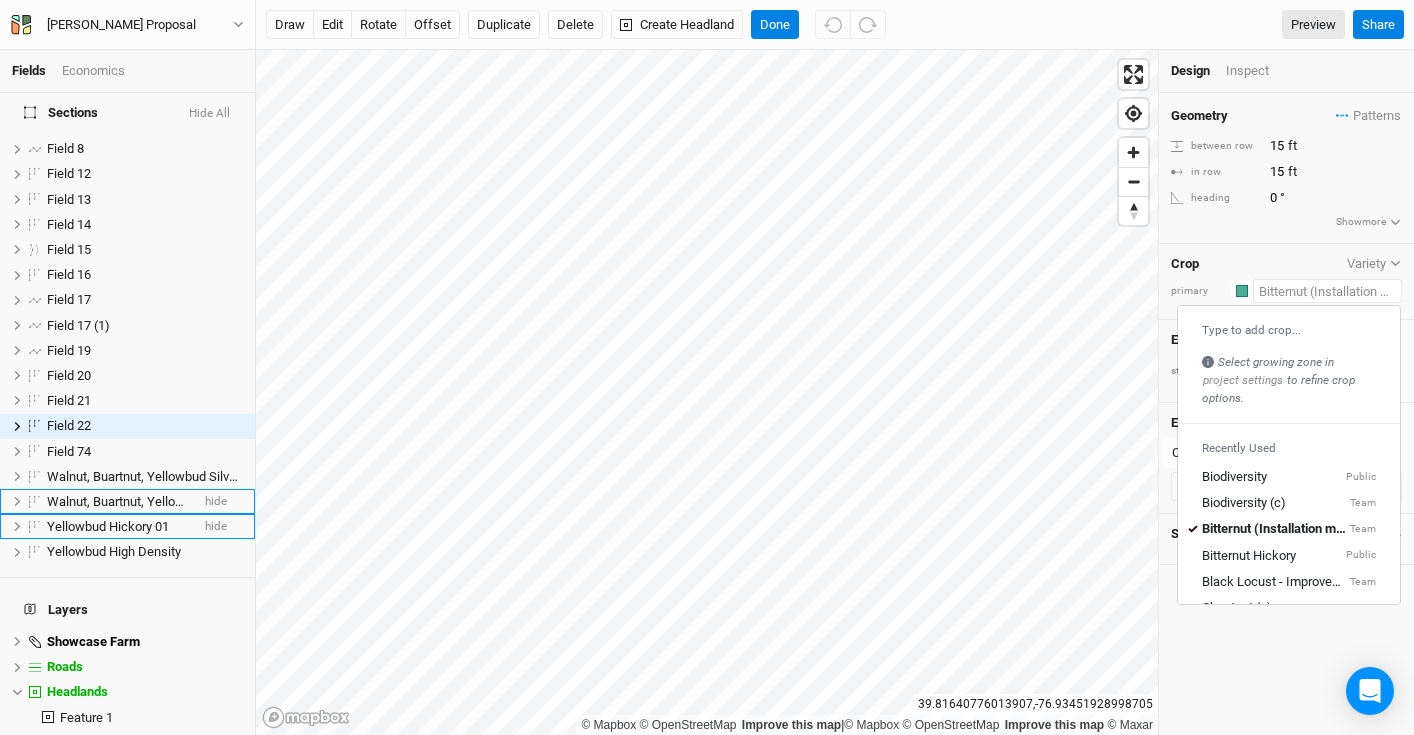 click at bounding box center (1327, 291) 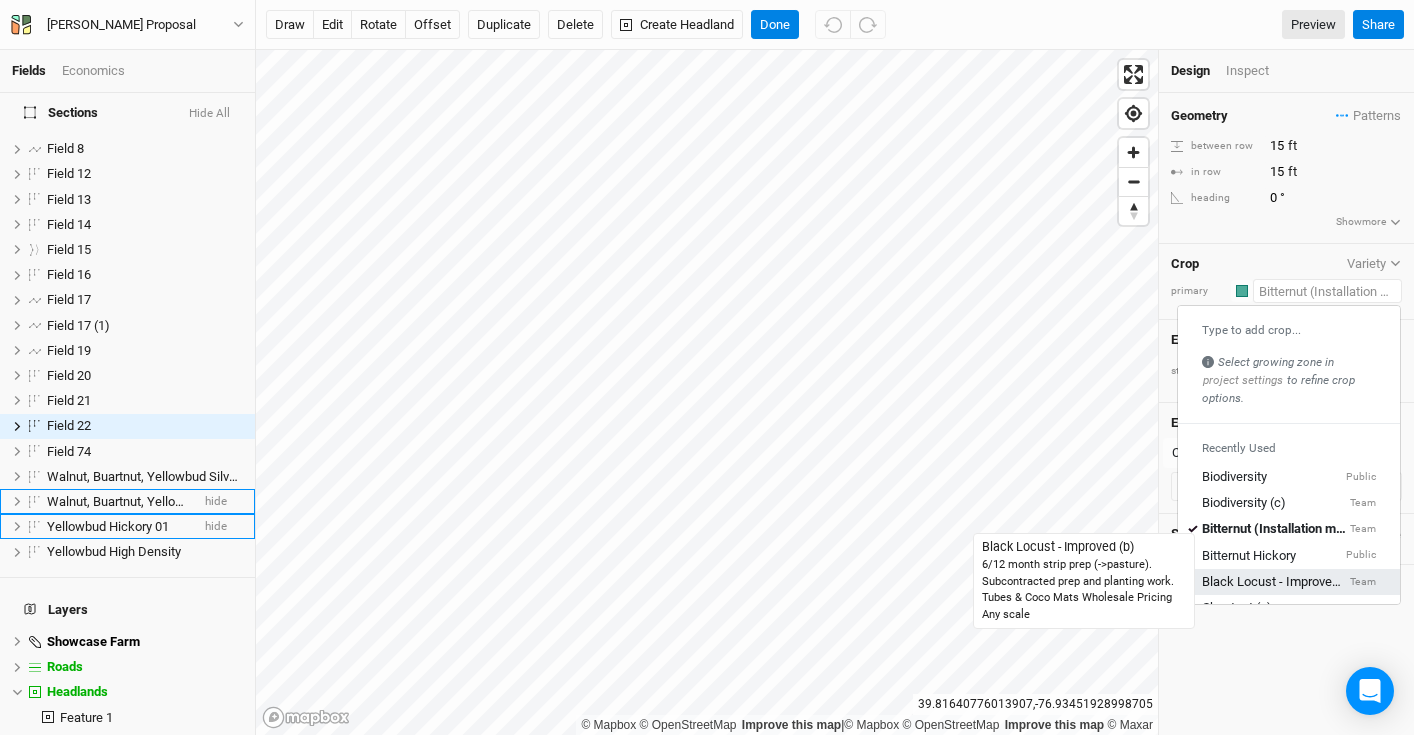click on "Black Locust - Improved (b)" at bounding box center (1274, 582) 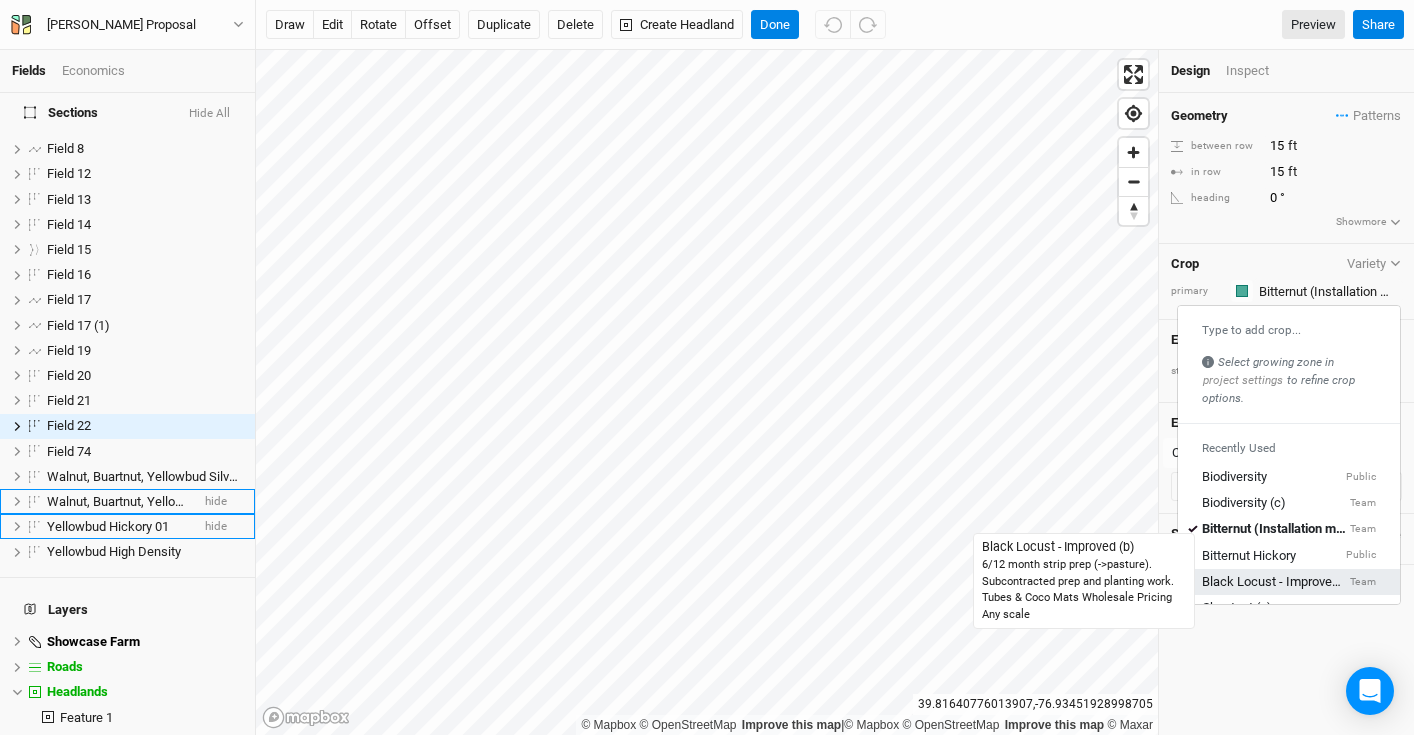 type on "20" 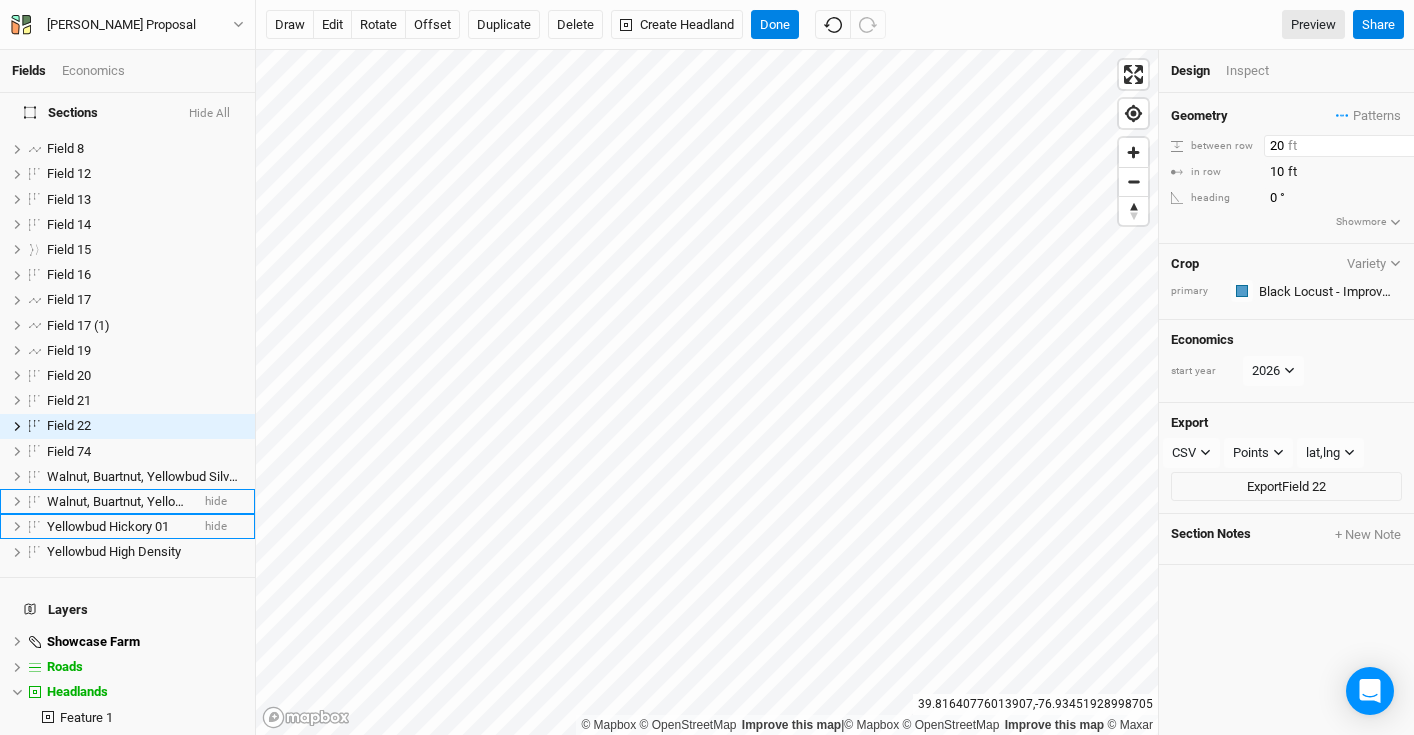 drag, startPoint x: 1280, startPoint y: 149, endPoint x: 1232, endPoint y: 143, distance: 48.373547 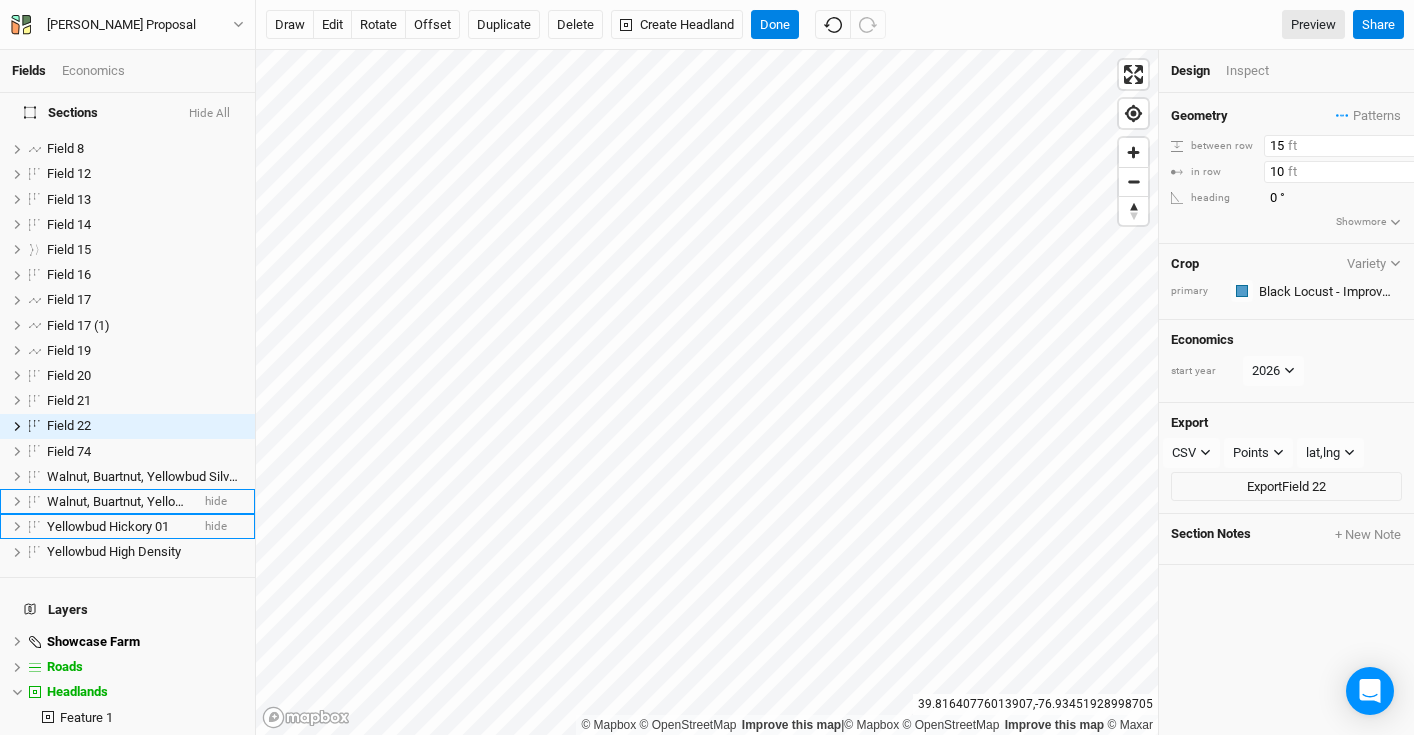type on "15" 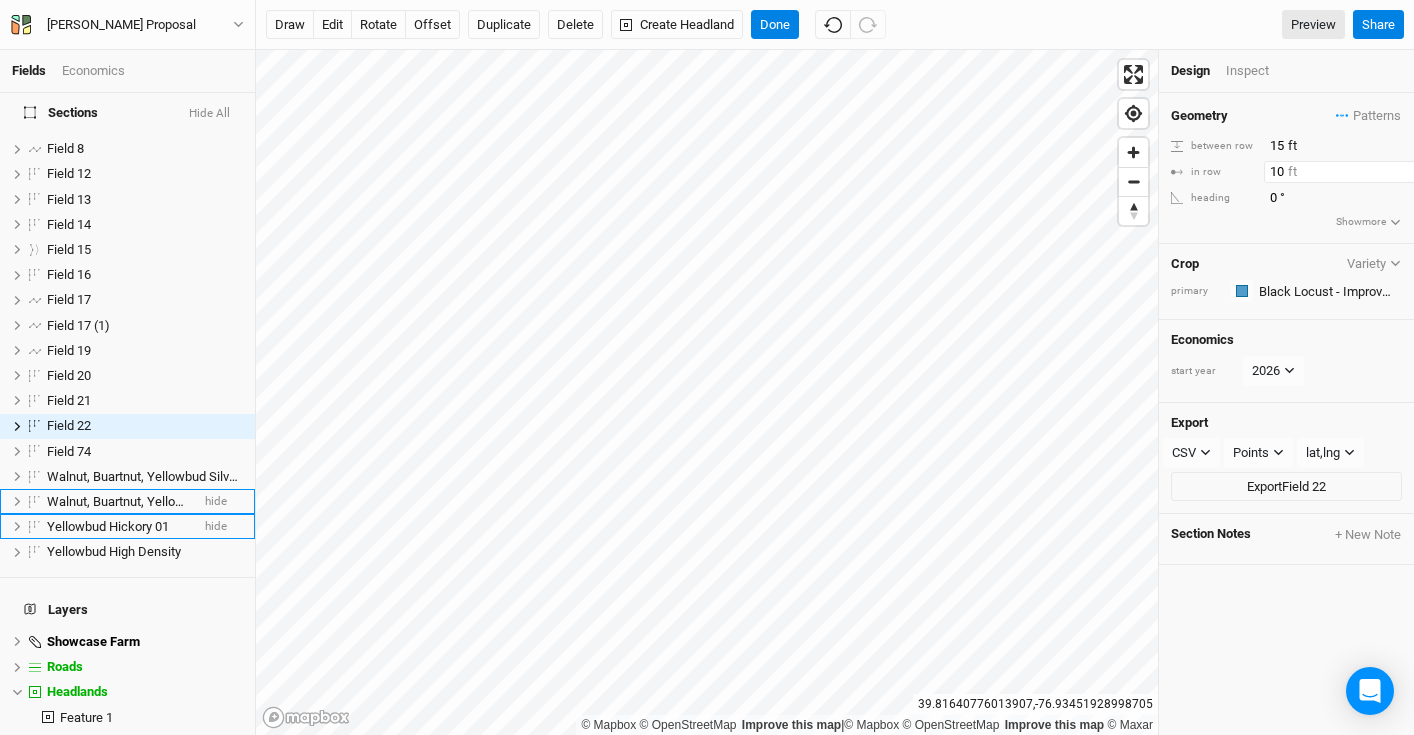 drag, startPoint x: 1288, startPoint y: 169, endPoint x: 1235, endPoint y: 165, distance: 53.15073 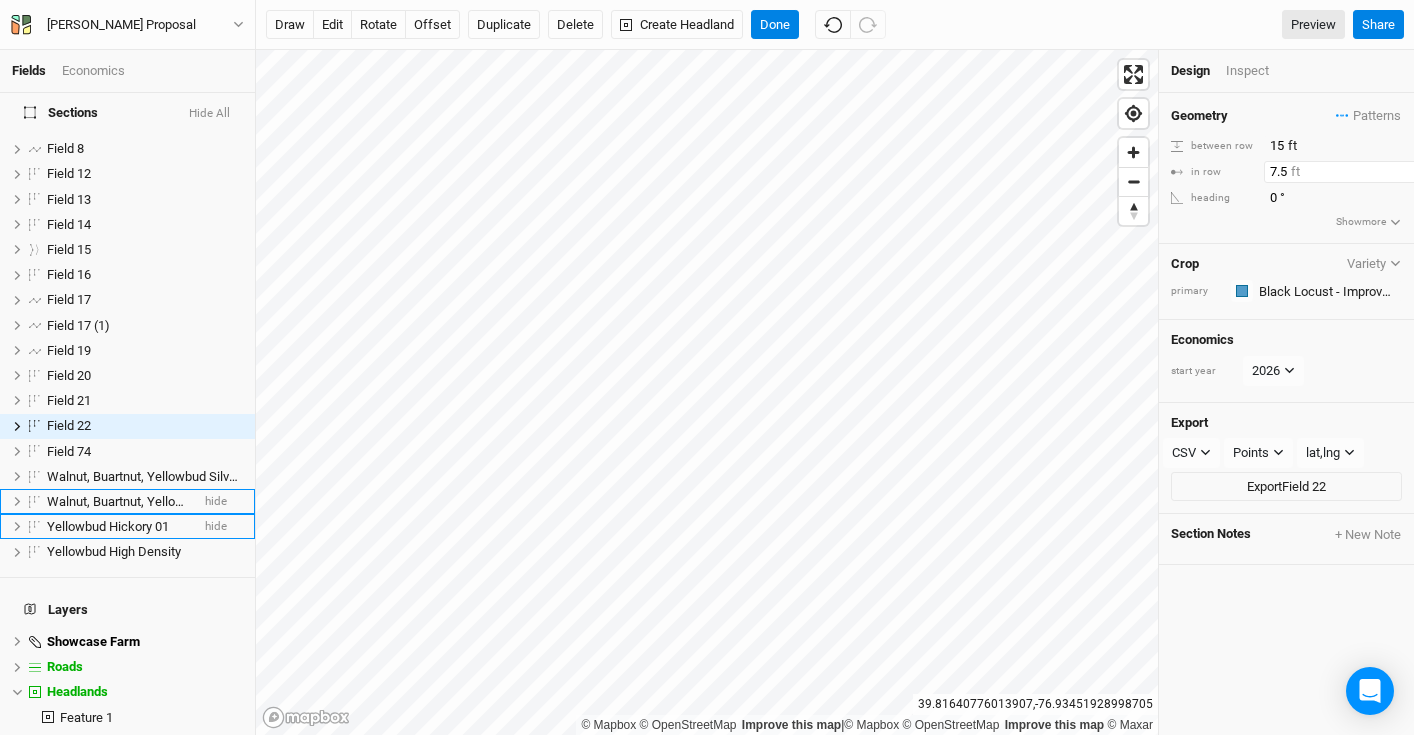 type on "7.5" 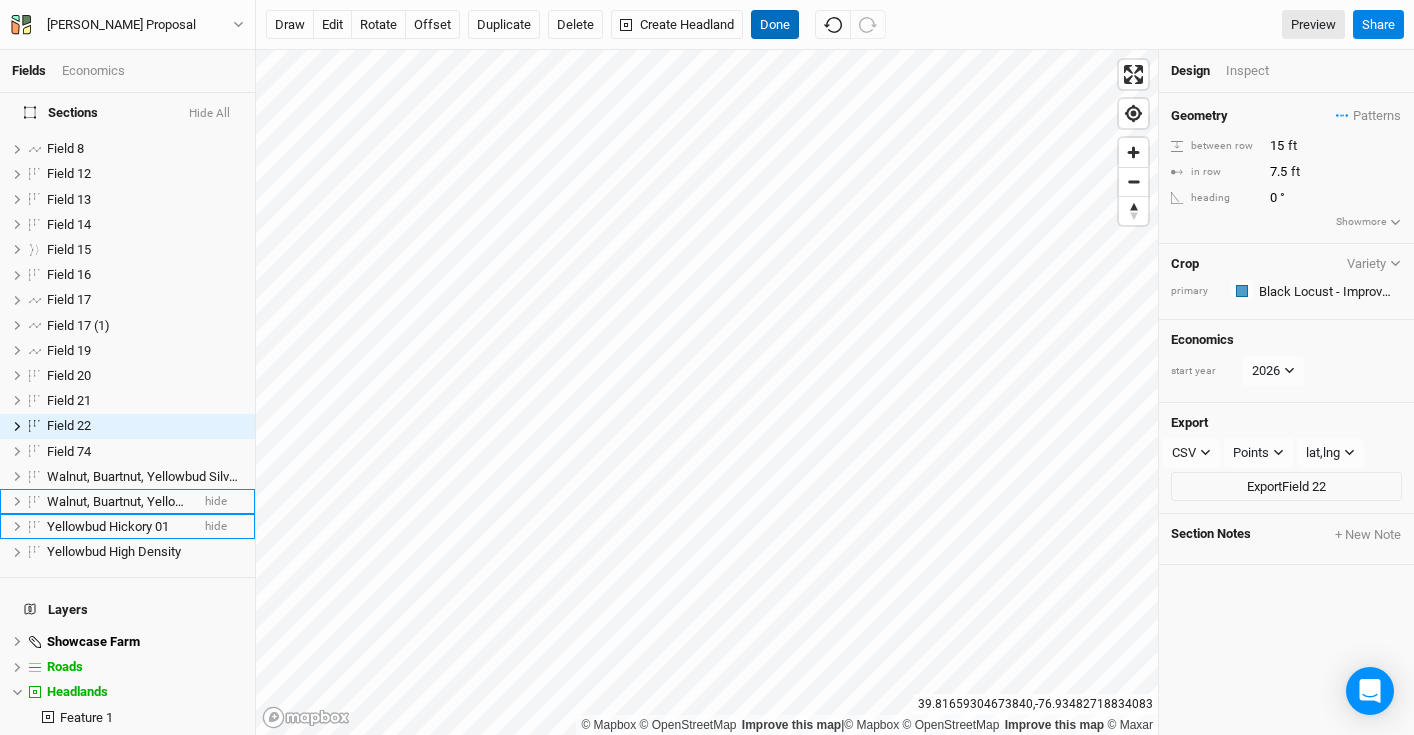 click on "Done" at bounding box center [775, 25] 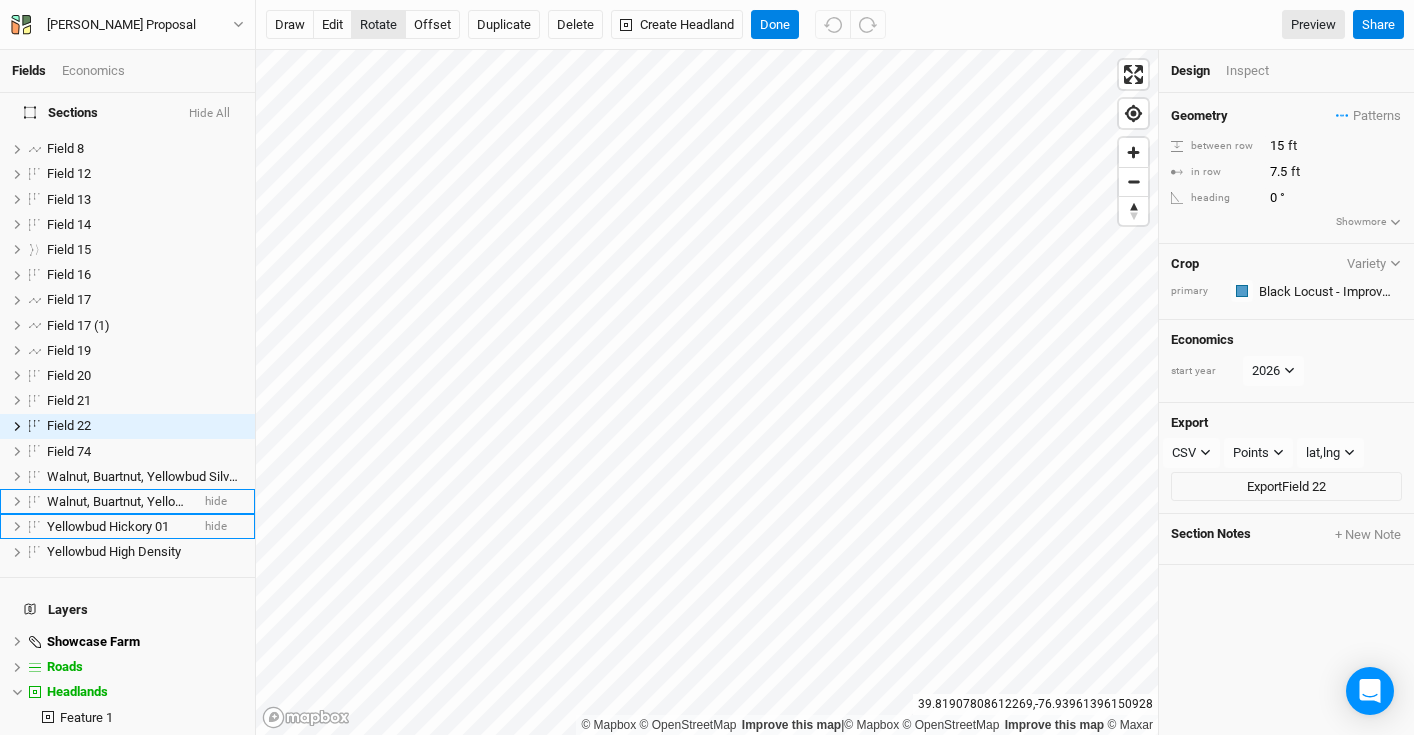click on "rotate" at bounding box center [378, 25] 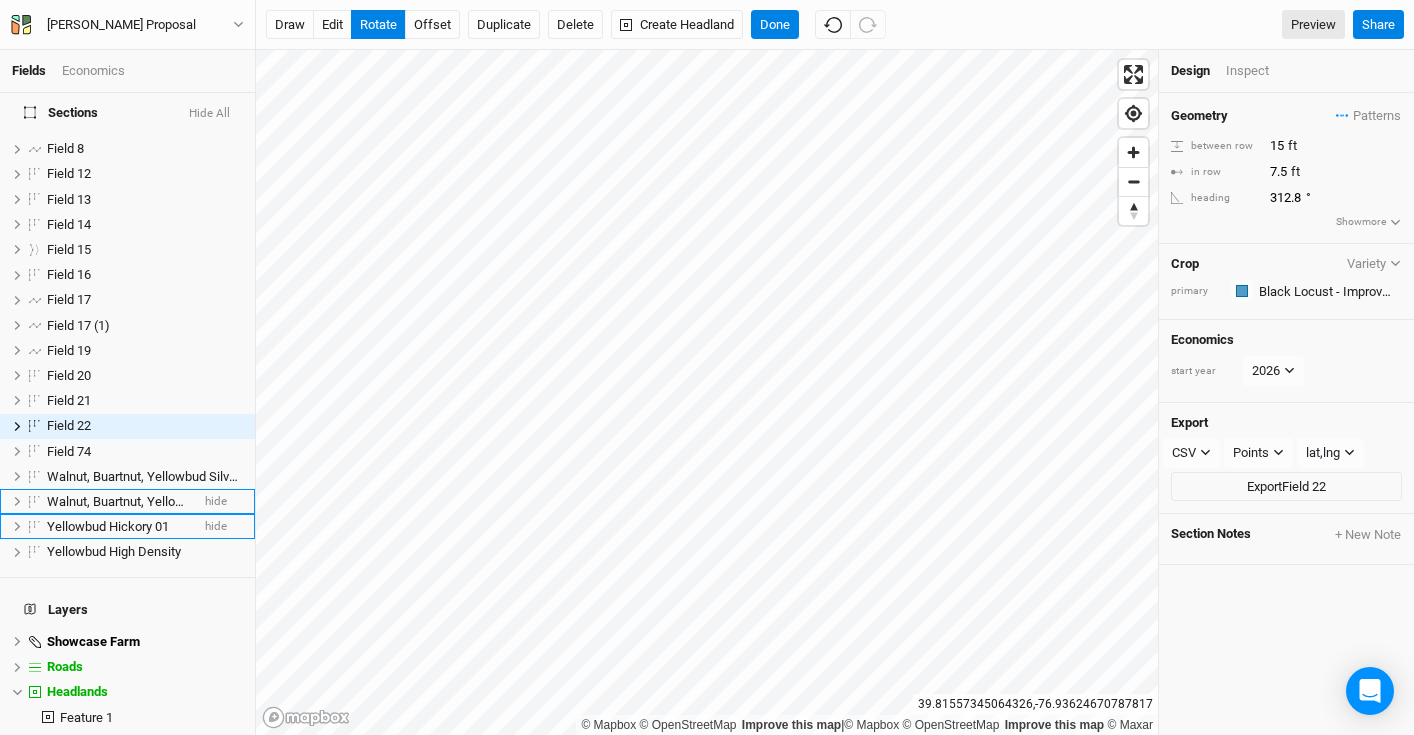 type on "313.3" 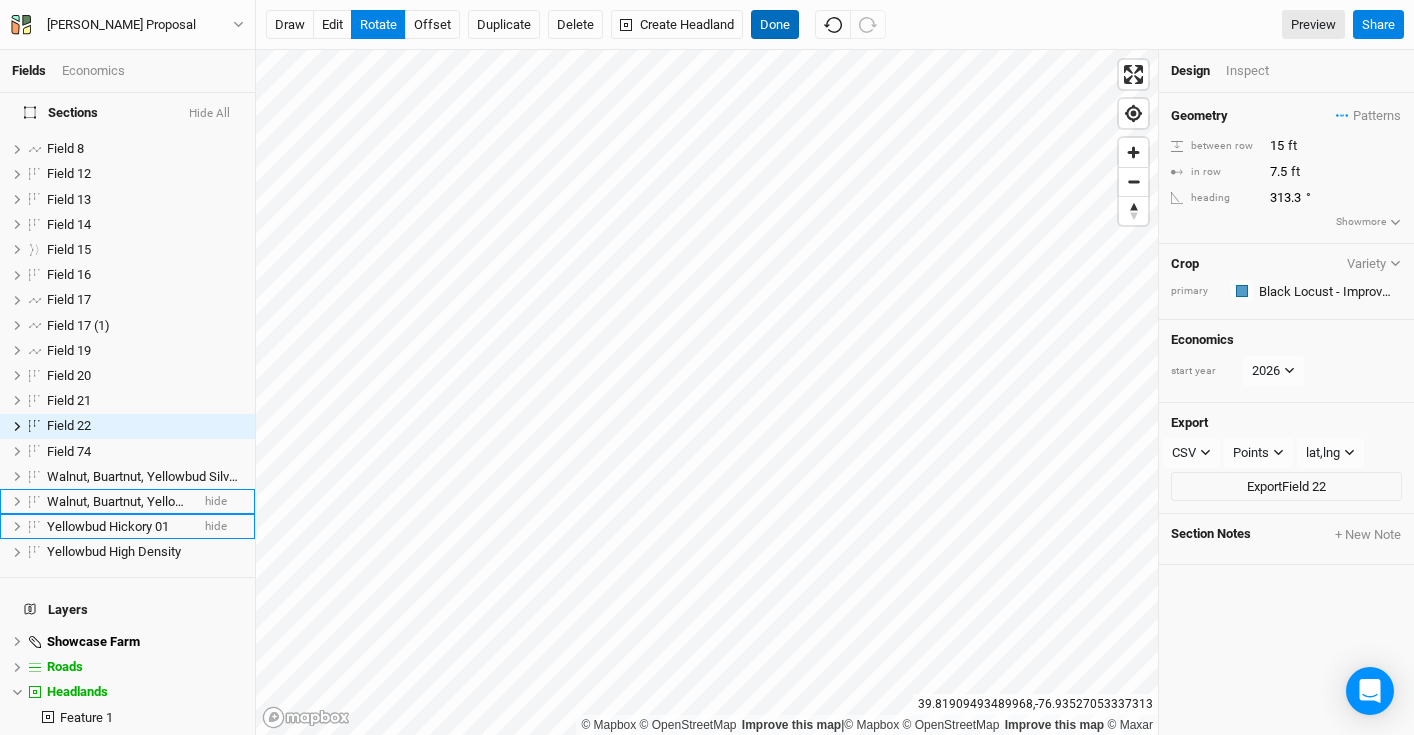 click on "Done" at bounding box center (775, 25) 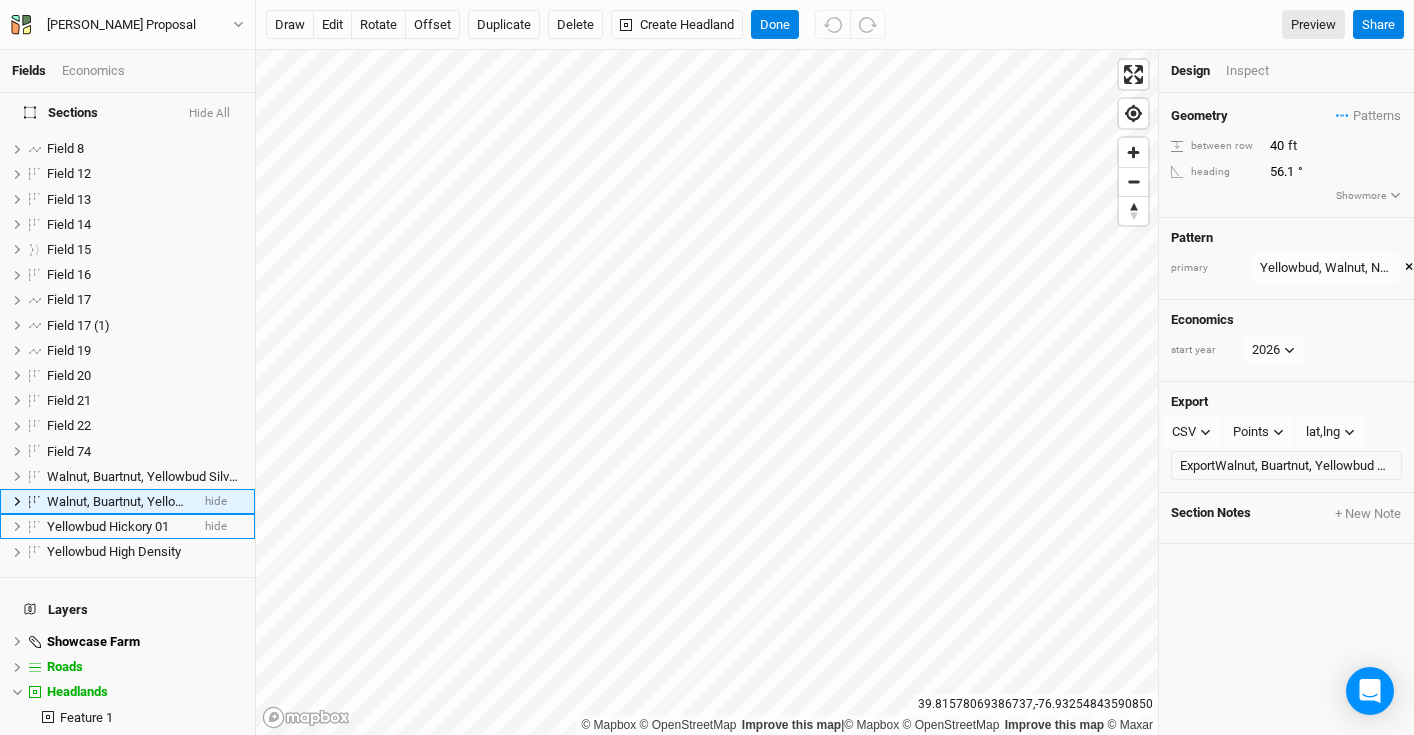 scroll, scrollTop: 3131, scrollLeft: 0, axis: vertical 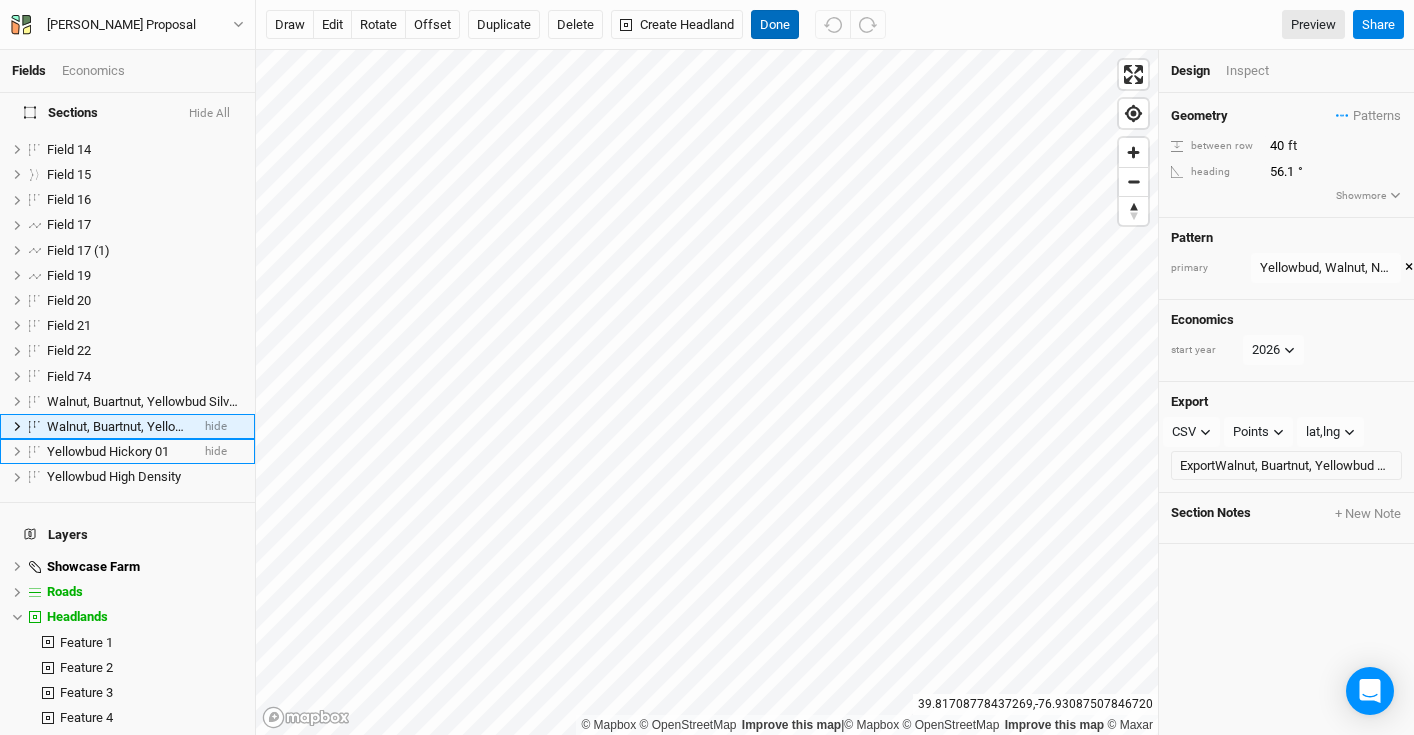 click on "Done" at bounding box center (775, 25) 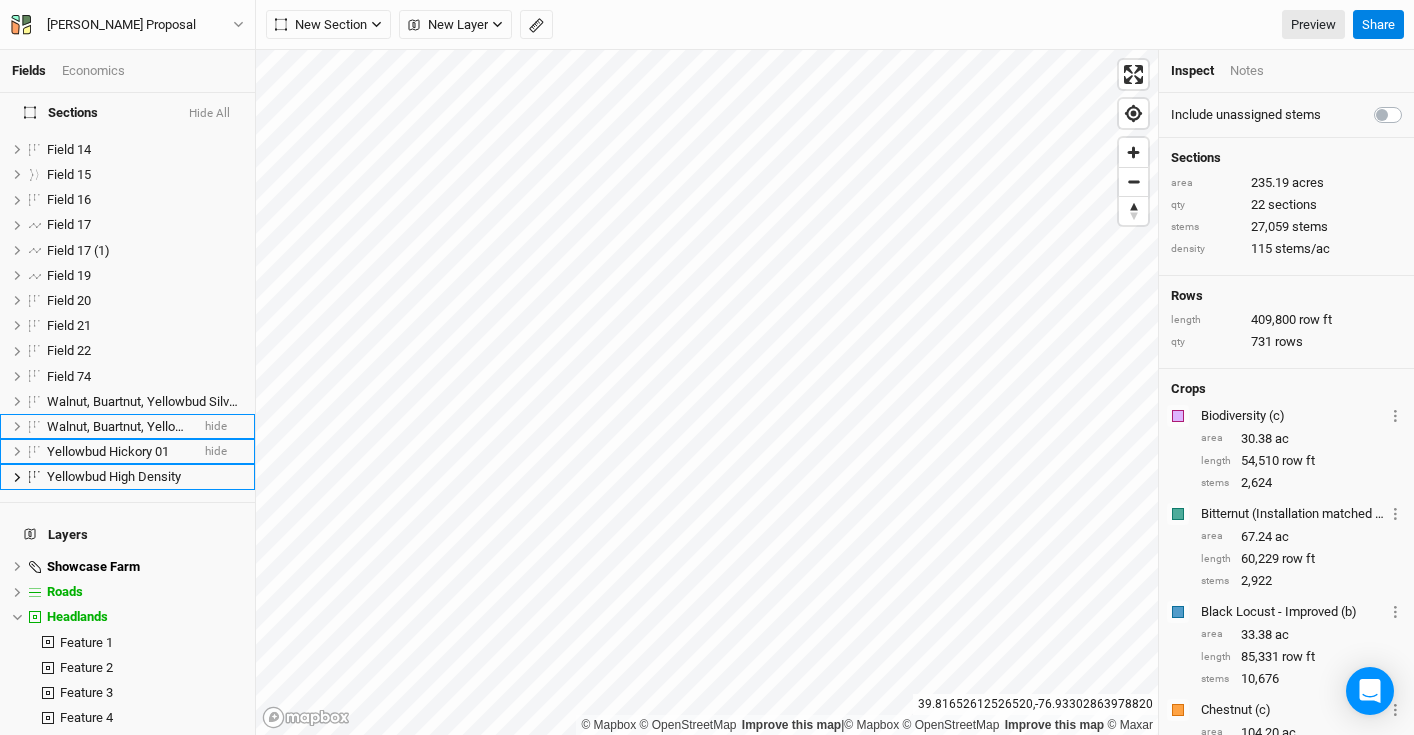scroll, scrollTop: 3181, scrollLeft: 0, axis: vertical 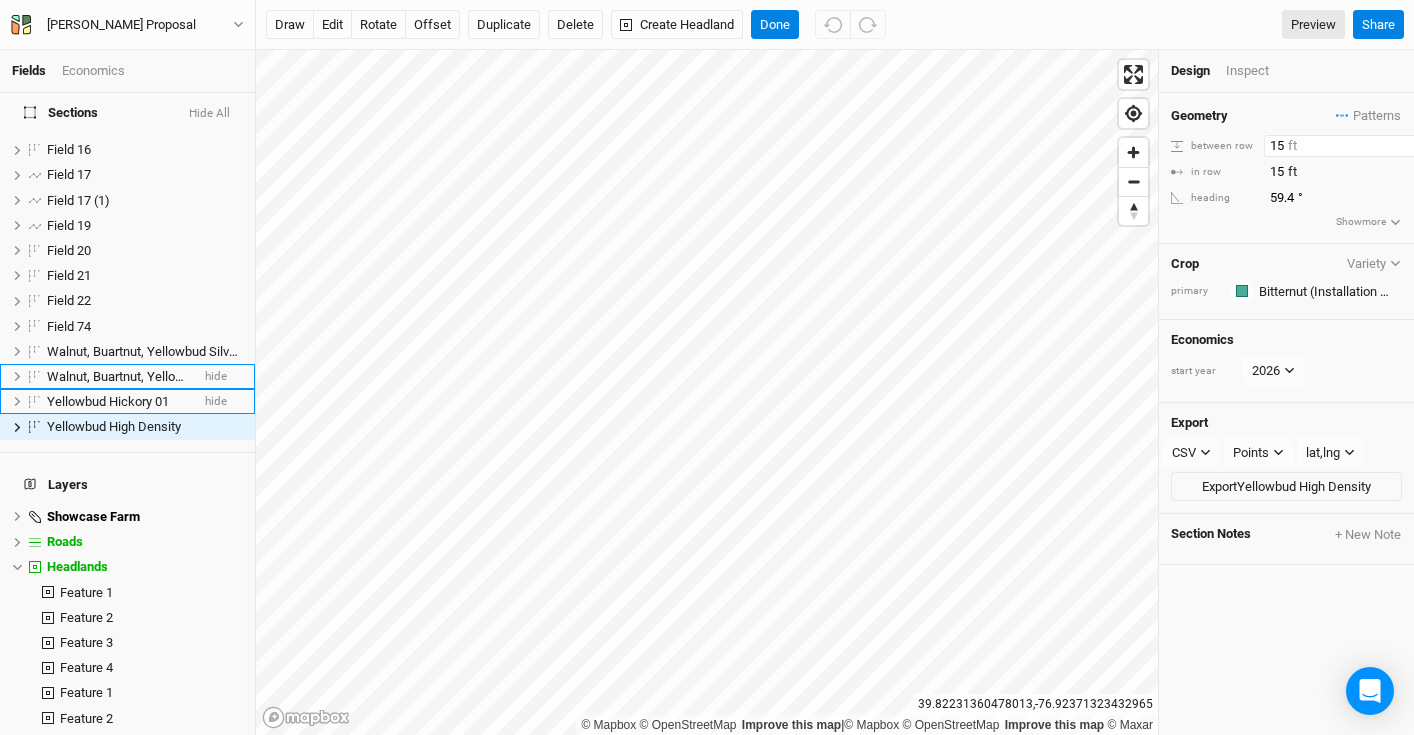 drag, startPoint x: 1290, startPoint y: 145, endPoint x: 1238, endPoint y: 143, distance: 52.03845 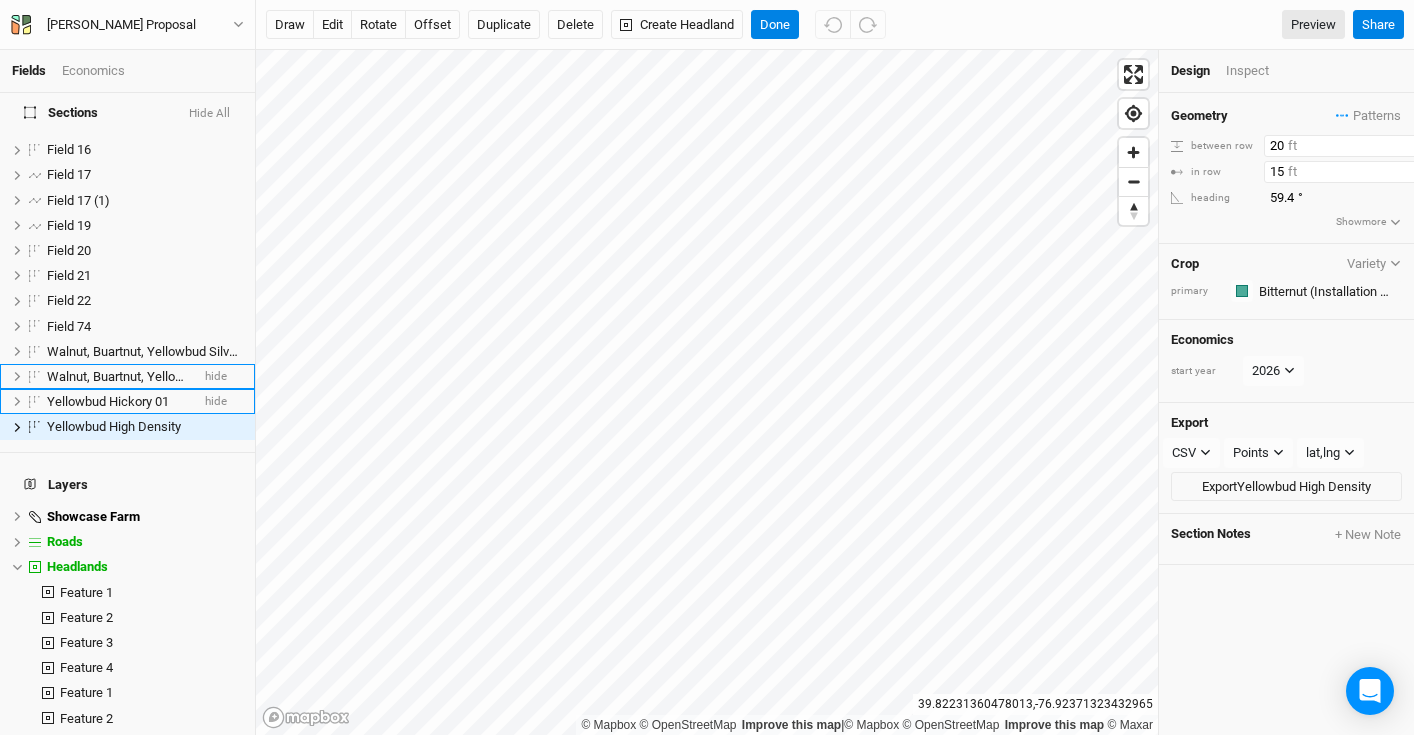 type on "20" 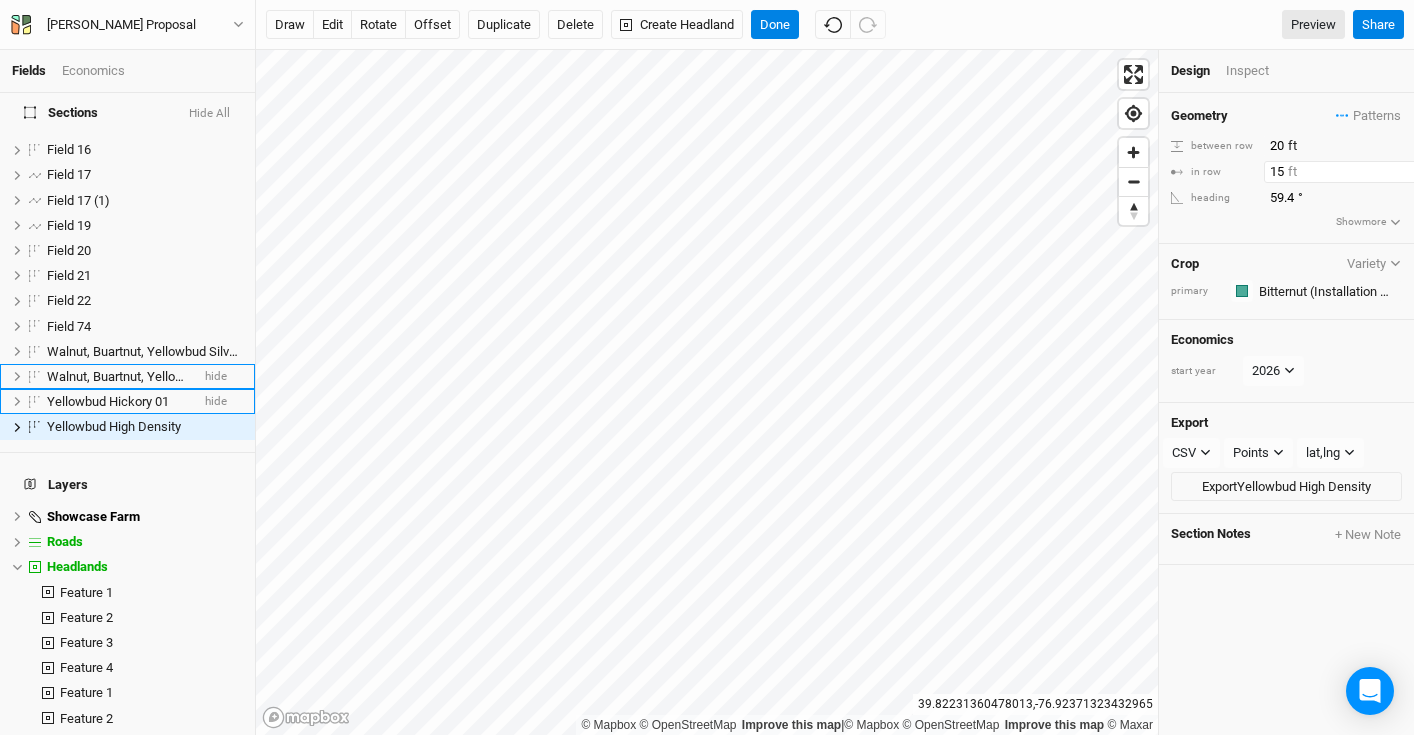 drag, startPoint x: 1285, startPoint y: 169, endPoint x: 1198, endPoint y: 155, distance: 88.11924 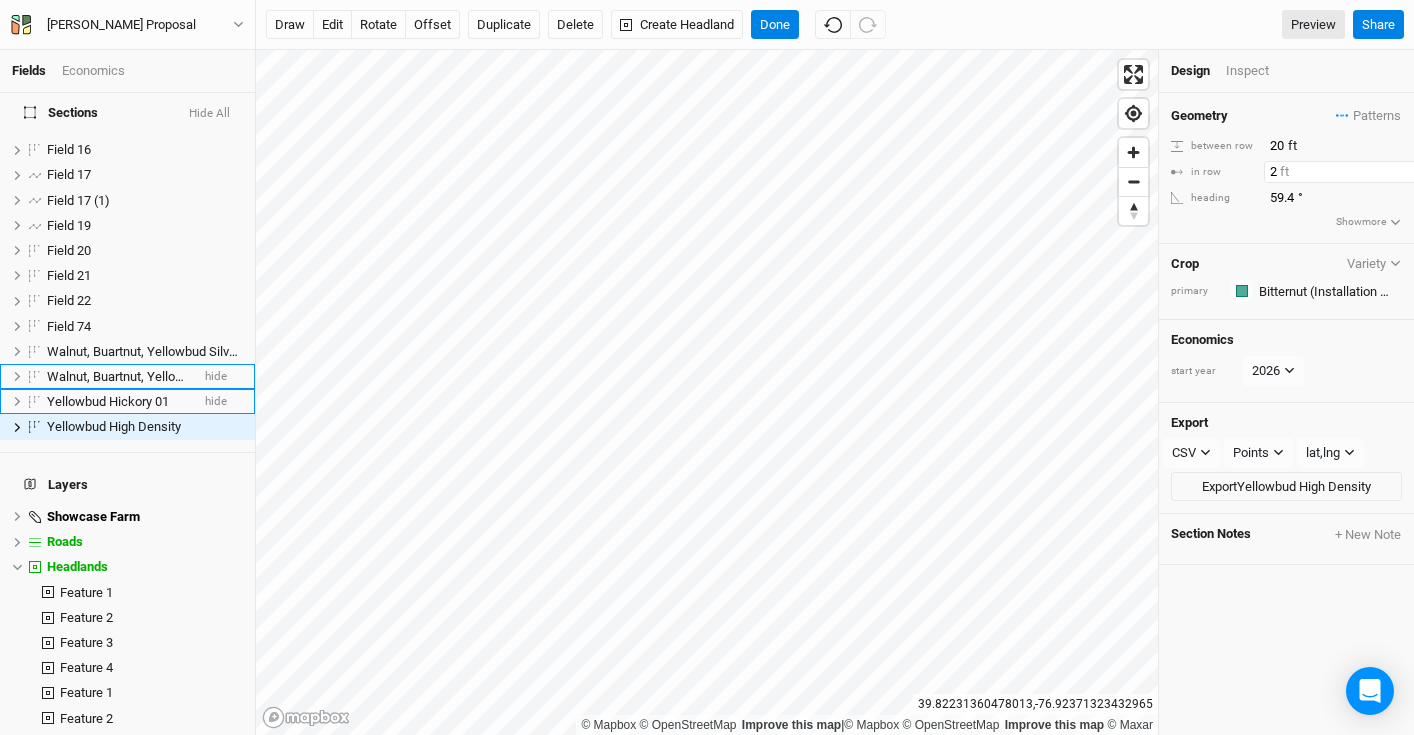 type on "20" 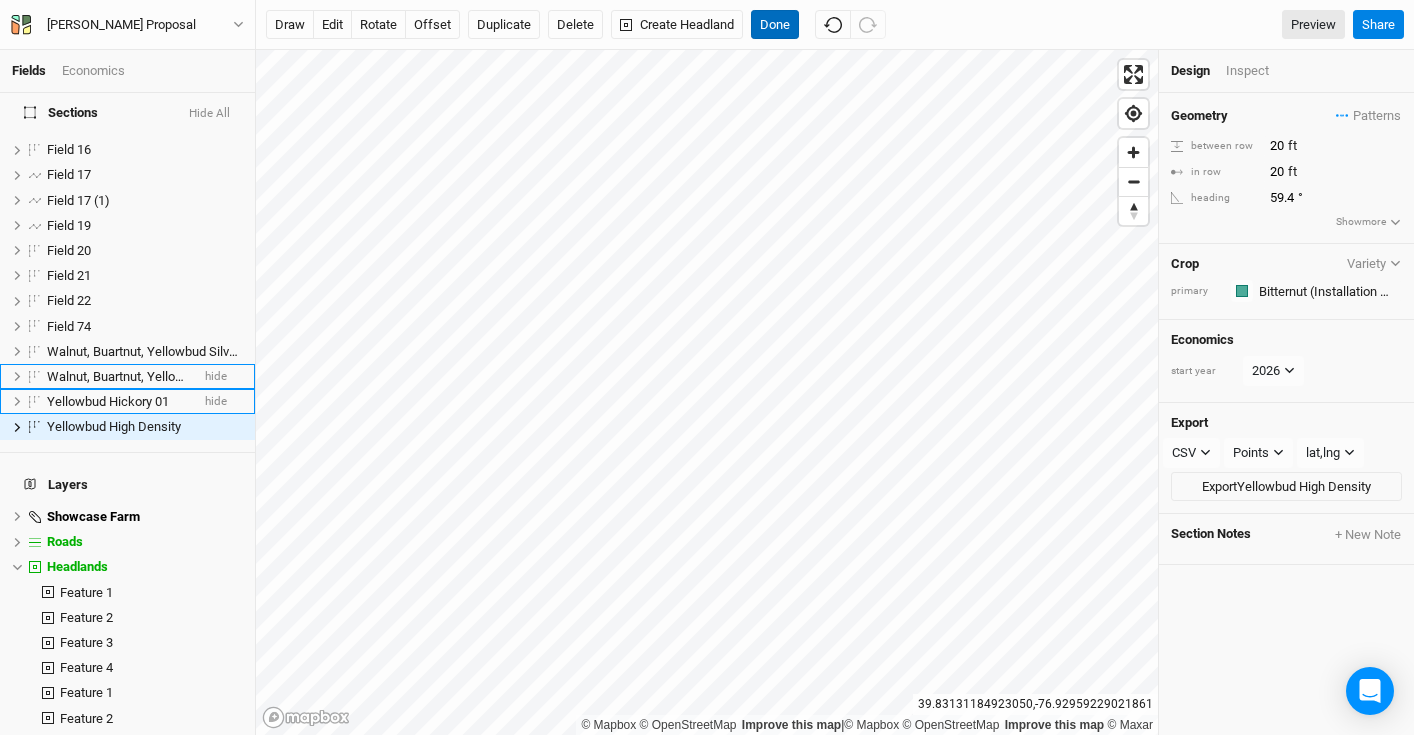 click on "Done" at bounding box center (775, 25) 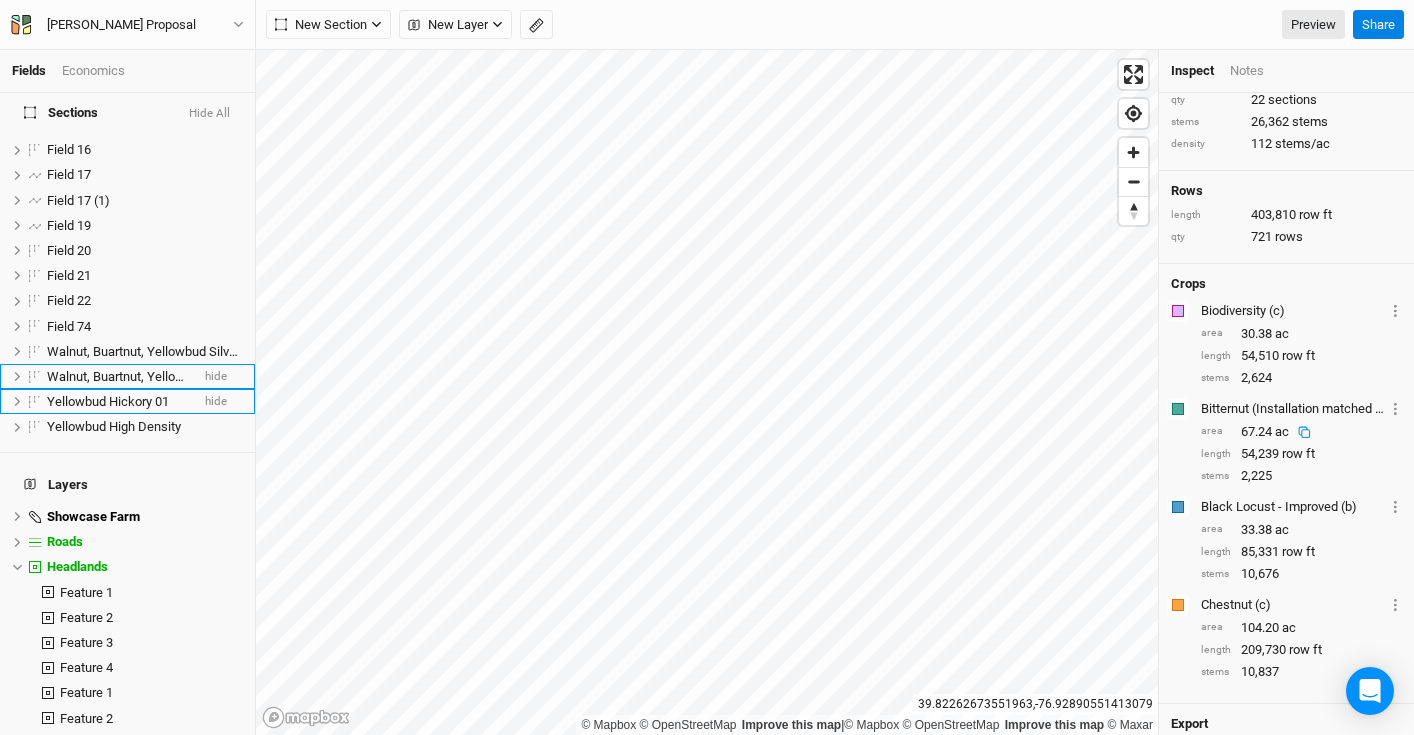 scroll, scrollTop: 184, scrollLeft: 0, axis: vertical 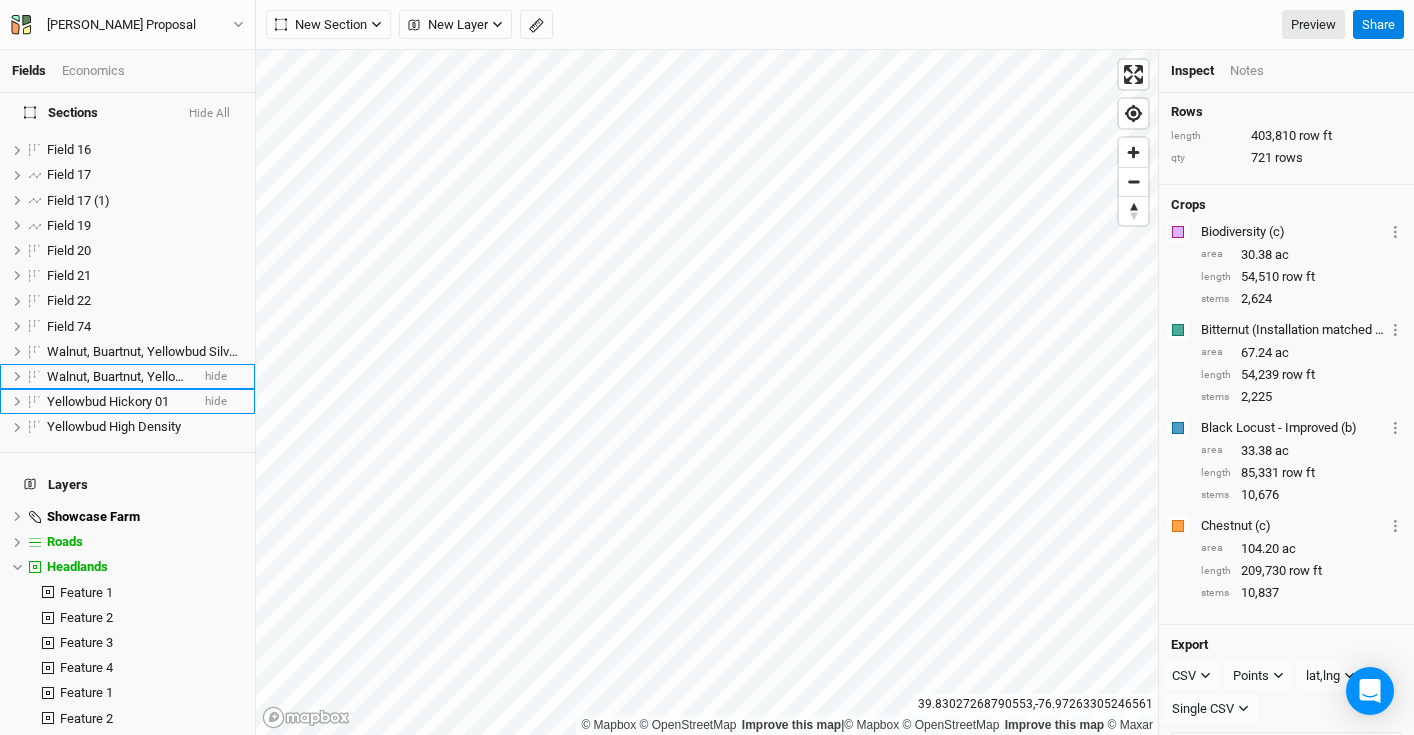 click on "Economics" at bounding box center [93, 71] 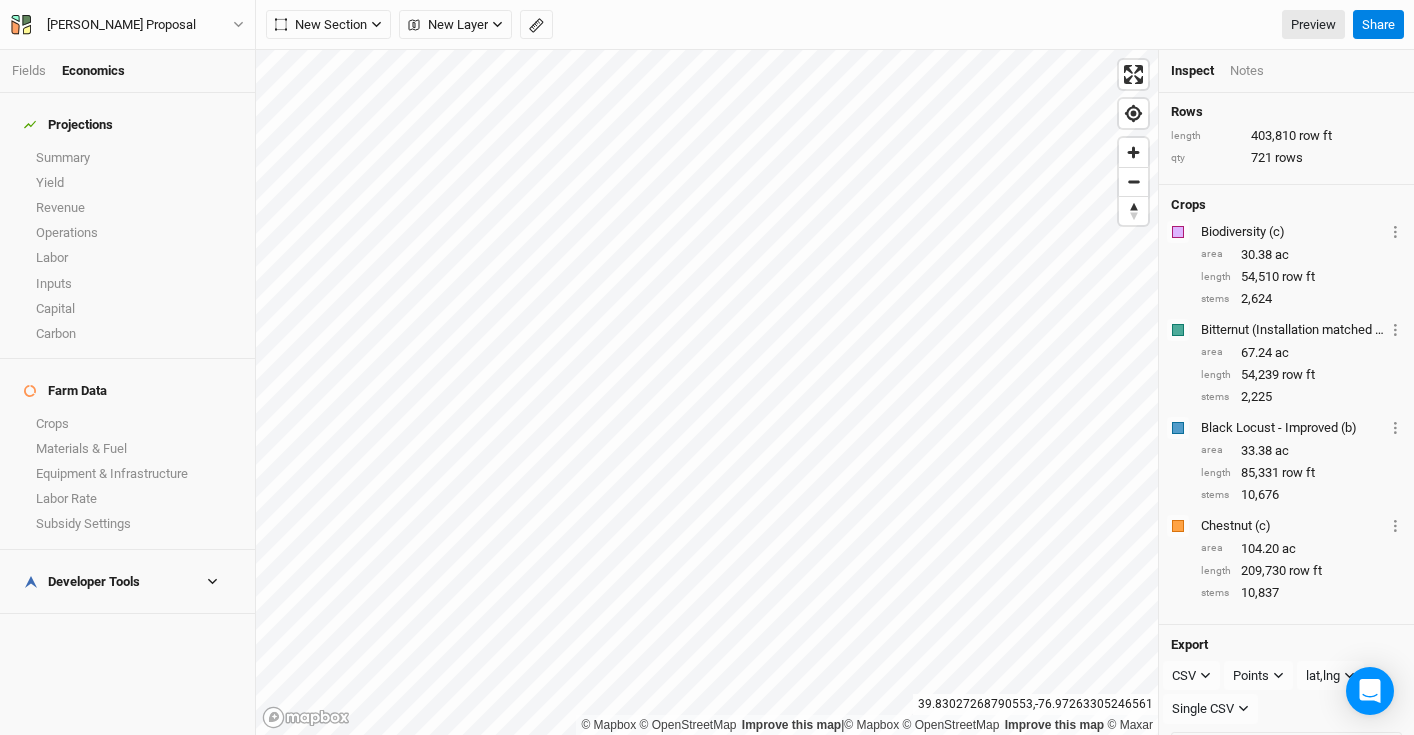 scroll, scrollTop: 0, scrollLeft: 0, axis: both 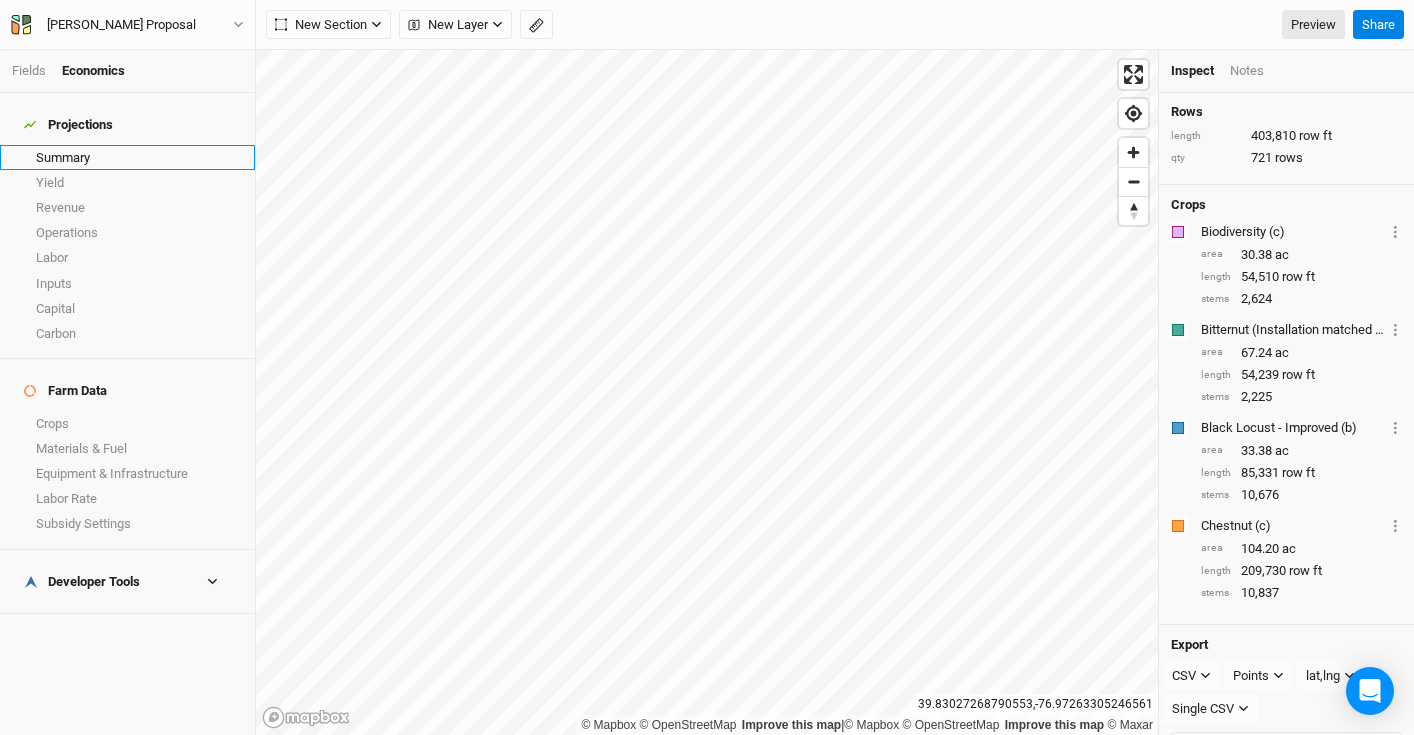 click on "Summary" at bounding box center (127, 157) 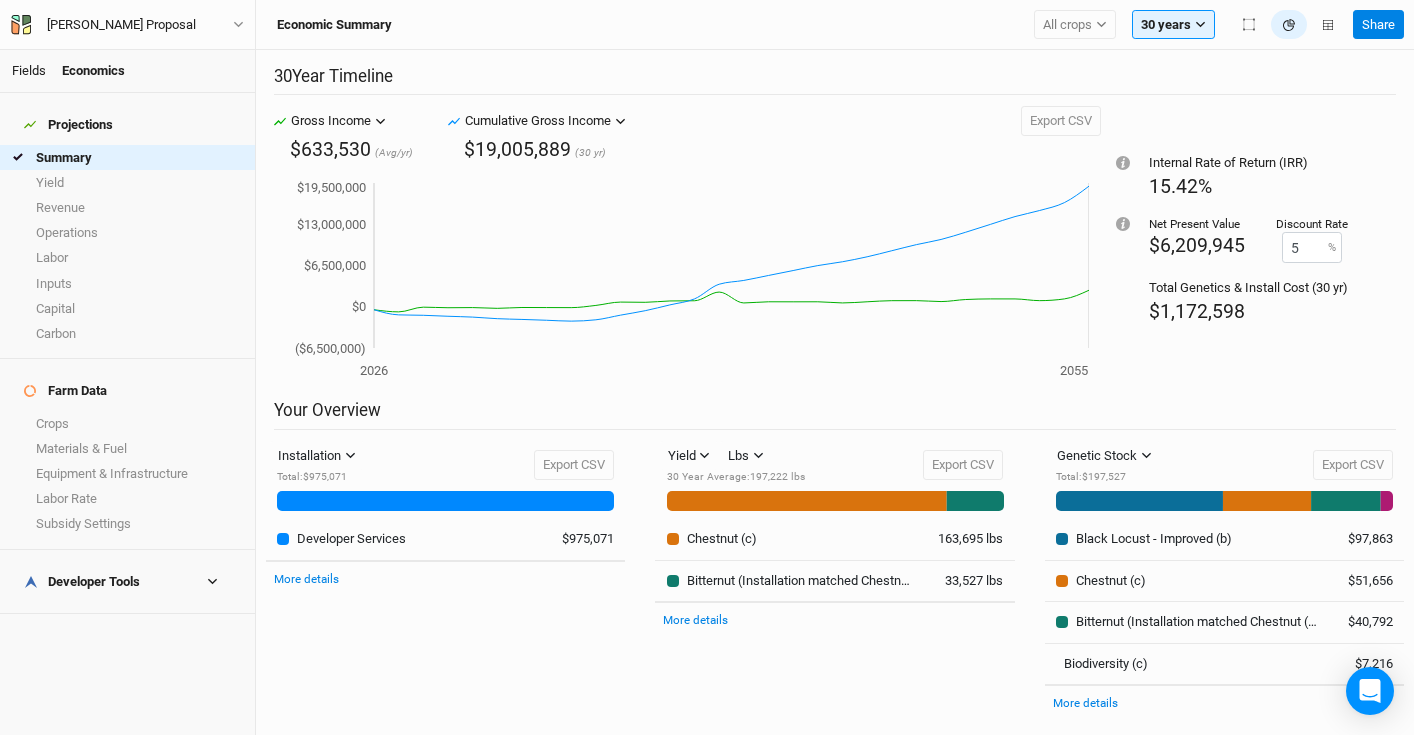 click on "Fields" at bounding box center [29, 70] 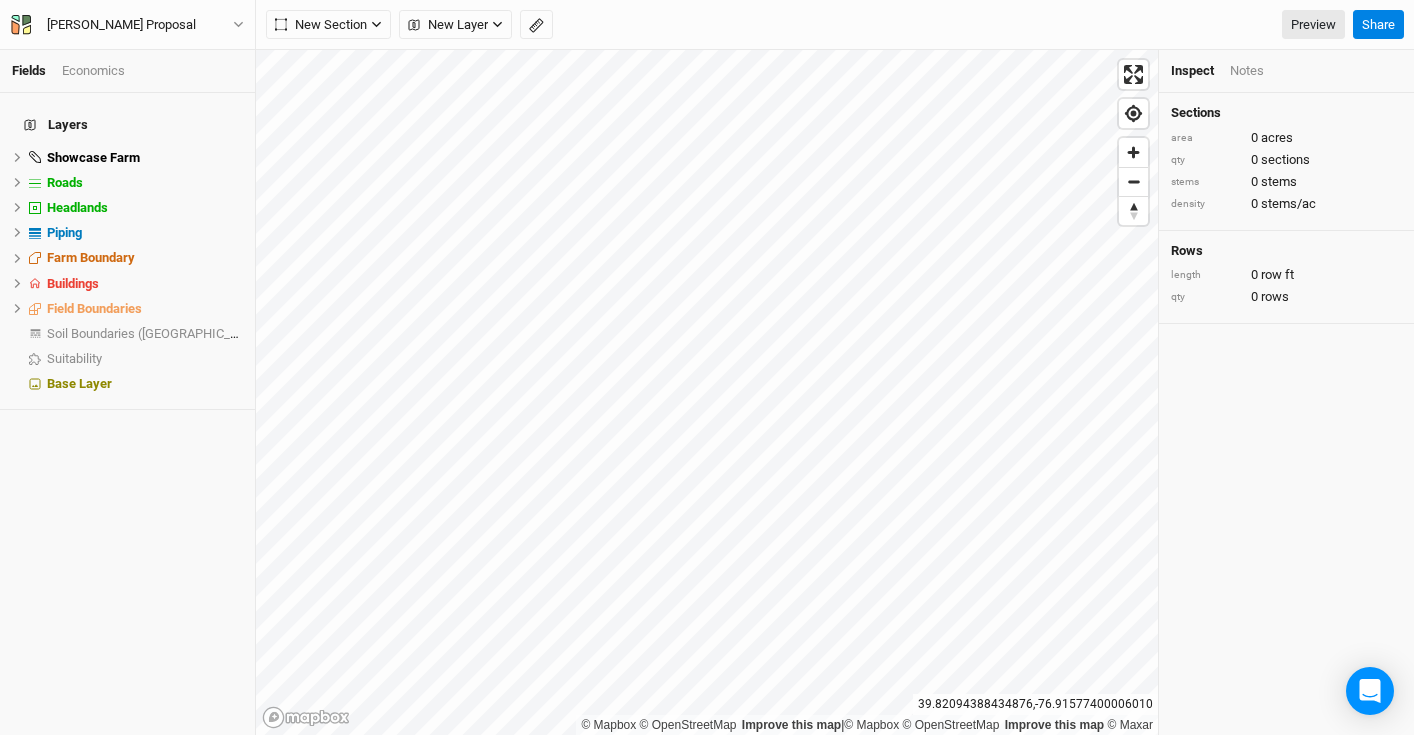 click on "Economics" at bounding box center (93, 71) 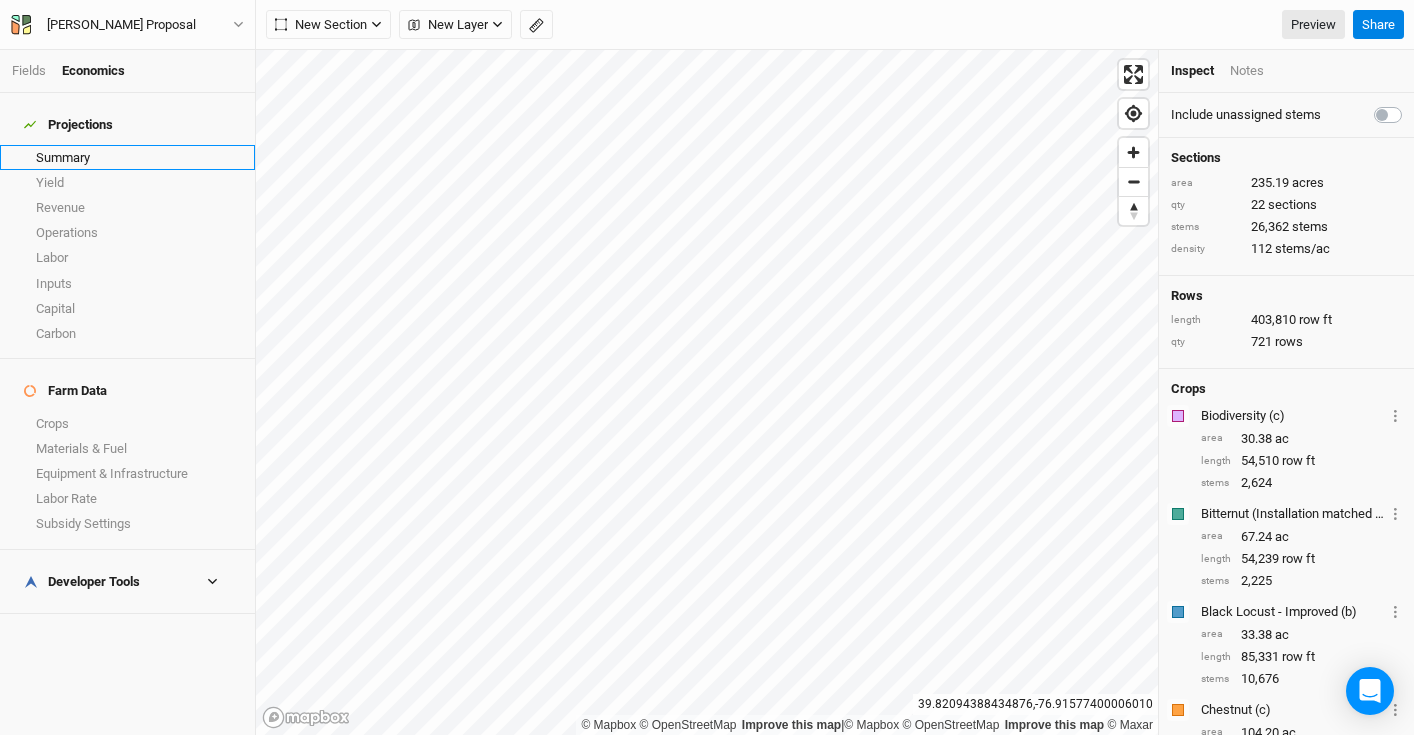 click on "Summary" at bounding box center (127, 157) 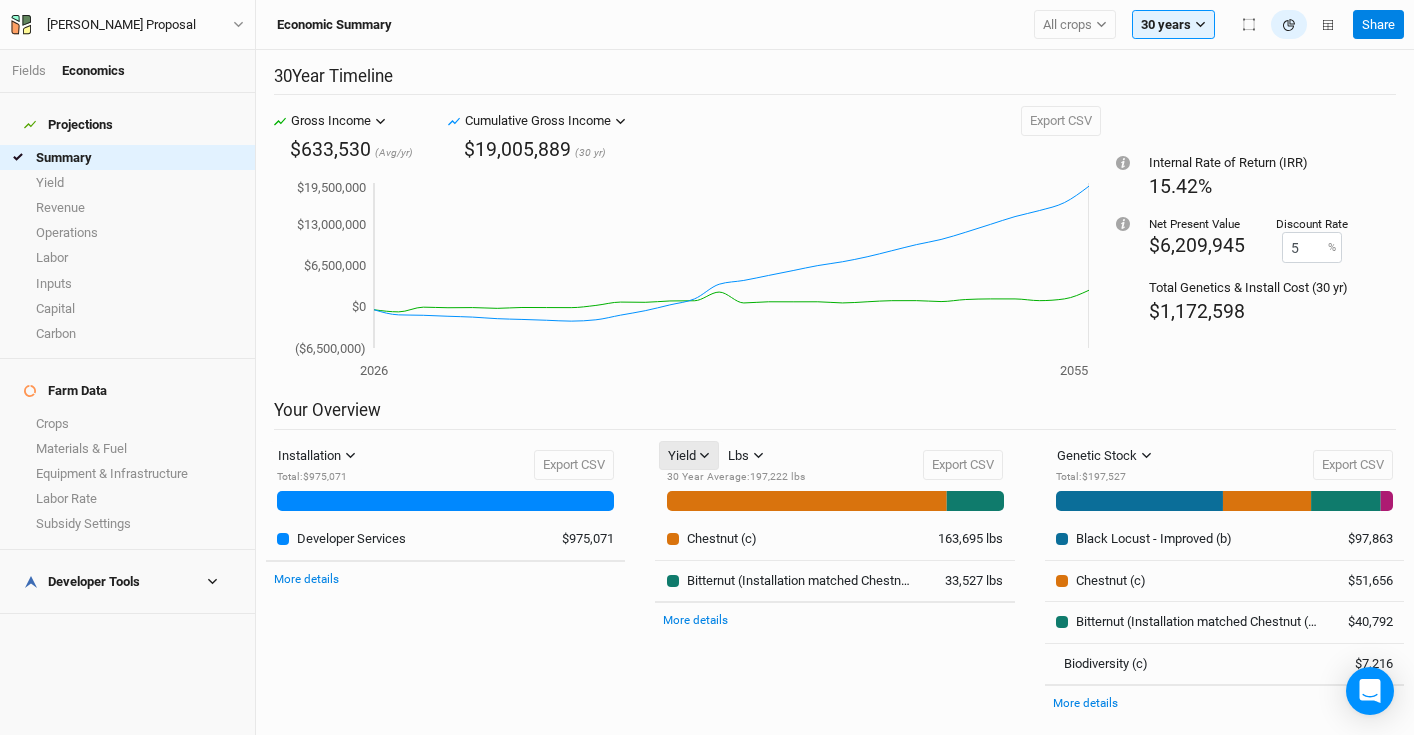 click on "Yield" at bounding box center (689, 456) 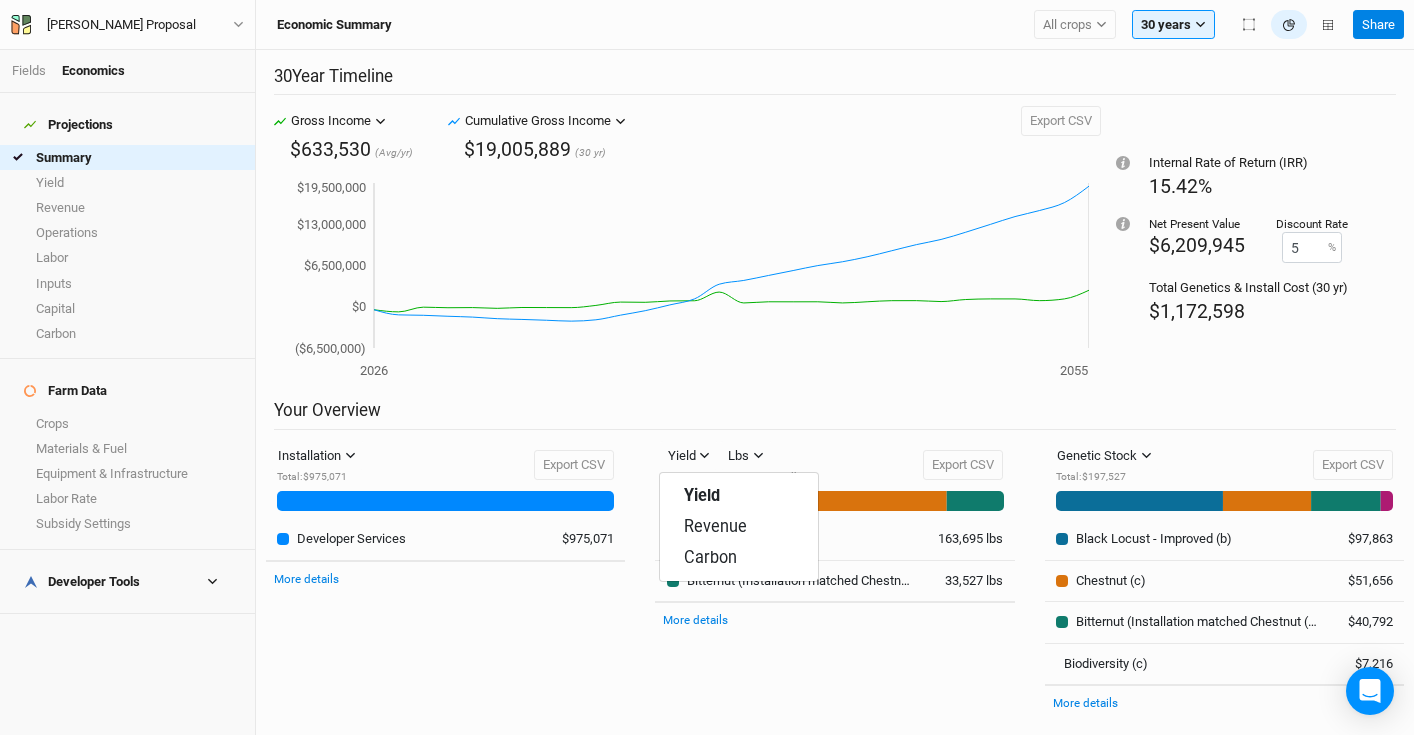 click on "Yield Lbs Bft Lbs 30 Year Average :  197,222 lbs Export CSV 30 Year Average (Lbs) Chestnut (c) 163,695 lbs Bitternut (Installation matched Chestnut (c))  33,527 lbs More details" at bounding box center [834, 593] 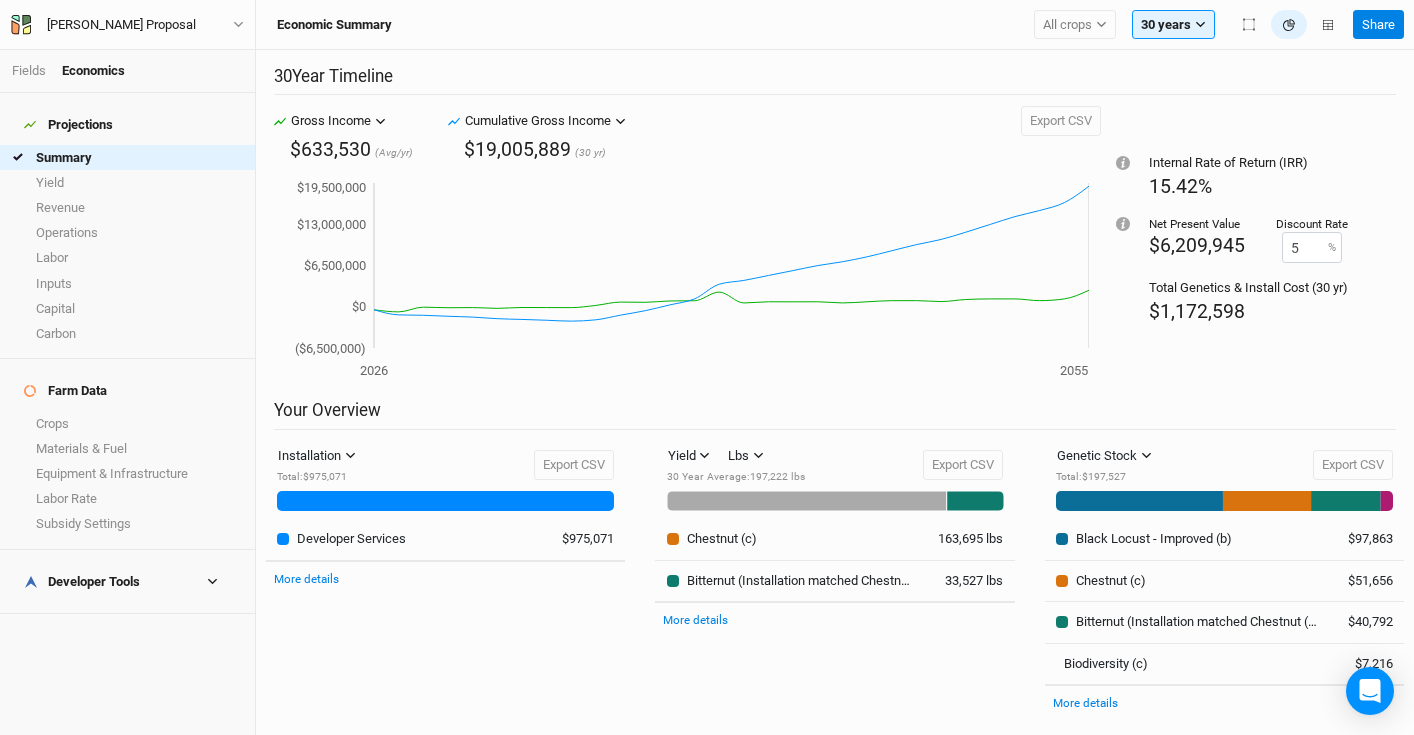 click on "Bitternut (Installation matched Chestnut (c))" at bounding box center (802, 581) 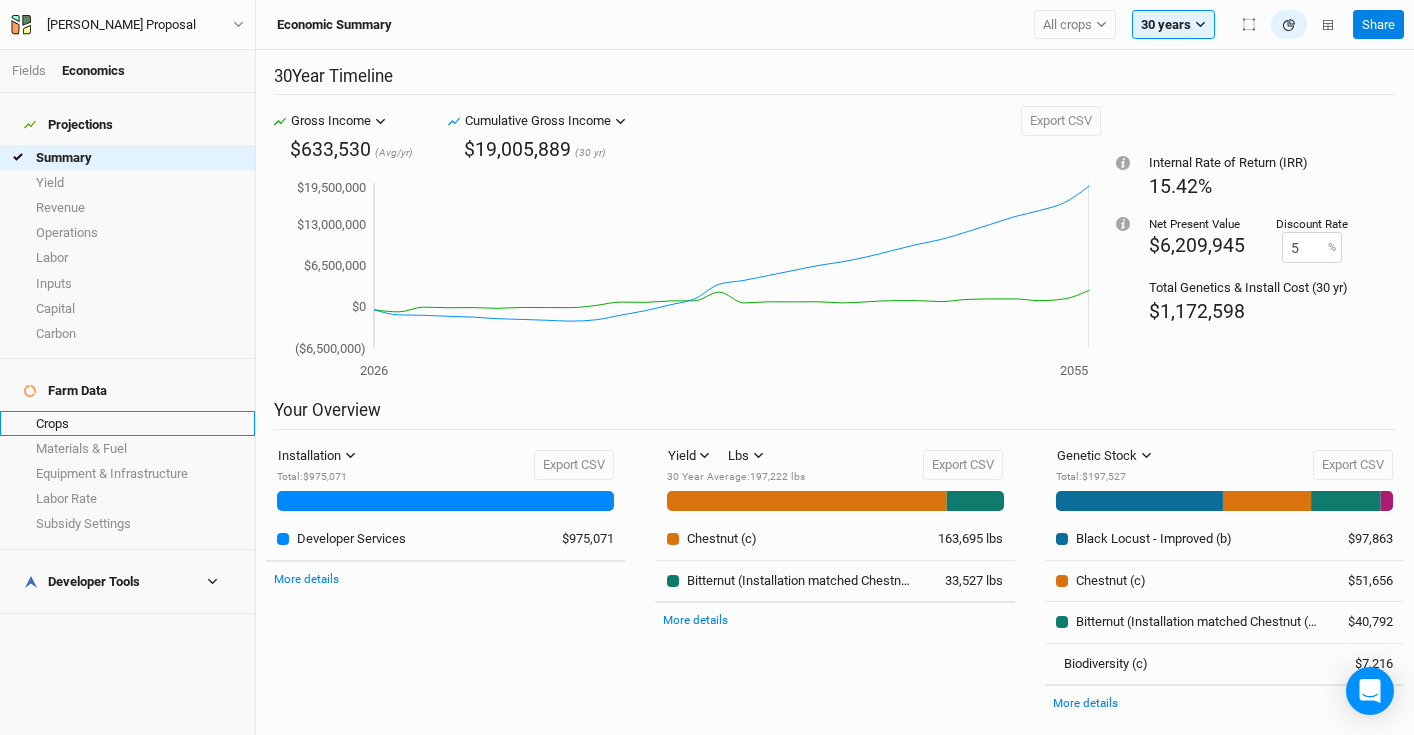 click on "Crops" at bounding box center [127, 423] 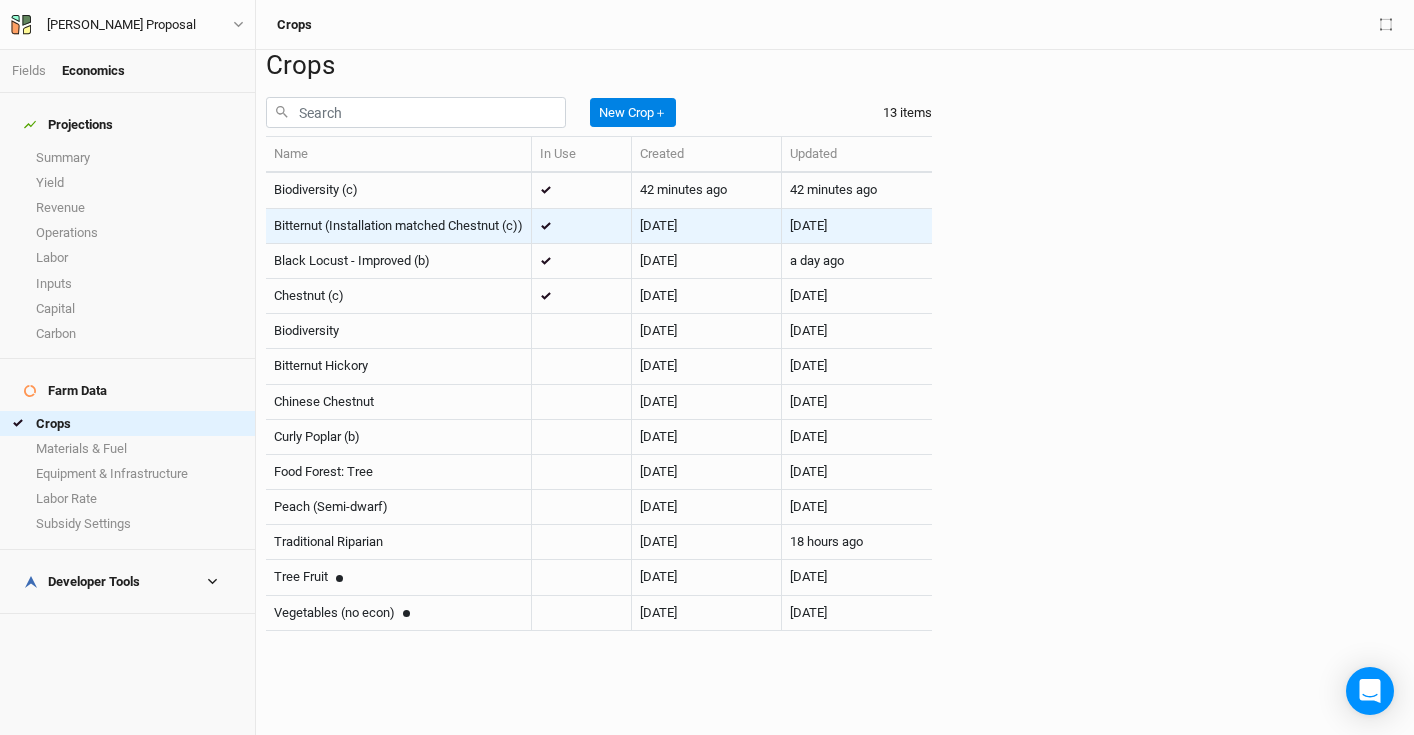 click on "Bitternut (Installation matched Chestnut (c))" at bounding box center (398, 225) 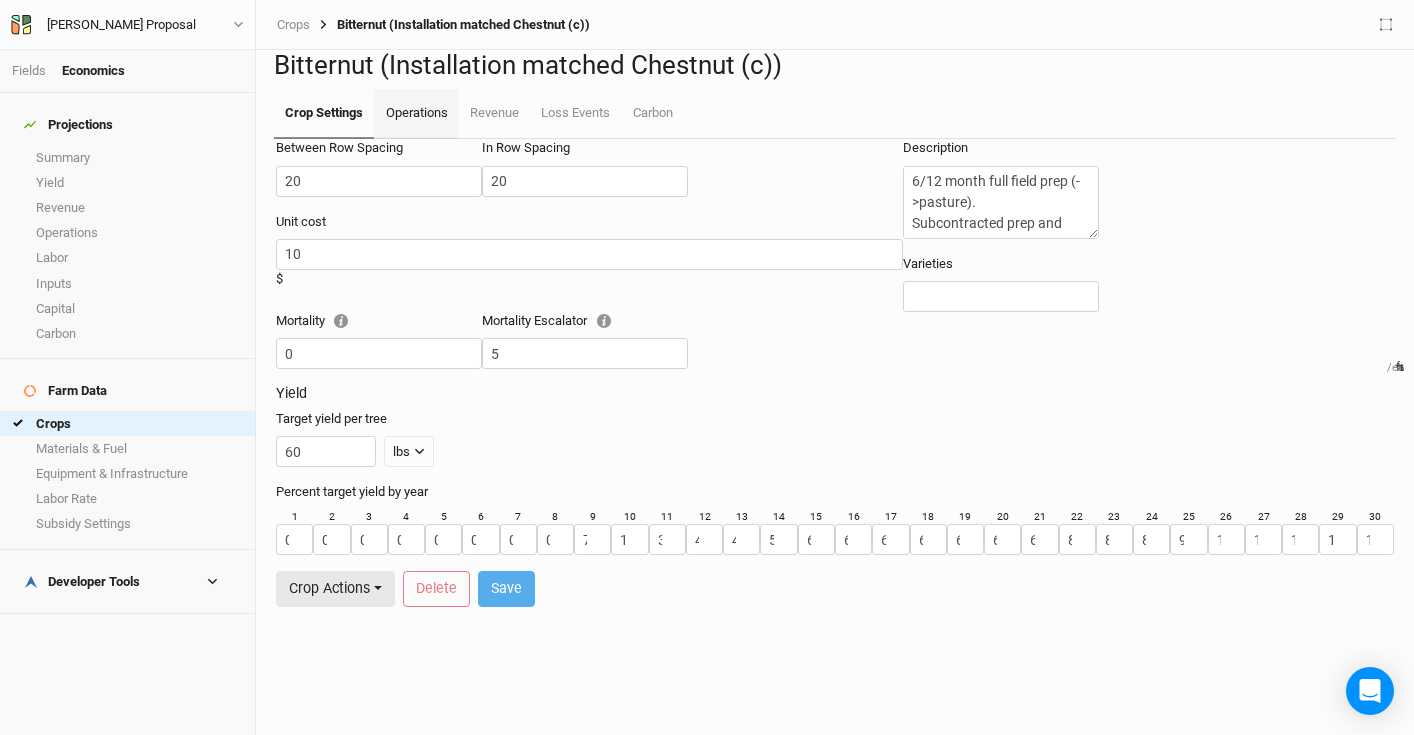 click on "Operations" at bounding box center (416, 114) 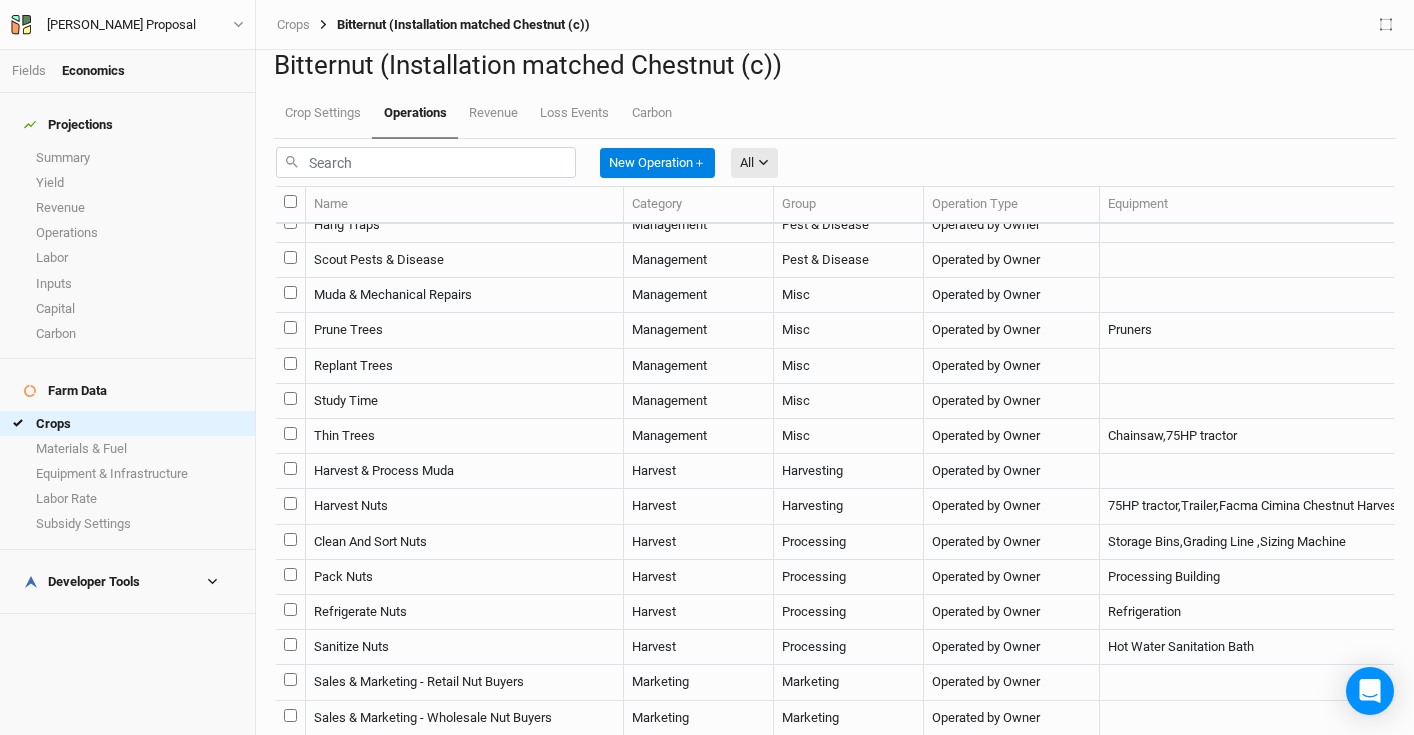 scroll, scrollTop: 0, scrollLeft: 0, axis: both 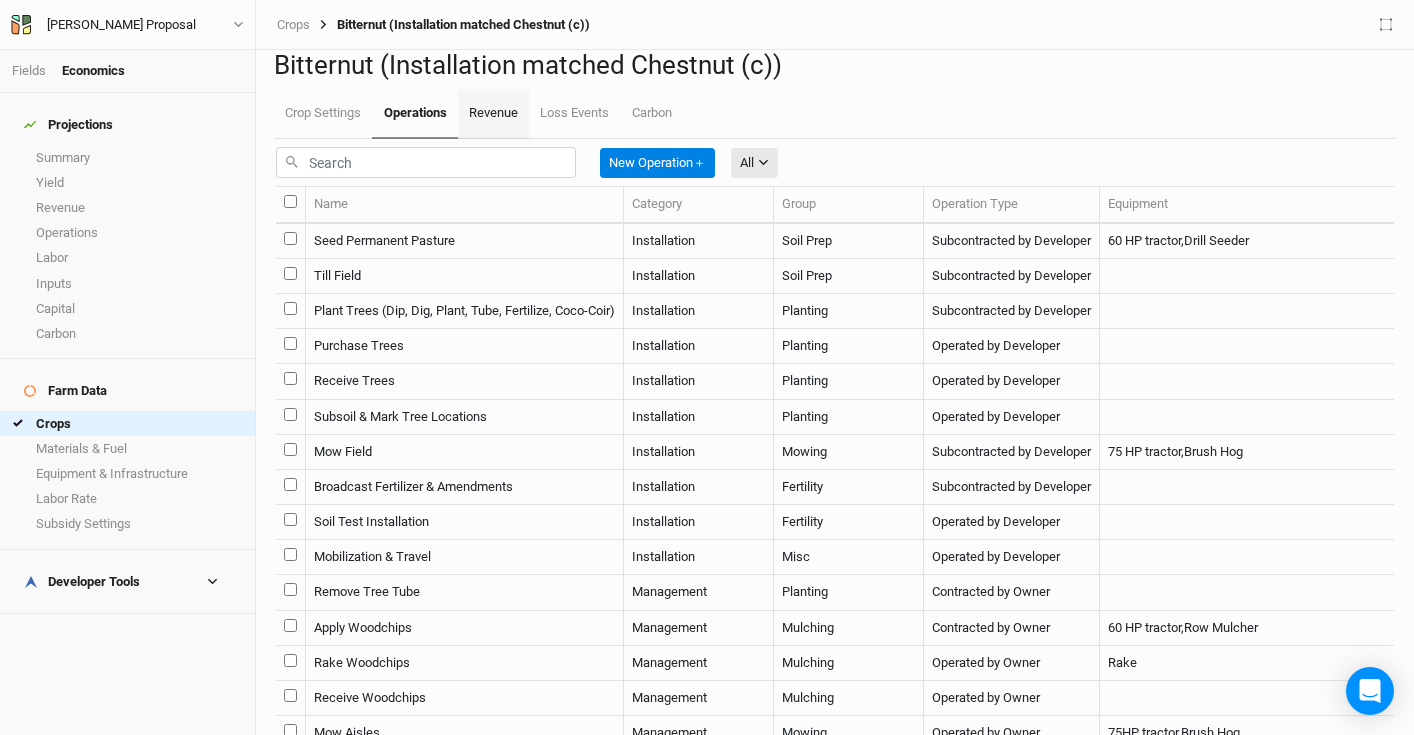 click on "Revenue" at bounding box center [493, 114] 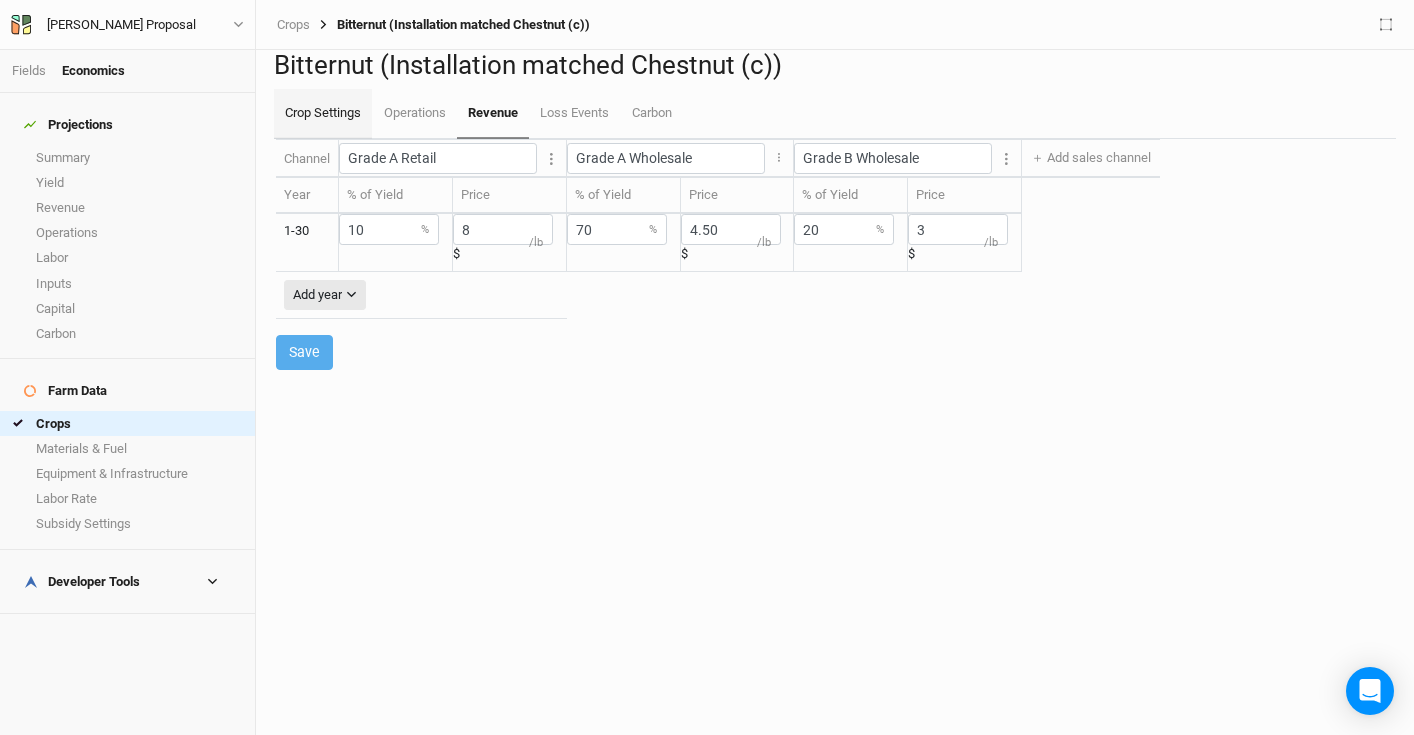 click on "Crop Settings" at bounding box center (323, 114) 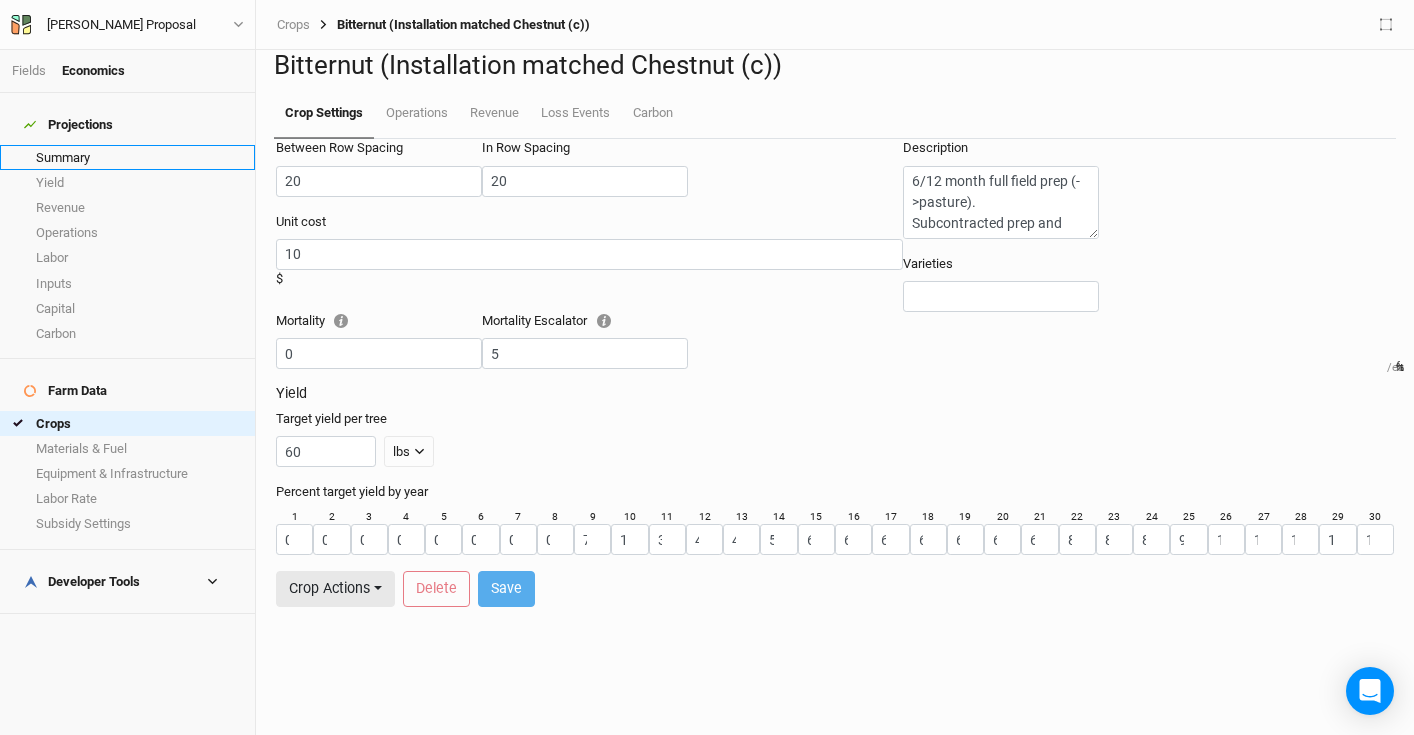 click on "Summary" at bounding box center (127, 157) 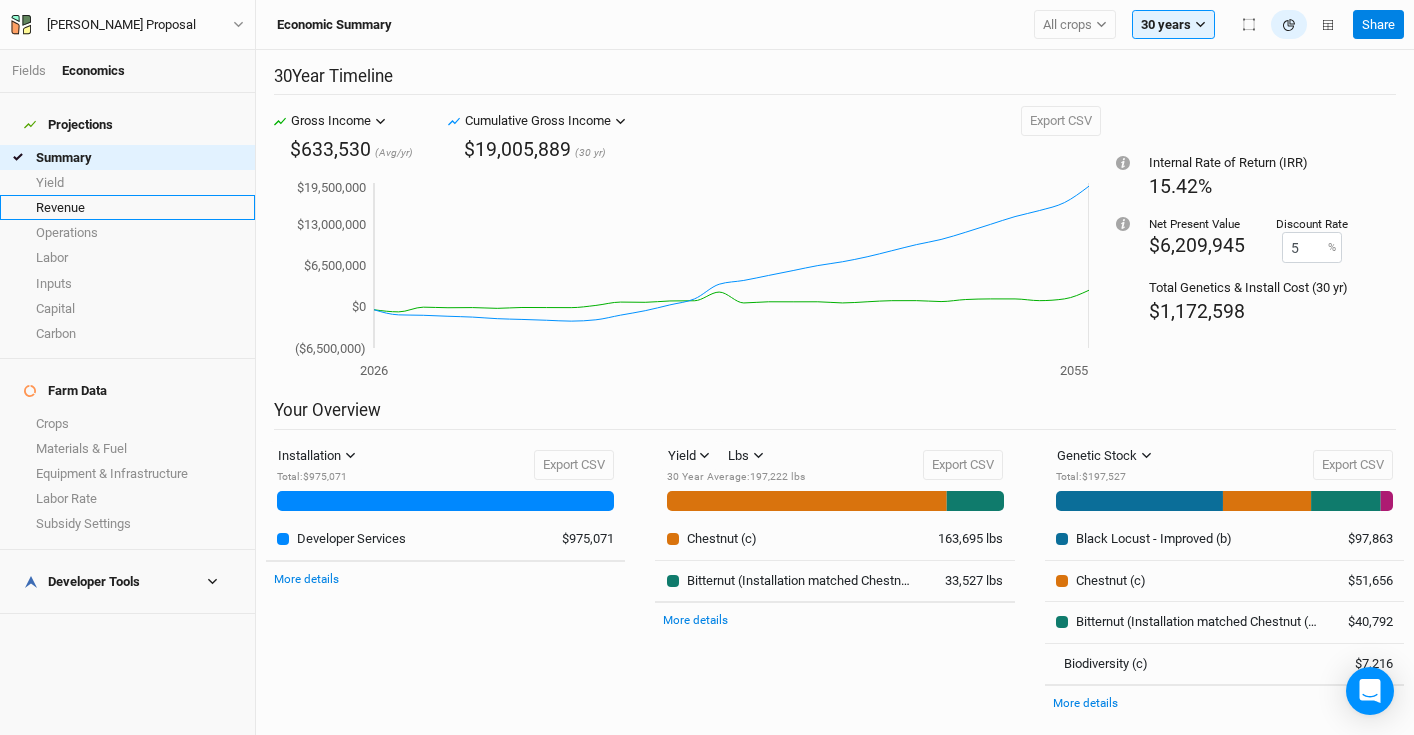 click on "Revenue" at bounding box center (127, 207) 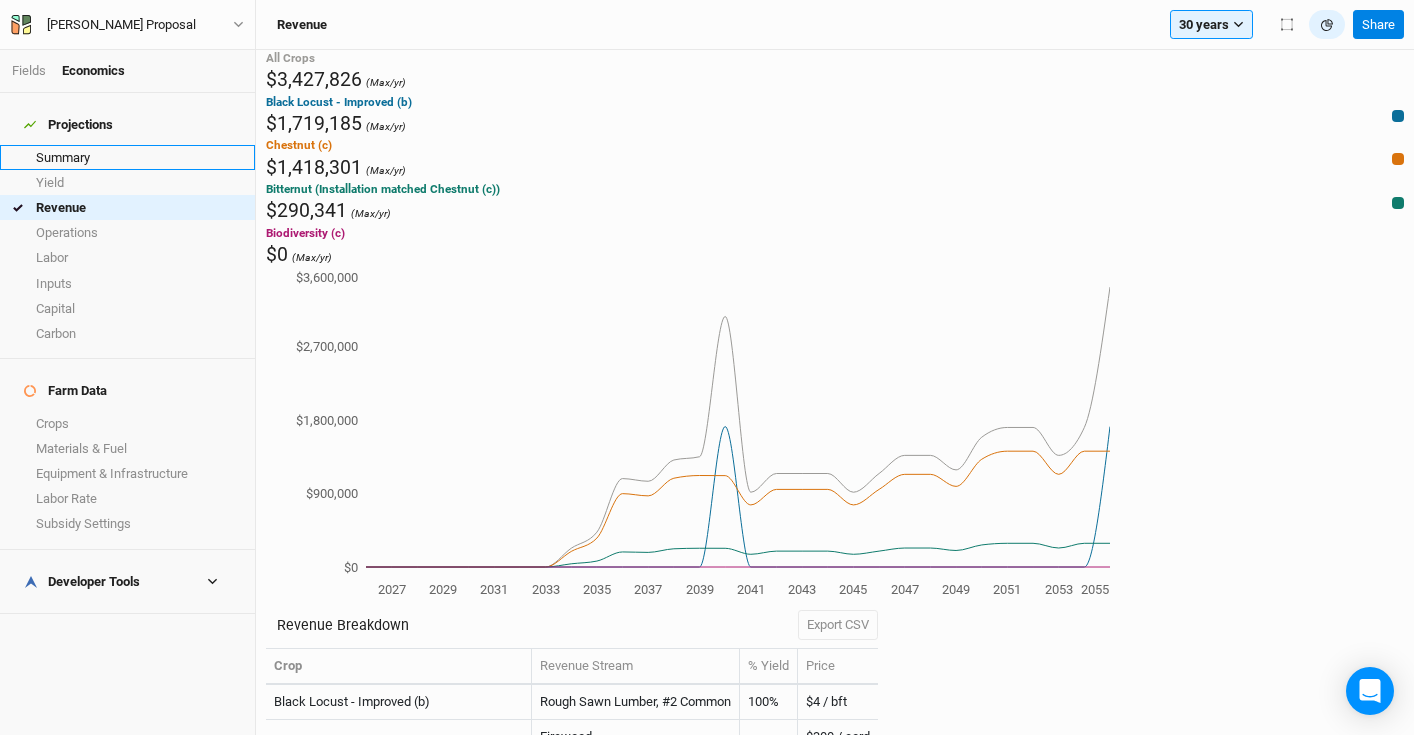 click on "Summary" at bounding box center [127, 157] 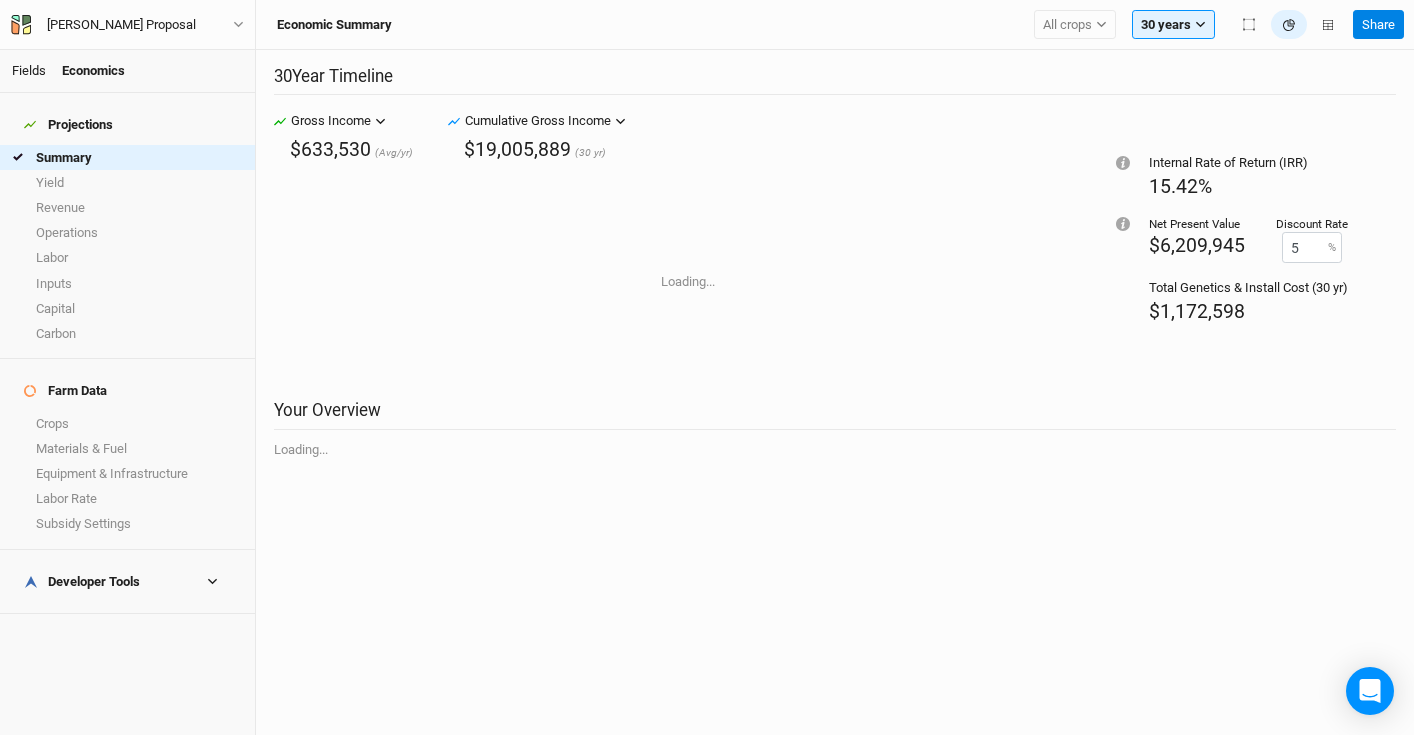 click on "Fields" at bounding box center [29, 70] 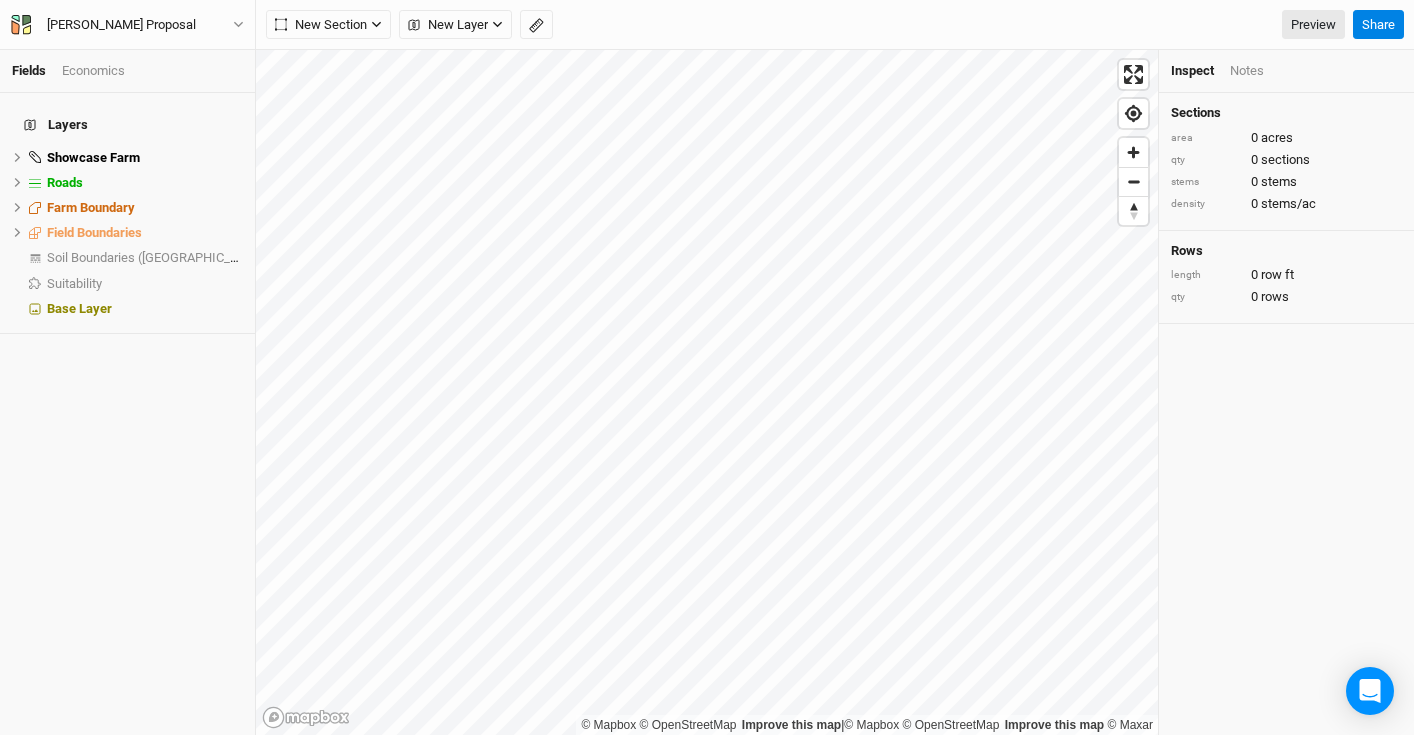 click on "Economics" at bounding box center (93, 71) 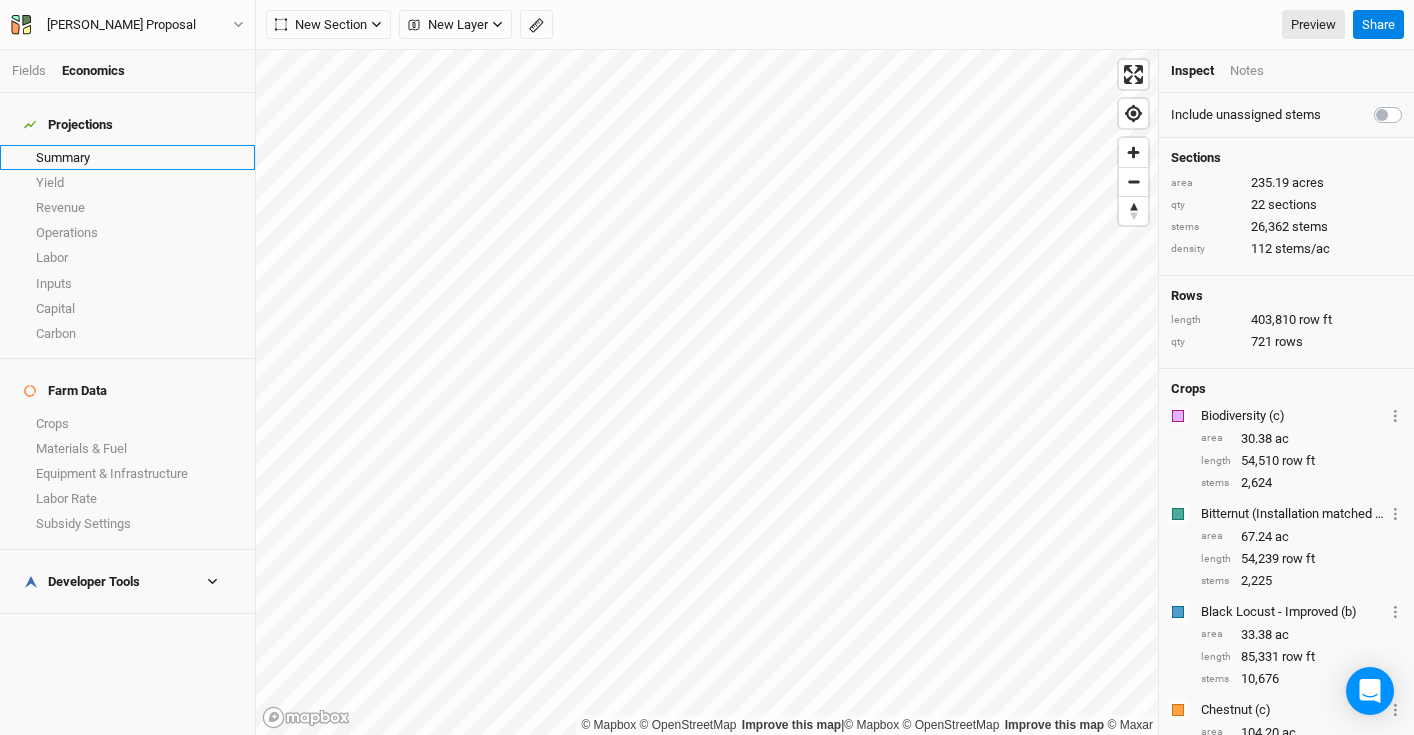 click on "Summary" at bounding box center (127, 157) 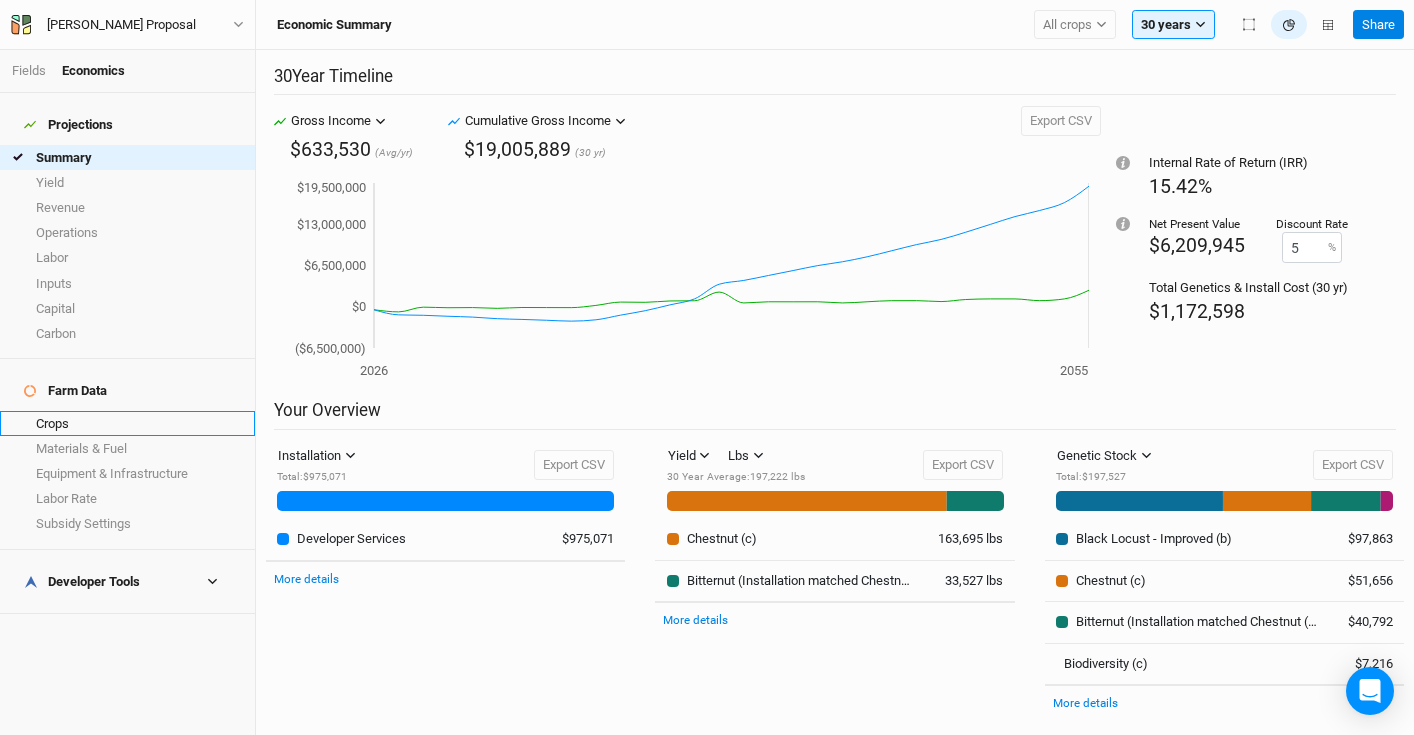 click on "Crops" at bounding box center (127, 423) 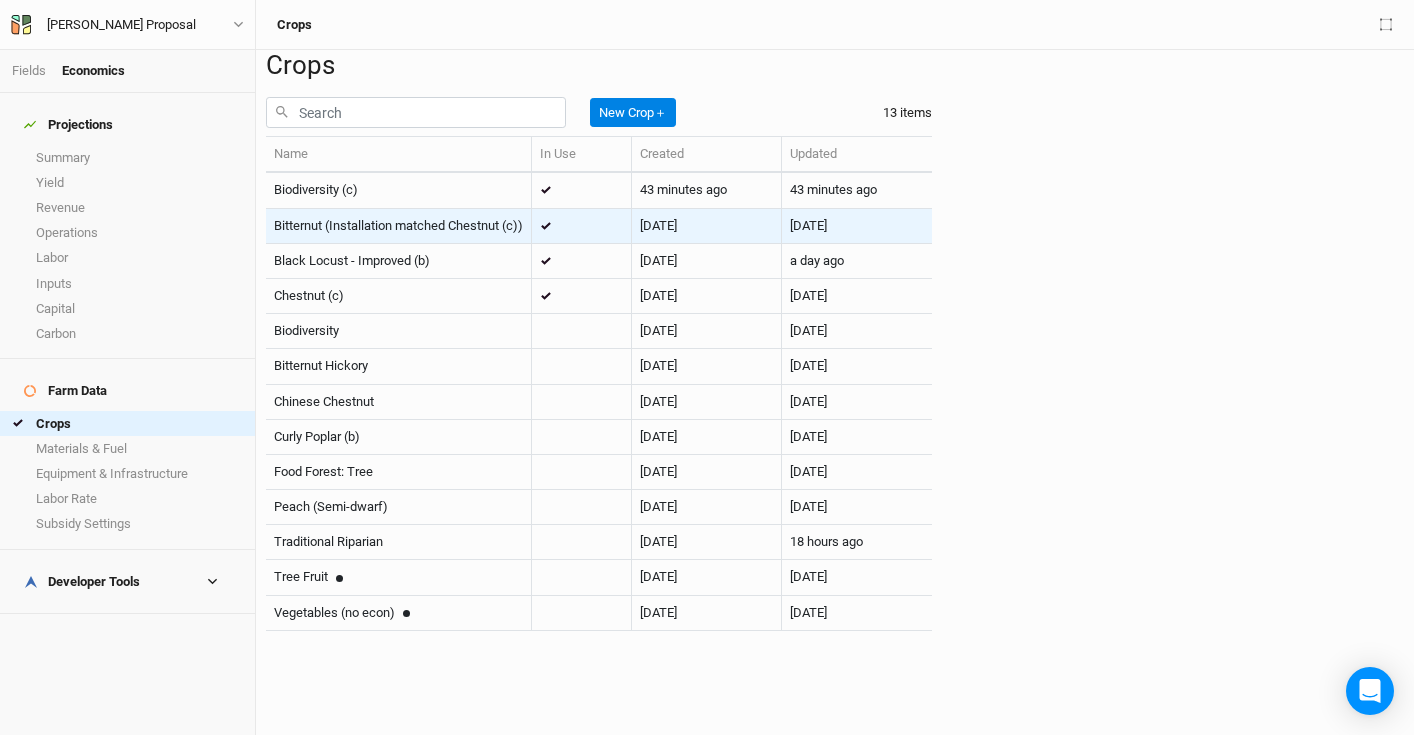 click on "Bitternut (Installation matched Chestnut (c))" at bounding box center [398, 225] 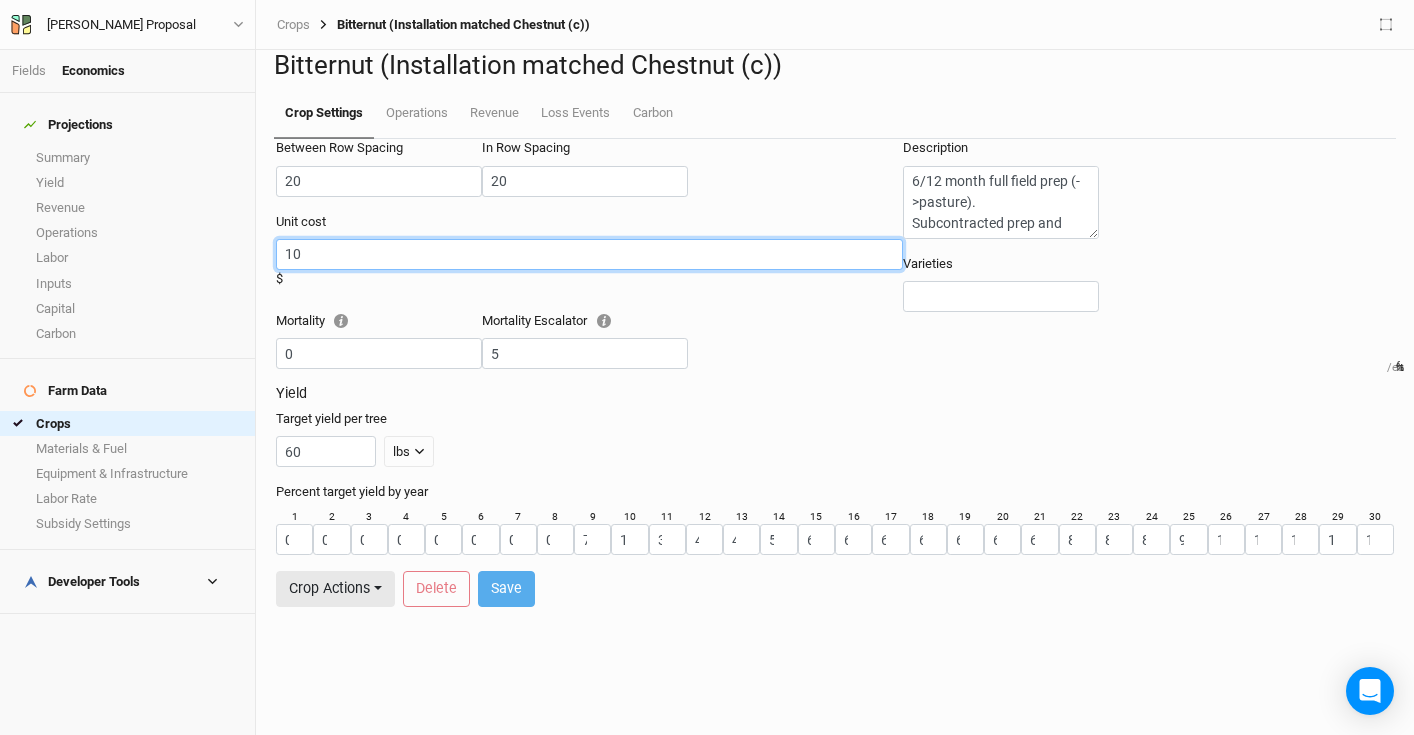 drag, startPoint x: 345, startPoint y: 329, endPoint x: 282, endPoint y: 320, distance: 63.63961 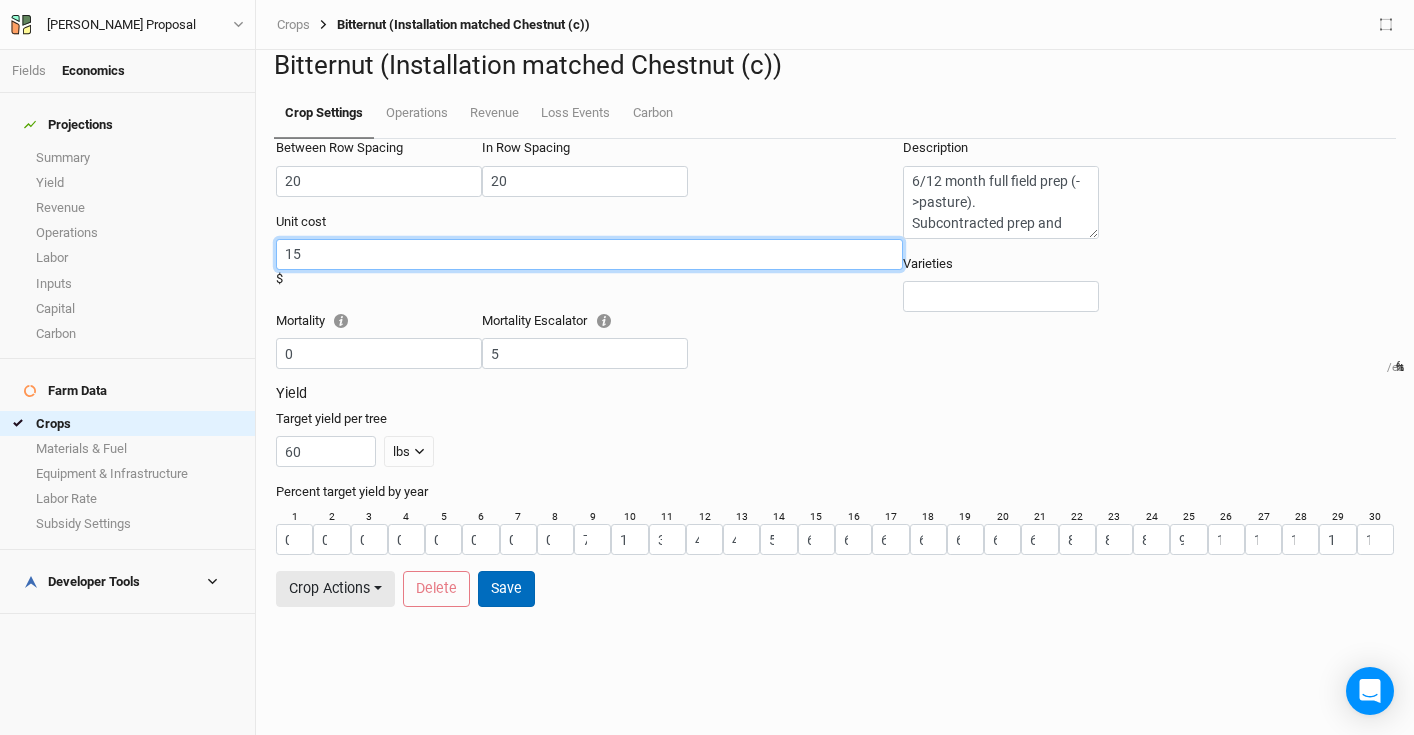 type on "15" 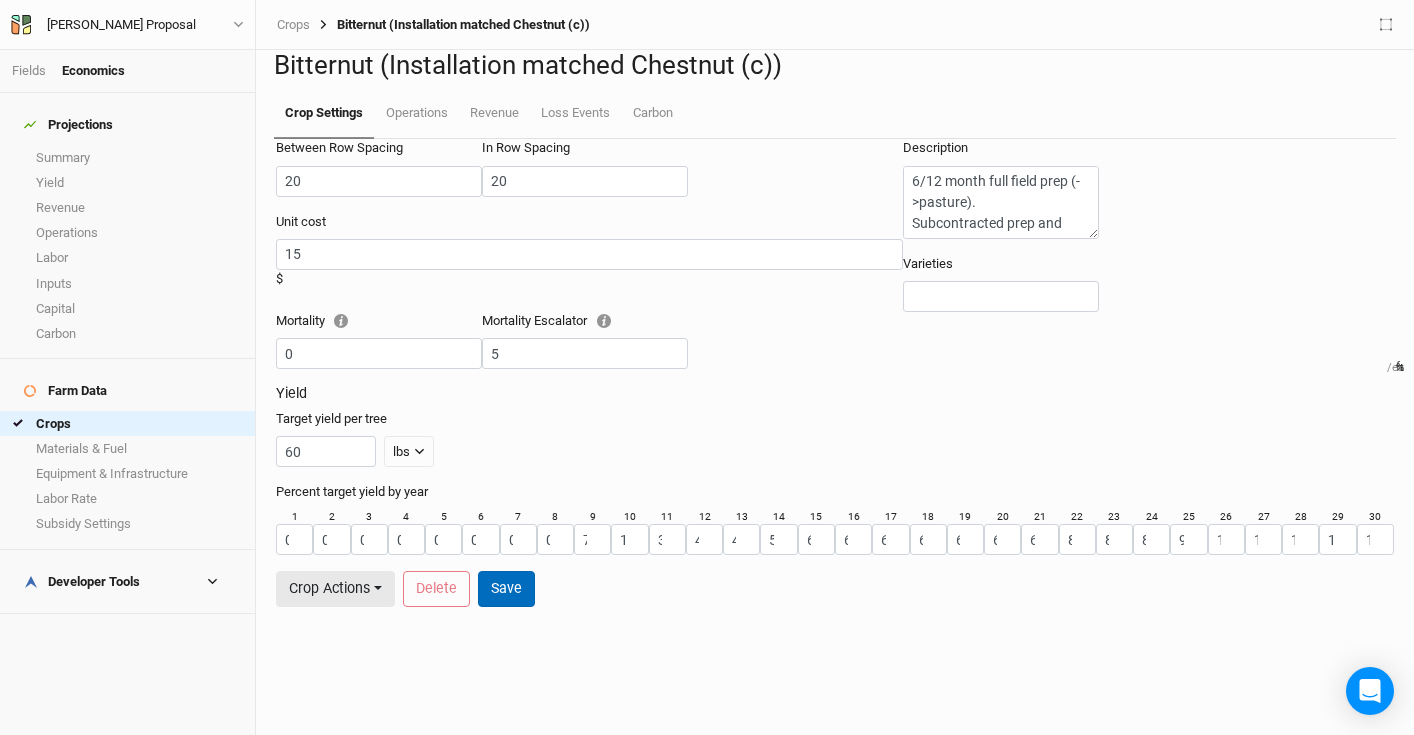 click on "Save" at bounding box center [506, 588] 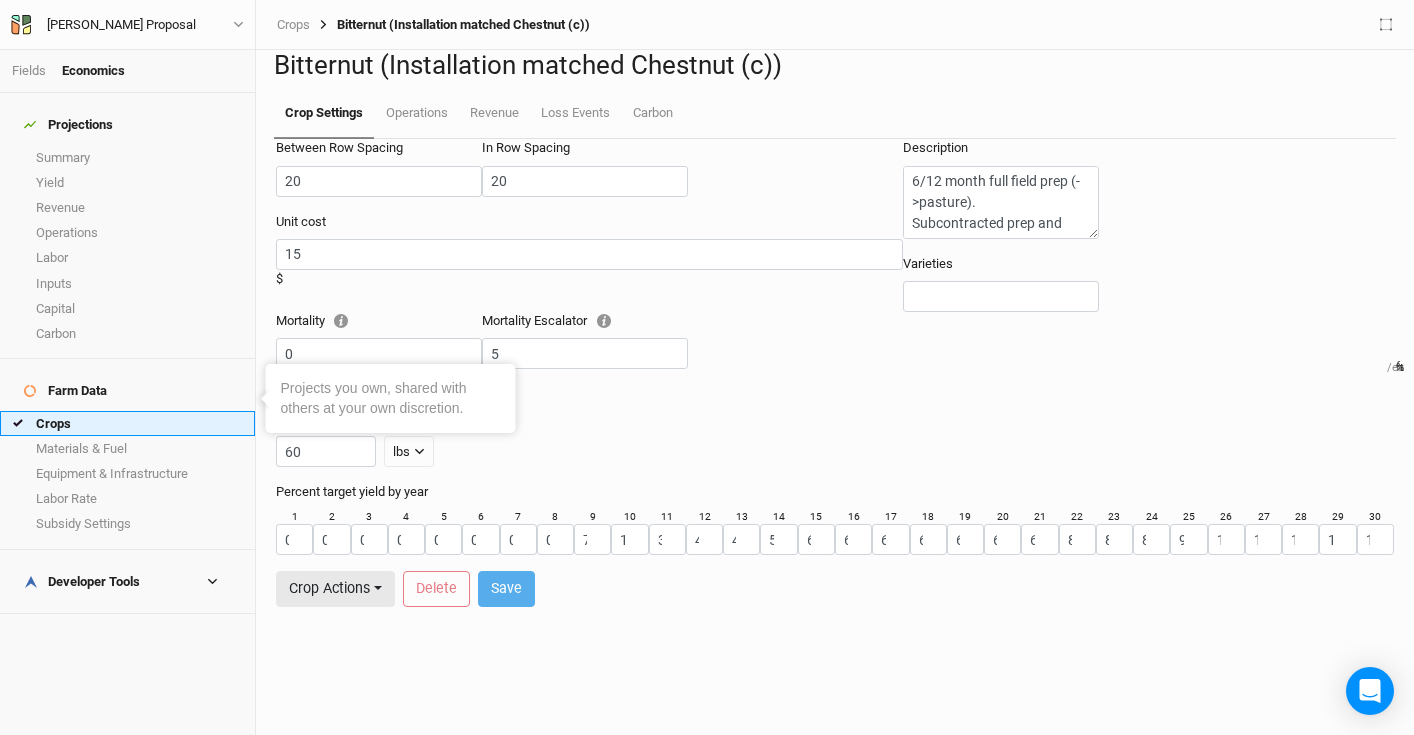 click on "Crops" at bounding box center [127, 423] 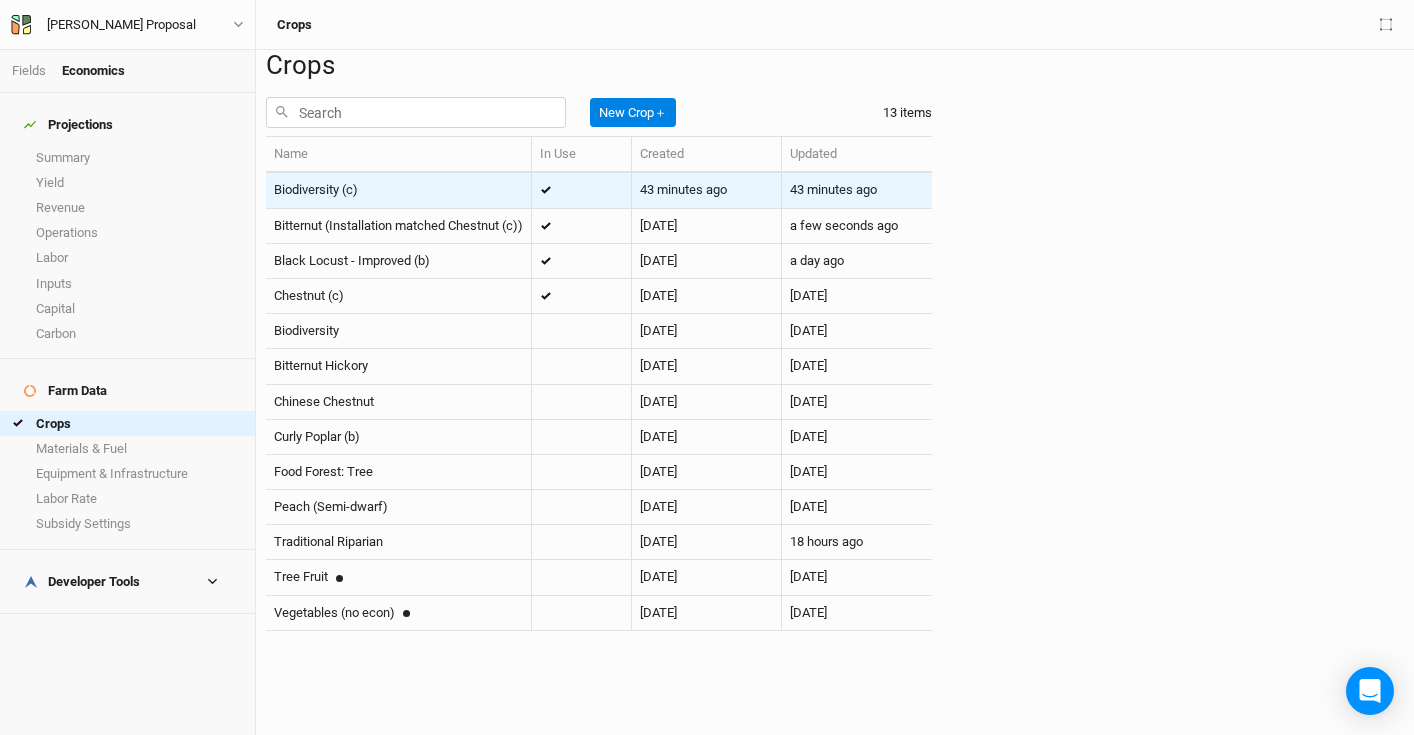 click on "Biodiversity (c)" at bounding box center [316, 189] 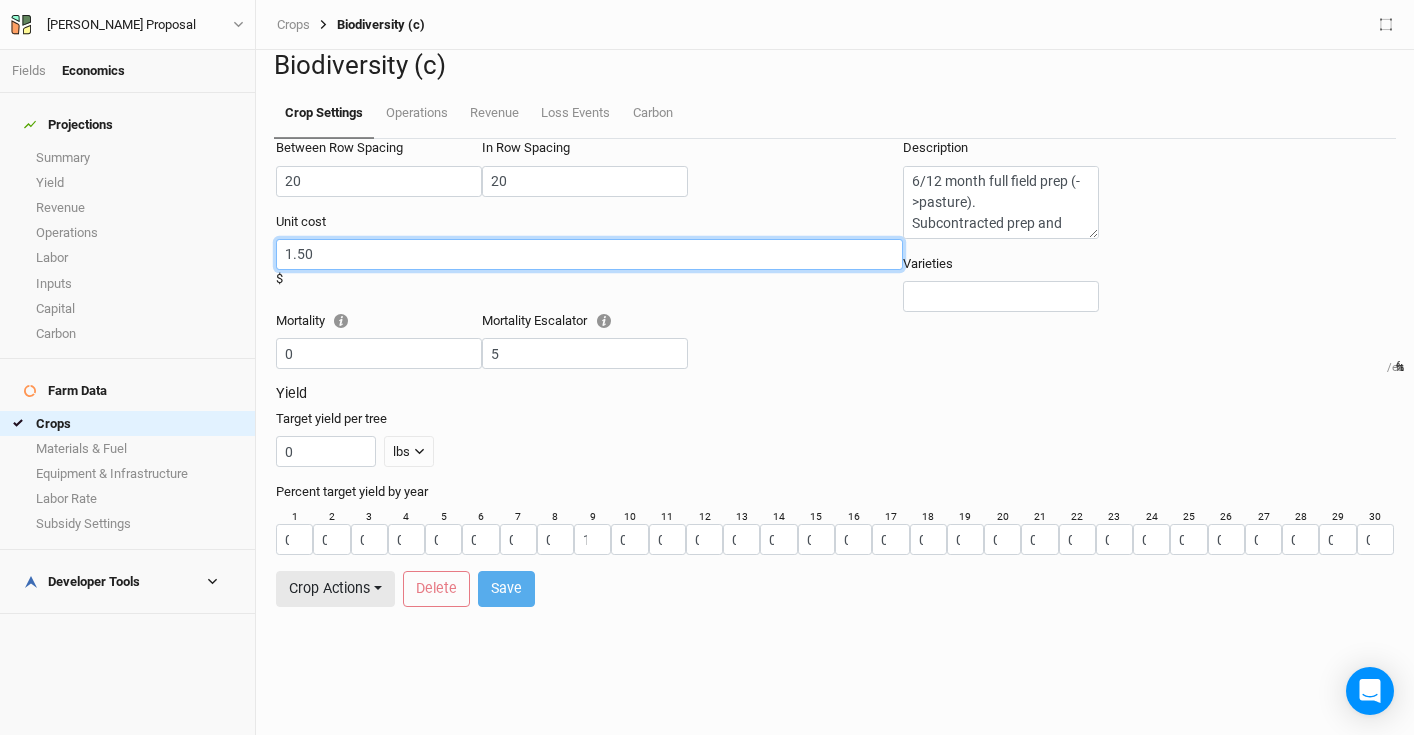 drag, startPoint x: 337, startPoint y: 319, endPoint x: 275, endPoint y: 315, distance: 62.1289 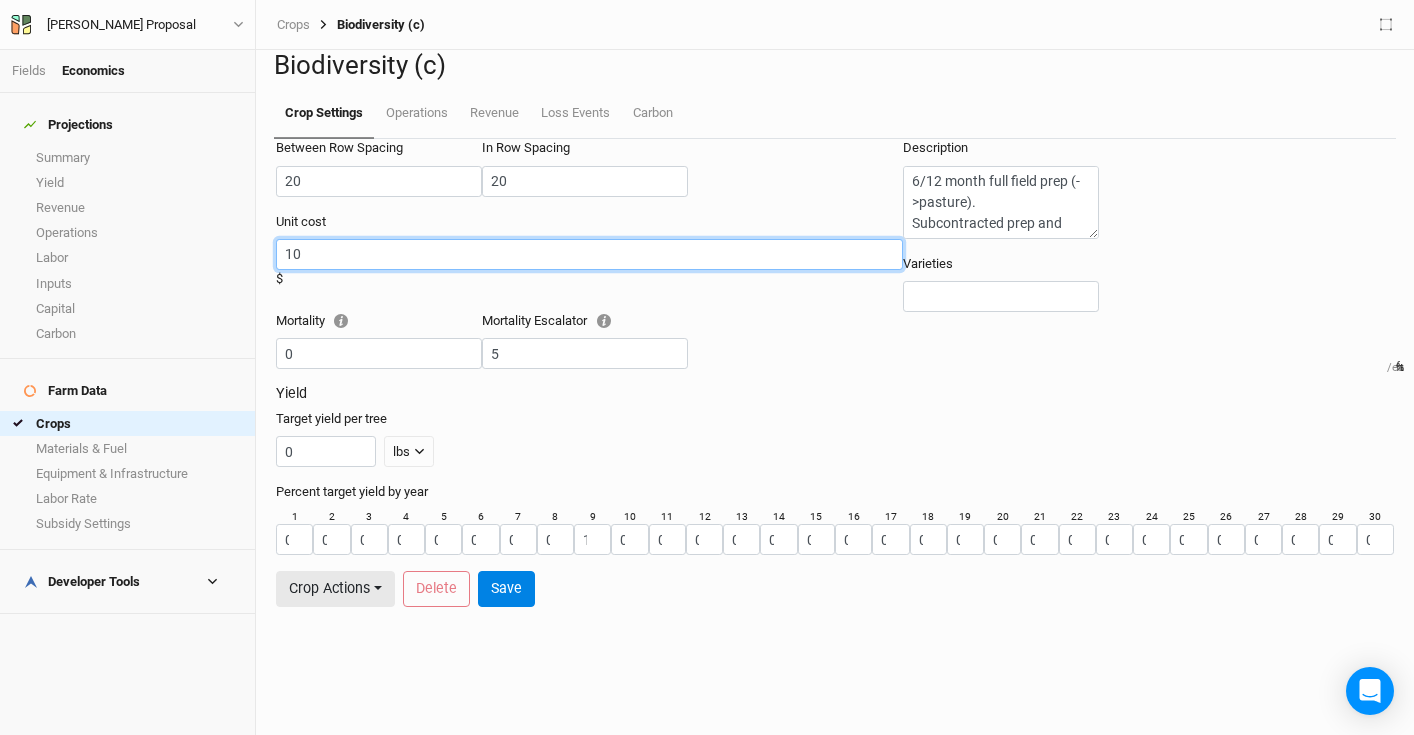 type on "1" 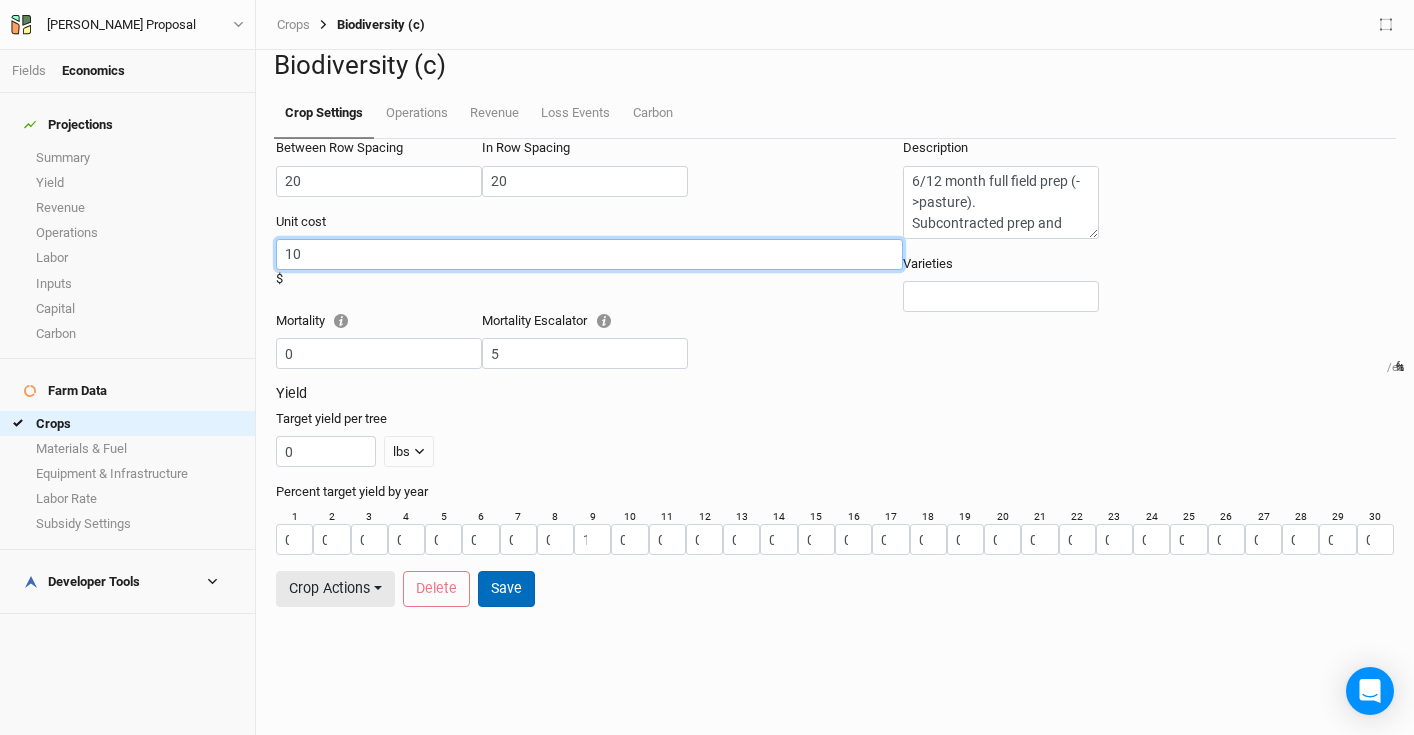 type on "10" 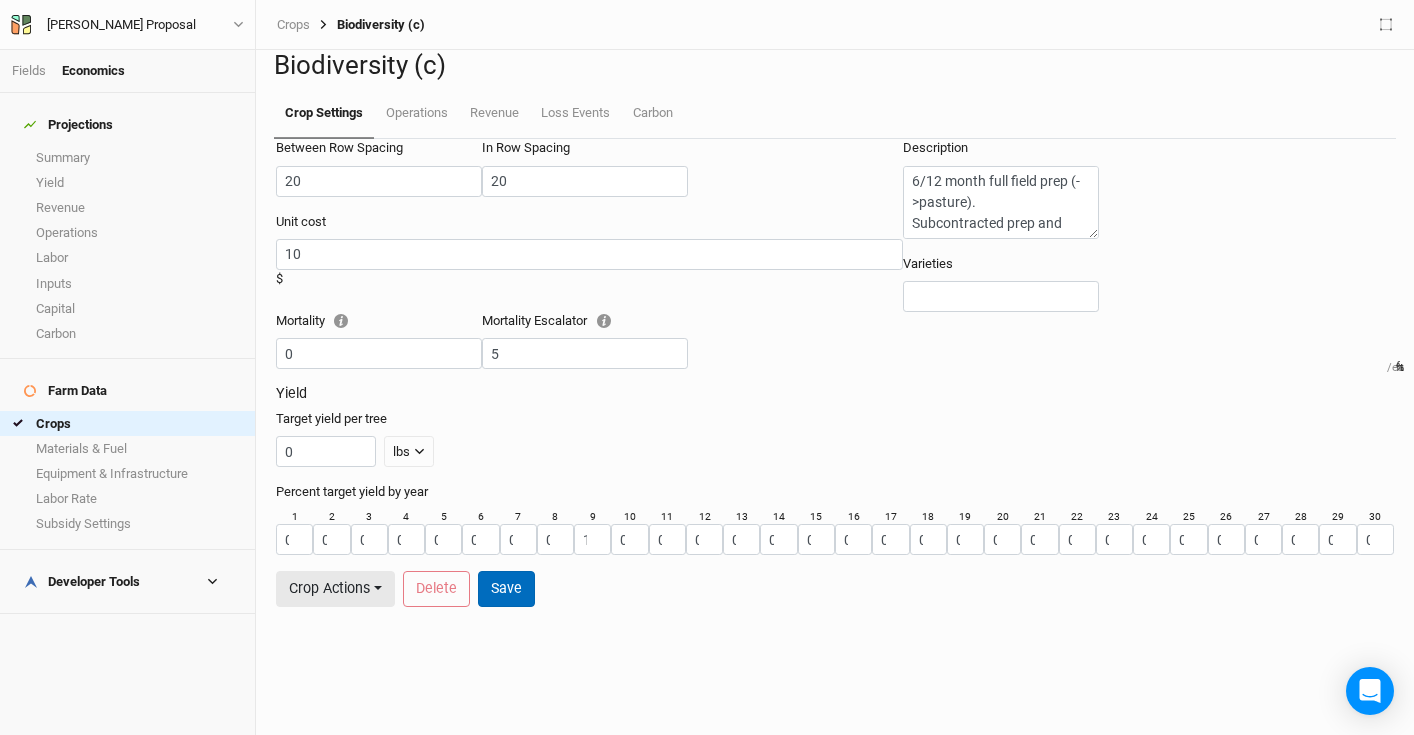 click on "Save" at bounding box center [506, 588] 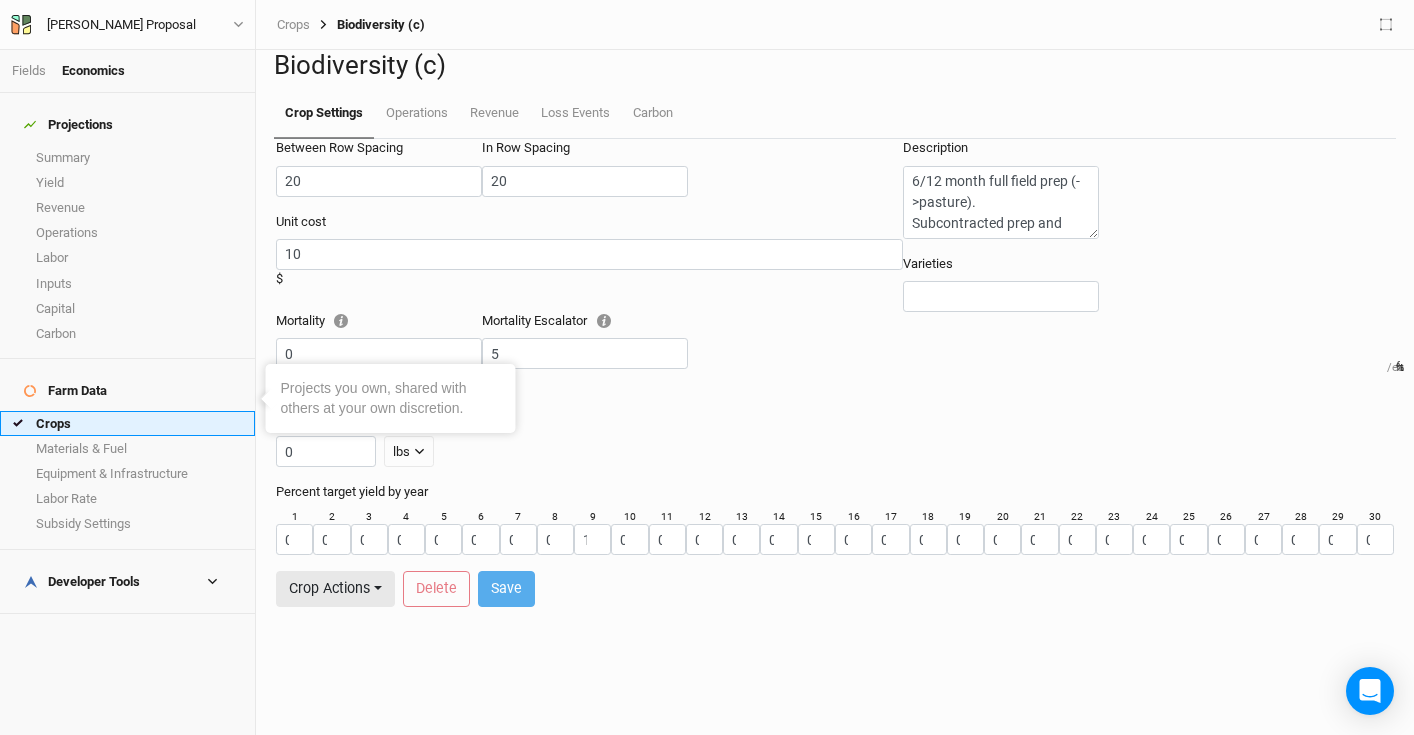 click on "Crops" at bounding box center [127, 423] 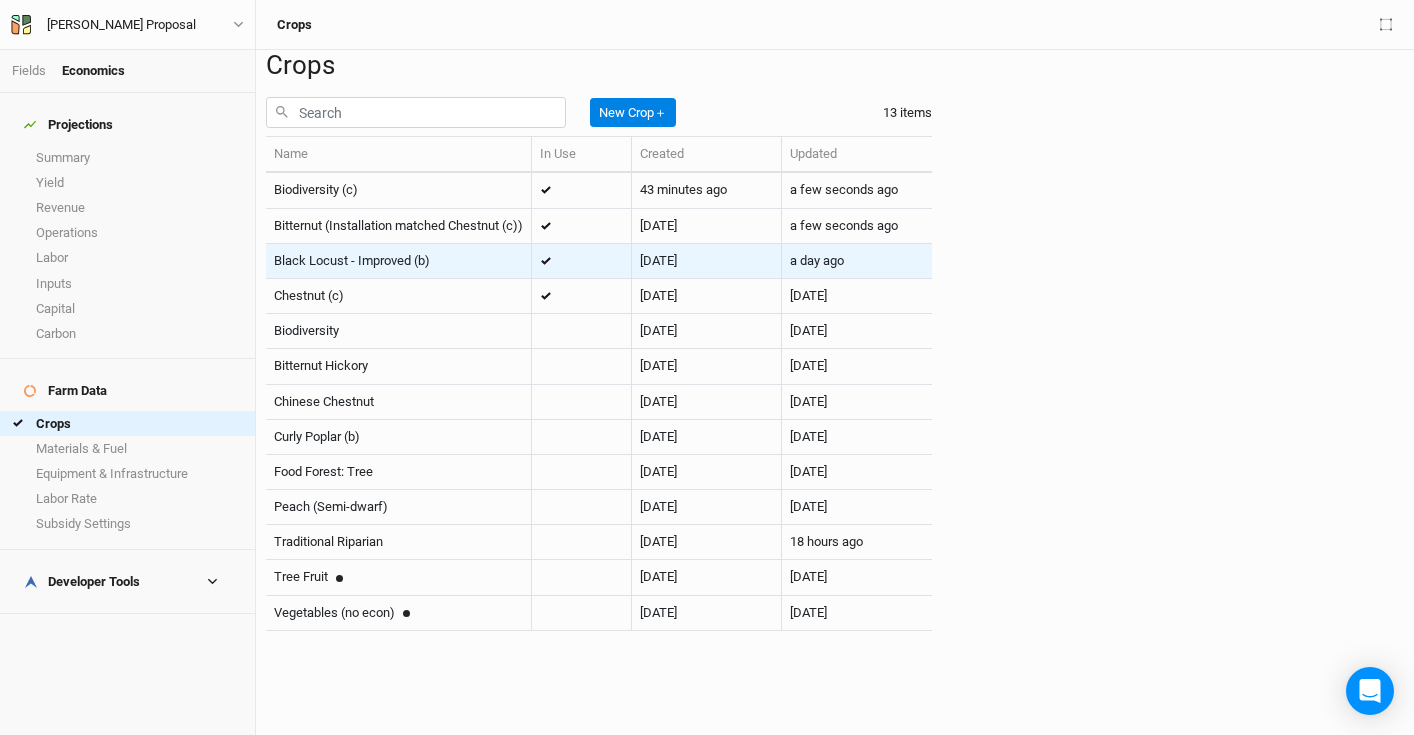 click on "Black Locust - Improved (b)" at bounding box center (352, 260) 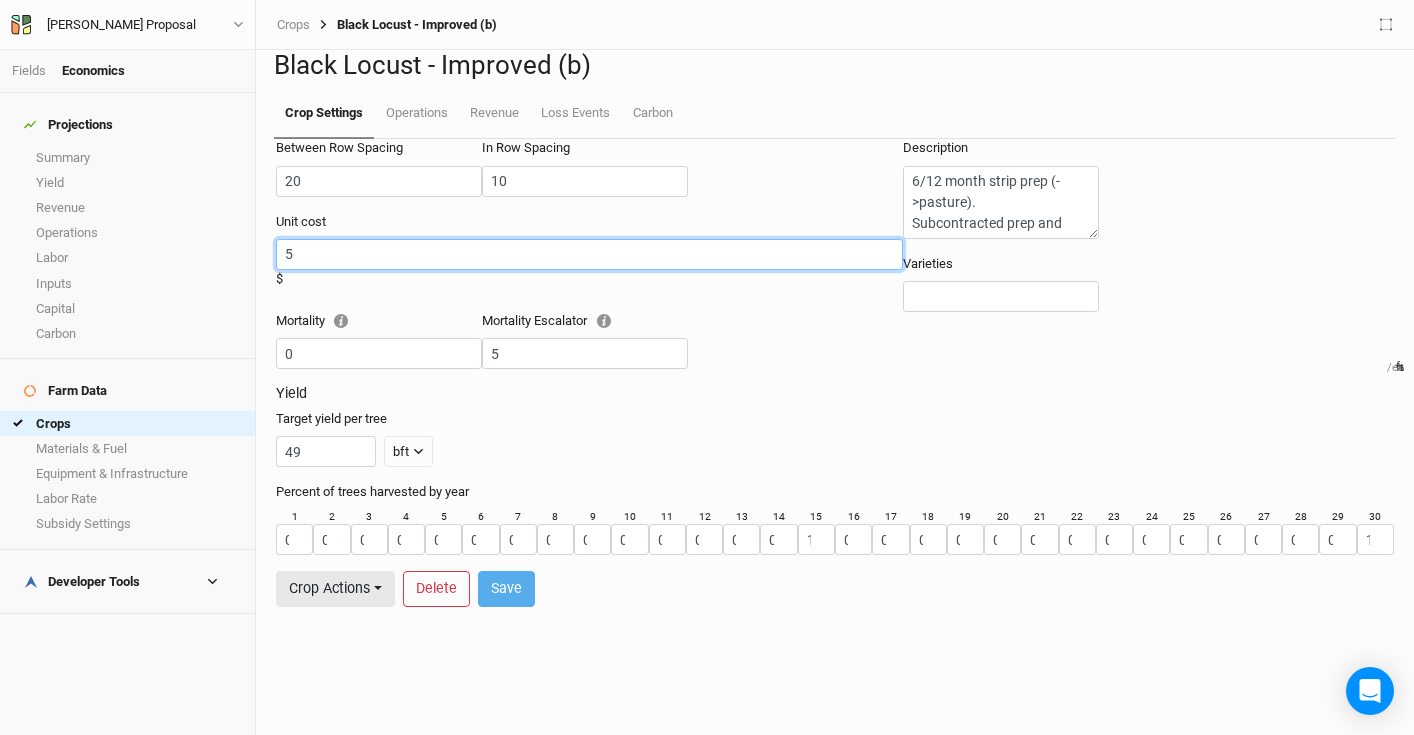click on "5" at bounding box center (589, 254) 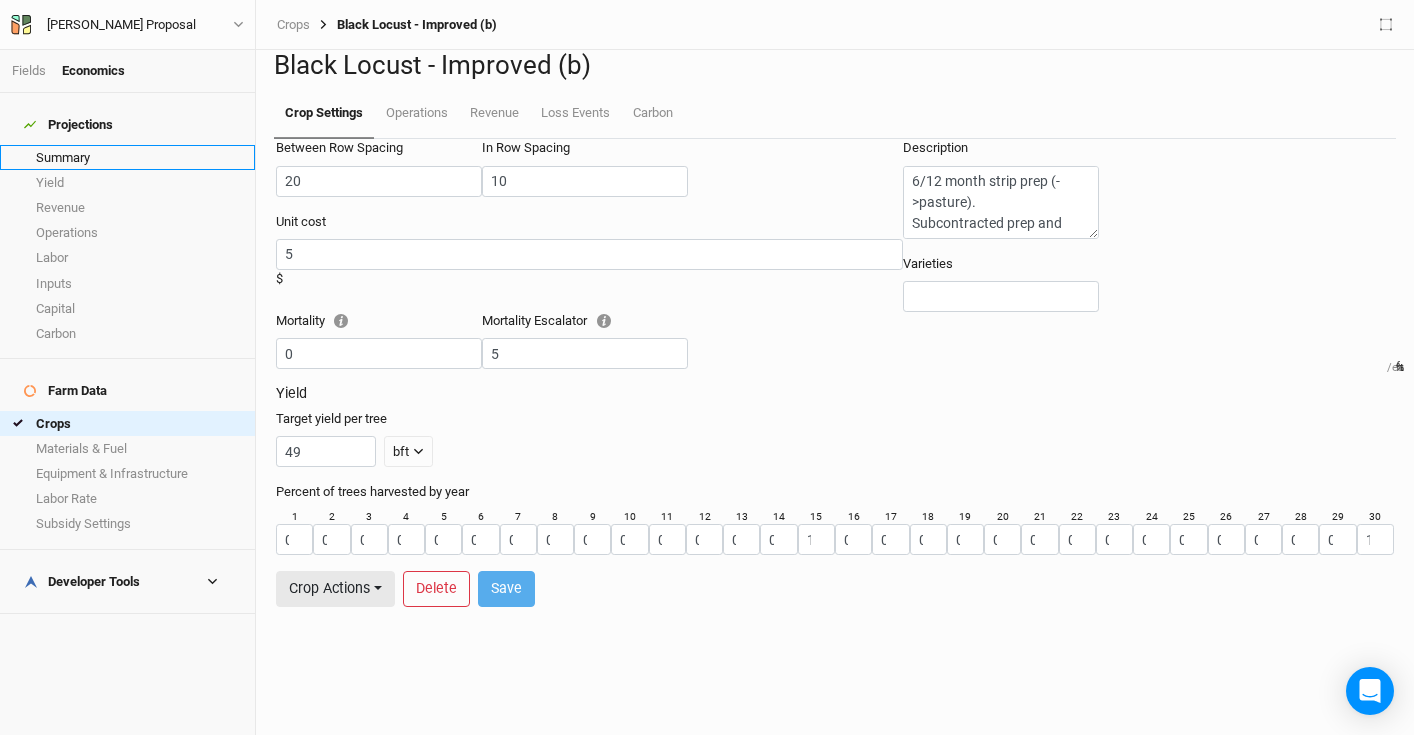 click on "Summary" at bounding box center (127, 157) 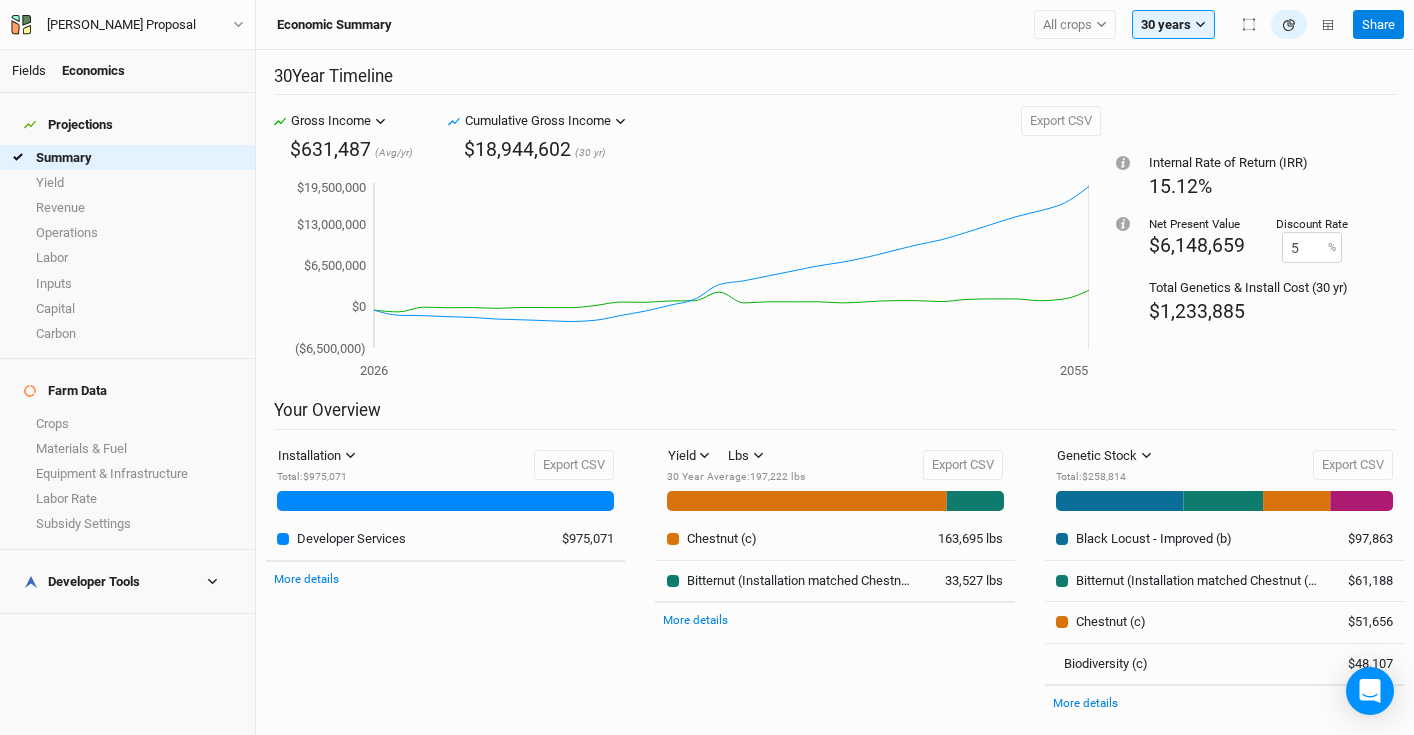 click on "Fields" at bounding box center (29, 70) 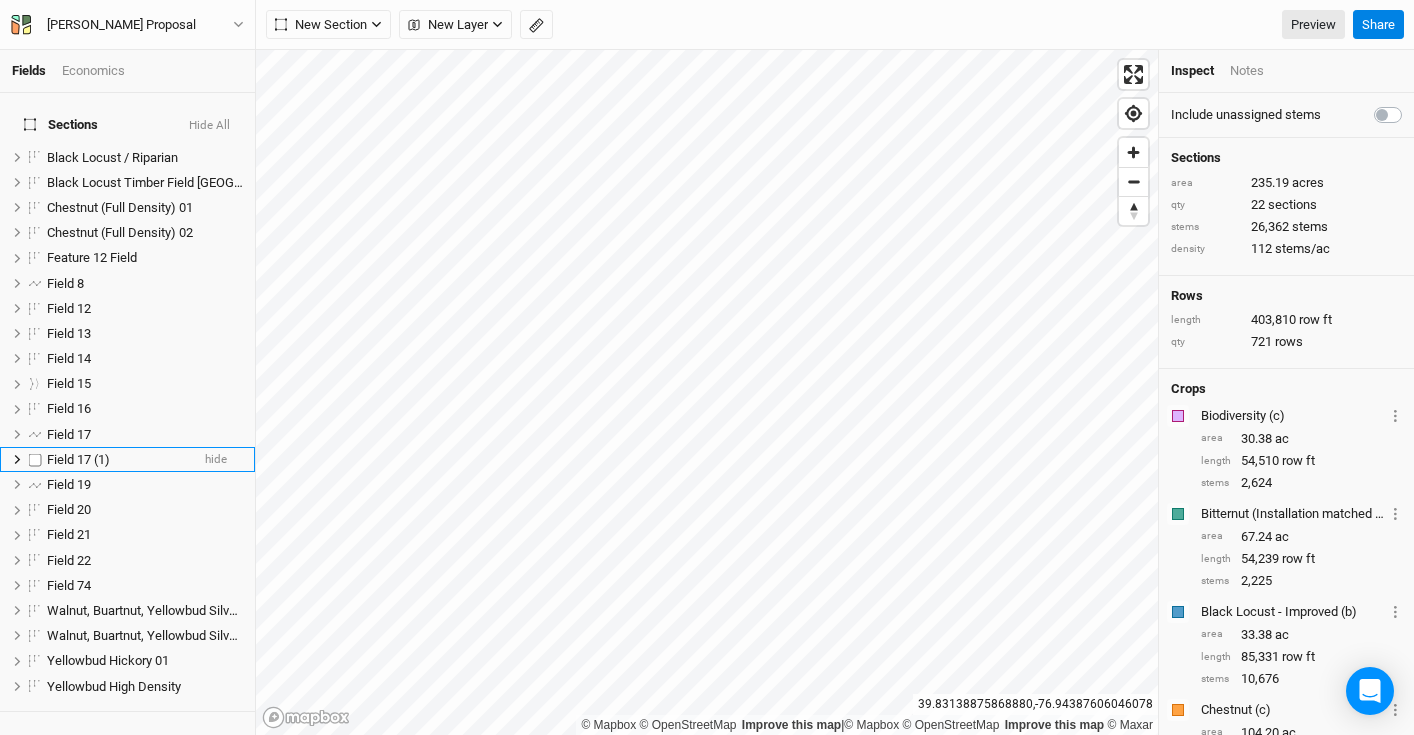 scroll, scrollTop: 267, scrollLeft: 0, axis: vertical 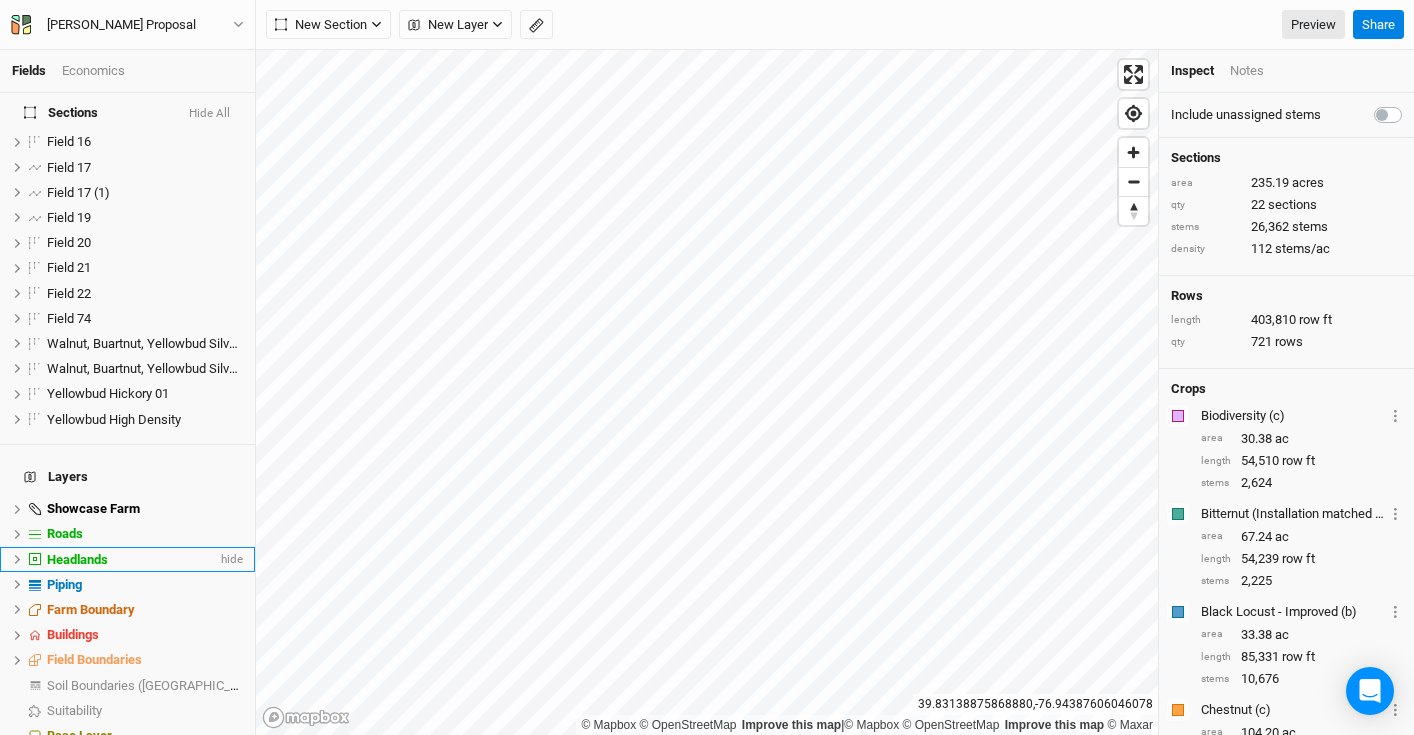click 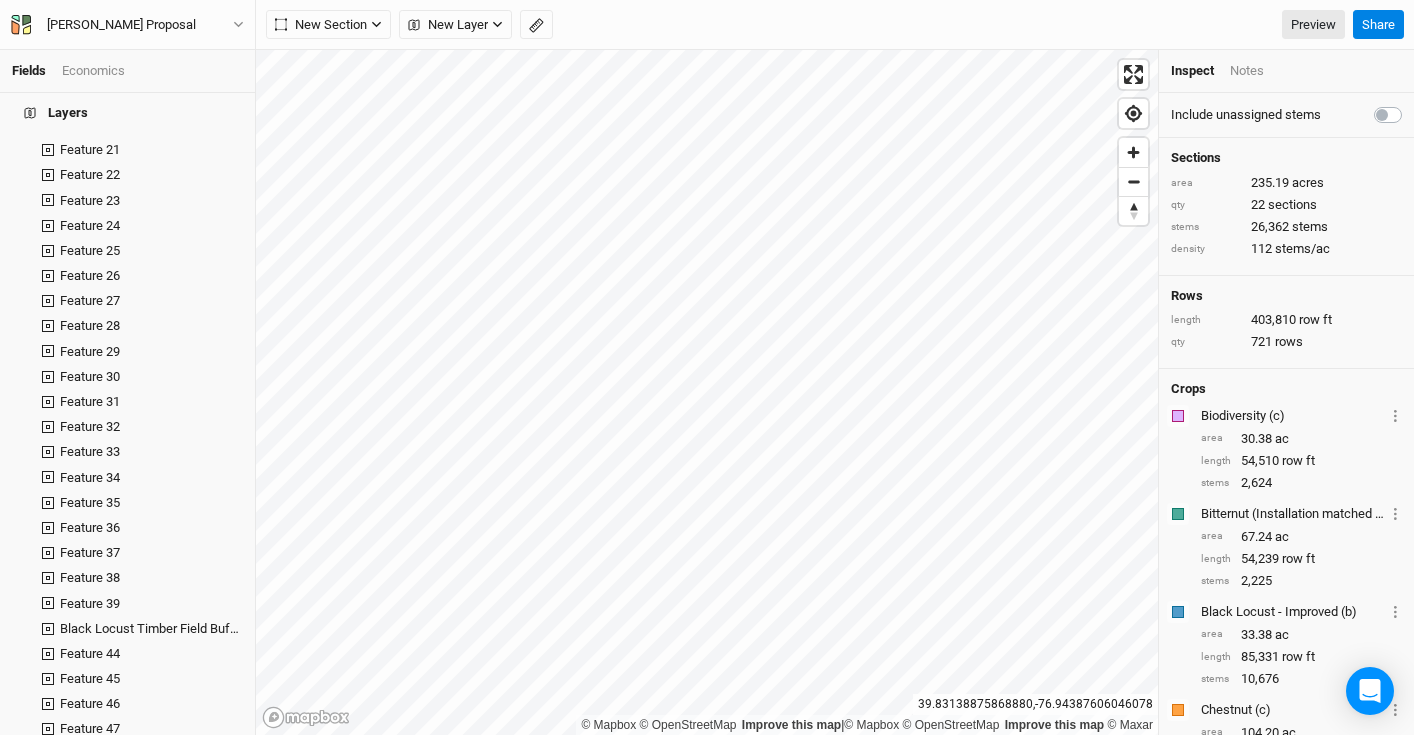 scroll, scrollTop: 1516, scrollLeft: 0, axis: vertical 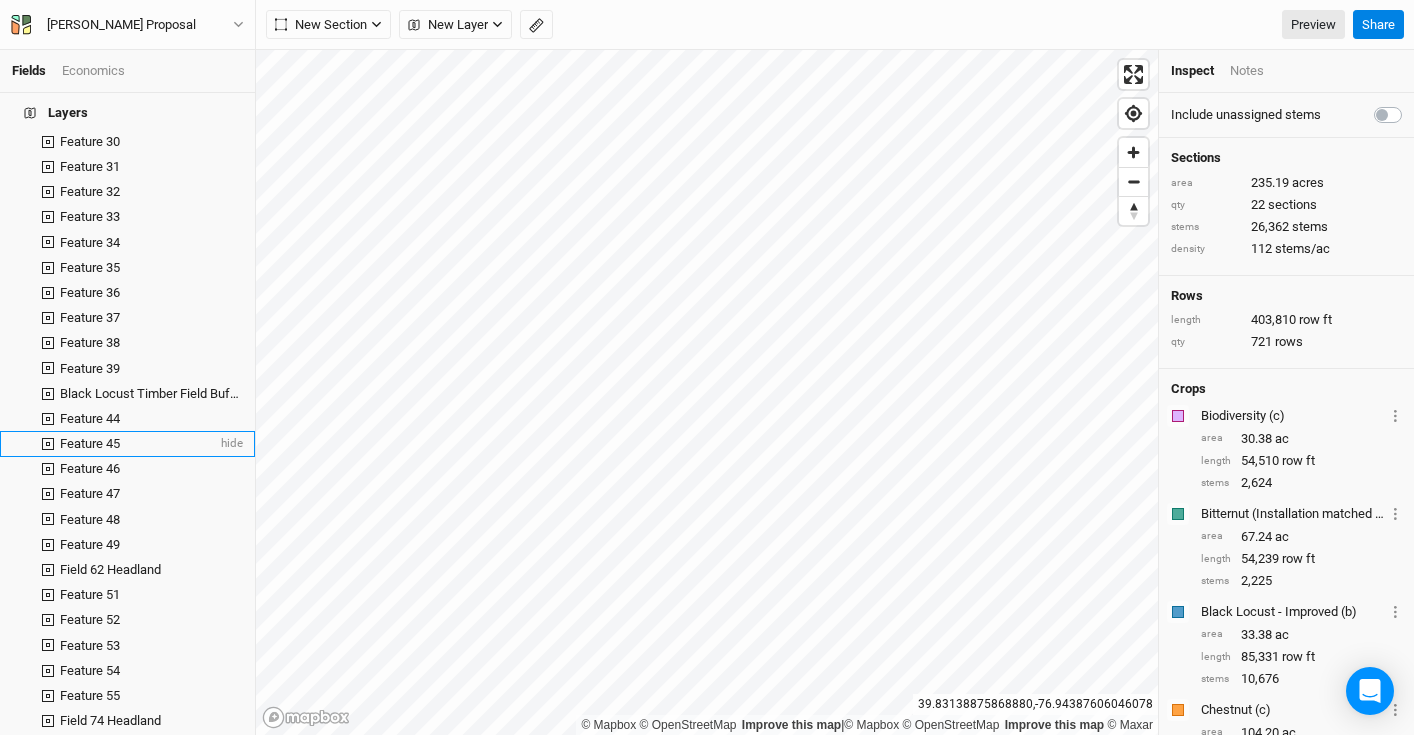 click on "Feature 45 hide" at bounding box center (127, 443) 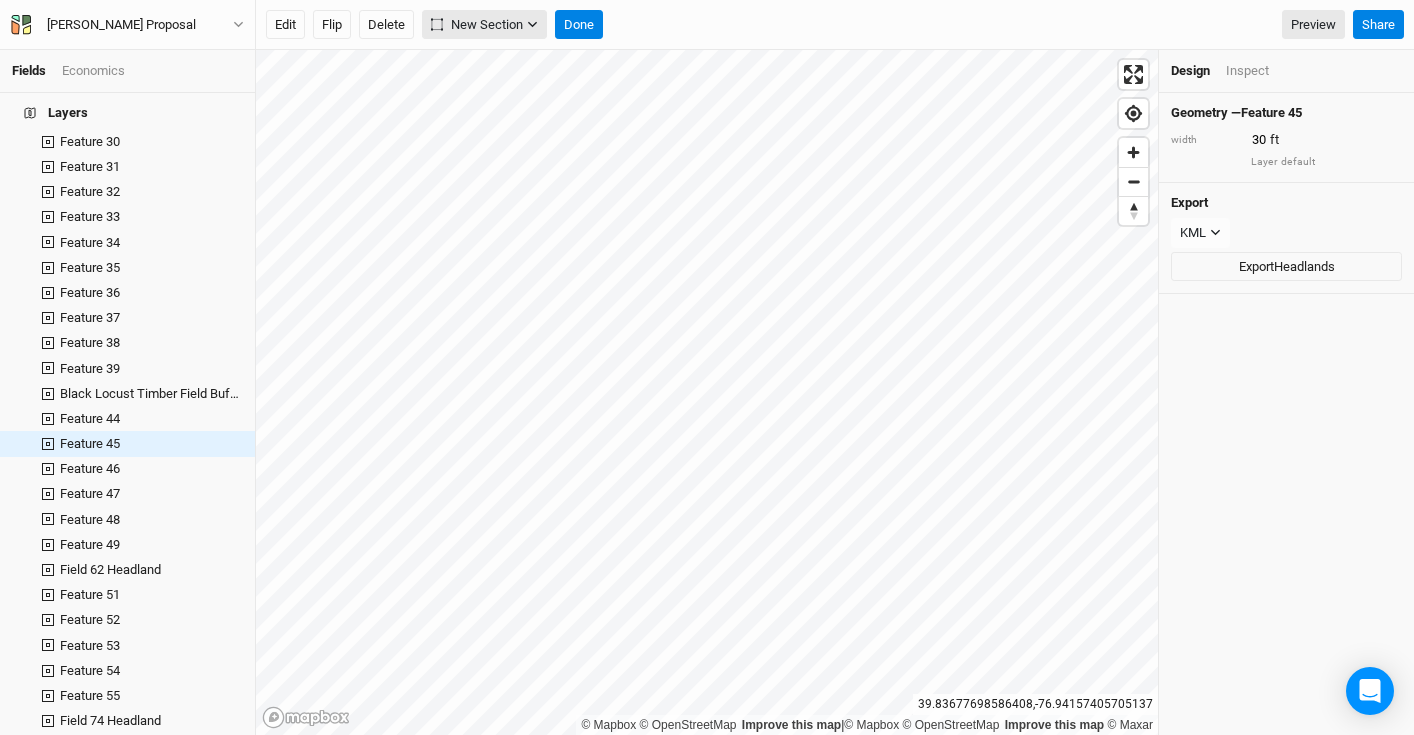 click on "New Section" at bounding box center (477, 25) 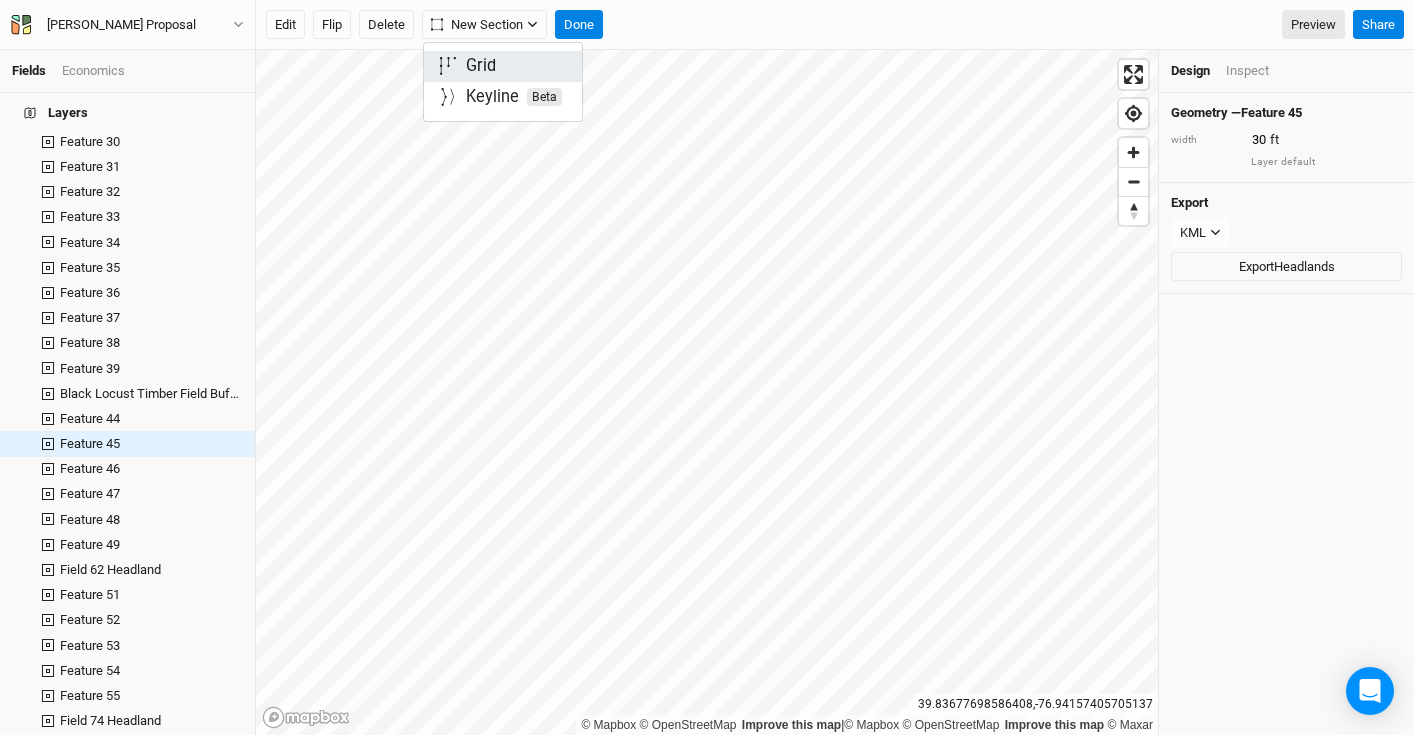click on "Grid" at bounding box center (481, 66) 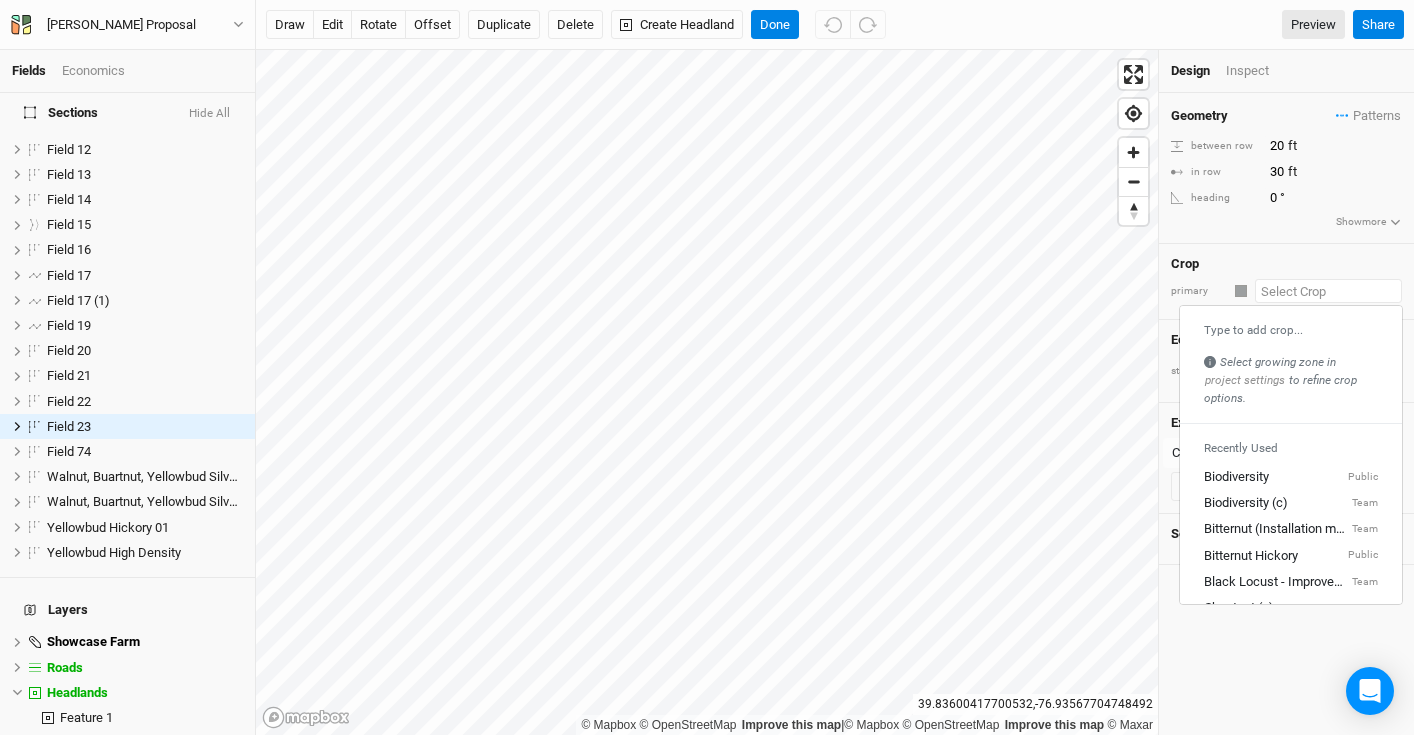 click at bounding box center (1328, 291) 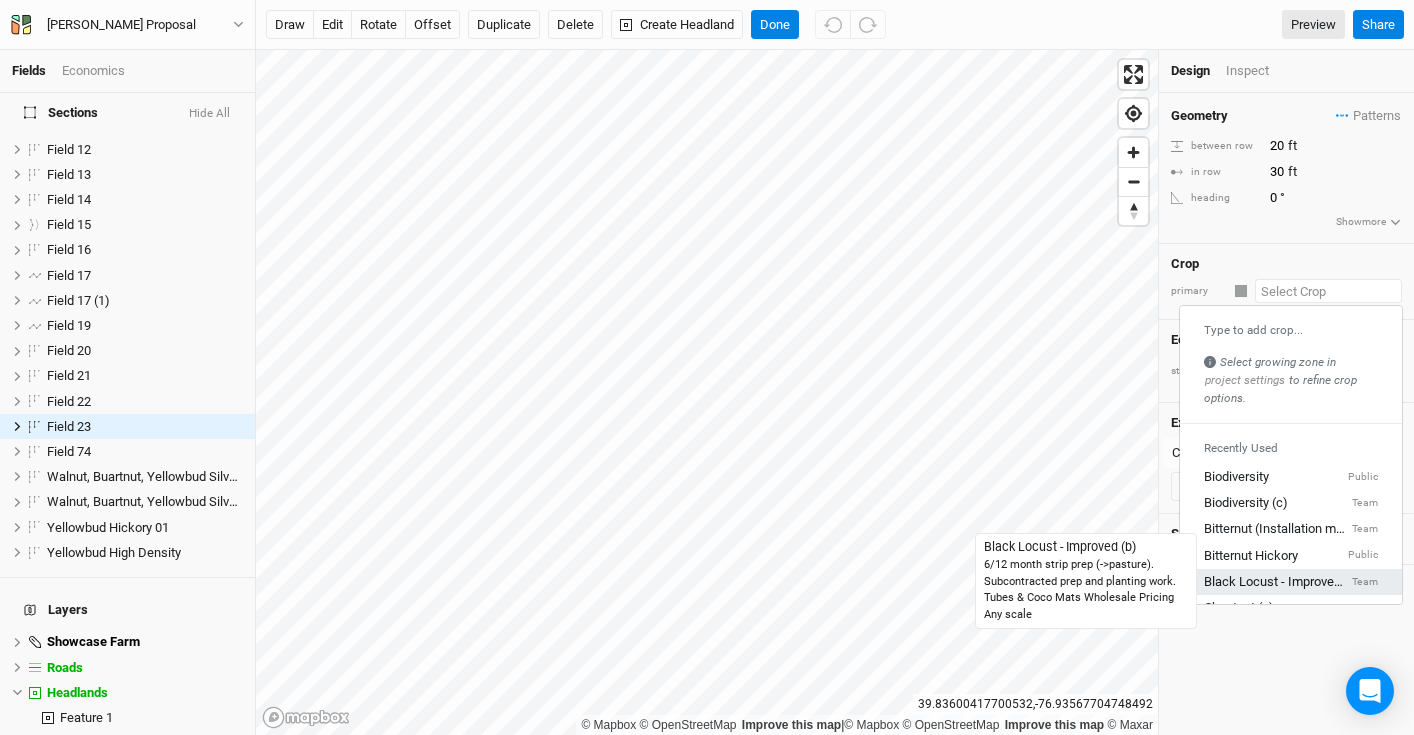 click on "Black Locust - Improved (b)" at bounding box center [1276, 582] 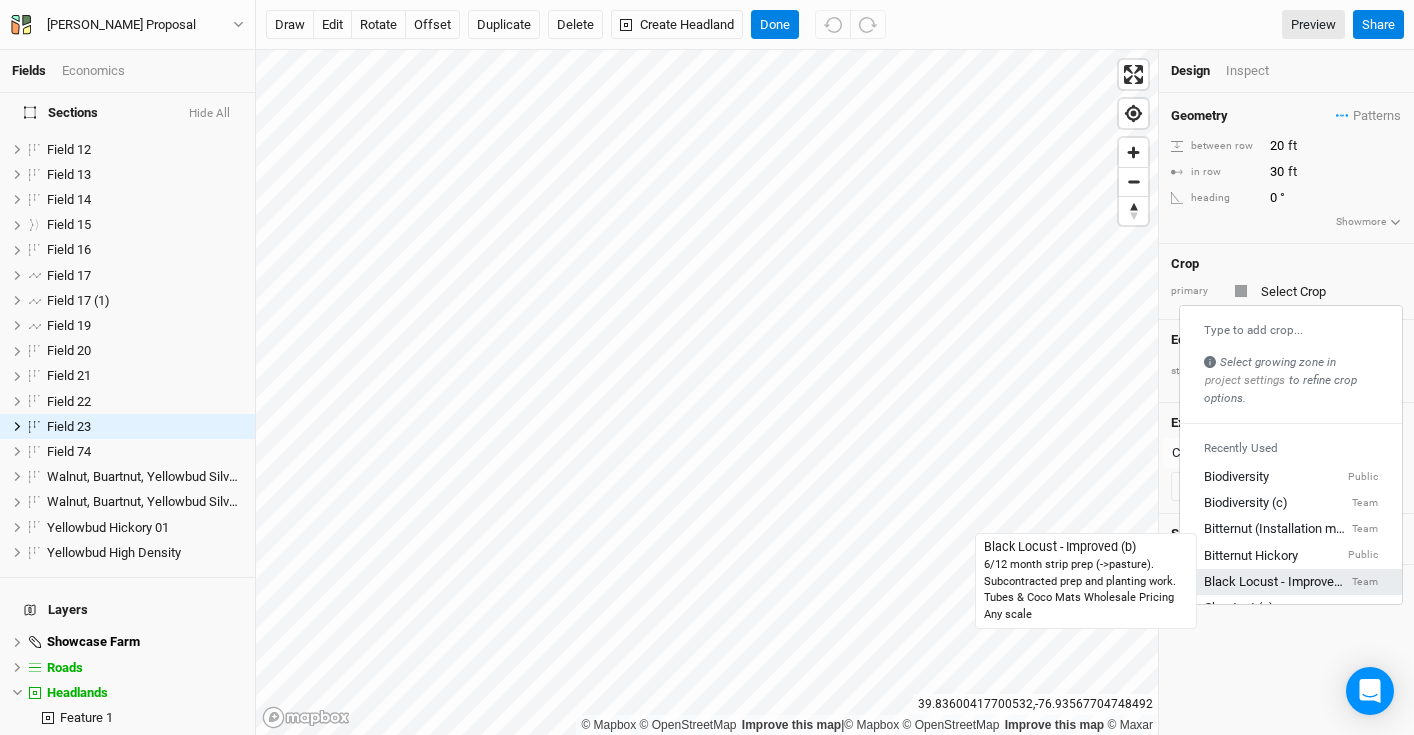 type on "10" 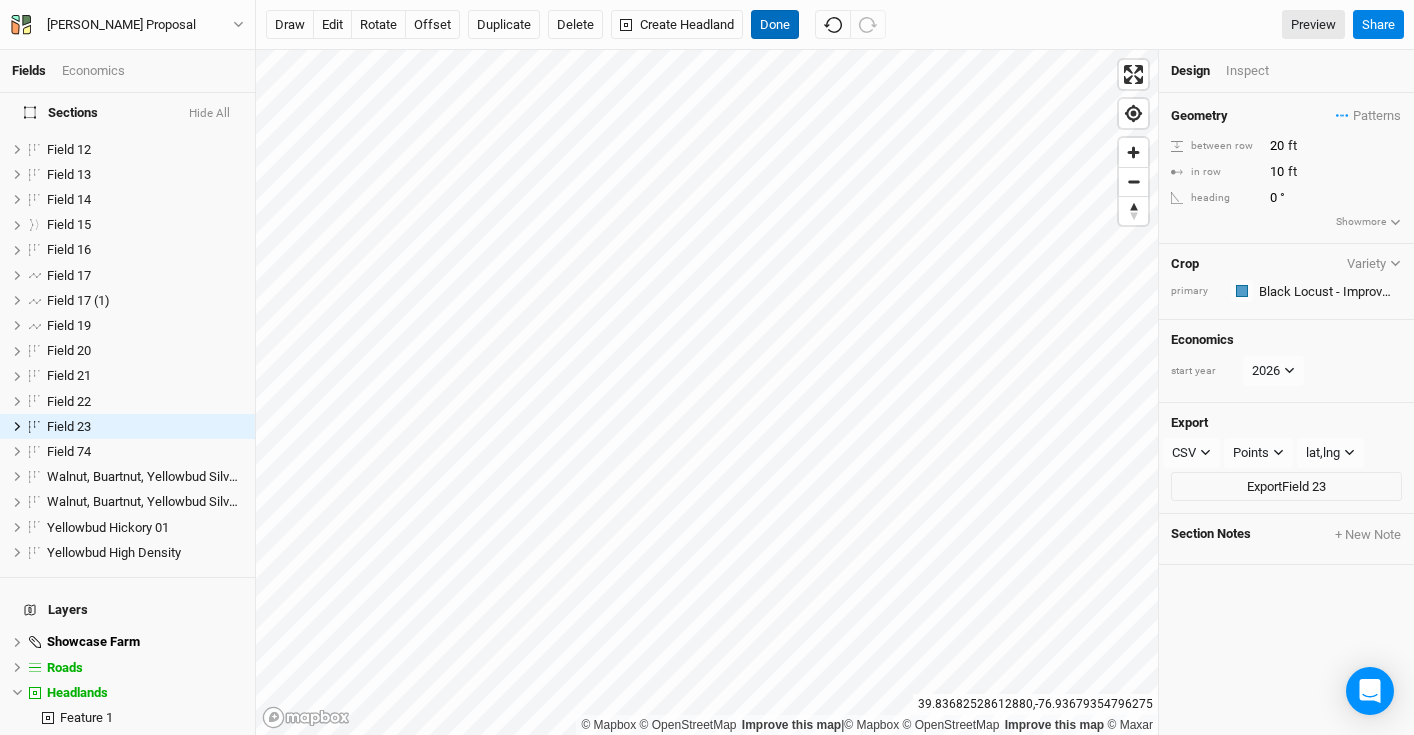 click on "Done" at bounding box center (775, 25) 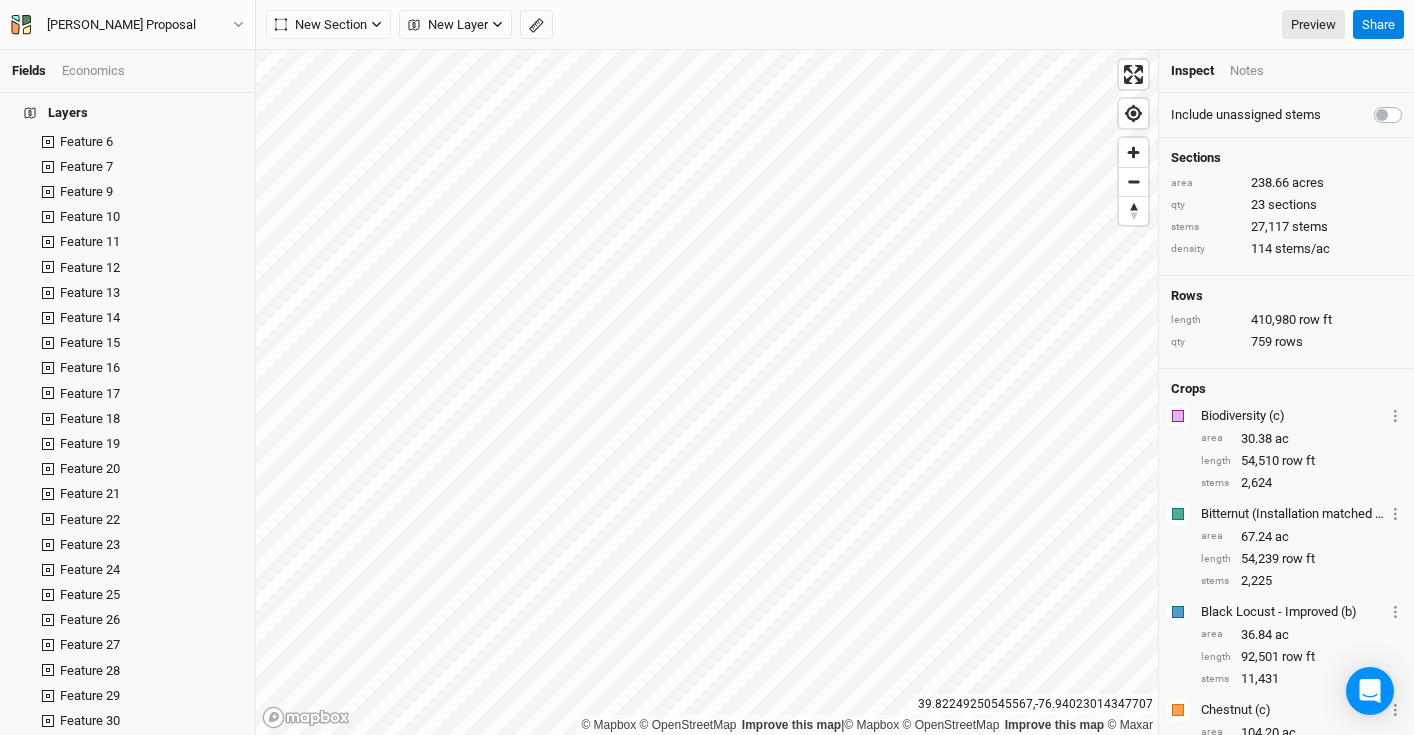 scroll, scrollTop: 572, scrollLeft: 0, axis: vertical 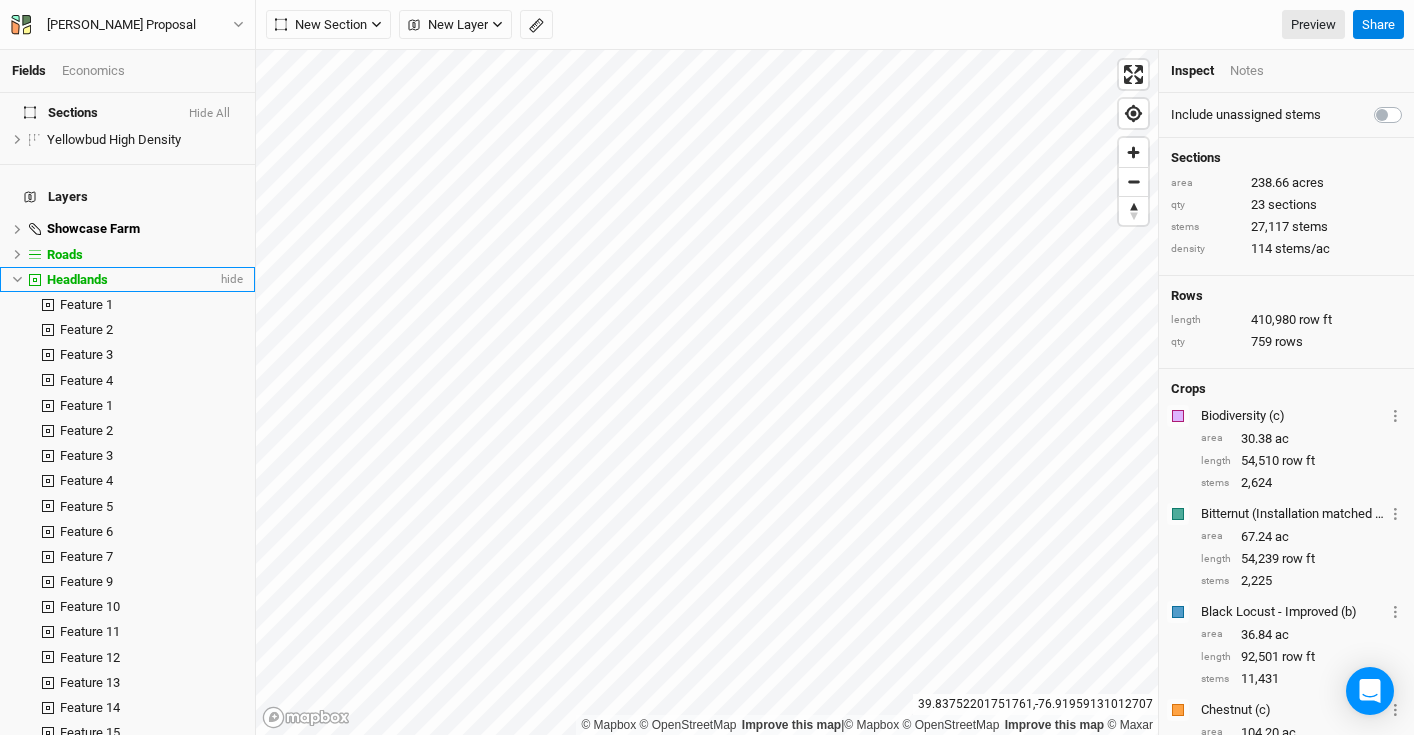click on "Headlands" at bounding box center (77, 279) 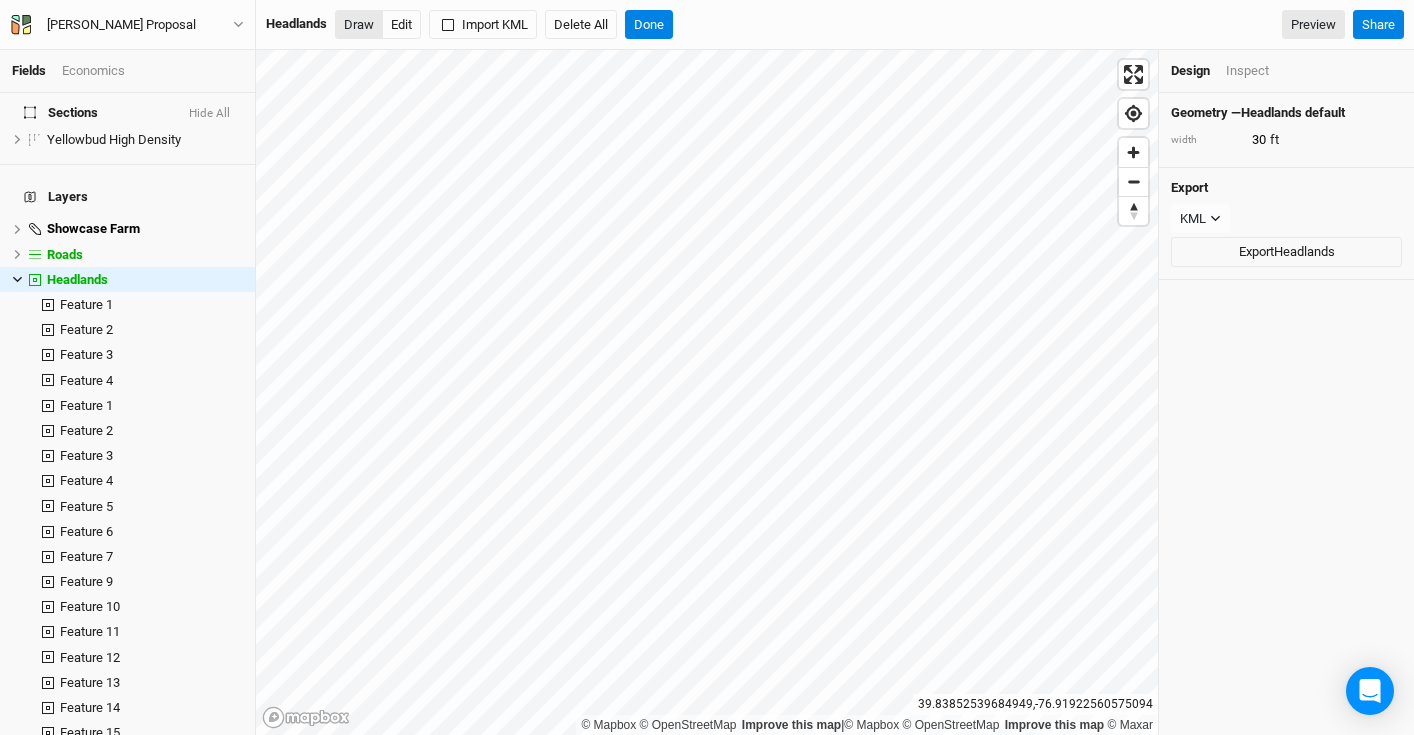 click on "Draw" at bounding box center [359, 25] 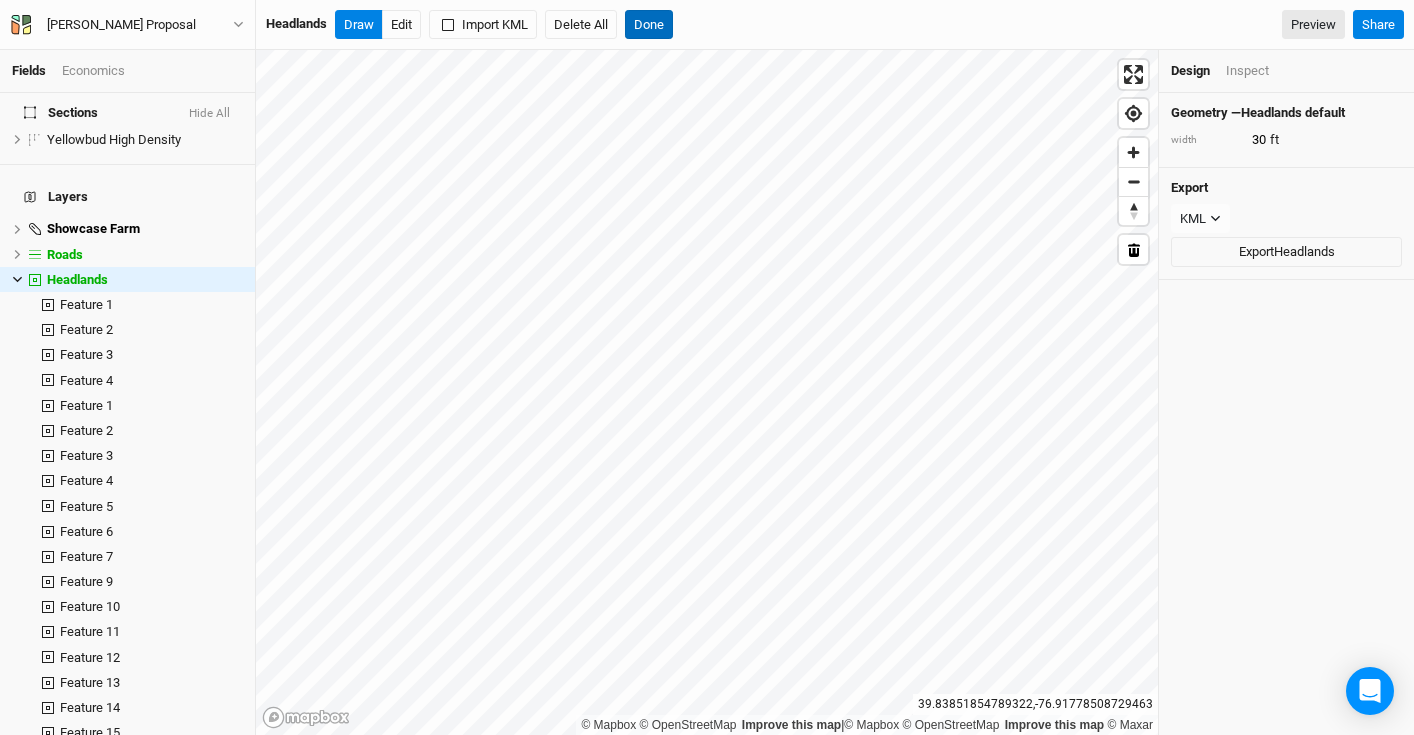 click on "Done" at bounding box center (649, 25) 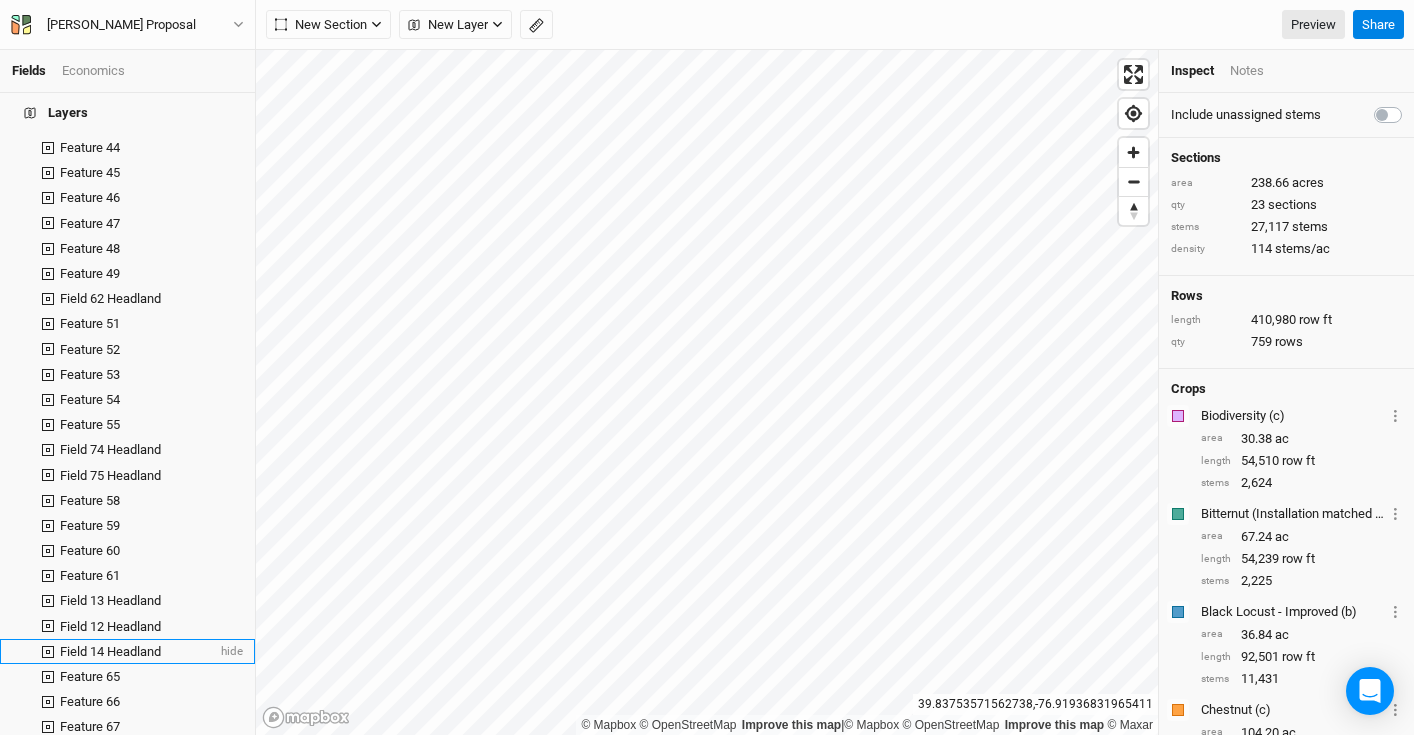 scroll, scrollTop: 2031, scrollLeft: 0, axis: vertical 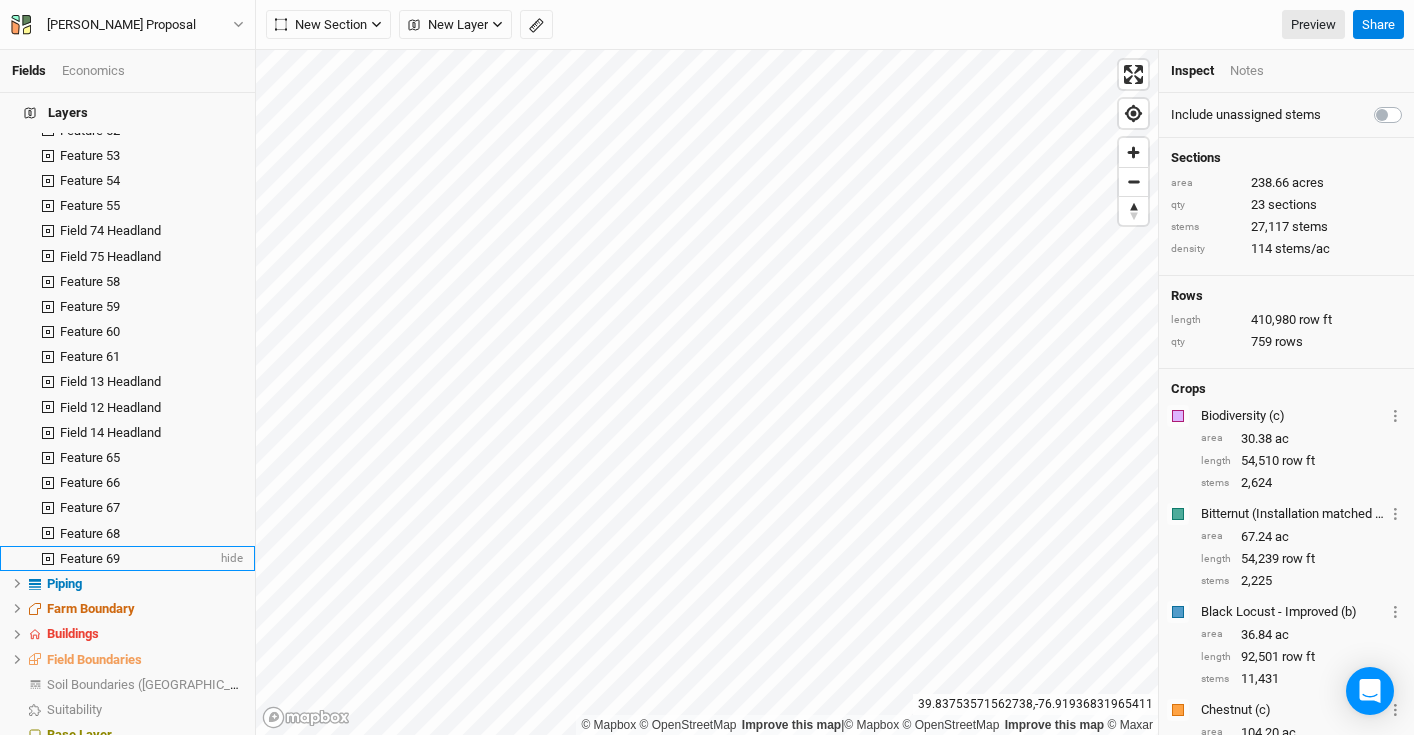 click on "Feature 69" at bounding box center [90, 558] 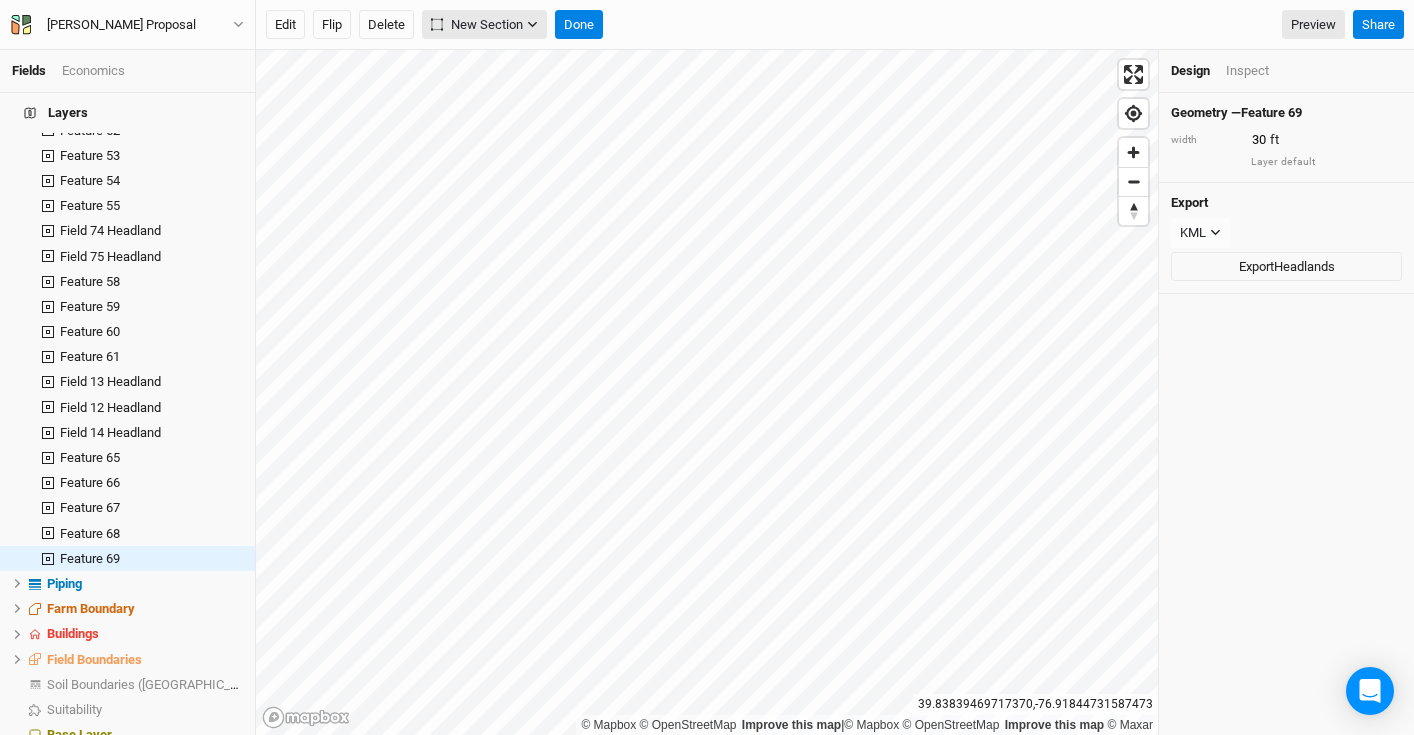 click on "New Section" at bounding box center (477, 25) 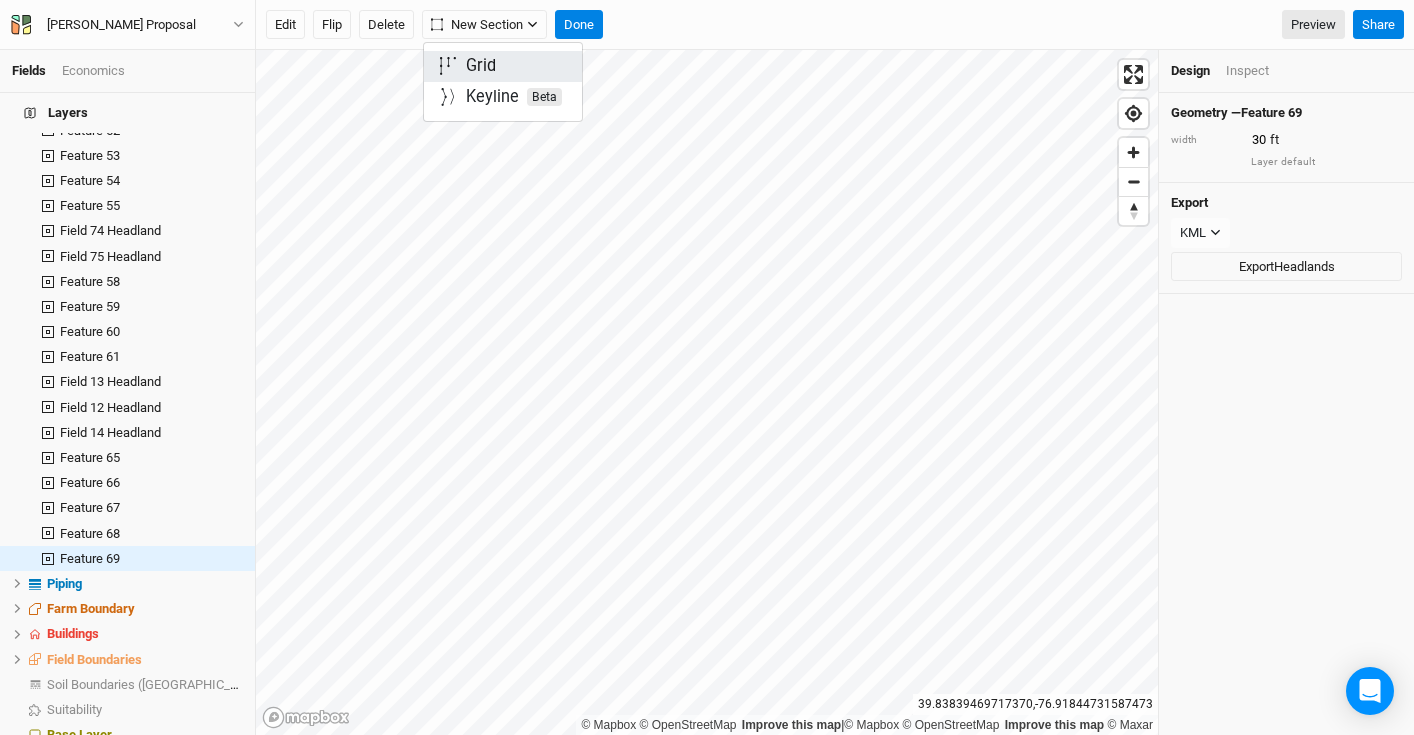 click on "Grid" at bounding box center [481, 66] 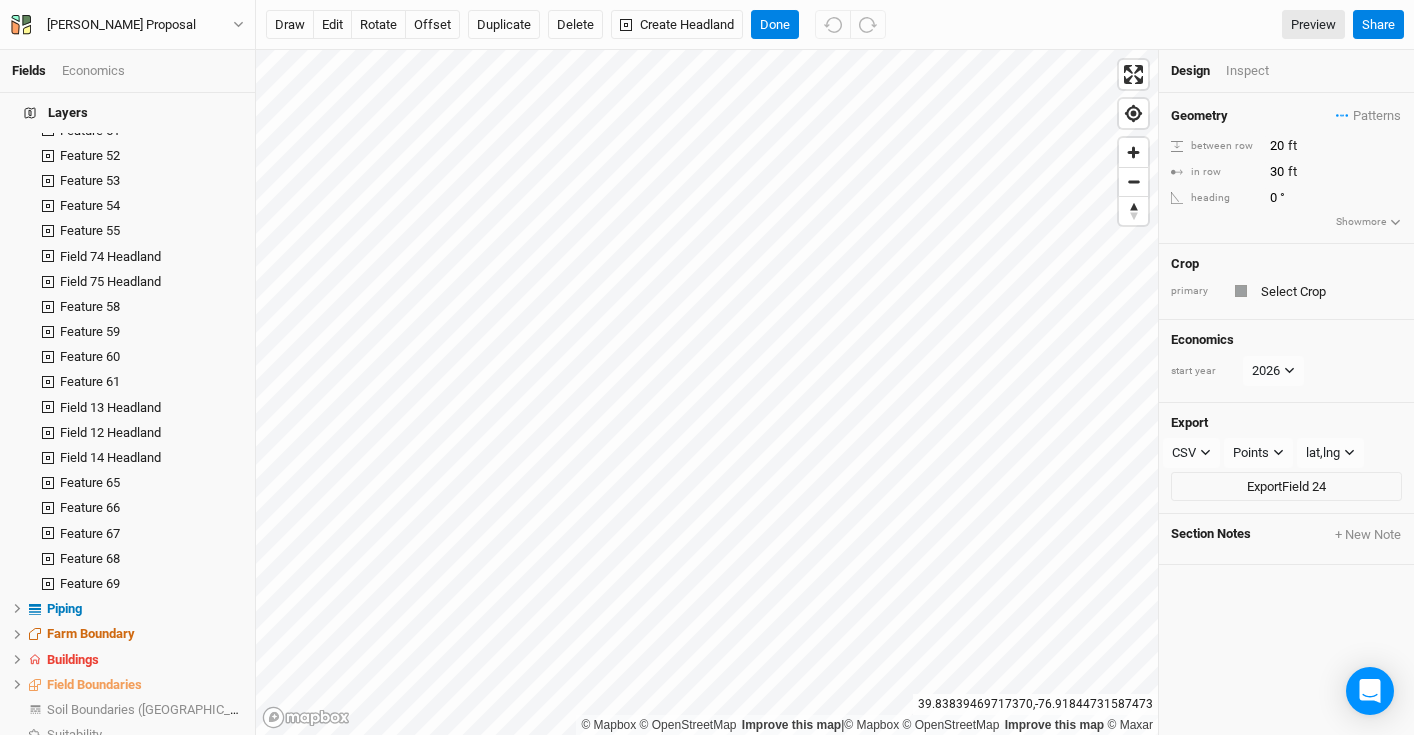 scroll, scrollTop: 184, scrollLeft: 0, axis: vertical 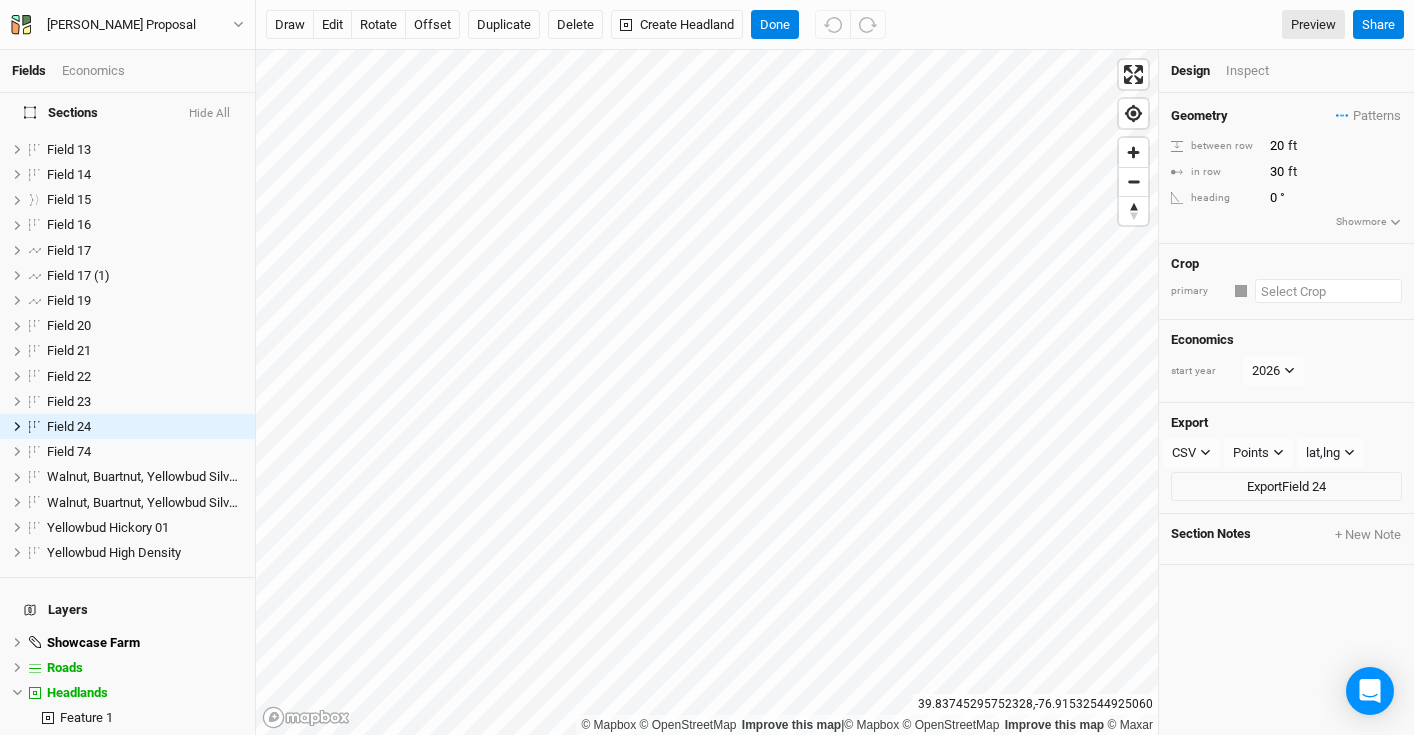 click at bounding box center (1328, 291) 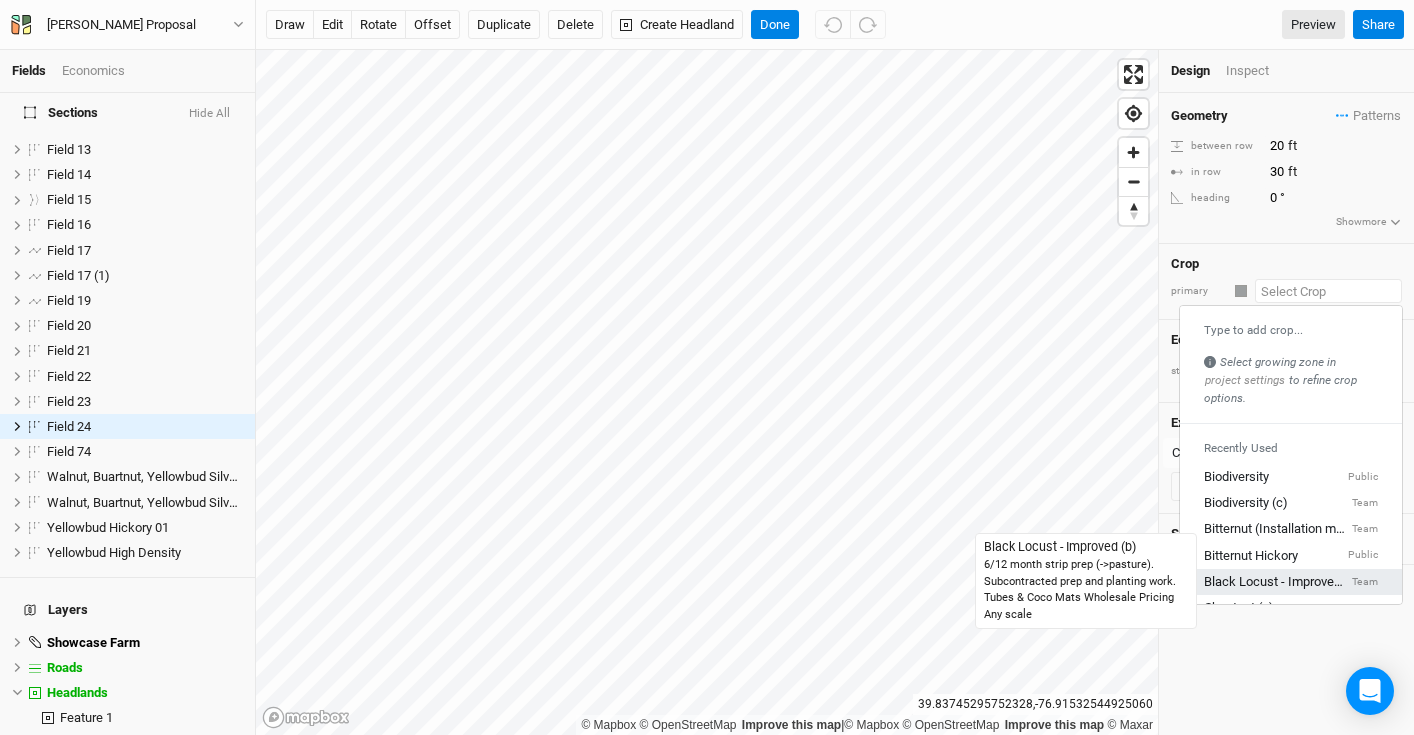 click on "Black Locust - Improved (b)" at bounding box center [1276, 582] 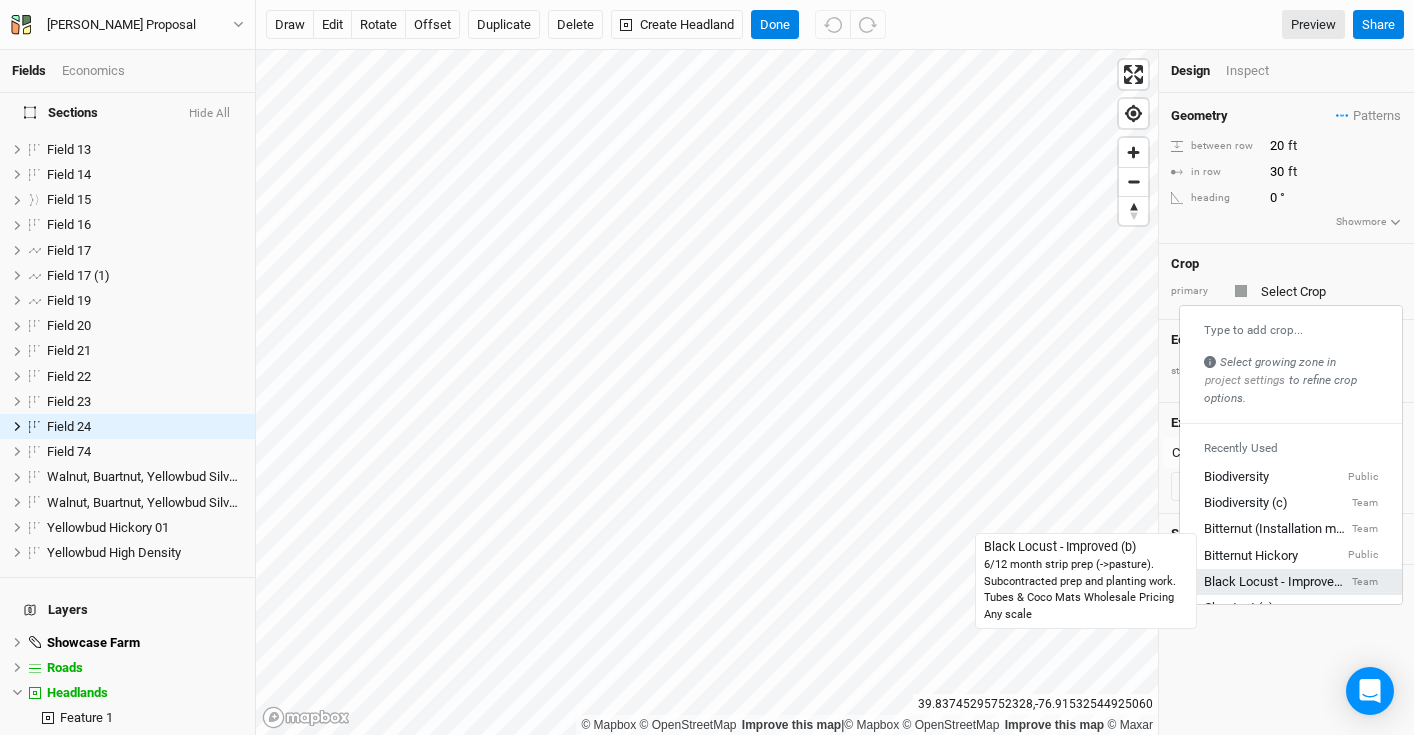 type on "10" 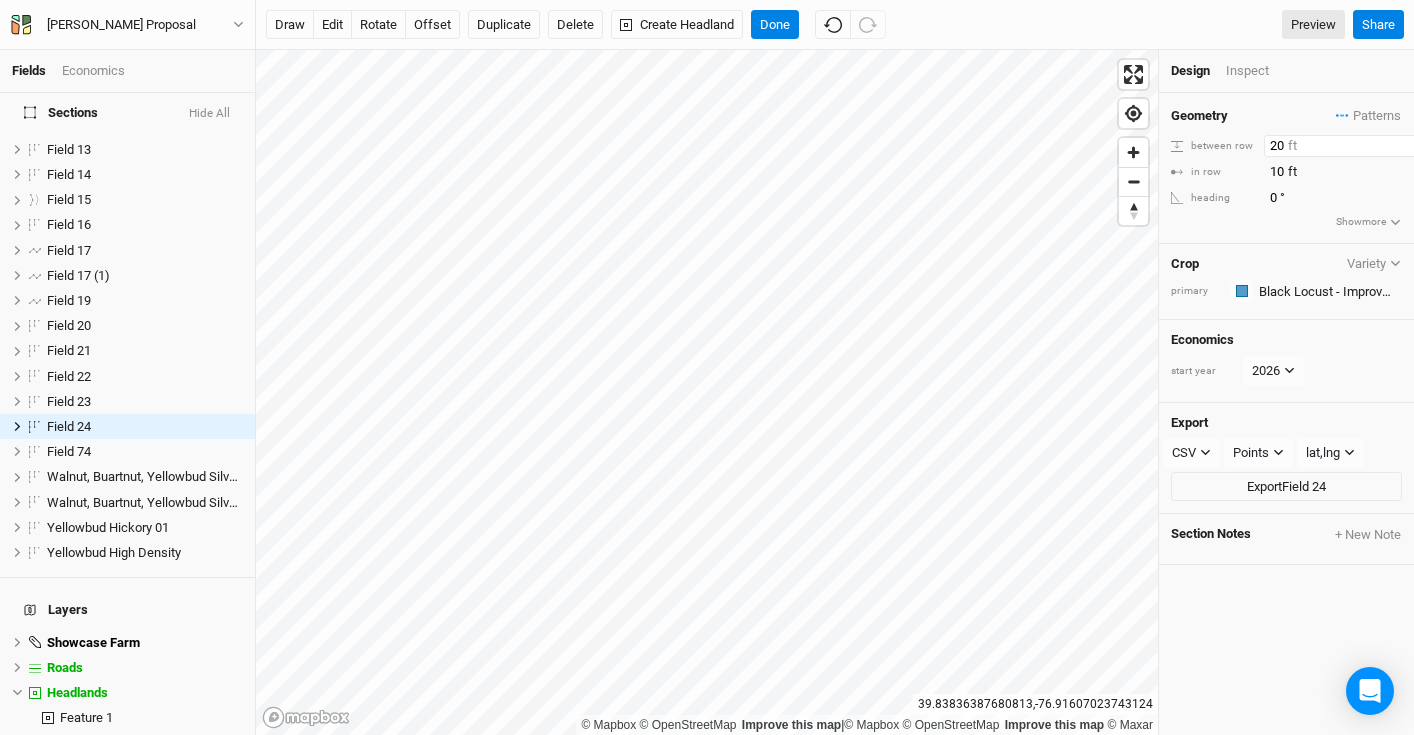 drag, startPoint x: 1288, startPoint y: 147, endPoint x: 1189, endPoint y: 112, distance: 105.00476 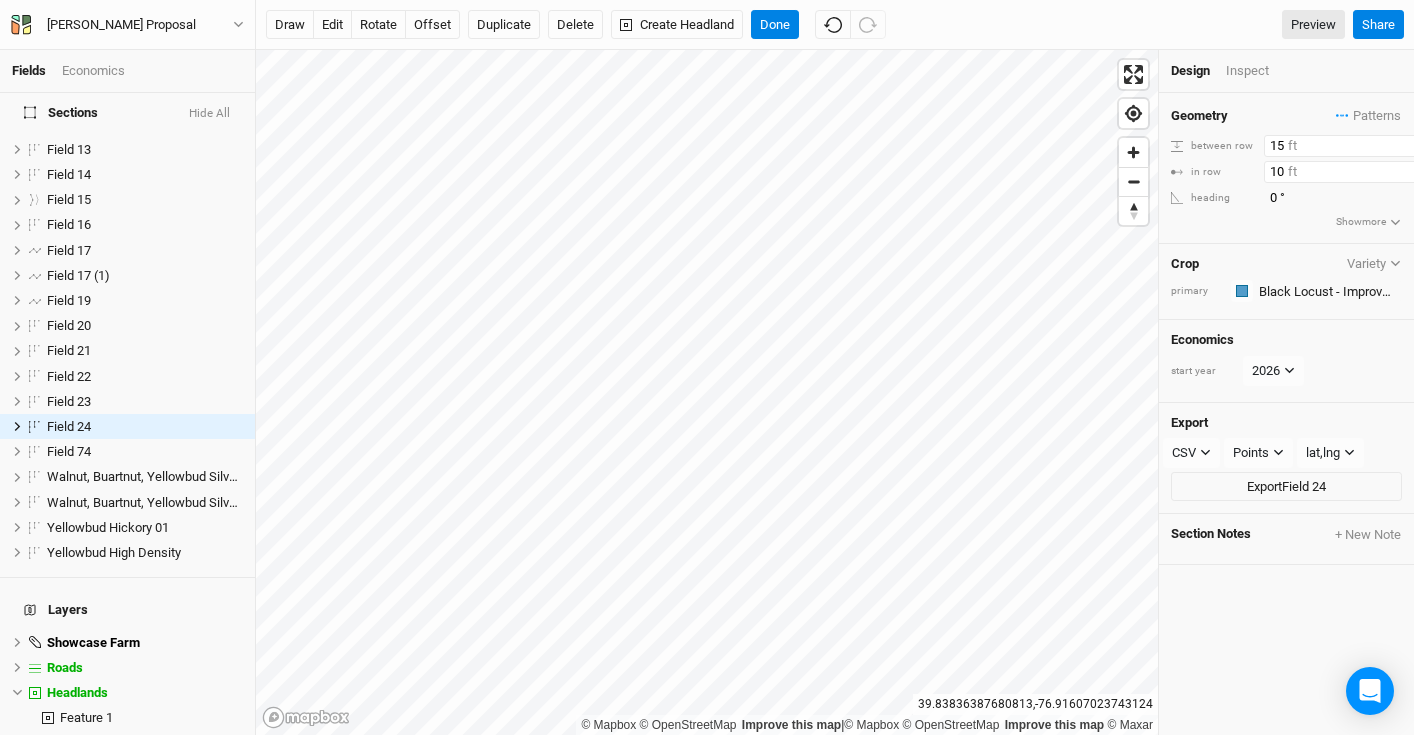type on "15" 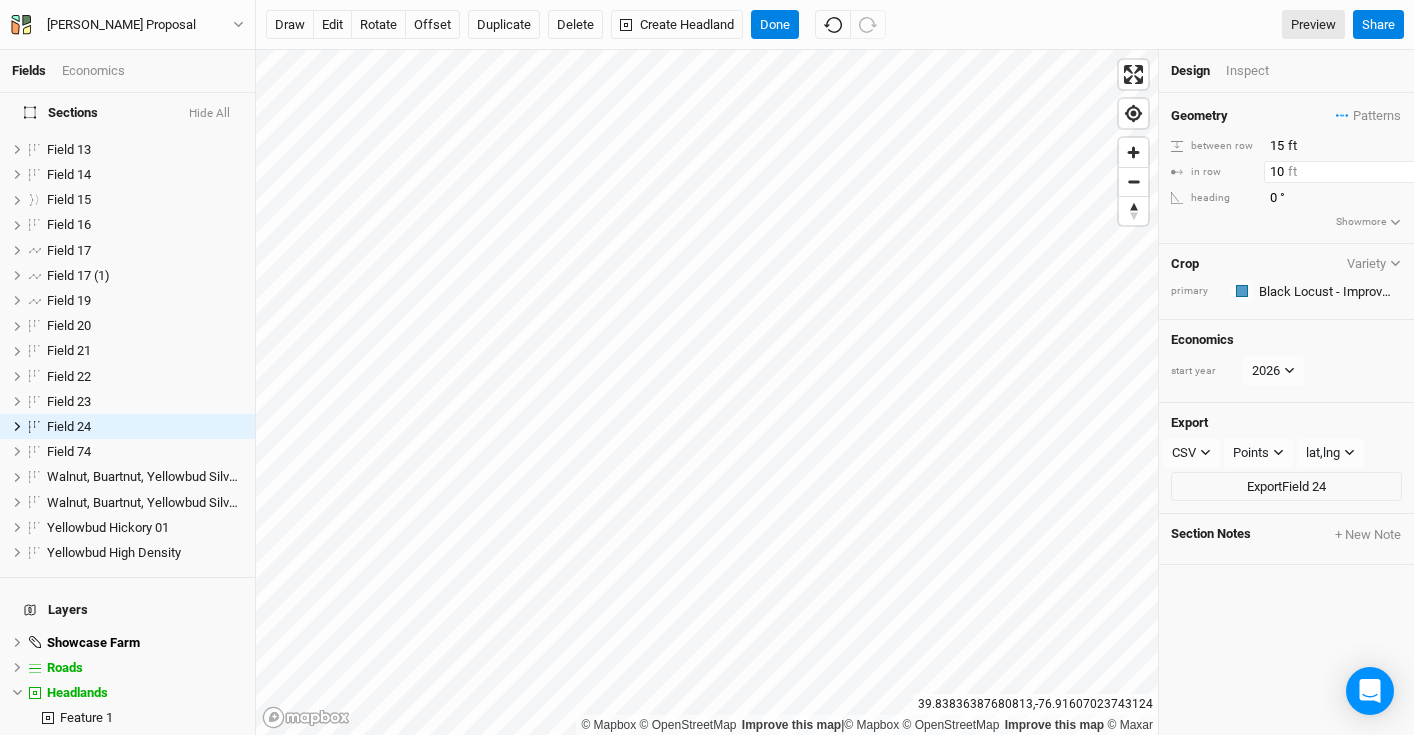drag, startPoint x: 1283, startPoint y: 172, endPoint x: 1193, endPoint y: 155, distance: 91.591484 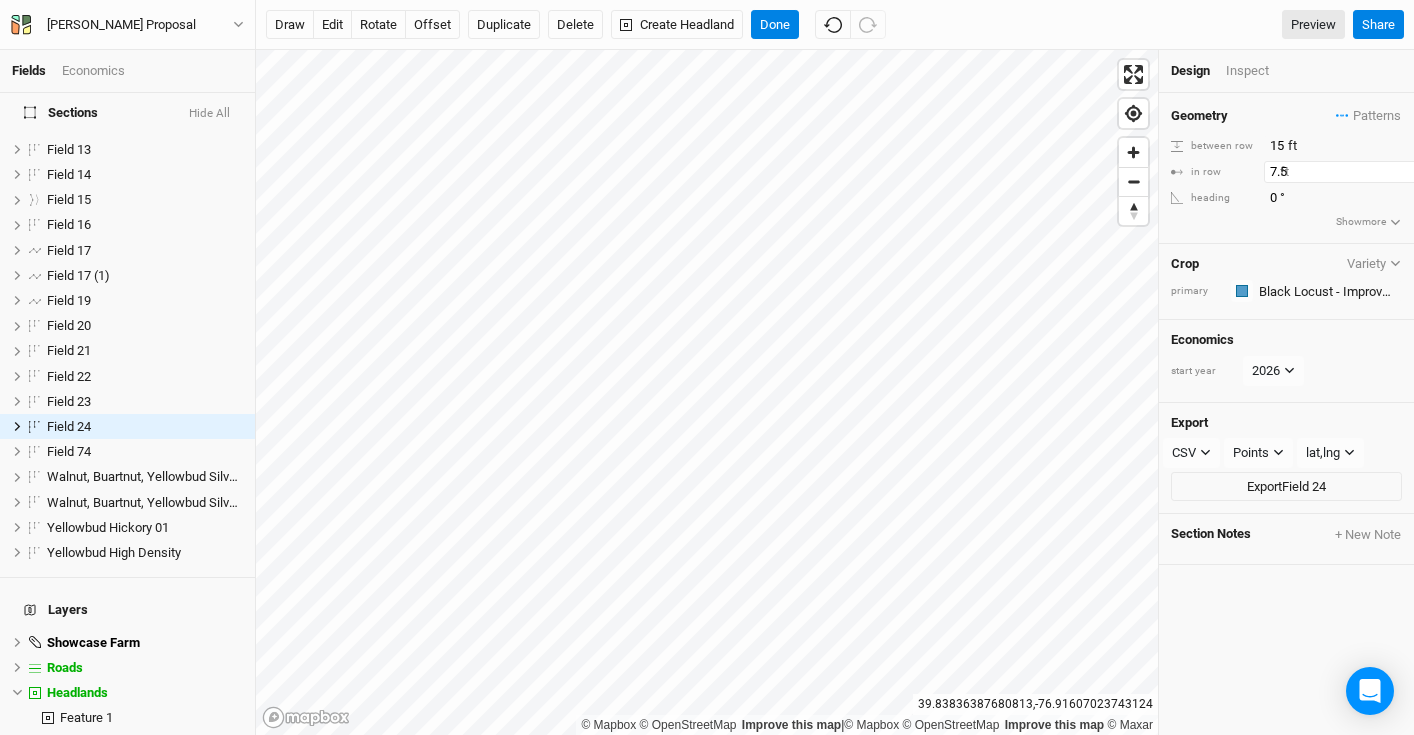 type on "7.5" 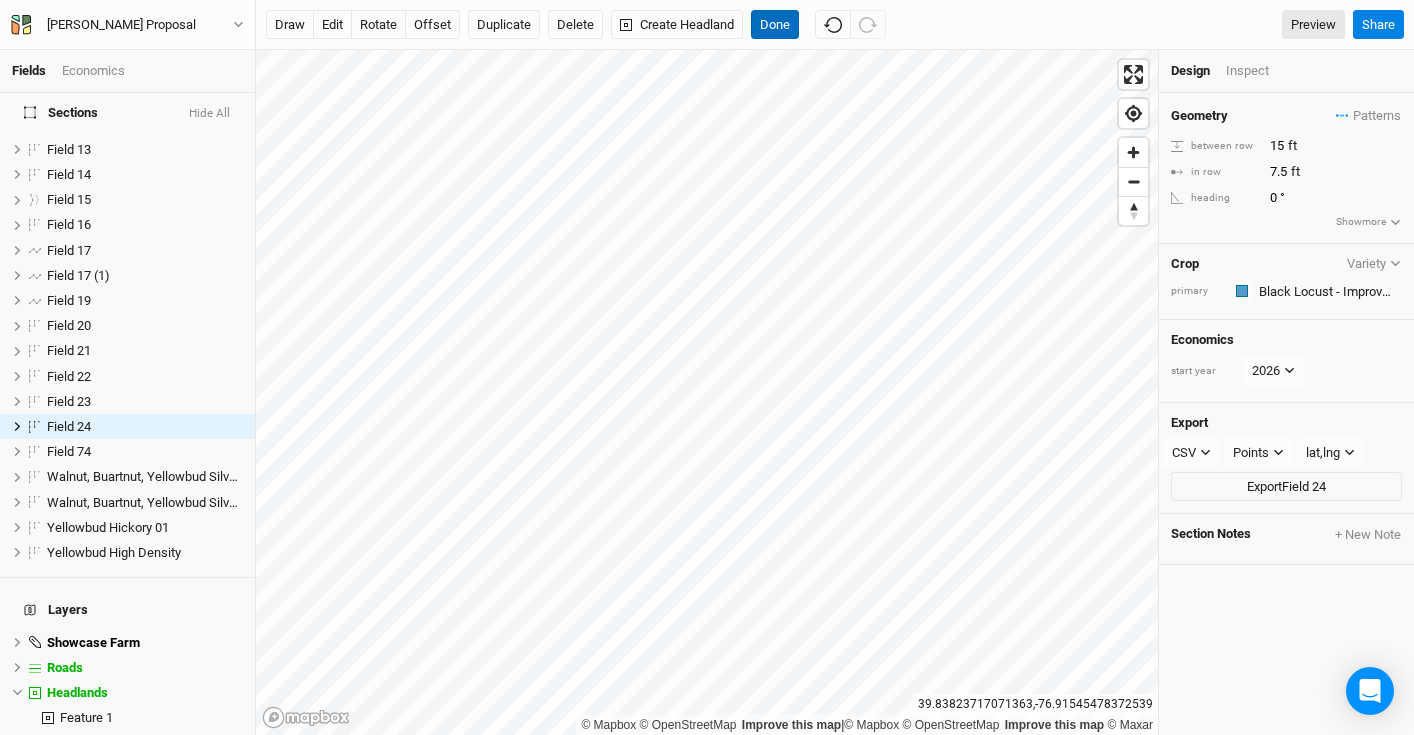 click on "Done" at bounding box center [775, 25] 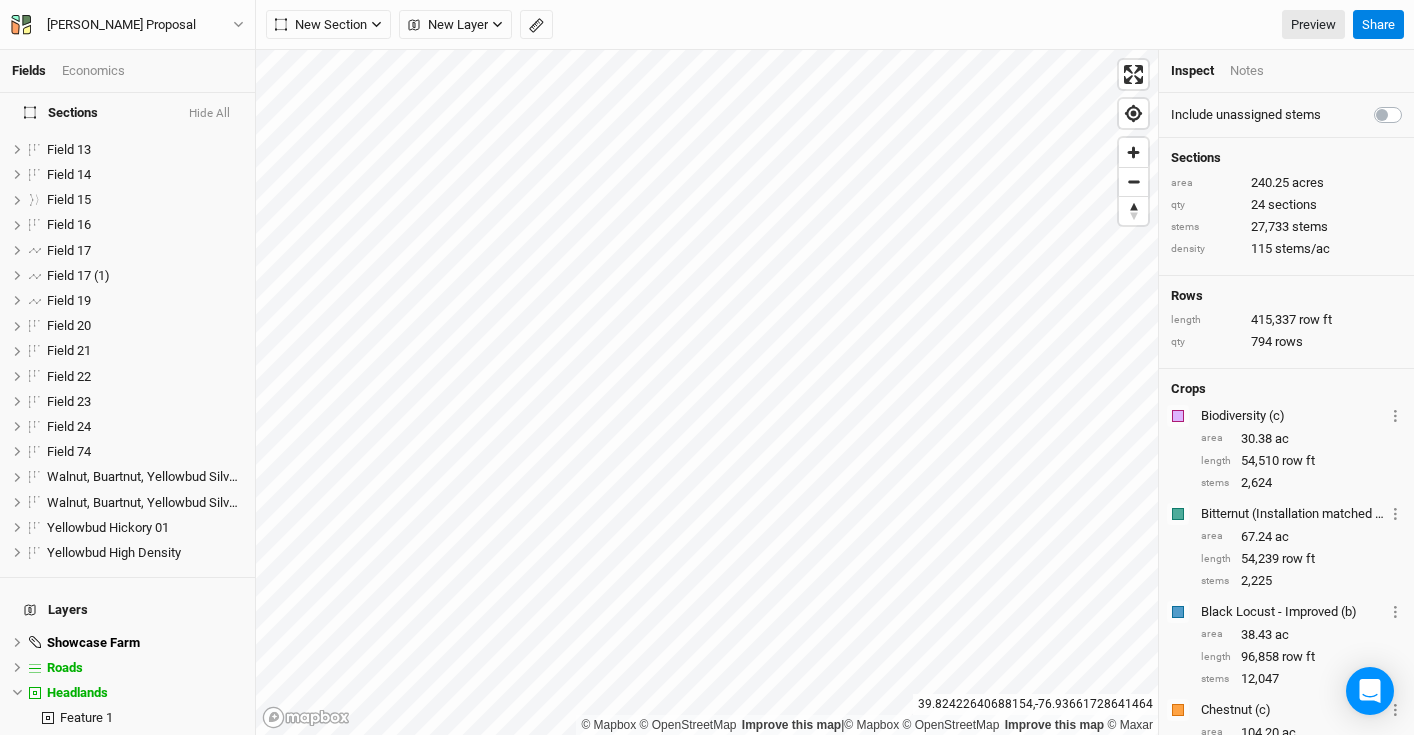 click on "Fields Economics Sections Hide All Black Locust / Riparian hide Black Locust Timber Field Buffers Headland Field hide Chestnut (Full Density) 01 hide Chestnut (Full Density) 02 hide Feature 12 Field hide Field 8 hide Field 12 hide Field 13 hide Field 14 hide Field 15 hide Field 16 hide Field 17 hide Field 17 (1) hide Field 19 hide Field 20 hide Field 21 hide Field 22 hide Field 23 hide Field 24 hide Field 74 hide Walnut, Buartnut, Yellowbud Silvopasture hide Walnut, Buartnut, Yellowbud Silvopasture hide Yellowbud Hickory 01 hide Yellowbud High Density hide Layers Showcase Farm hide Roads hide Headlands hide Feature 1 hide Feature 2 hide Feature 3 hide Feature 4 hide Feature 1 hide Feature 2 hide Feature 3 hide Feature 4 hide Feature 5 hide Feature 6 hide Feature 7 hide Feature 9 hide Feature 10 hide Feature 11 hide Feature 12 hide Feature 13 hide Feature 14 hide Feature 15 hide Feature 16 hide Feature 17 hide Feature 18 hide Feature 19 hide Feature 20 hide Feature 21 hide Feature 22 hide Feature 23 hide hide" at bounding box center [707, 367] 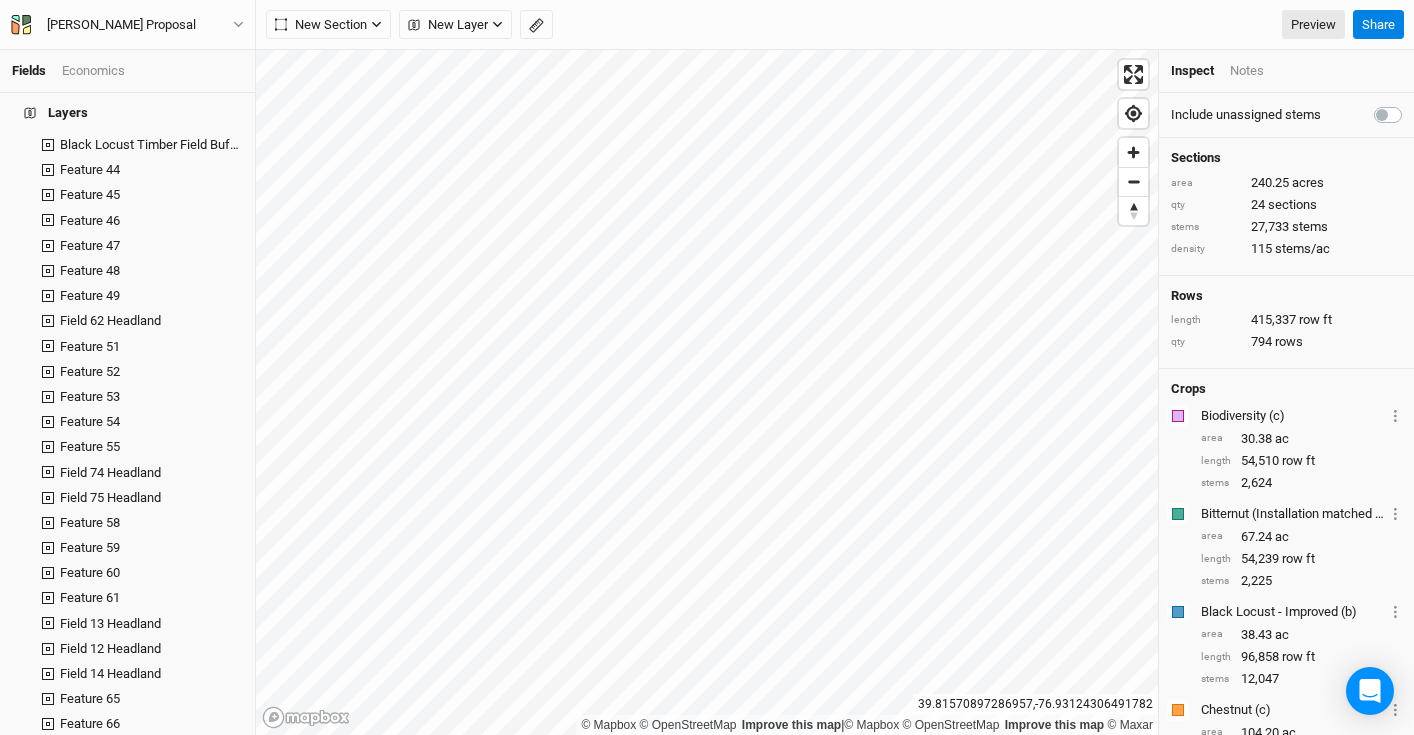 scroll, scrollTop: 2056, scrollLeft: 0, axis: vertical 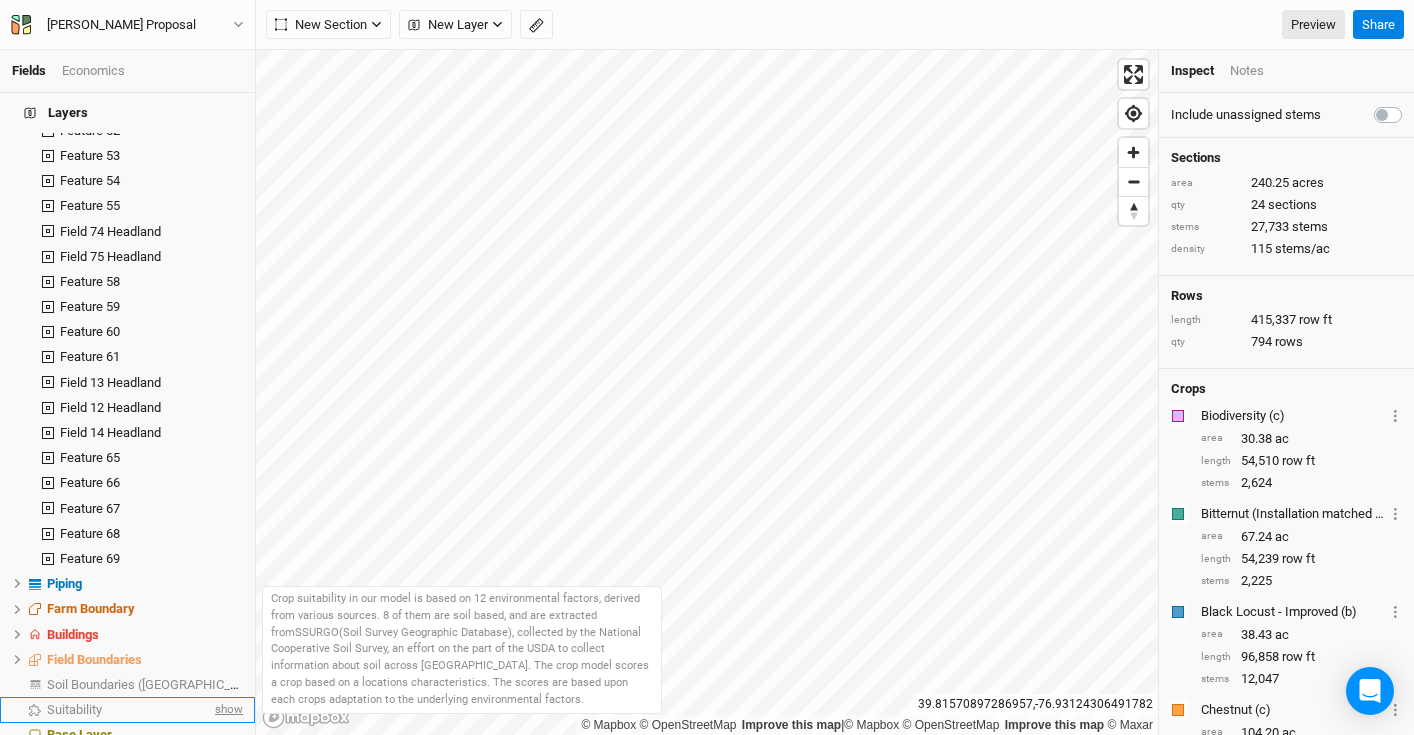 click on "show" at bounding box center (227, 709) 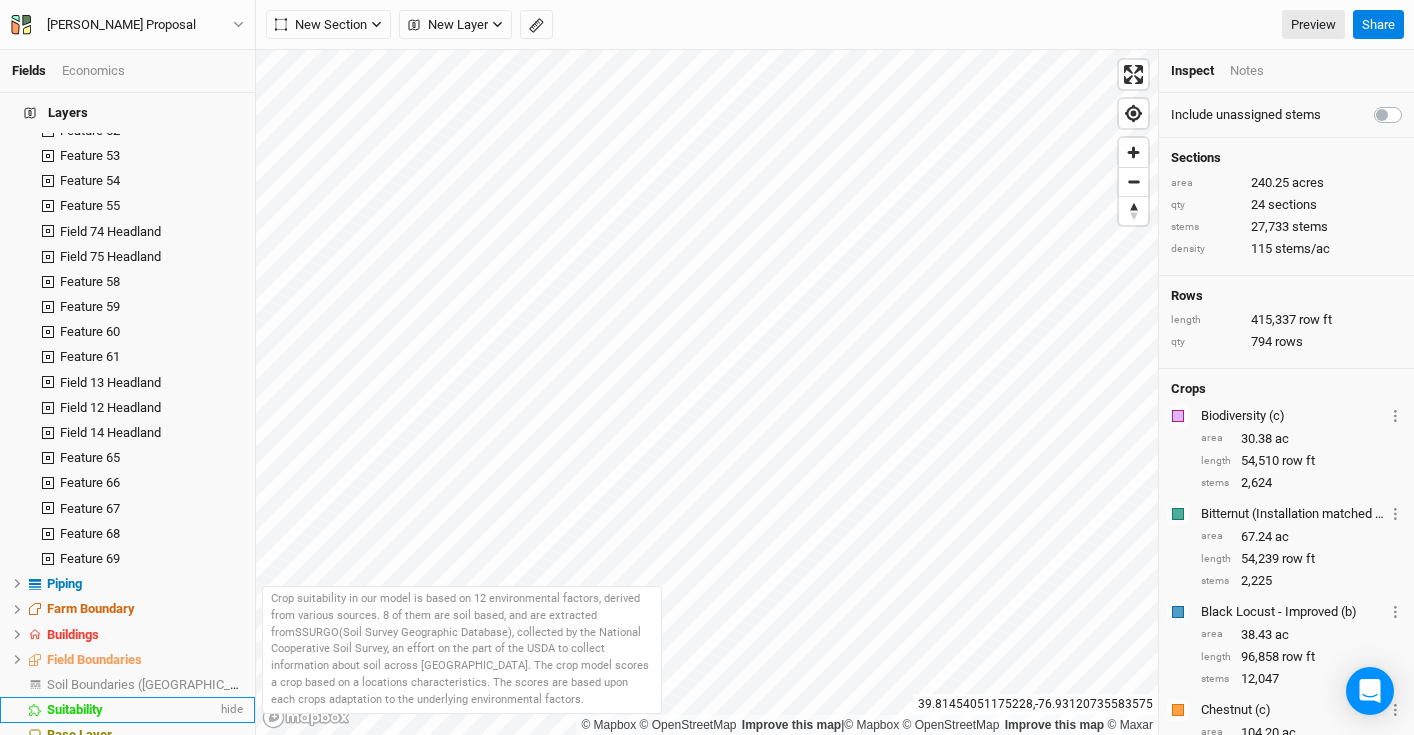 click on "Suitability" at bounding box center (132, 710) 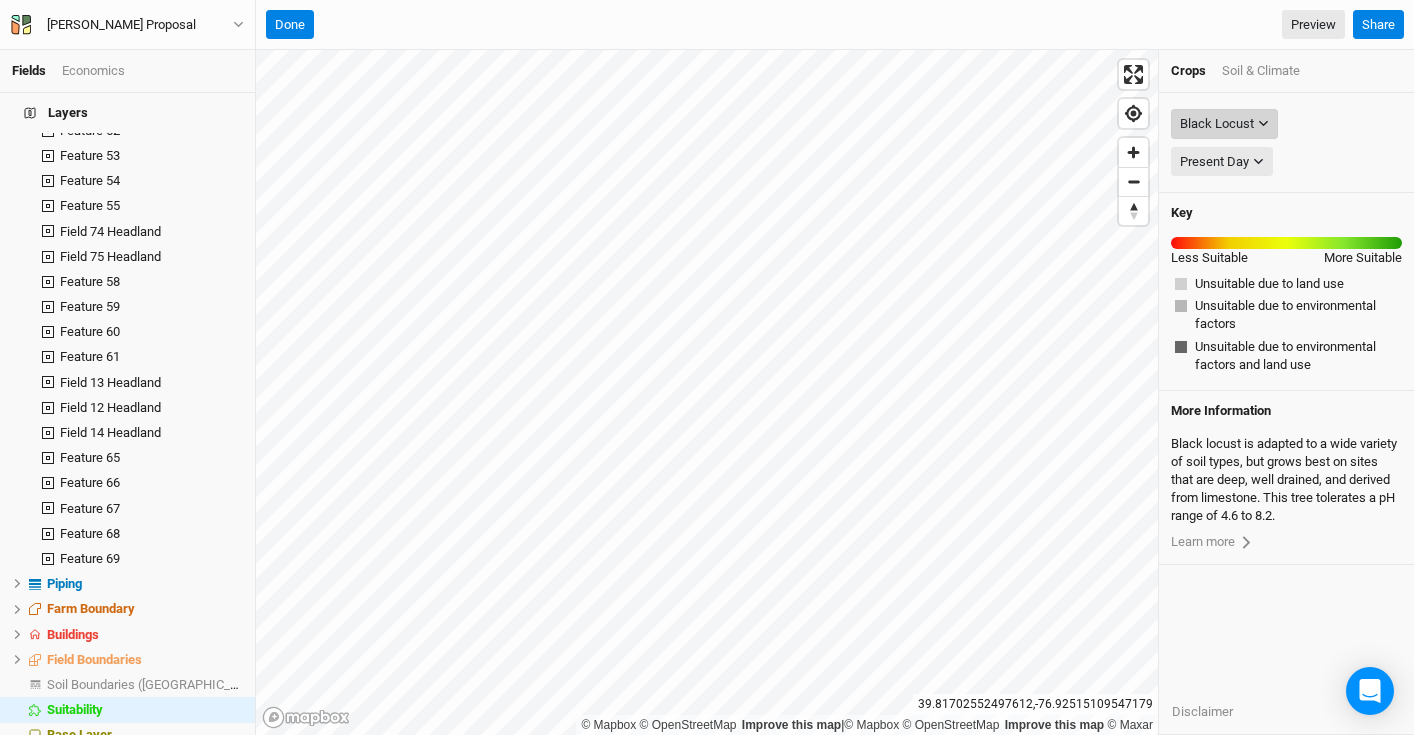 click 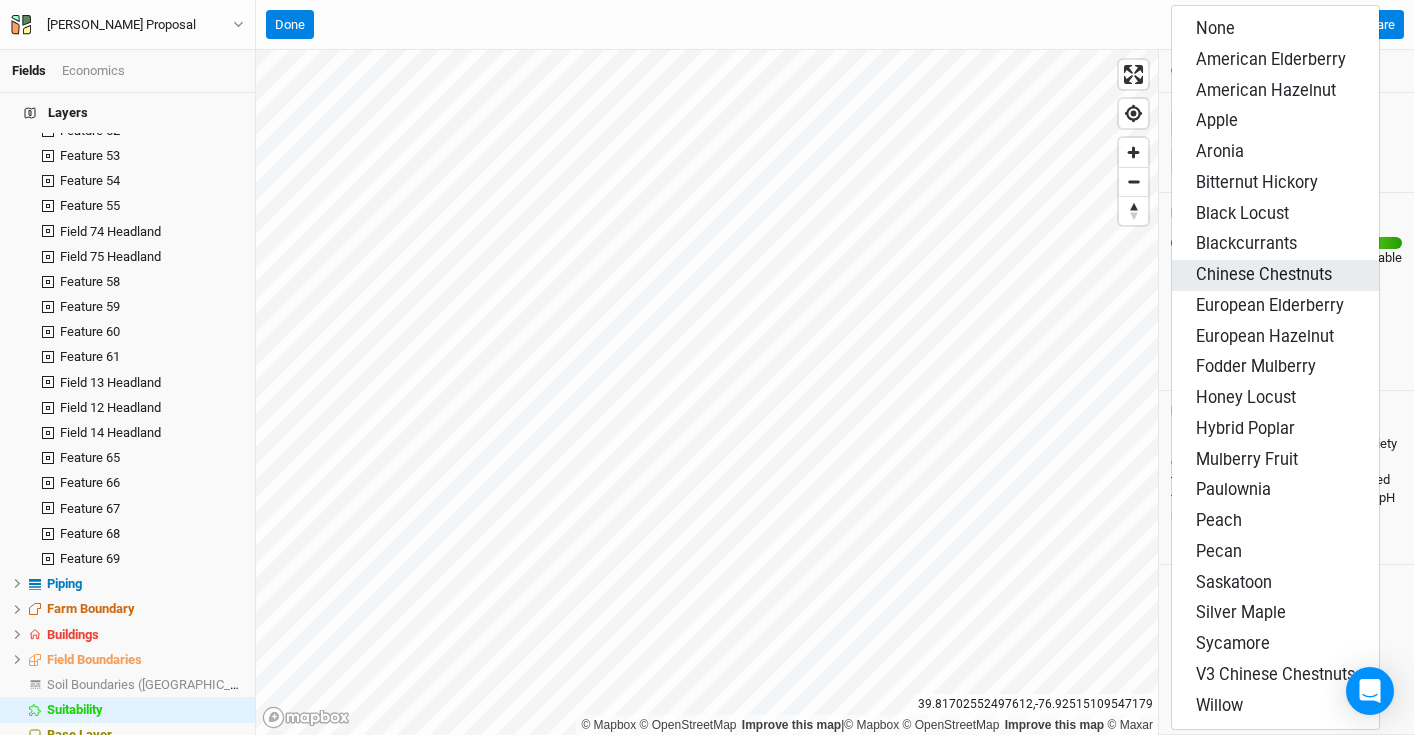 click on "Chinese Chestnuts" at bounding box center (1264, 274) 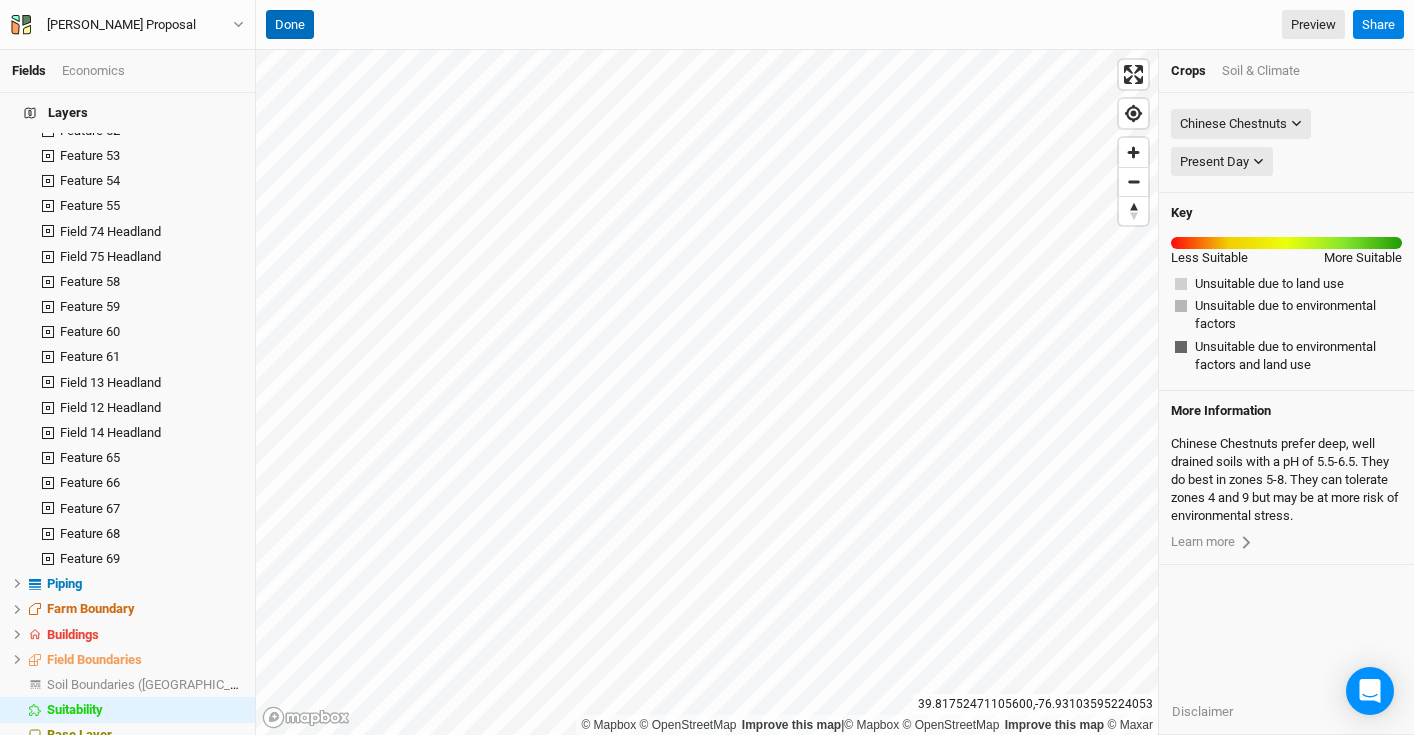 click on "Done" at bounding box center [290, 25] 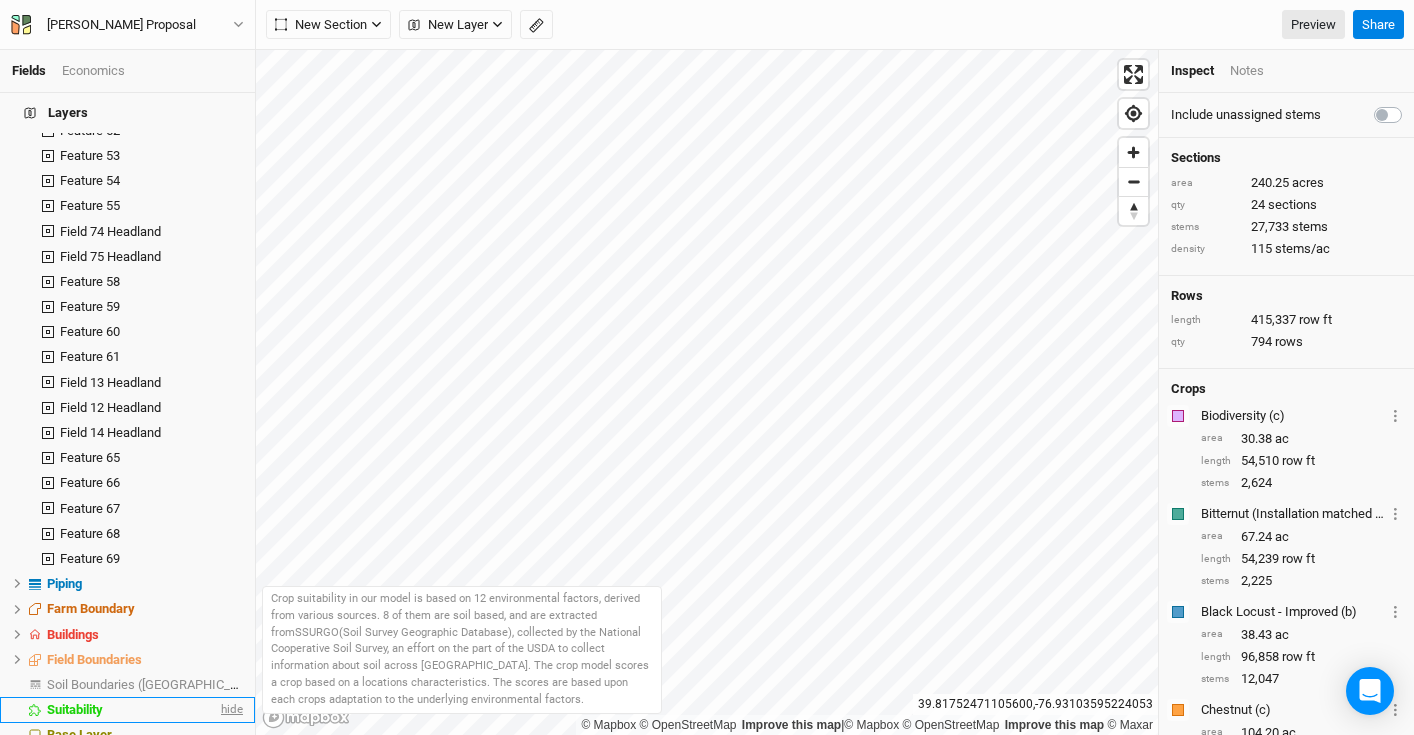 click on "hide" at bounding box center [230, 709] 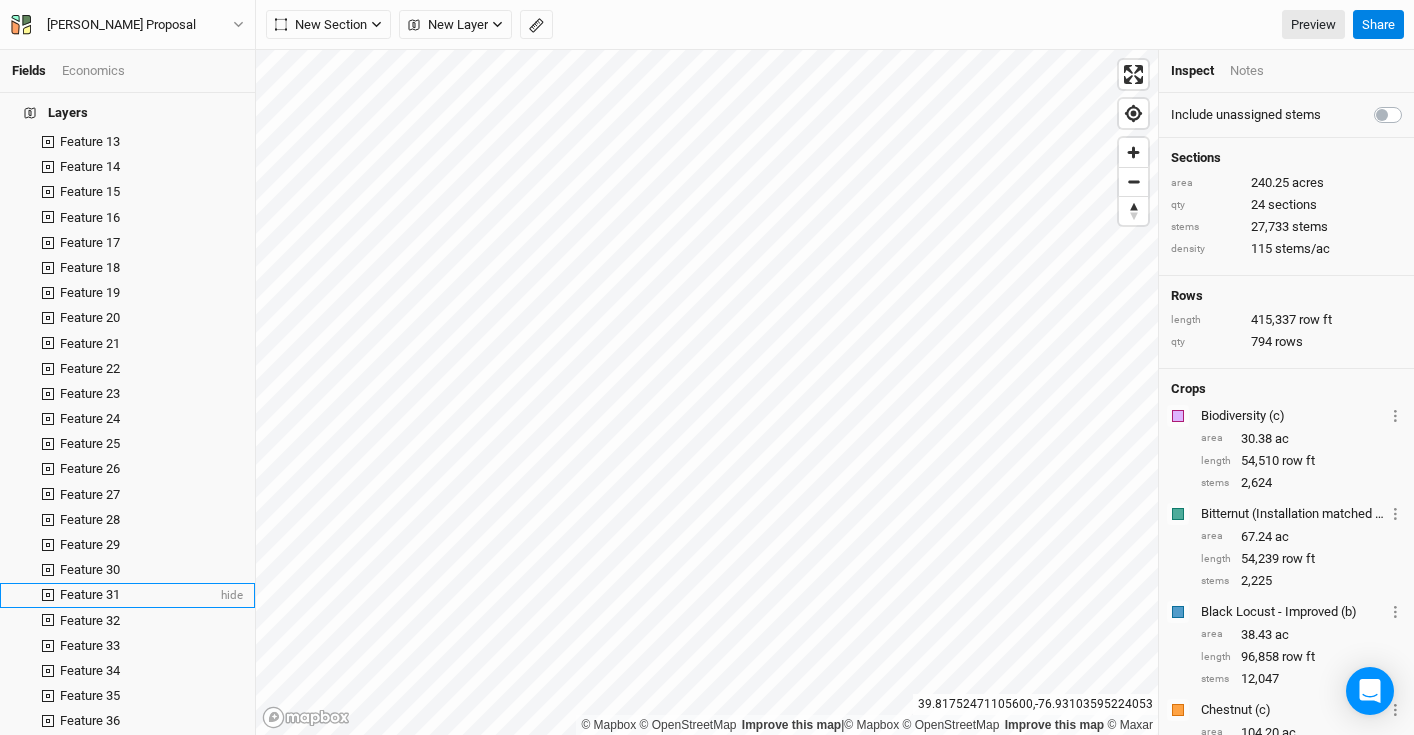 scroll, scrollTop: 1120, scrollLeft: 0, axis: vertical 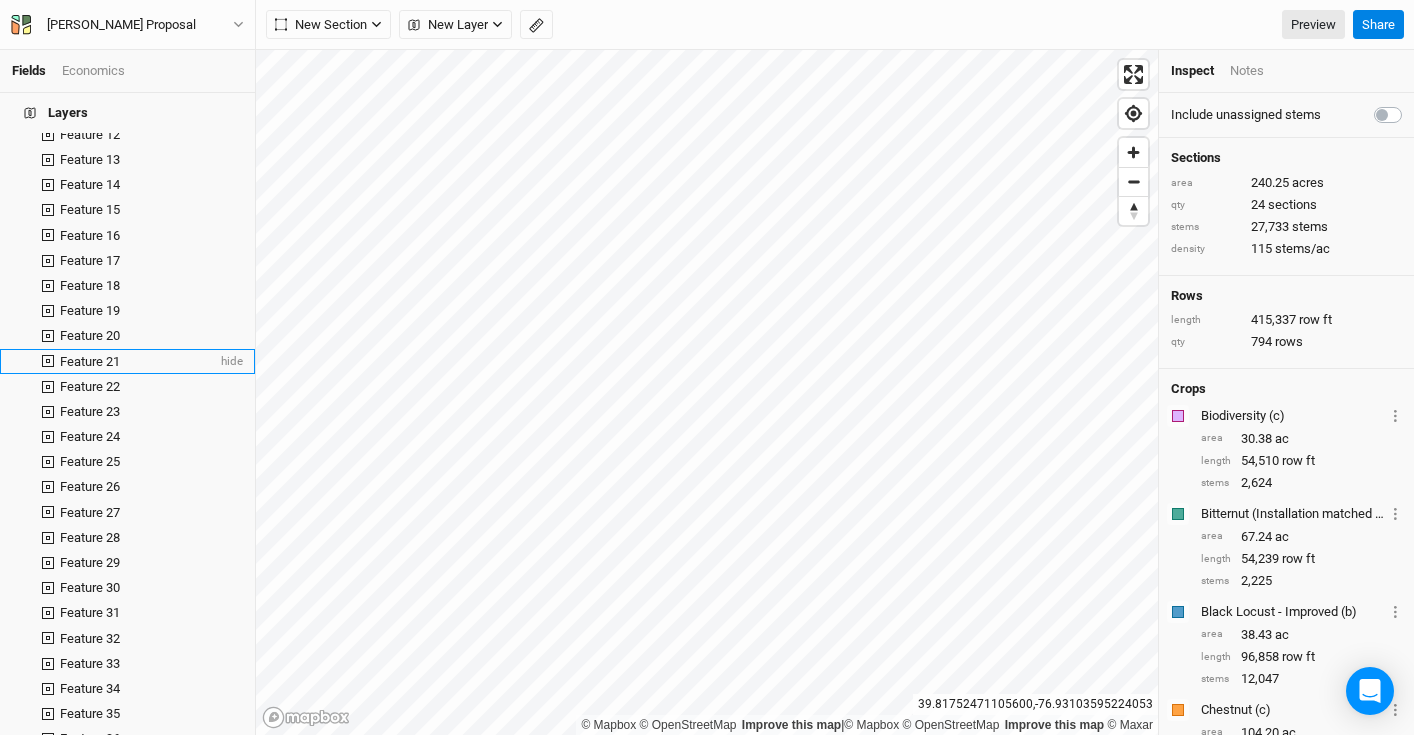 click on "Feature 21" at bounding box center (90, 361) 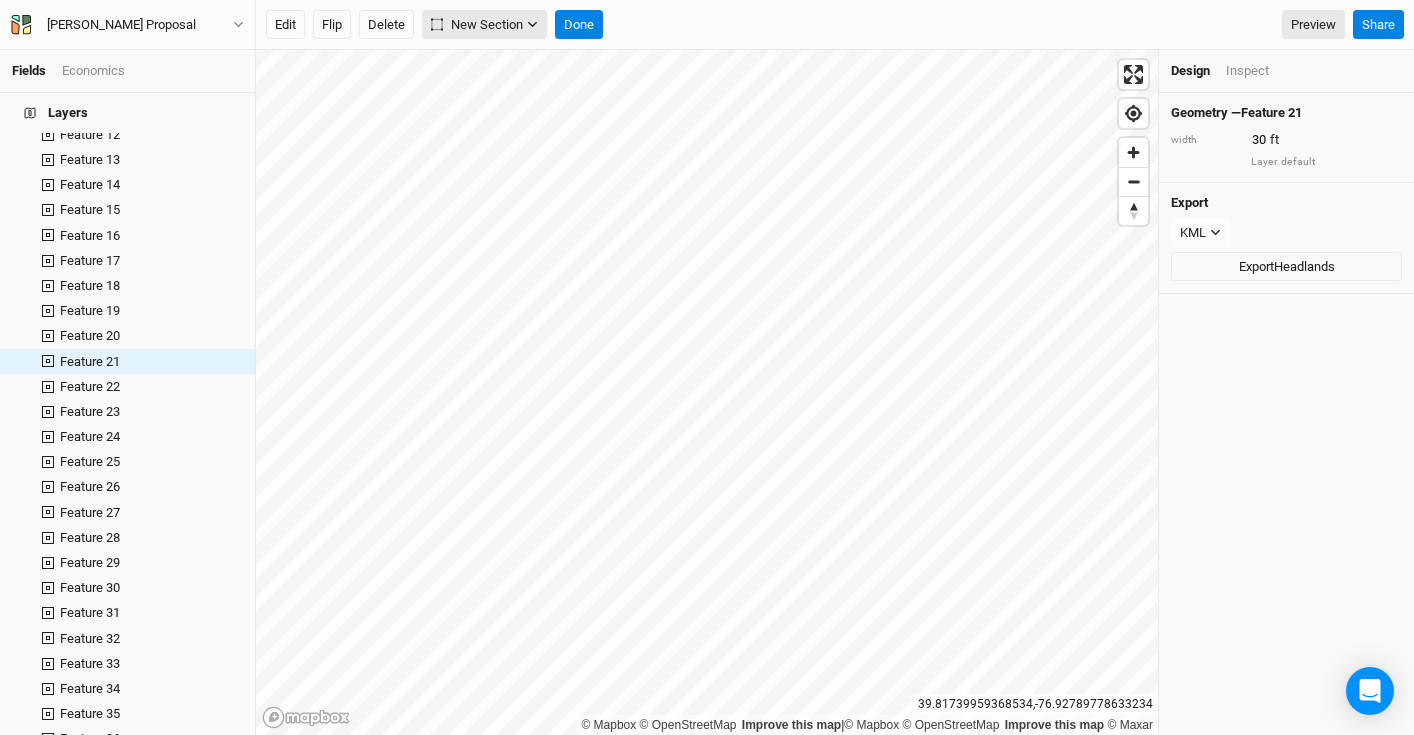 click on "New Section" at bounding box center [484, 25] 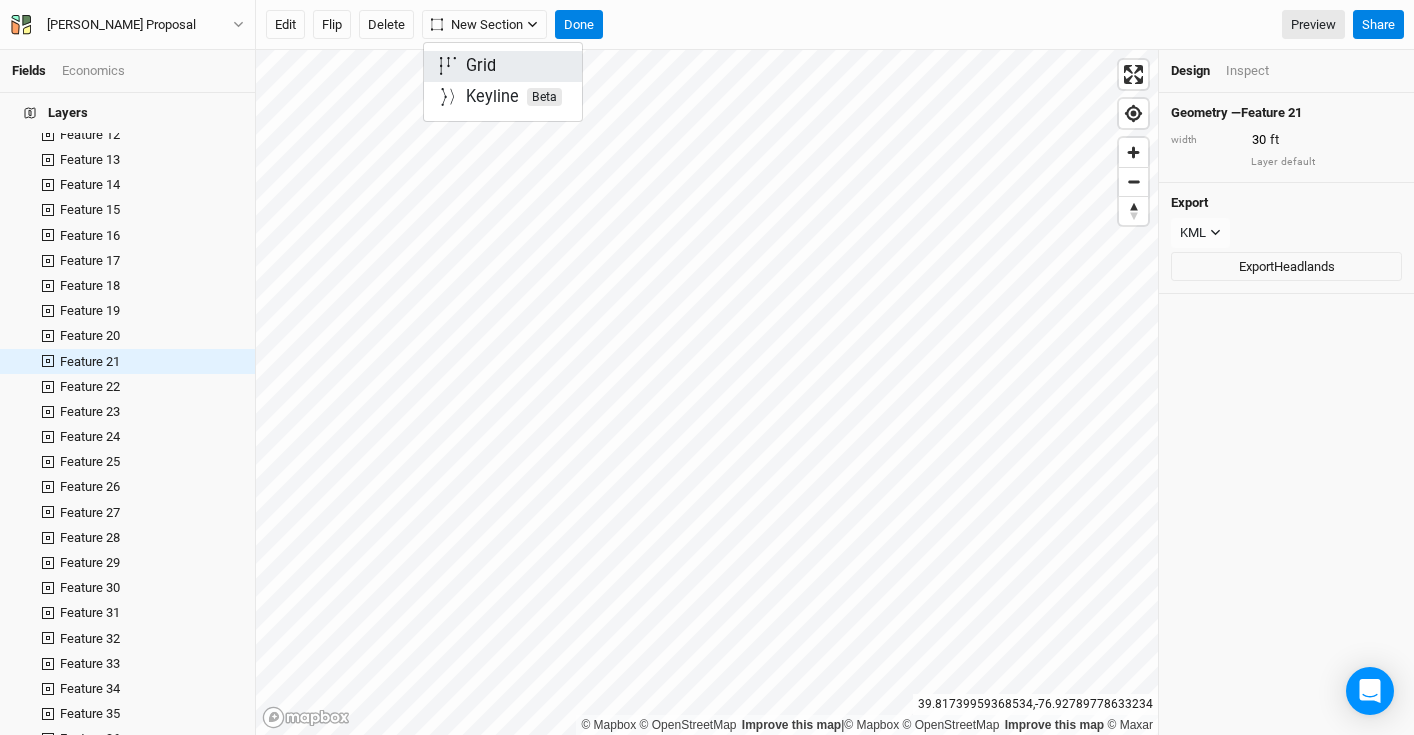 click on "Grid" at bounding box center (481, 66) 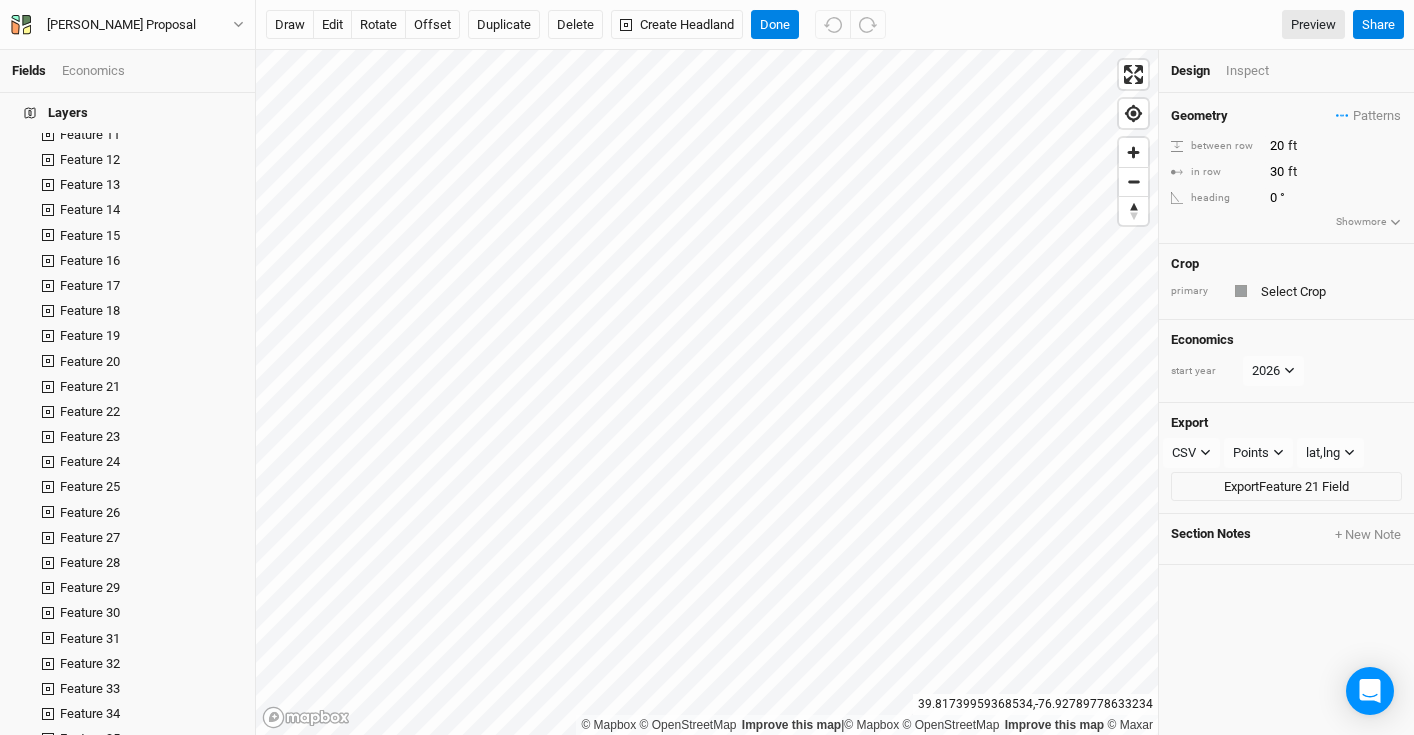 scroll, scrollTop: 0, scrollLeft: 0, axis: both 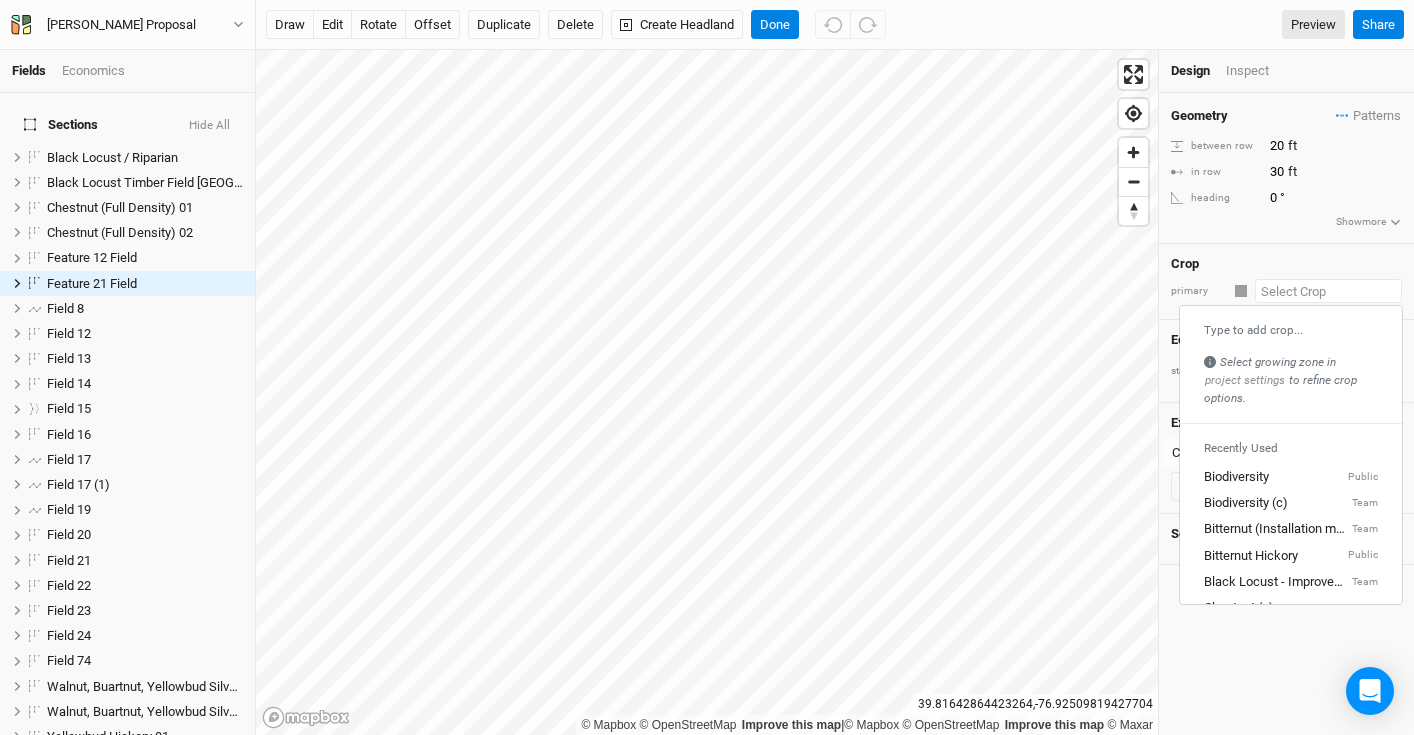 click at bounding box center [1328, 291] 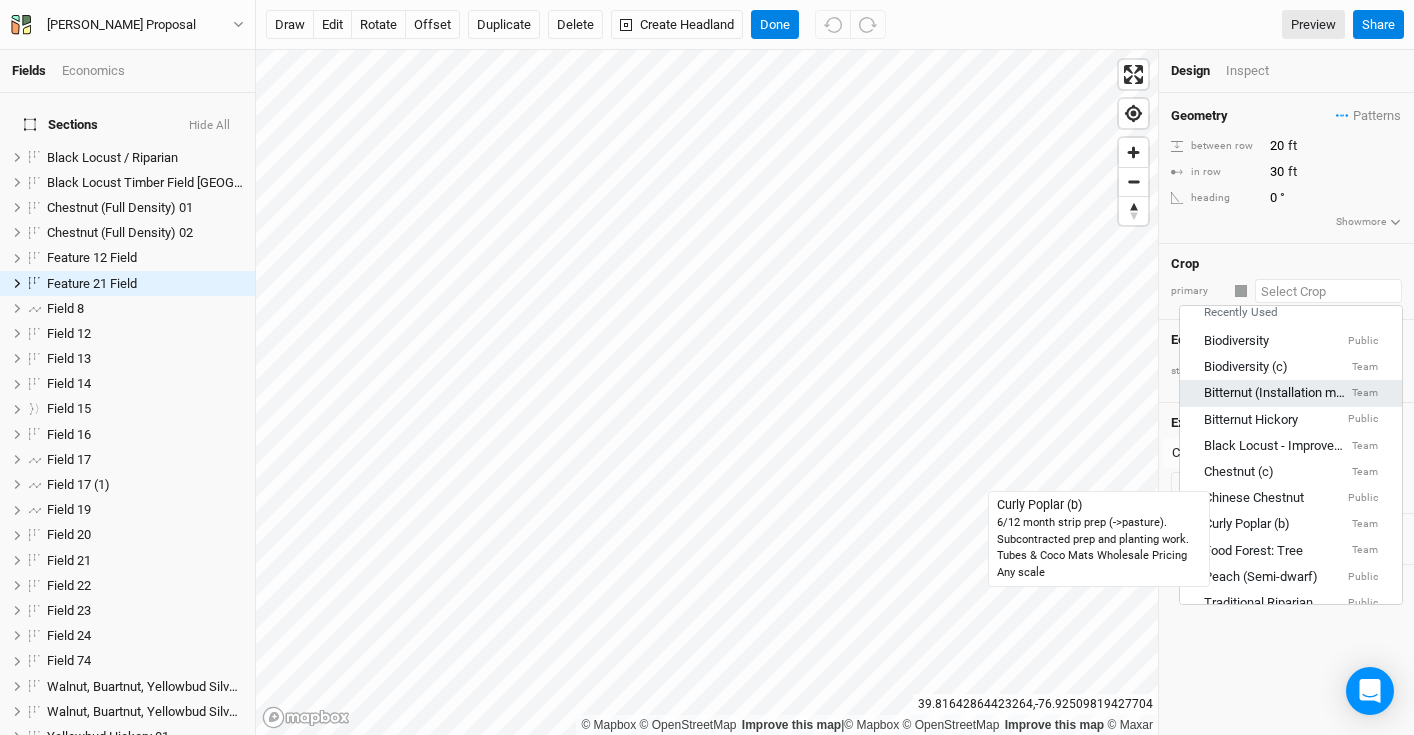 scroll, scrollTop: 137, scrollLeft: 0, axis: vertical 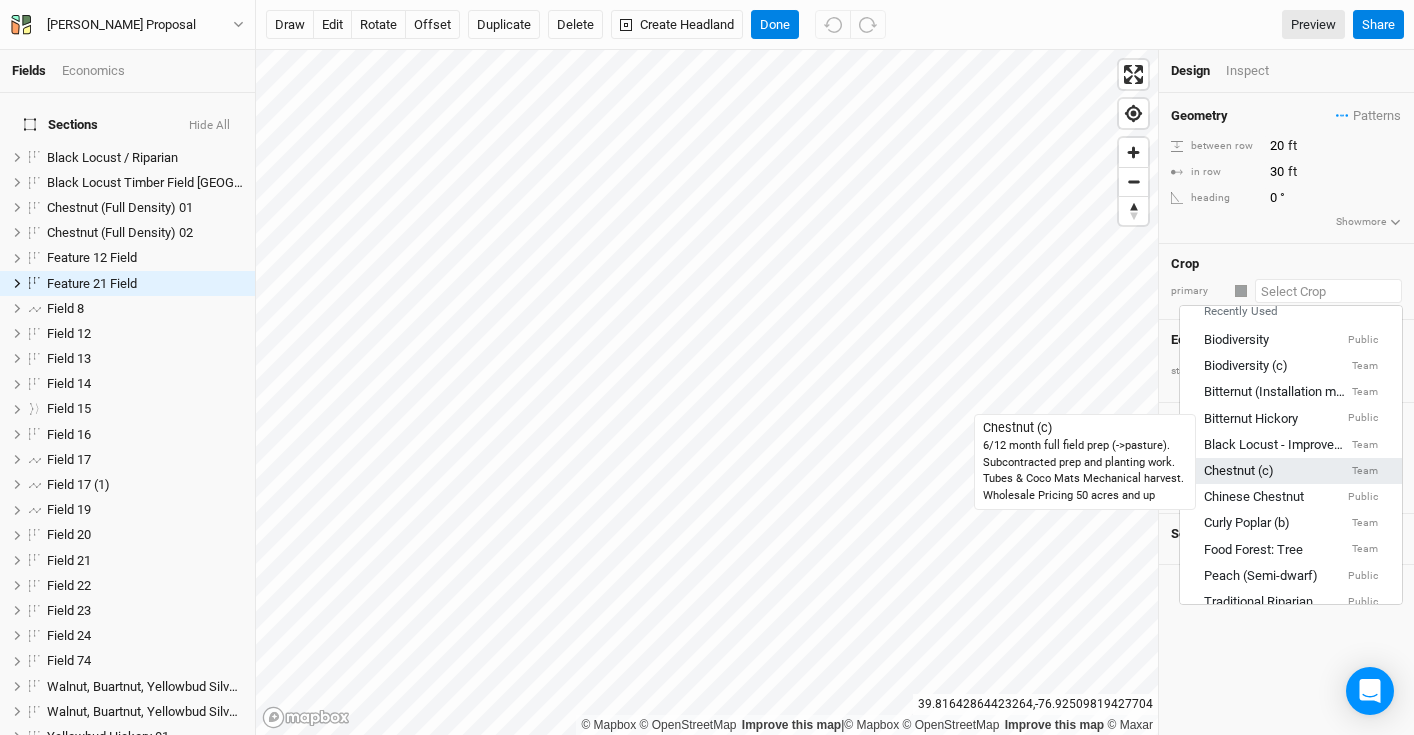 click on "Chestnut (c)" at bounding box center (1239, 471) 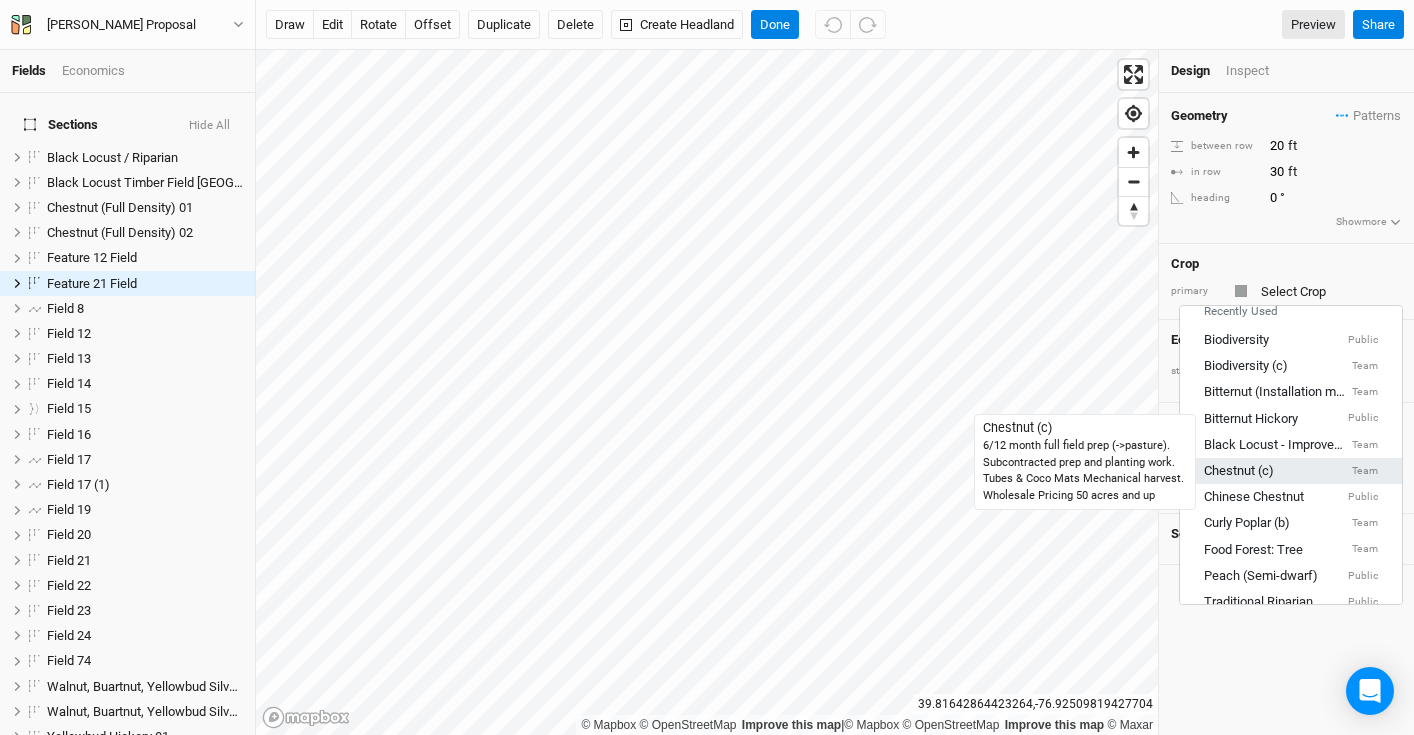 type on "20" 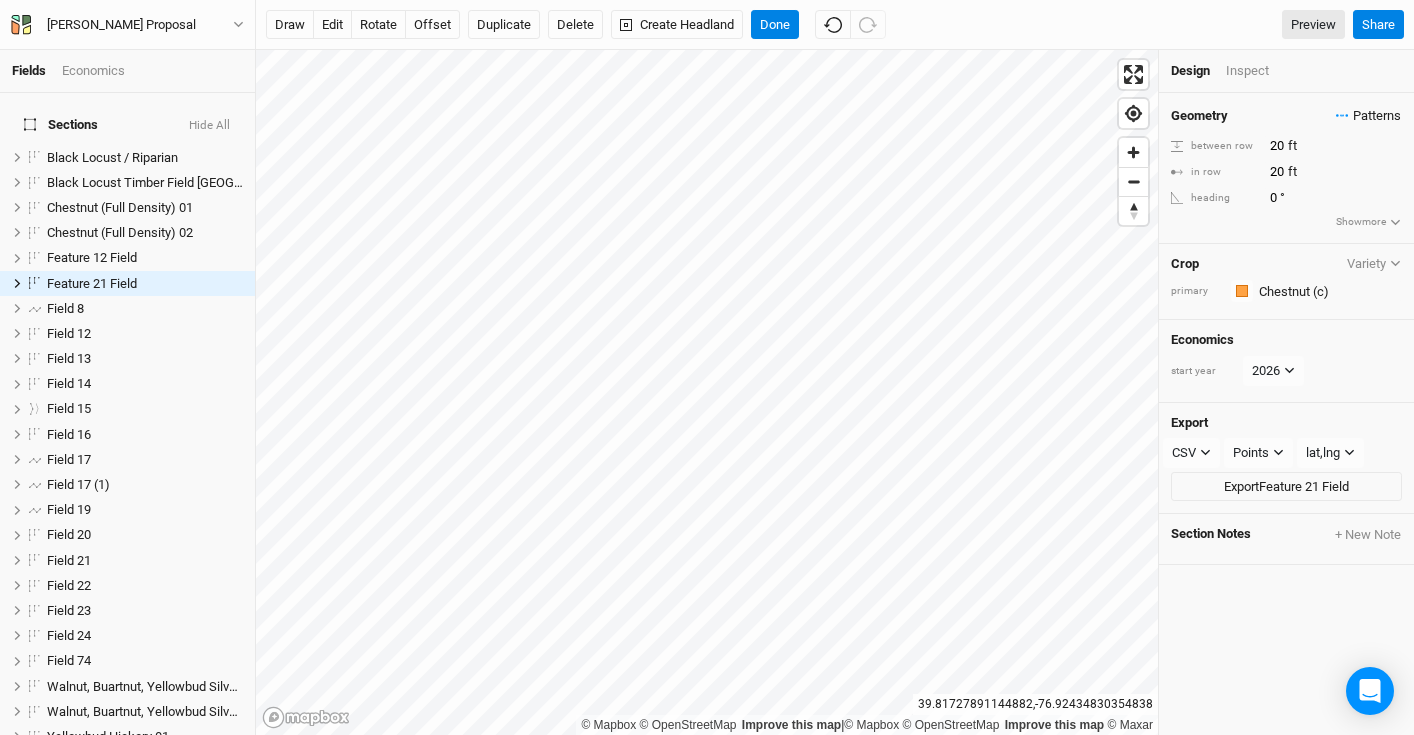 click on "Patterns" at bounding box center [1368, 116] 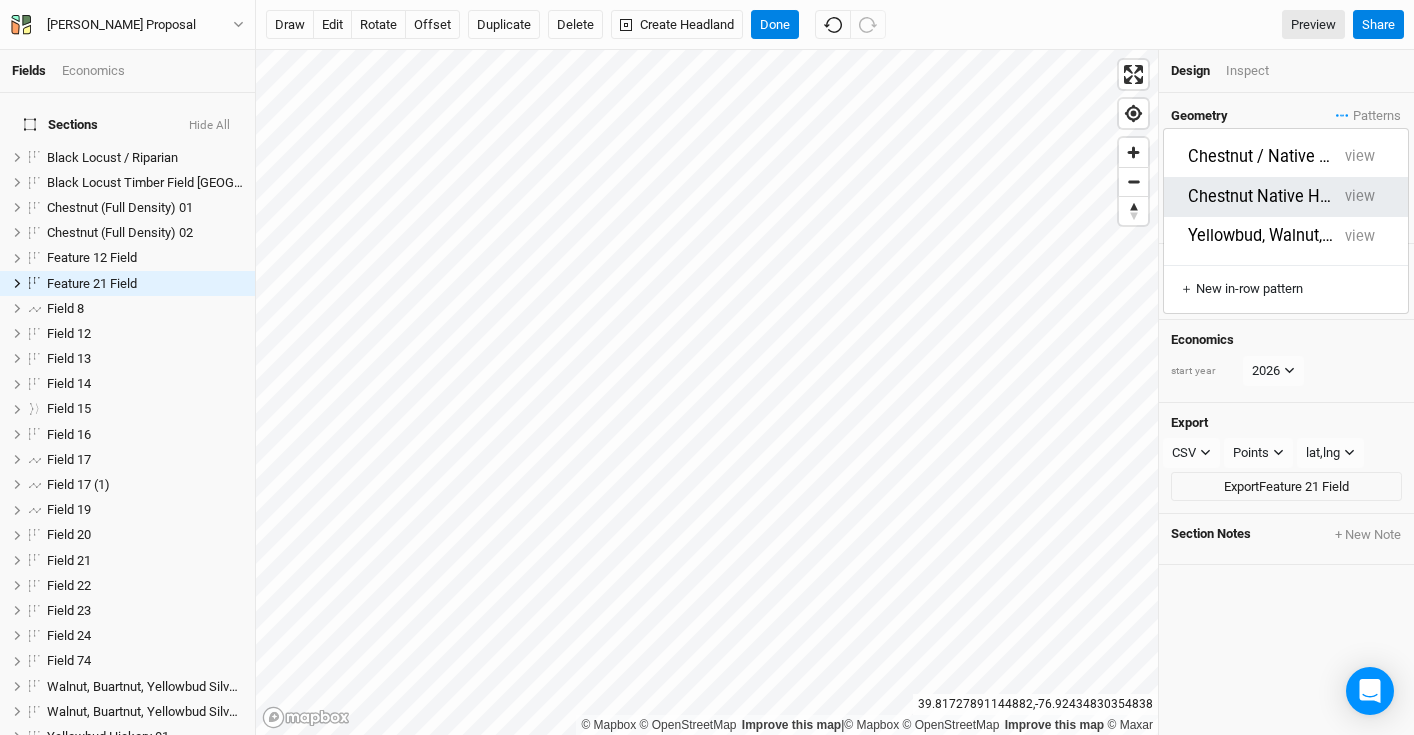 click on "Chestnut Native Hardwood" at bounding box center [1262, 197] 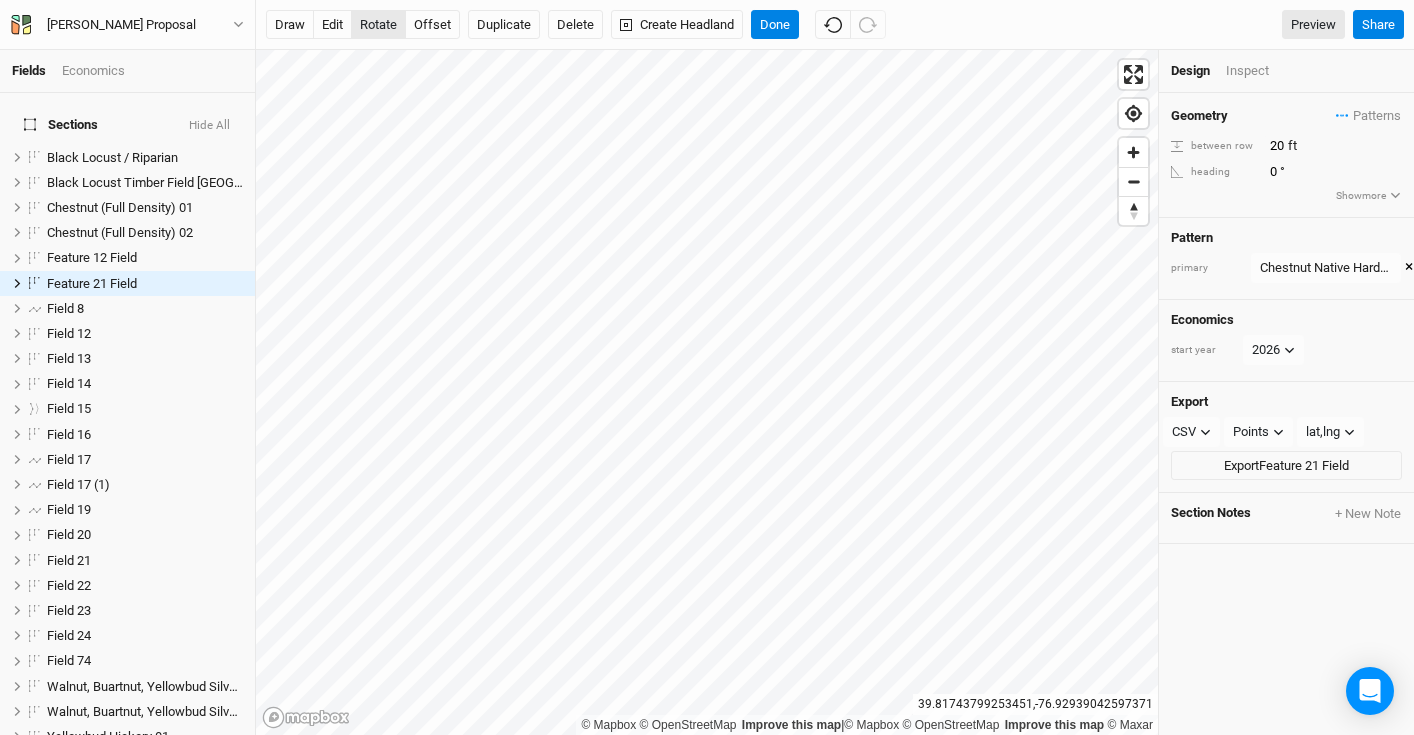 click on "rotate" at bounding box center [378, 25] 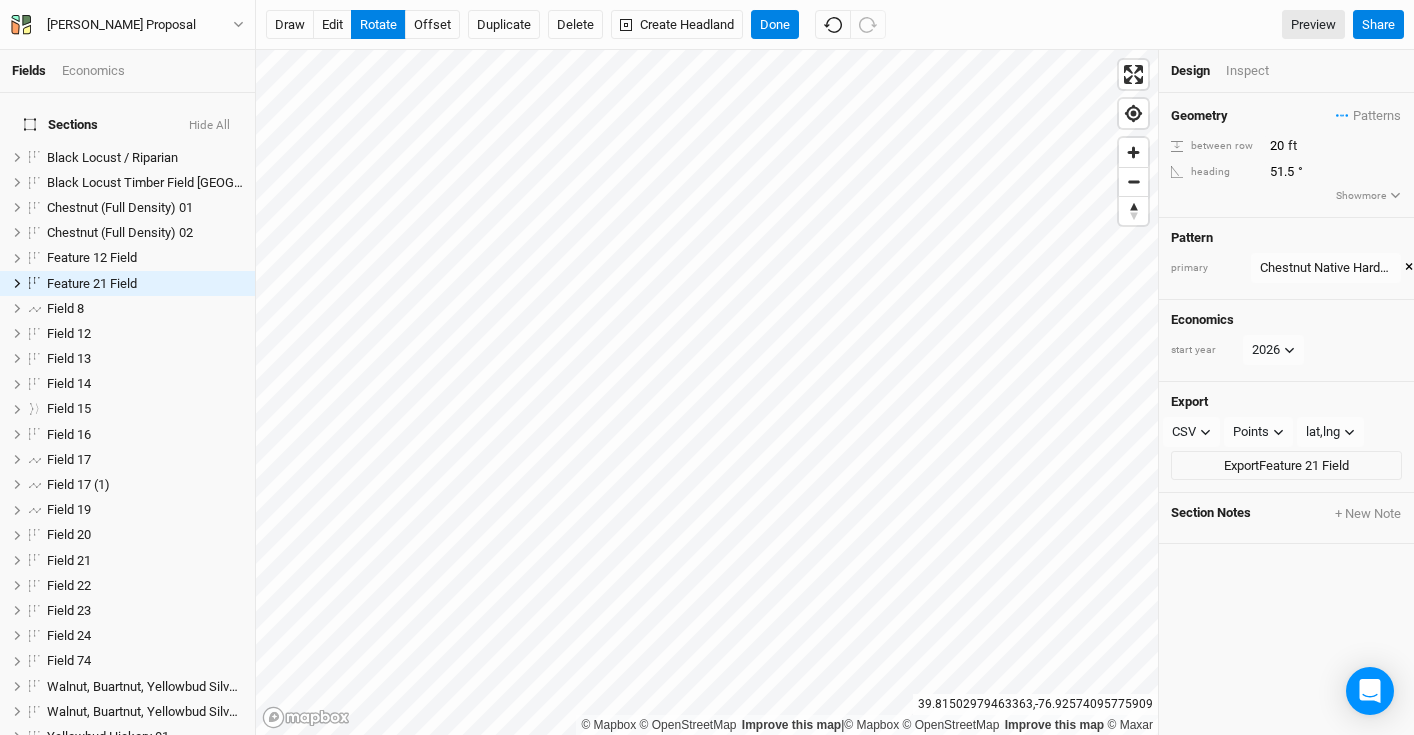 type on "51.7" 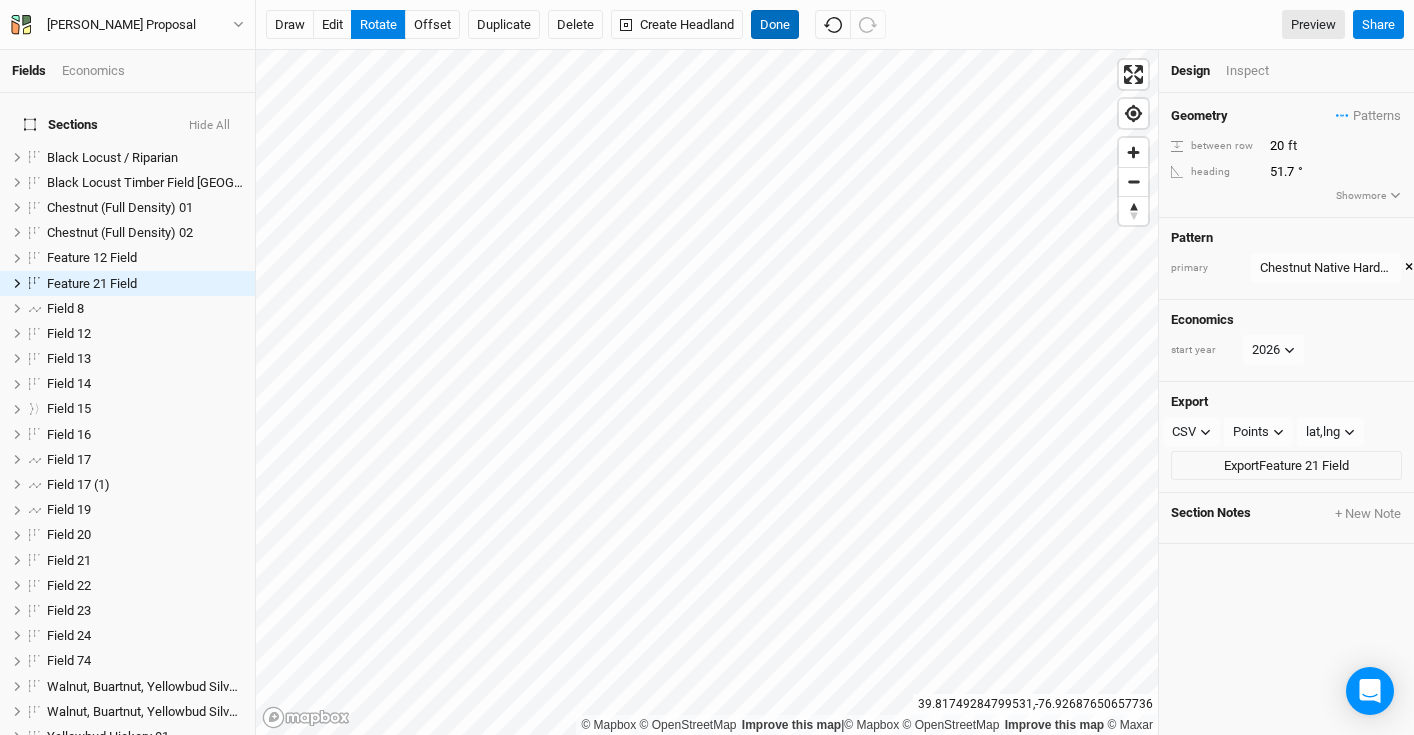 click on "Done" at bounding box center [775, 25] 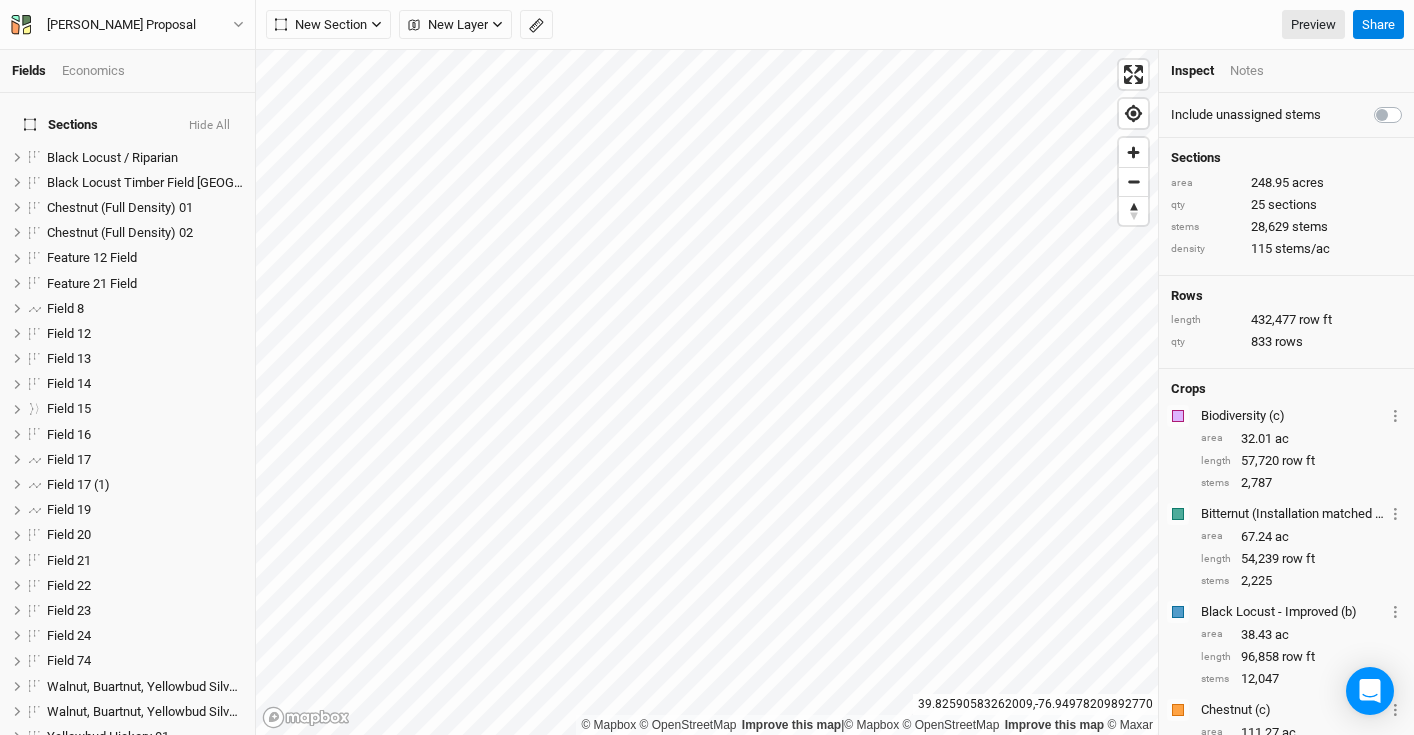 click on "Economics" at bounding box center [93, 71] 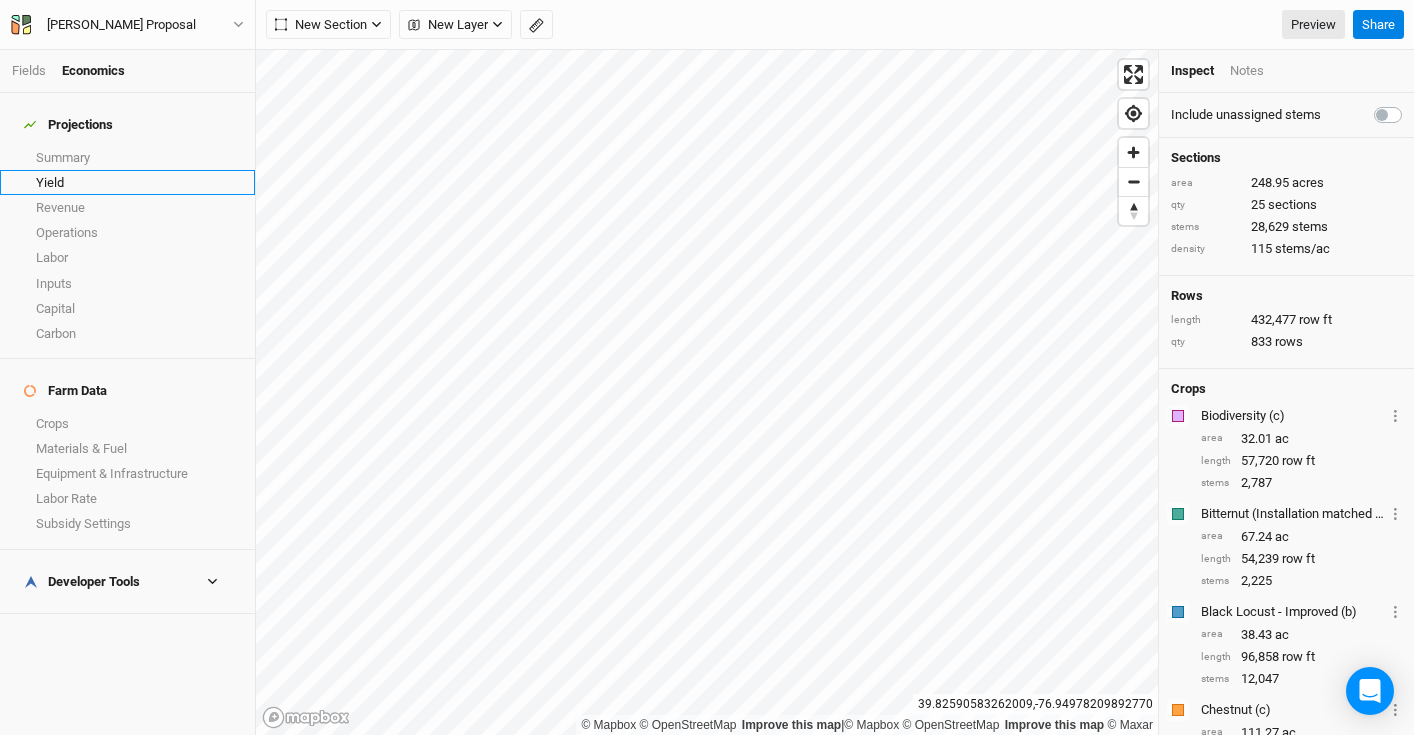 click on "Yield" at bounding box center (127, 182) 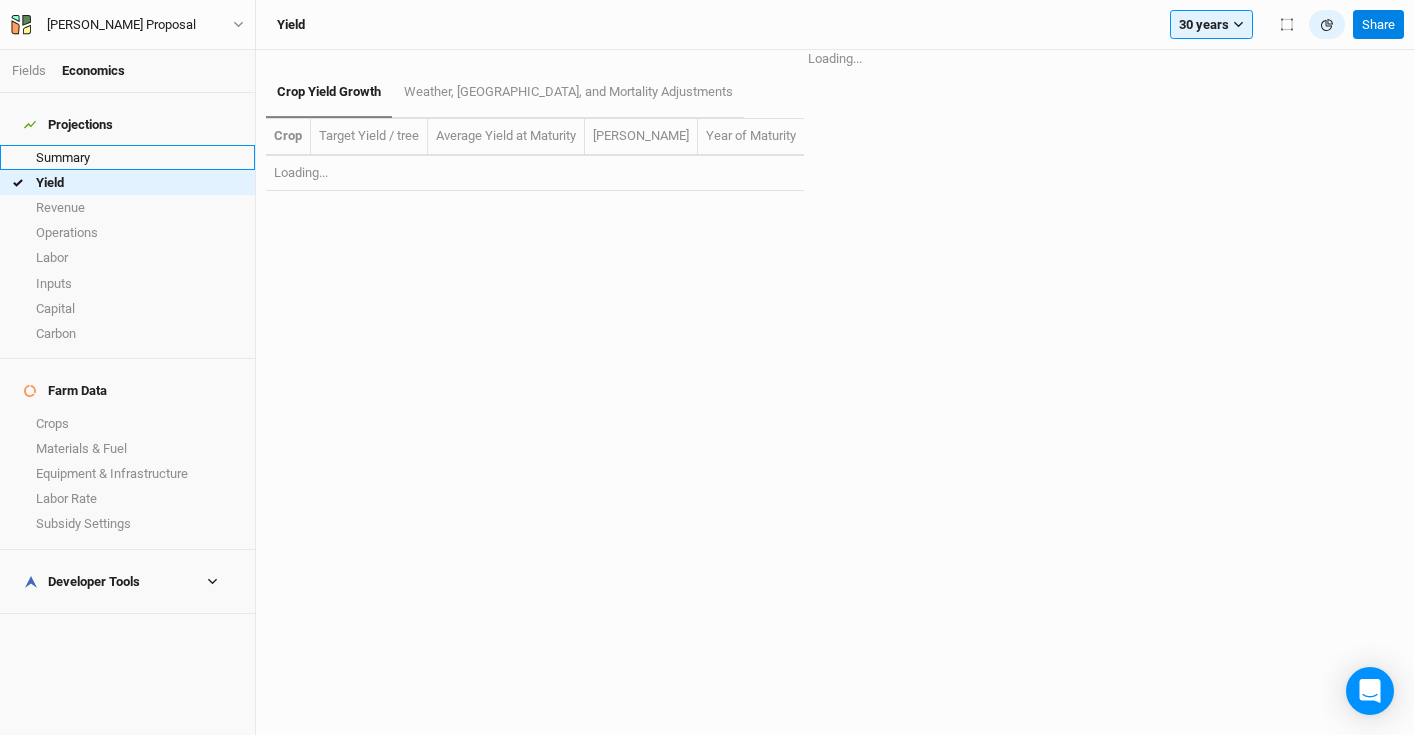 click on "Summary" at bounding box center (127, 157) 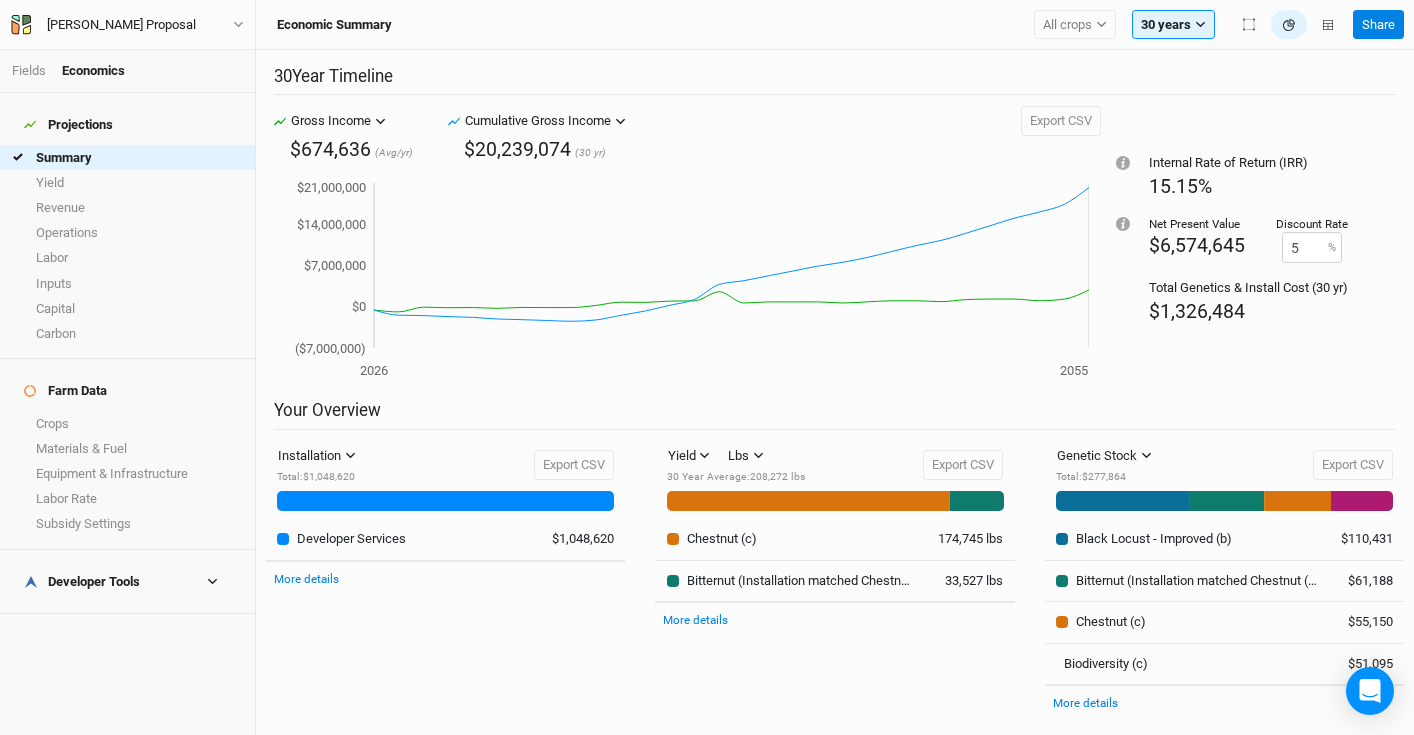 click on "Developer Tools" at bounding box center [82, 582] 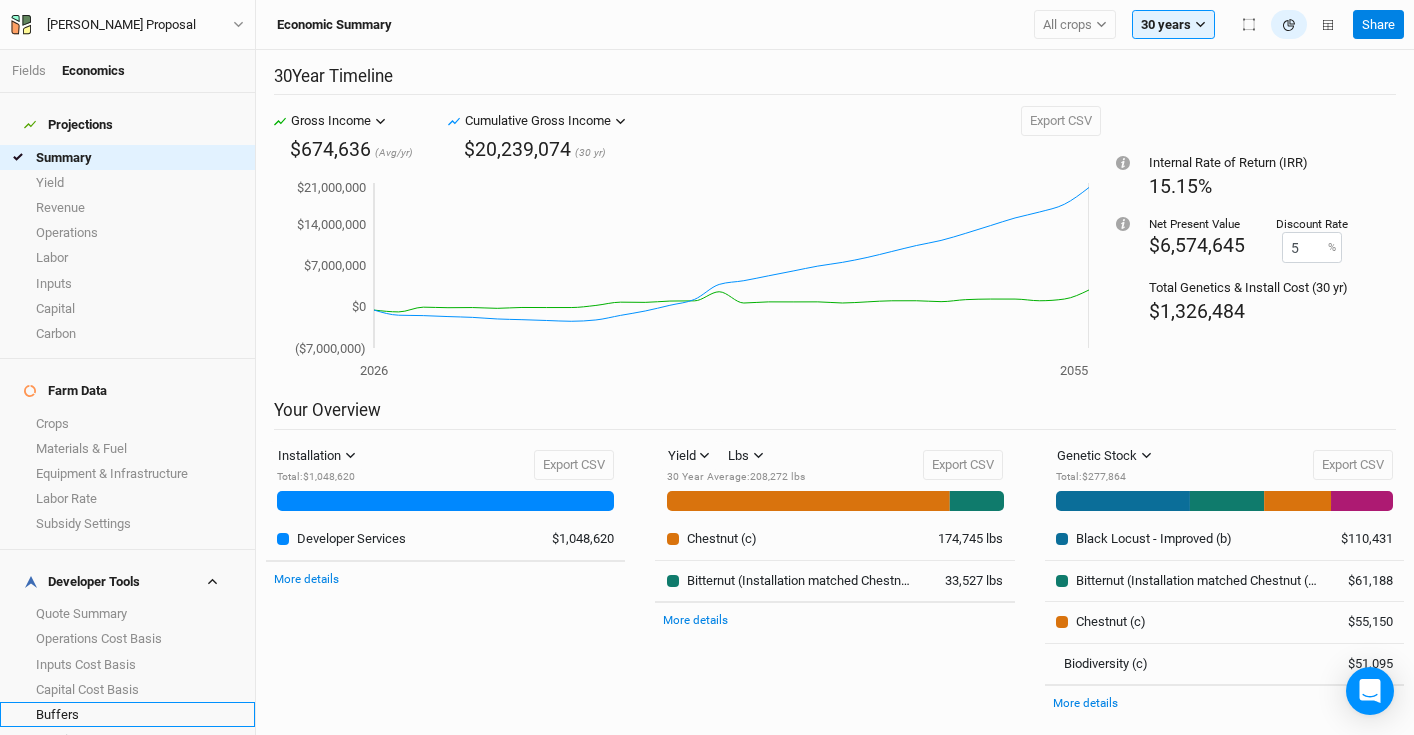 click on "Buffers" at bounding box center [127, 714] 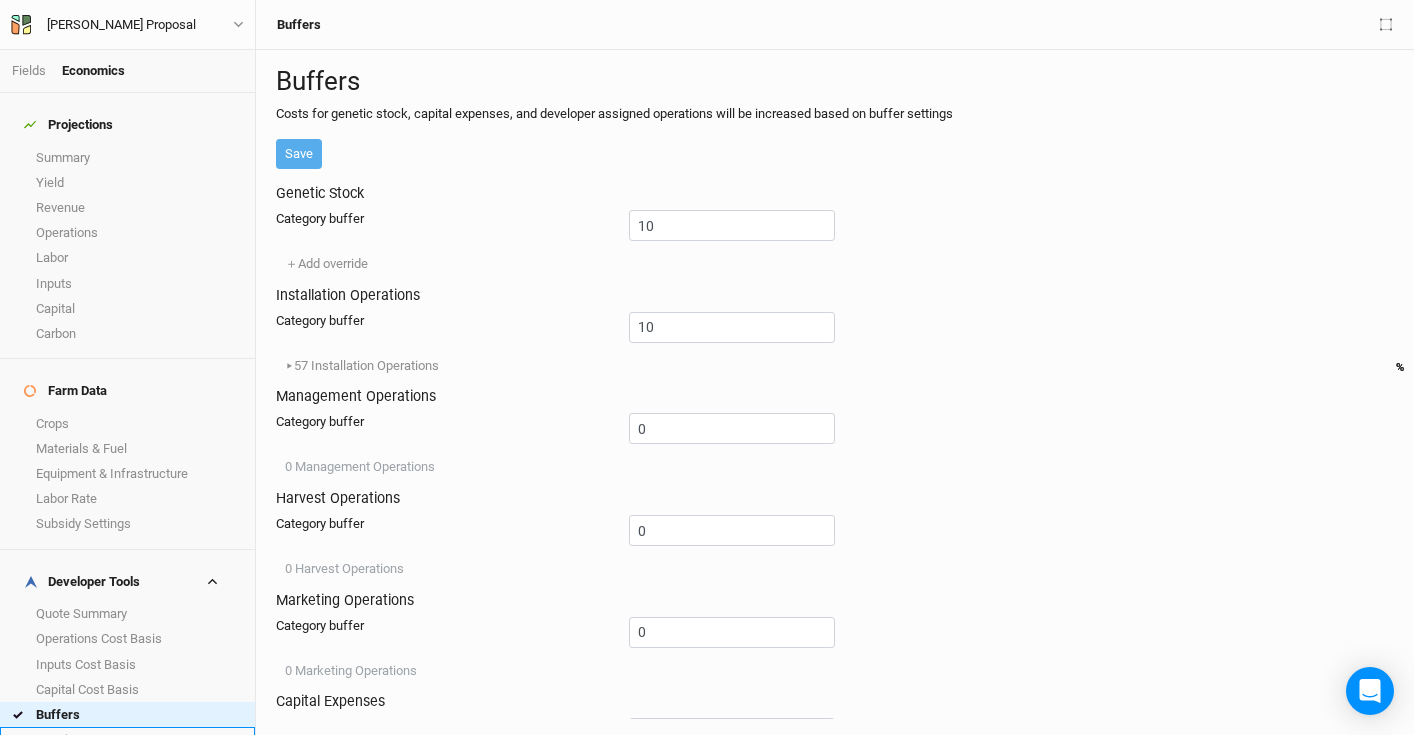 click on "Margins" at bounding box center (127, 739) 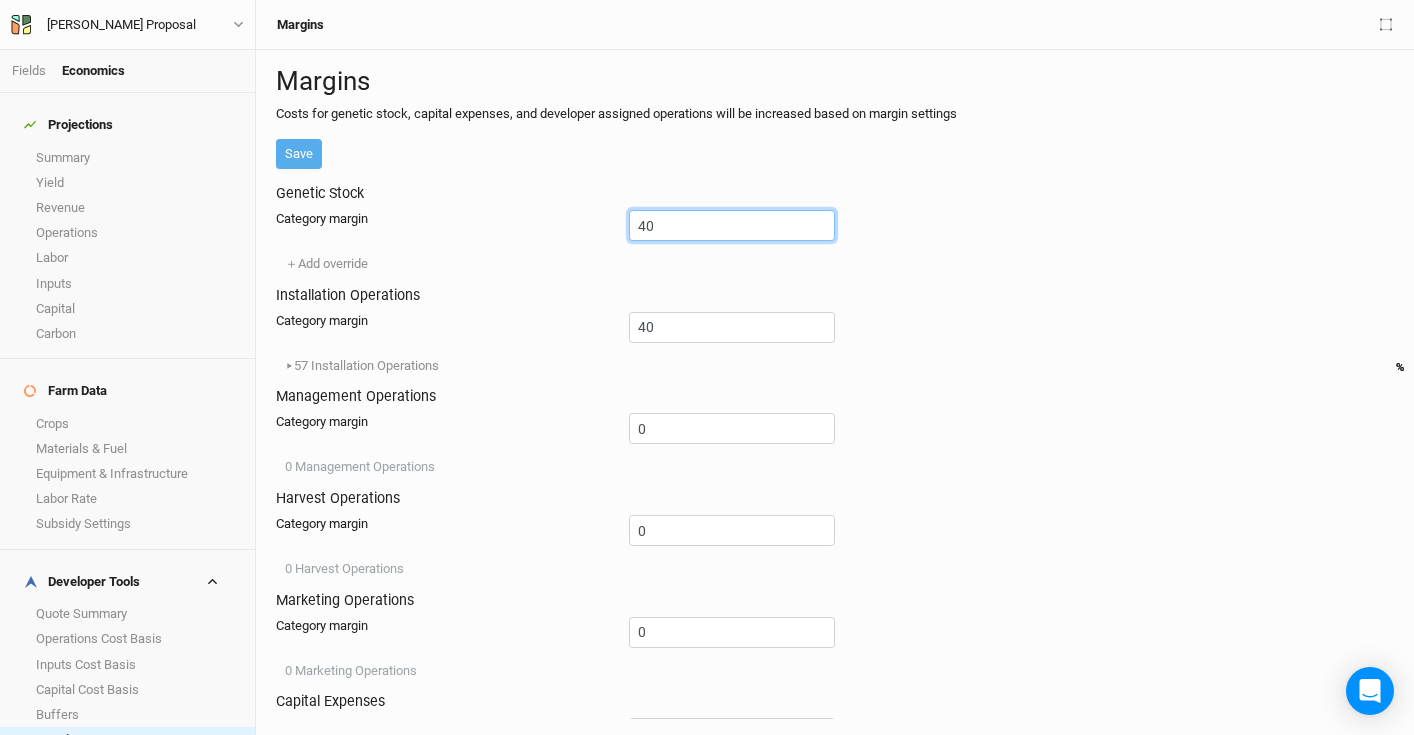 click on "40" at bounding box center (732, 225) 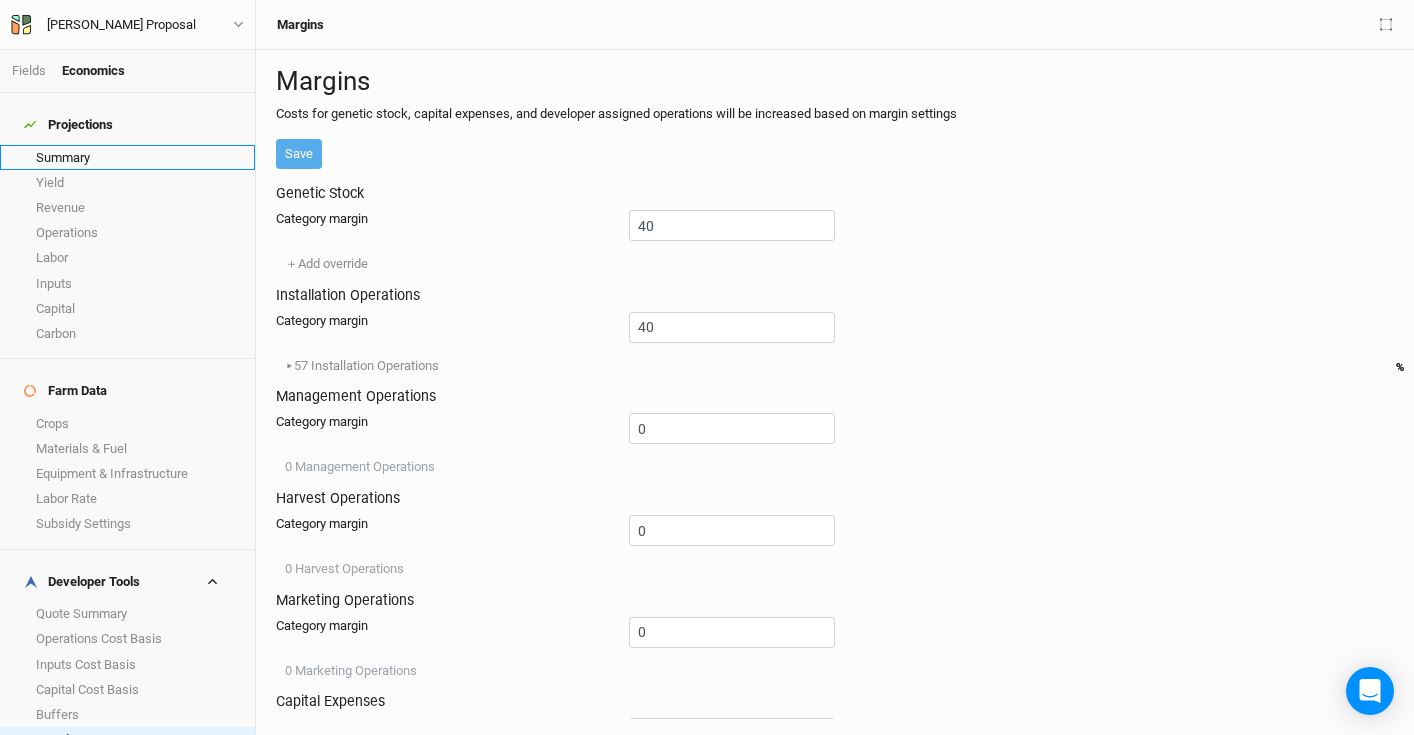 click on "Summary" at bounding box center [127, 157] 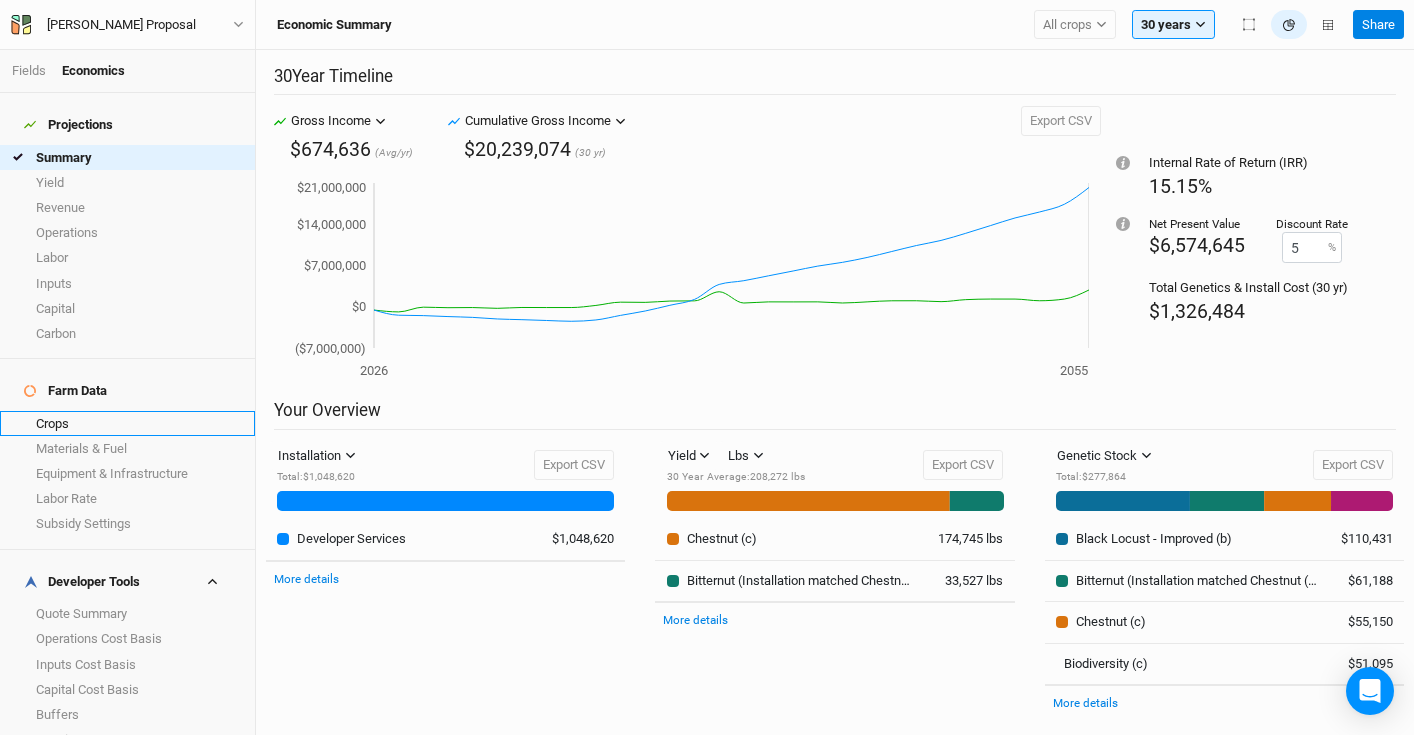 click on "Crops" at bounding box center [127, 423] 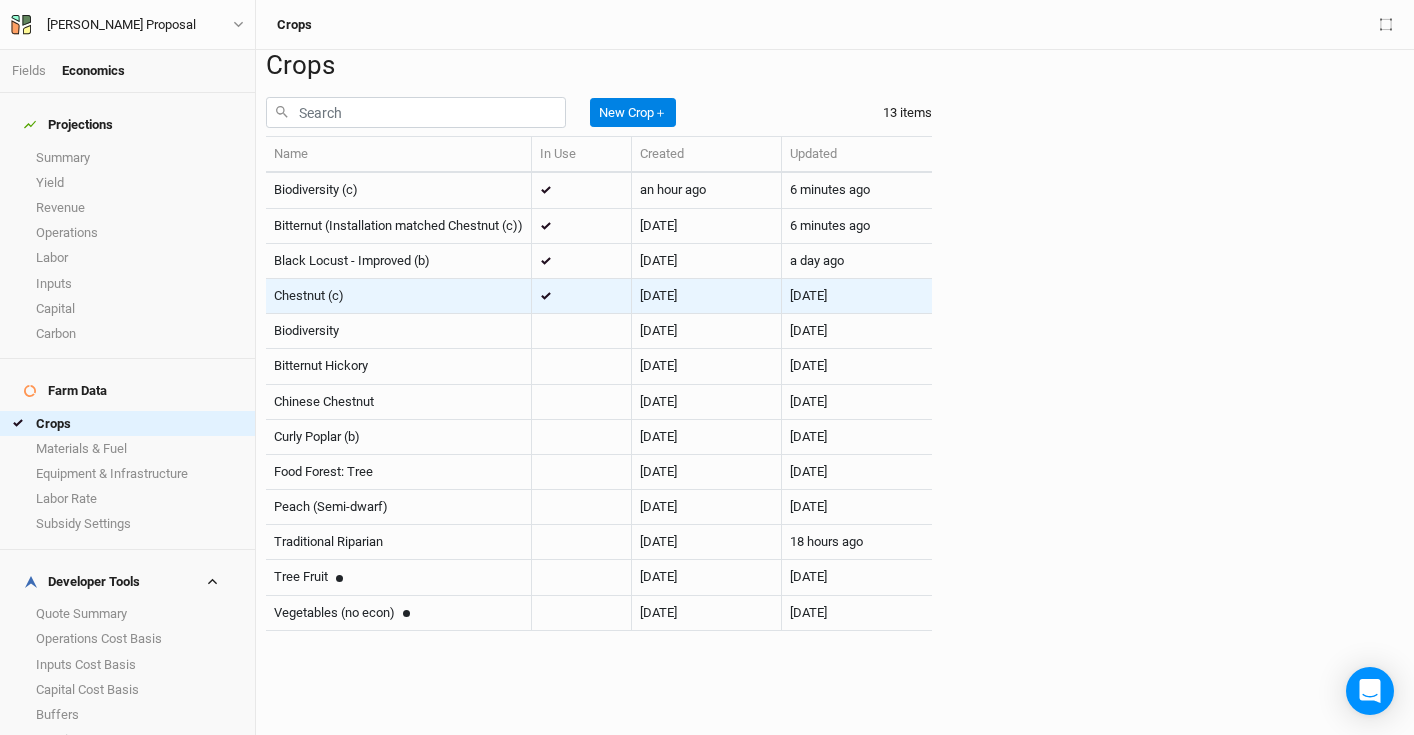 click on "Chestnut (c)" at bounding box center [398, 296] 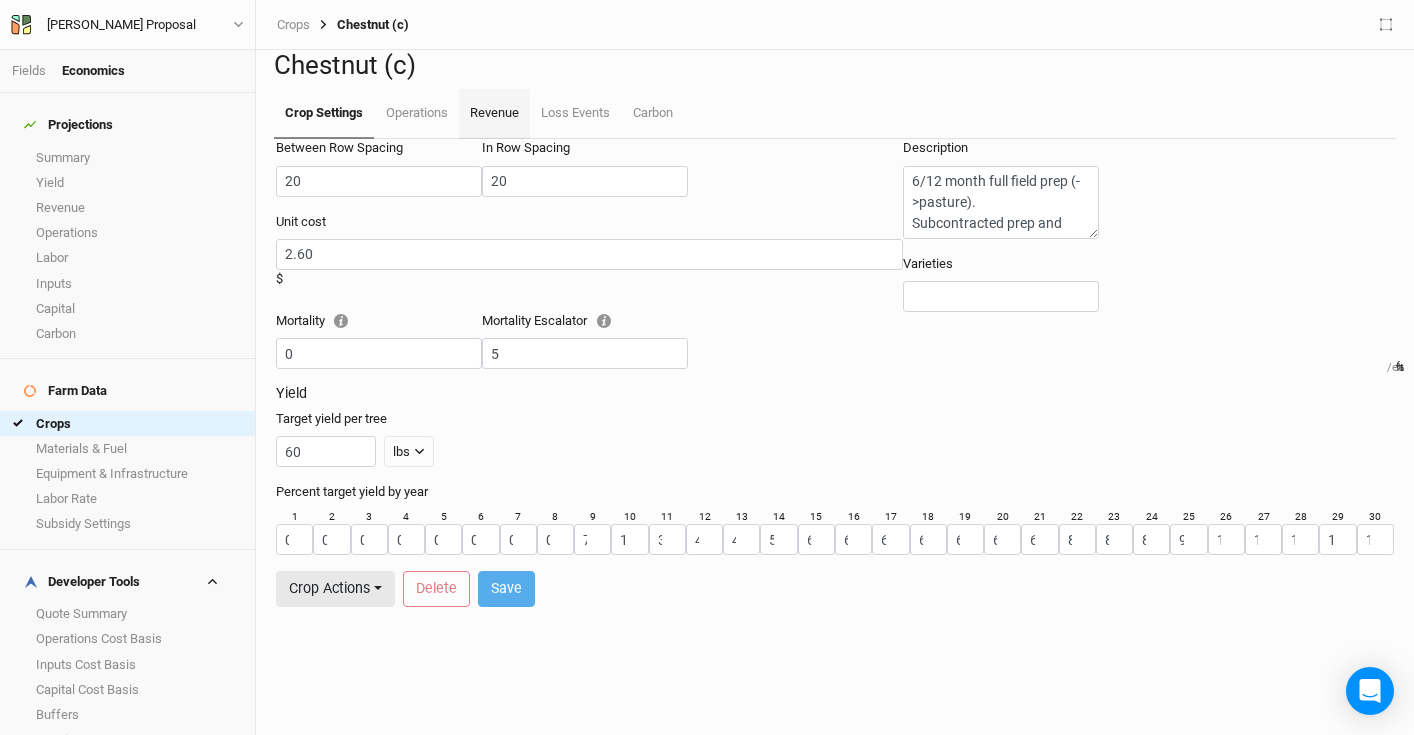 click on "Revenue" at bounding box center [494, 114] 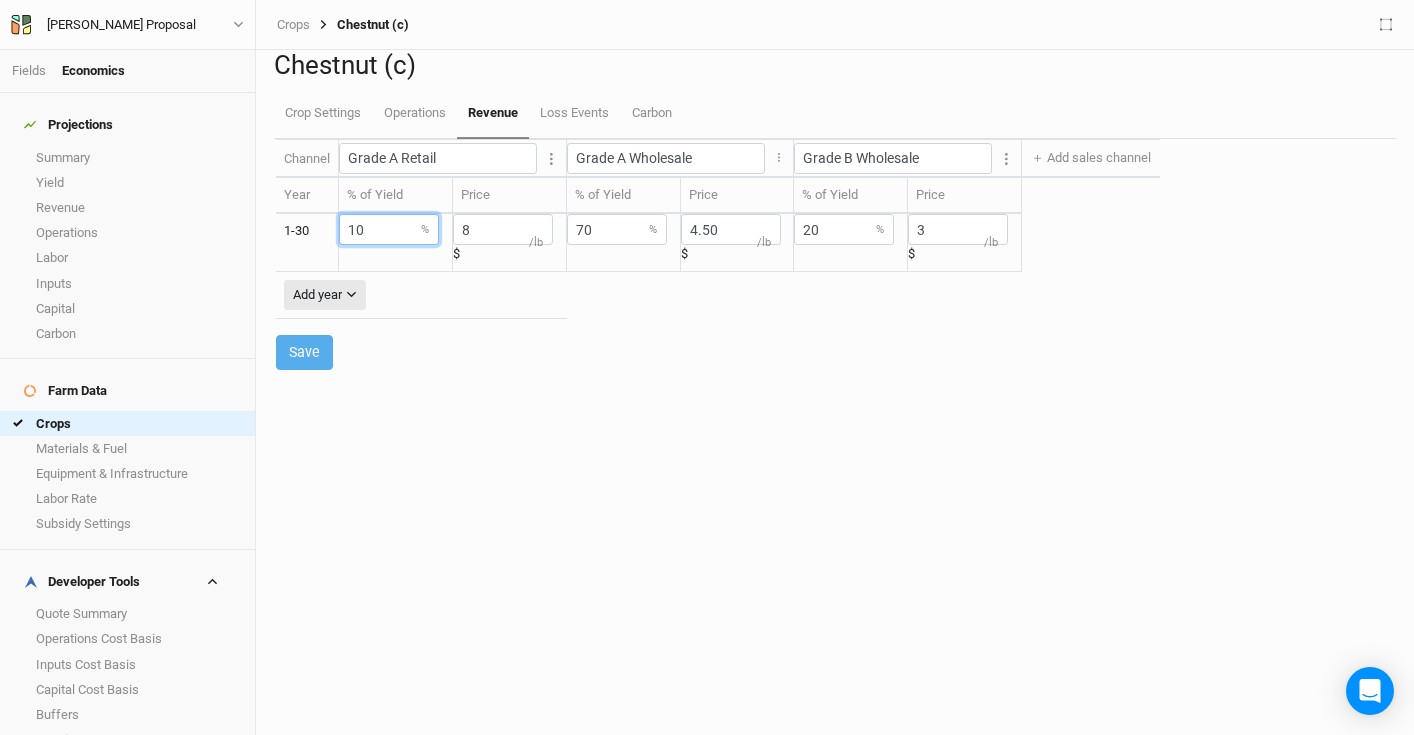 drag, startPoint x: 387, startPoint y: 296, endPoint x: 300, endPoint y: 288, distance: 87.36704 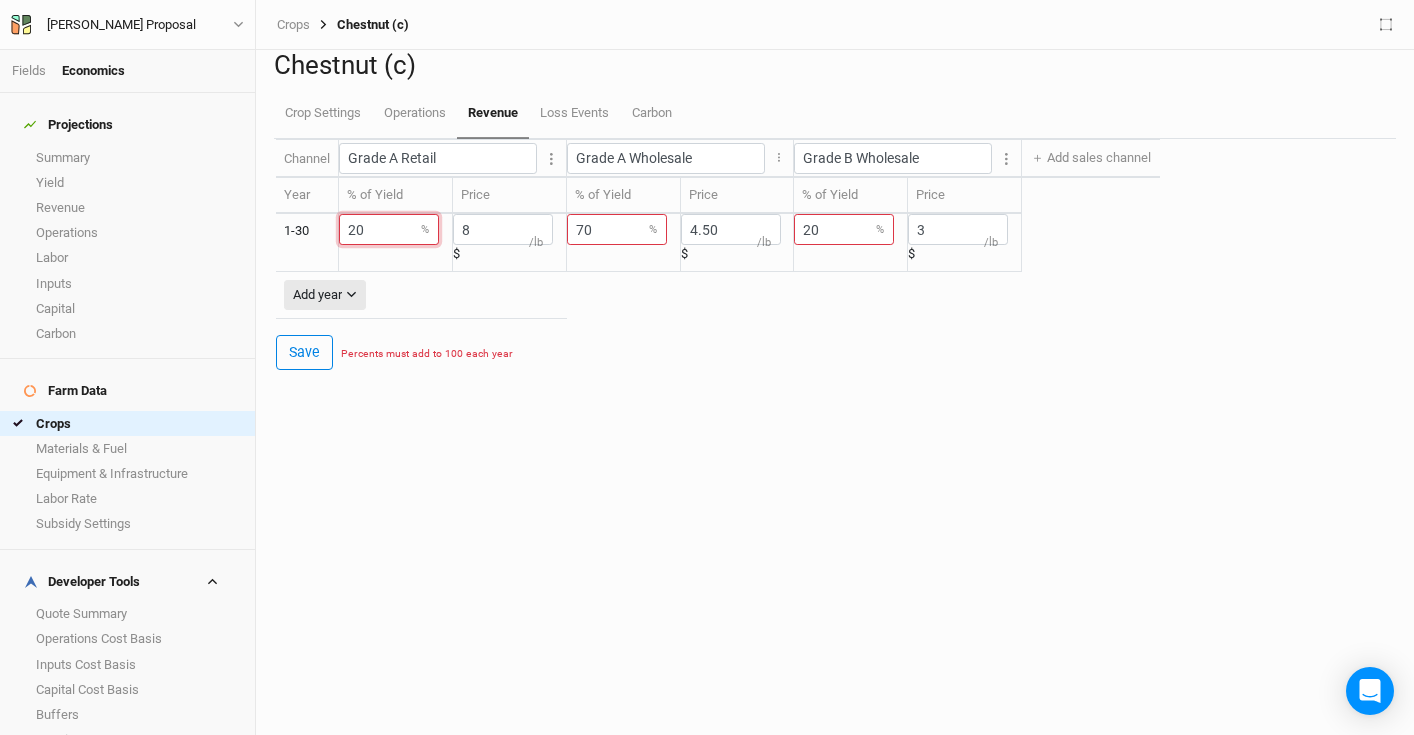 type on "20" 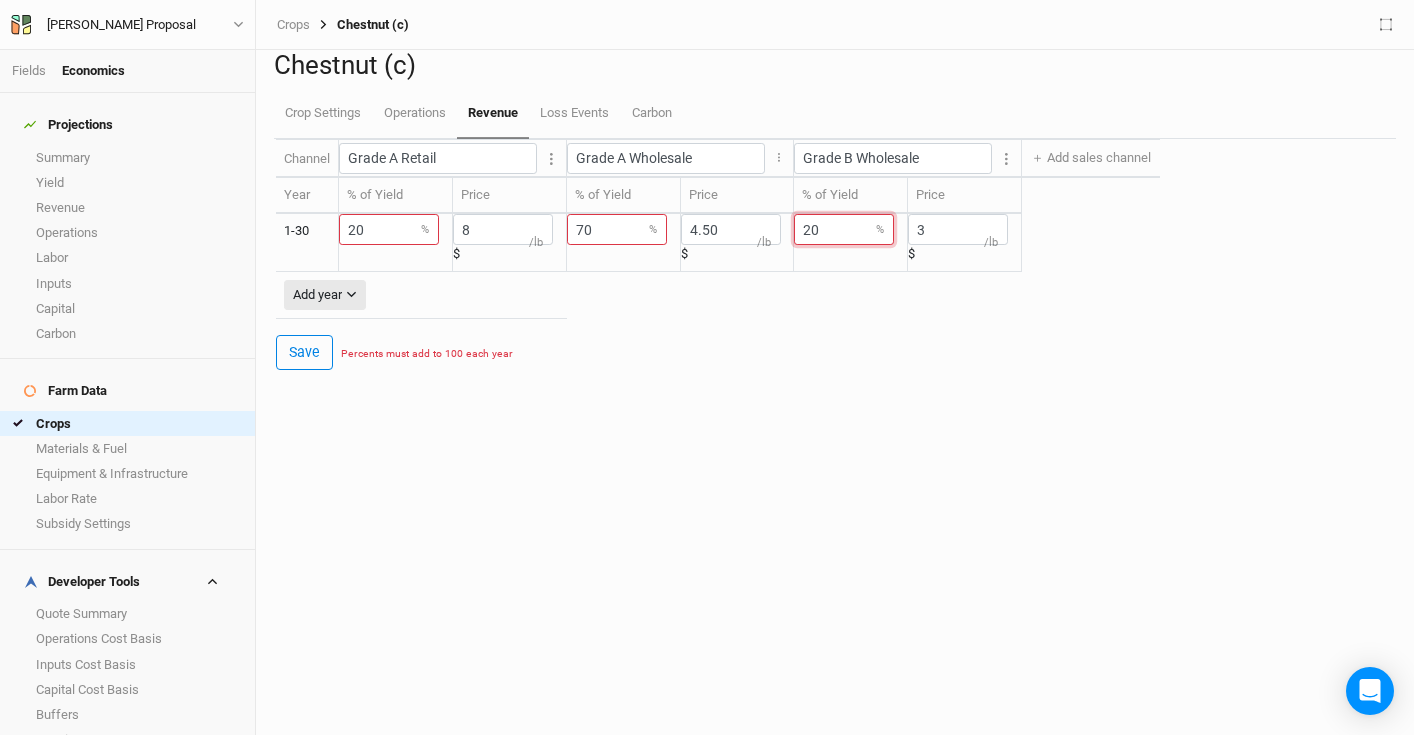 click on "20" at bounding box center [844, 229] 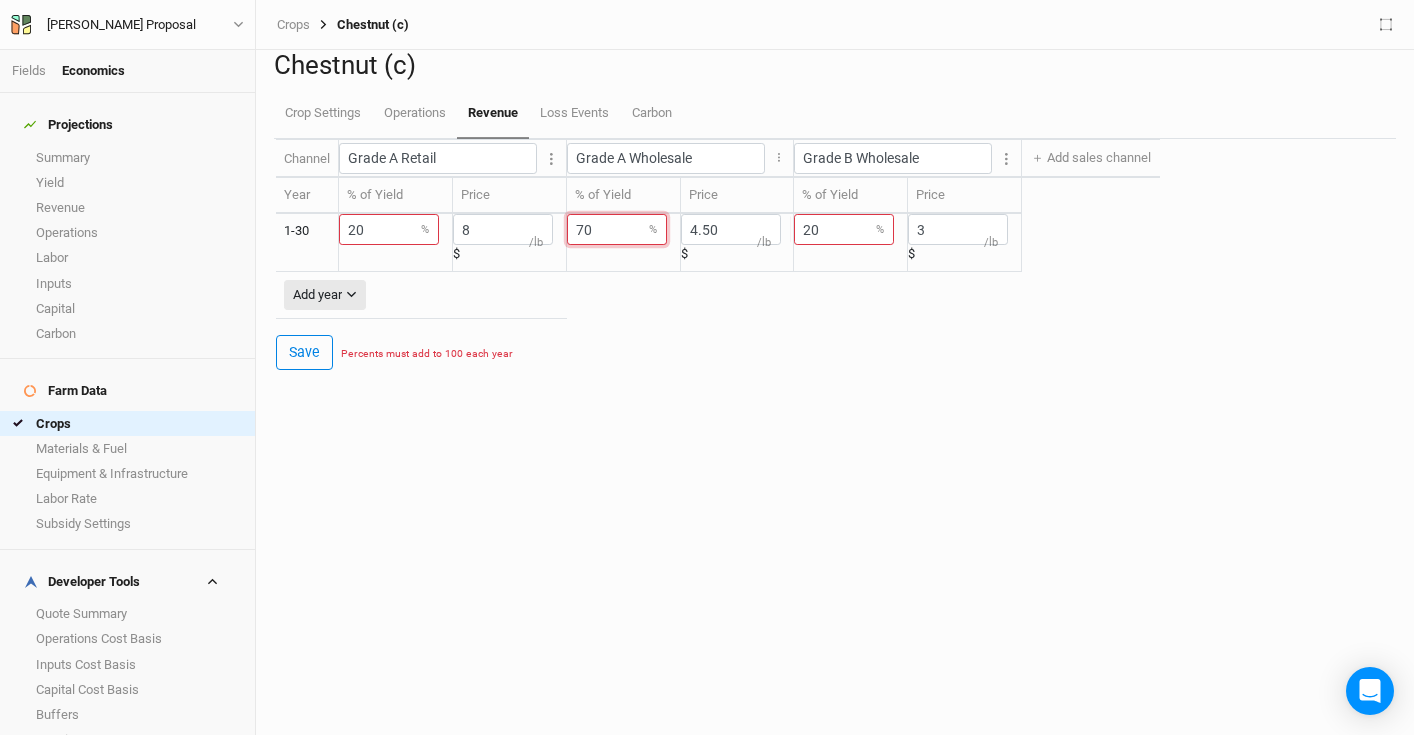 drag, startPoint x: 581, startPoint y: 293, endPoint x: 531, endPoint y: 284, distance: 50.803543 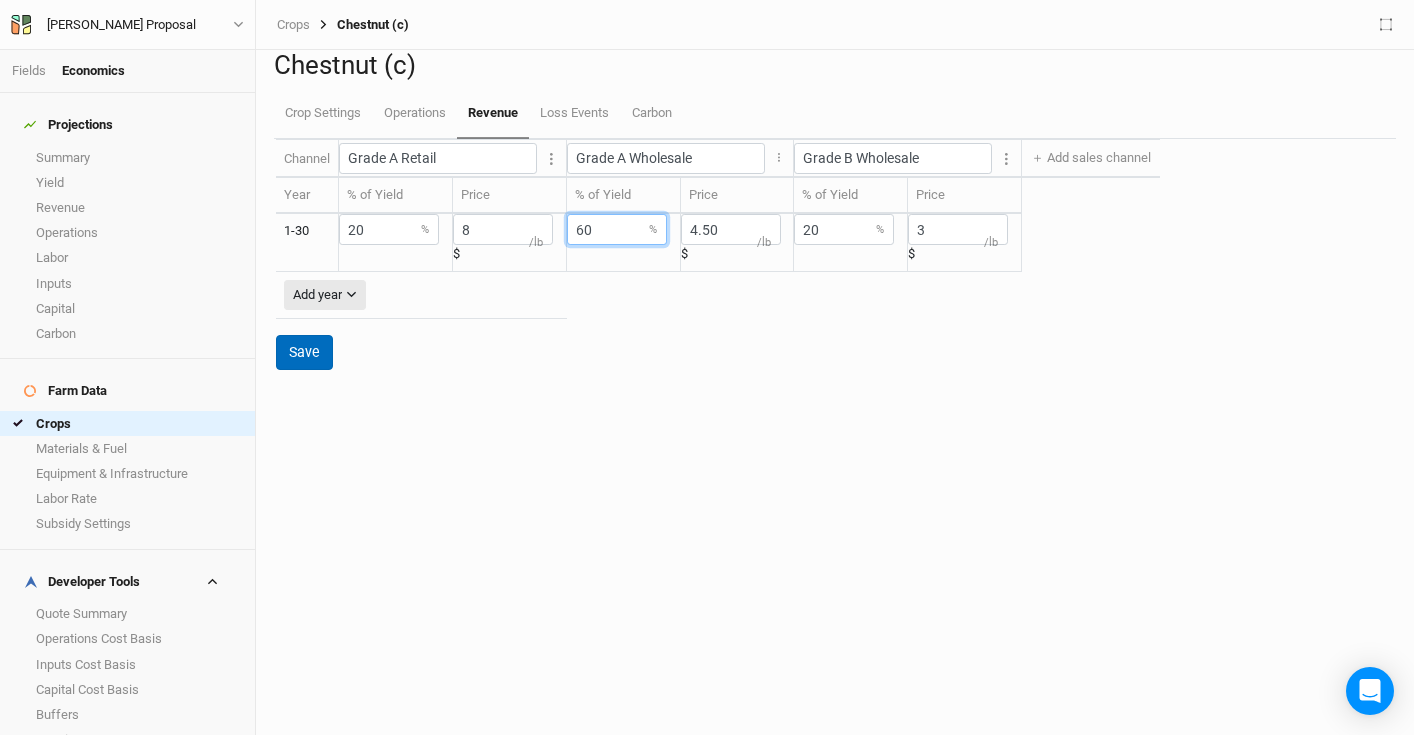 type on "60" 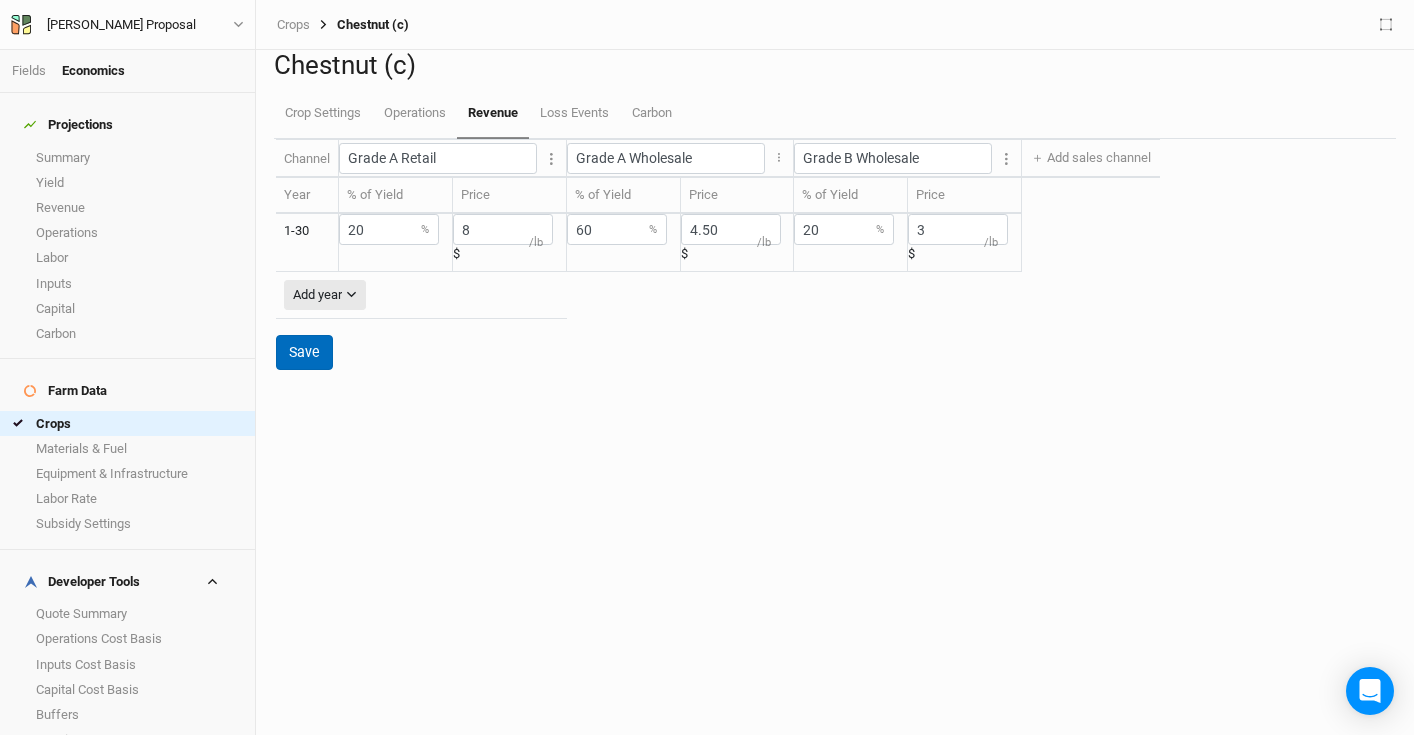 click on "Save" at bounding box center (304, 352) 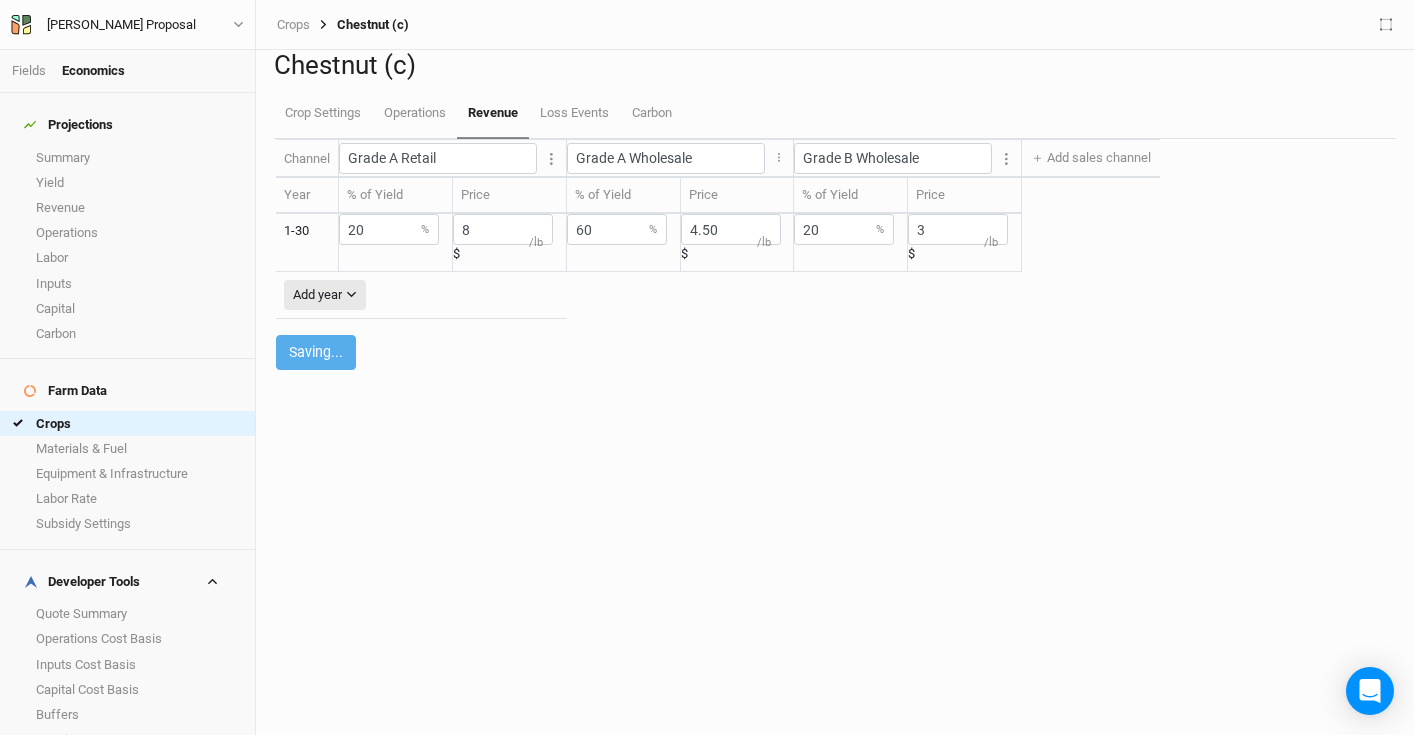 type on "Grade A Retail" 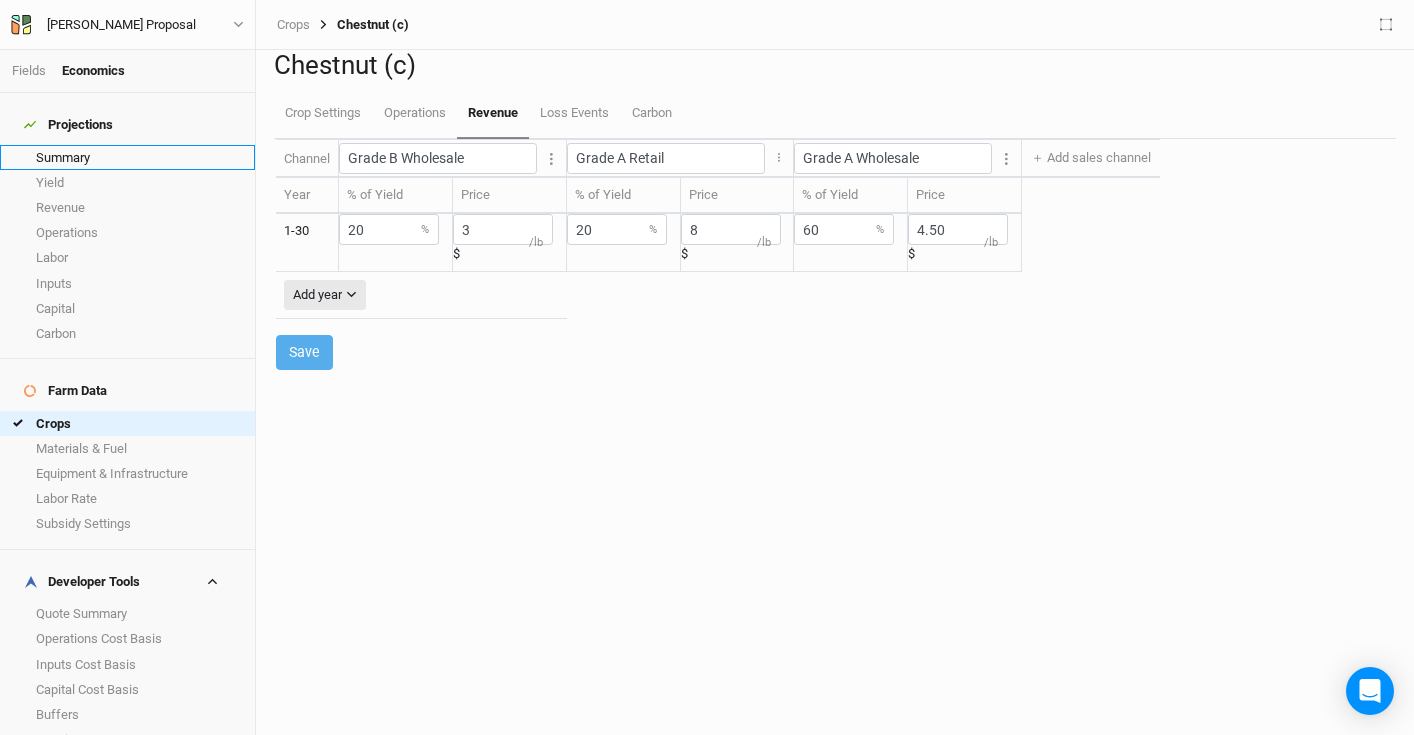 click on "Summary" at bounding box center [127, 157] 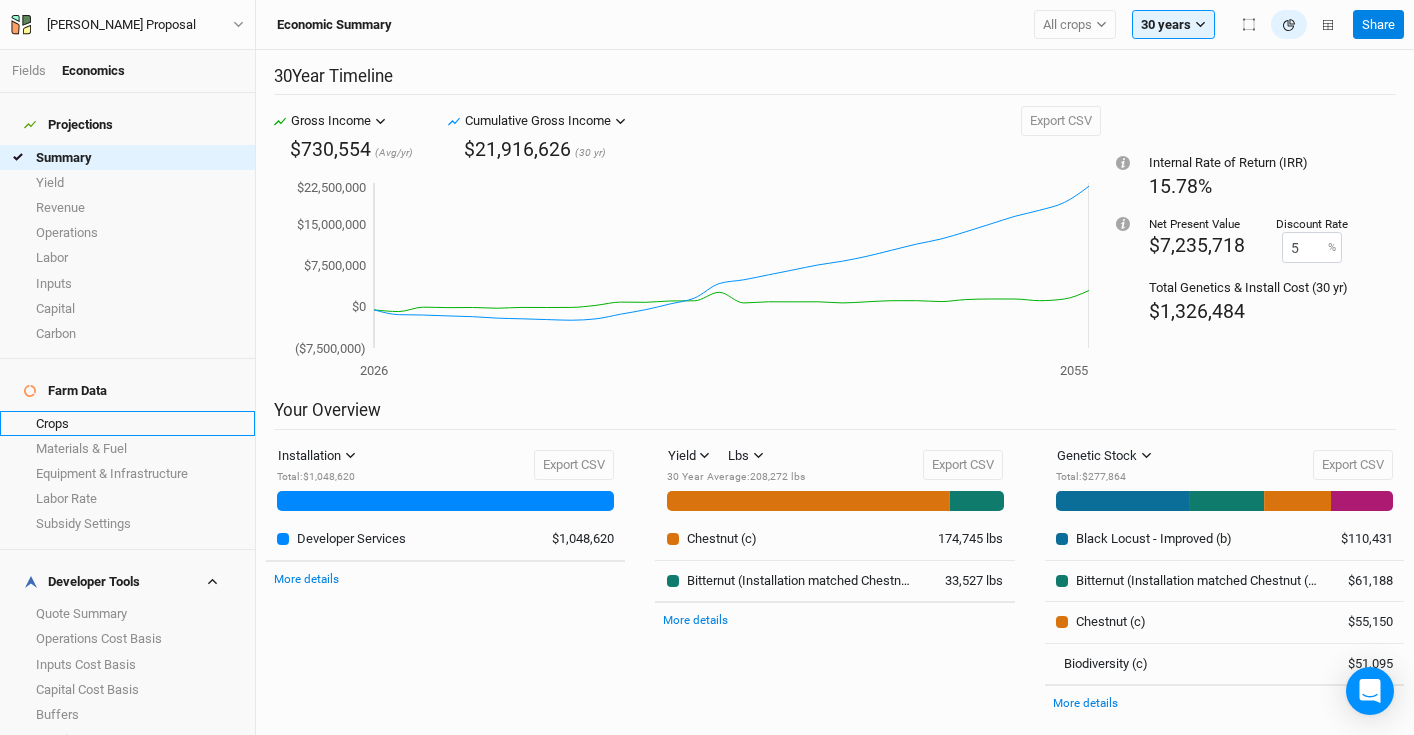 click on "Crops" at bounding box center (127, 423) 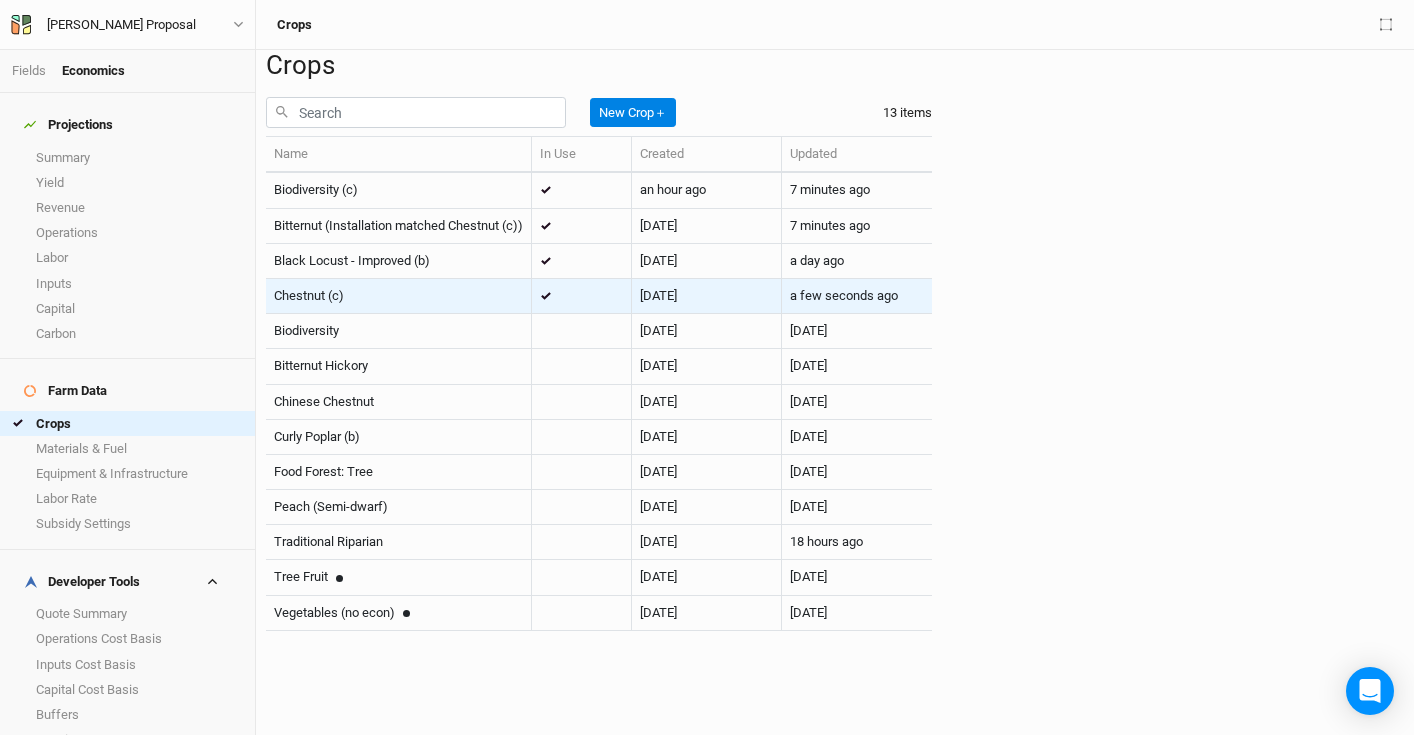 click on "Chestnut (c)" at bounding box center [398, 296] 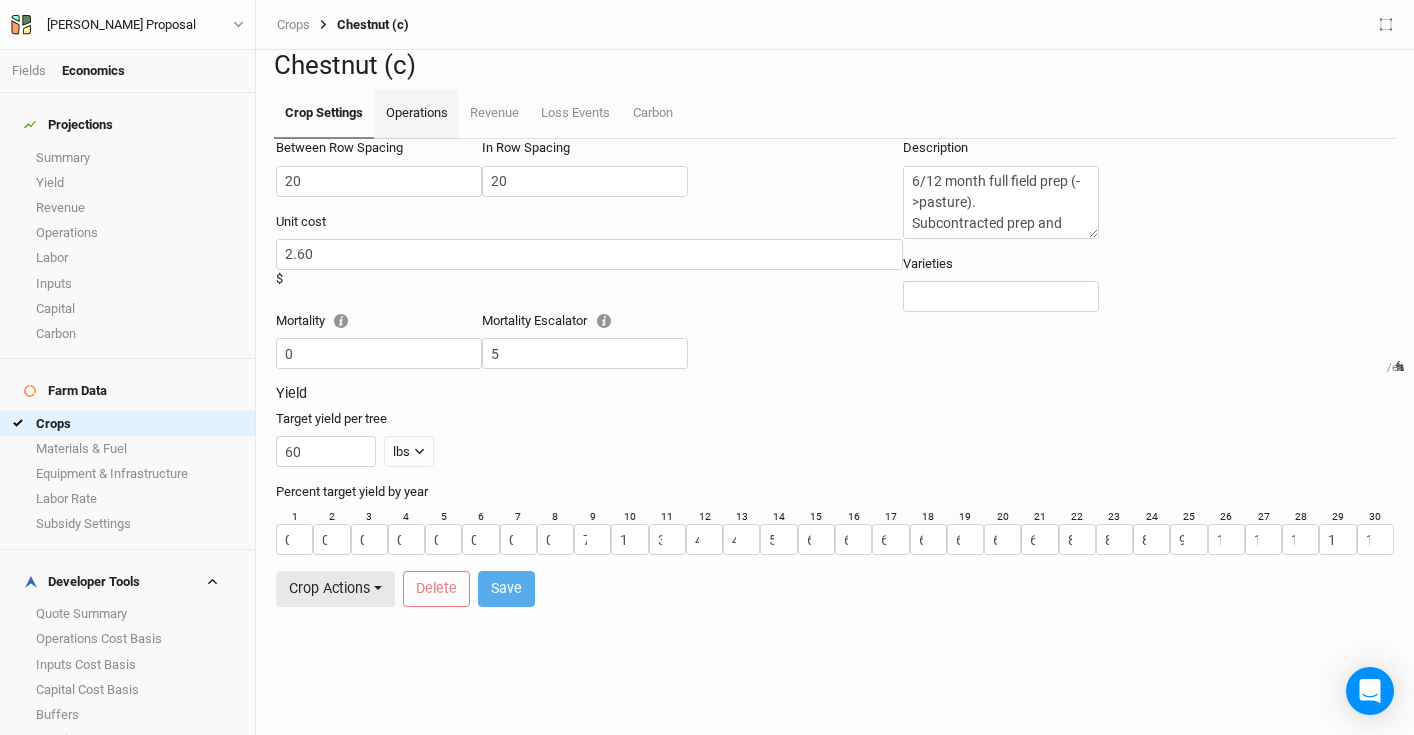 click on "Operations" at bounding box center (416, 114) 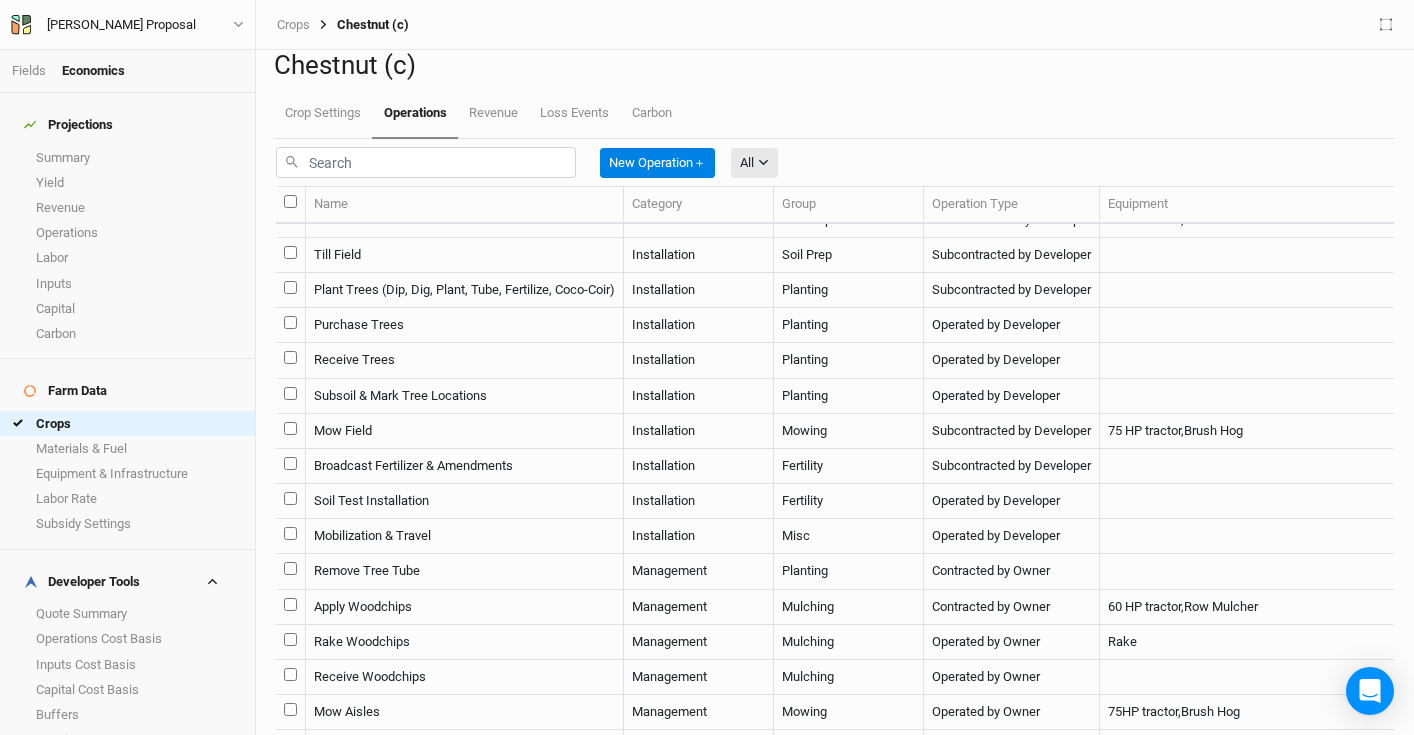 scroll, scrollTop: 24, scrollLeft: 0, axis: vertical 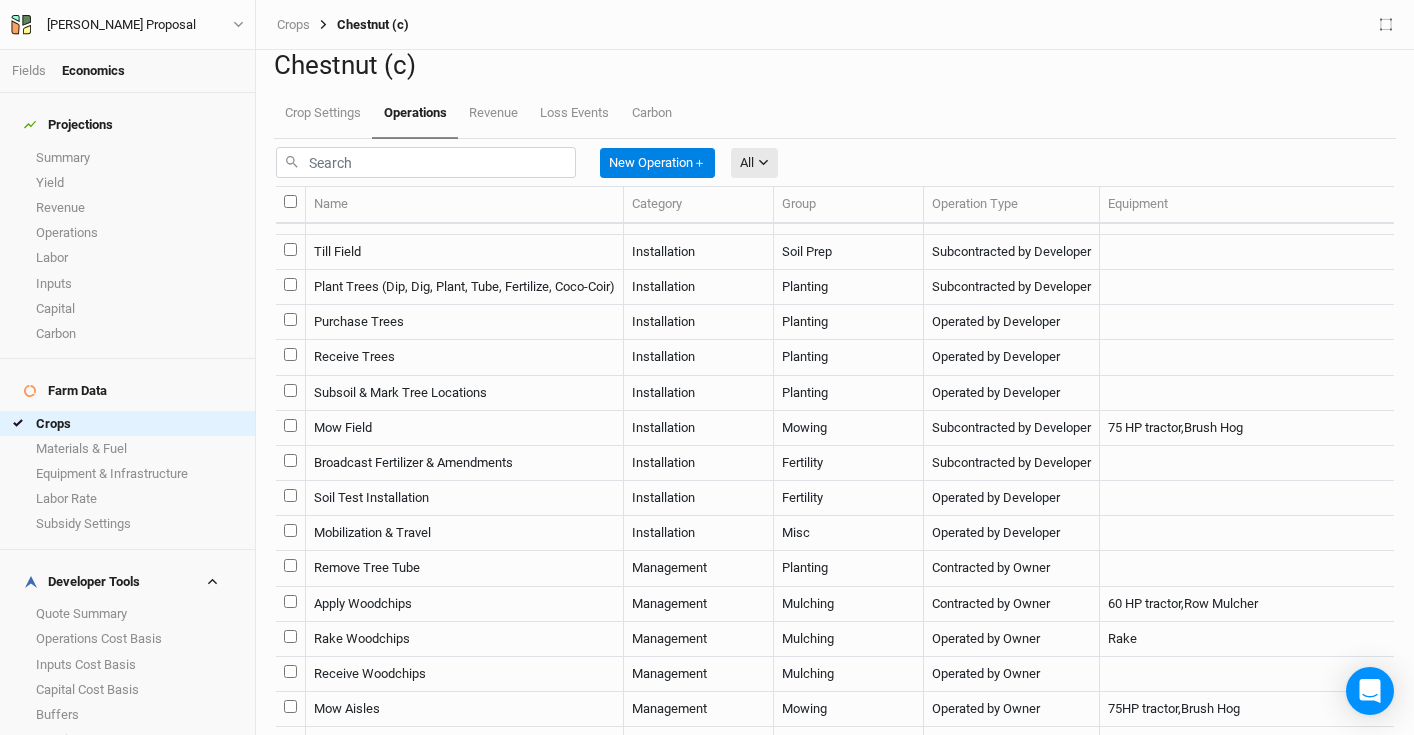click on "Plant Trees (Dip, Dig, Plant, Tube, Fertilize, Coco-Coir)" at bounding box center [465, 287] 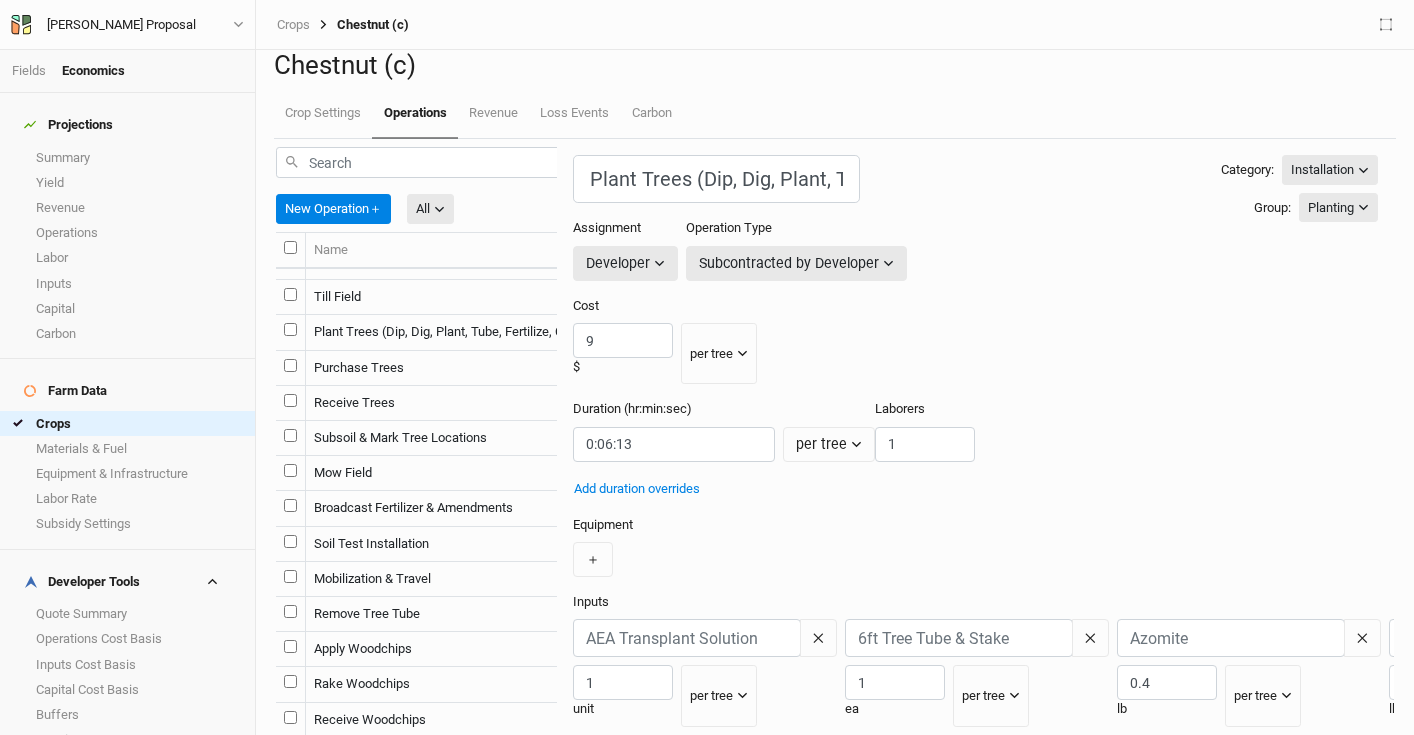 scroll, scrollTop: 172, scrollLeft: 0, axis: vertical 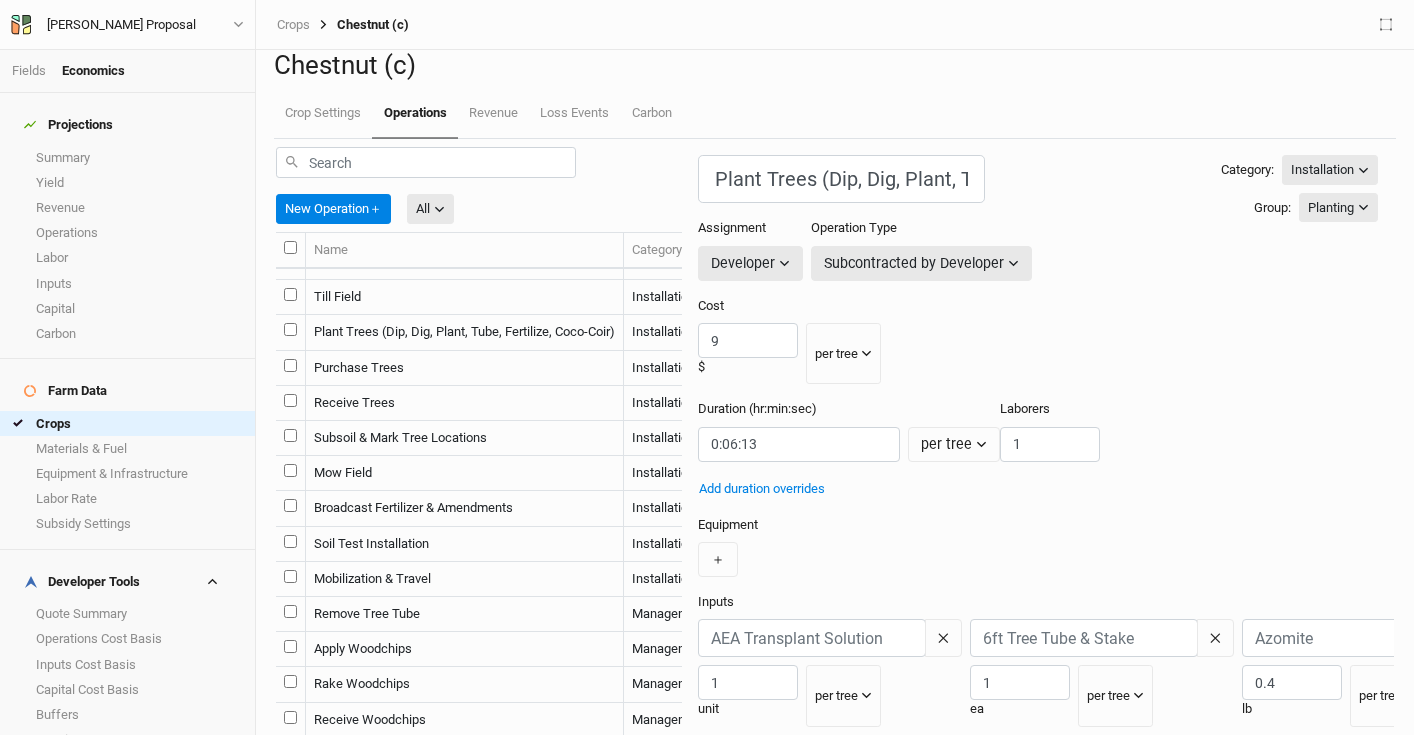 click on "Save" at bounding box center (1371, 1013) 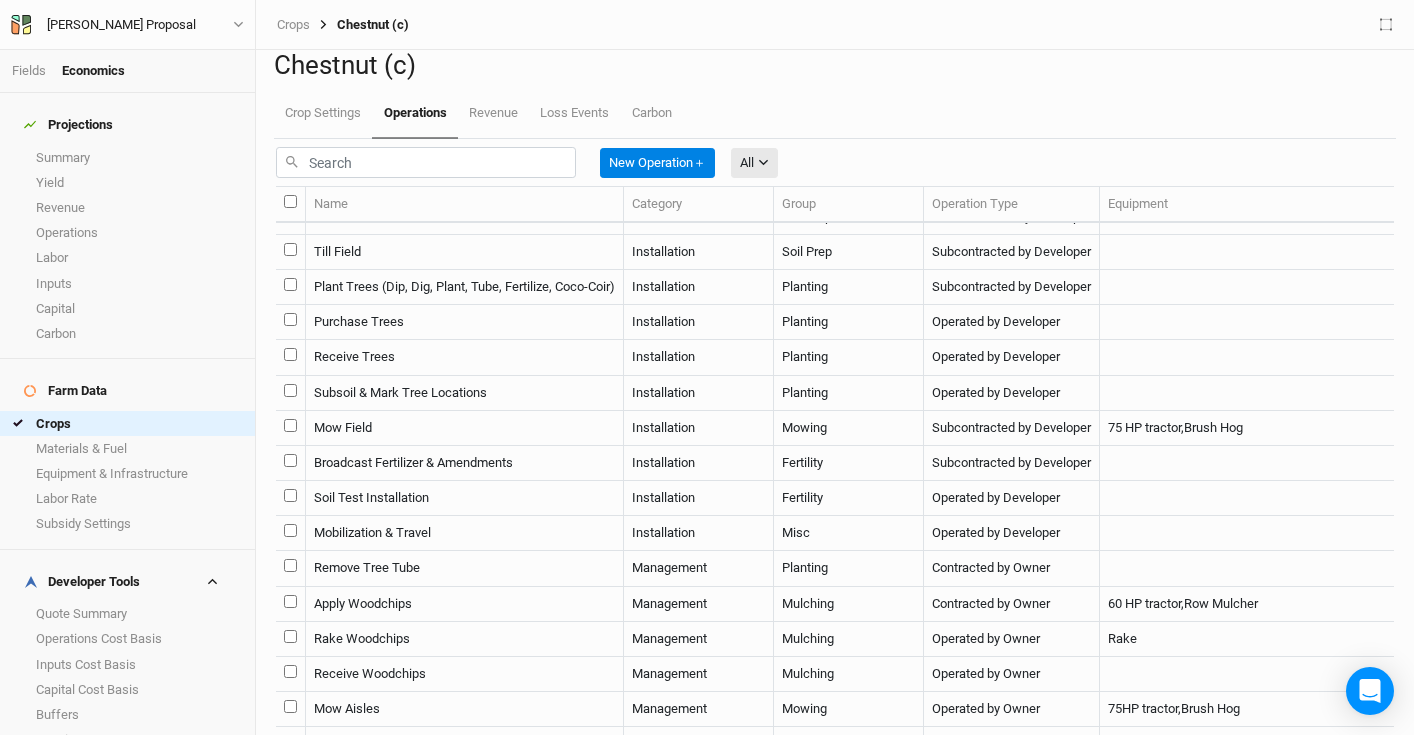 scroll, scrollTop: 0, scrollLeft: 0, axis: both 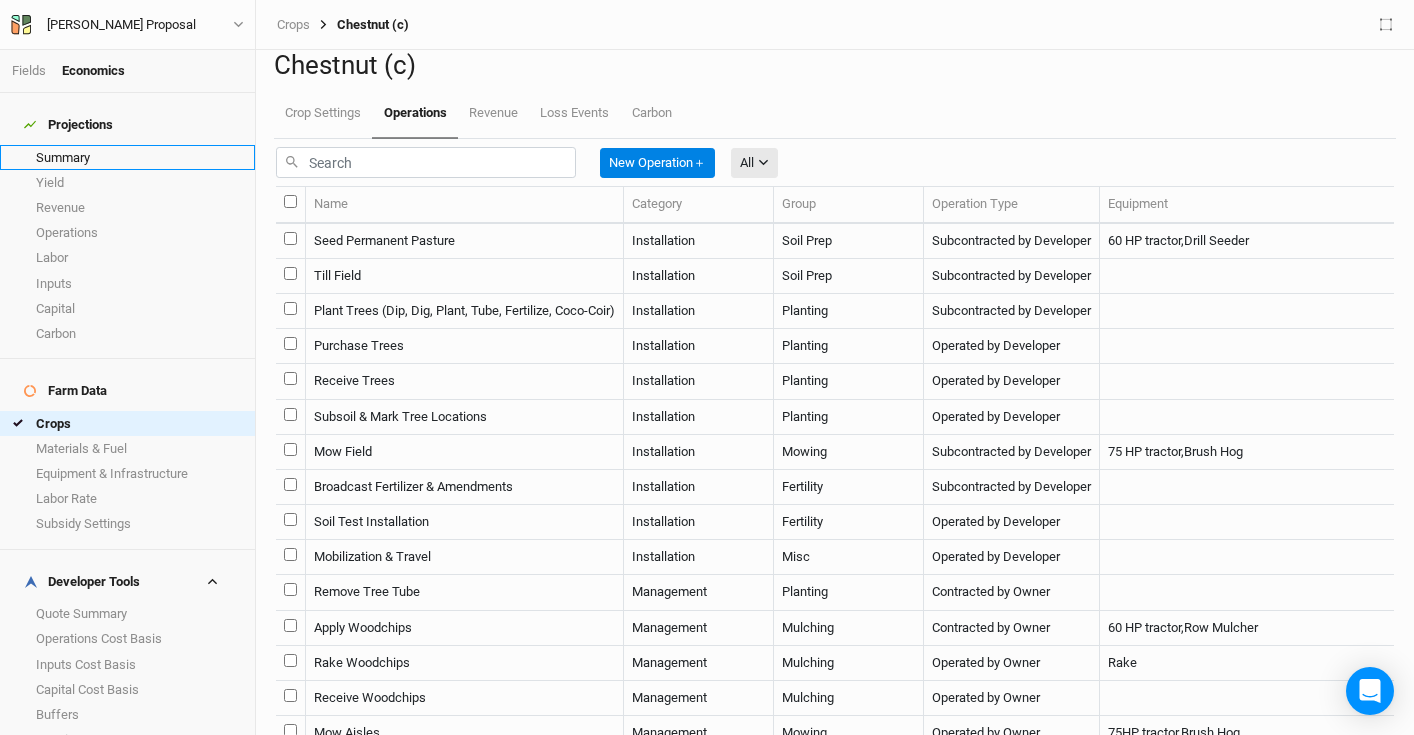 click on "Summary" at bounding box center [127, 157] 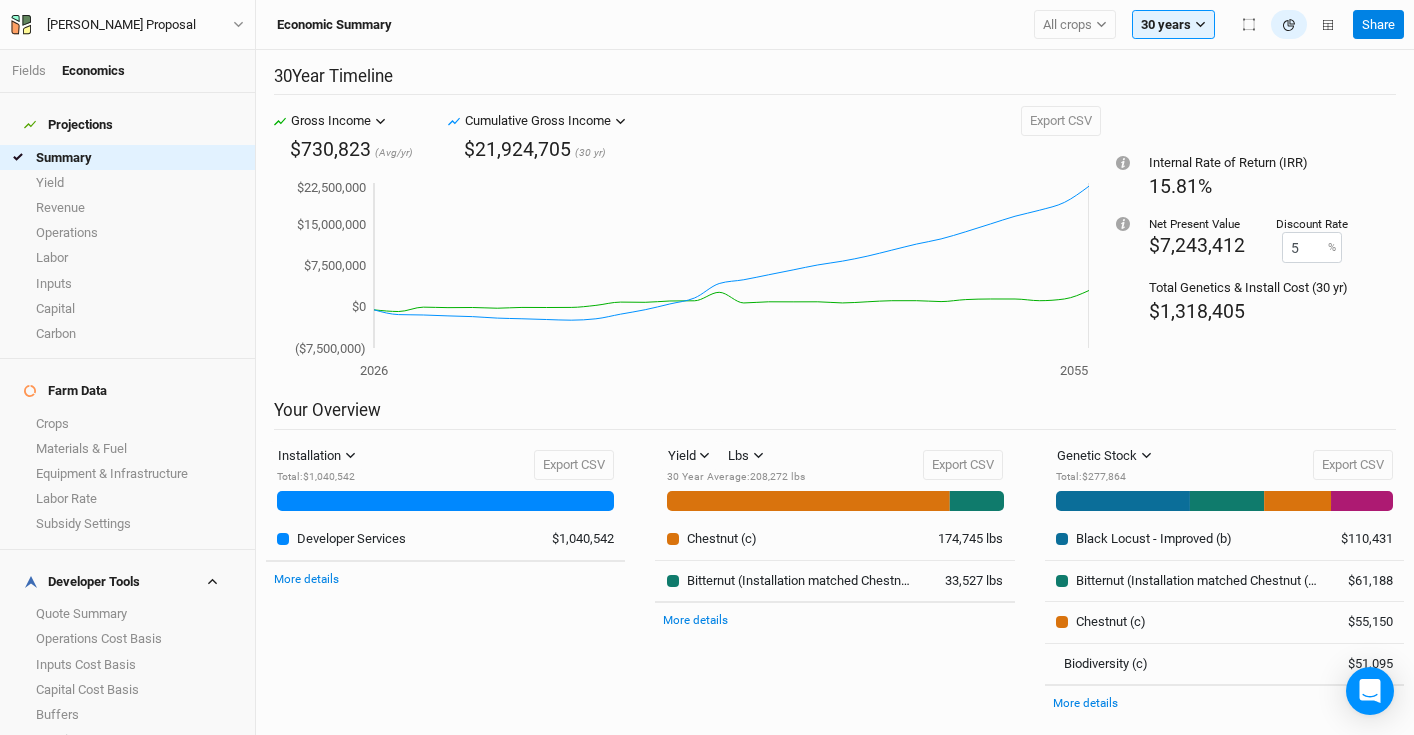 click on "Fields" at bounding box center (37, 71) 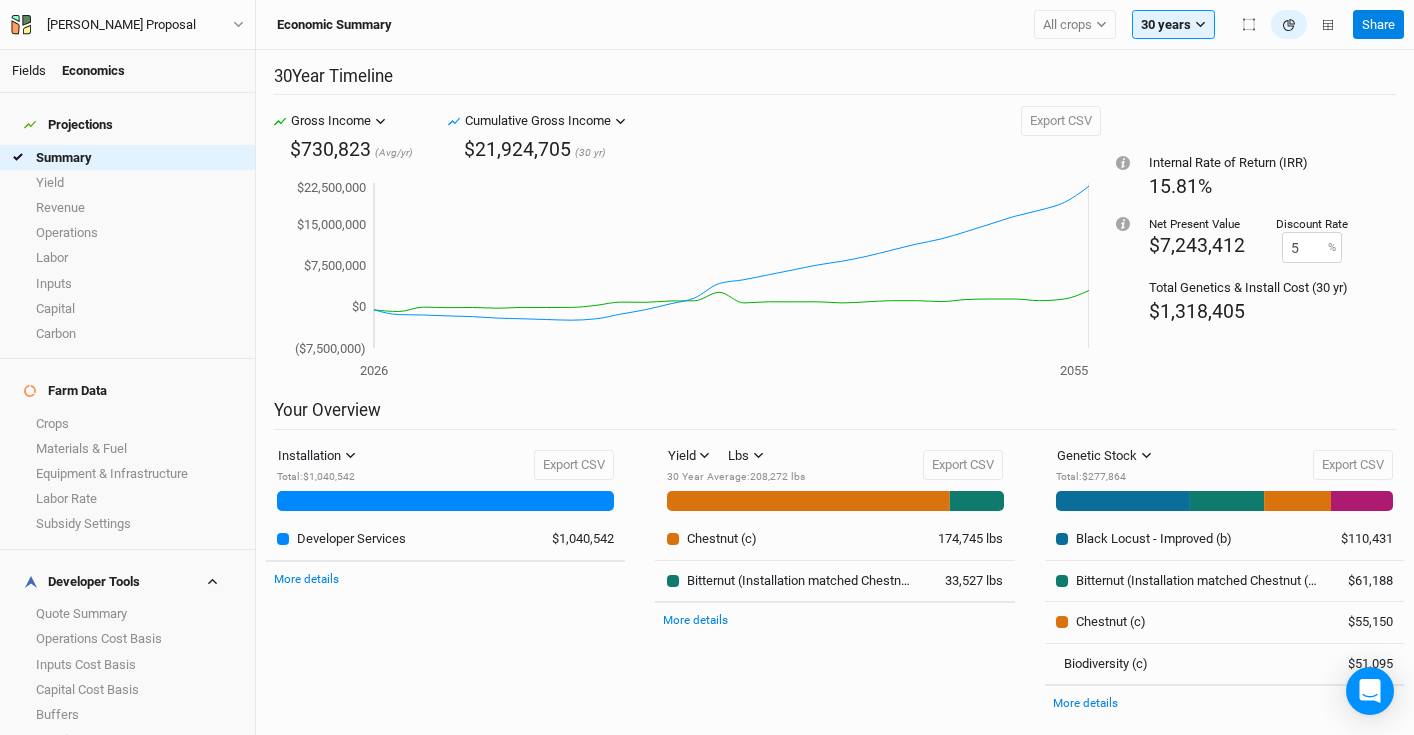 click on "Fields" at bounding box center (29, 70) 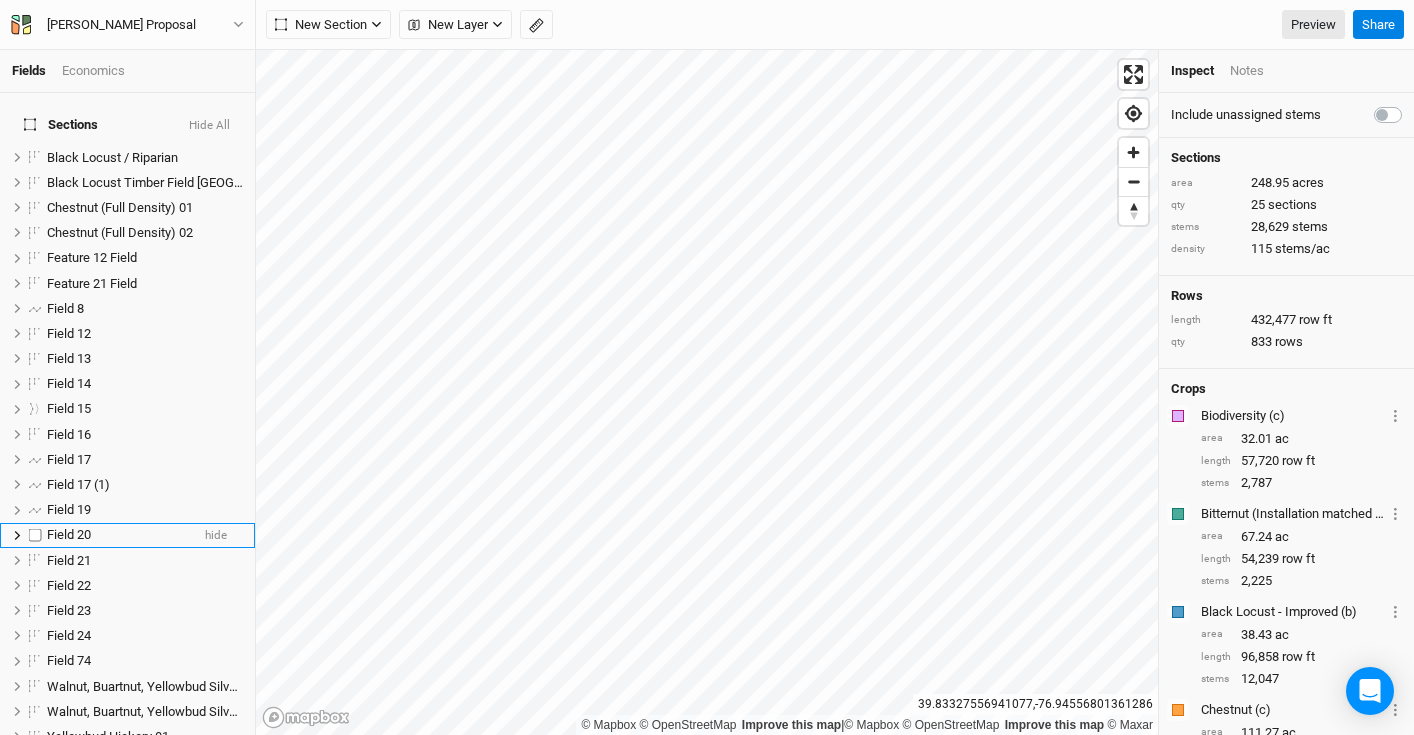 scroll, scrollTop: 343, scrollLeft: 0, axis: vertical 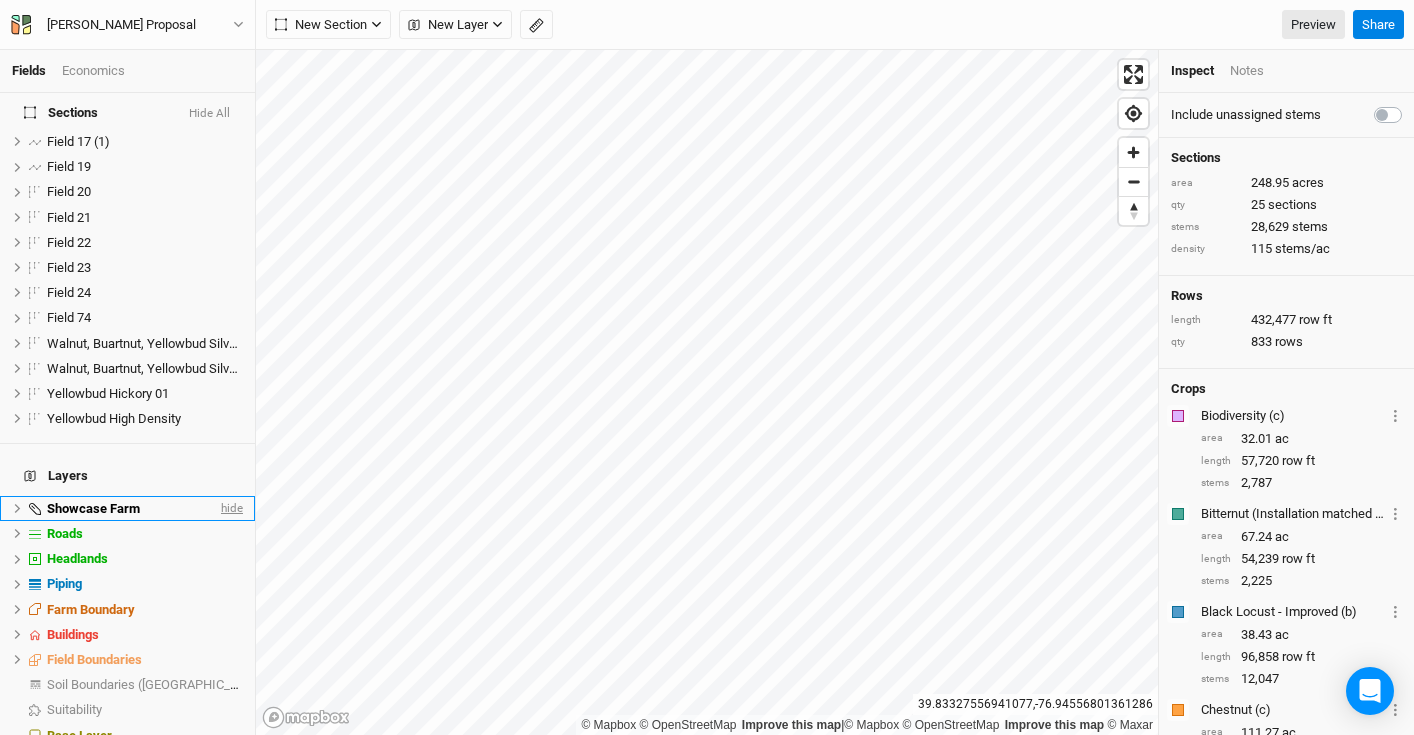 click on "hide" at bounding box center [230, 508] 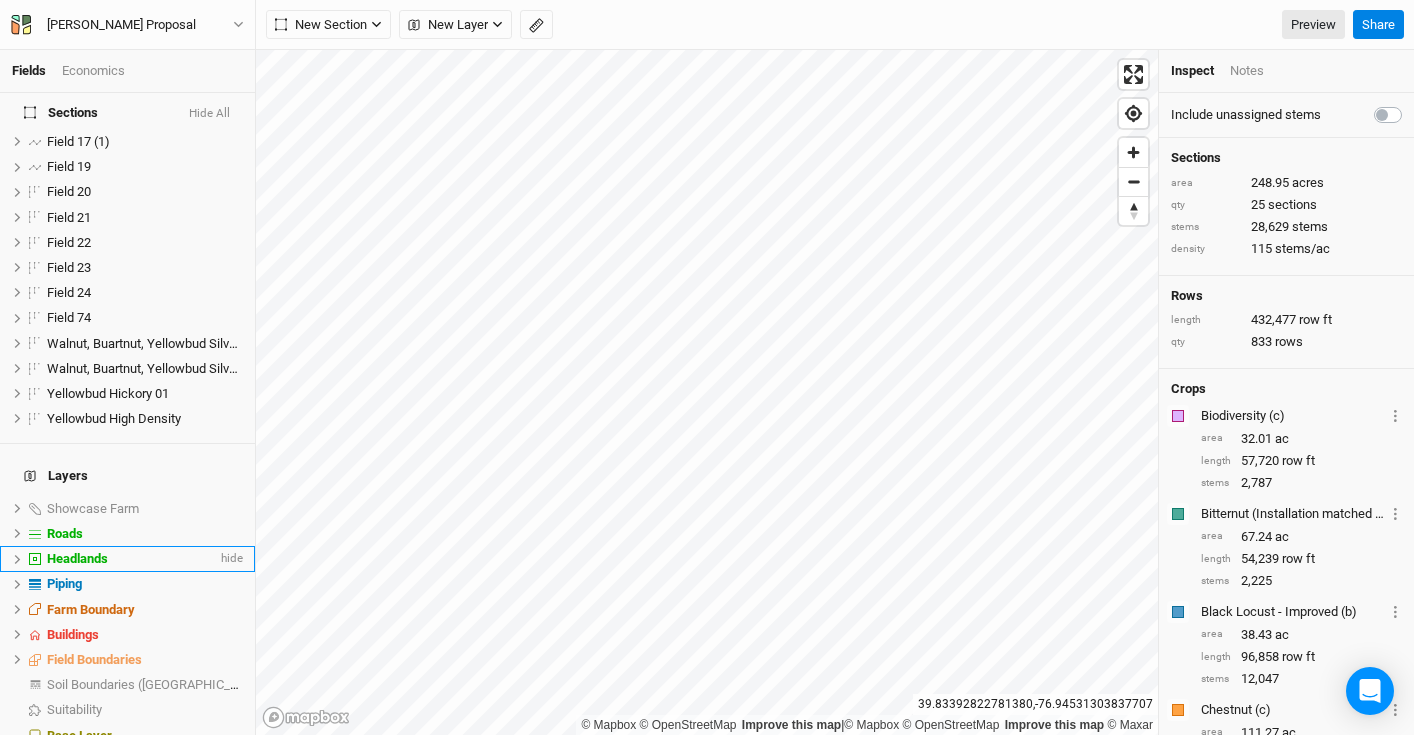 click on "Headlands" at bounding box center [132, 559] 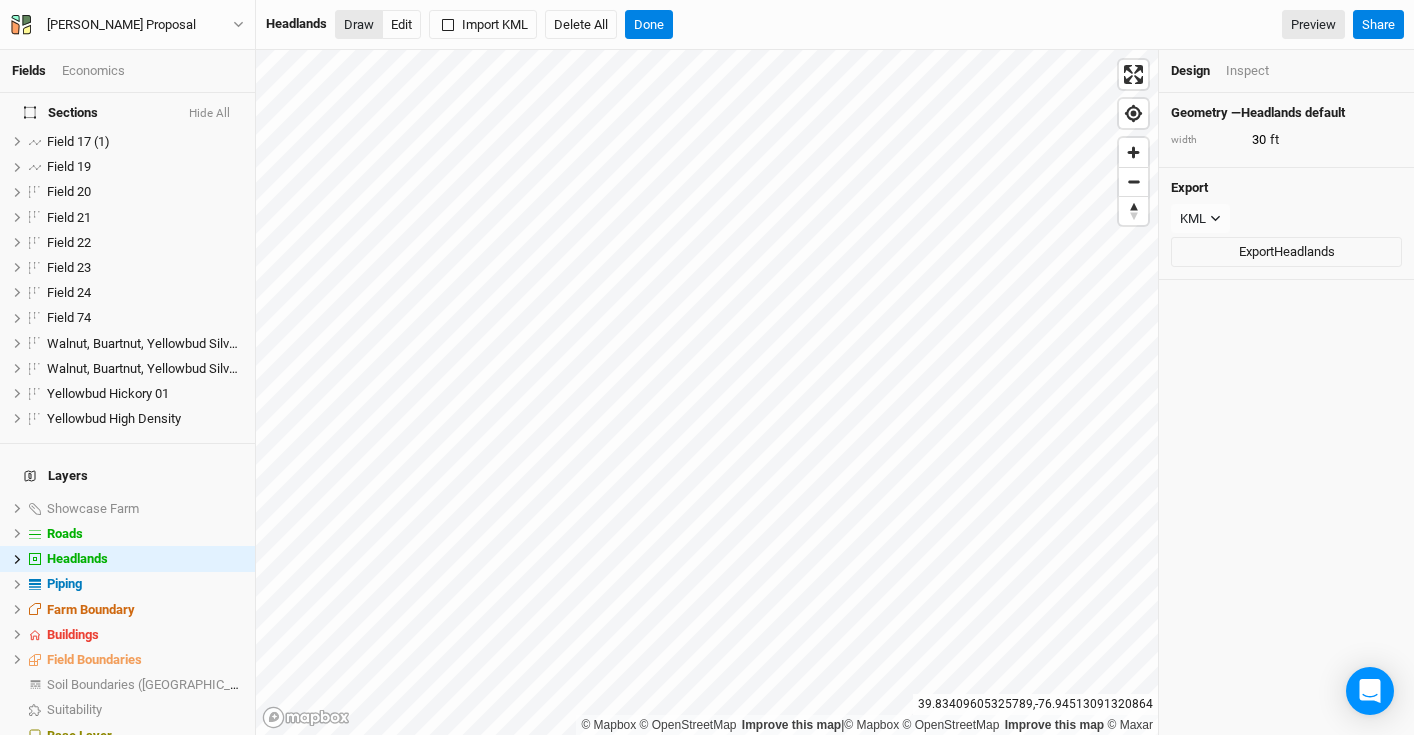 click on "Draw" at bounding box center (359, 25) 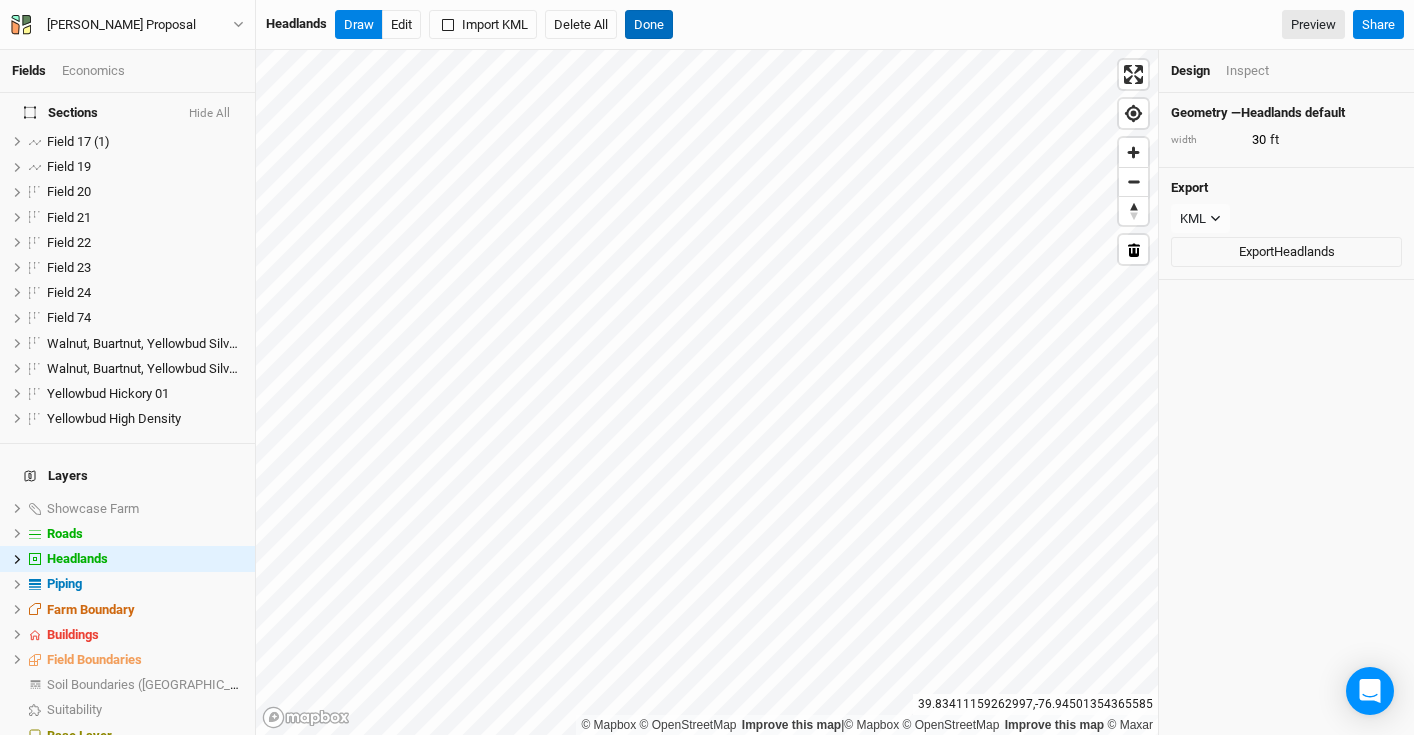 click on "Done" at bounding box center [649, 25] 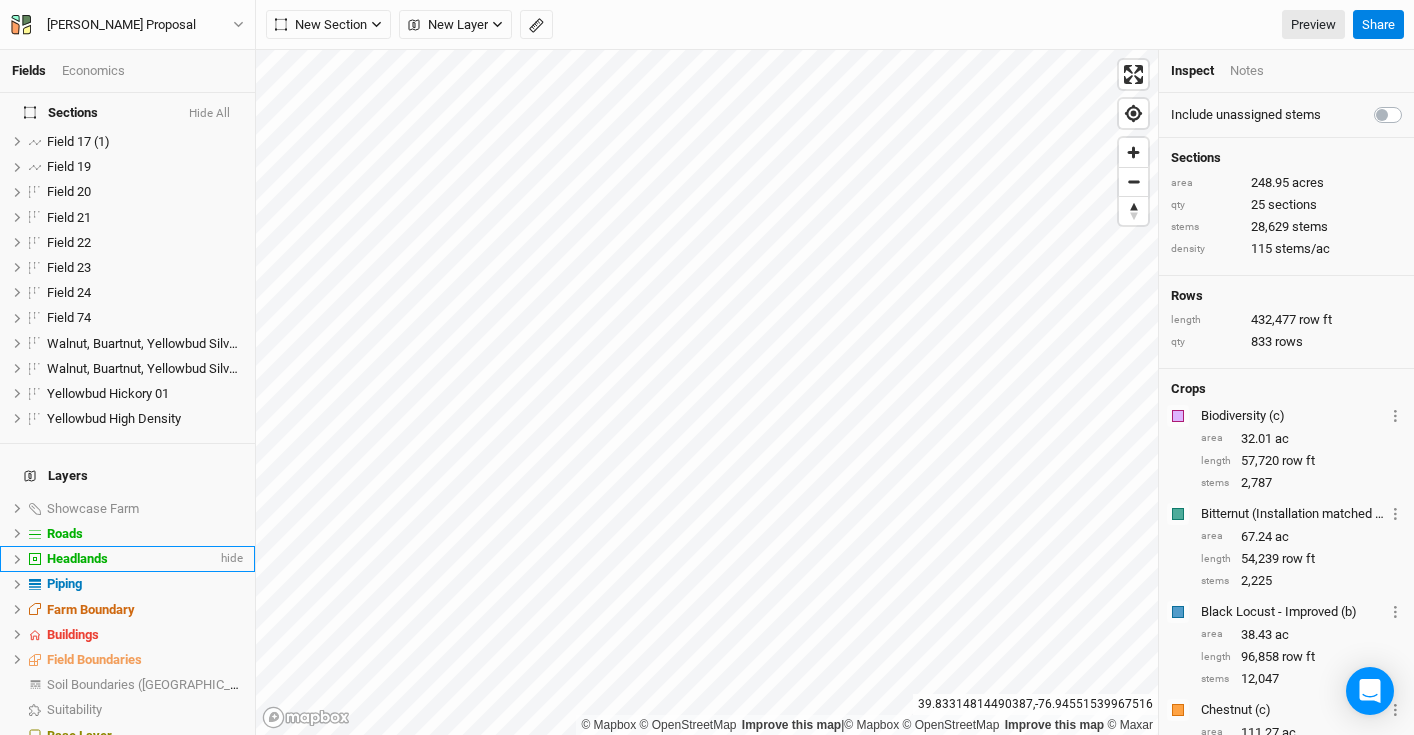 click 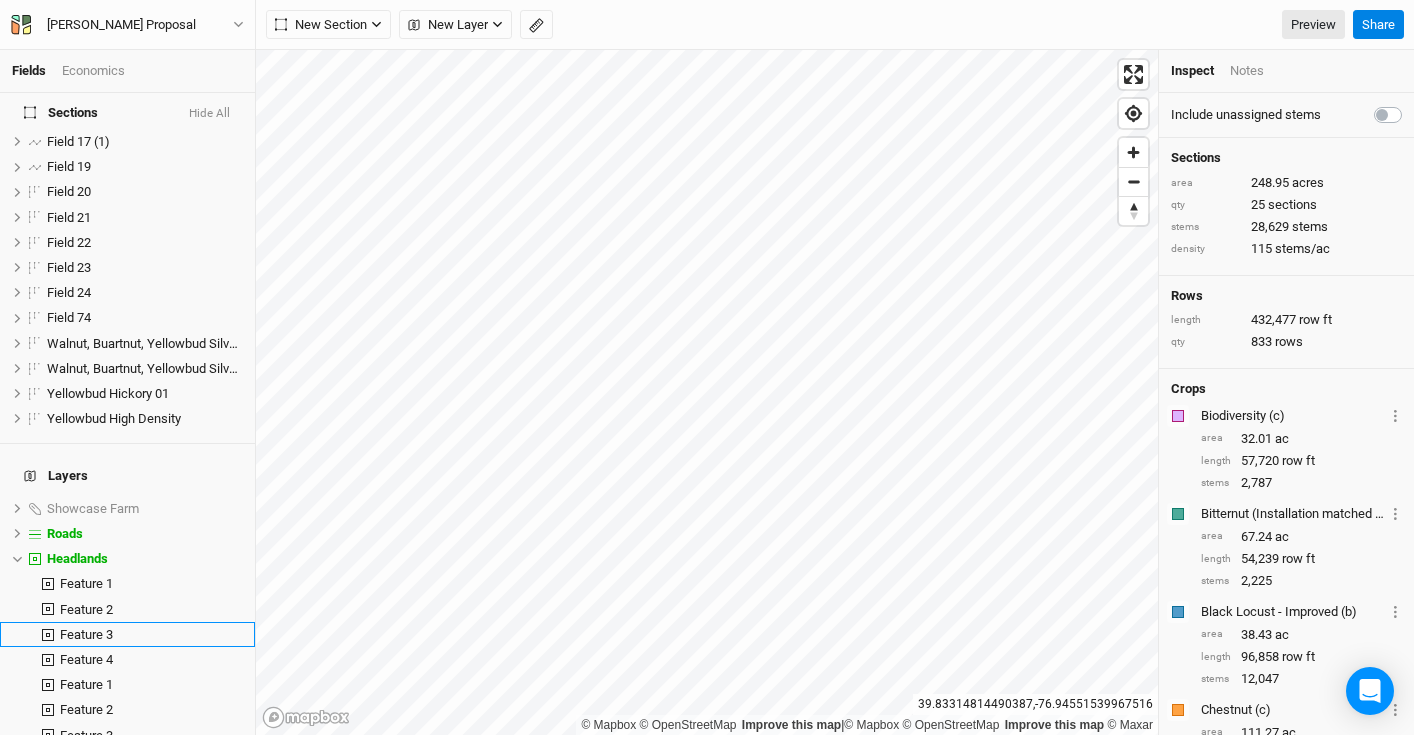 scroll, scrollTop: 2106, scrollLeft: 0, axis: vertical 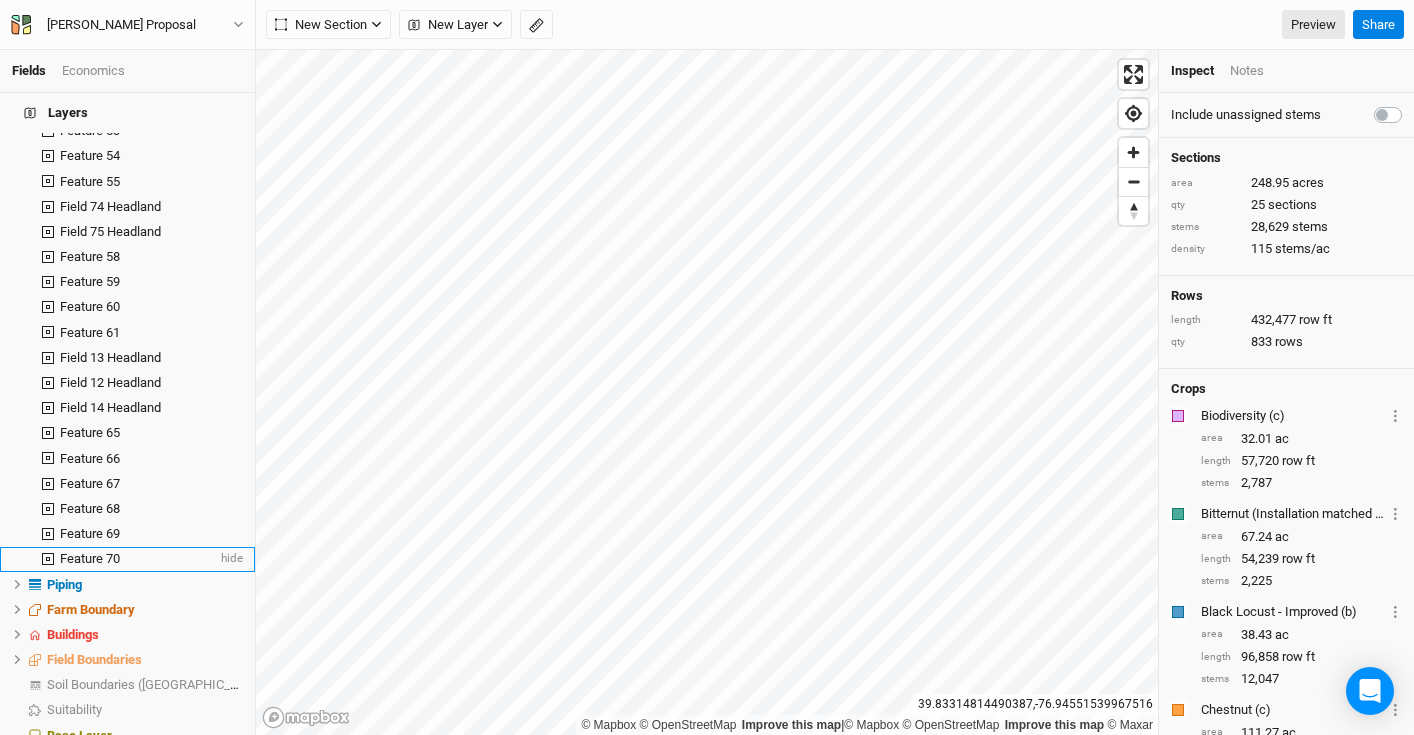 click on "Feature 70" at bounding box center [90, 558] 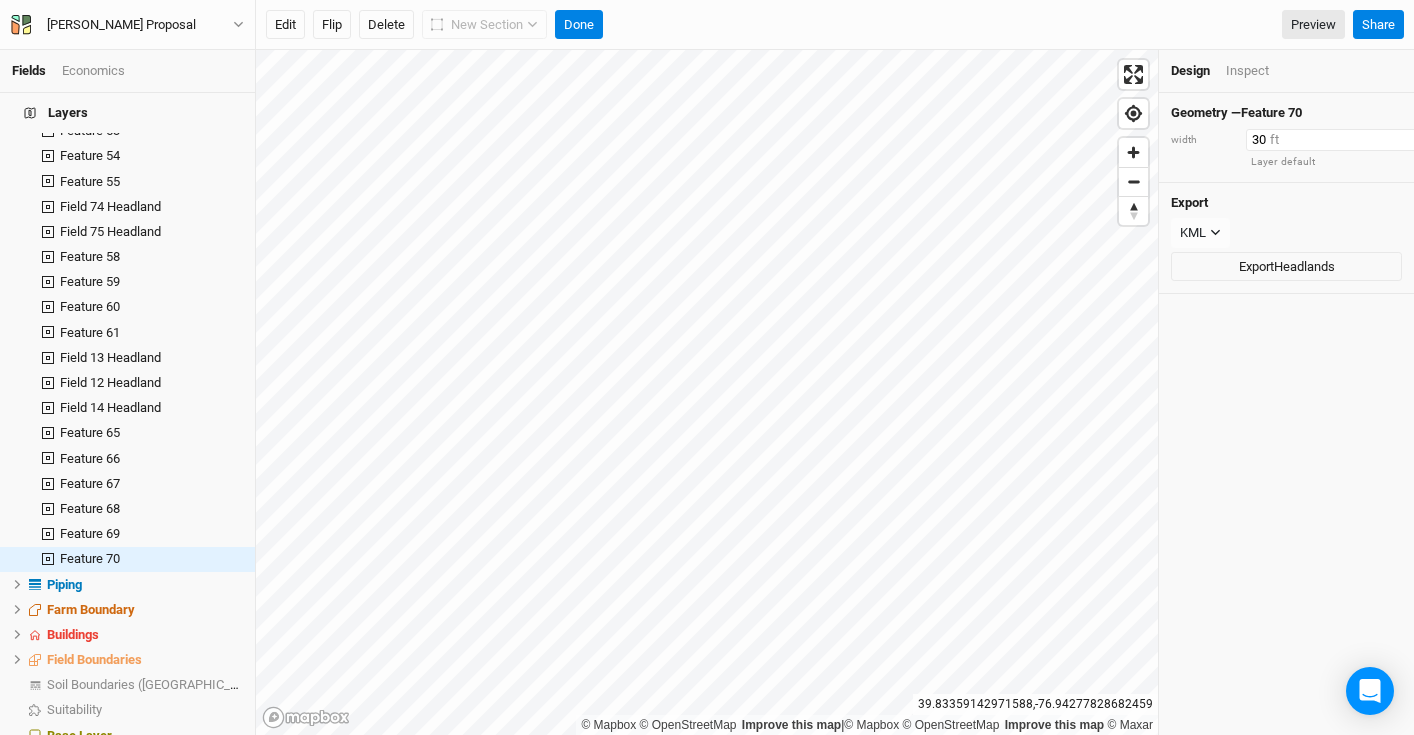 drag, startPoint x: 1266, startPoint y: 137, endPoint x: 1204, endPoint y: 116, distance: 65.459915 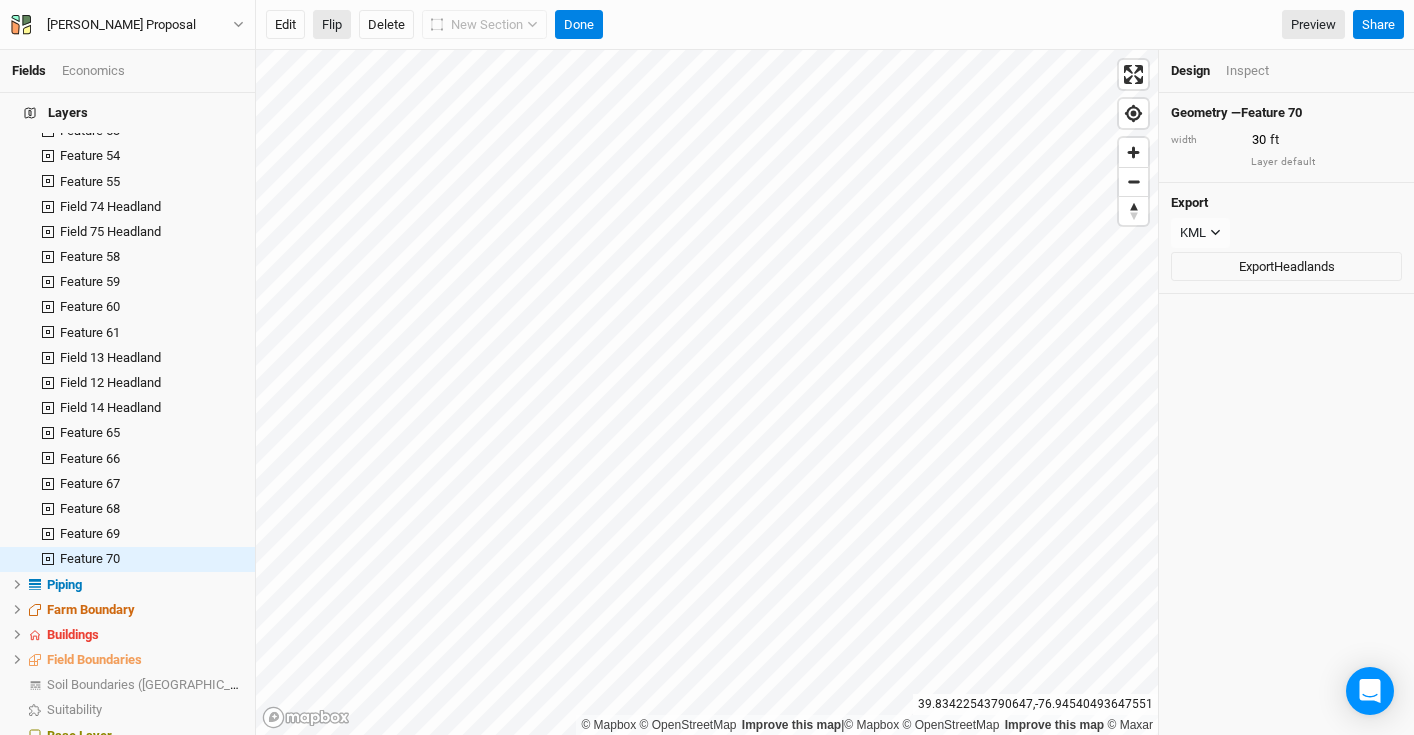 click on "Flip" at bounding box center (332, 25) 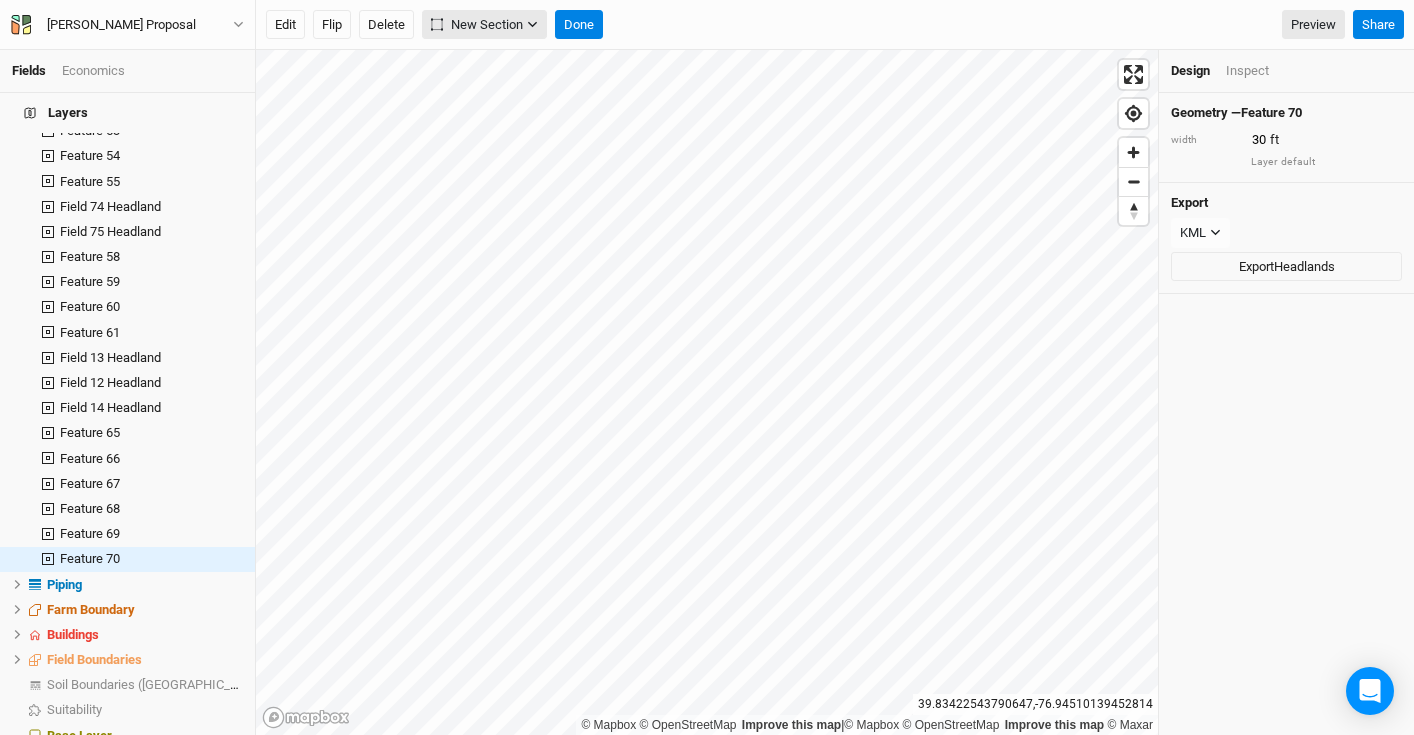 click on "New Section" at bounding box center [477, 25] 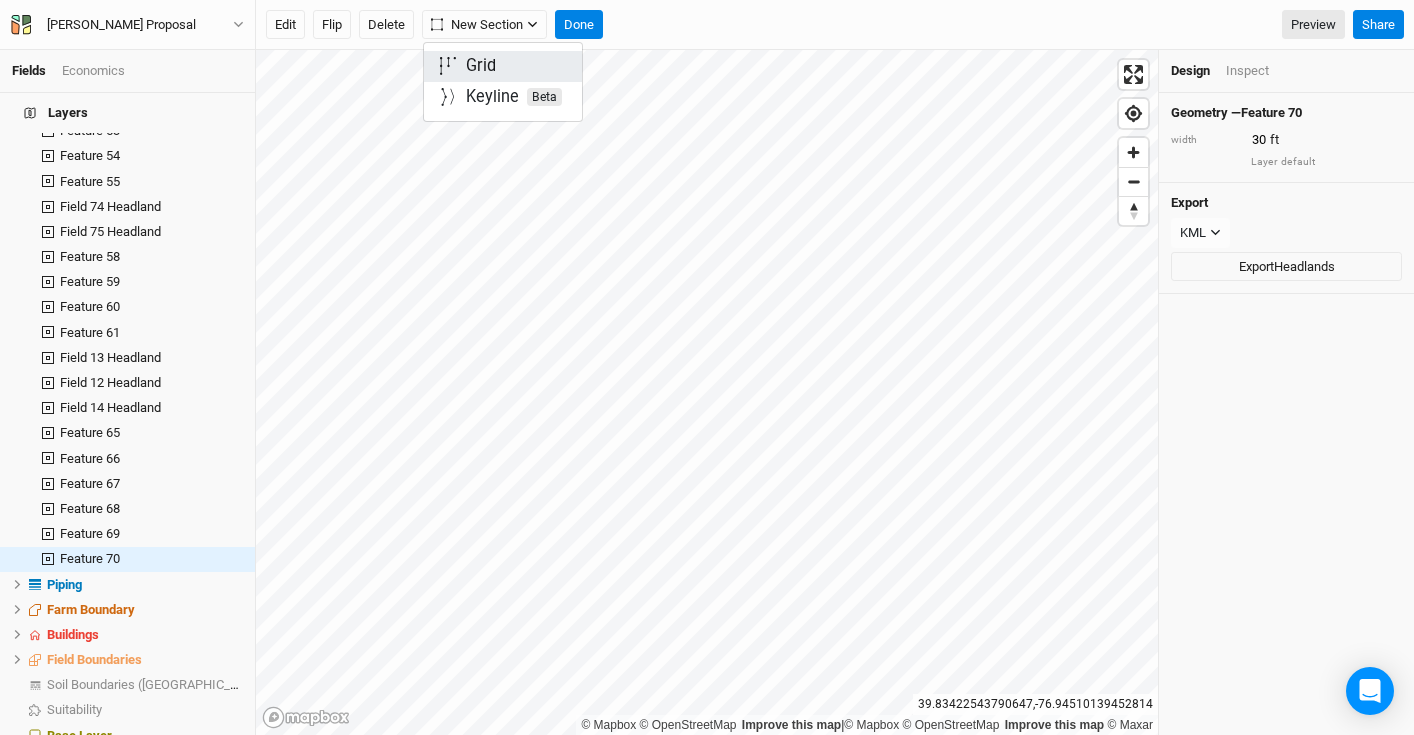 click on "Grid" at bounding box center [503, 66] 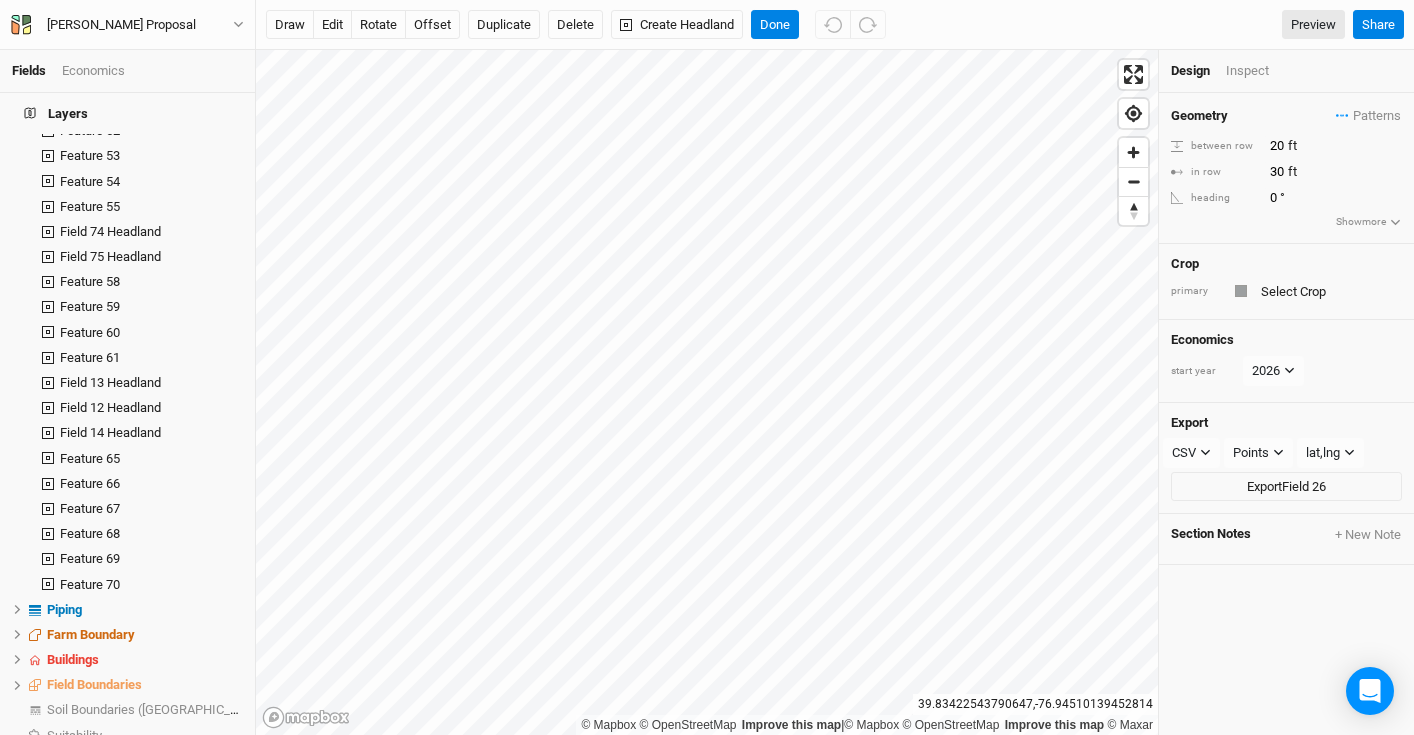 scroll, scrollTop: 235, scrollLeft: 0, axis: vertical 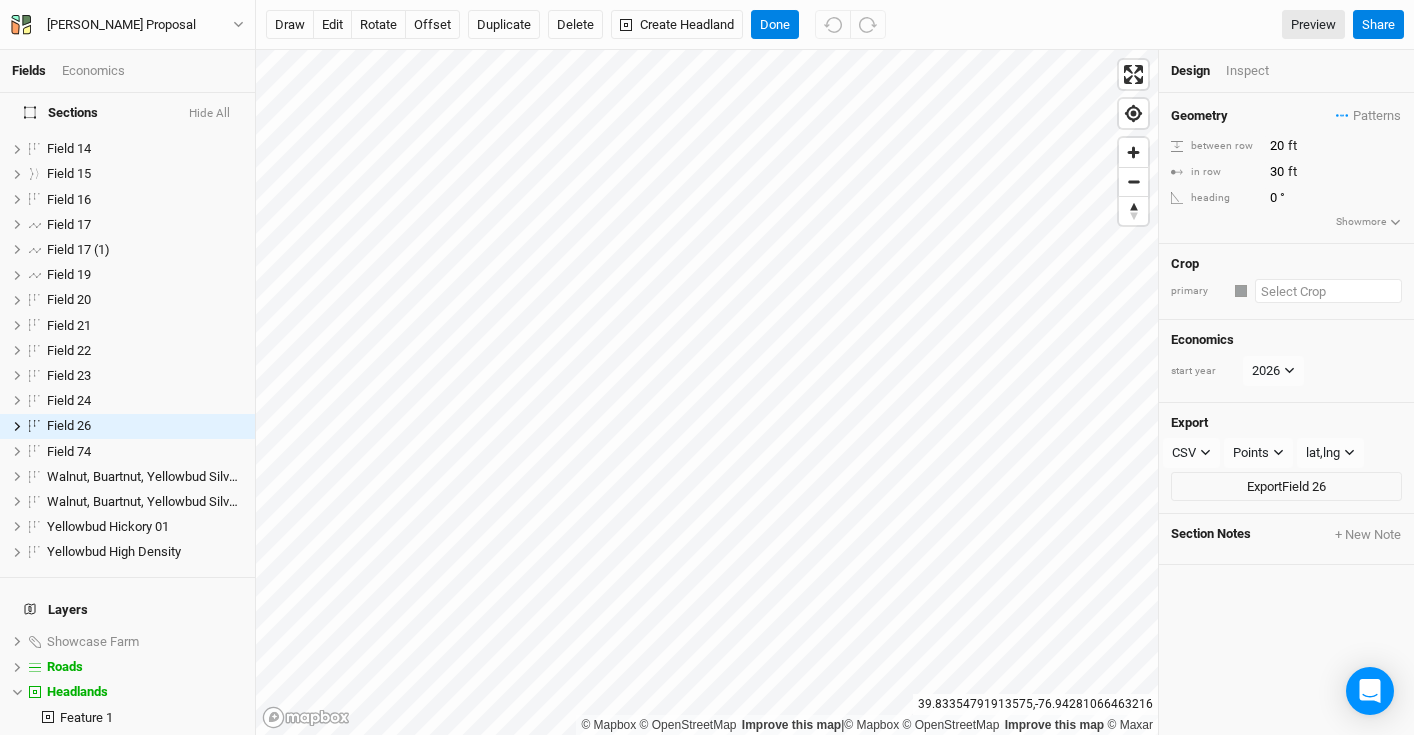 click at bounding box center [1328, 291] 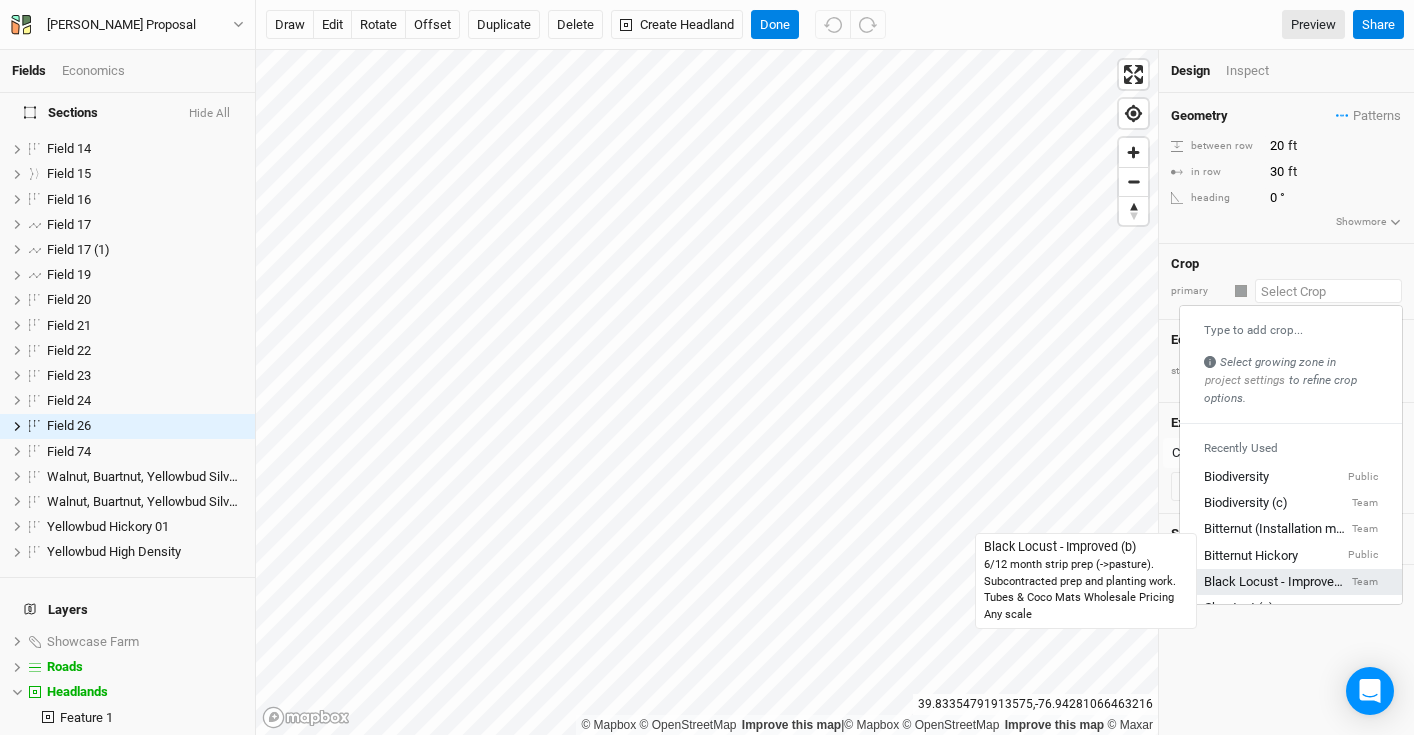 click on "Black Locust - Improved (b)" at bounding box center (1276, 582) 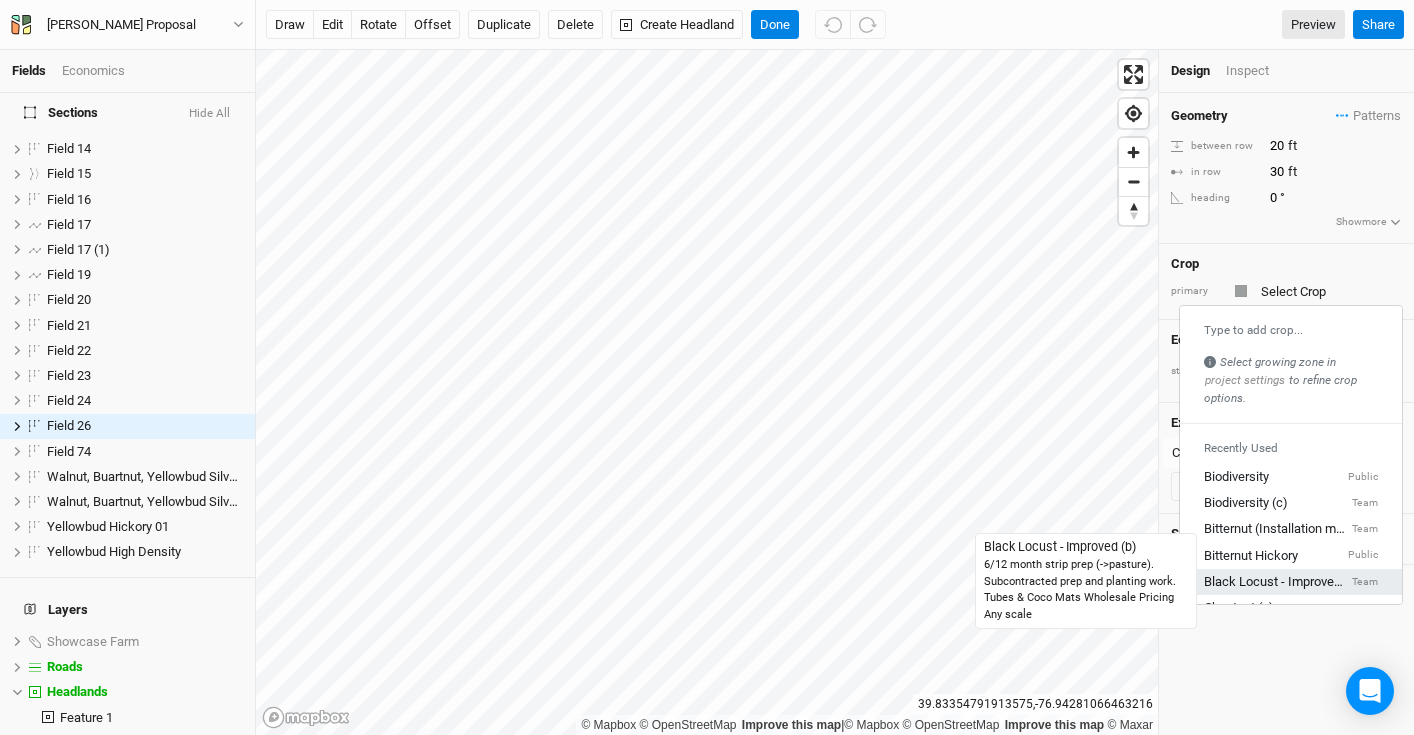 type on "10" 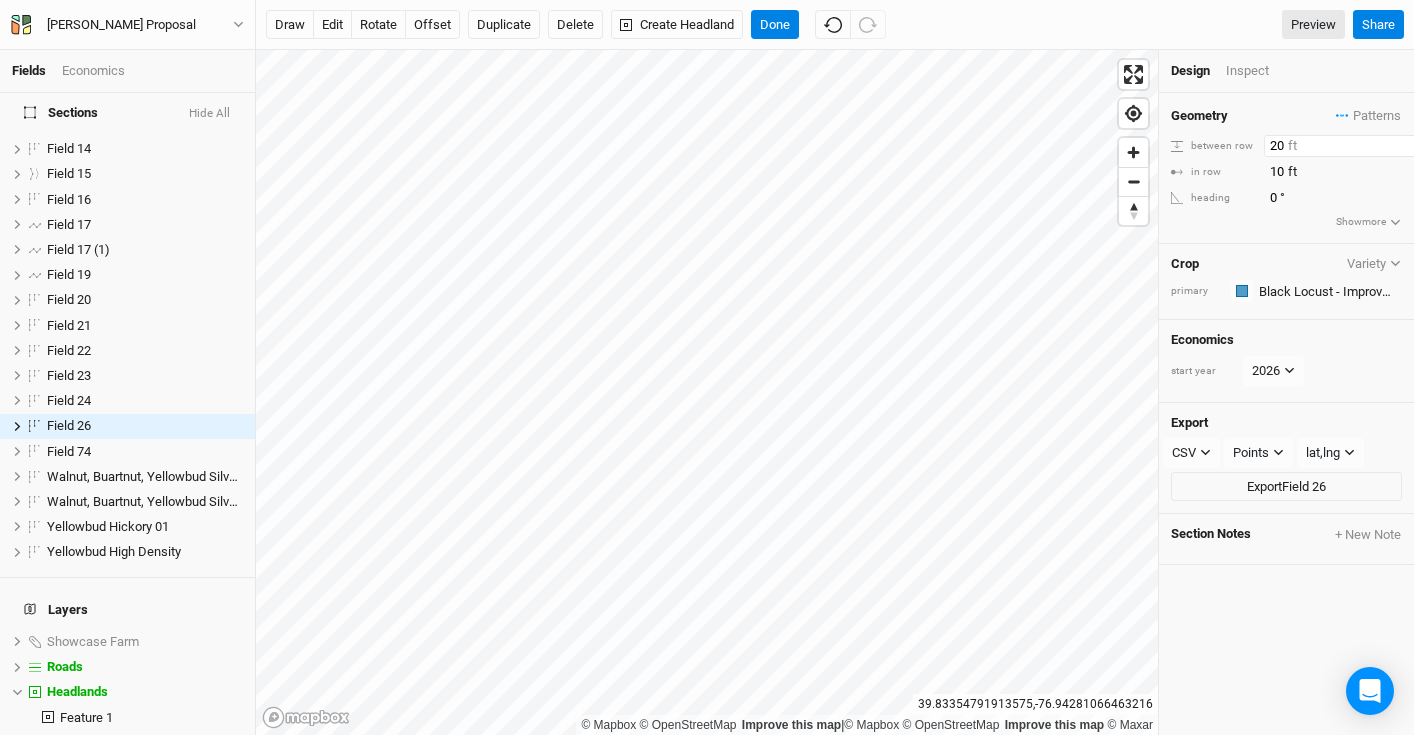 drag, startPoint x: 1290, startPoint y: 150, endPoint x: 1216, endPoint y: 135, distance: 75.50497 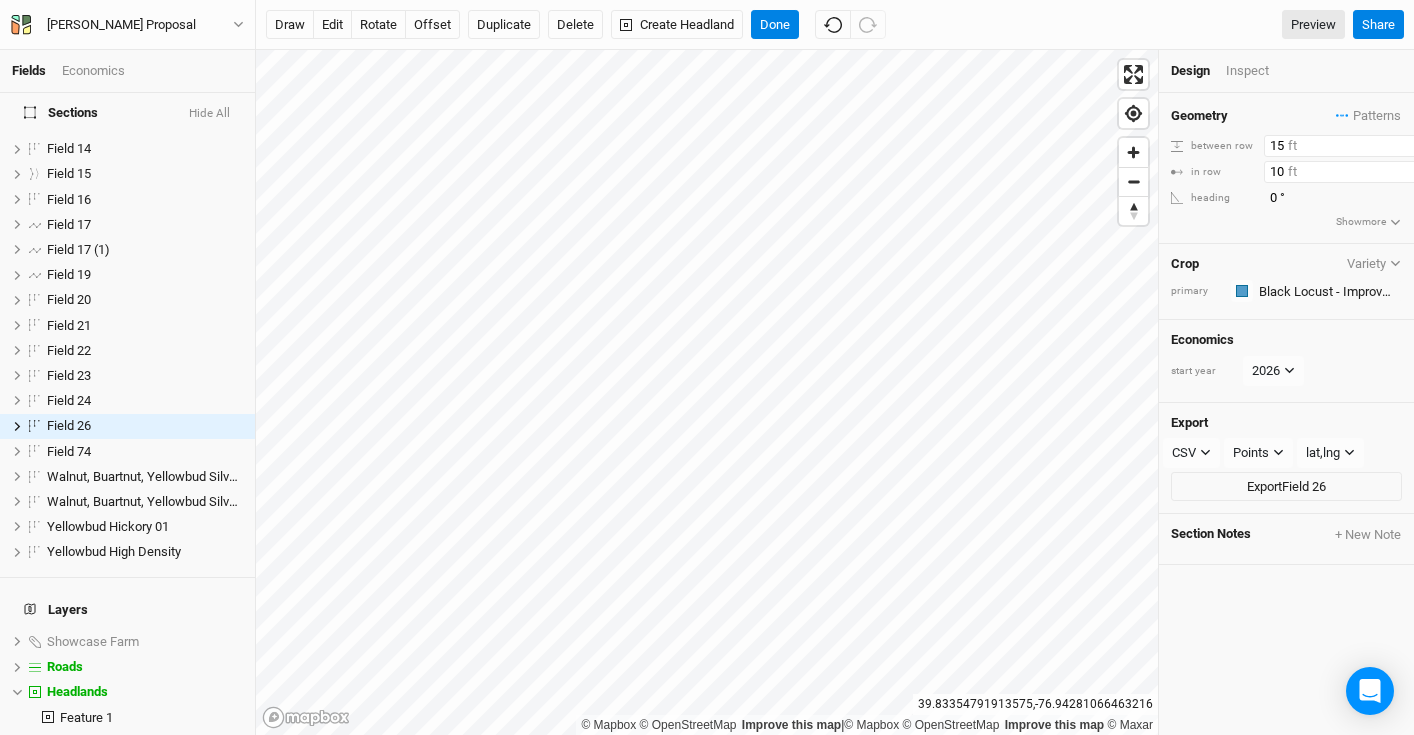 type on "15" 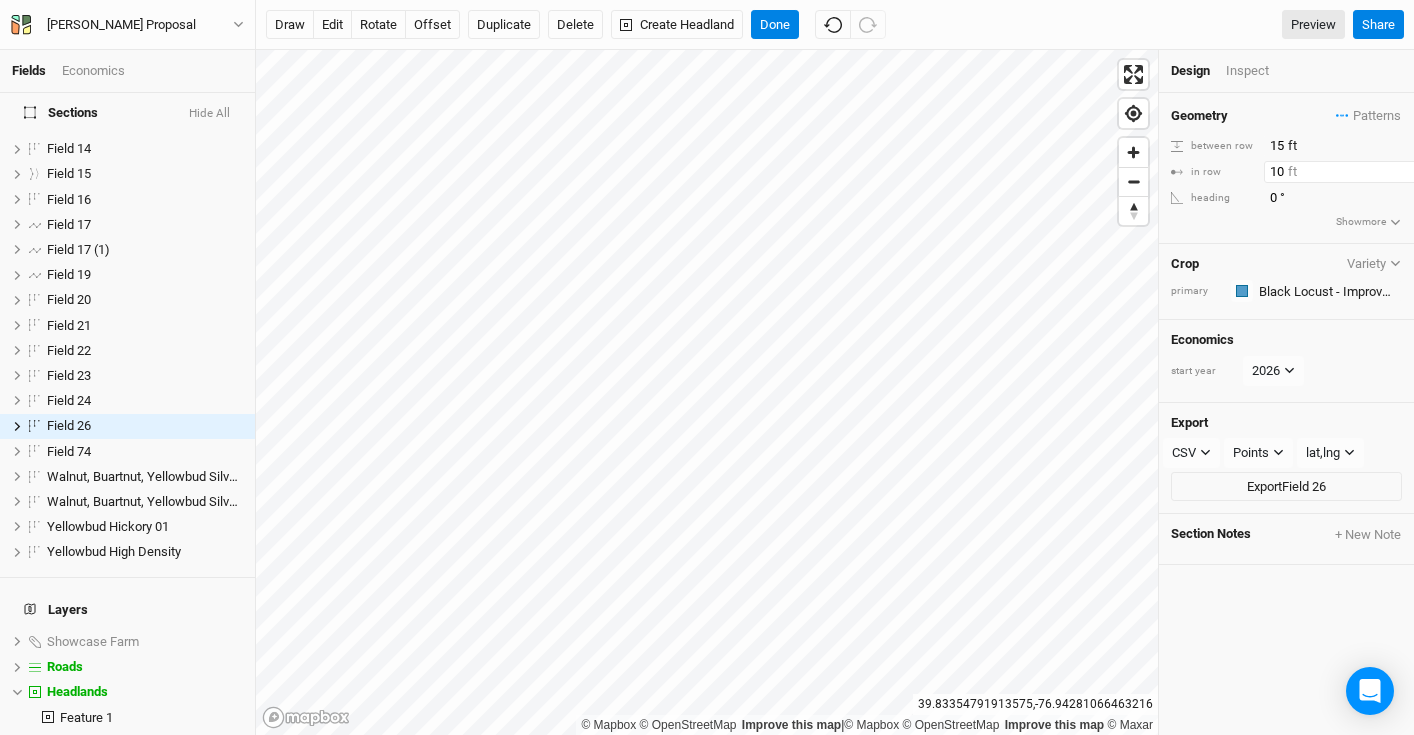 drag, startPoint x: 1284, startPoint y: 177, endPoint x: 1233, endPoint y: 166, distance: 52.17279 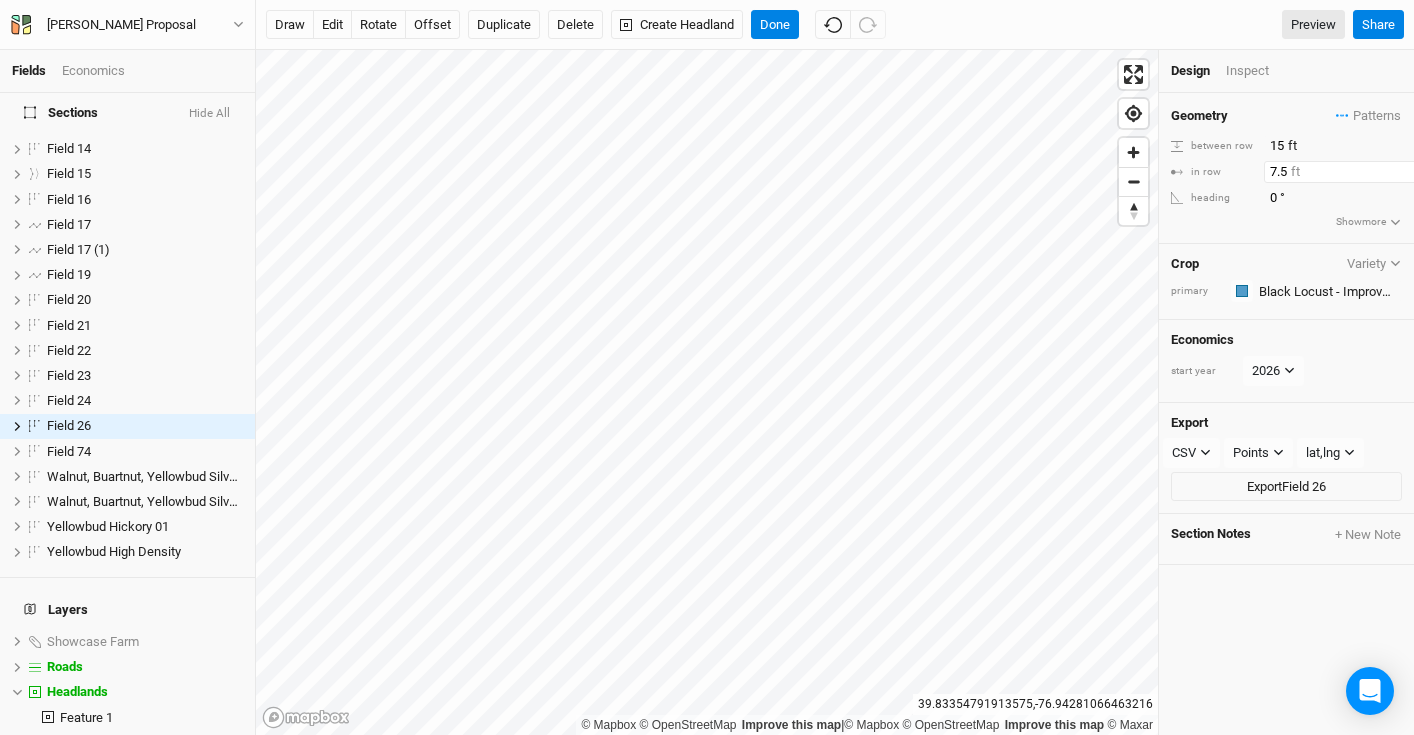 type on "7.5" 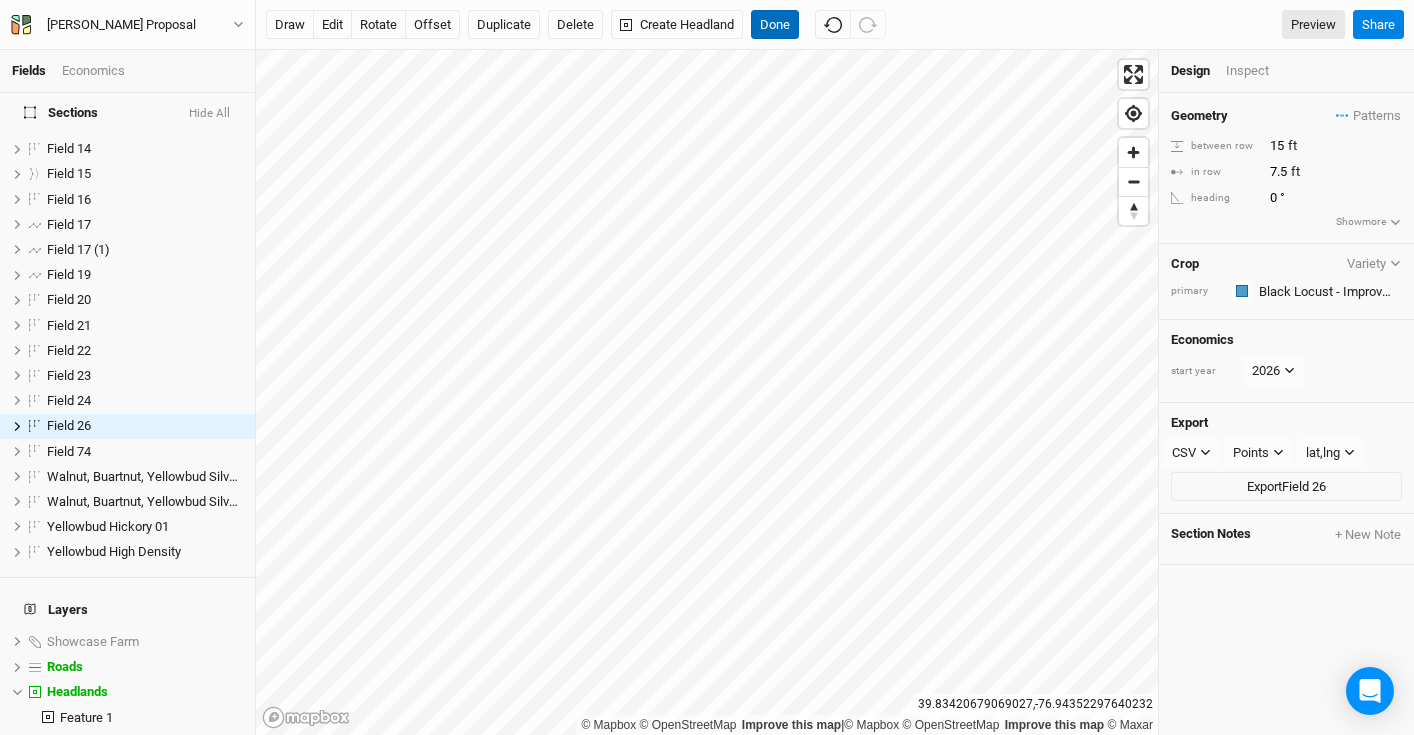 click on "Done" at bounding box center [775, 25] 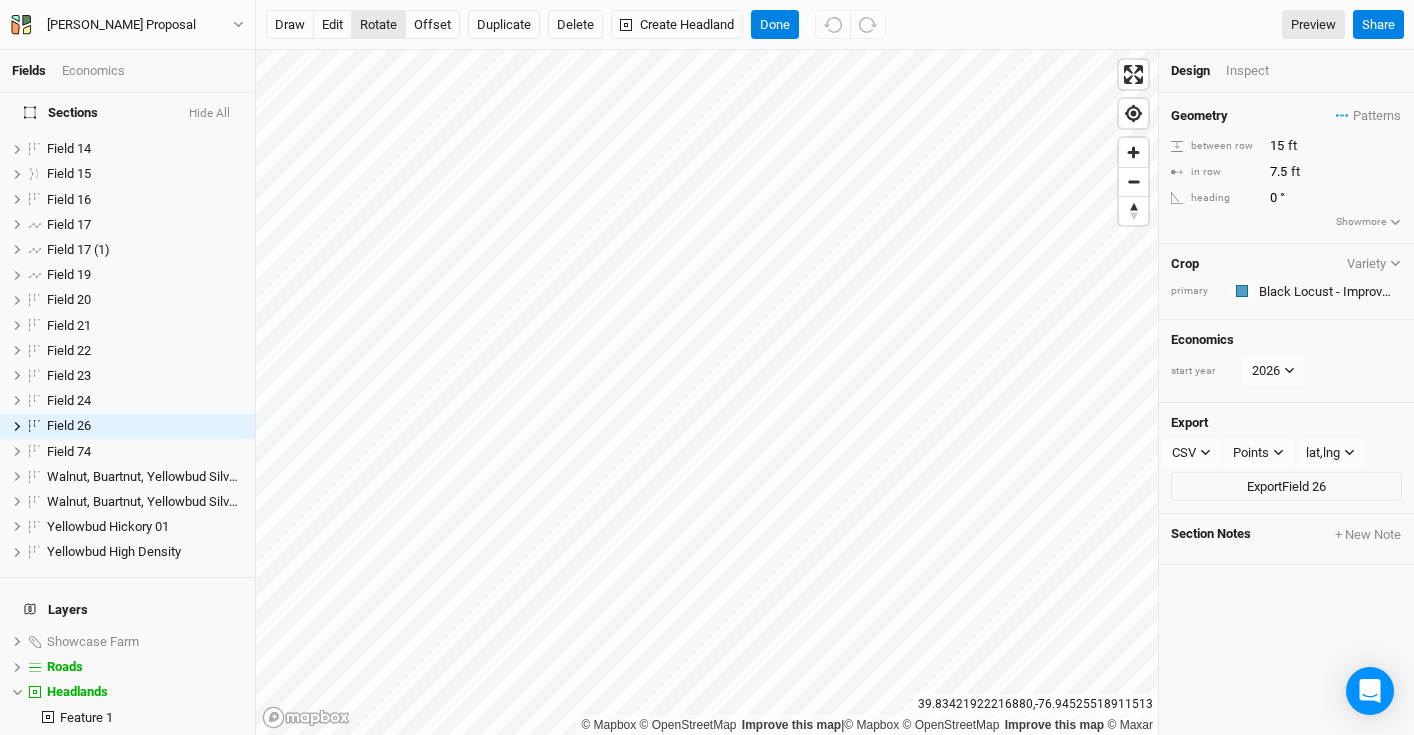 click on "rotate" at bounding box center [378, 25] 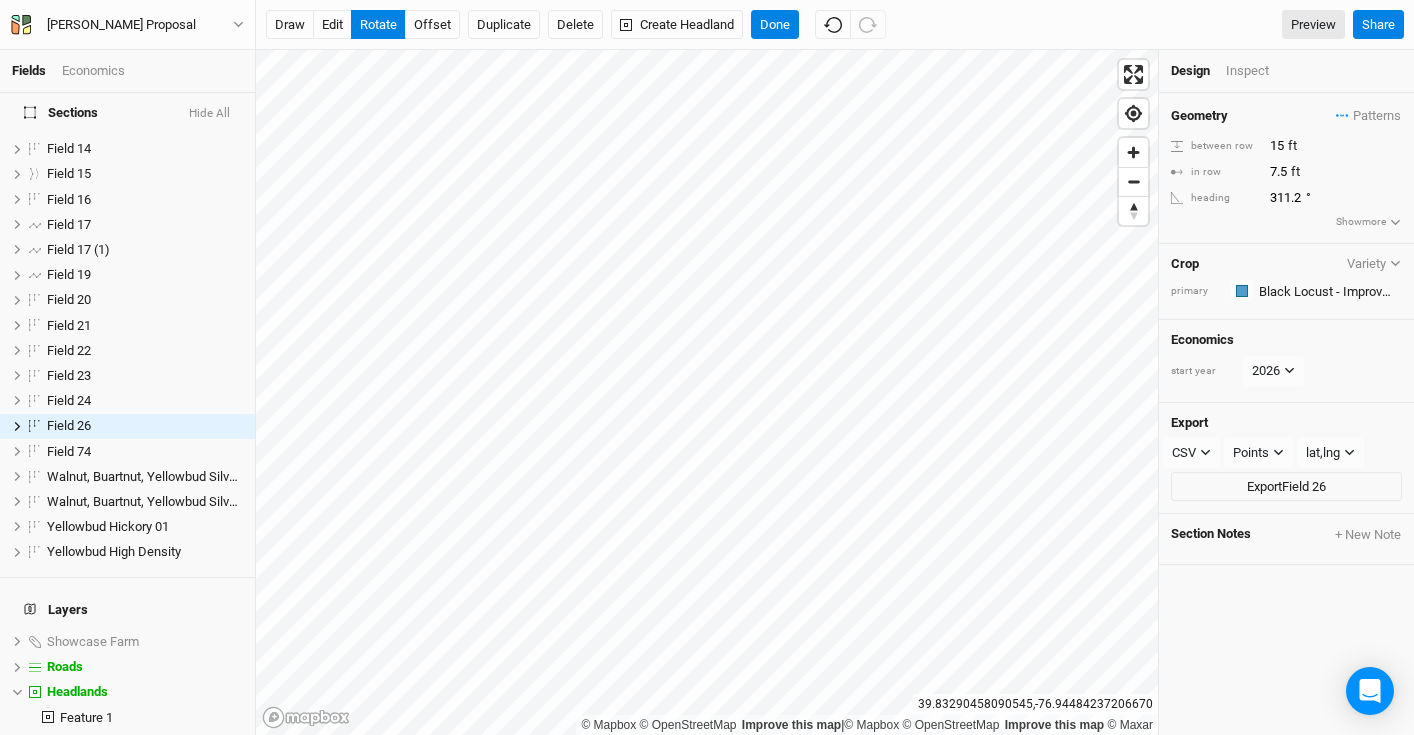 type on "306.3" 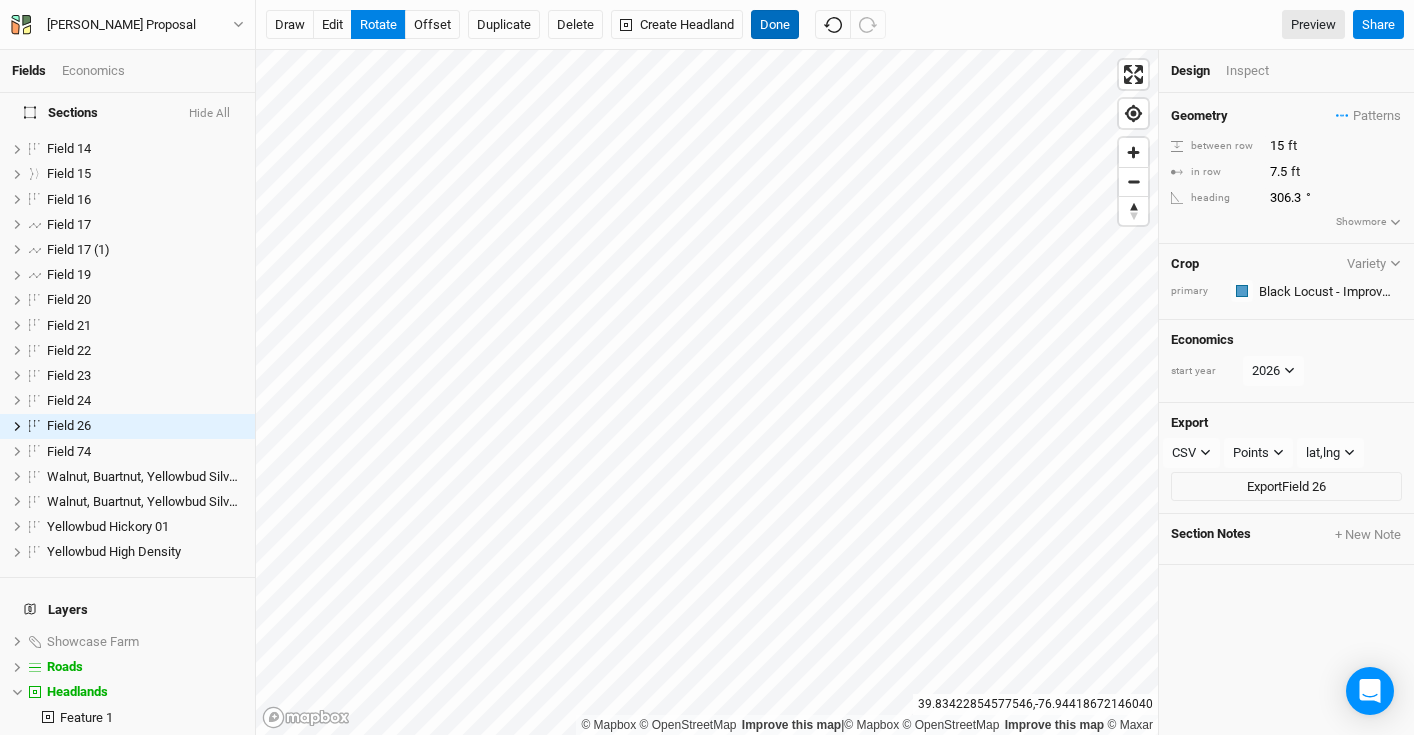 click on "Done" at bounding box center (775, 25) 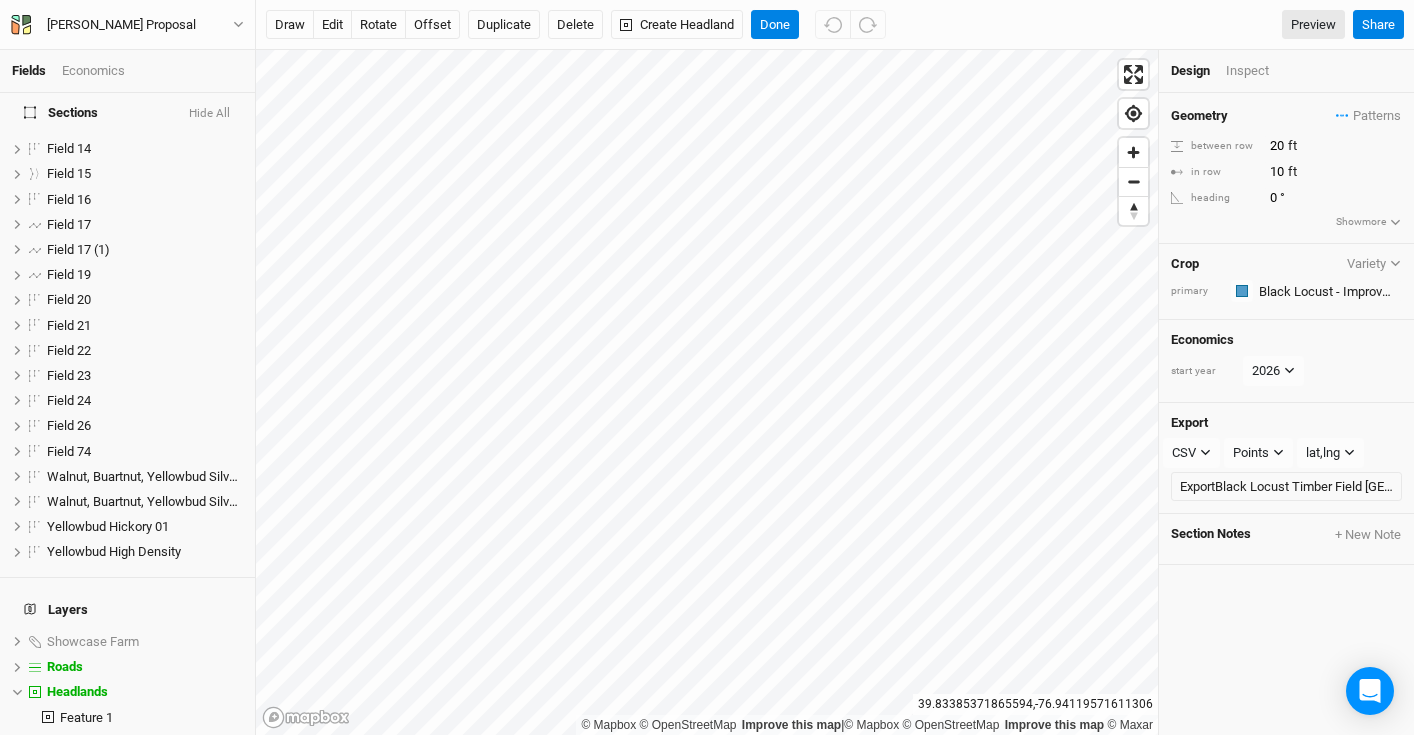 scroll, scrollTop: 0, scrollLeft: 0, axis: both 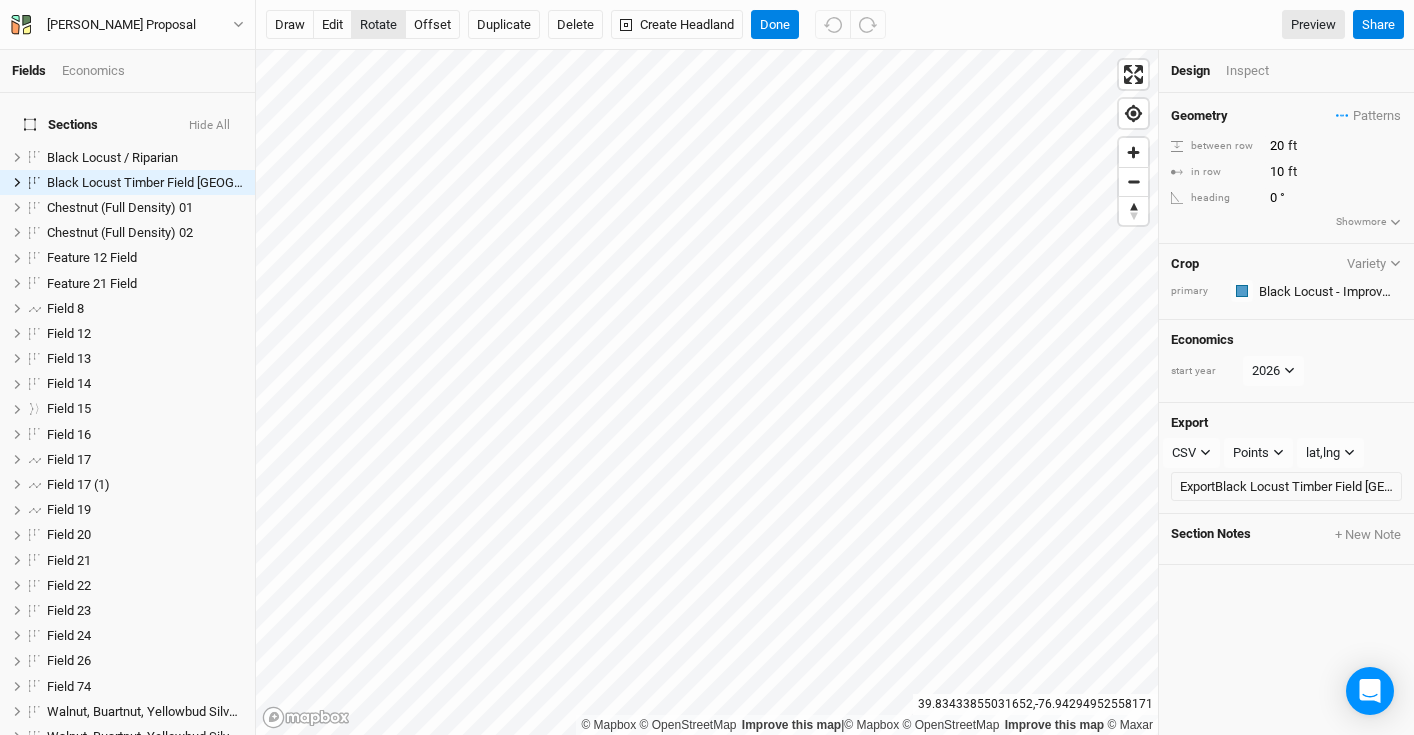 click on "rotate" at bounding box center [378, 25] 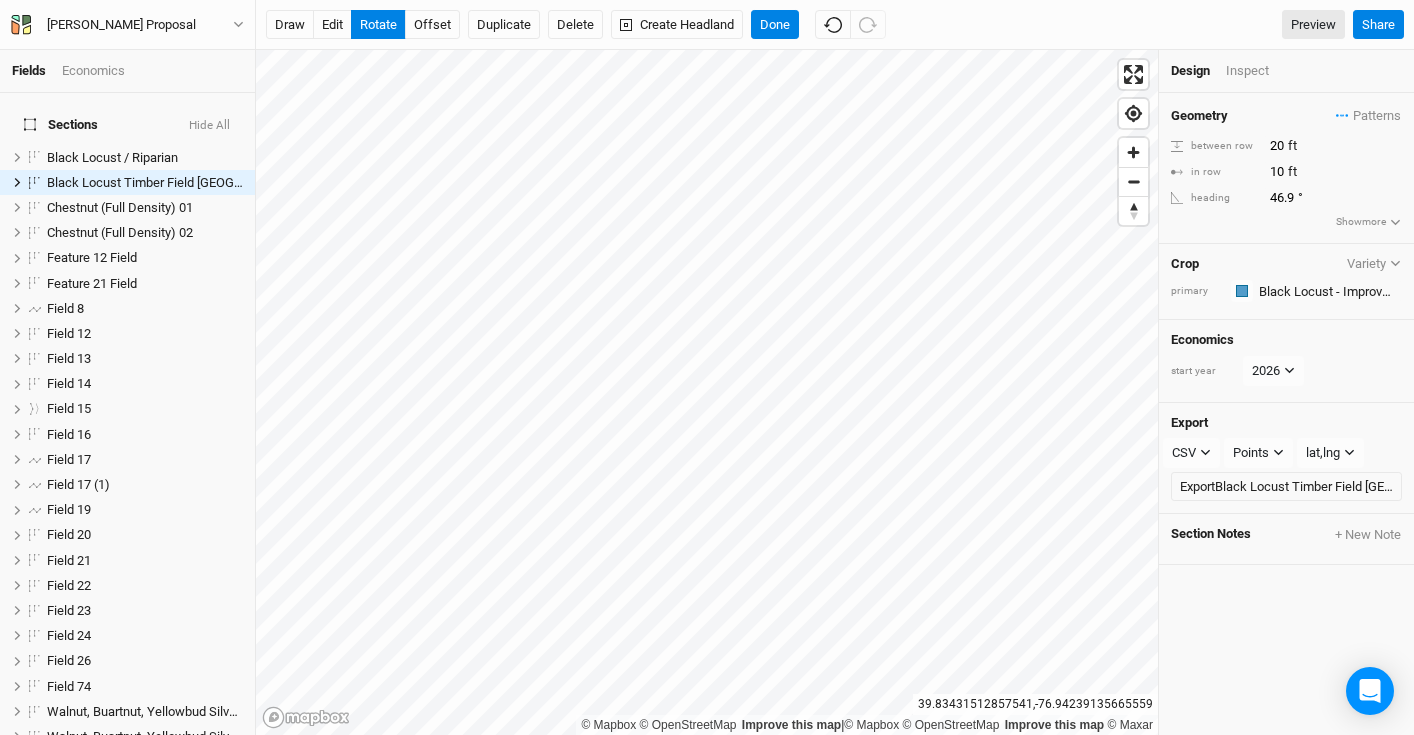 type on "46.8" 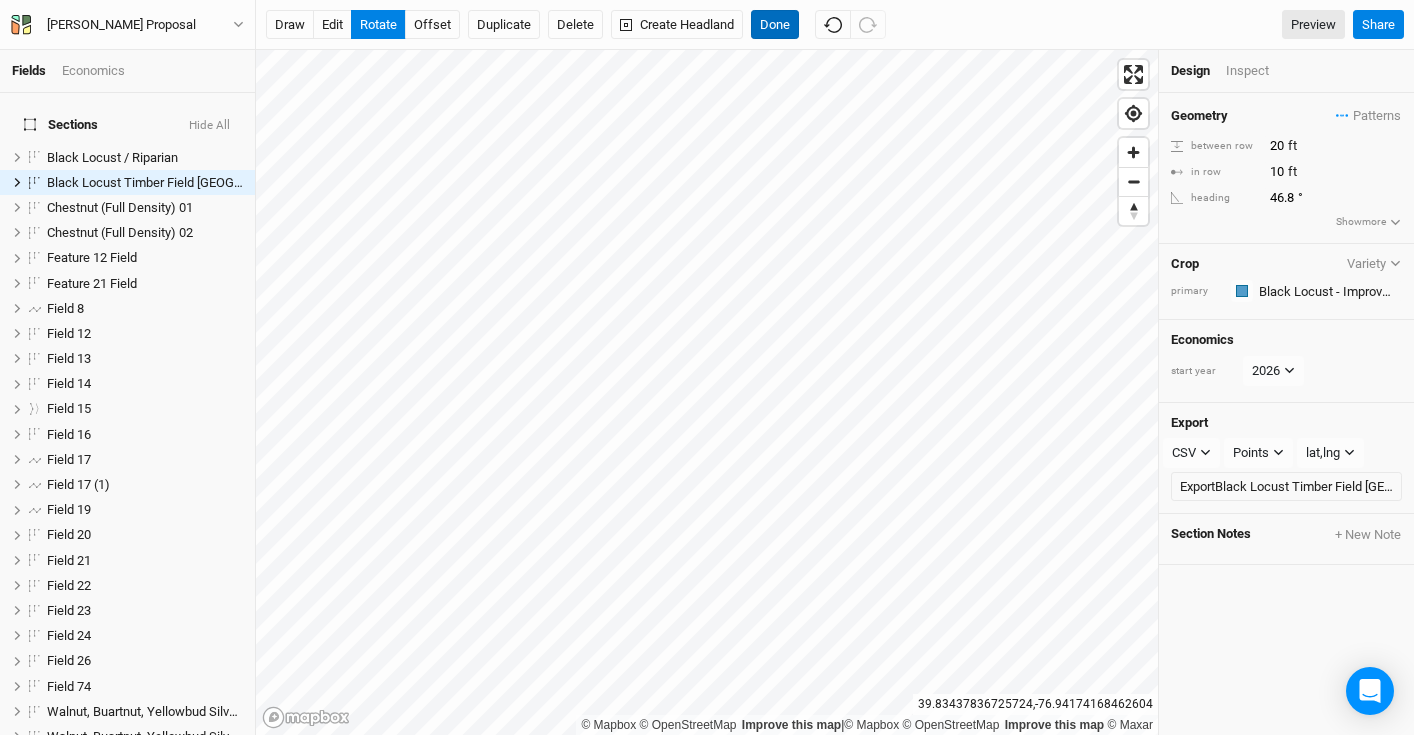 click on "Done" at bounding box center (775, 25) 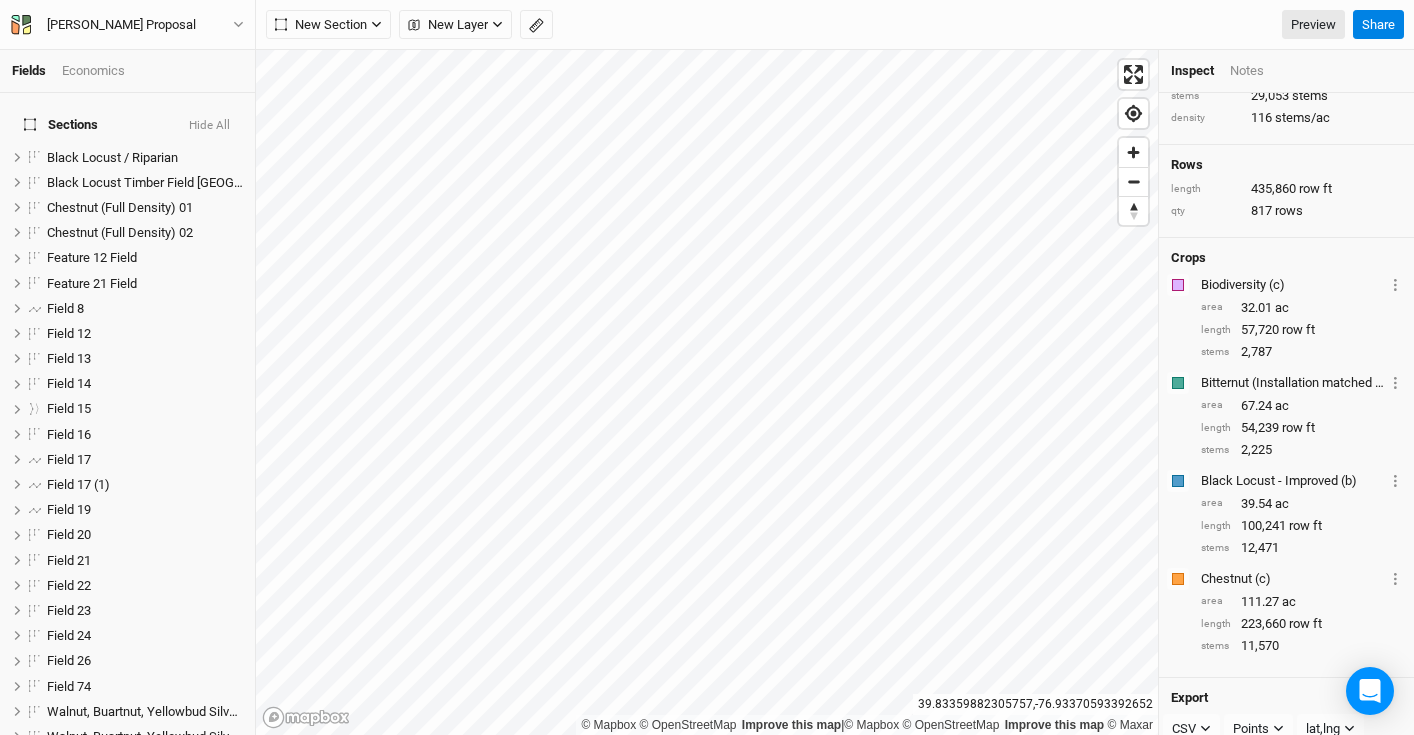 scroll, scrollTop: 132, scrollLeft: 0, axis: vertical 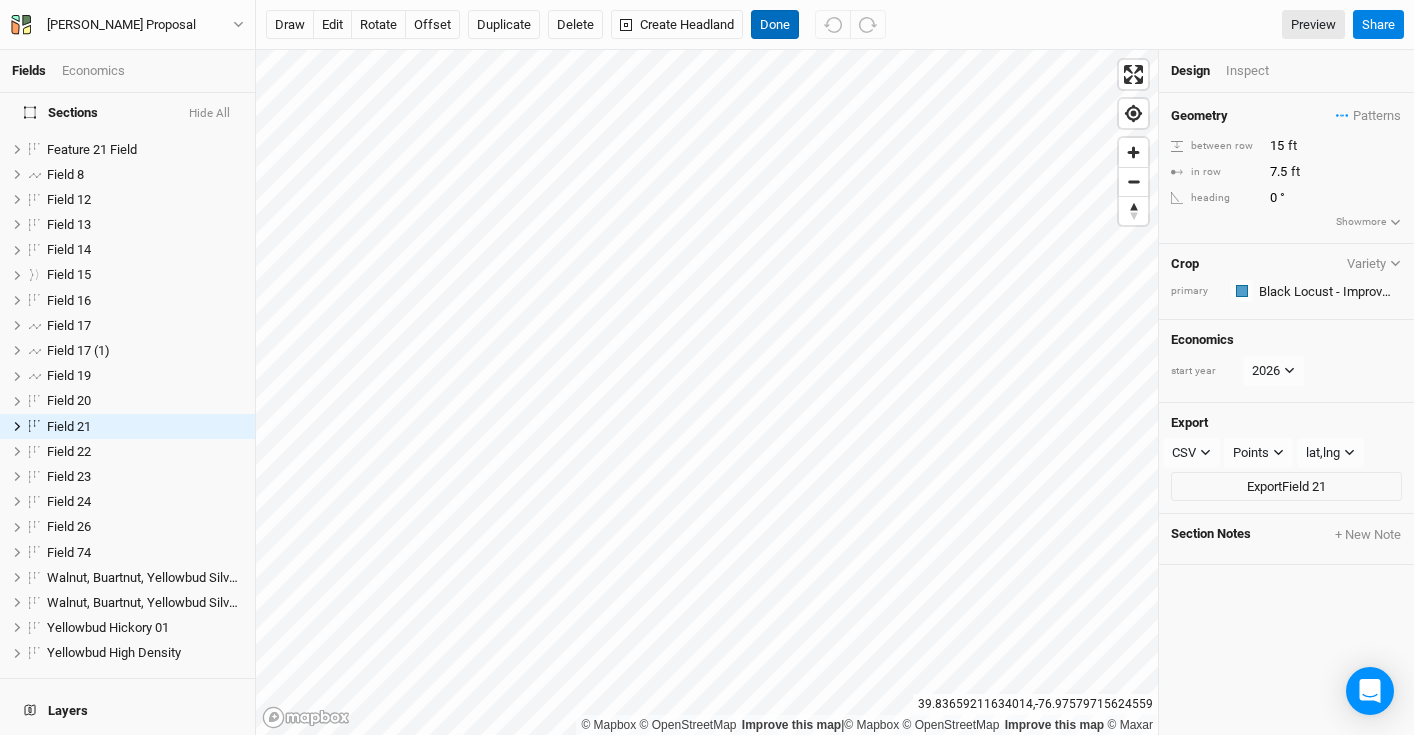 click on "Done" at bounding box center [775, 25] 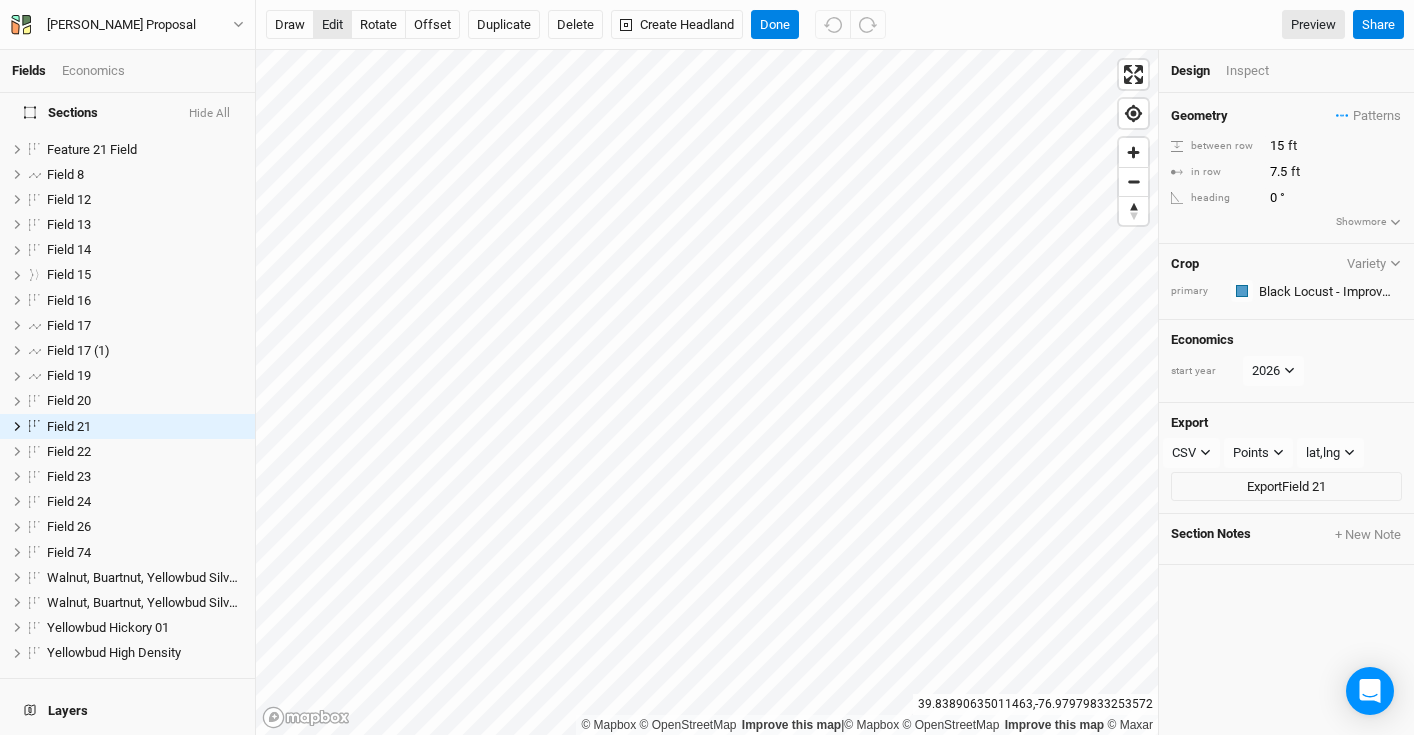 click on "edit" at bounding box center (332, 25) 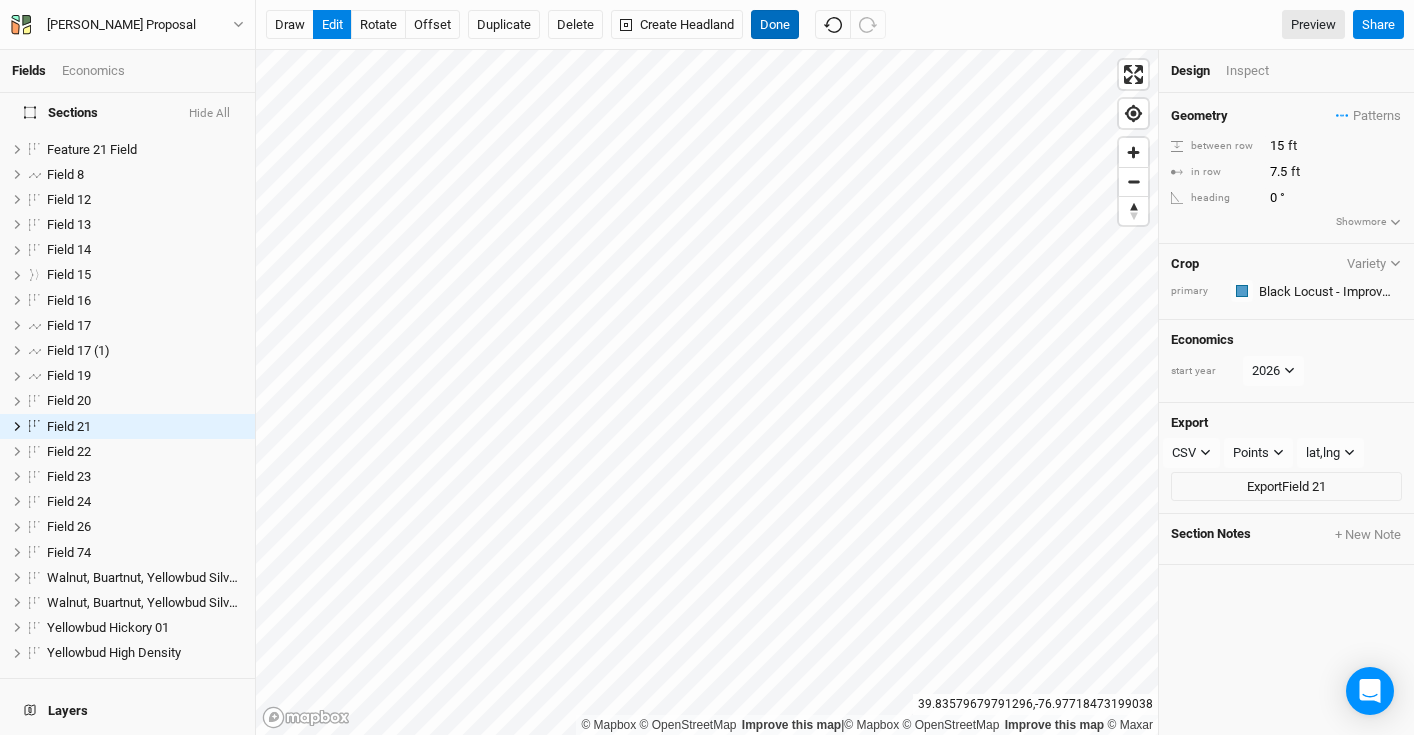 click on "Done" at bounding box center [775, 25] 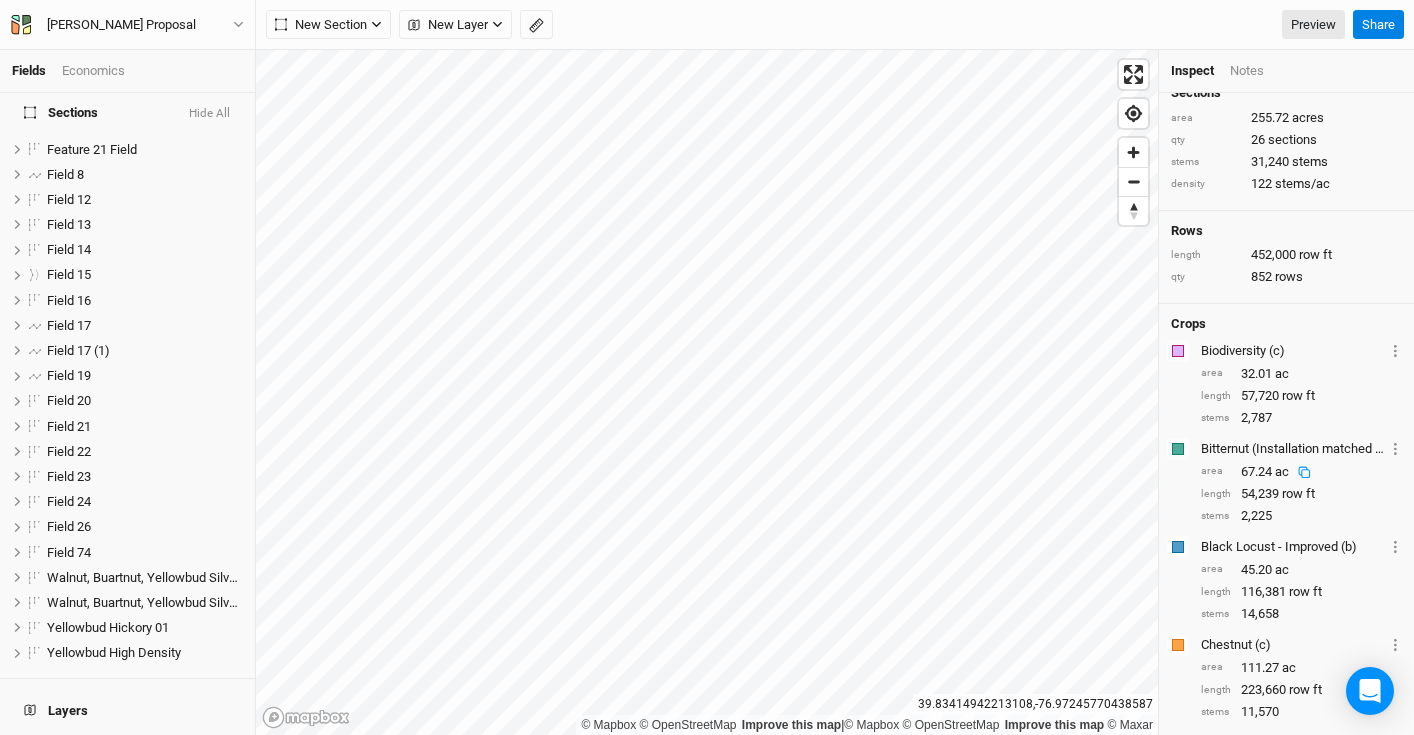 scroll, scrollTop: 220, scrollLeft: 0, axis: vertical 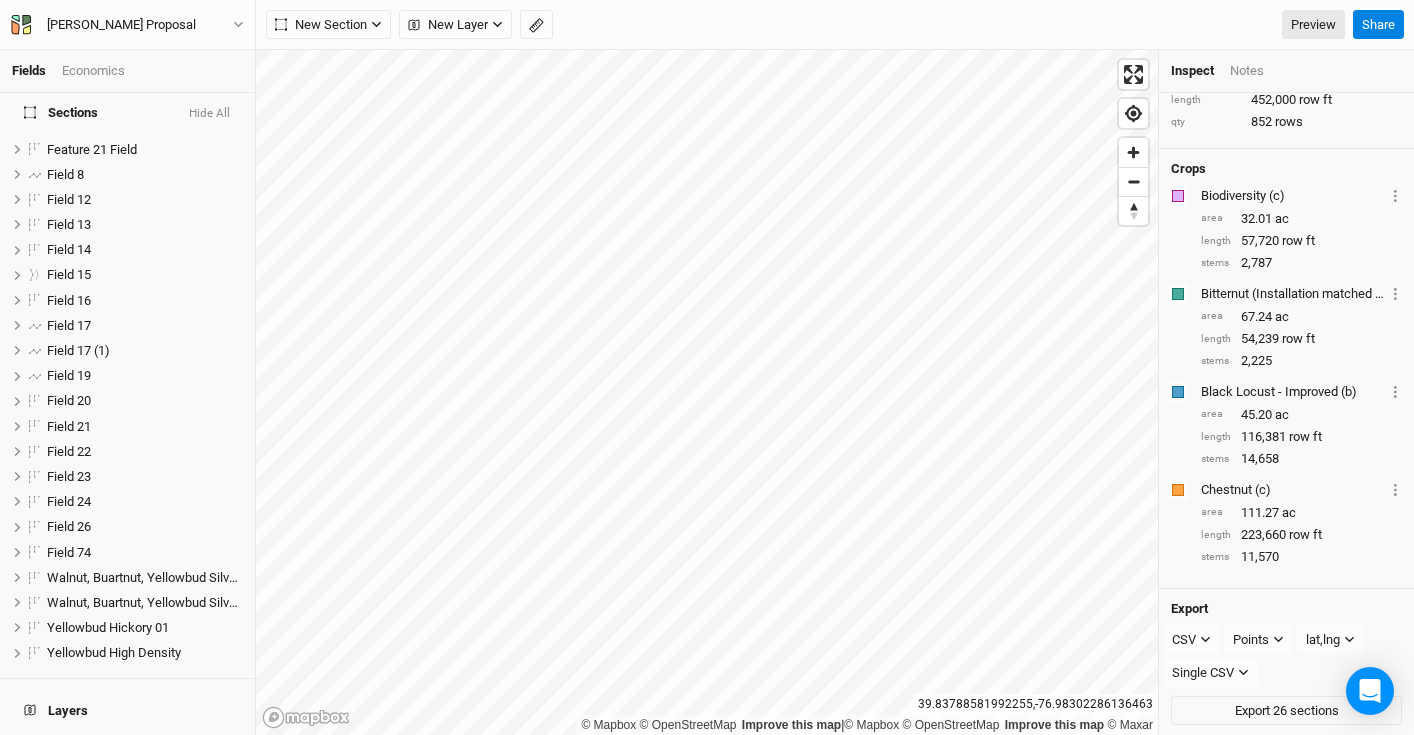 click on "Economics" at bounding box center [93, 71] 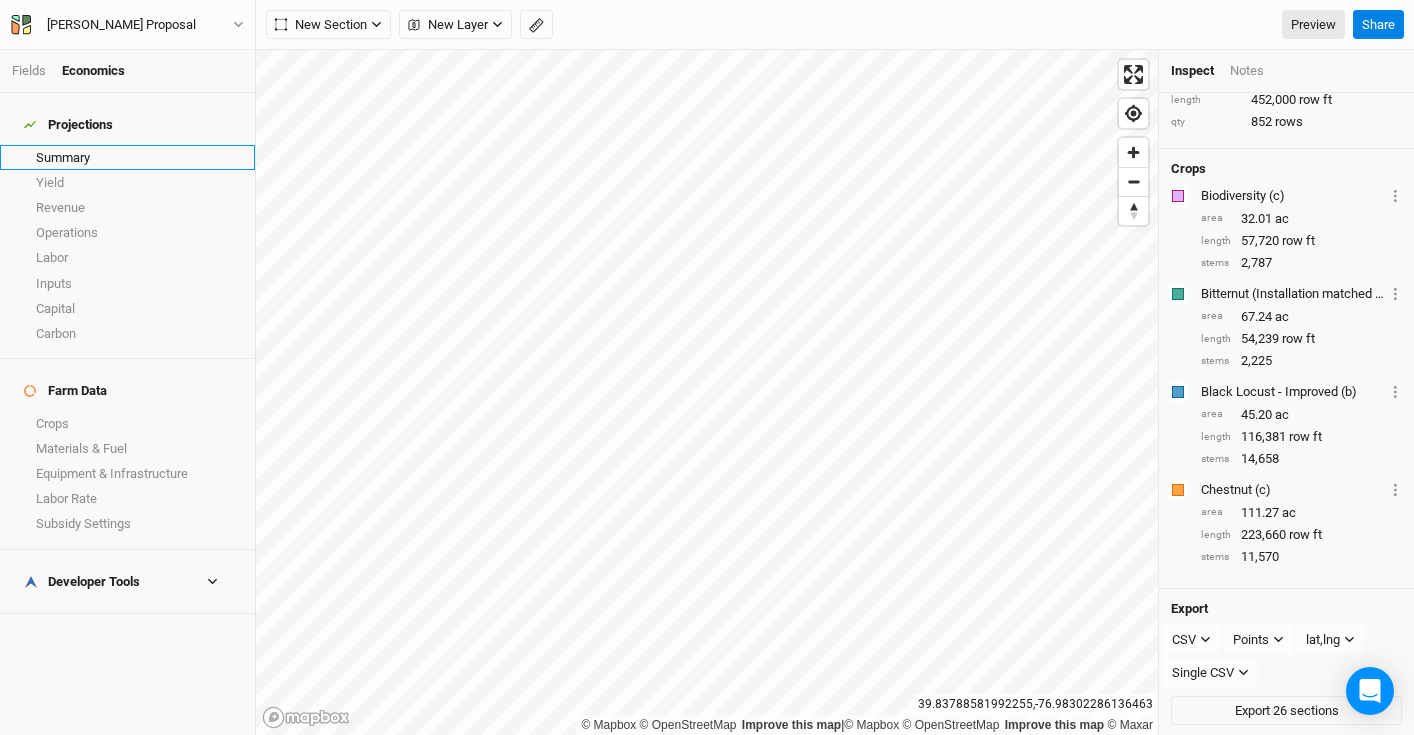 click on "Summary" at bounding box center [127, 157] 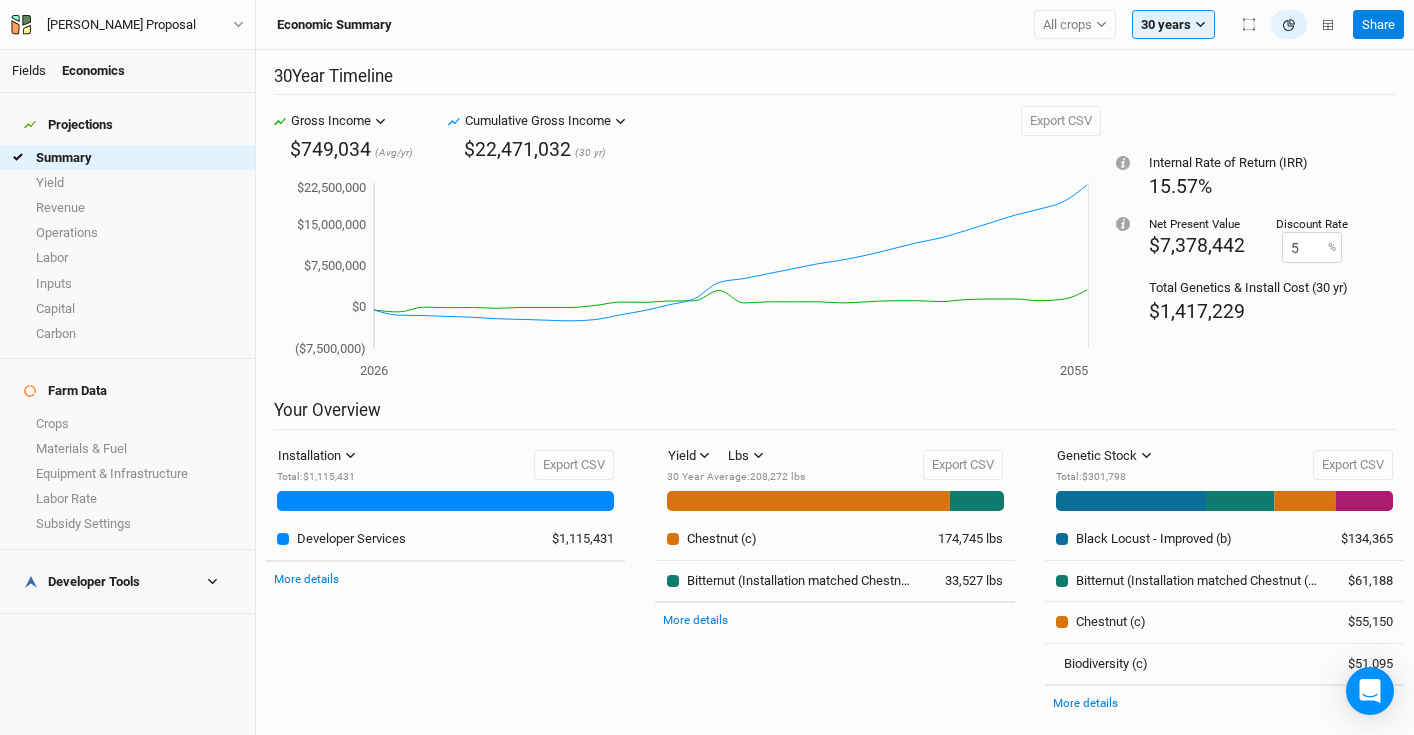 click on "Fields" at bounding box center [29, 70] 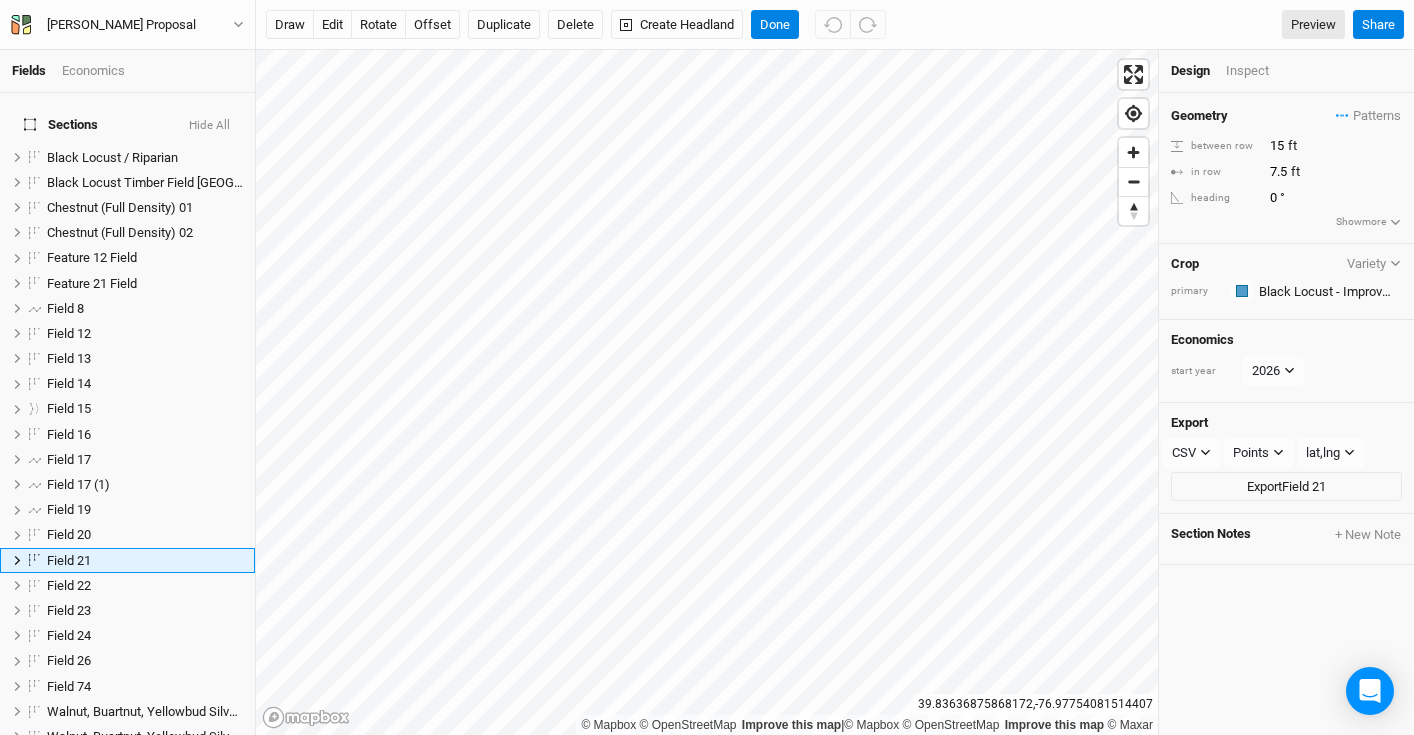 scroll, scrollTop: 134, scrollLeft: 0, axis: vertical 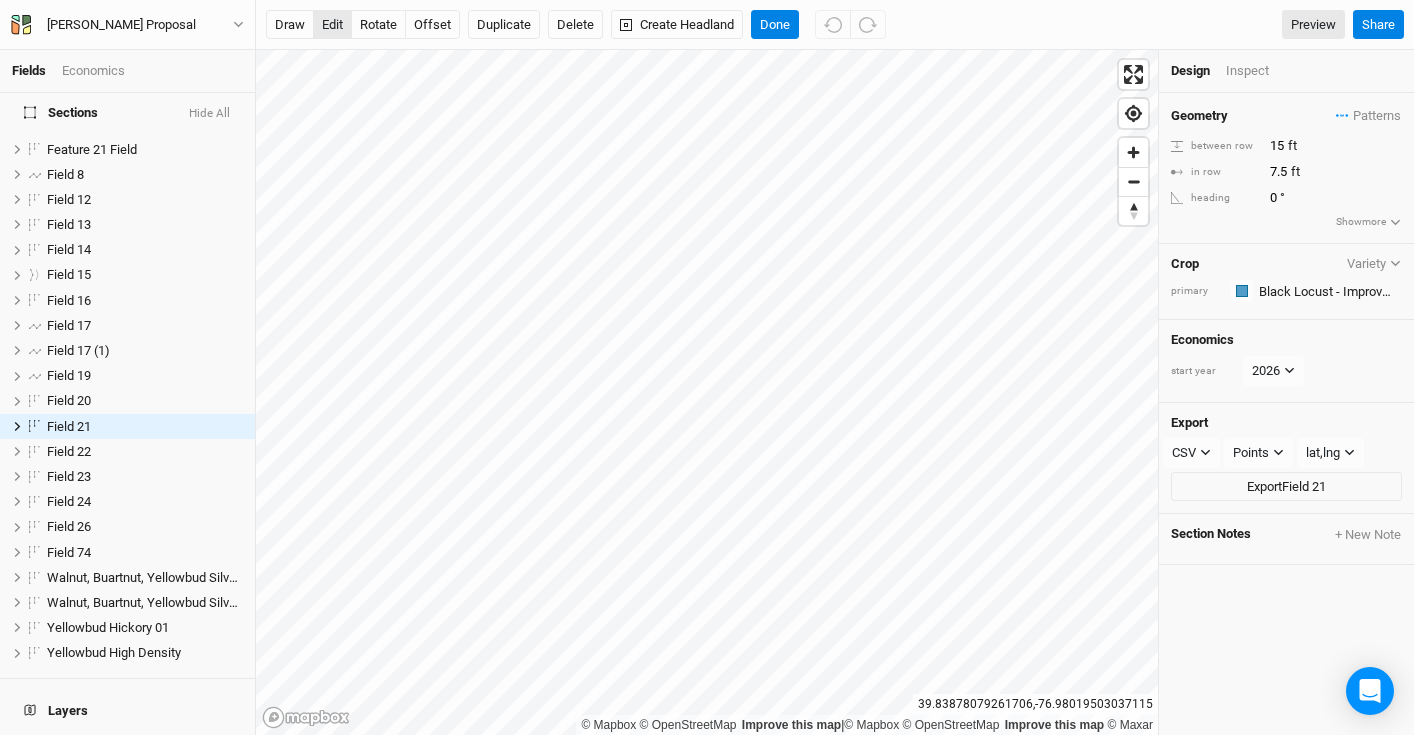 click on "edit" at bounding box center [332, 25] 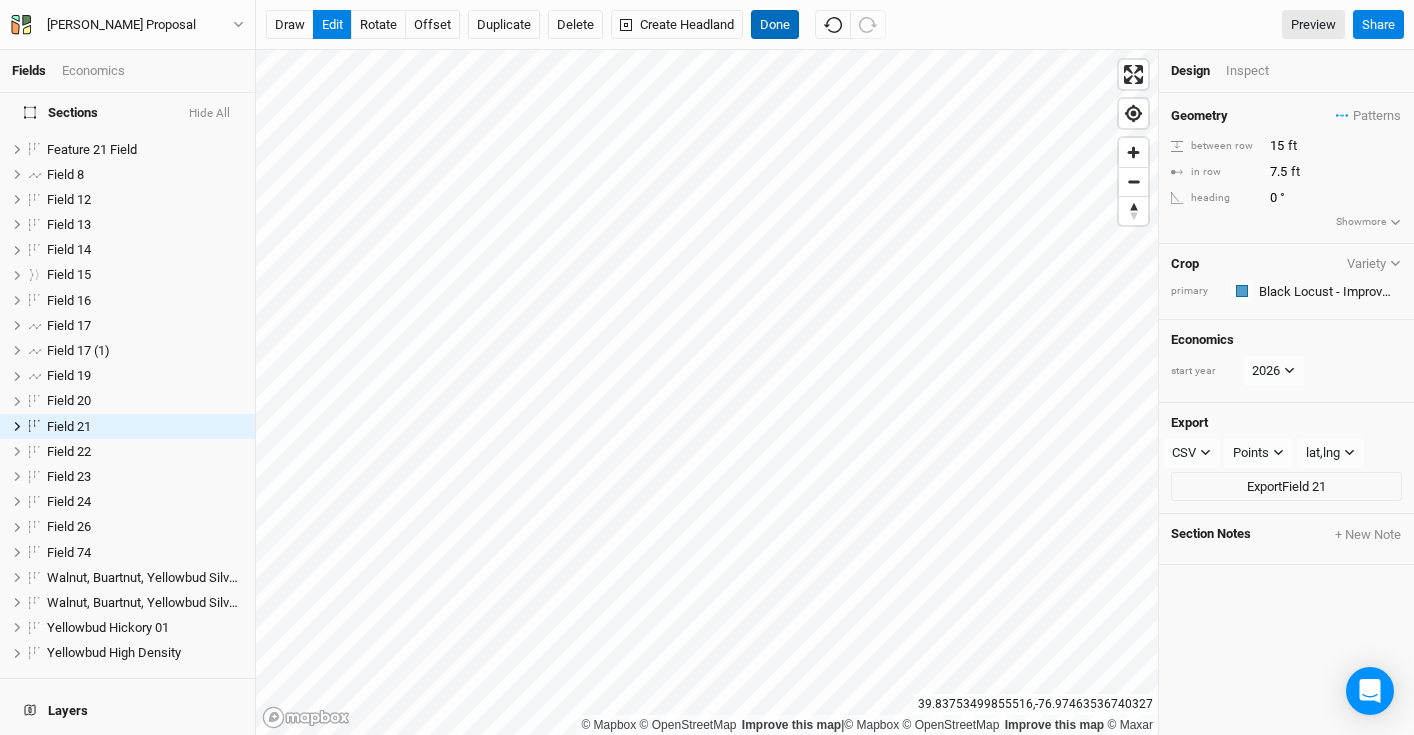 click on "Done" at bounding box center (775, 25) 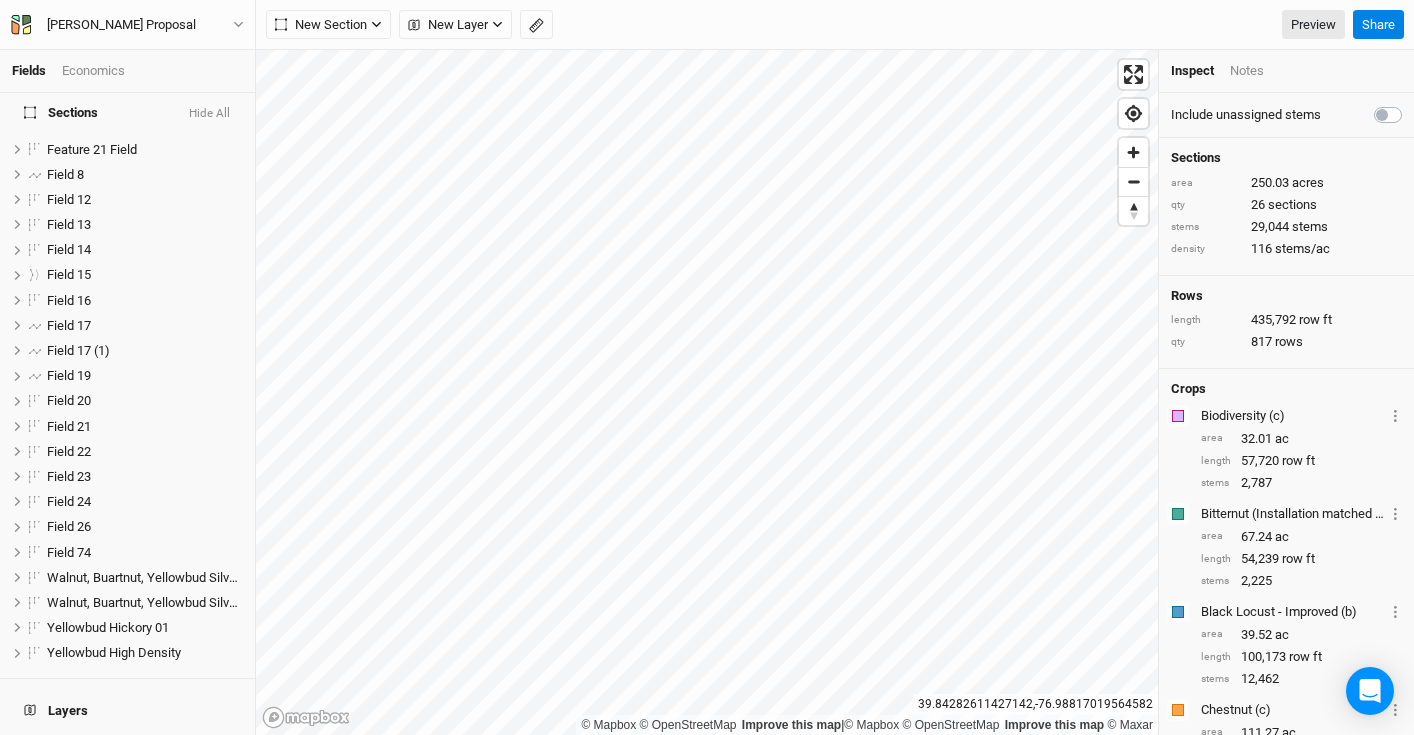 click on "Fields Economics" at bounding box center [127, 71] 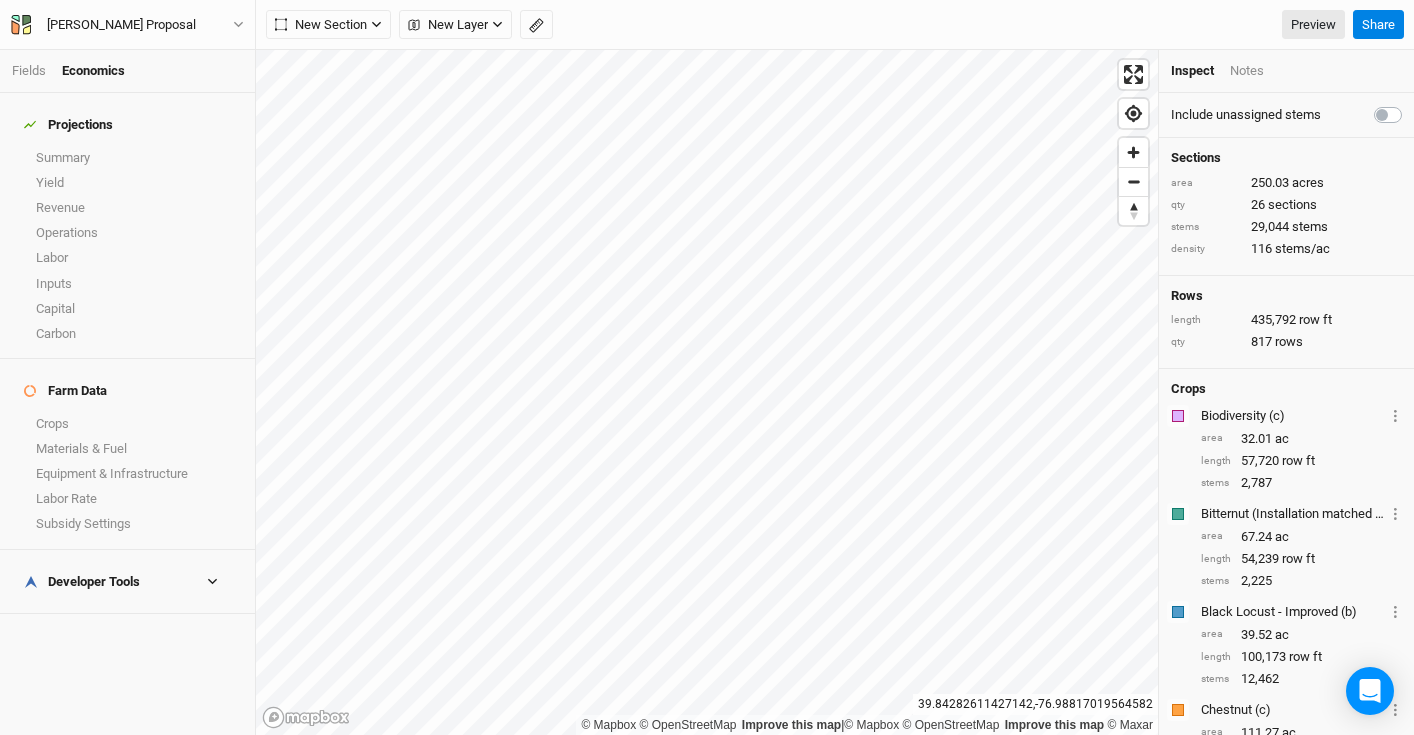 scroll, scrollTop: 0, scrollLeft: 0, axis: both 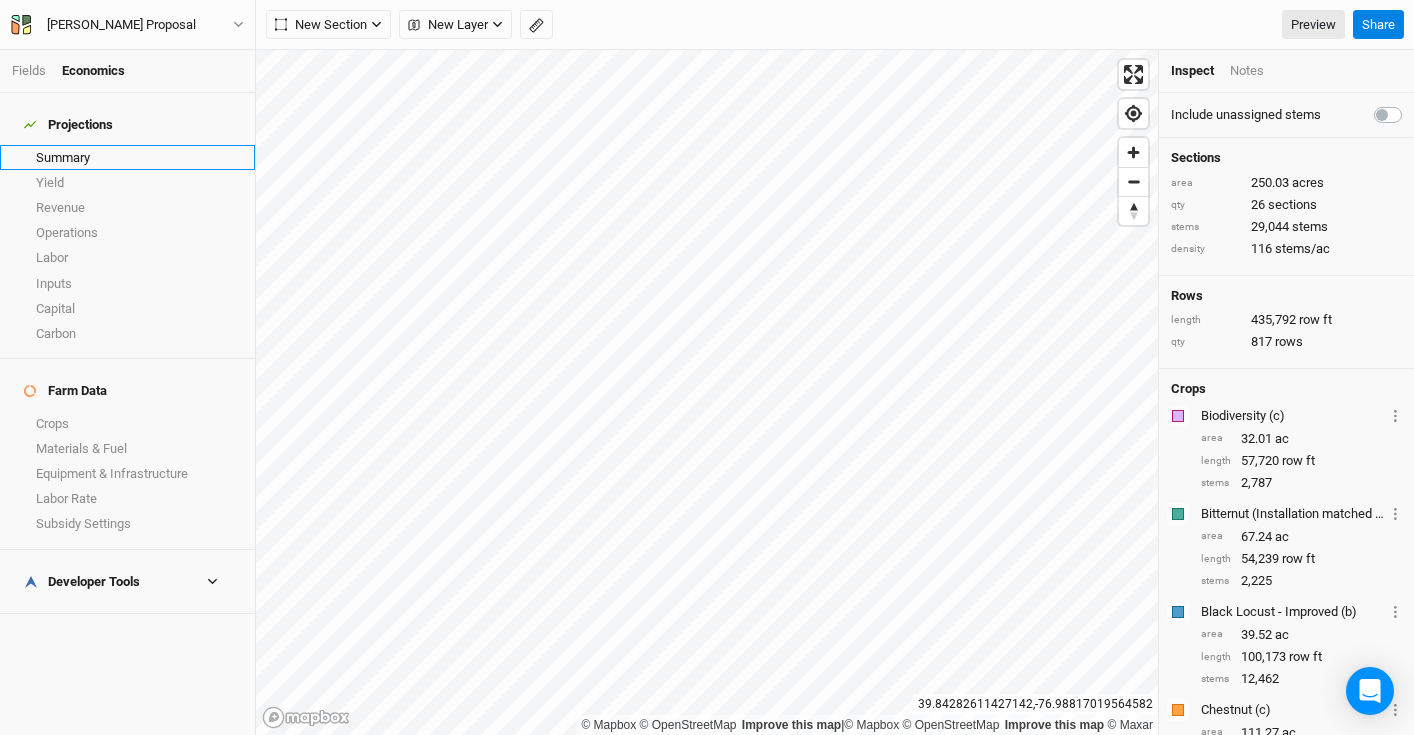 click on "Summary" at bounding box center (127, 157) 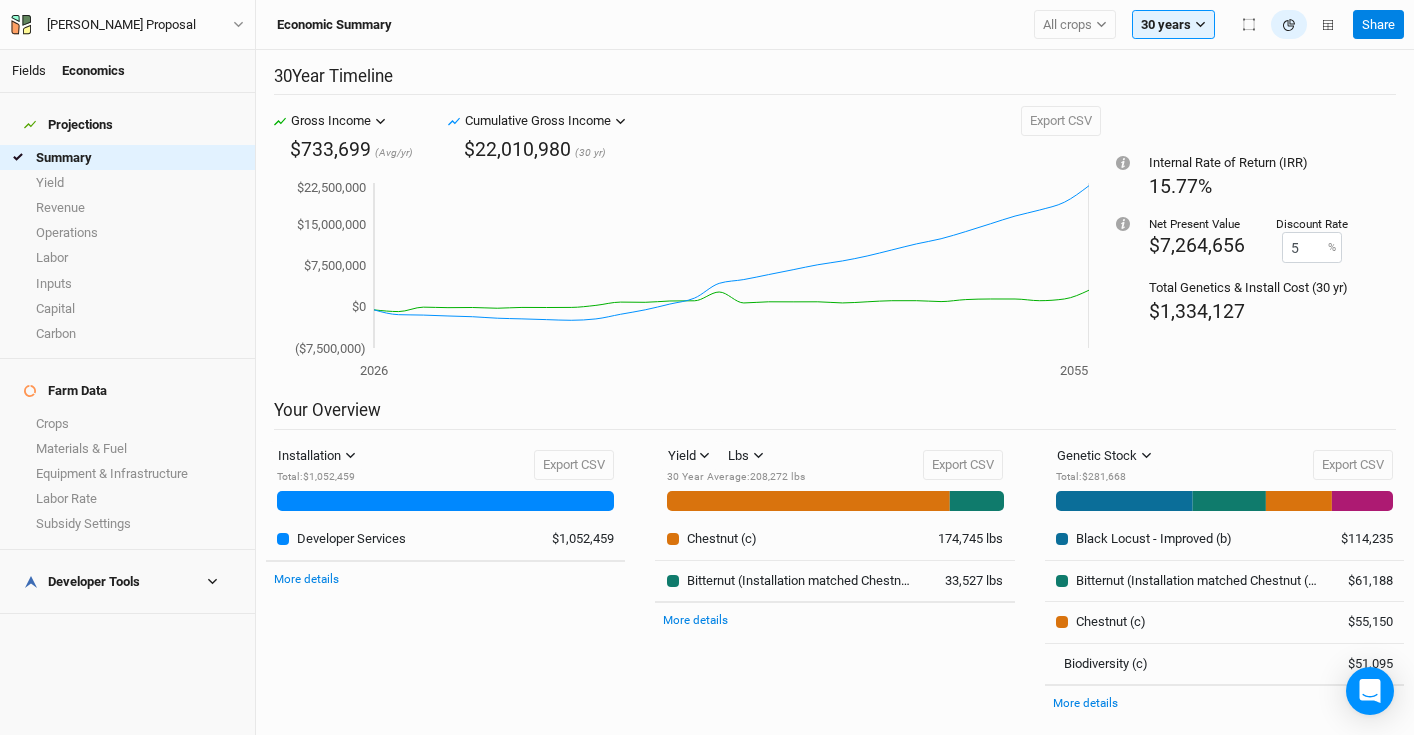 click on "Fields" at bounding box center (29, 70) 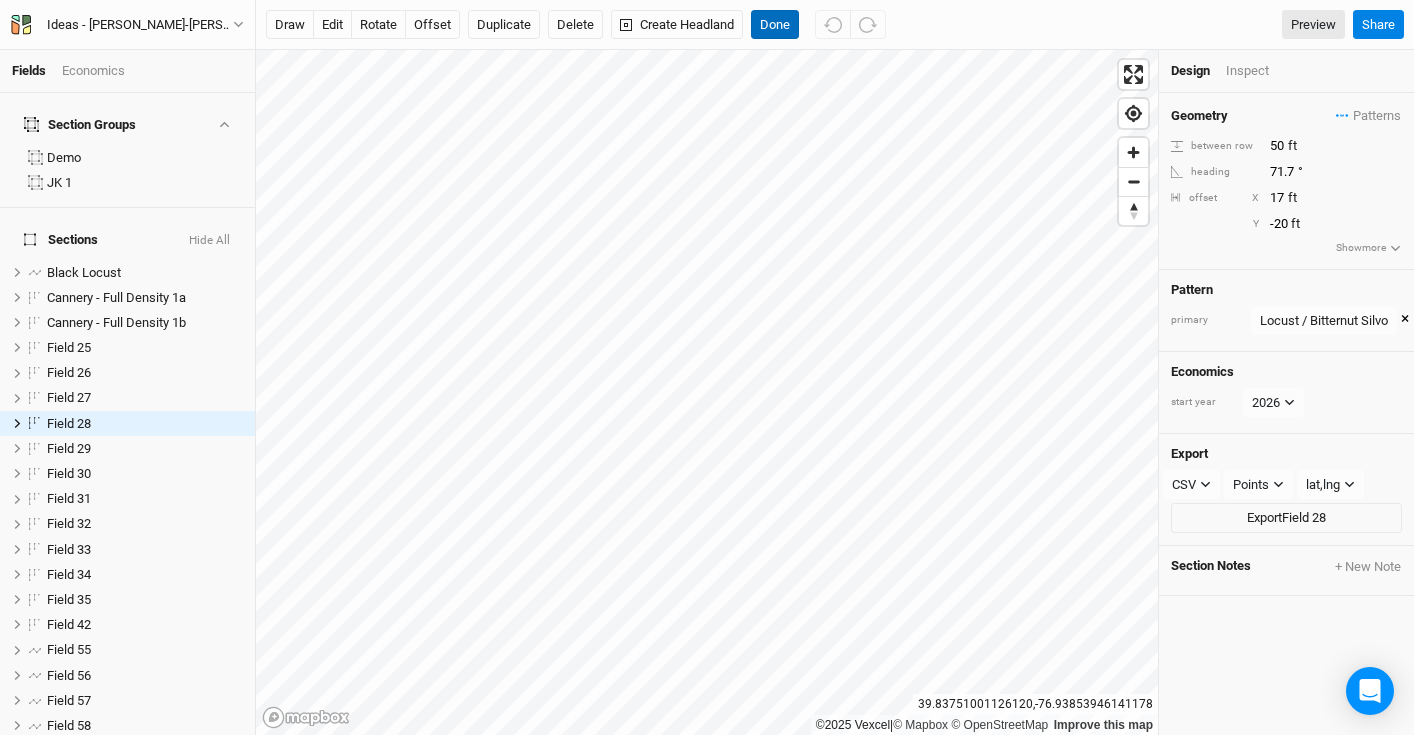 scroll, scrollTop: 0, scrollLeft: 0, axis: both 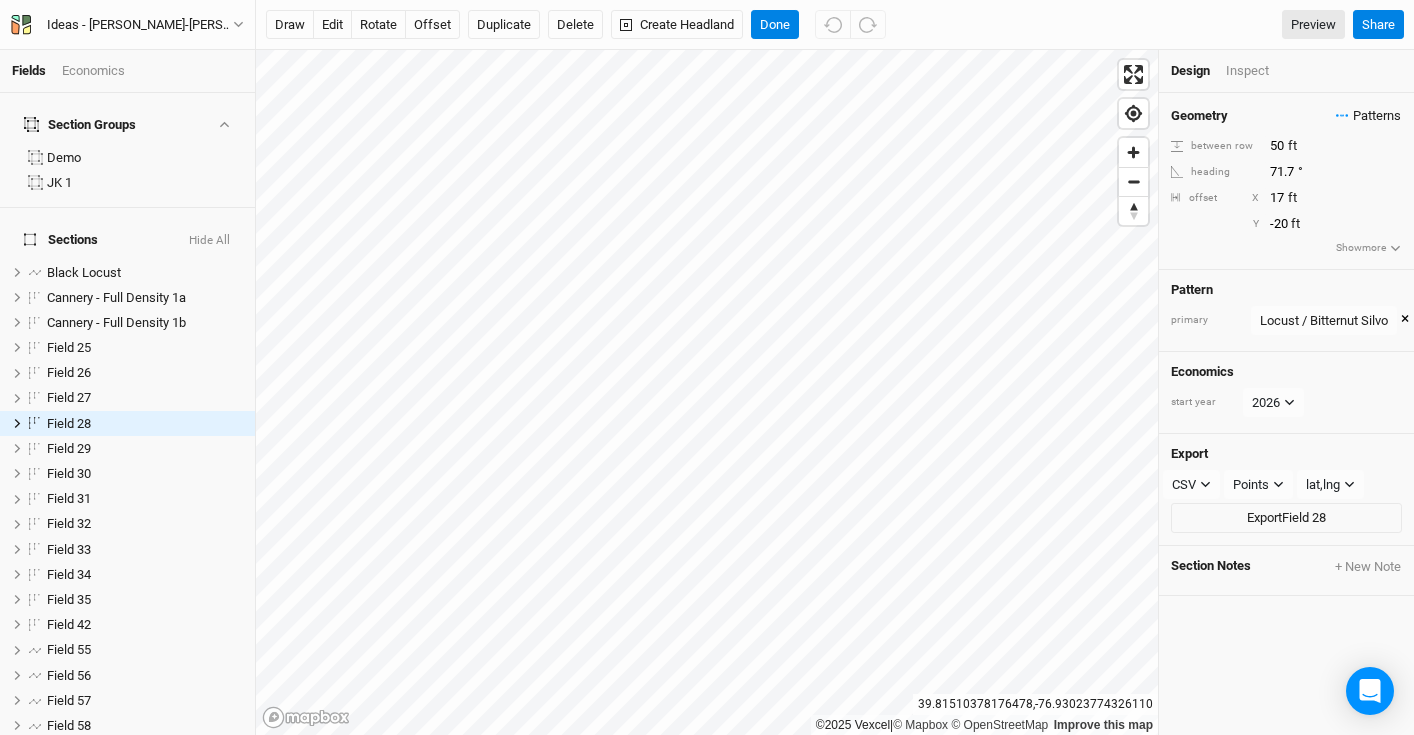 click on "Patterns" at bounding box center [1368, 116] 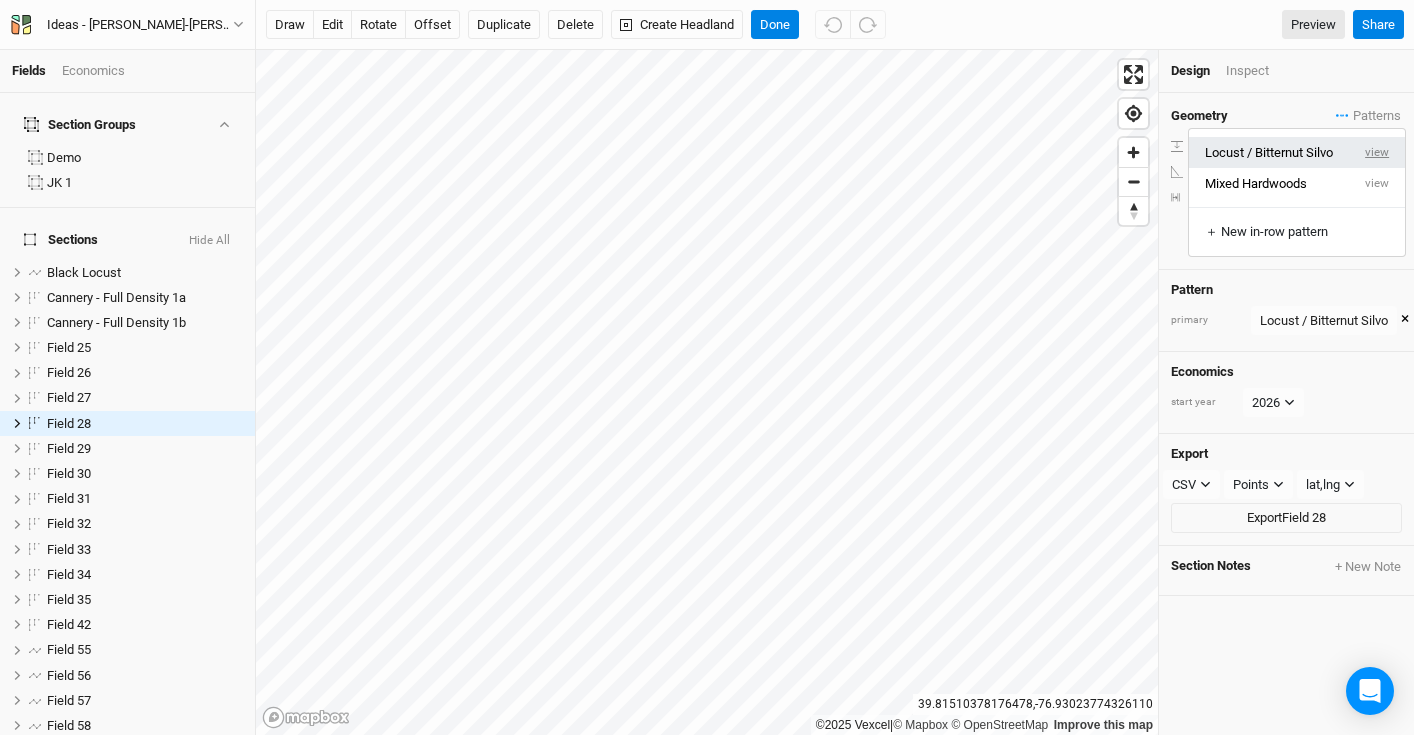 click on "view" at bounding box center [1377, 152] 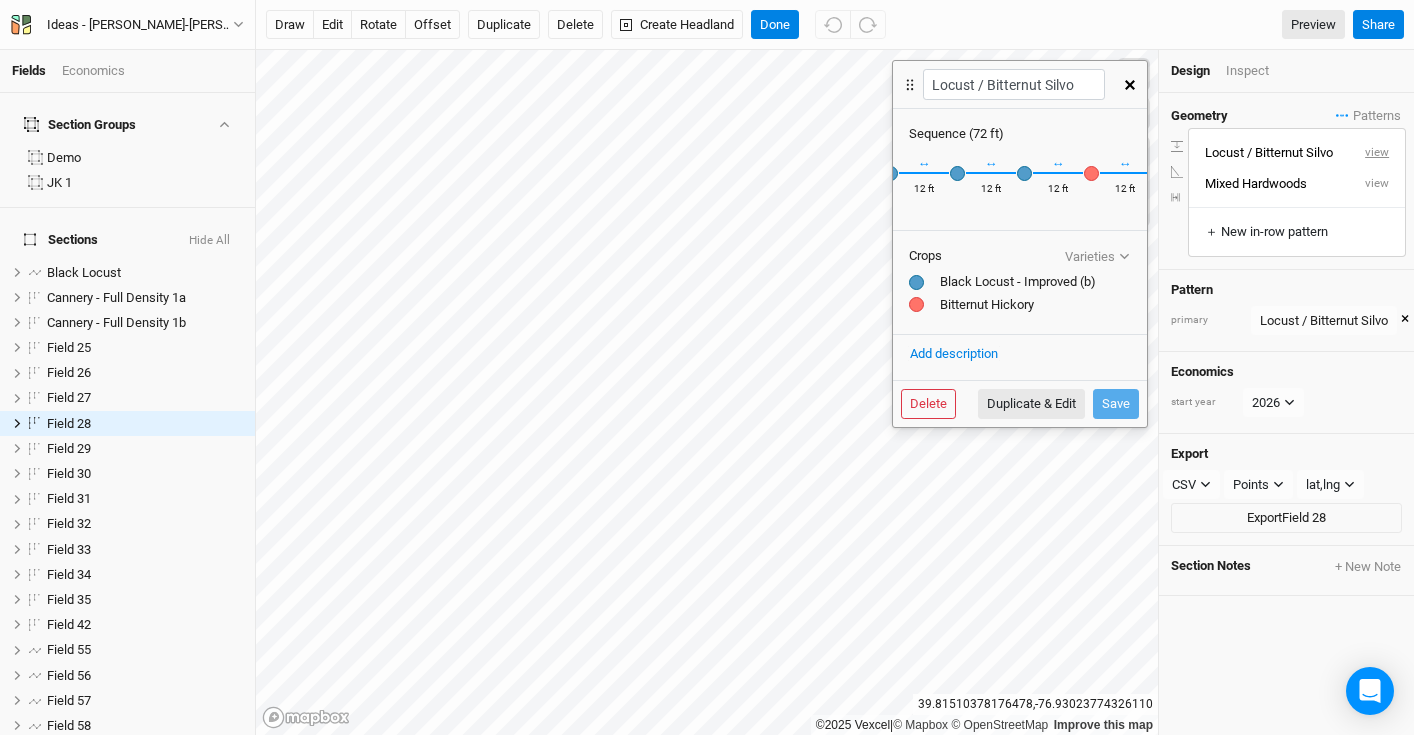 scroll, scrollTop: 0, scrollLeft: 0, axis: both 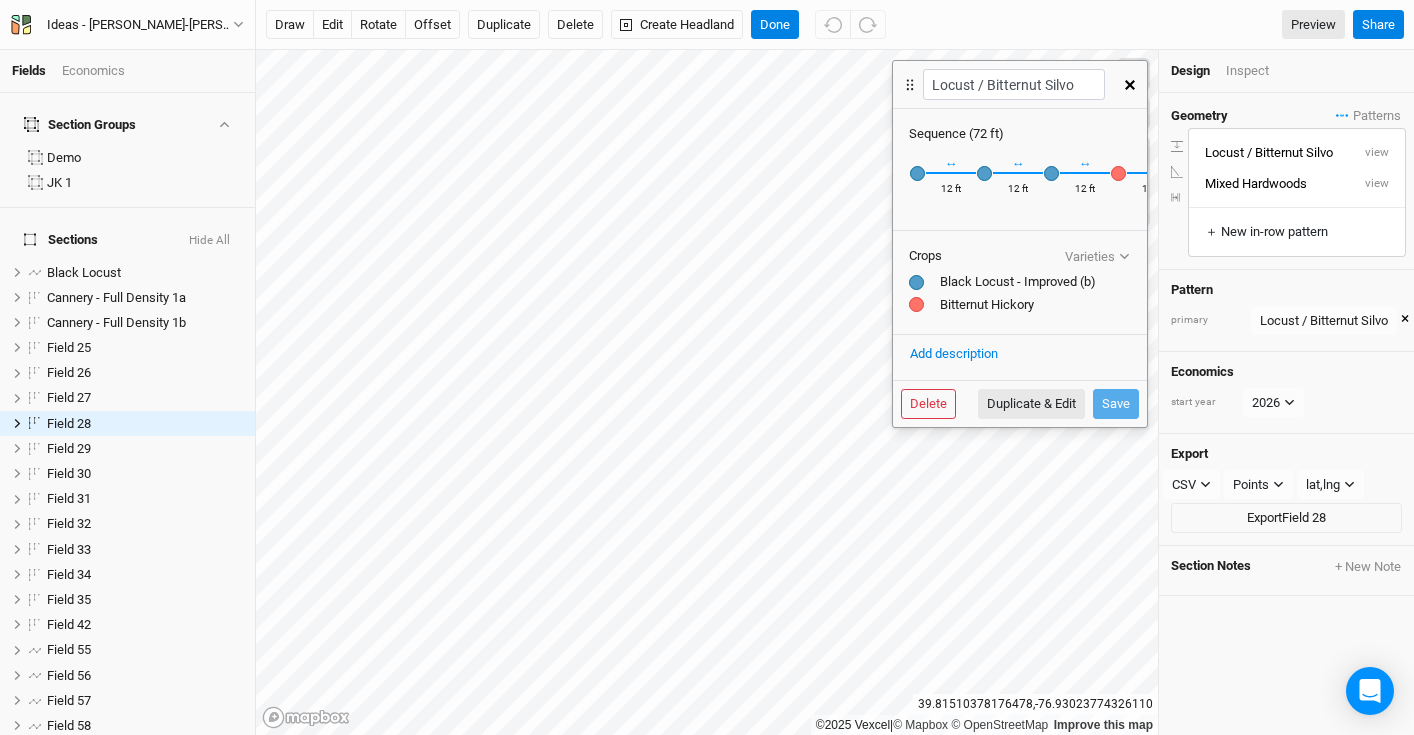 click 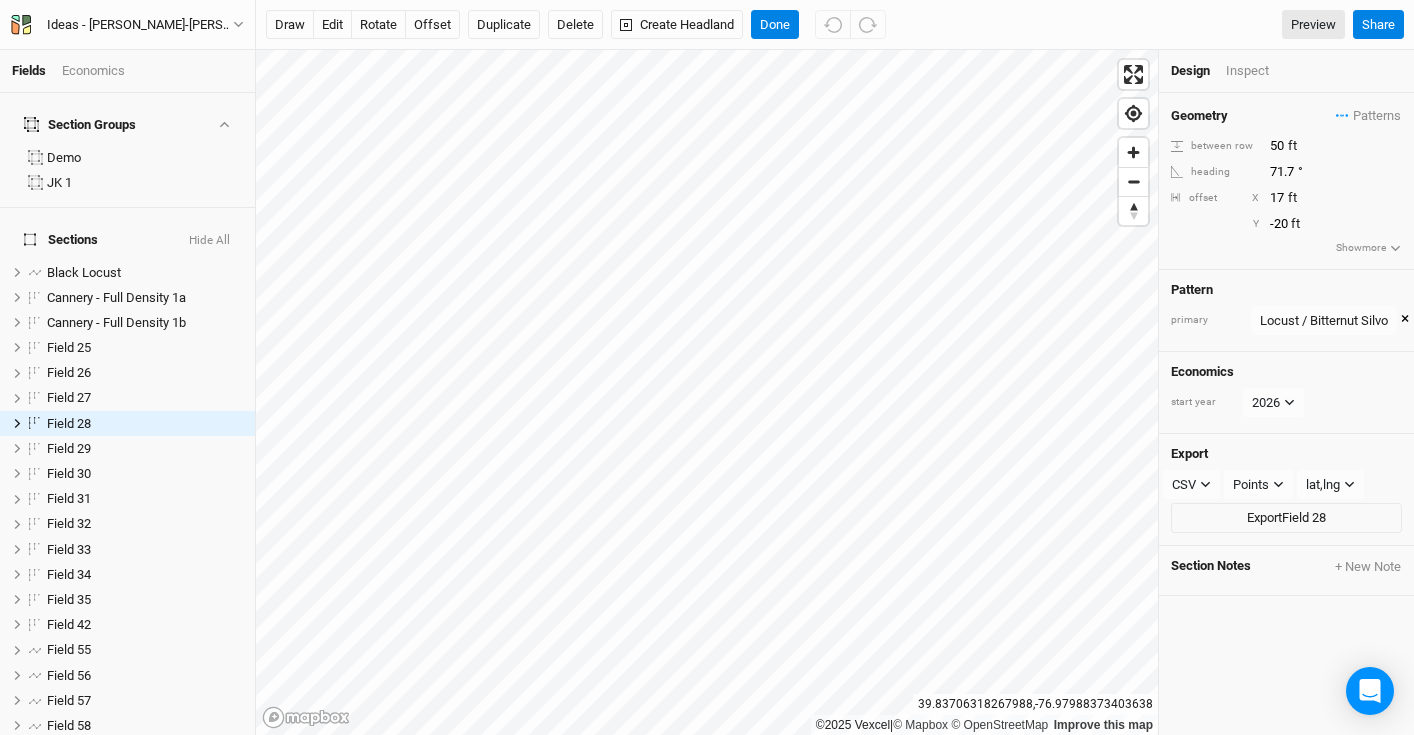 scroll, scrollTop: 0, scrollLeft: 0, axis: both 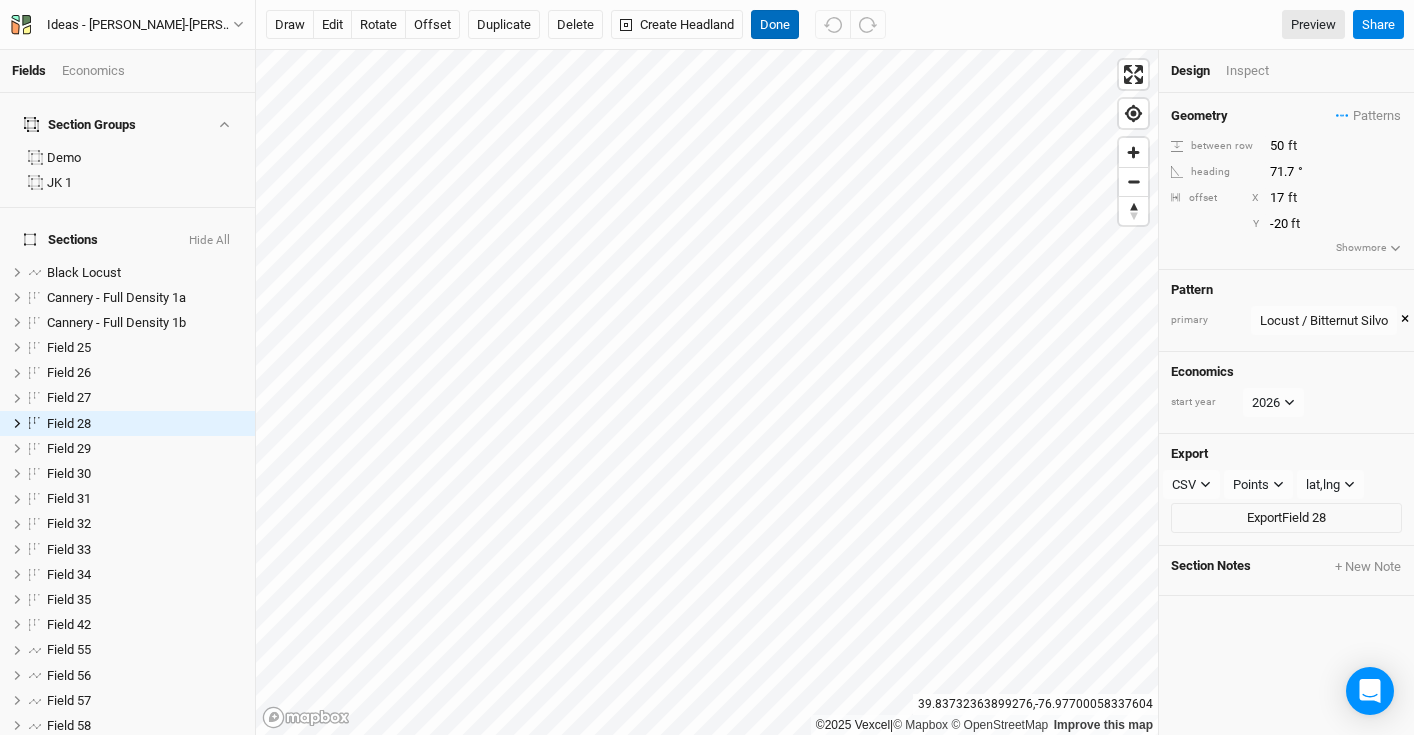 click on "Done" at bounding box center (775, 25) 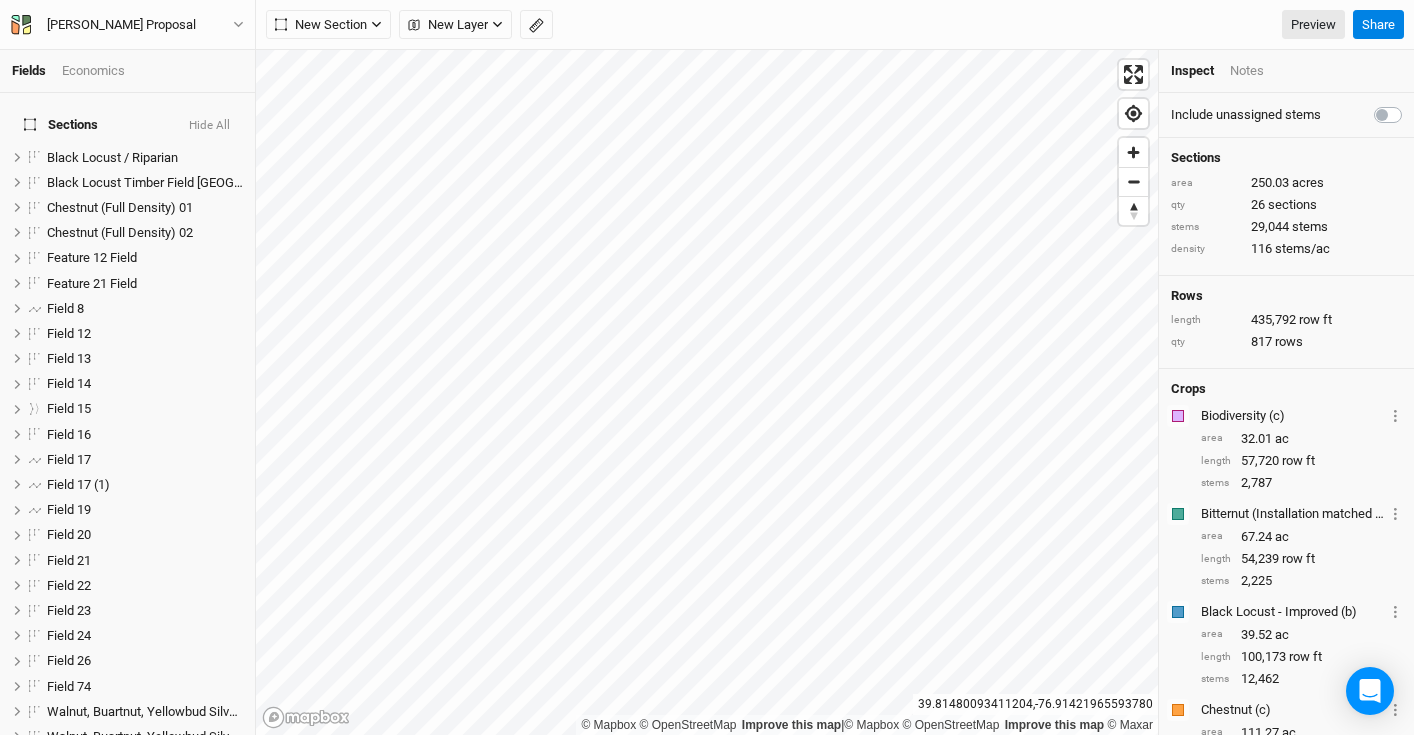 scroll, scrollTop: 0, scrollLeft: 0, axis: both 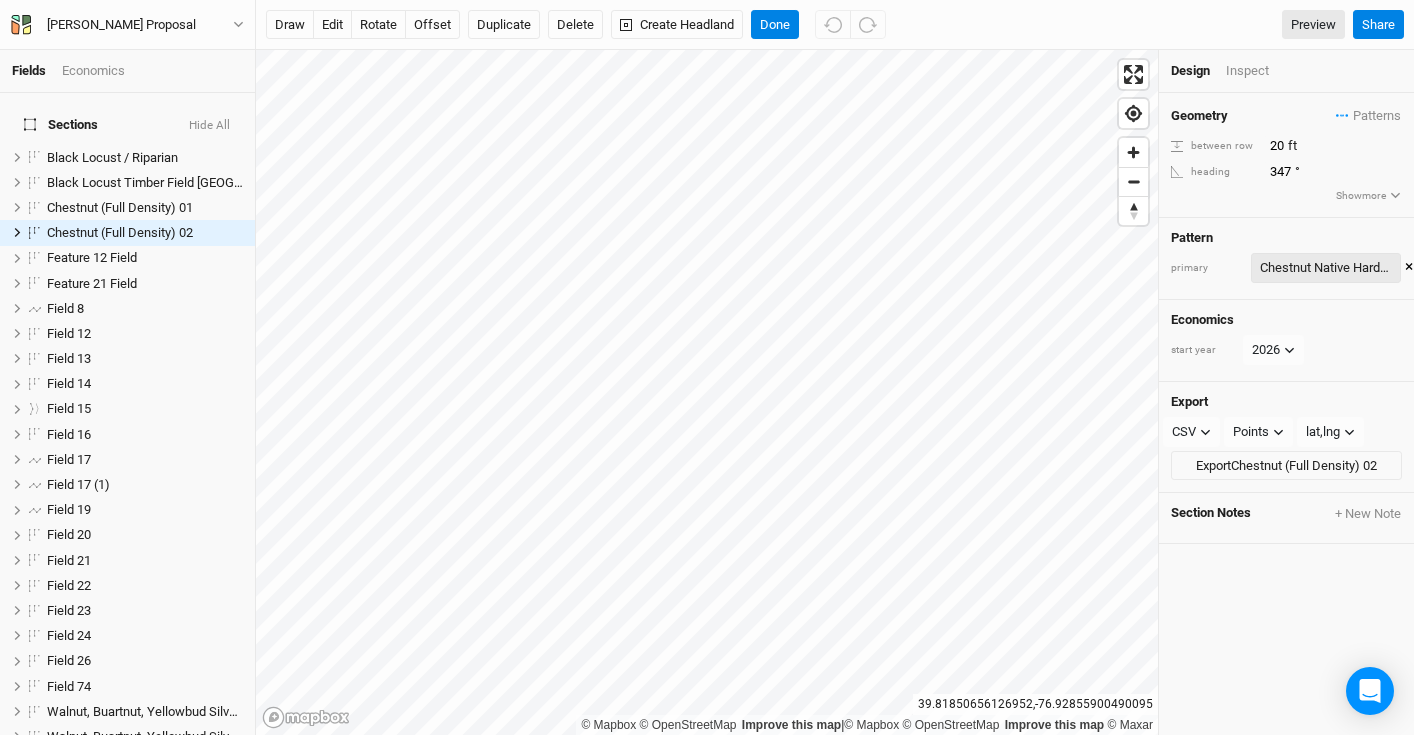 click on "Chestnut Native Hardwood" at bounding box center (1326, 268) 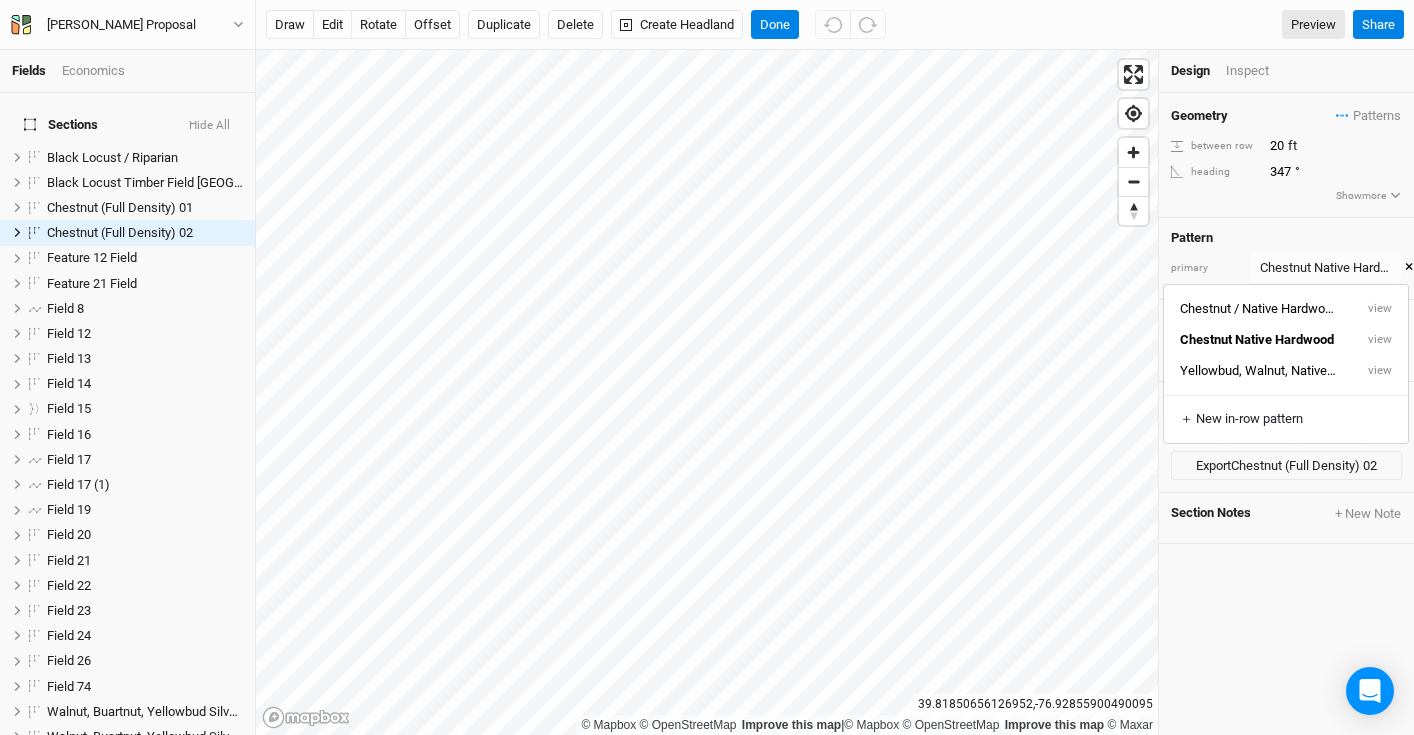 click on "×" at bounding box center [1409, 268] 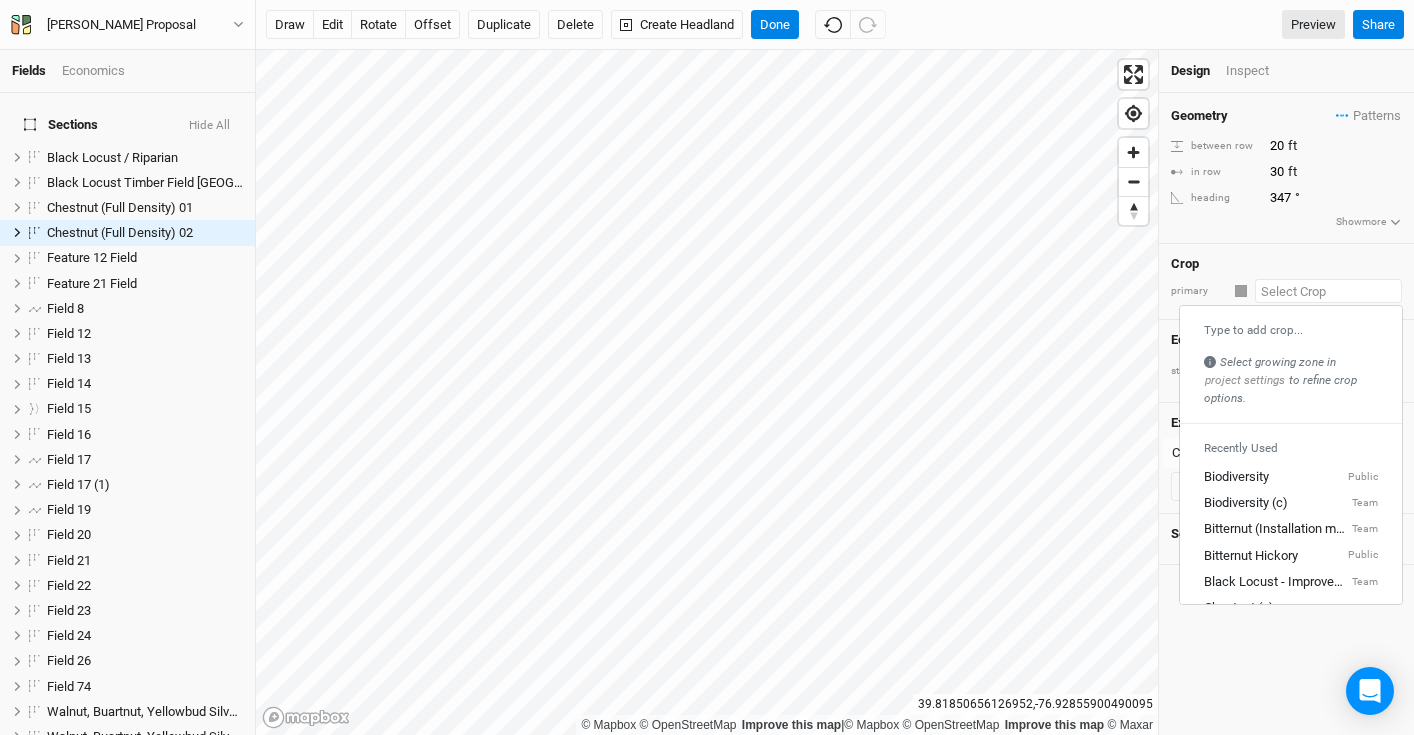click at bounding box center (1328, 291) 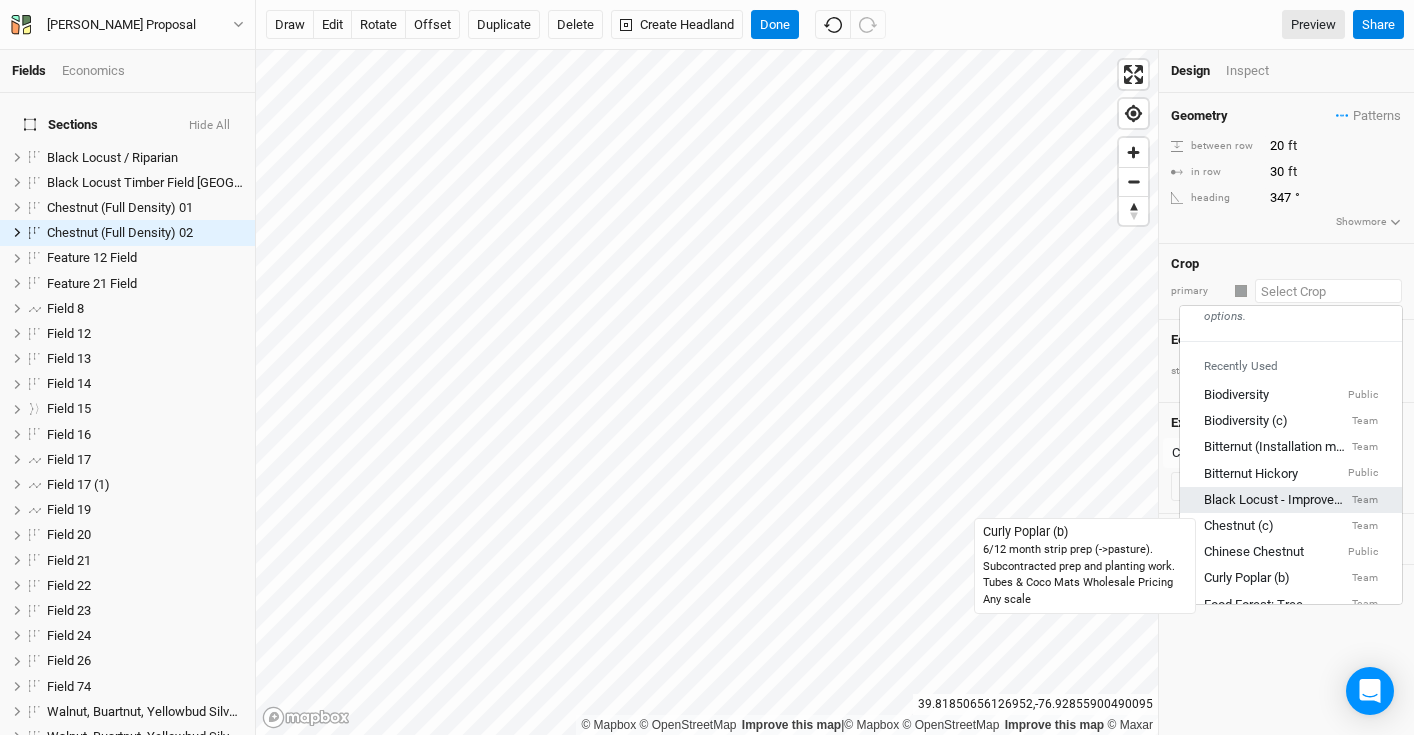 scroll, scrollTop: 94, scrollLeft: 0, axis: vertical 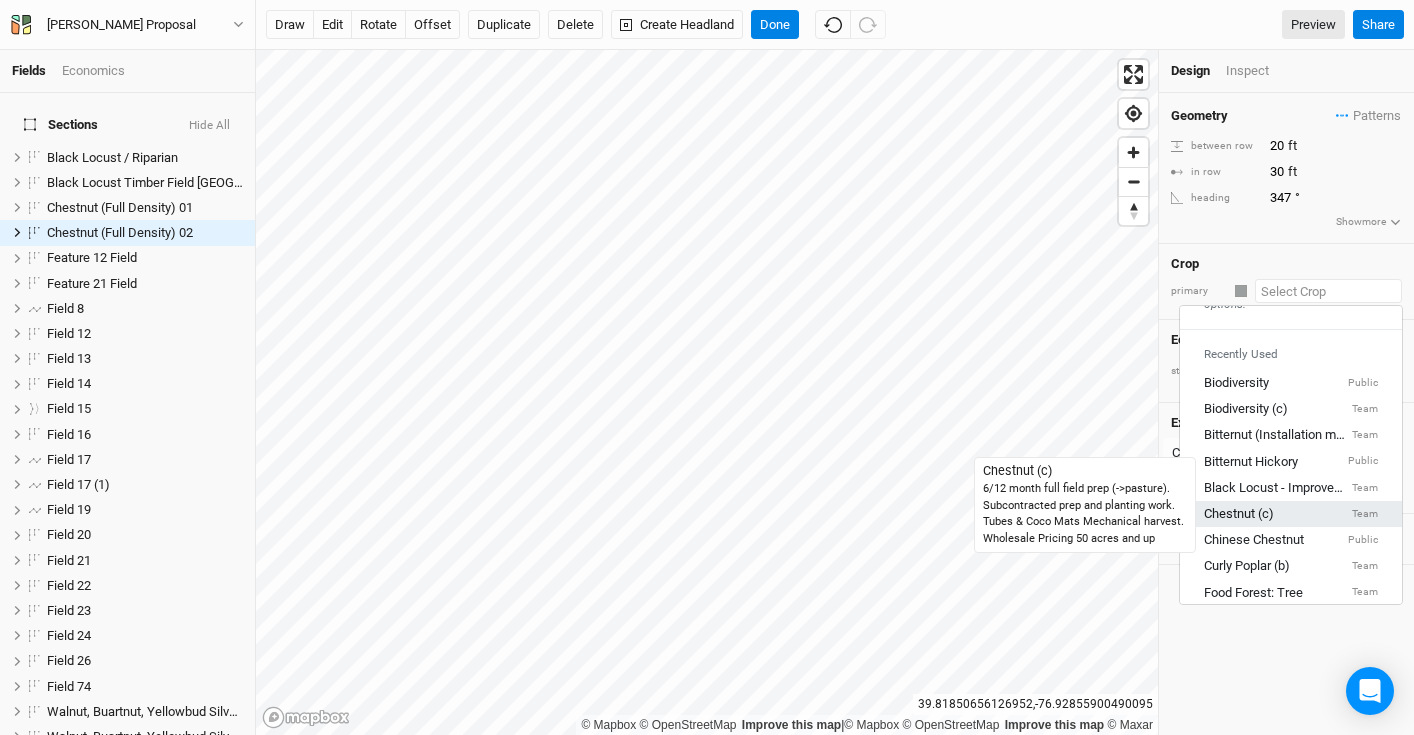 click on "Chestnut (c)" at bounding box center (1239, 514) 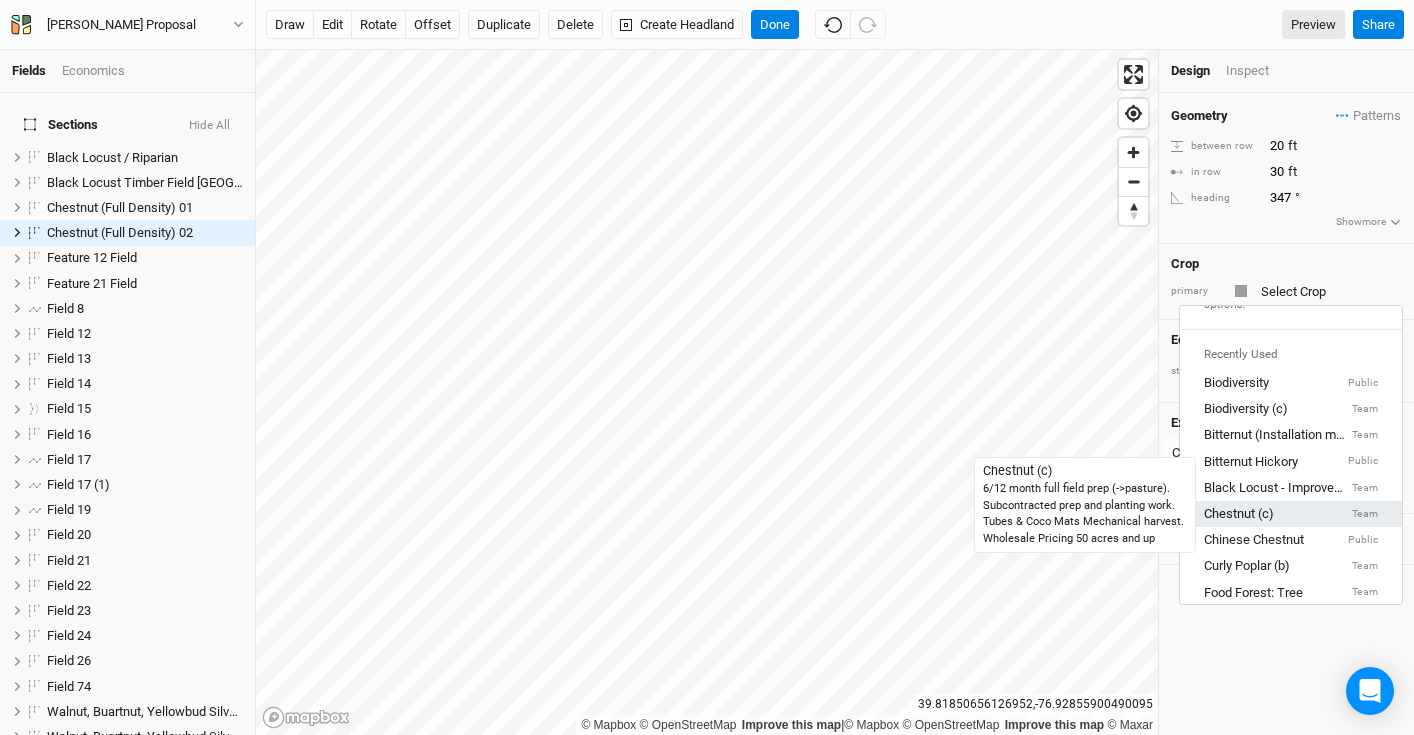 type on "20" 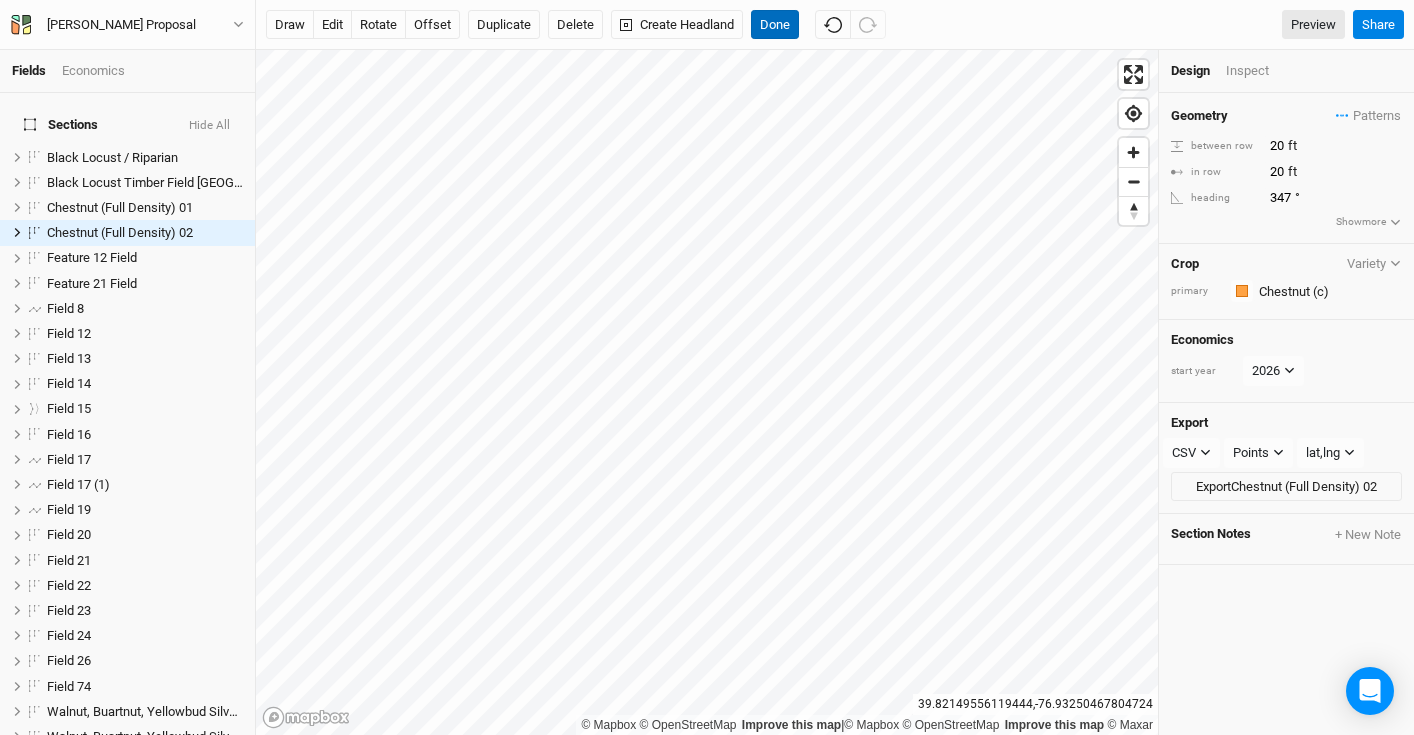 click on "Done" at bounding box center [775, 25] 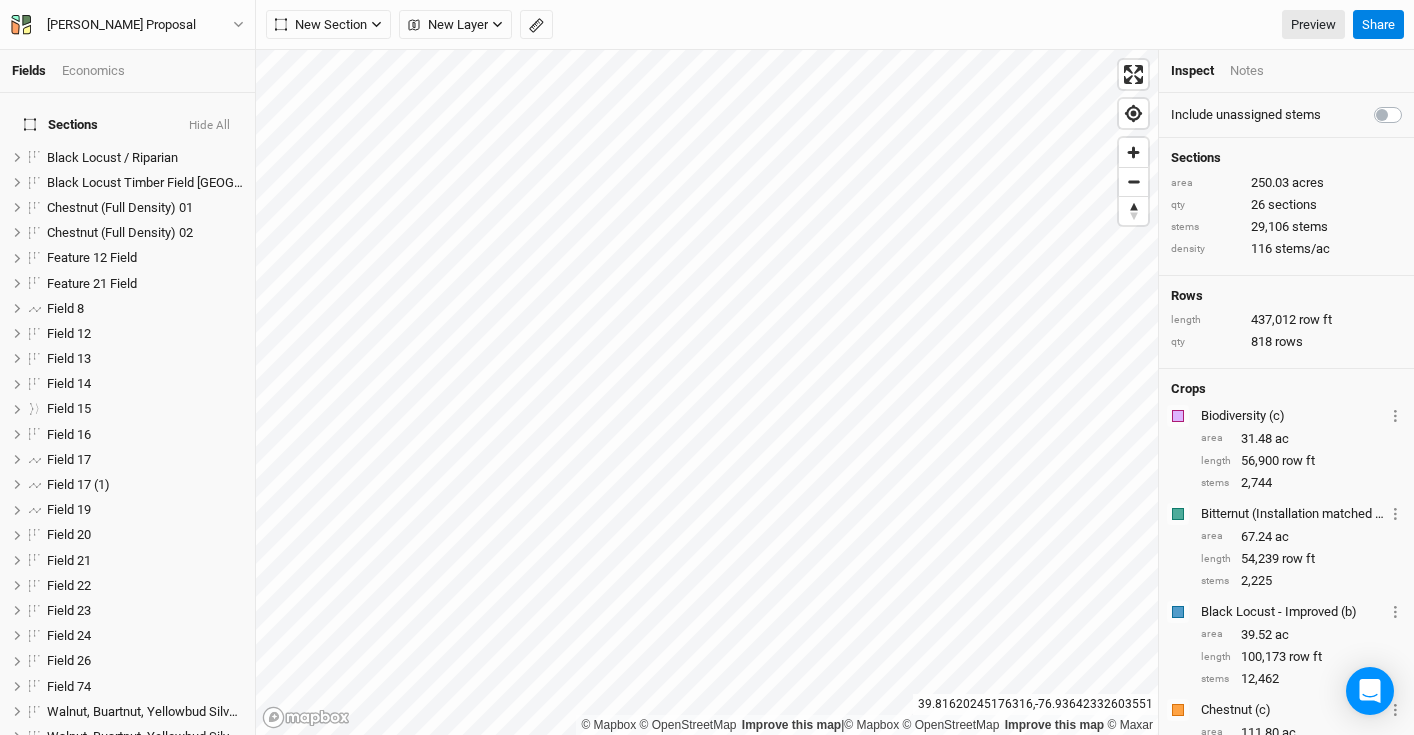 scroll, scrollTop: 335, scrollLeft: 0, axis: vertical 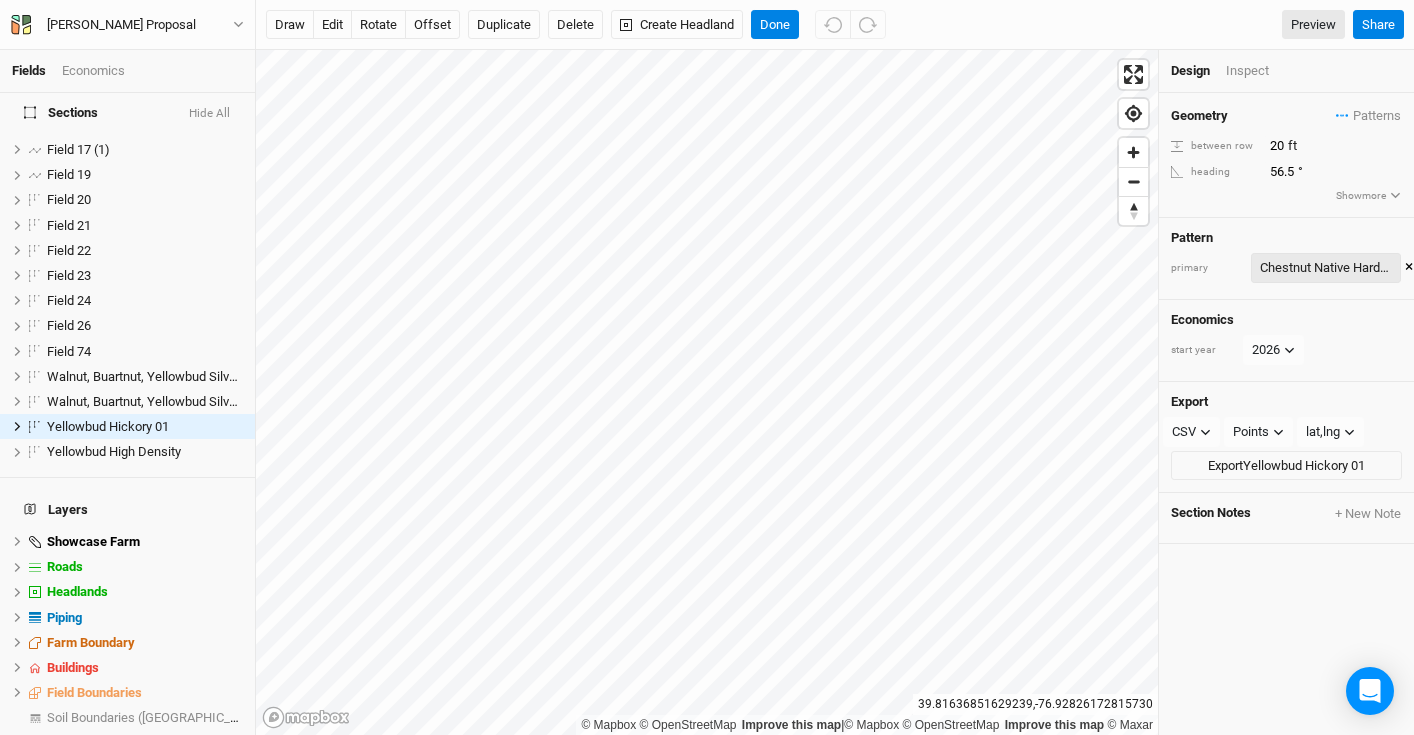 click on "Chestnut Native Hardwood" at bounding box center (1326, 268) 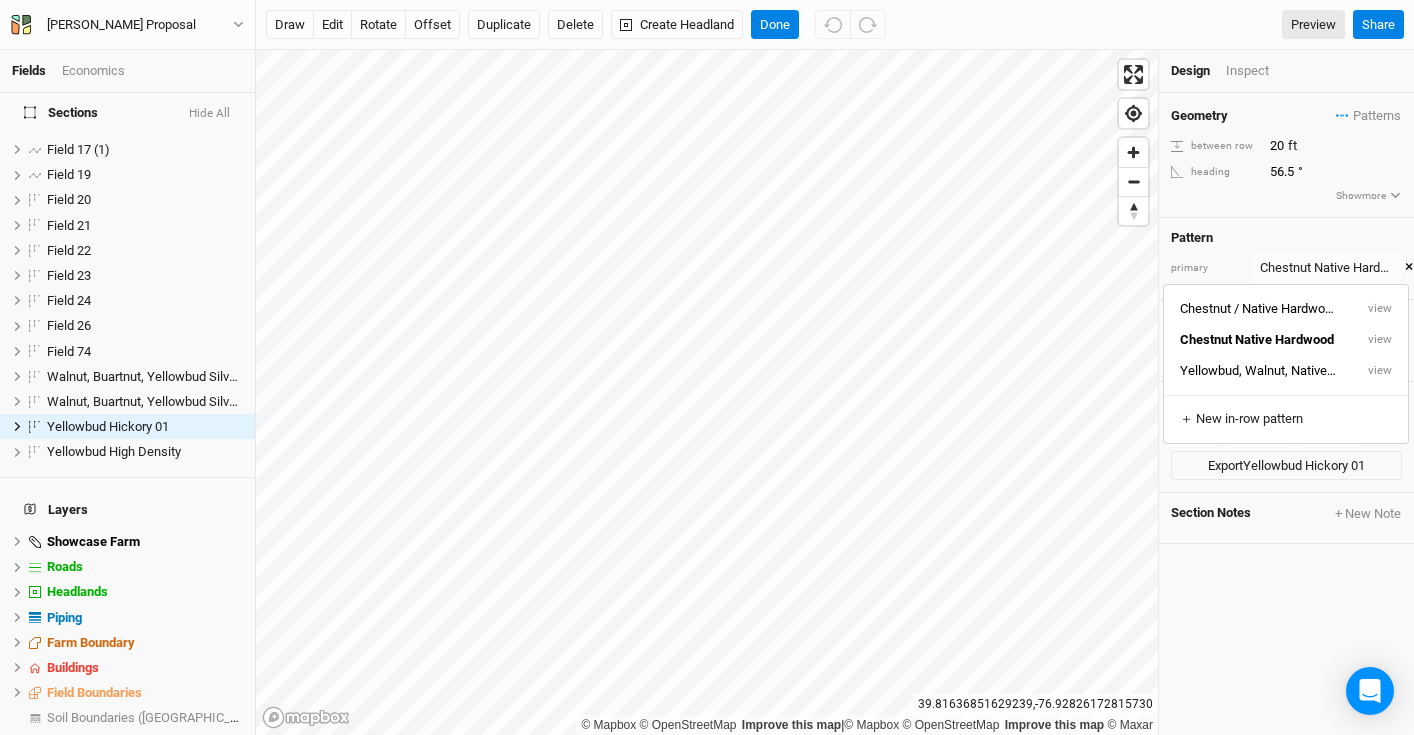 click on "×" at bounding box center [1409, 268] 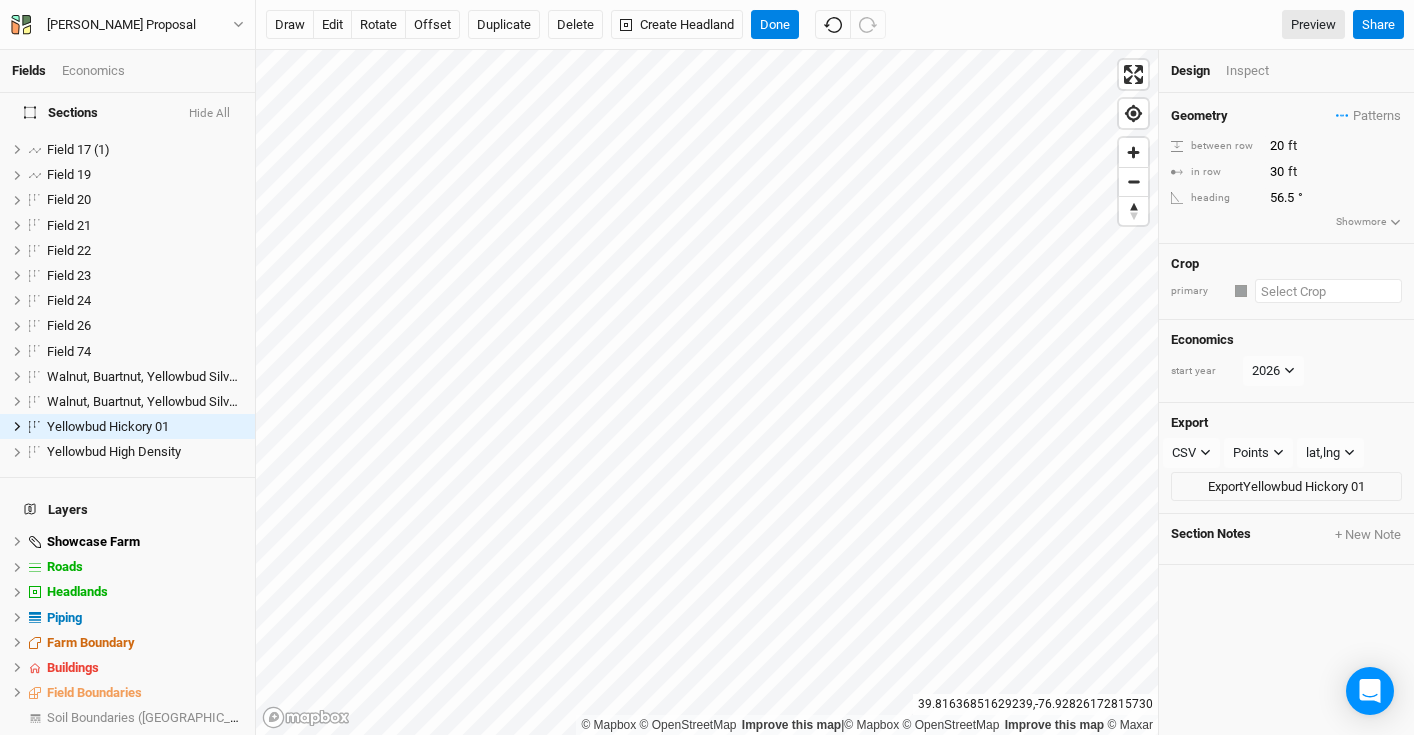 click at bounding box center (1328, 291) 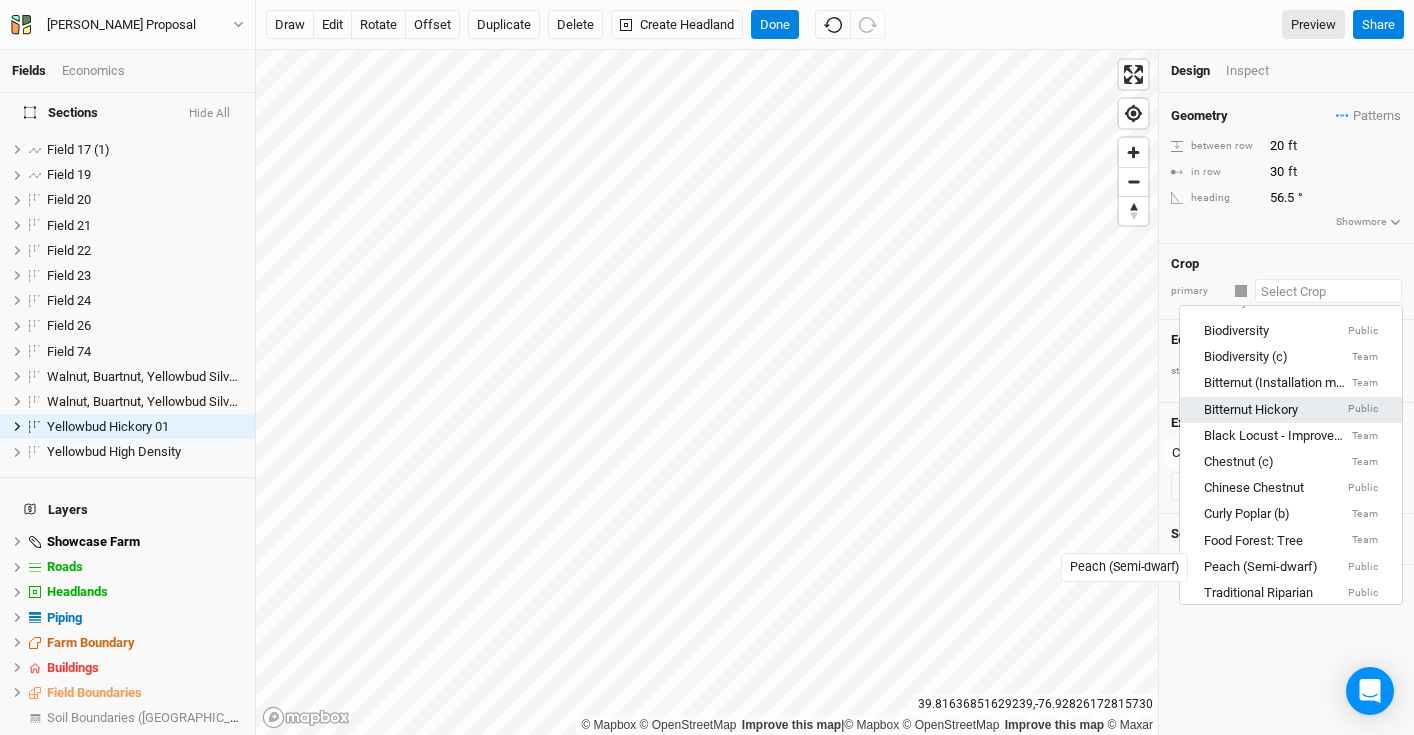 scroll, scrollTop: 147, scrollLeft: 0, axis: vertical 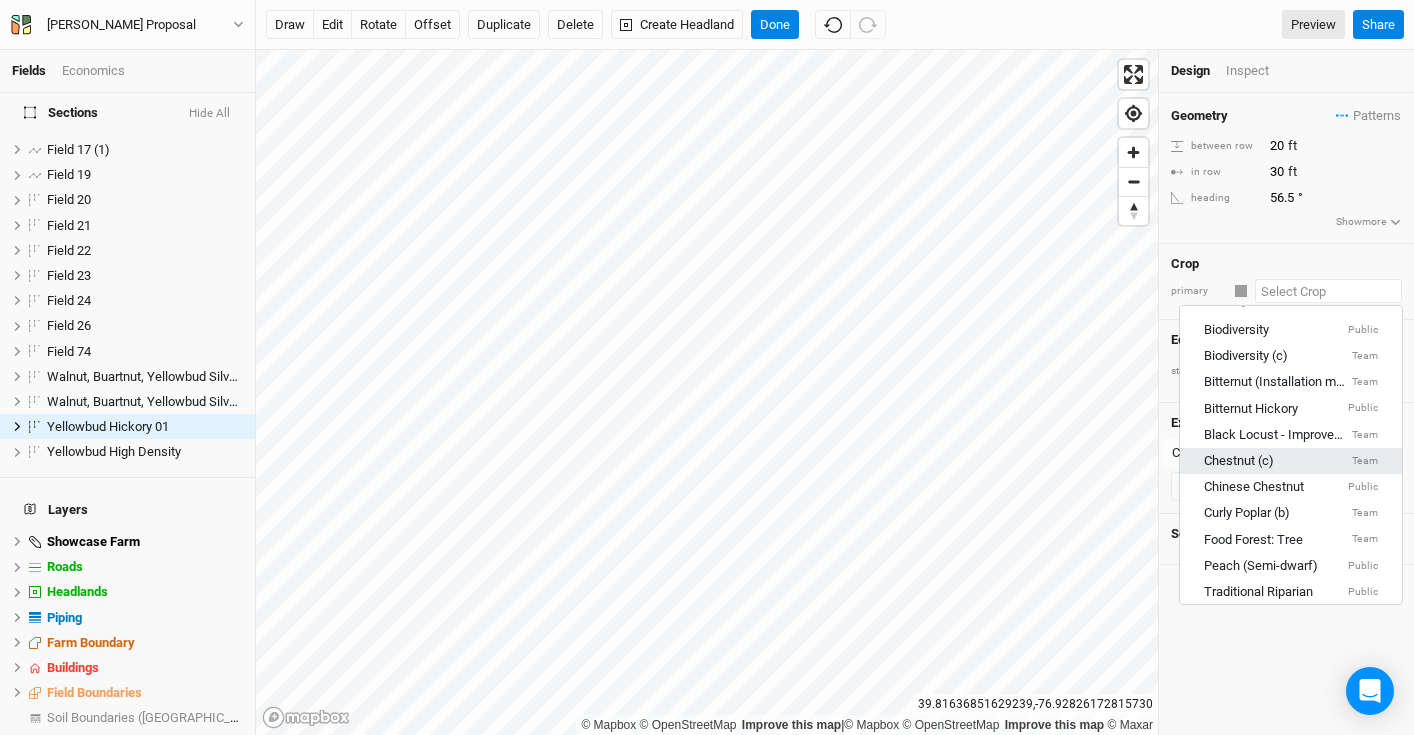 click on "Chestnut (c) Team" at bounding box center [1291, 461] 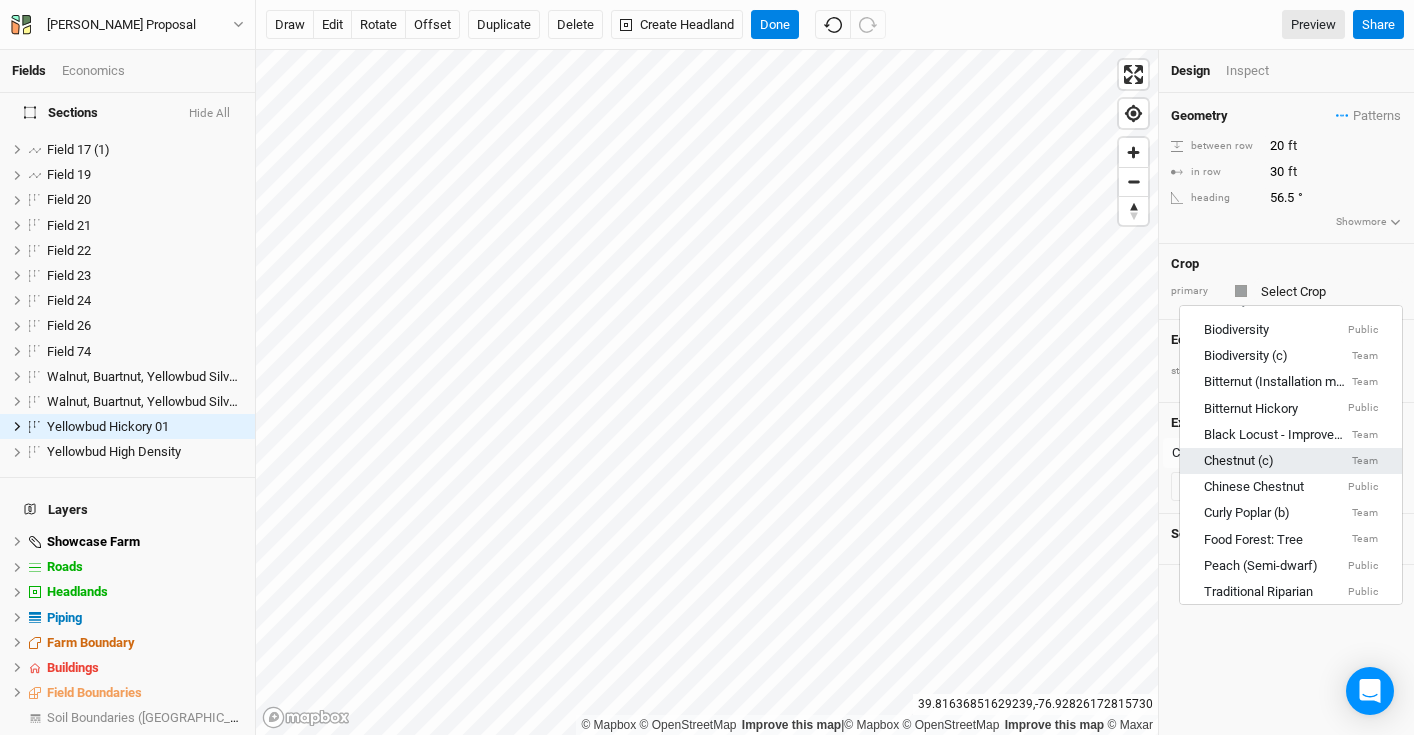 type on "20" 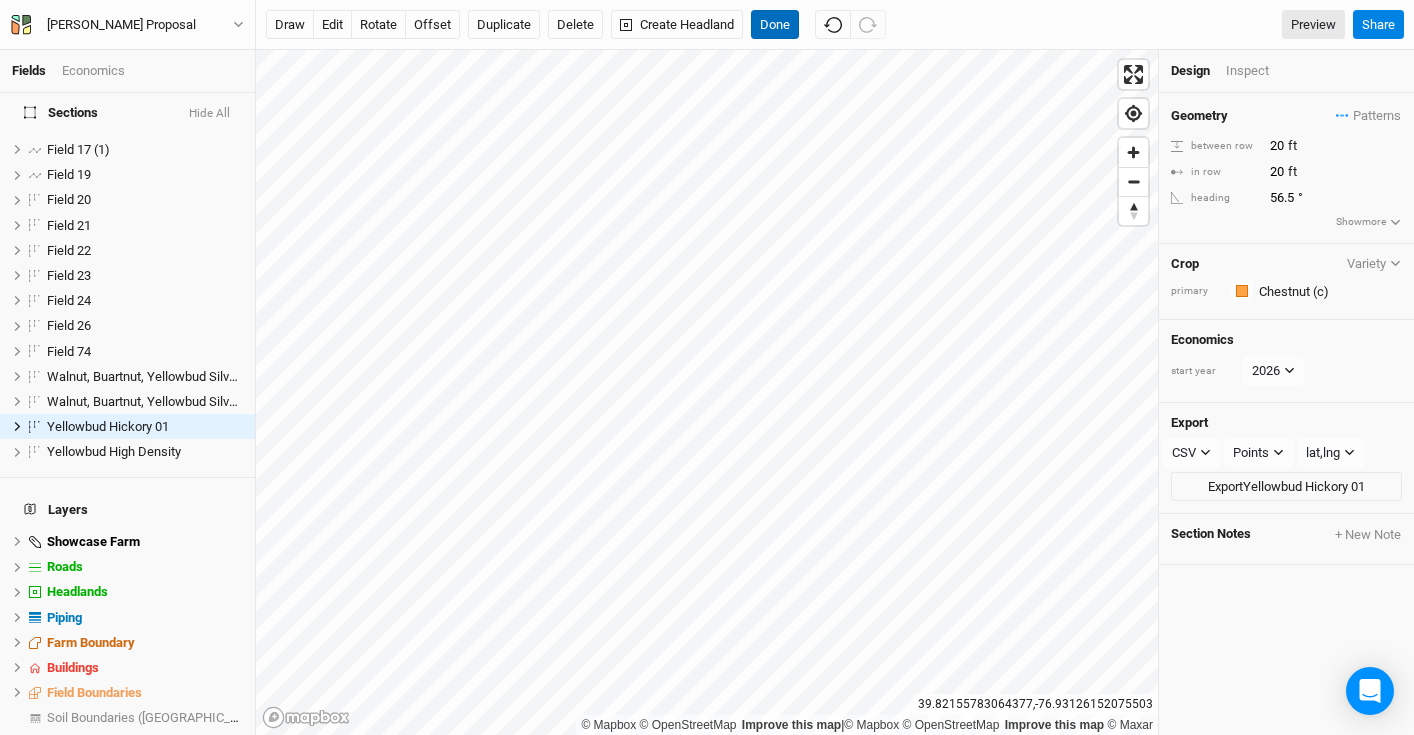 click on "Done" at bounding box center (775, 25) 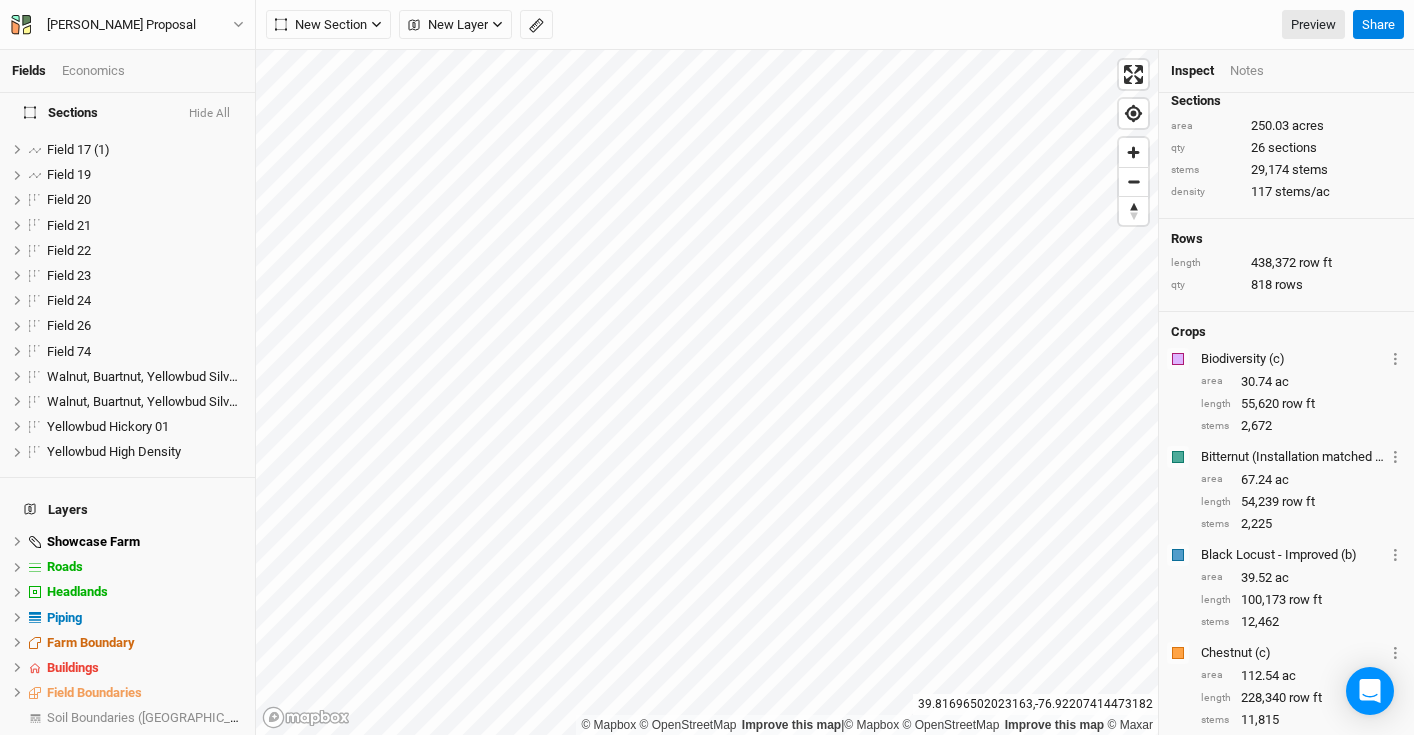 scroll, scrollTop: 65, scrollLeft: 0, axis: vertical 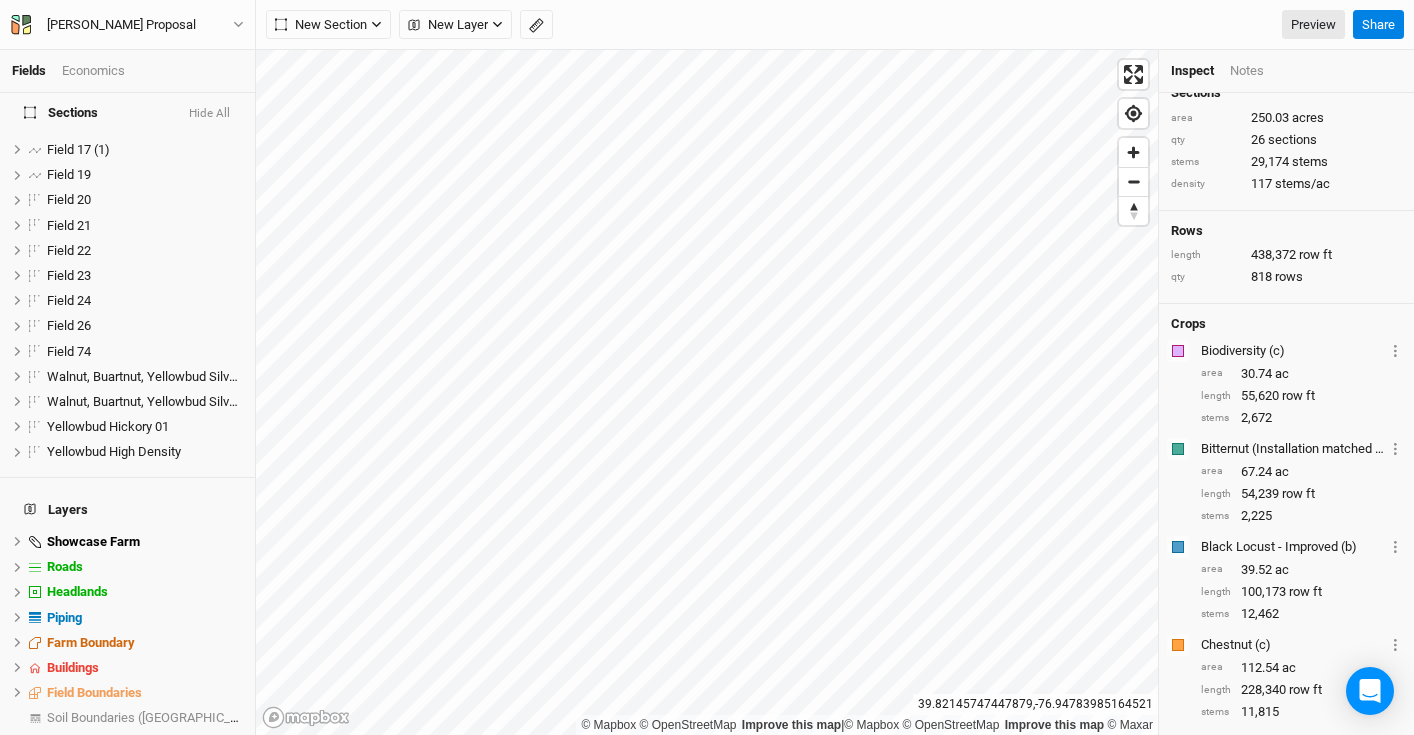 click on "Economics" at bounding box center [93, 71] 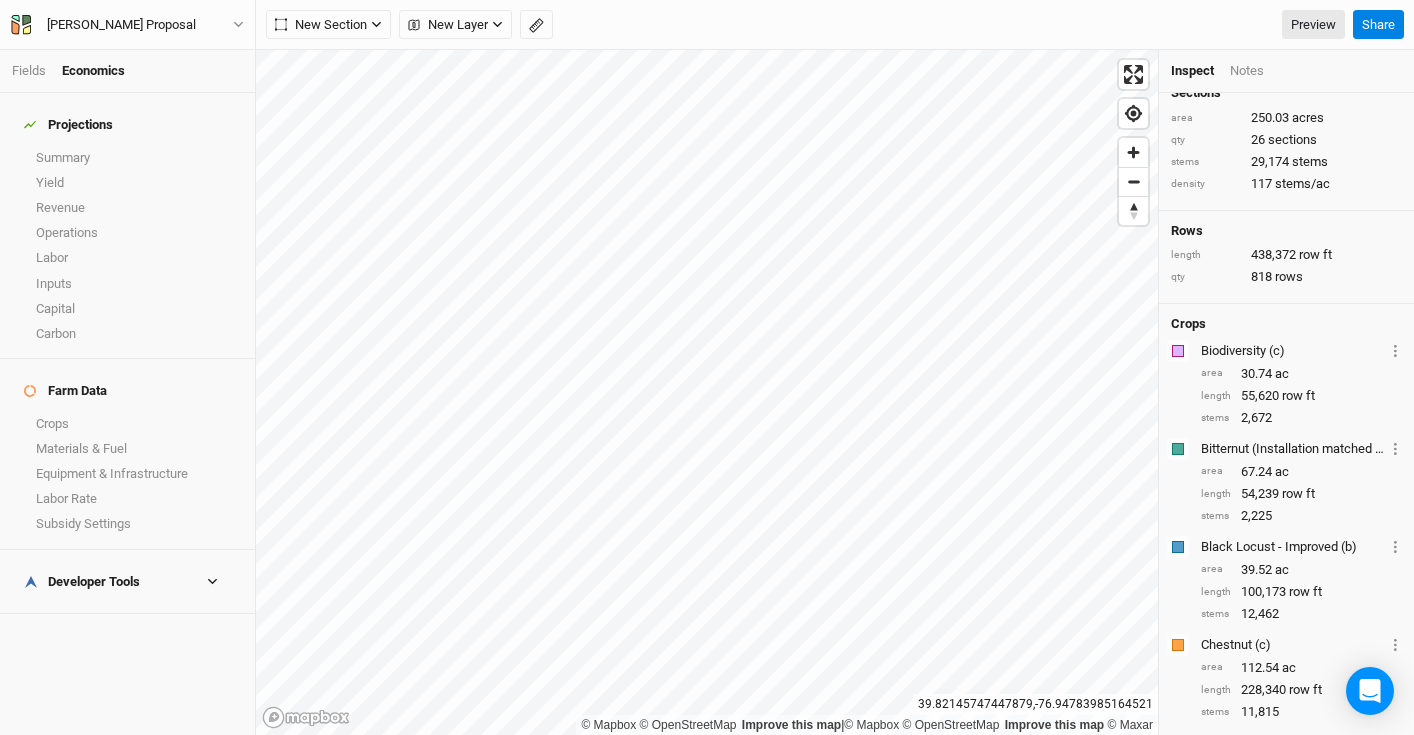 scroll, scrollTop: 0, scrollLeft: 0, axis: both 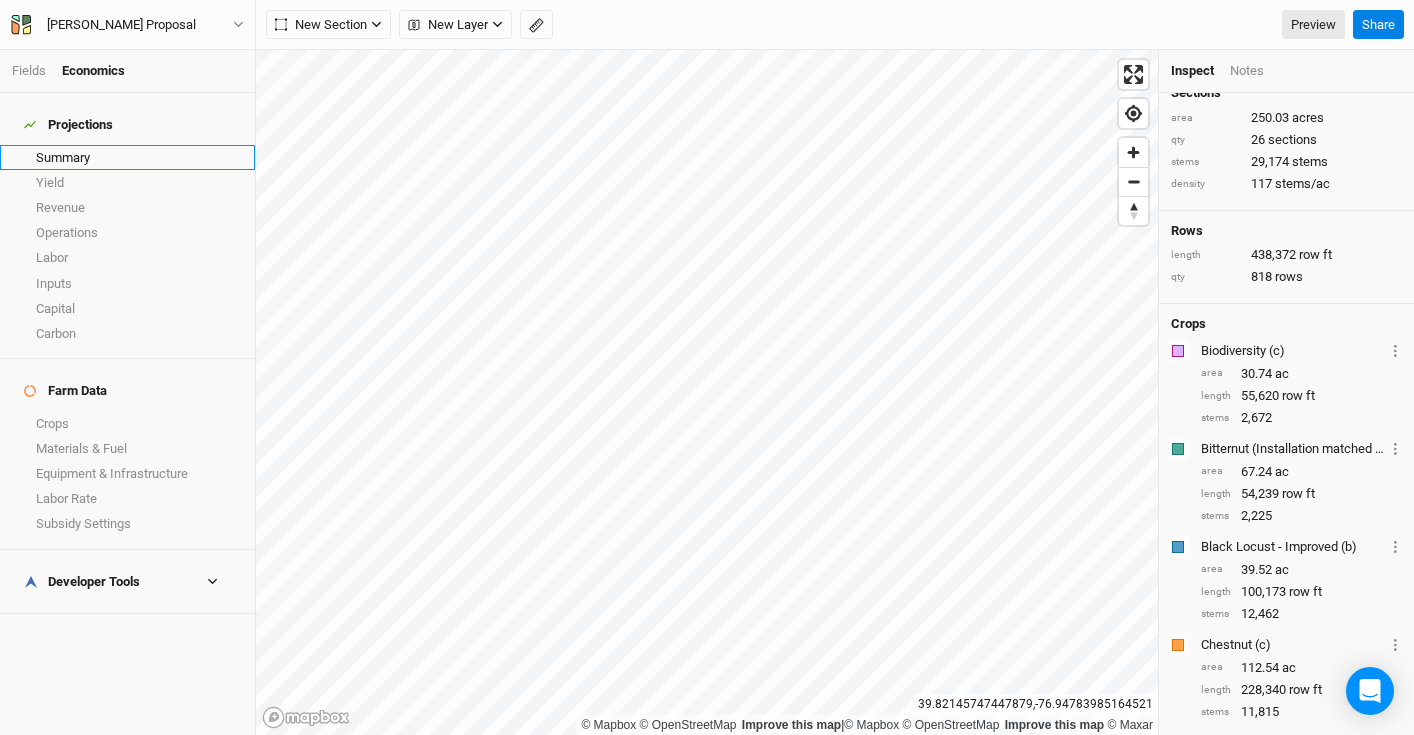 click on "Summary" at bounding box center (127, 157) 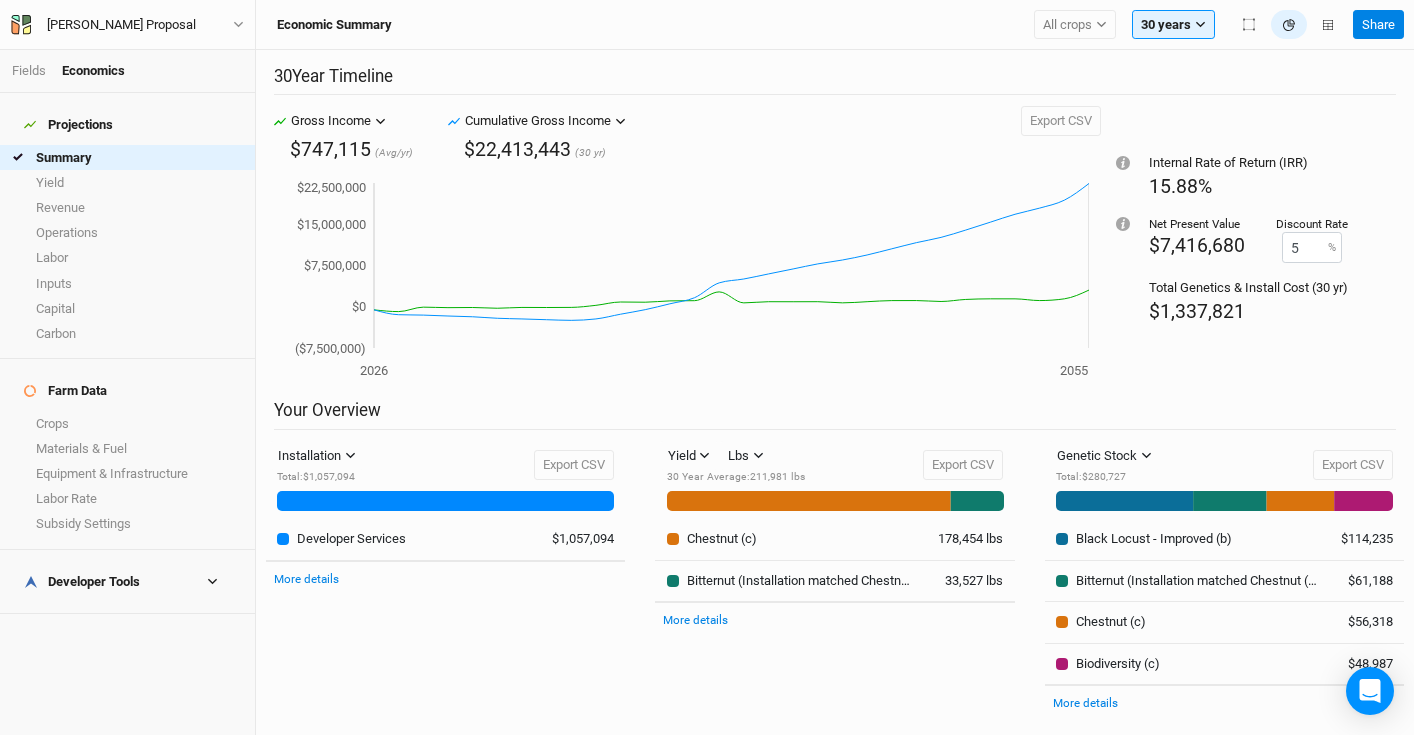 click on "Developer Tools" at bounding box center [82, 582] 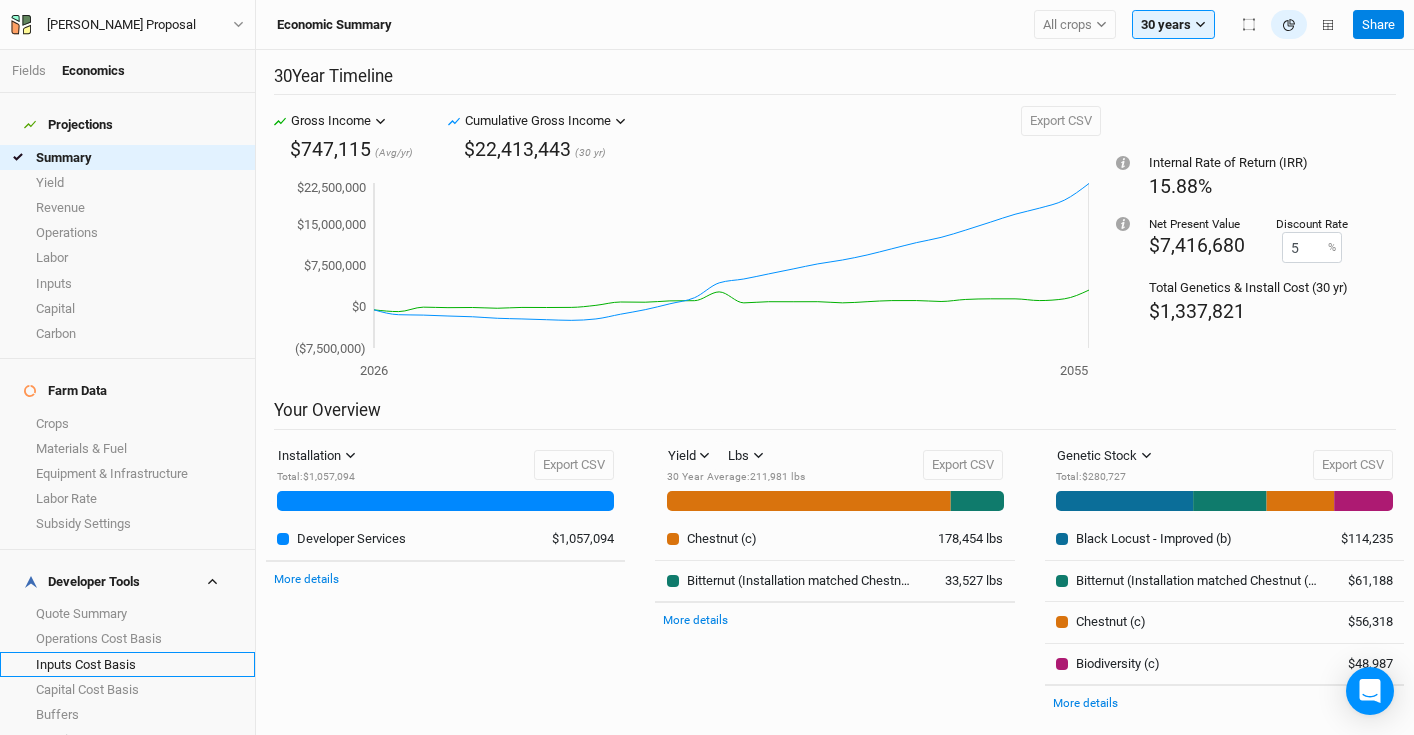 click on "Inputs Cost Basis" at bounding box center (127, 664) 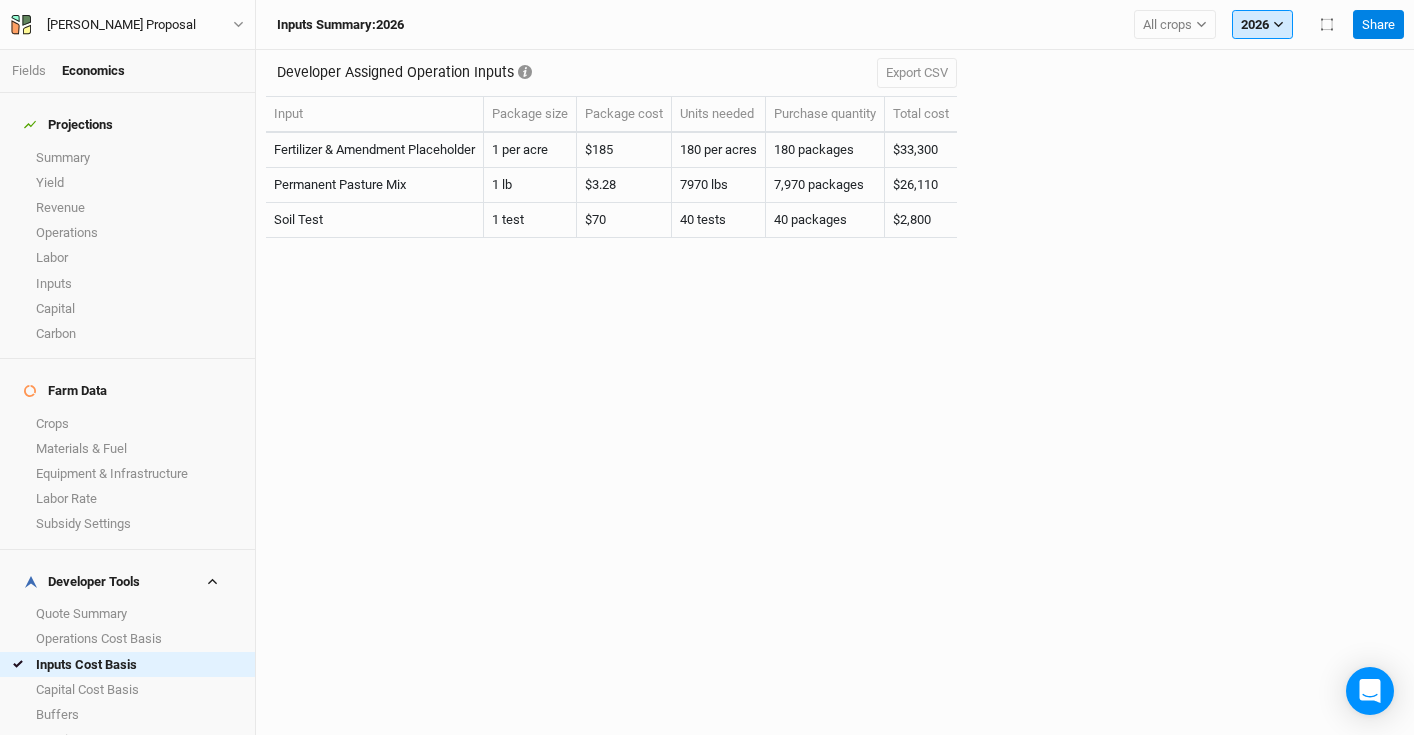 click on "2026" at bounding box center [1262, 25] 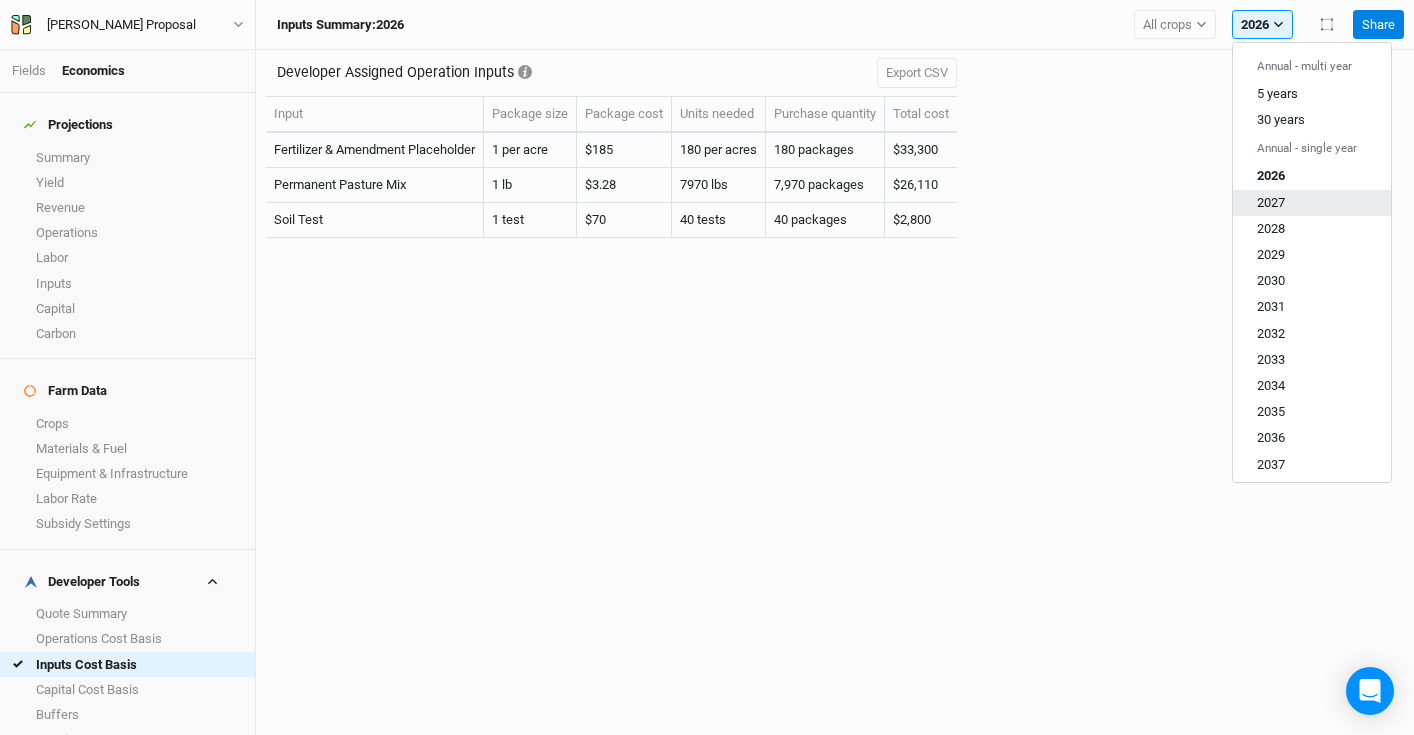 click on "2027" at bounding box center (1271, 201) 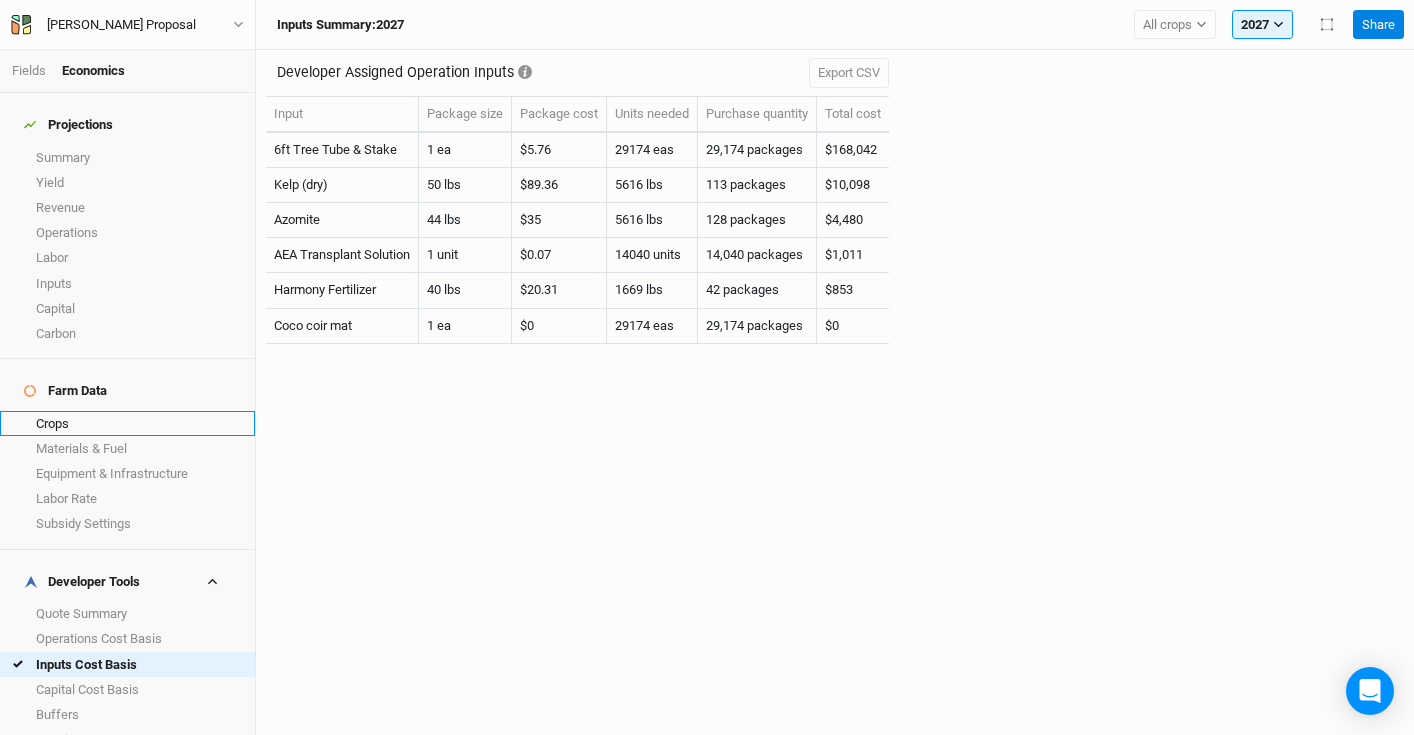 click on "Crops" at bounding box center [127, 423] 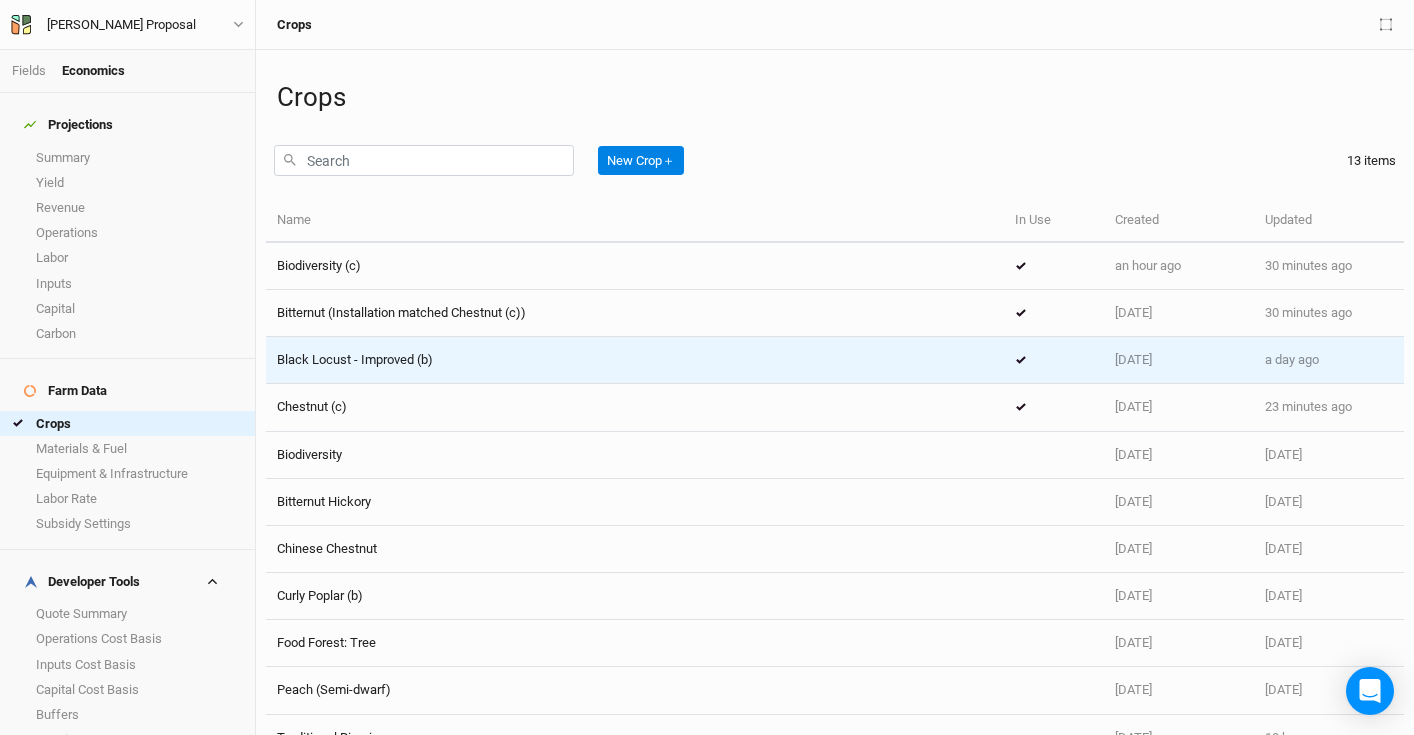 click on "Black Locust - Improved (b)" at bounding box center (635, 360) 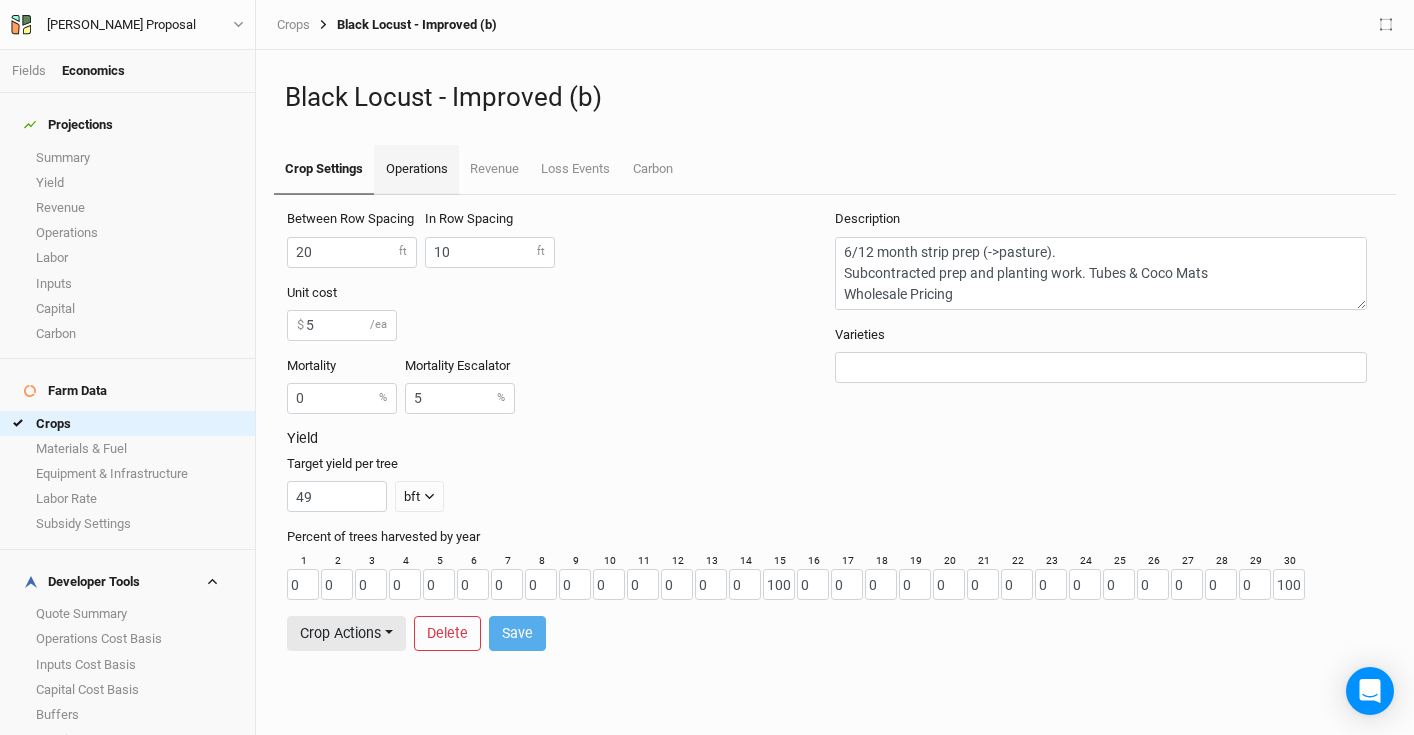 click on "Operations" at bounding box center (416, 170) 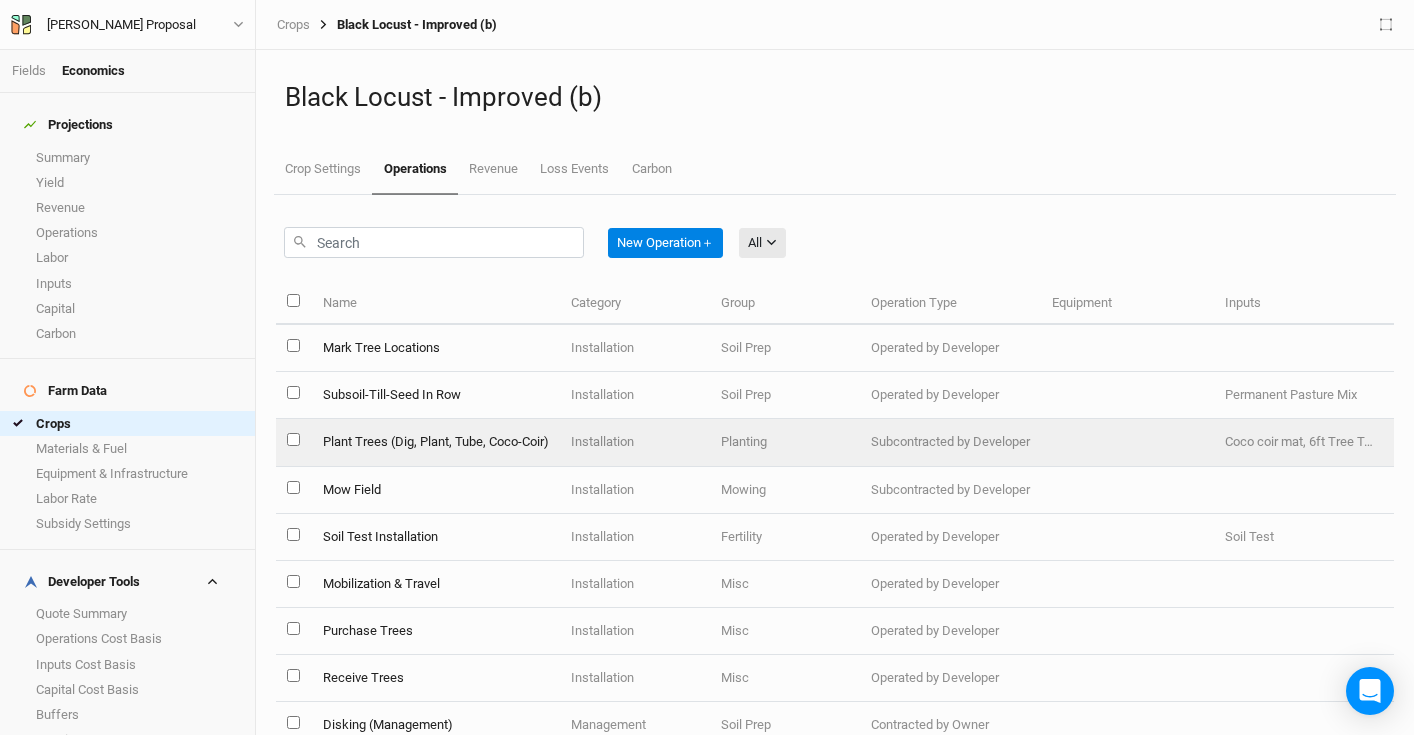 scroll, scrollTop: 19, scrollLeft: 0, axis: vertical 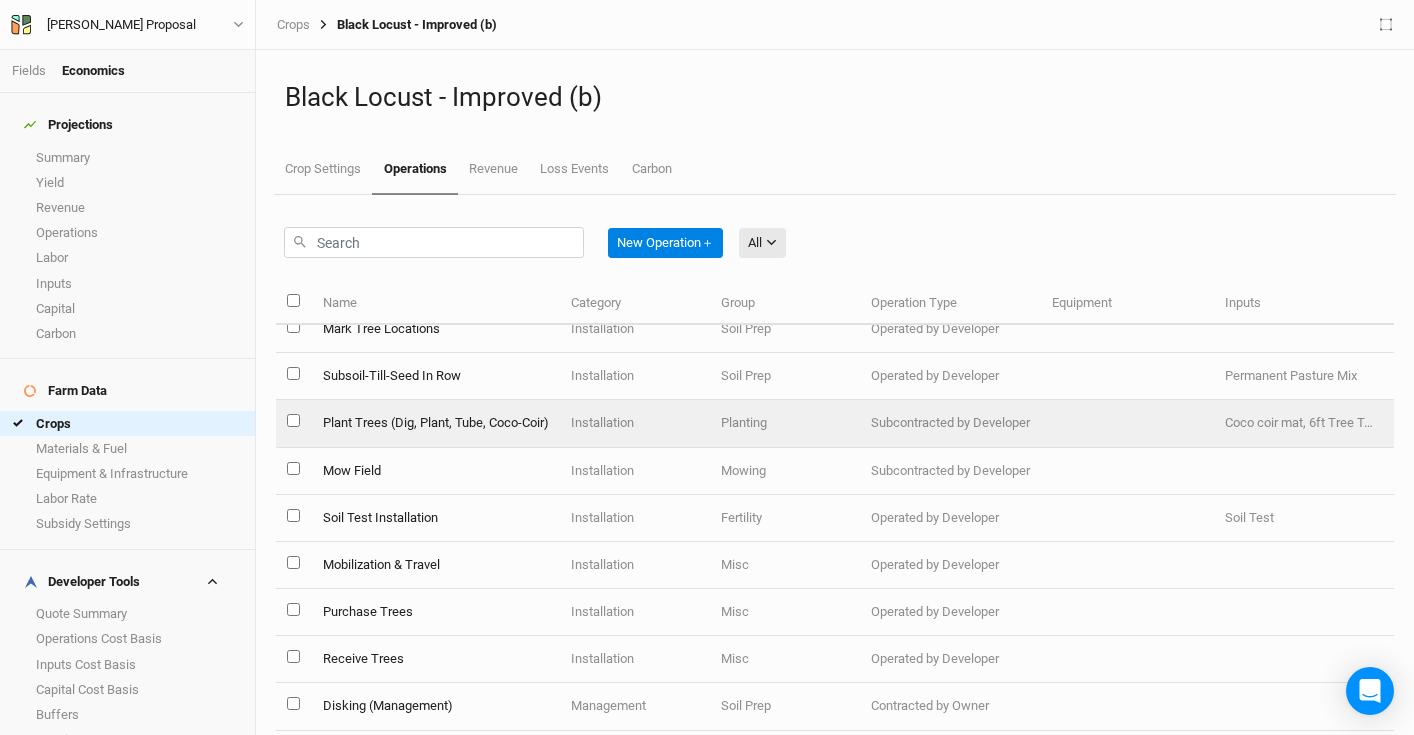 click on "Plant Trees (Dig, Plant, Tube, Coco-Coir)" at bounding box center [435, 423] 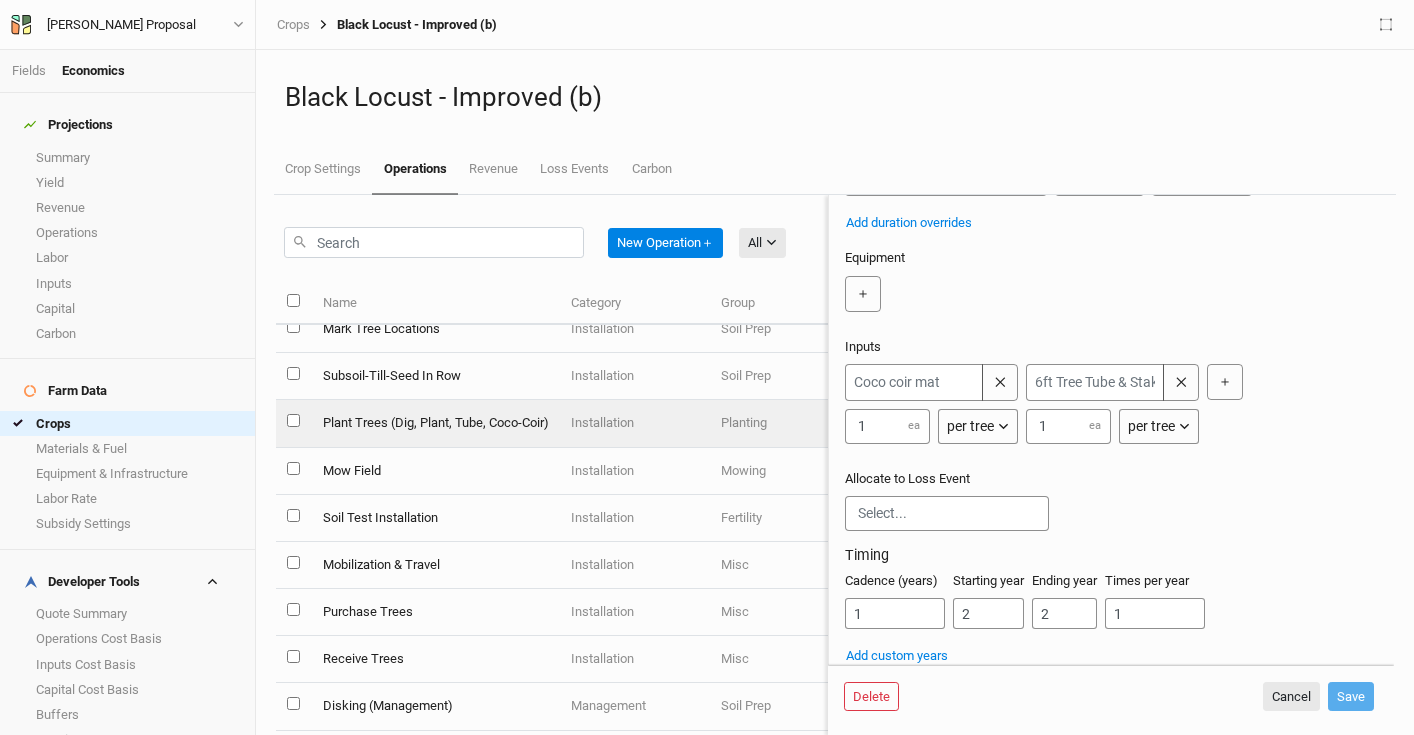 scroll, scrollTop: 0, scrollLeft: 0, axis: both 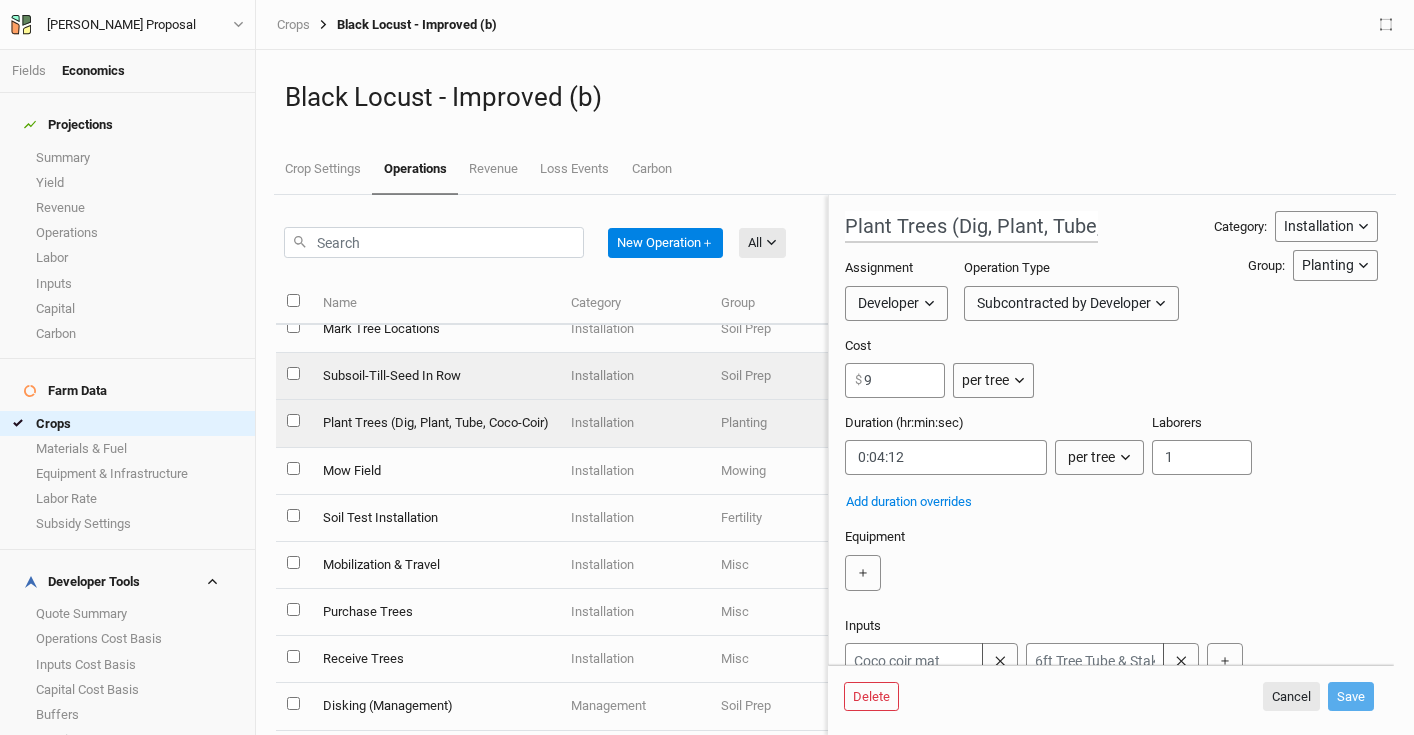 click on "Subsoil-Till-Seed In Row" at bounding box center [435, 376] 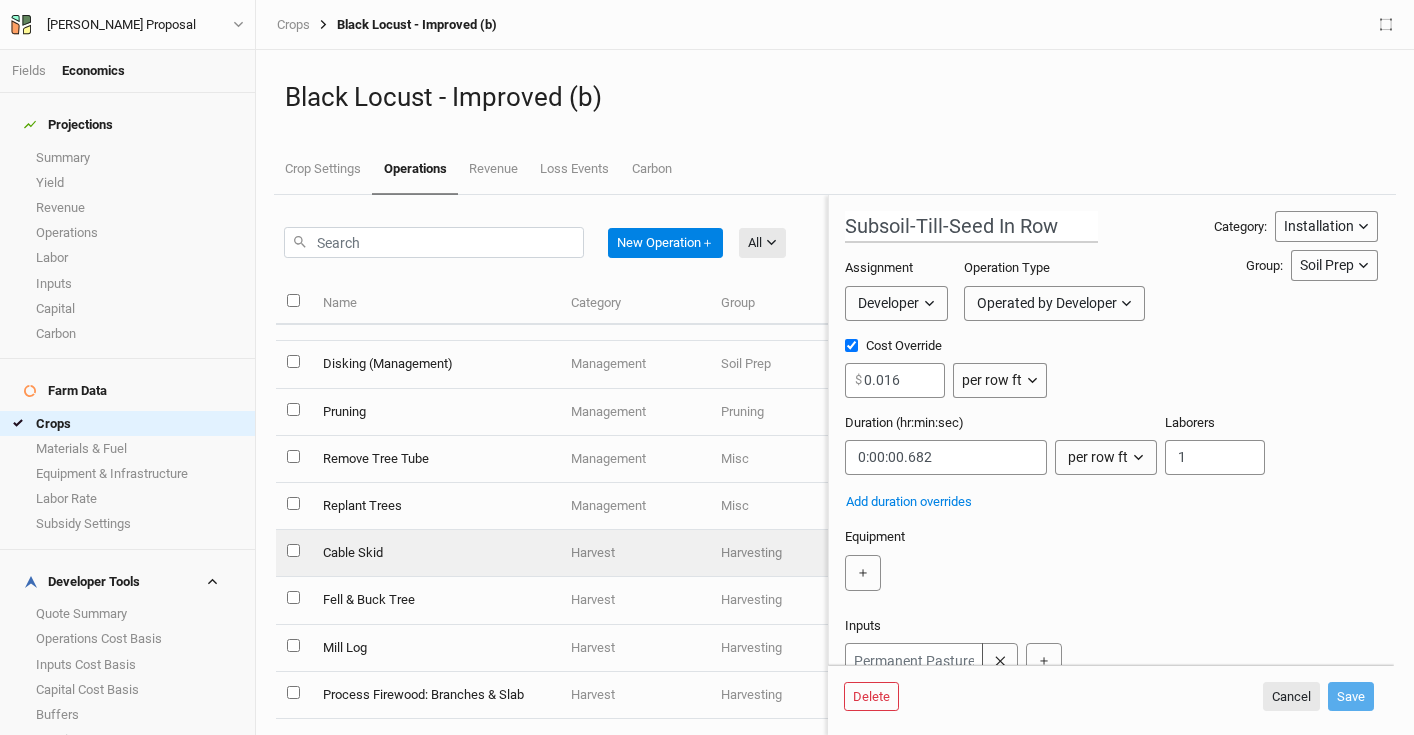 scroll, scrollTop: 0, scrollLeft: 0, axis: both 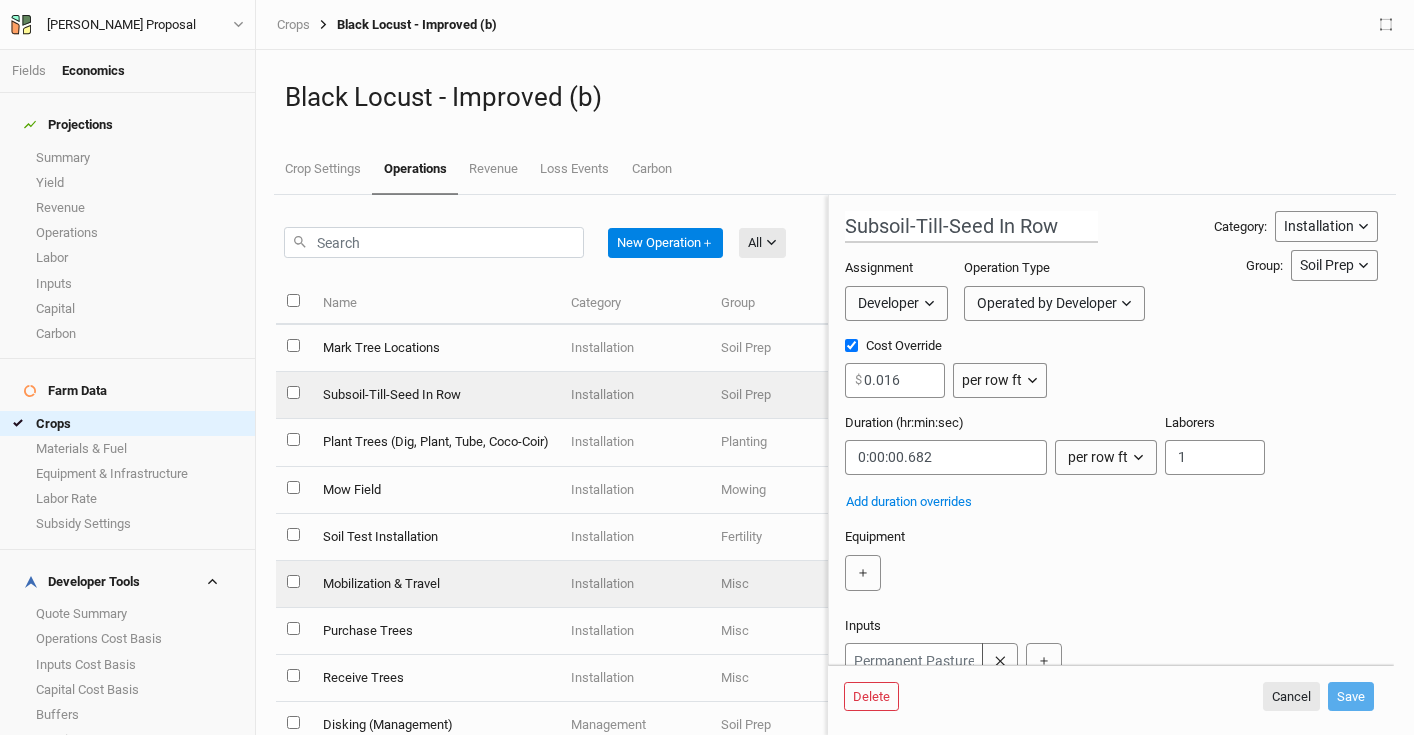 click on "Mobilization & Travel" at bounding box center [435, 584] 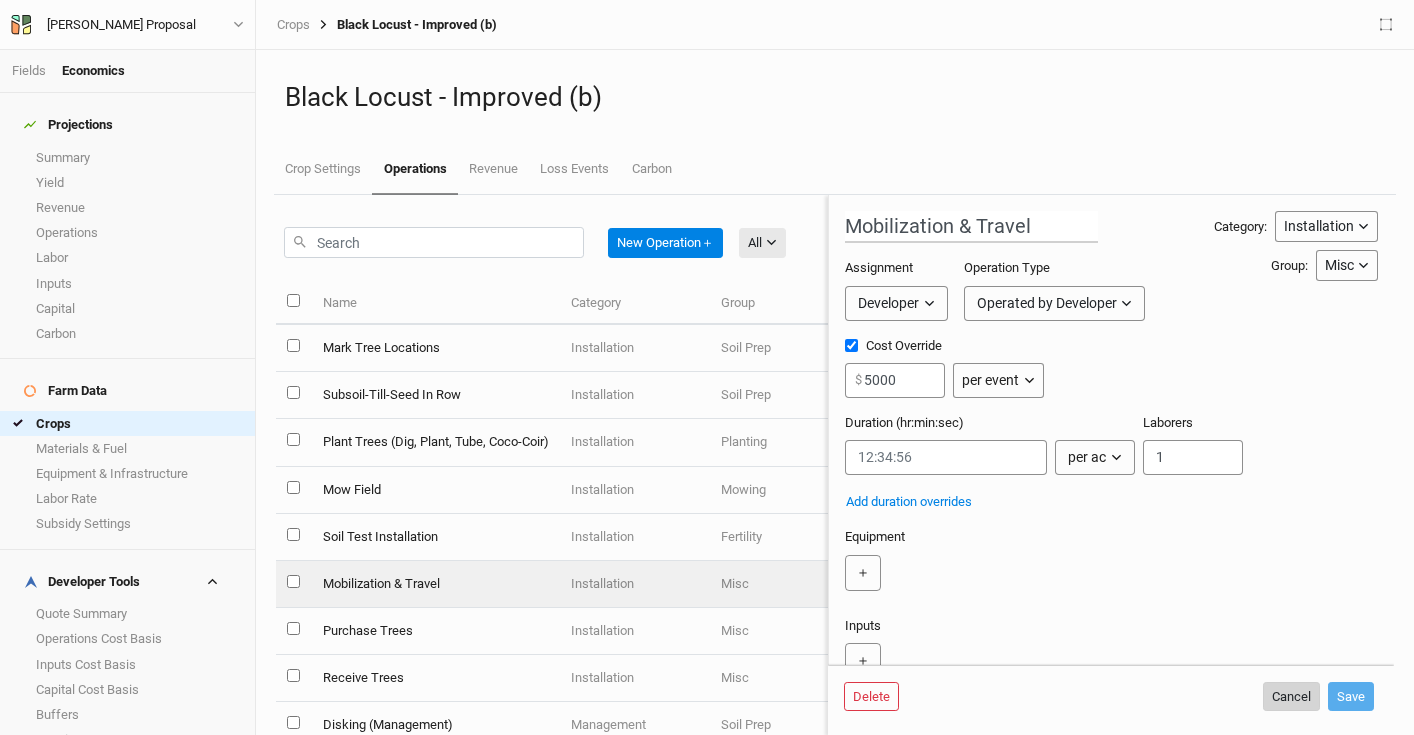click on "Cancel" at bounding box center [1291, 697] 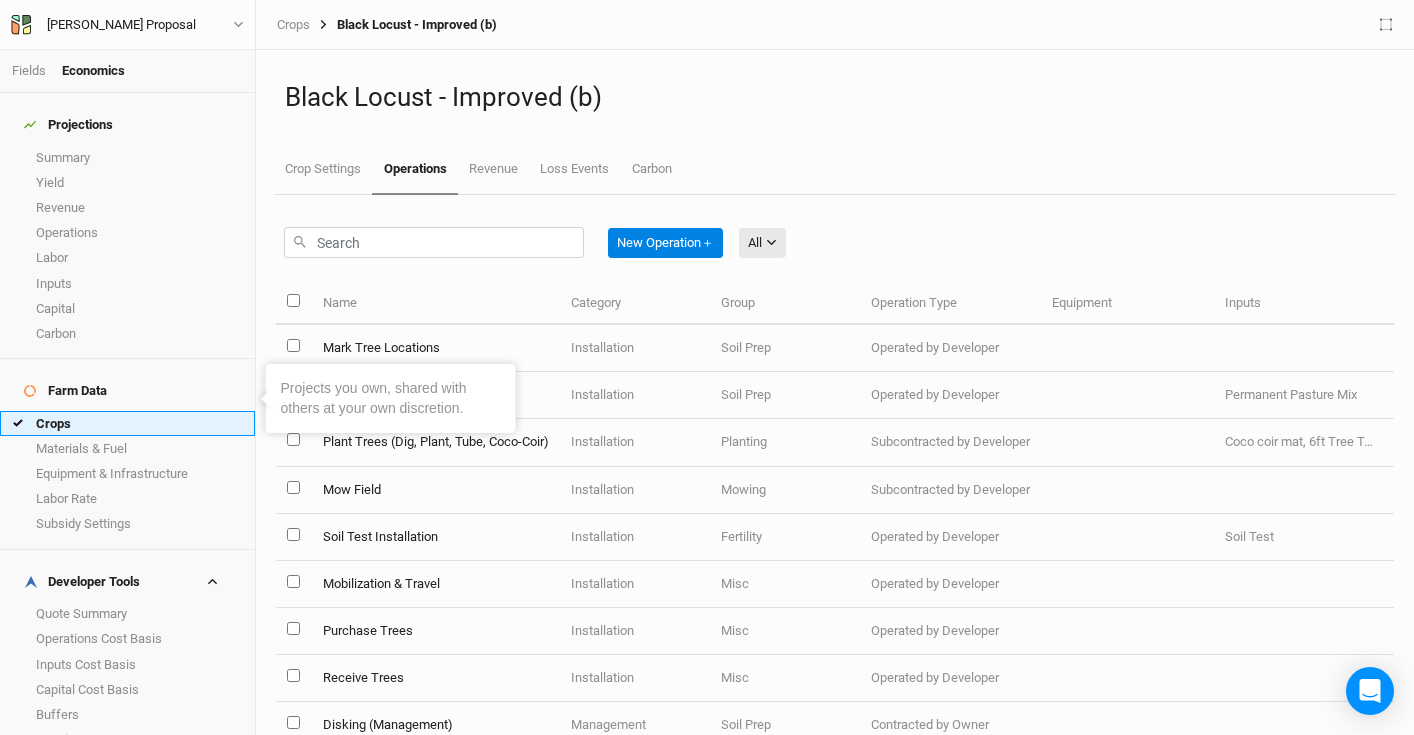 click on "Crops" at bounding box center (127, 423) 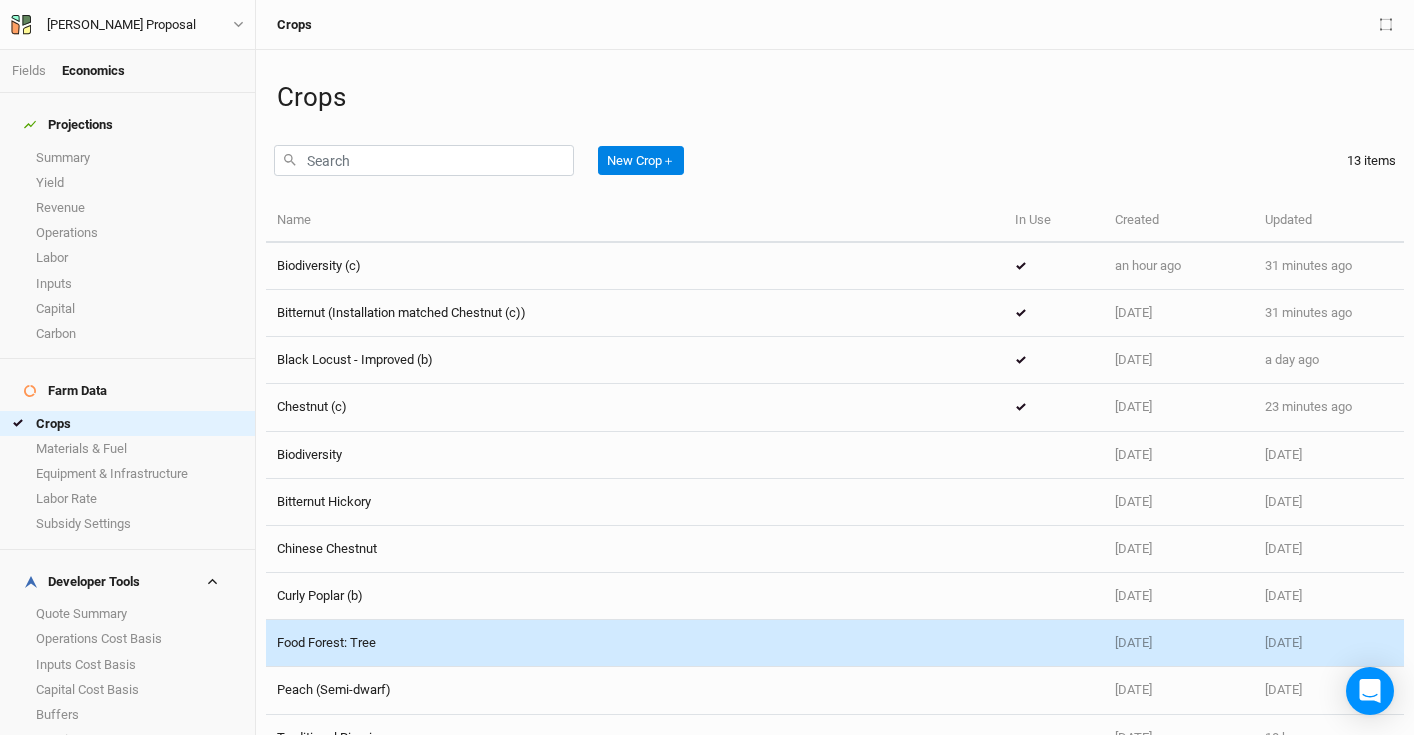 scroll, scrollTop: 80, scrollLeft: 0, axis: vertical 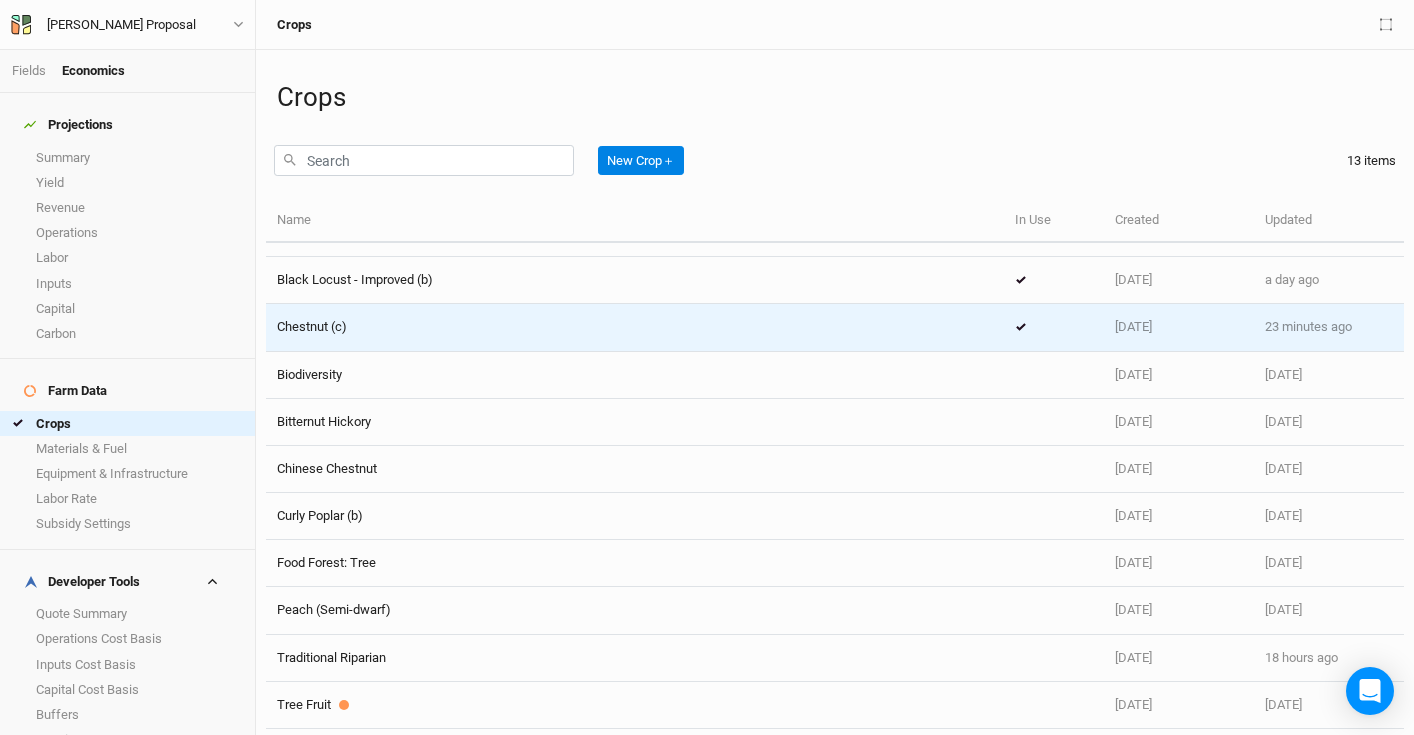 click on "Chestnut (c)" at bounding box center (635, 327) 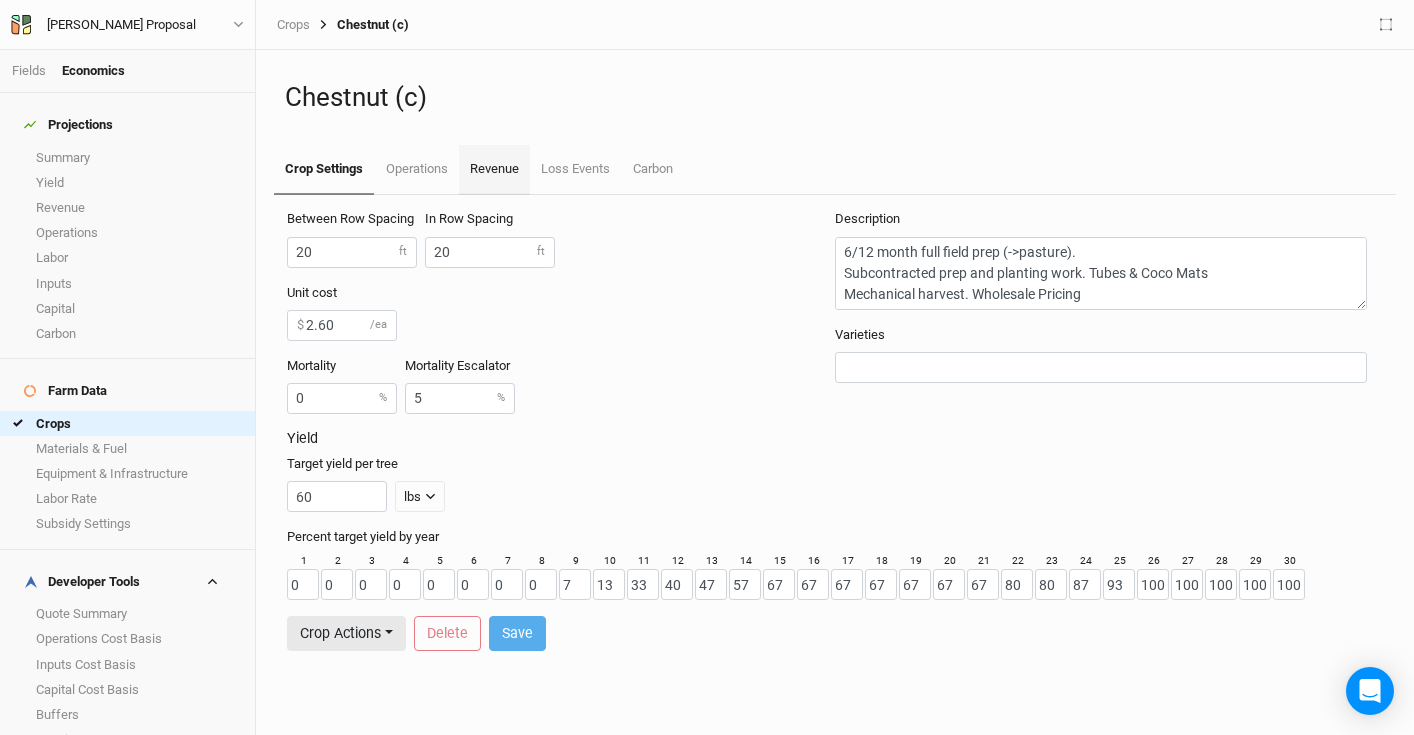 click on "Revenue" at bounding box center (494, 170) 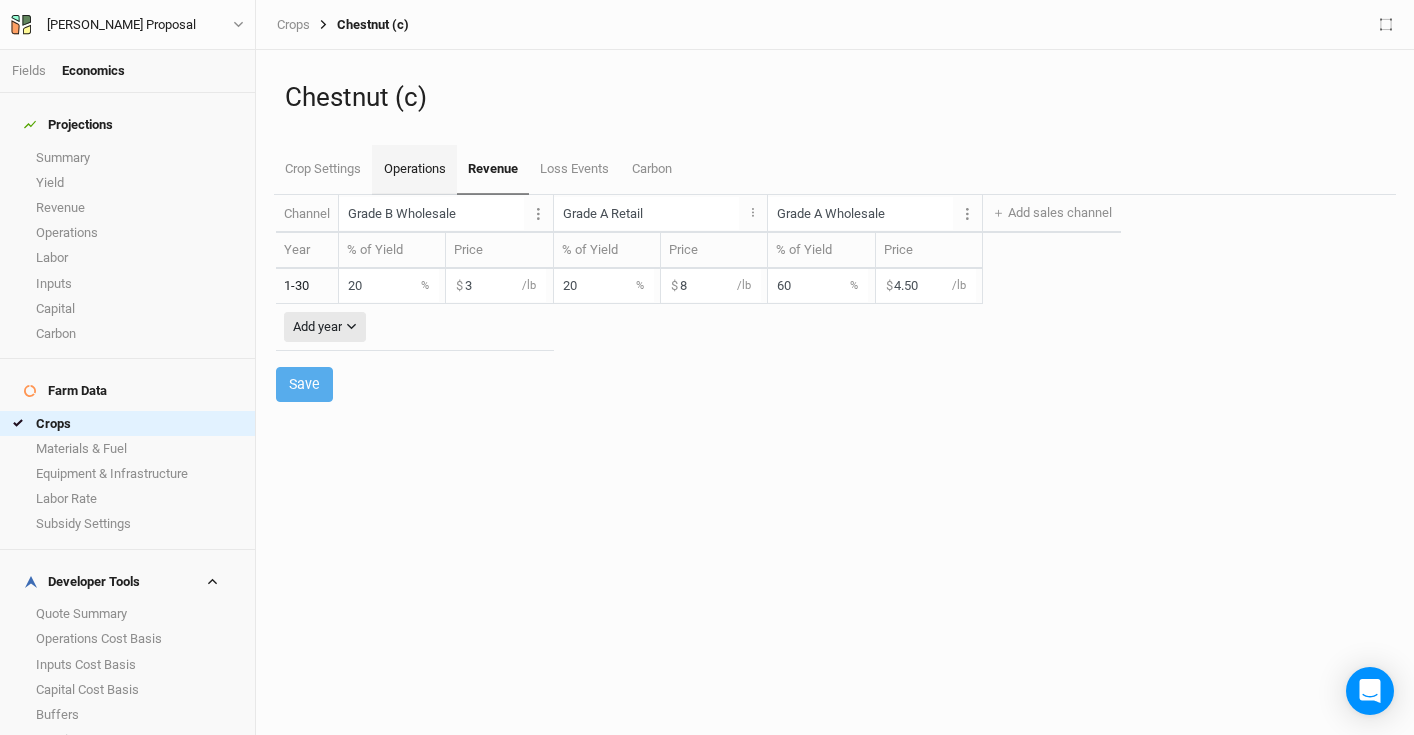 click on "Operations" at bounding box center (414, 170) 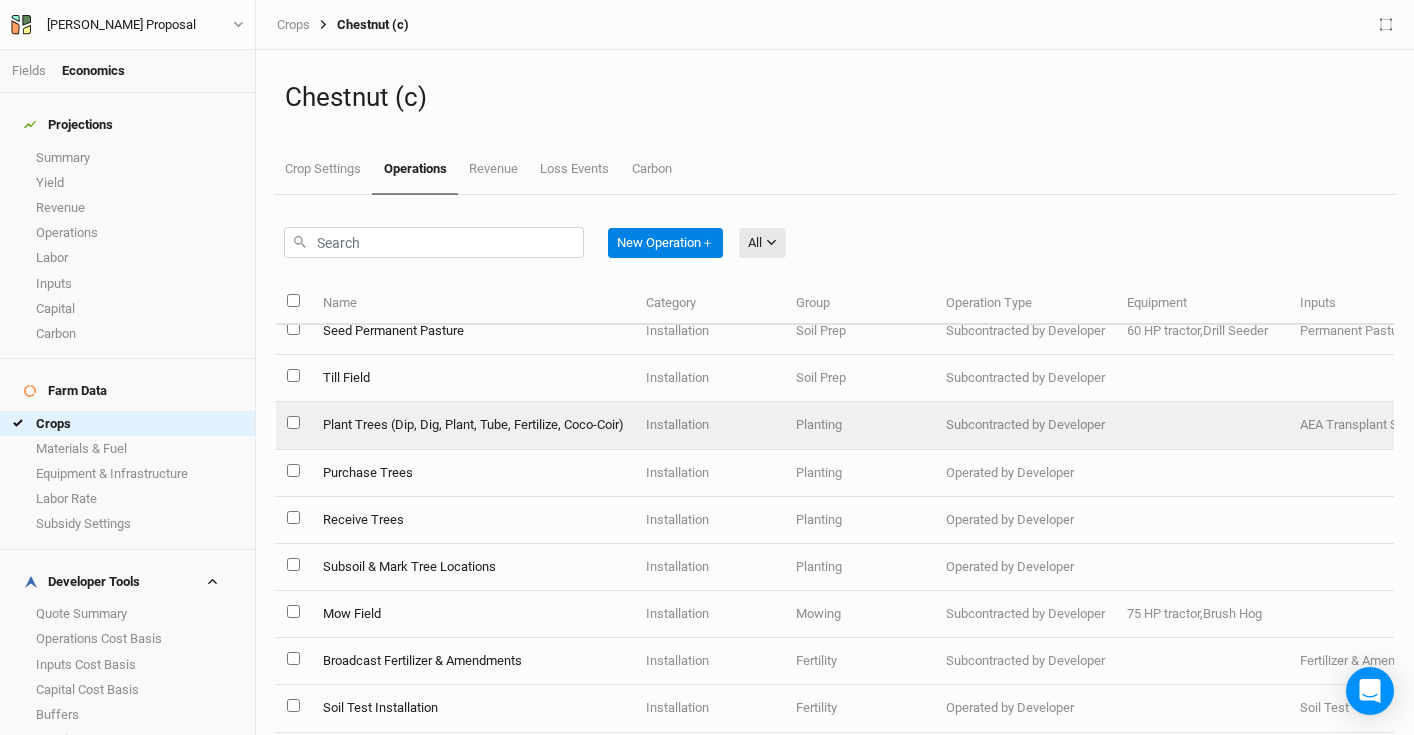 scroll, scrollTop: 267, scrollLeft: 0, axis: vertical 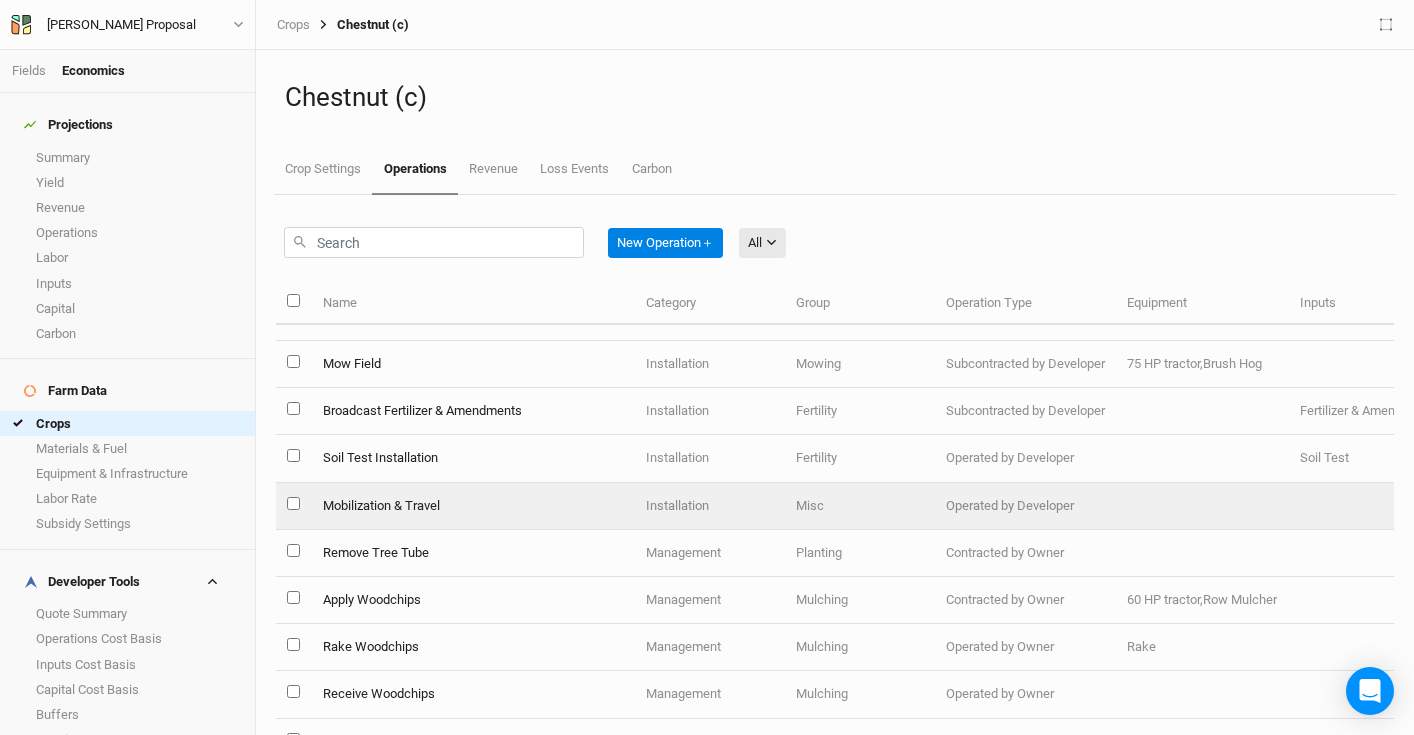 click on "Mobilization & Travel" at bounding box center [472, 506] 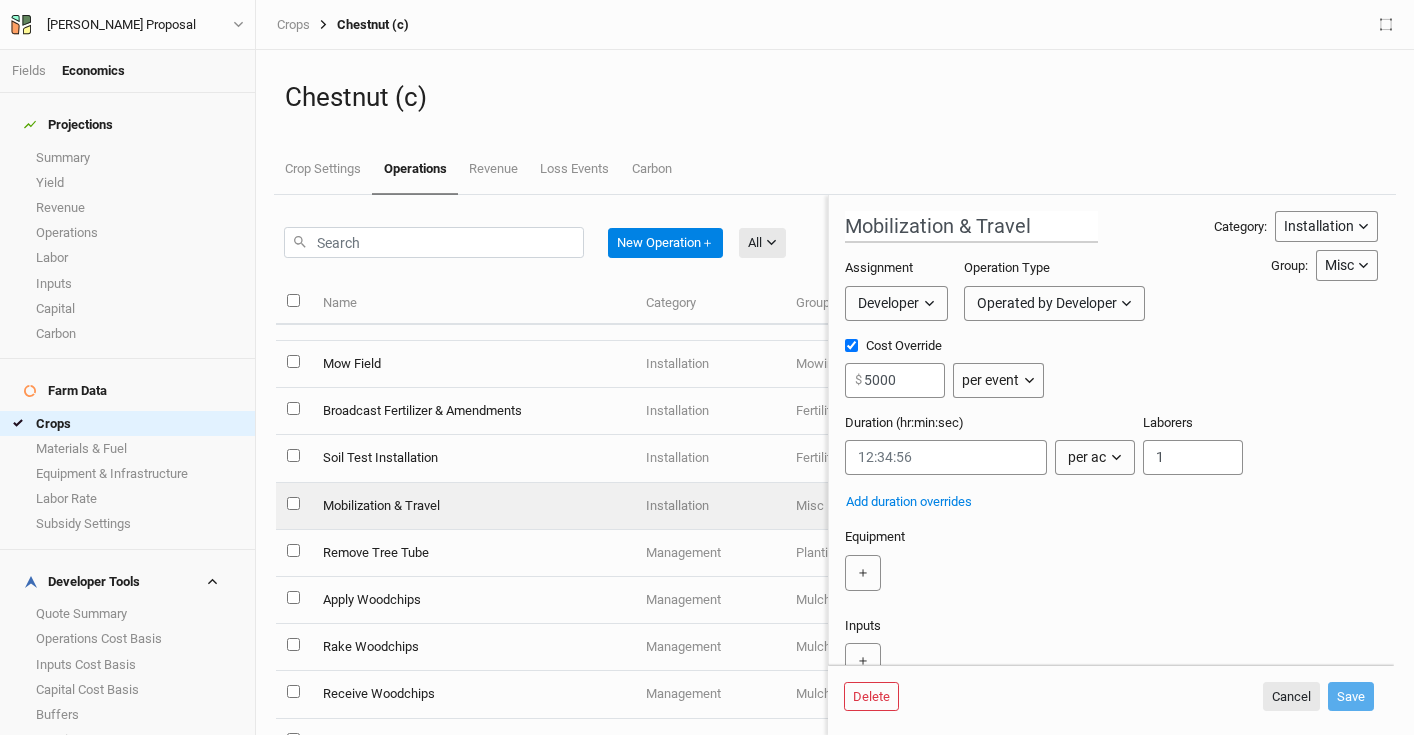scroll, scrollTop: 175, scrollLeft: 0, axis: vertical 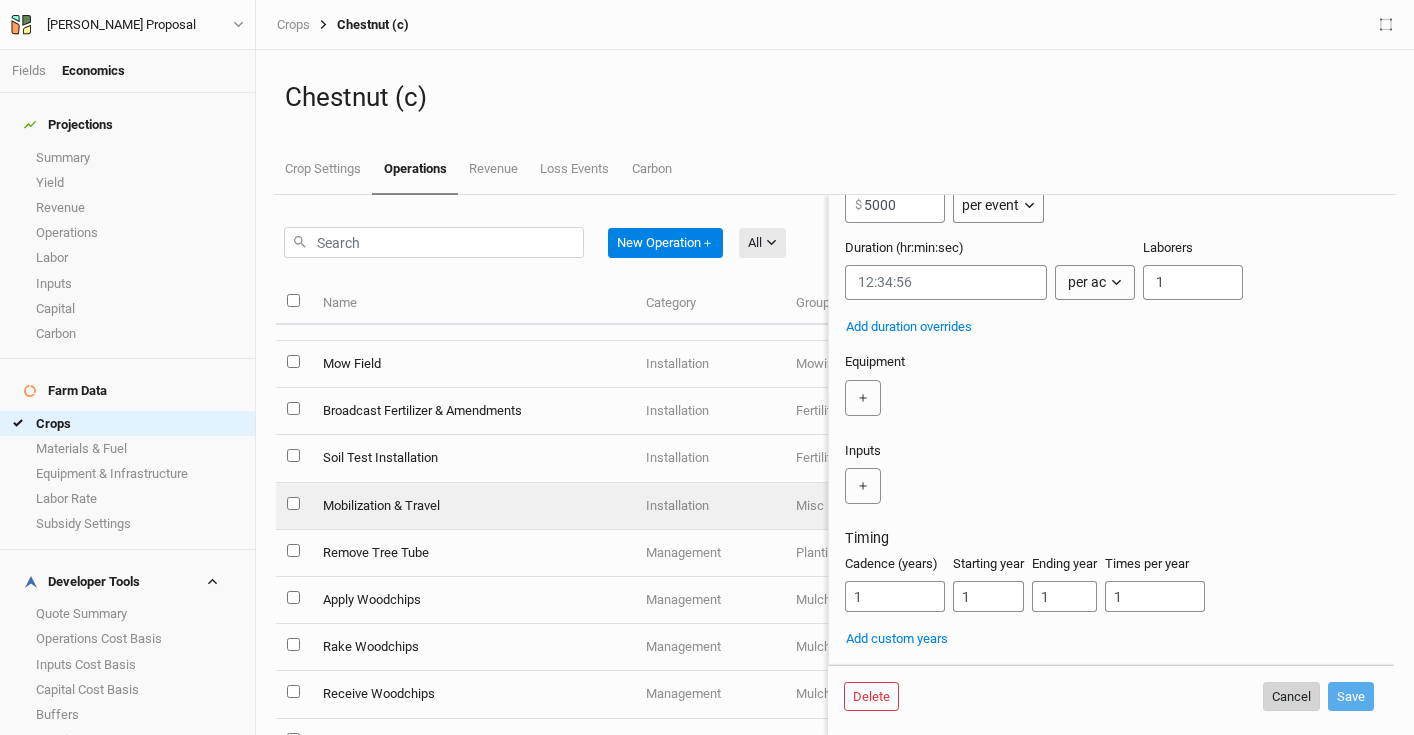 click on "Cancel" at bounding box center [1291, 697] 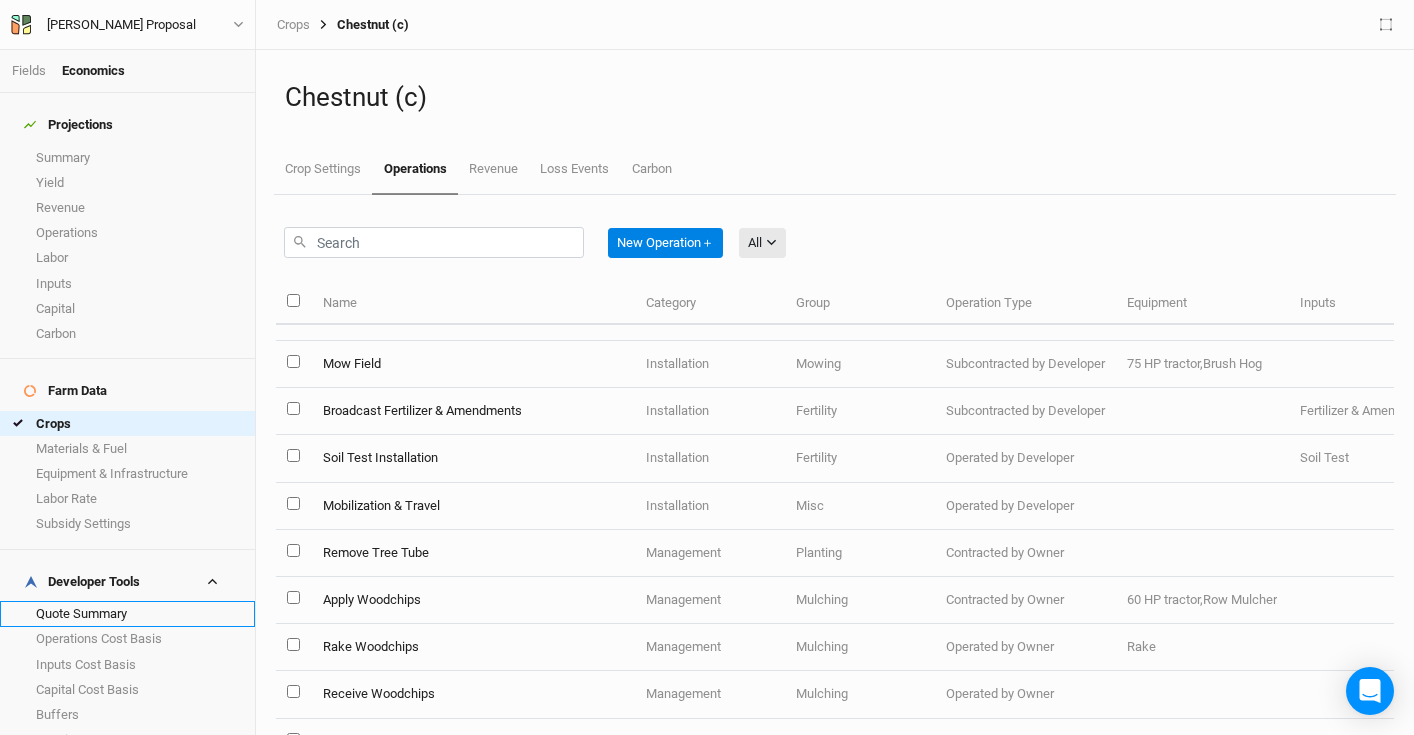 click on "Quote Summary" at bounding box center (127, 613) 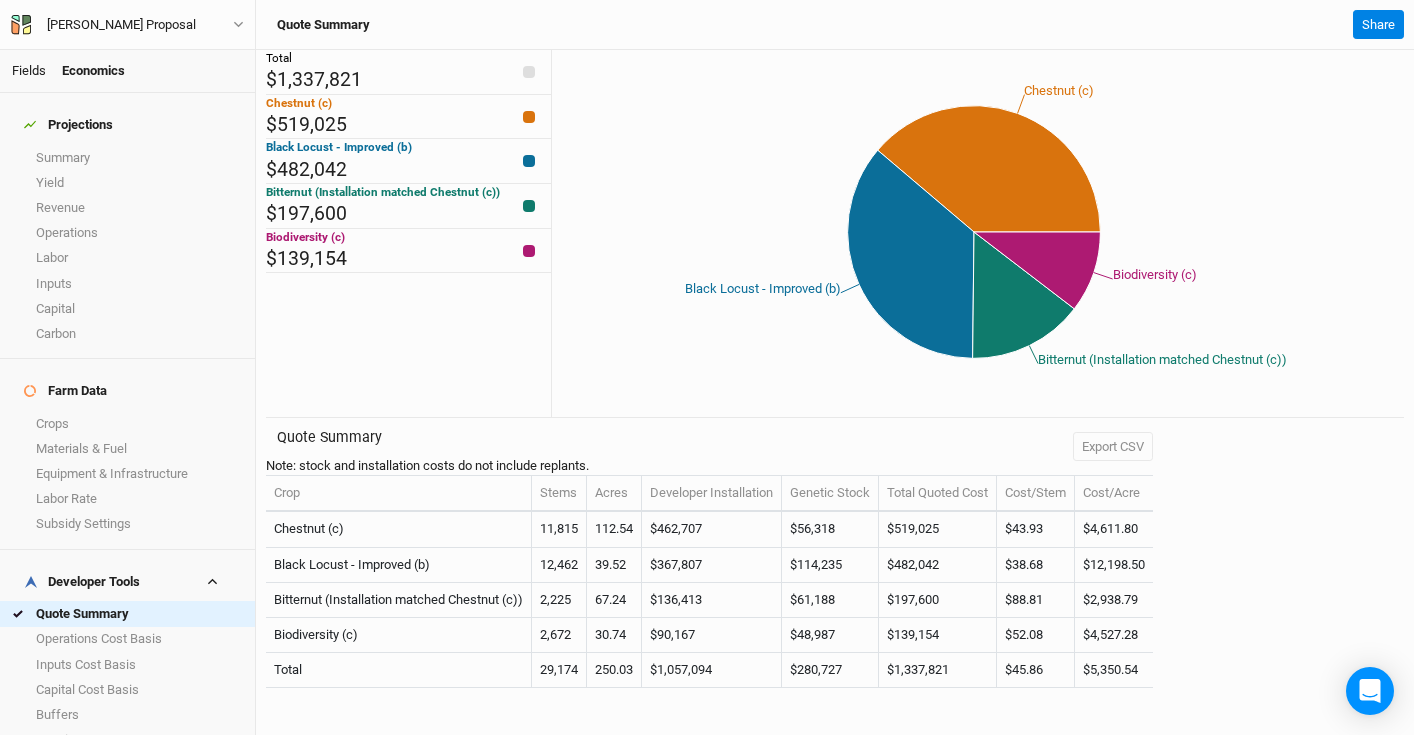 click on "Fields" at bounding box center [29, 70] 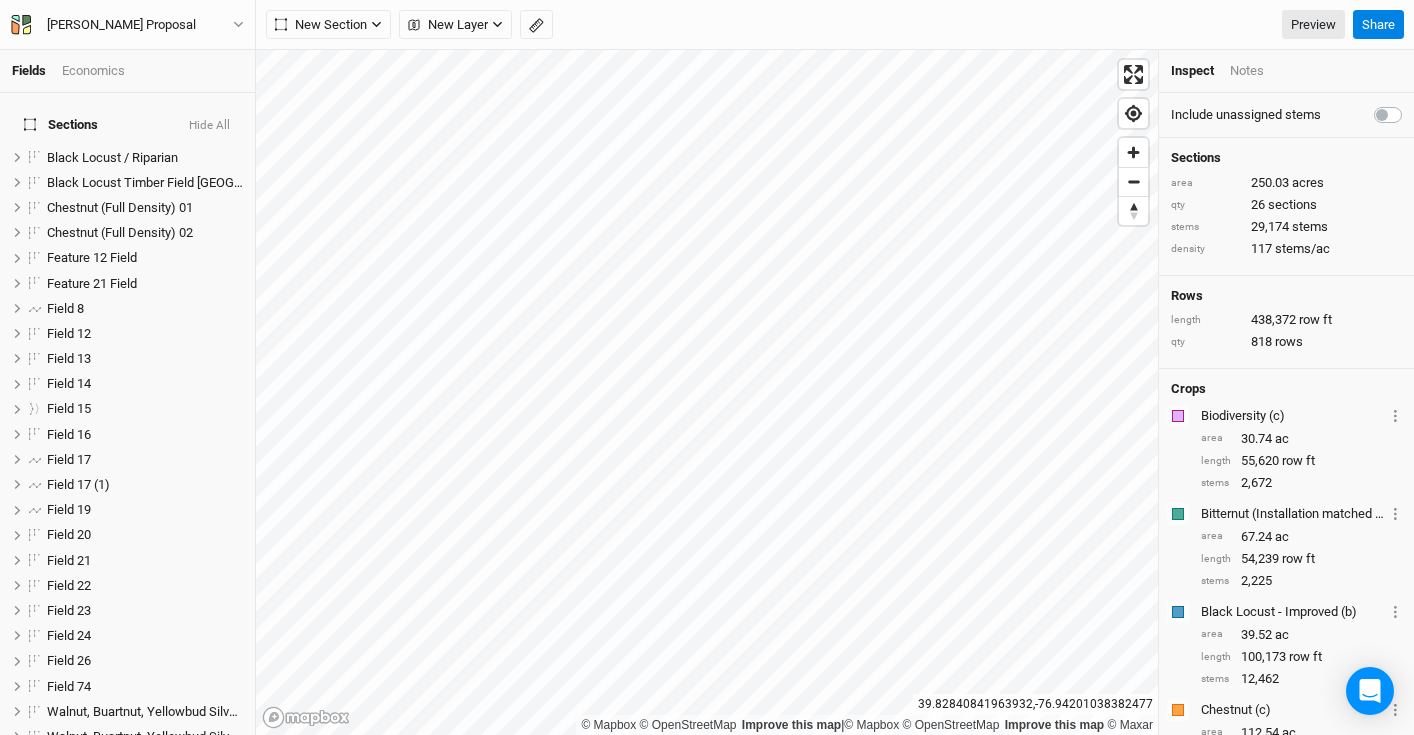 click on "Economics" at bounding box center [93, 71] 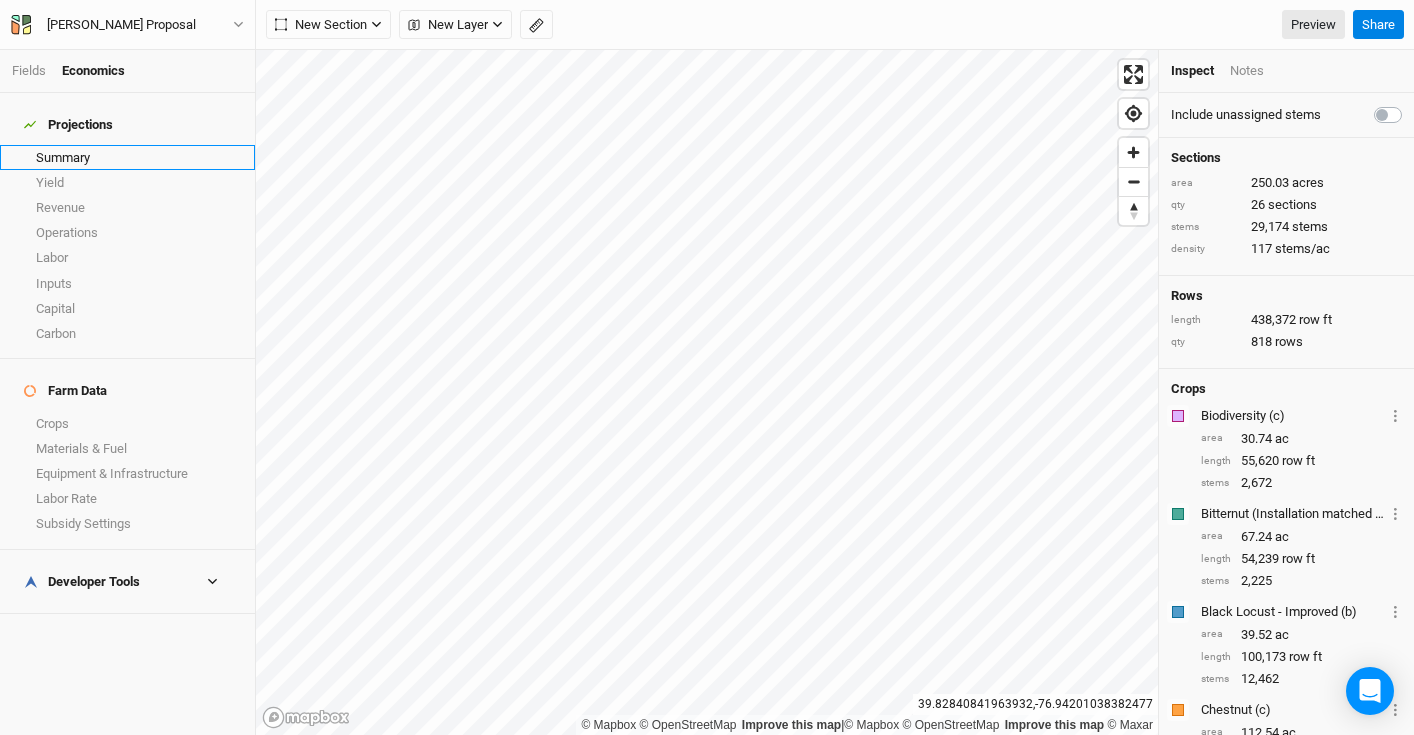click on "Summary" at bounding box center [127, 157] 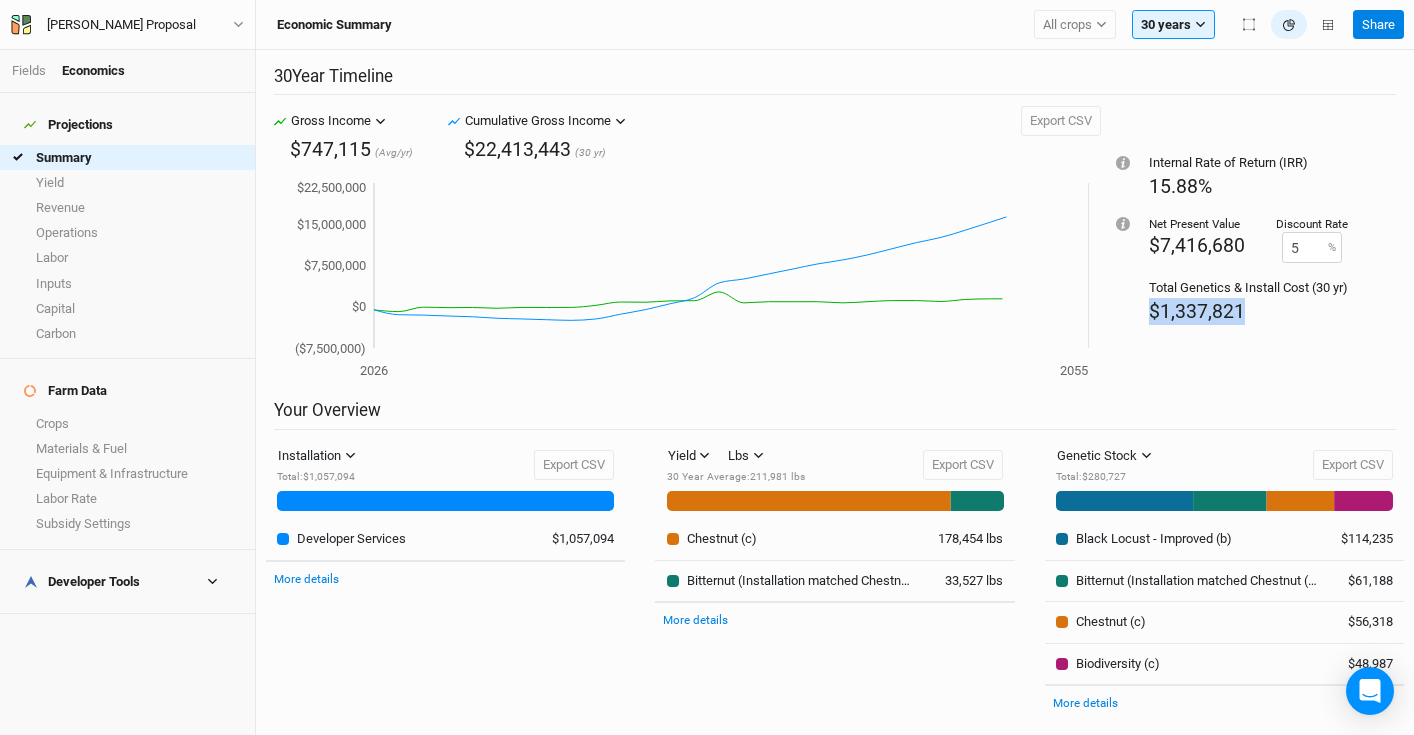 drag, startPoint x: 1258, startPoint y: 316, endPoint x: 1148, endPoint y: 310, distance: 110.16351 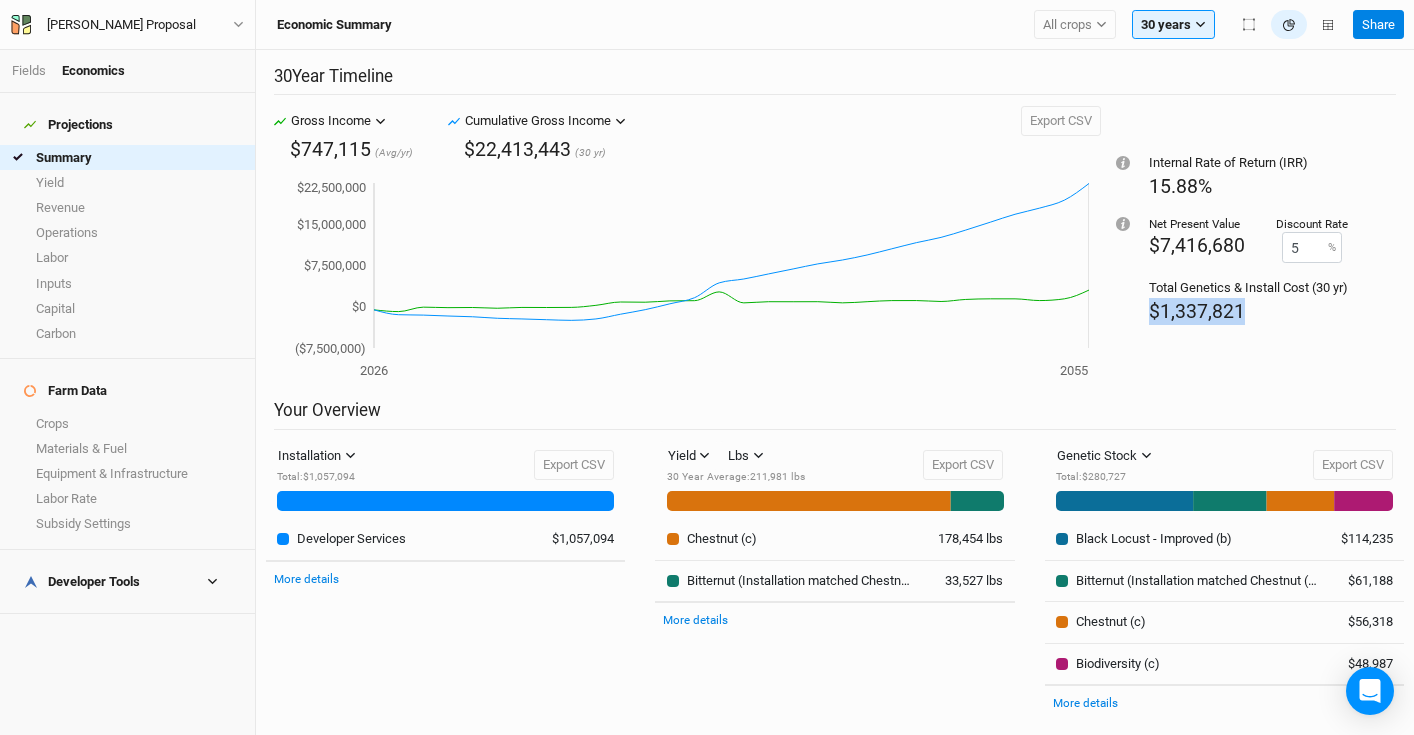 click on "Internal Rate of Return (IRR) 15.88% Net Present Value $7,416,680 Discount Rate 5 % Total Genetics & Install Cost (30 yr) $1,337,821" at bounding box center (1248, 253) 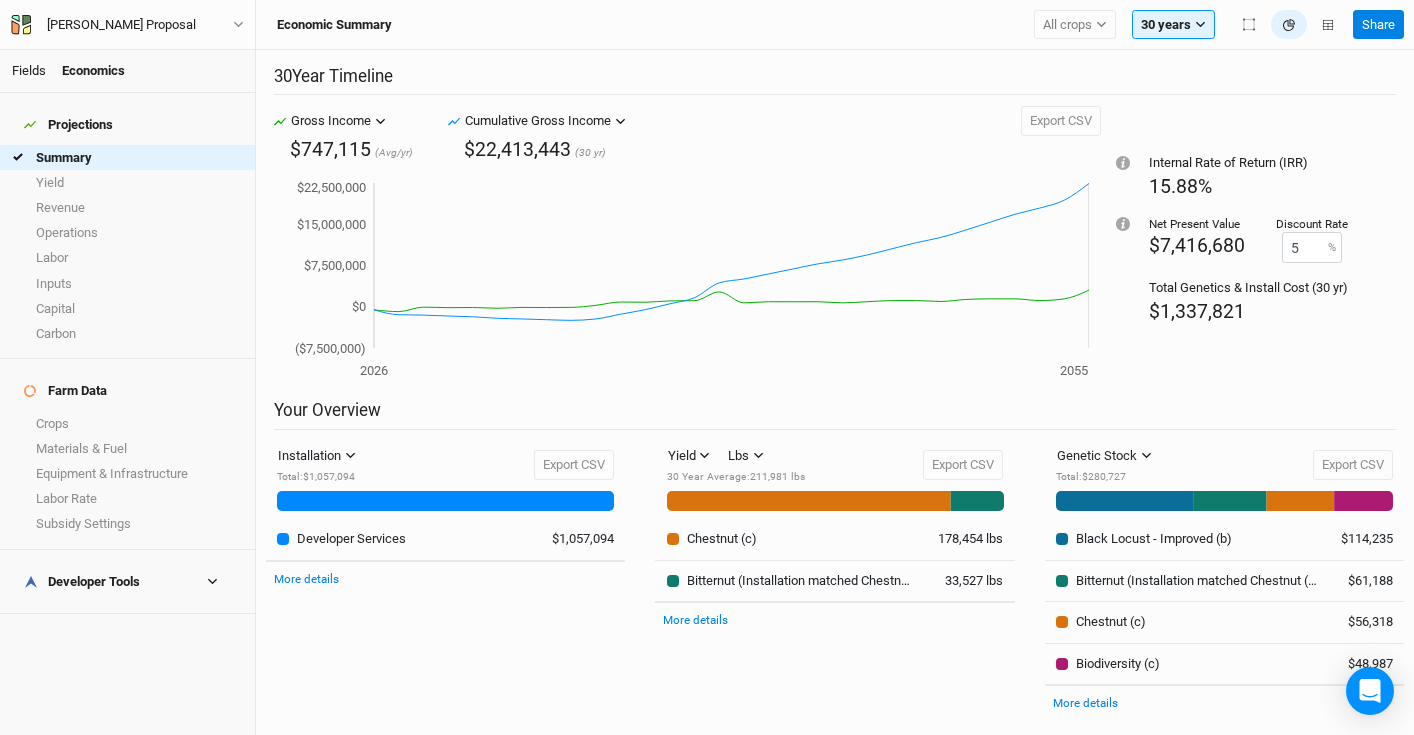 click on "Fields" at bounding box center [29, 70] 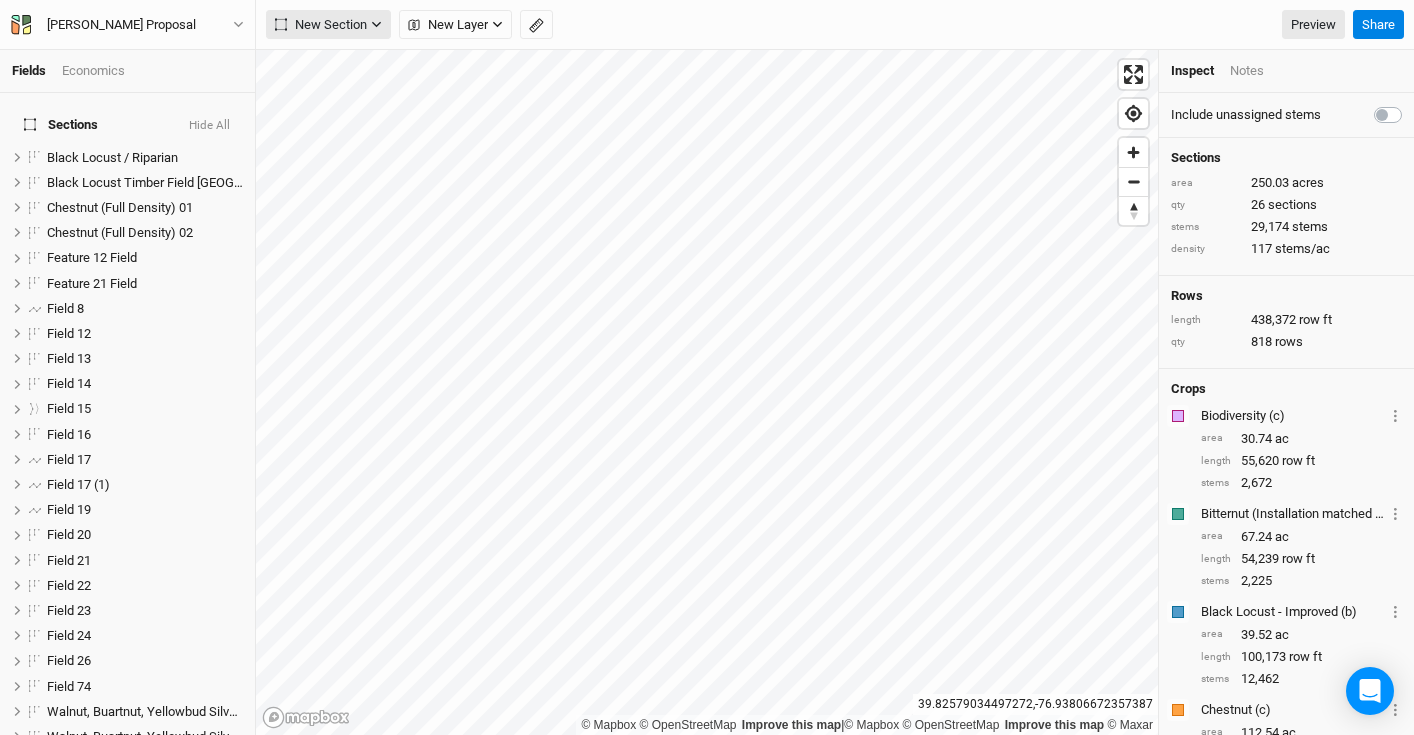 click on "New Section" at bounding box center [321, 25] 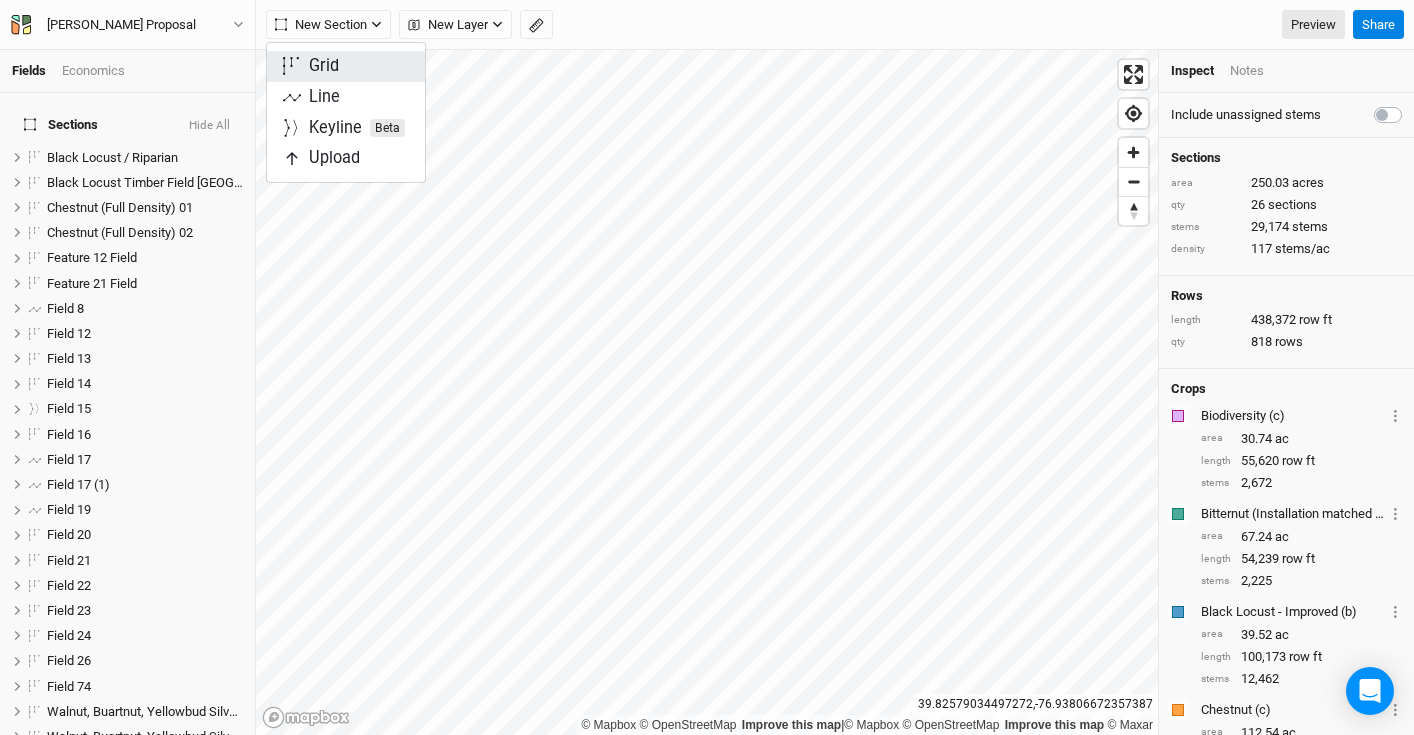 click on "Grid" at bounding box center [346, 66] 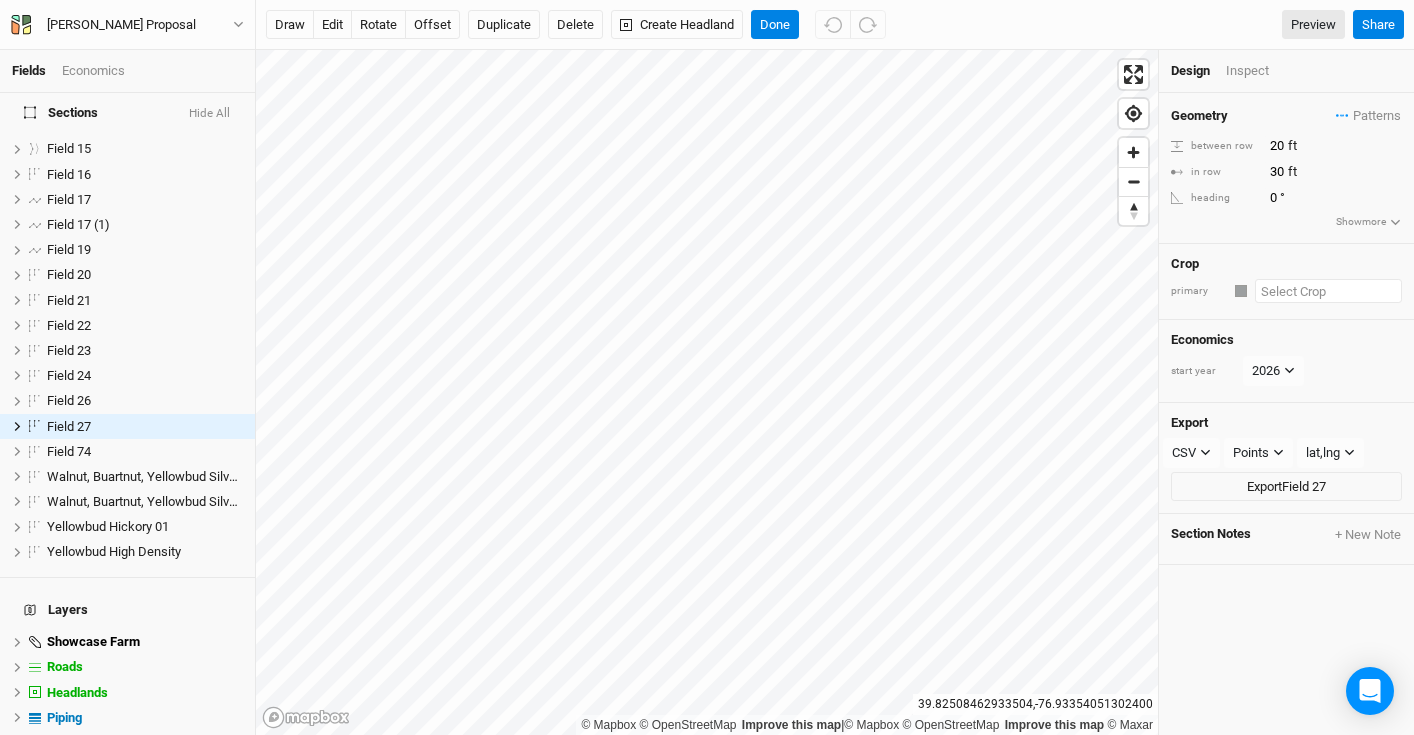 click at bounding box center (1328, 291) 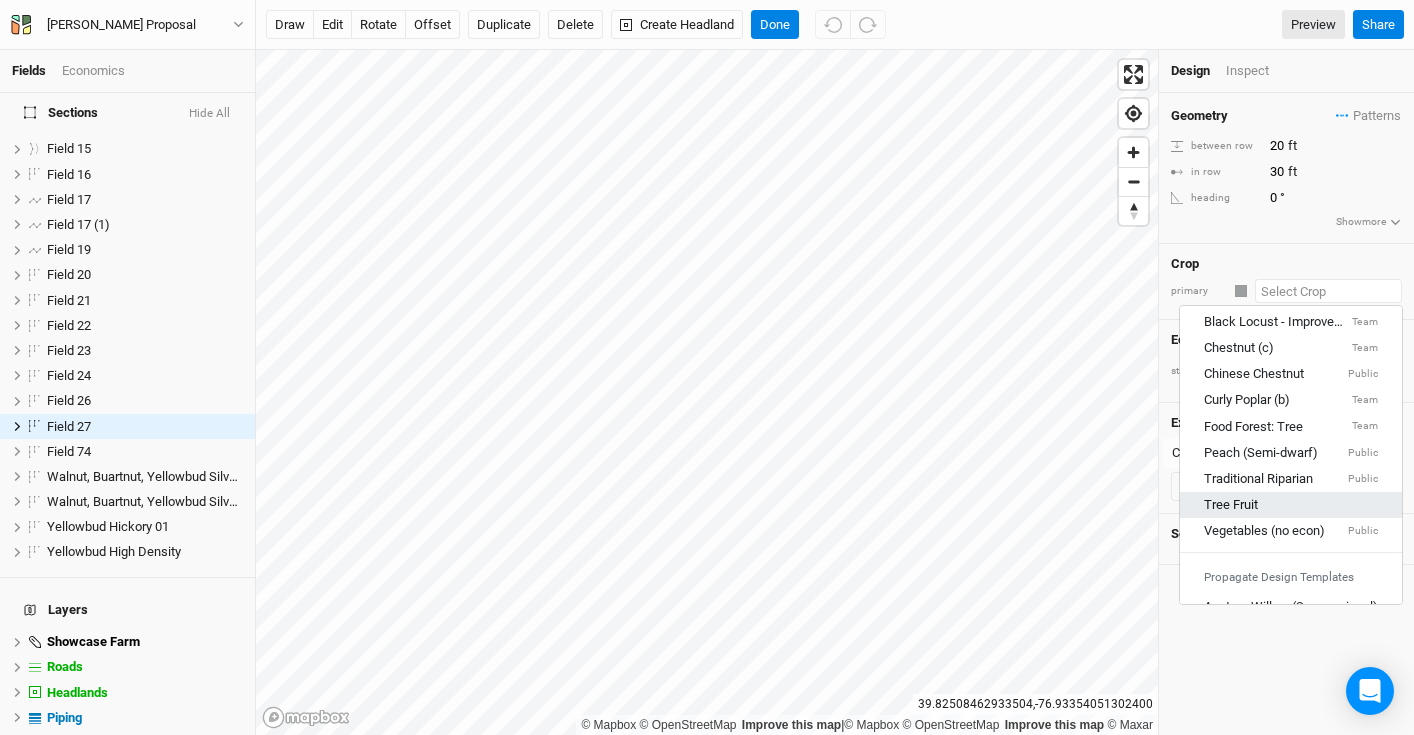 scroll, scrollTop: 256, scrollLeft: 0, axis: vertical 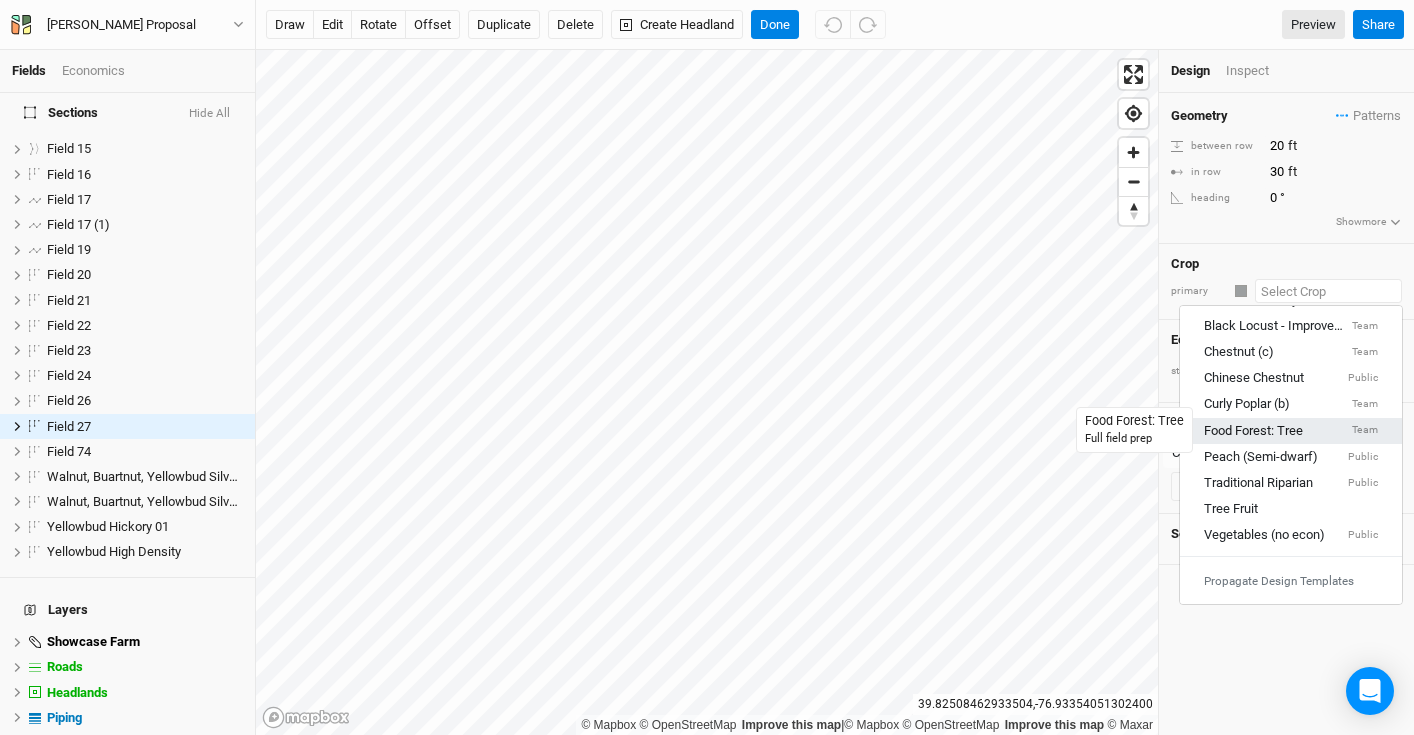 click on "Food Forest: Tree" at bounding box center [1253, 431] 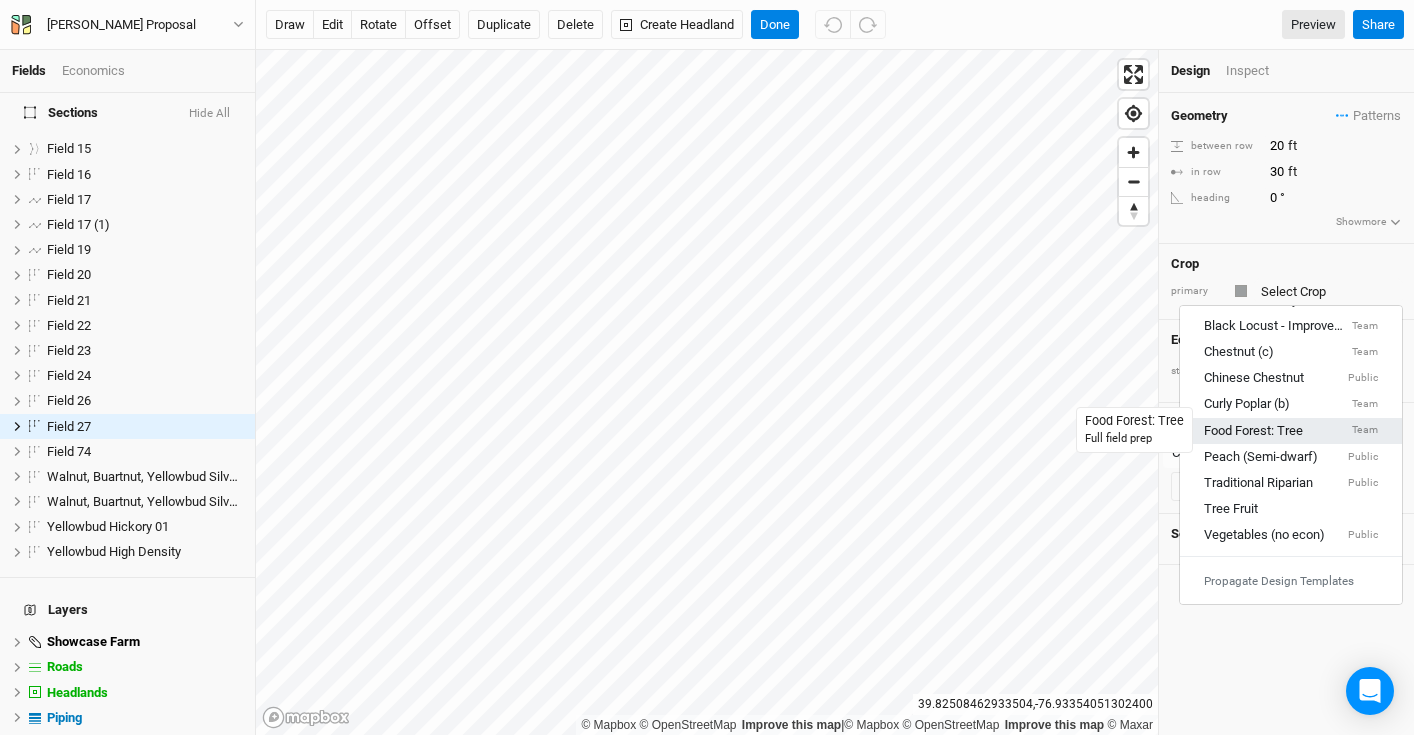 type on "12" 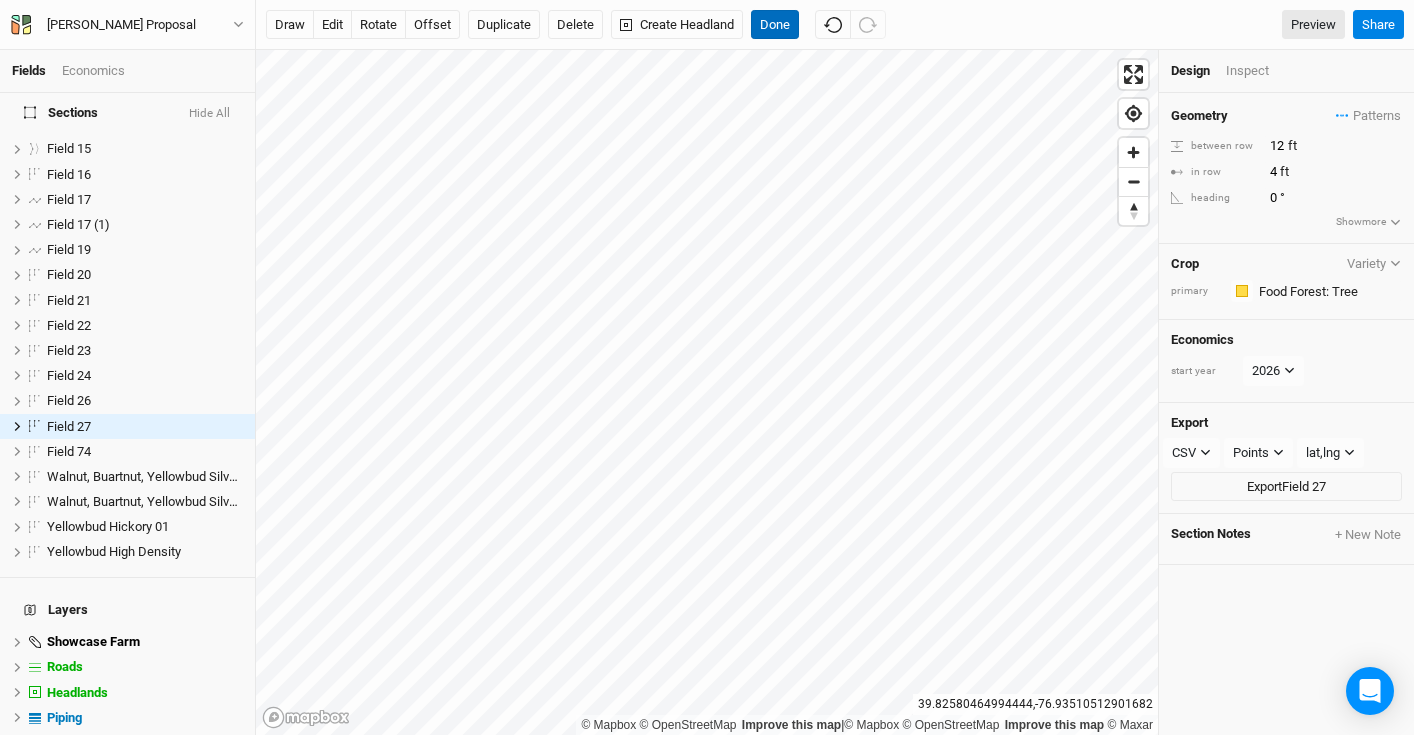 click on "Done" at bounding box center (775, 25) 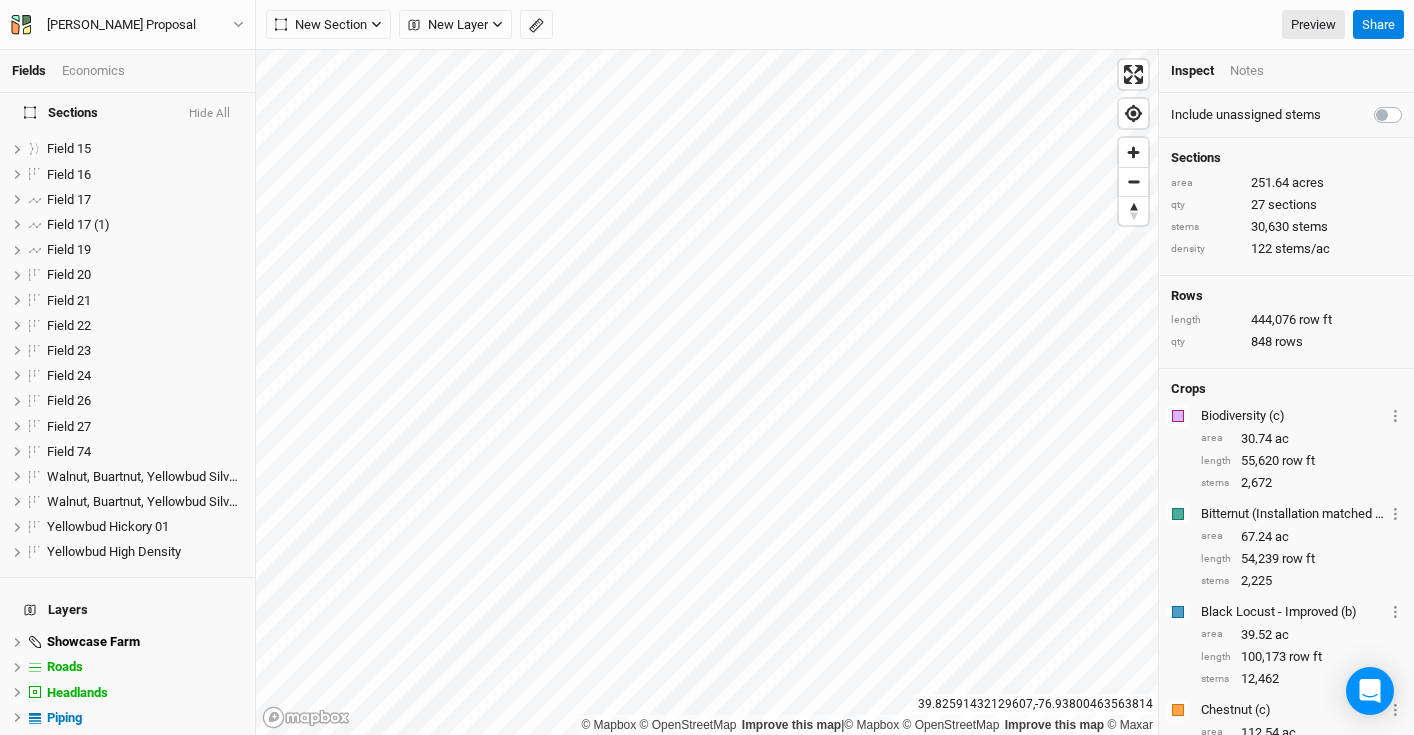 click on "Fields Economics" at bounding box center [127, 71] 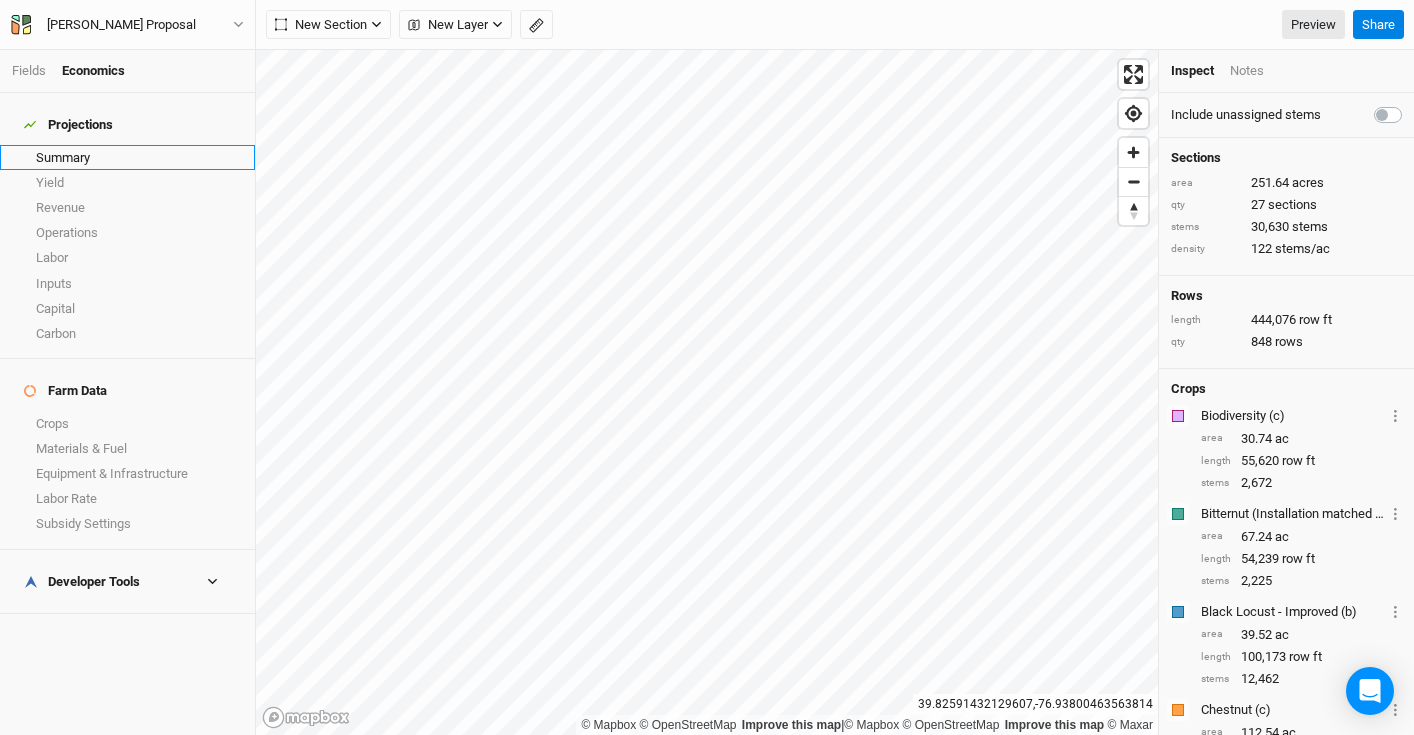 click on "Summary" at bounding box center (127, 157) 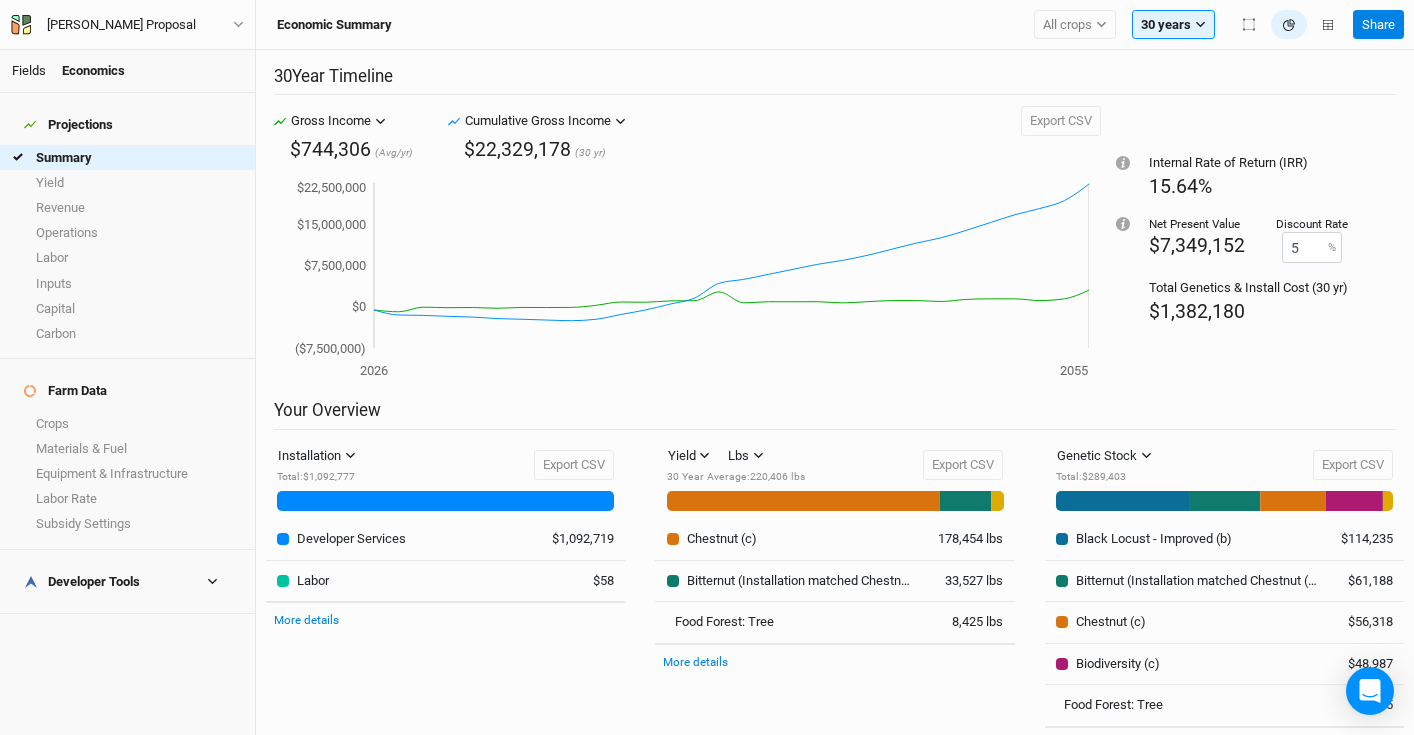 click on "Fields" at bounding box center (29, 70) 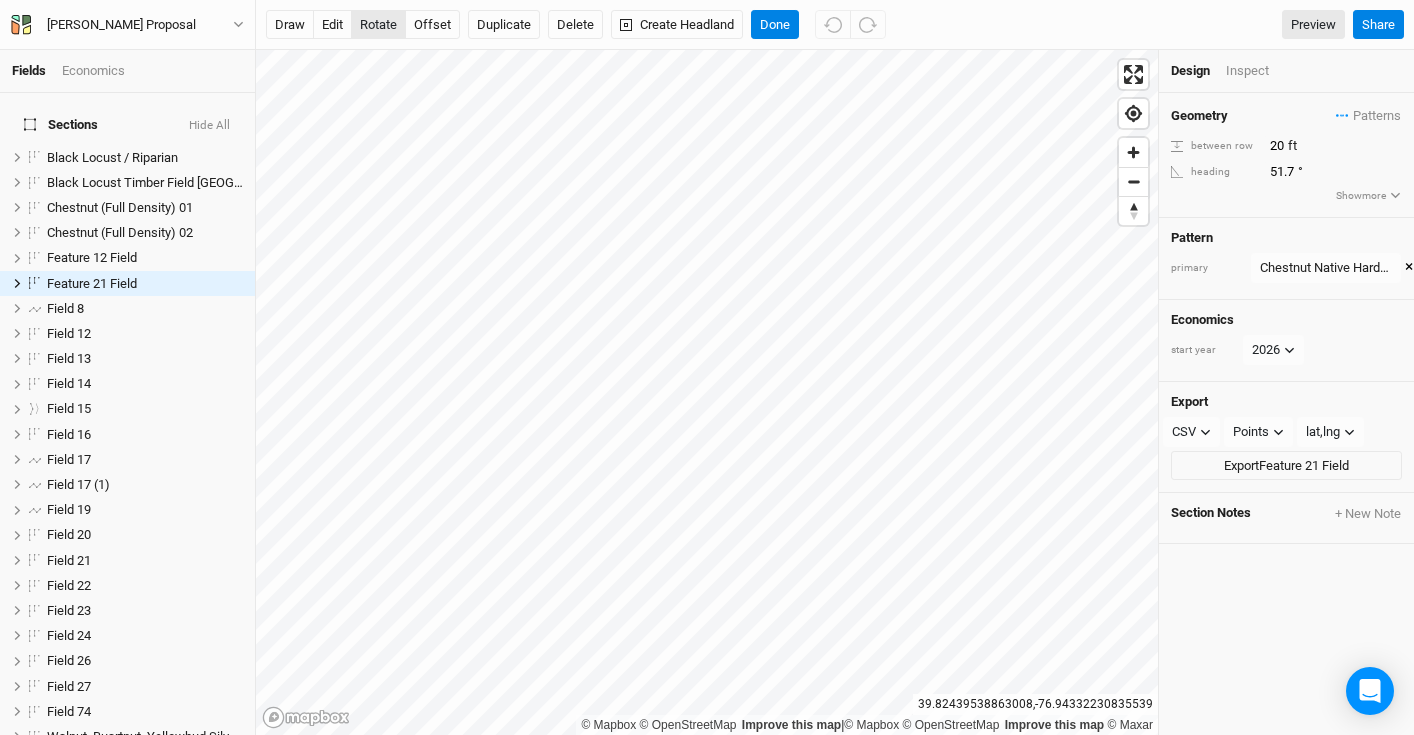 click on "rotate" at bounding box center (378, 25) 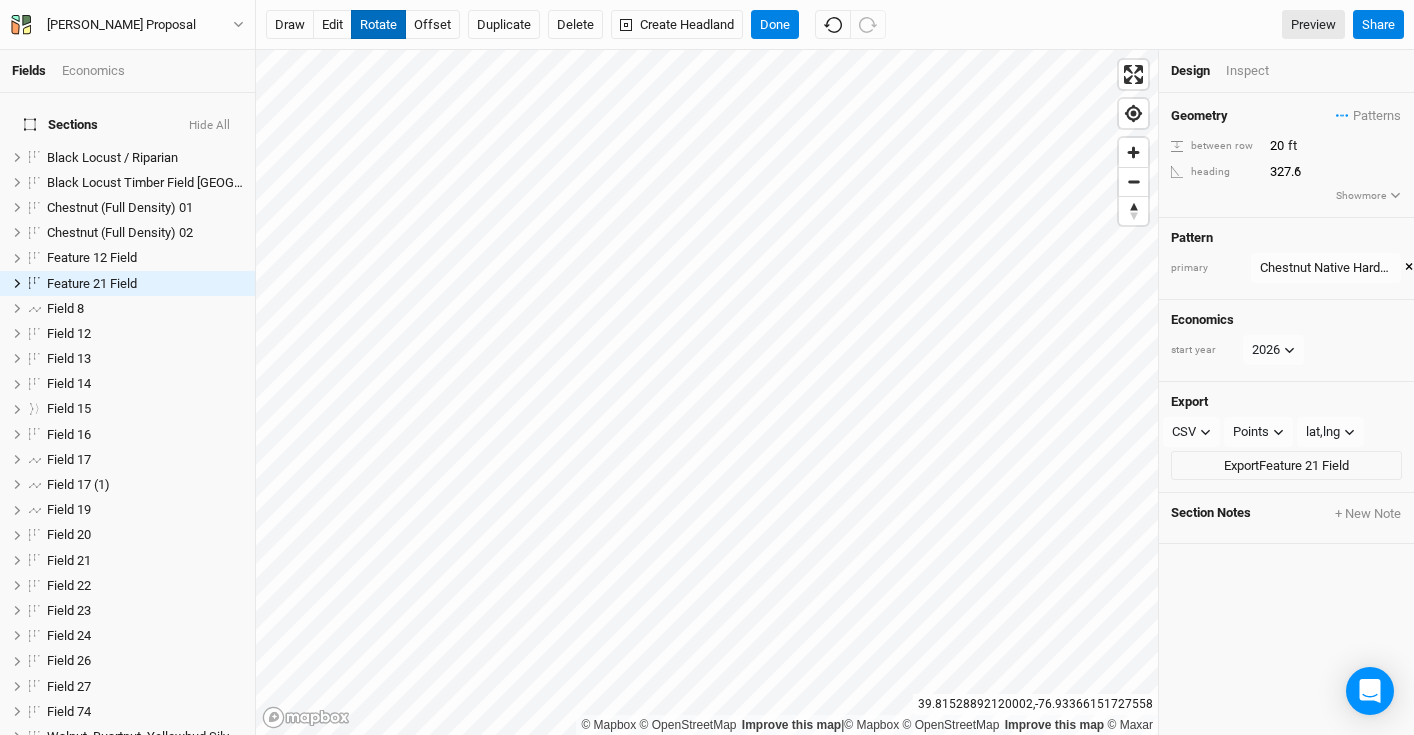 type on "328" 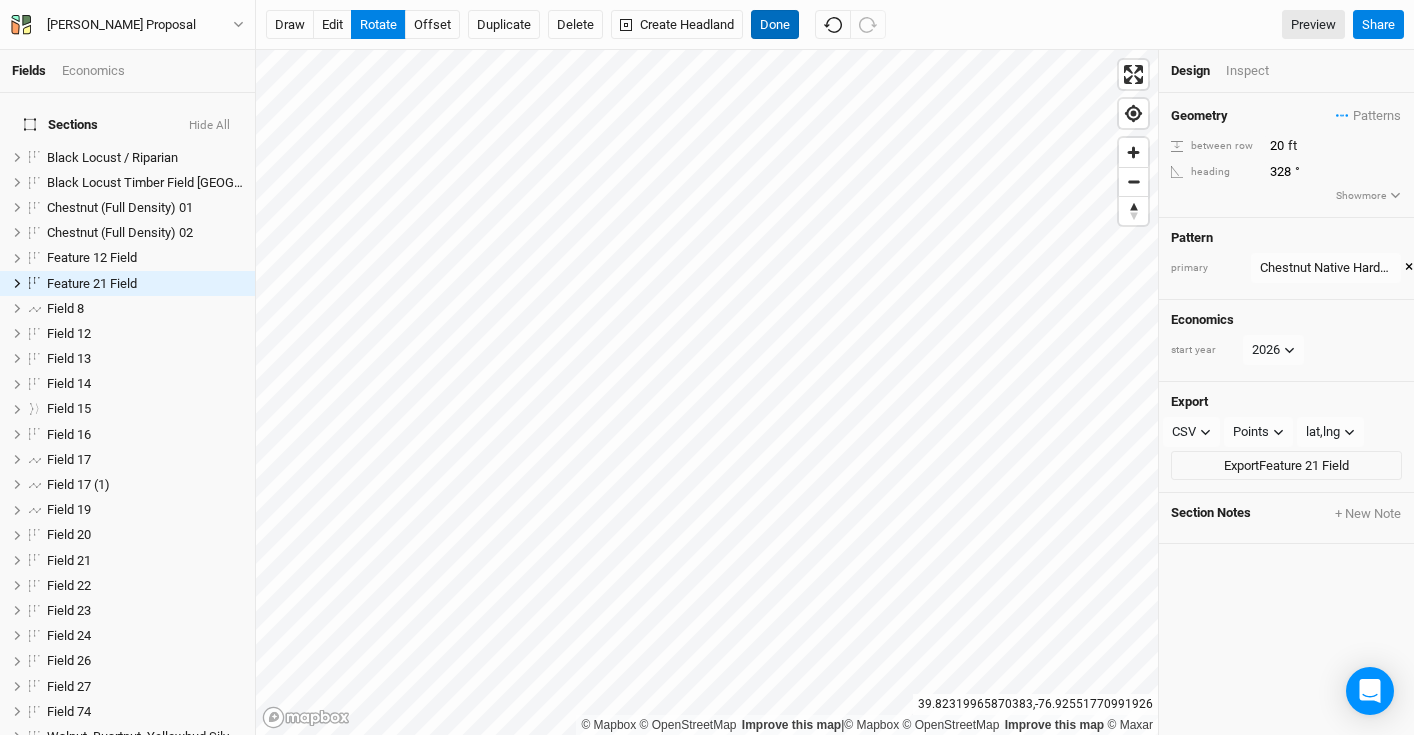click on "Done" at bounding box center (775, 25) 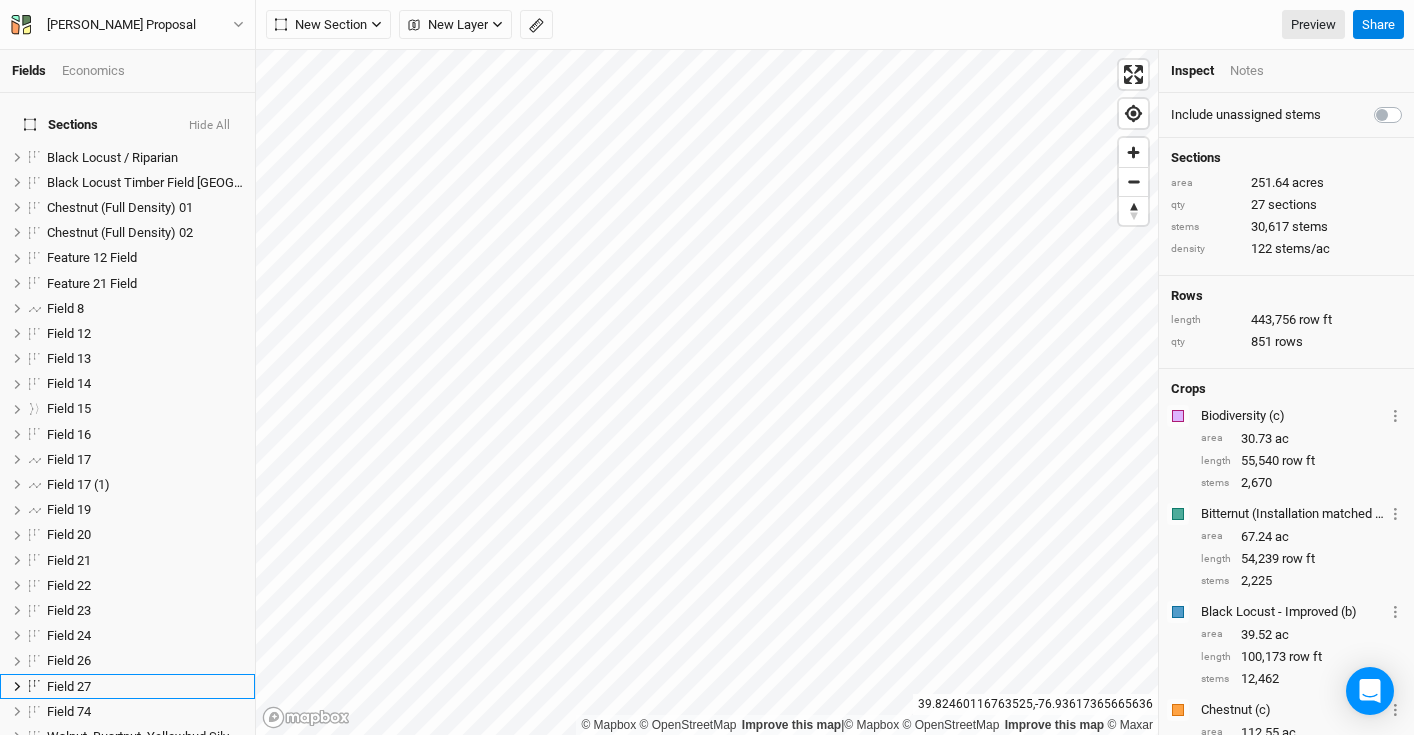 scroll, scrollTop: 260, scrollLeft: 0, axis: vertical 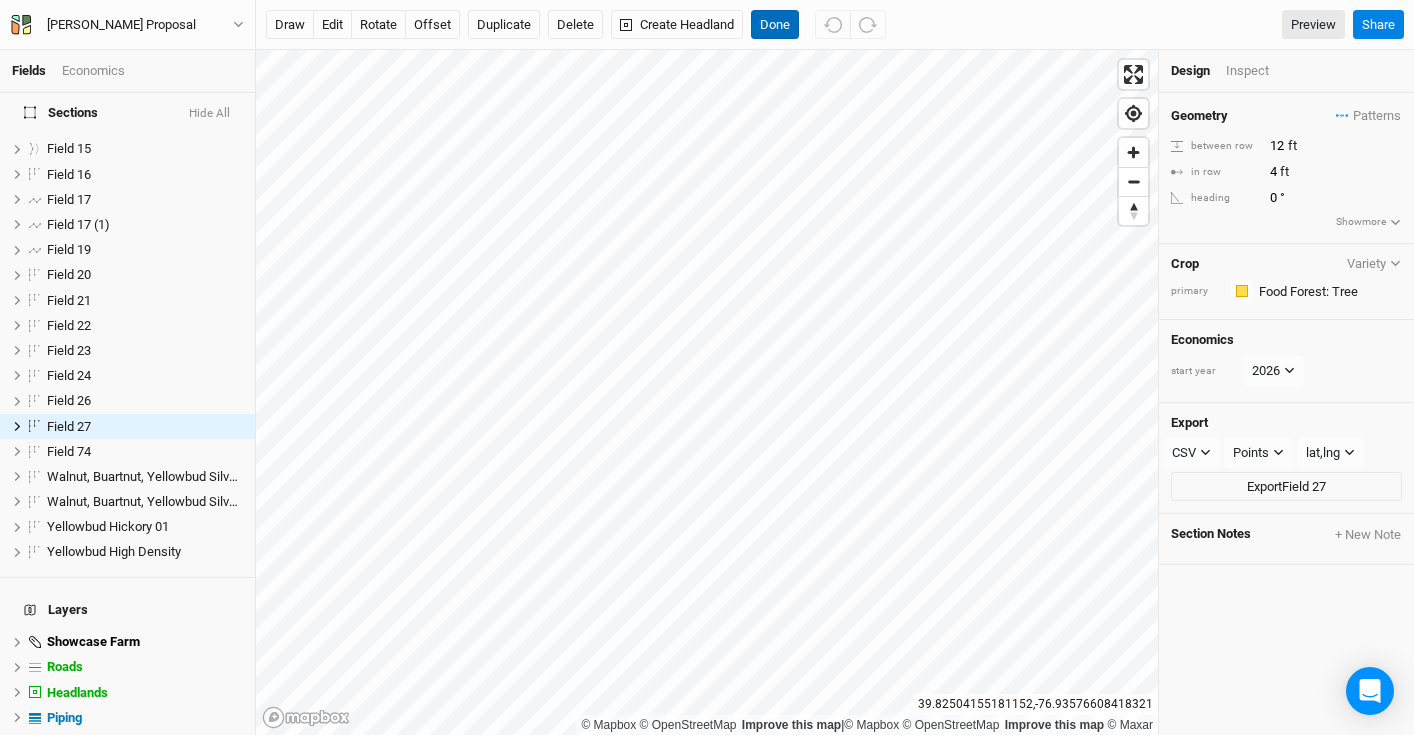 click on "Done" at bounding box center (775, 25) 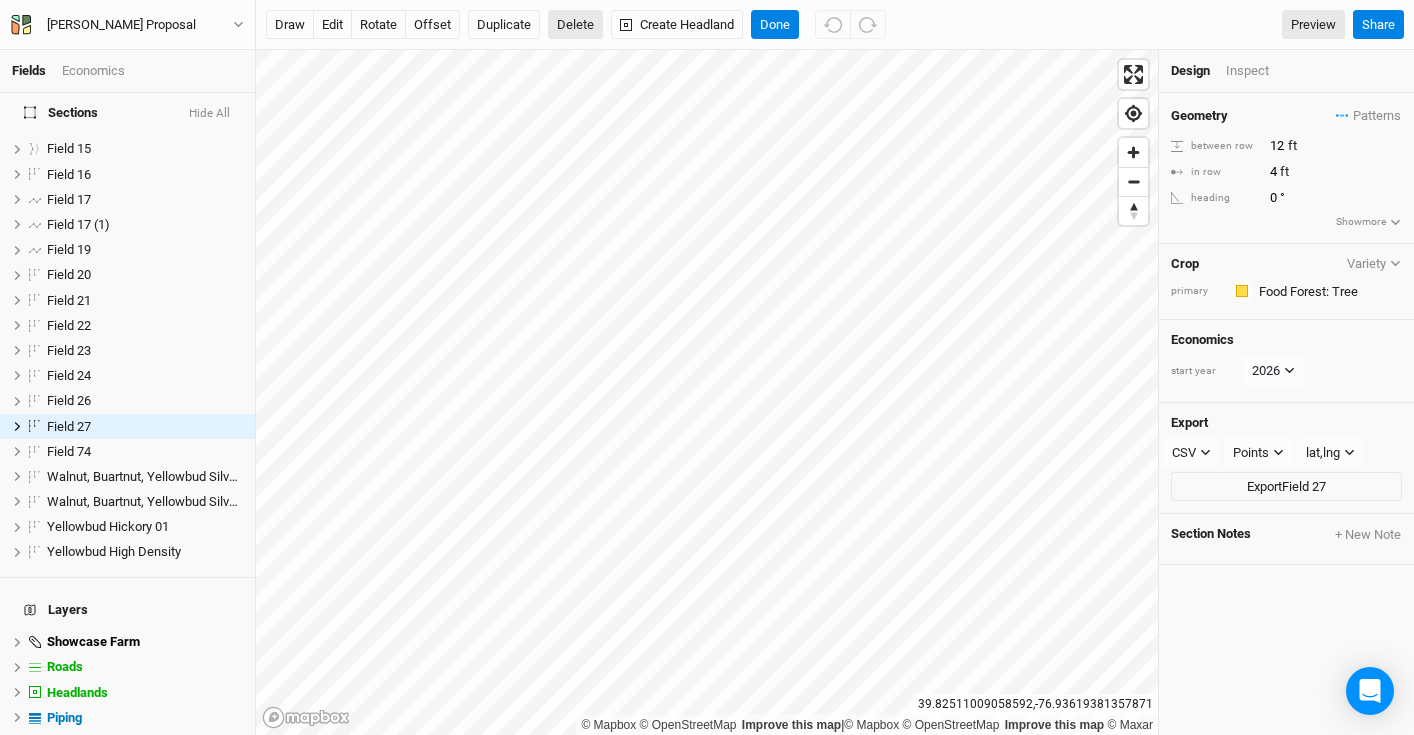 click on "Delete" at bounding box center (575, 25) 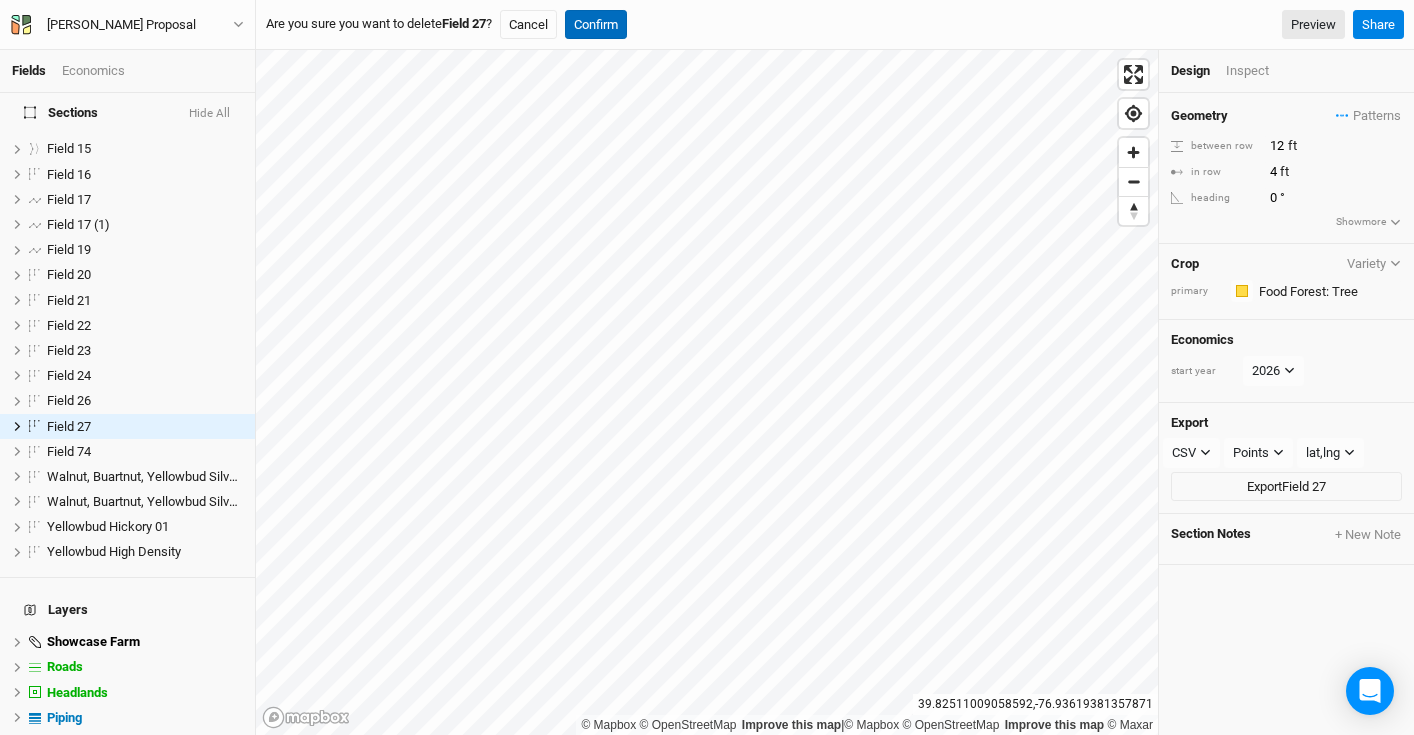 click on "Confirm" at bounding box center [596, 25] 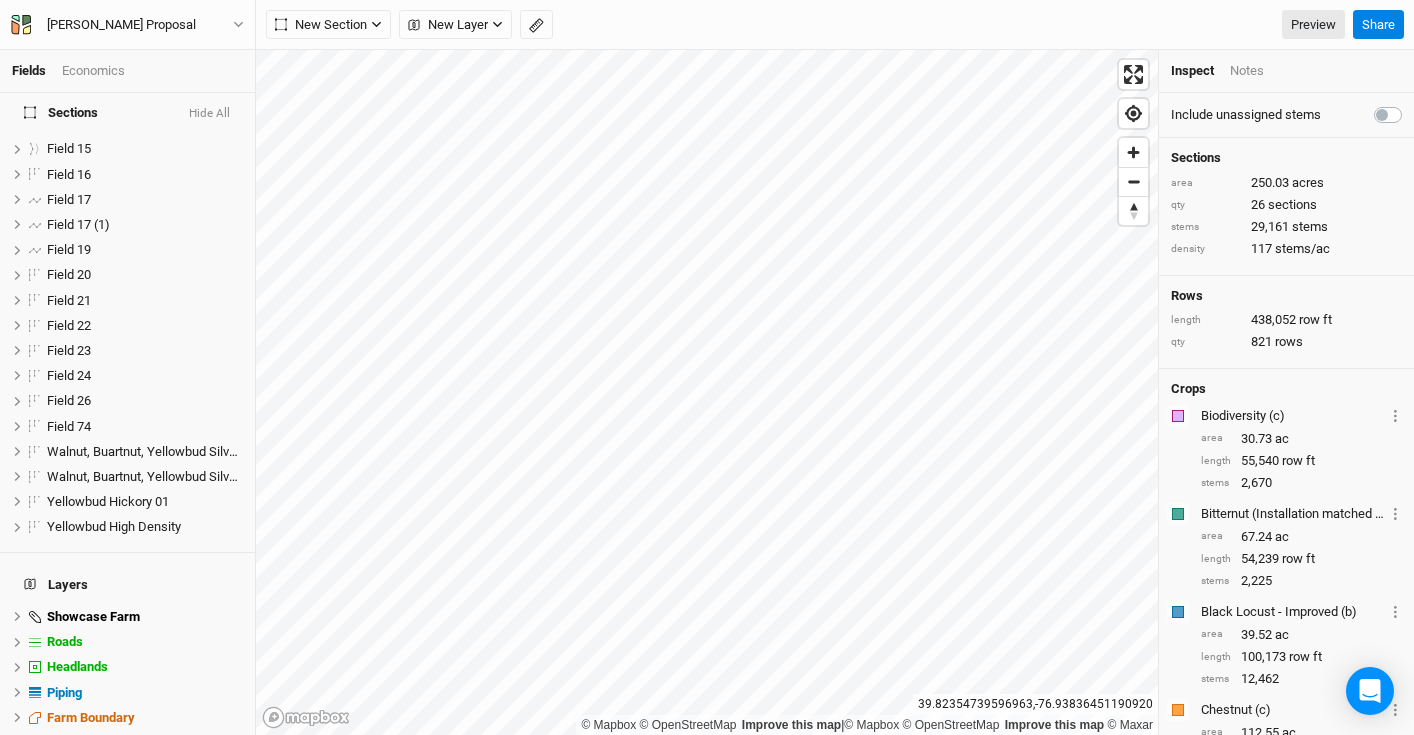 scroll, scrollTop: 368, scrollLeft: 0, axis: vertical 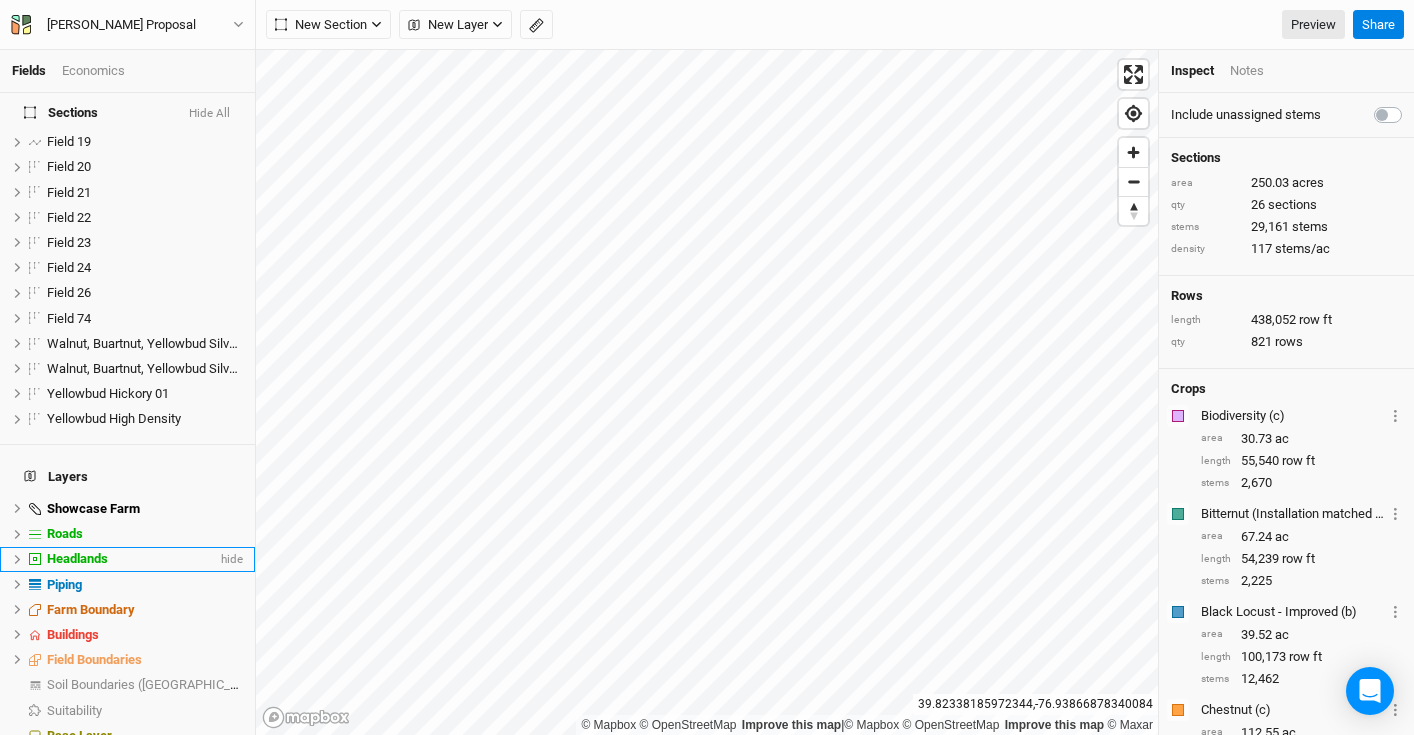 click 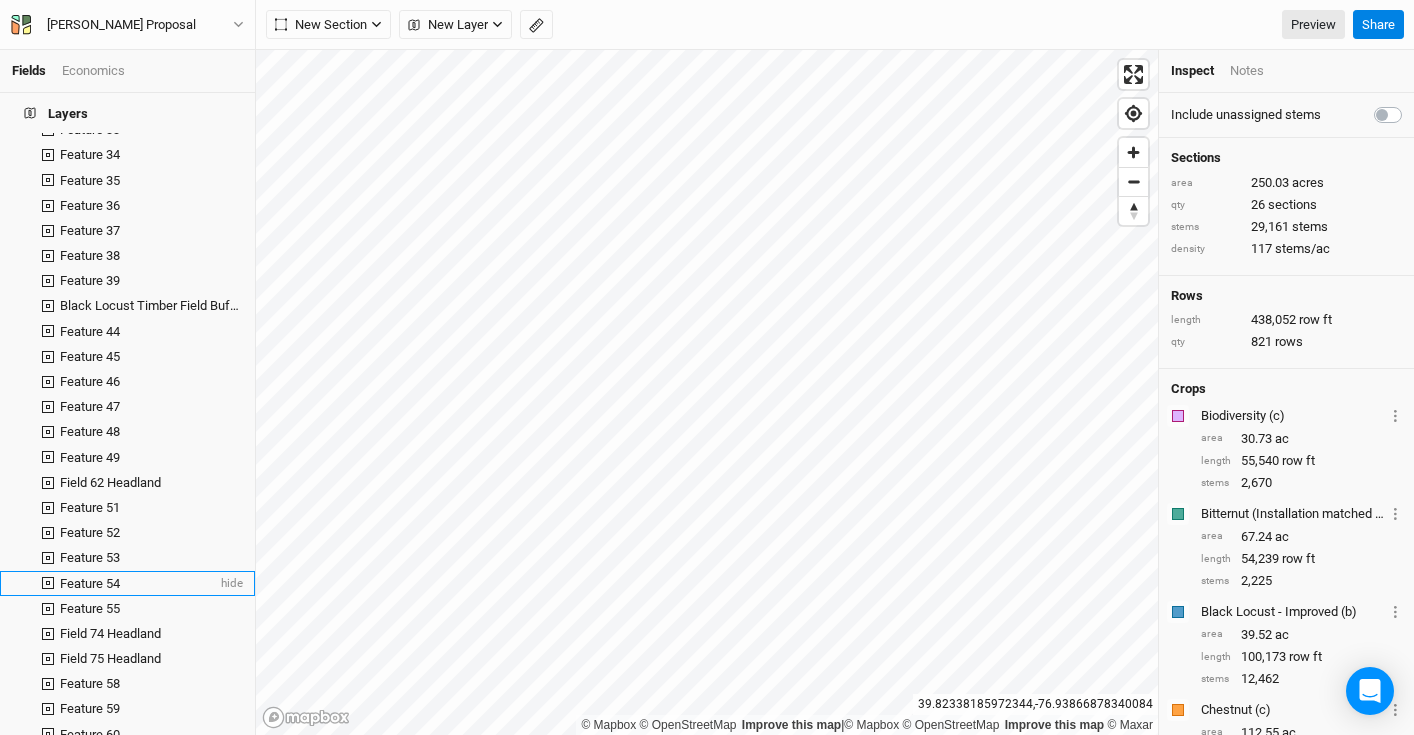 scroll, scrollTop: 1700, scrollLeft: 0, axis: vertical 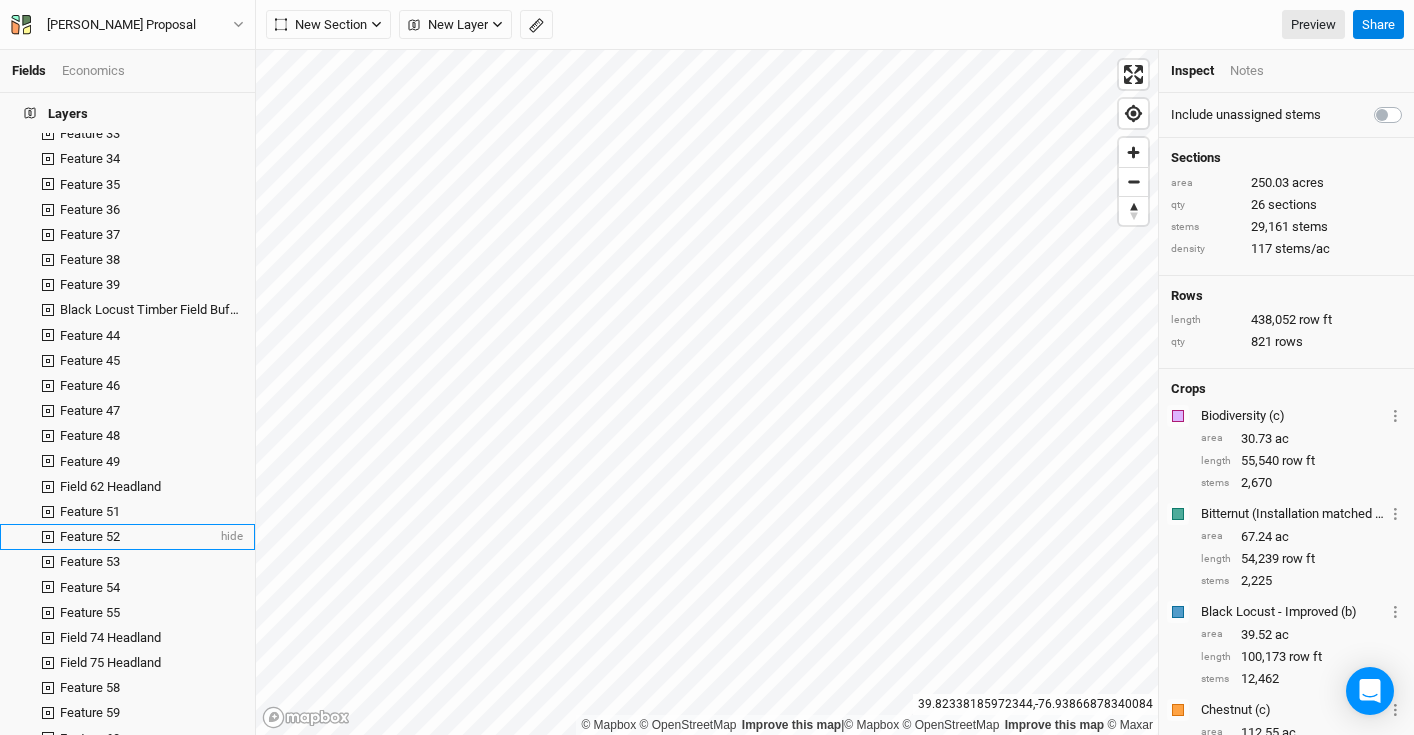 click on "Feature 52" at bounding box center (90, 536) 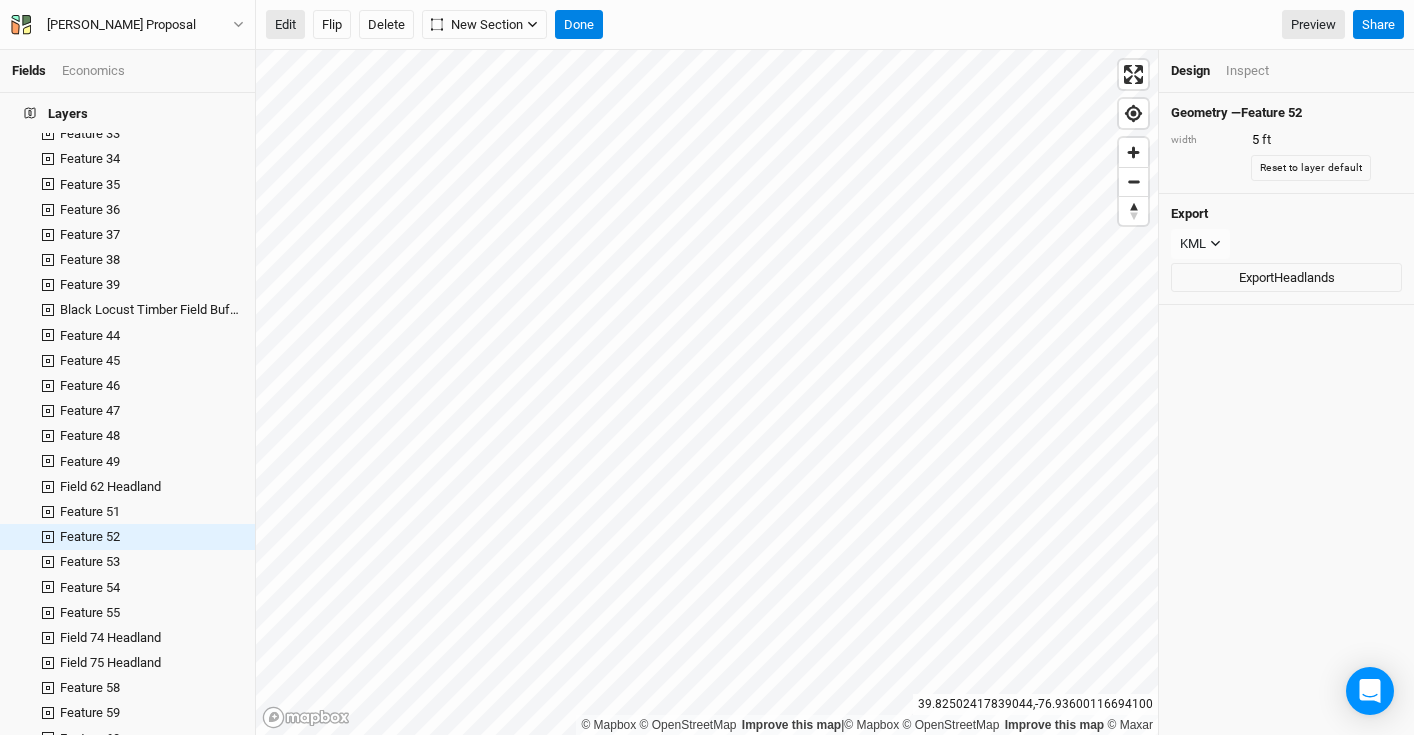 click on "Edit" at bounding box center [285, 25] 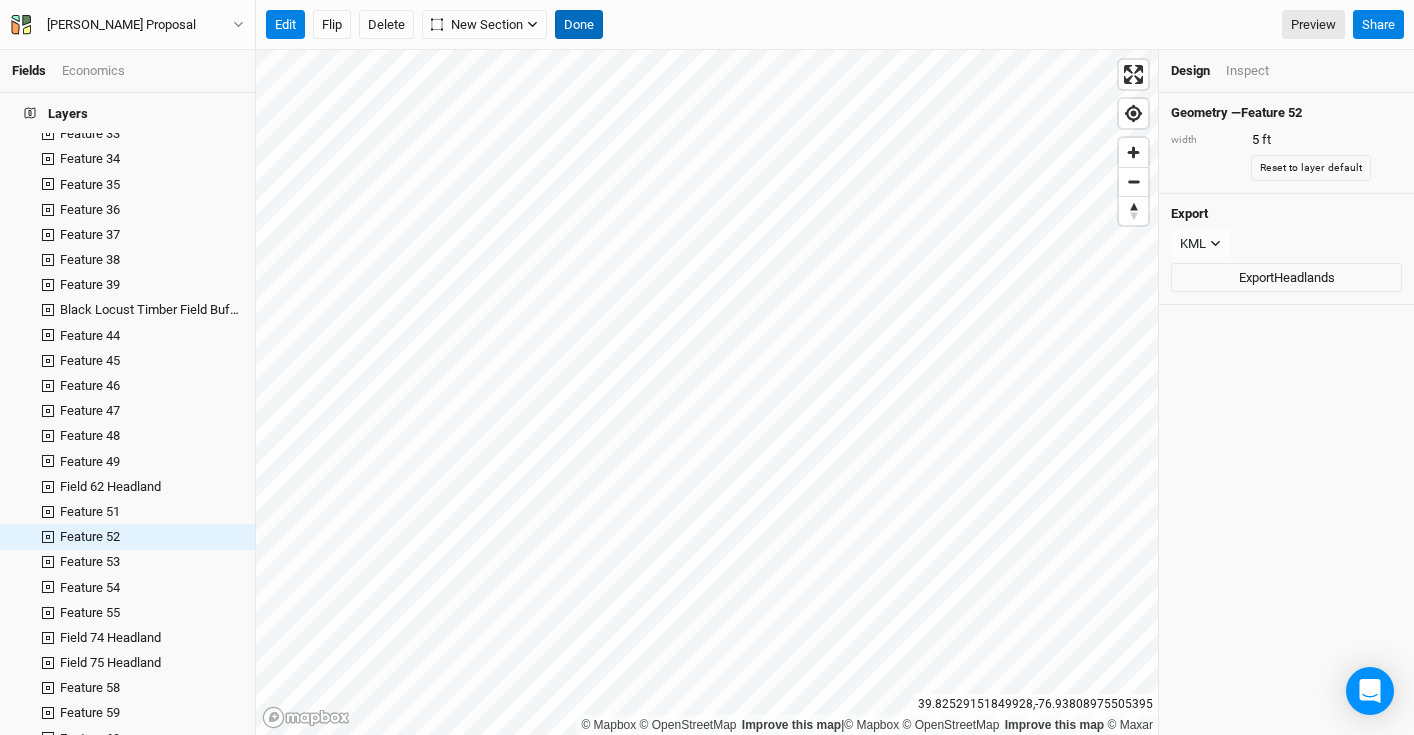 click on "Done" at bounding box center (579, 25) 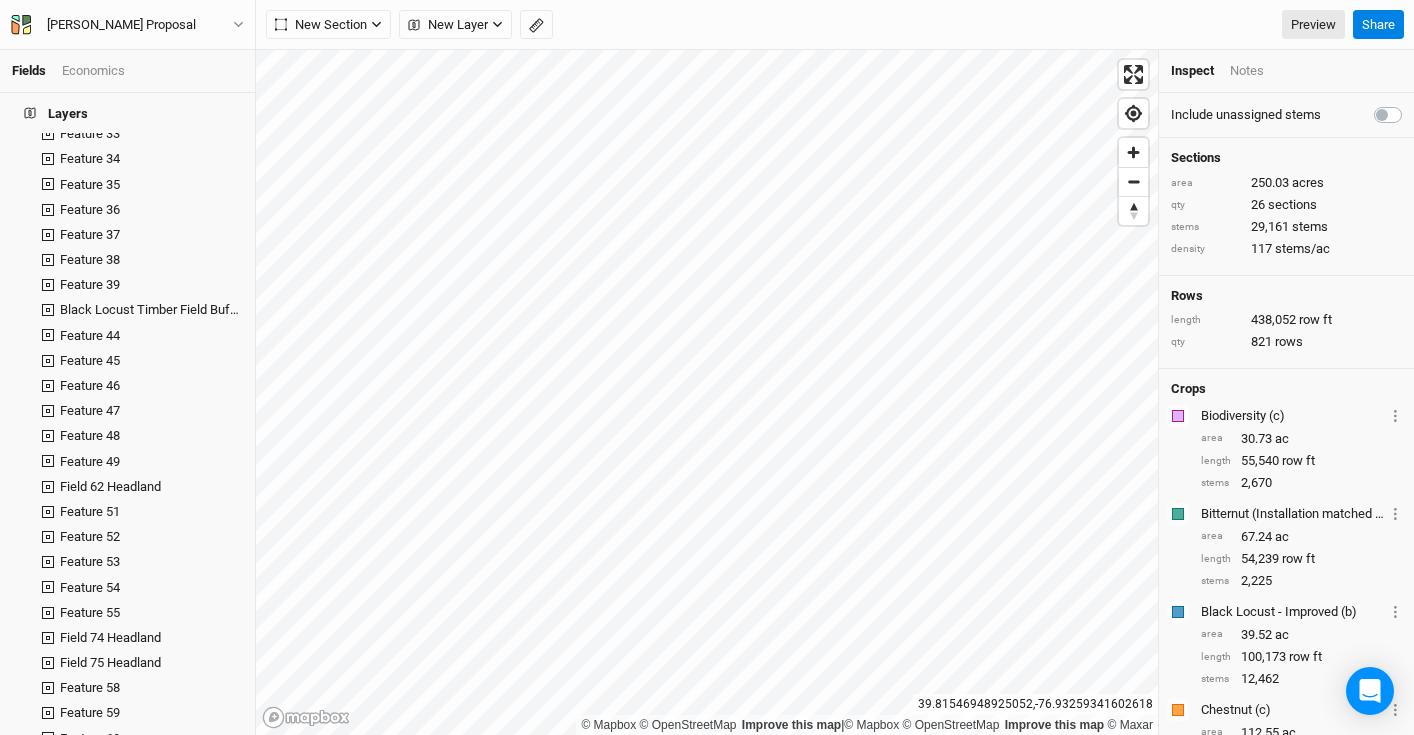 scroll, scrollTop: 310, scrollLeft: 0, axis: vertical 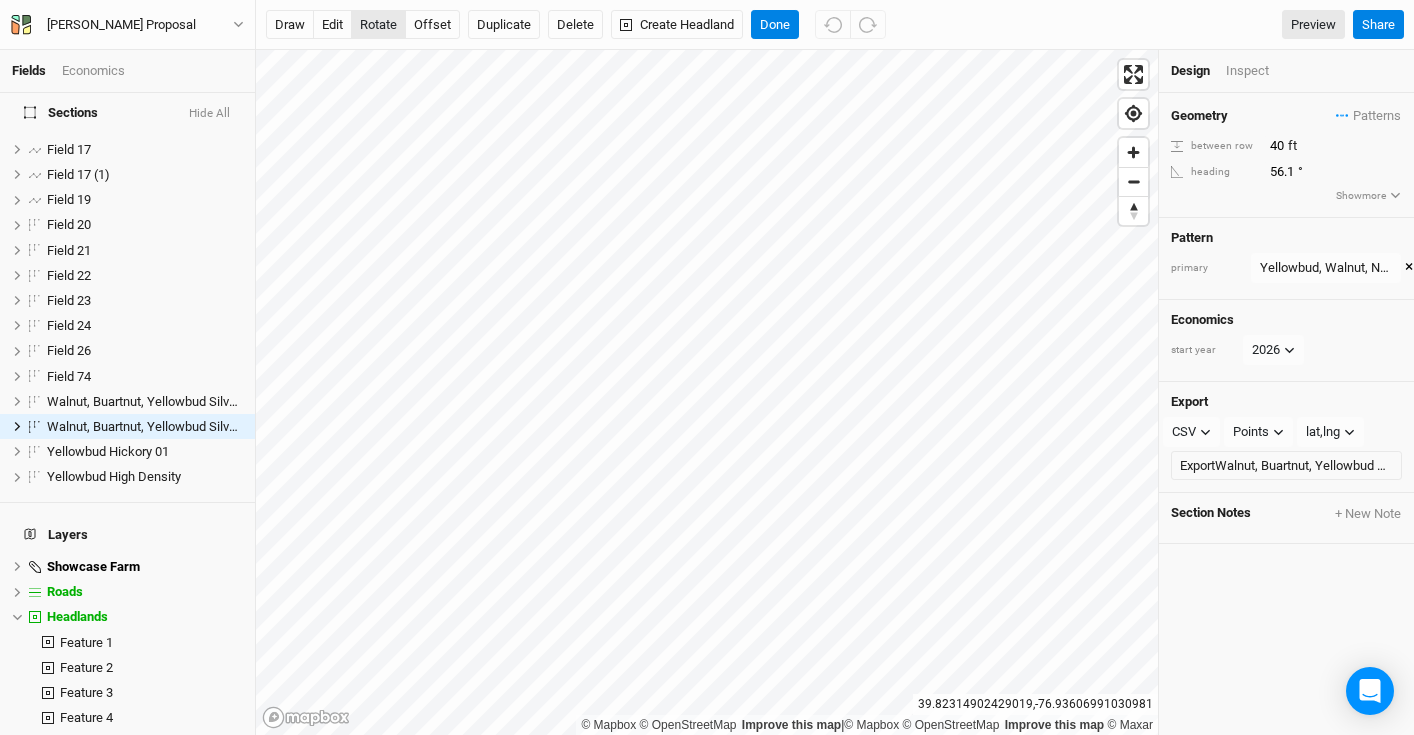 click on "rotate" at bounding box center [378, 25] 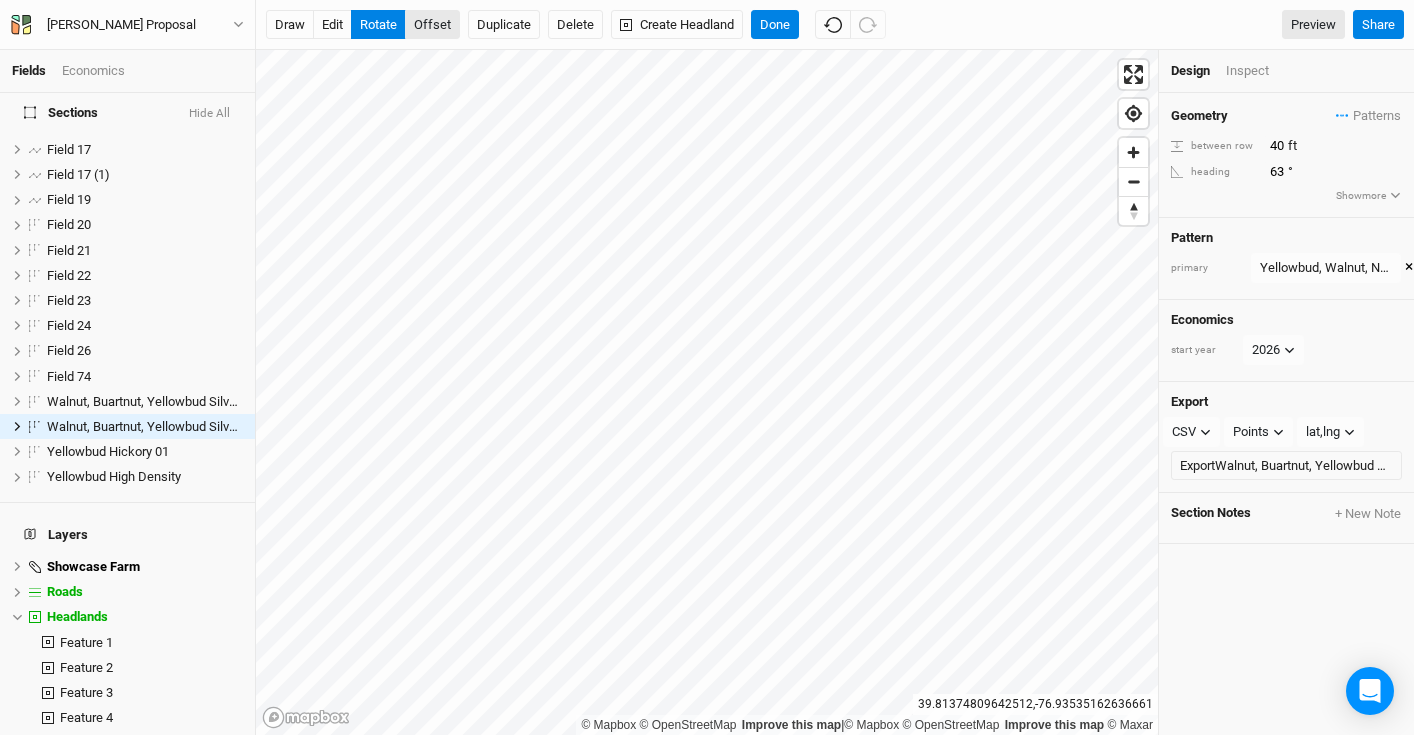 type on "62.6" 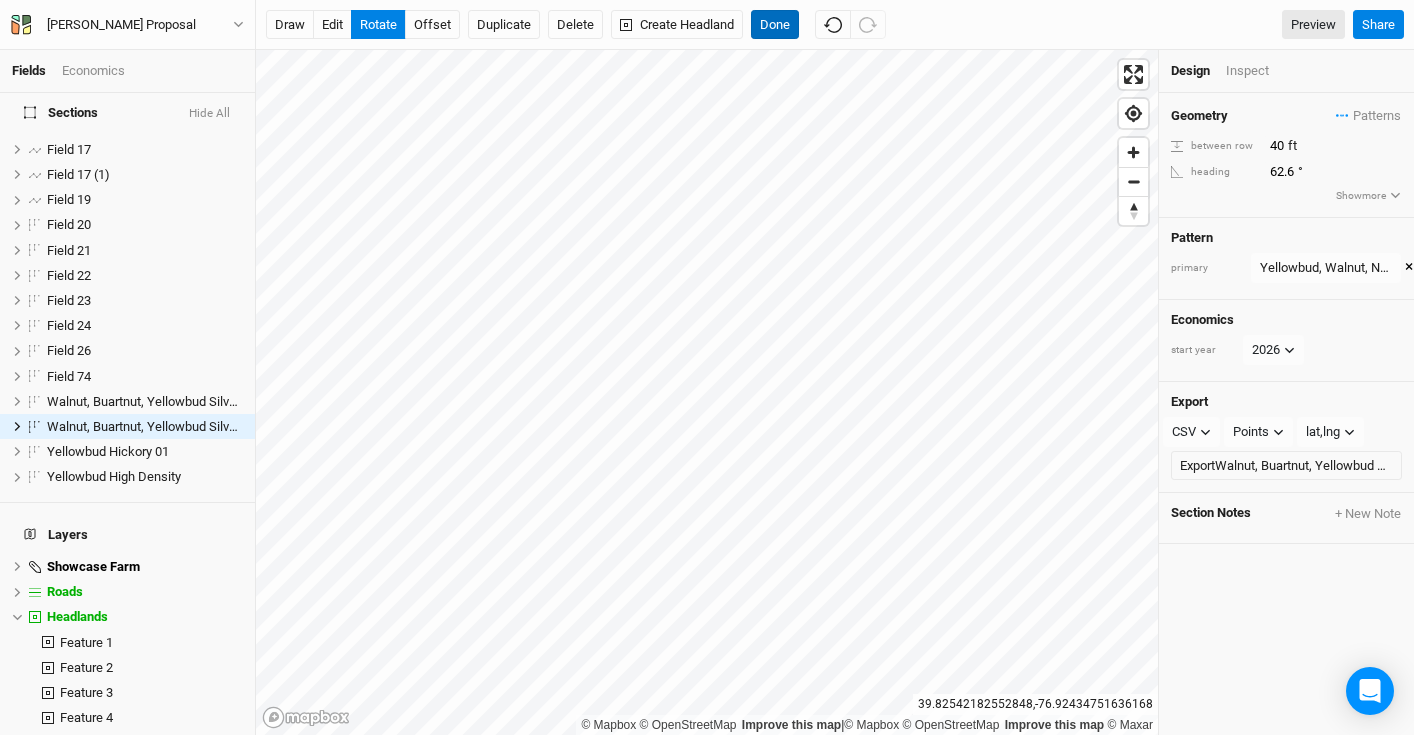 click on "Done" at bounding box center [775, 25] 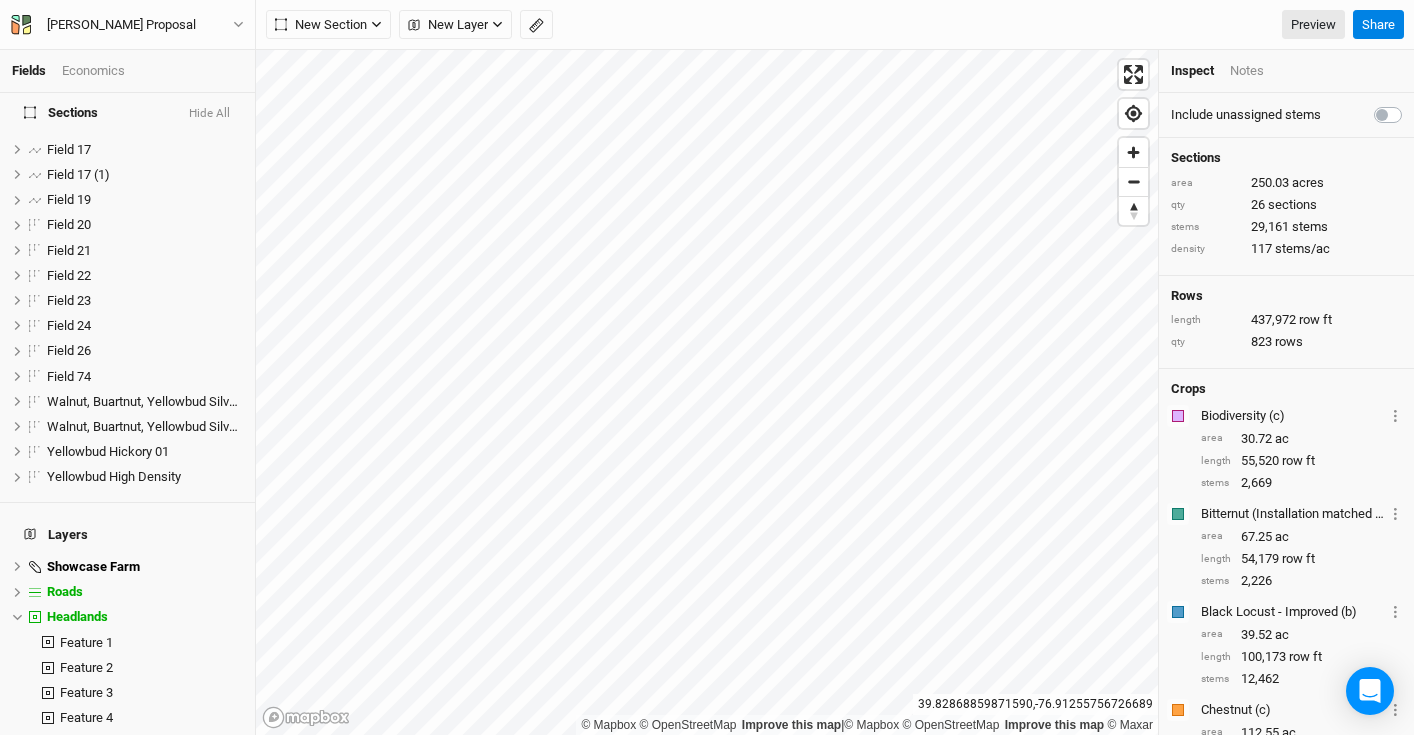 click on "Fields Economics Sections Hide All Black Locust / Riparian hide Black Locust Timber Field Buffers Headland Field hide Chestnut (Full Density) 01 hide Chestnut (Full Density) 02 hide Feature 12 Field hide Feature 21 Field hide Field 8 hide Field 12 hide Field 13 hide Field 14 hide Field 15 hide Field 16 hide Field 17 hide Field 17 (1) hide Field 19 hide Field 20 hide Field 21 hide Field 22 hide Field 23 hide Field 24 hide Field 26 hide Field 74 hide Walnut, Buartnut, Yellowbud Silvopasture hide Walnut, Buartnut, Yellowbud Silvopasture hide Yellowbud Hickory 01 hide Yellowbud High Density hide Layers Showcase Farm hide Roads hide Headlands hide Feature 1 hide Feature 2 hide Feature 3 hide Feature 4 hide Feature 1 hide Feature 2 hide Feature 3 hide Feature 4 hide Feature 5 hide Feature 6 hide Feature 7 hide Feature 9 hide Feature 10 hide Feature 11 hide Feature 12 hide Feature 13 hide Feature 14 hide Feature 15 hide Feature 16 hide Feature 17 hide Feature 18 hide Feature 19 hide Feature 20" at bounding box center (707, 367) 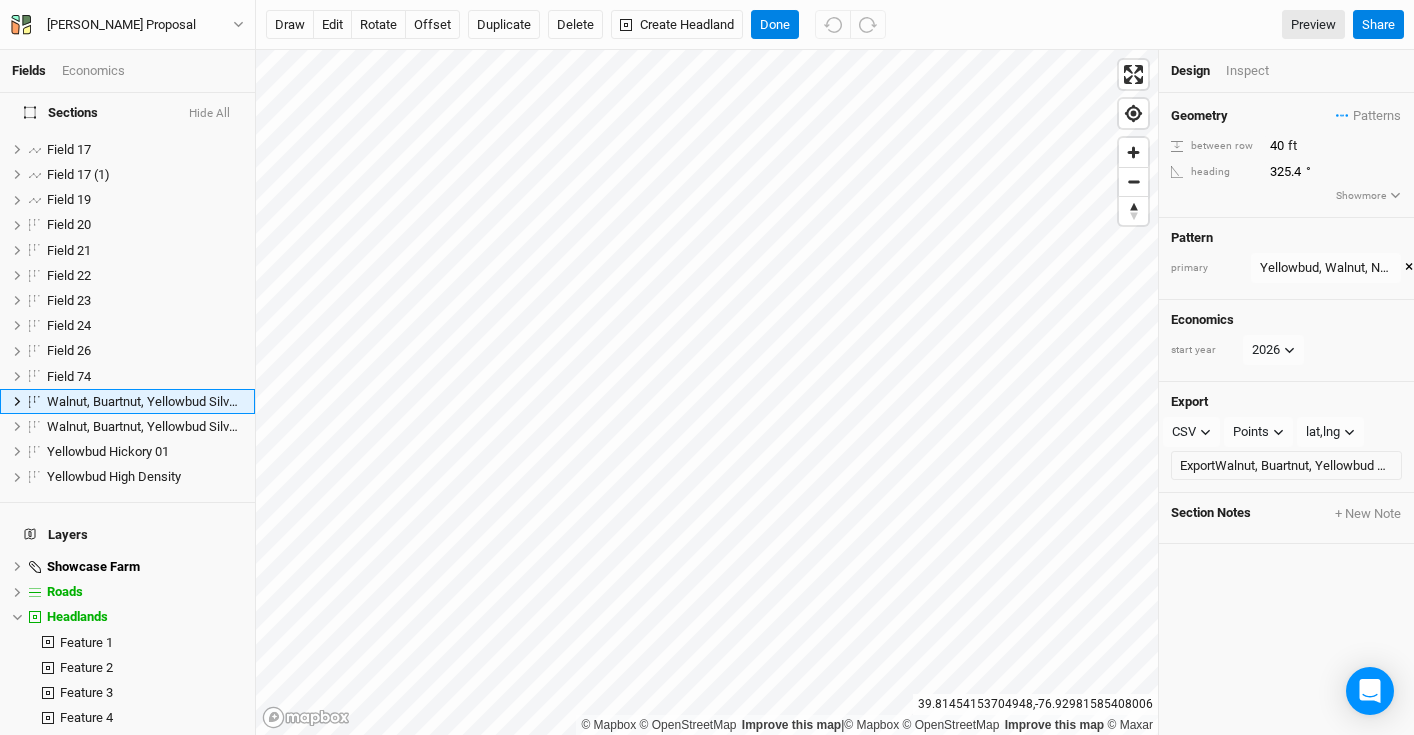 scroll, scrollTop: 285, scrollLeft: 0, axis: vertical 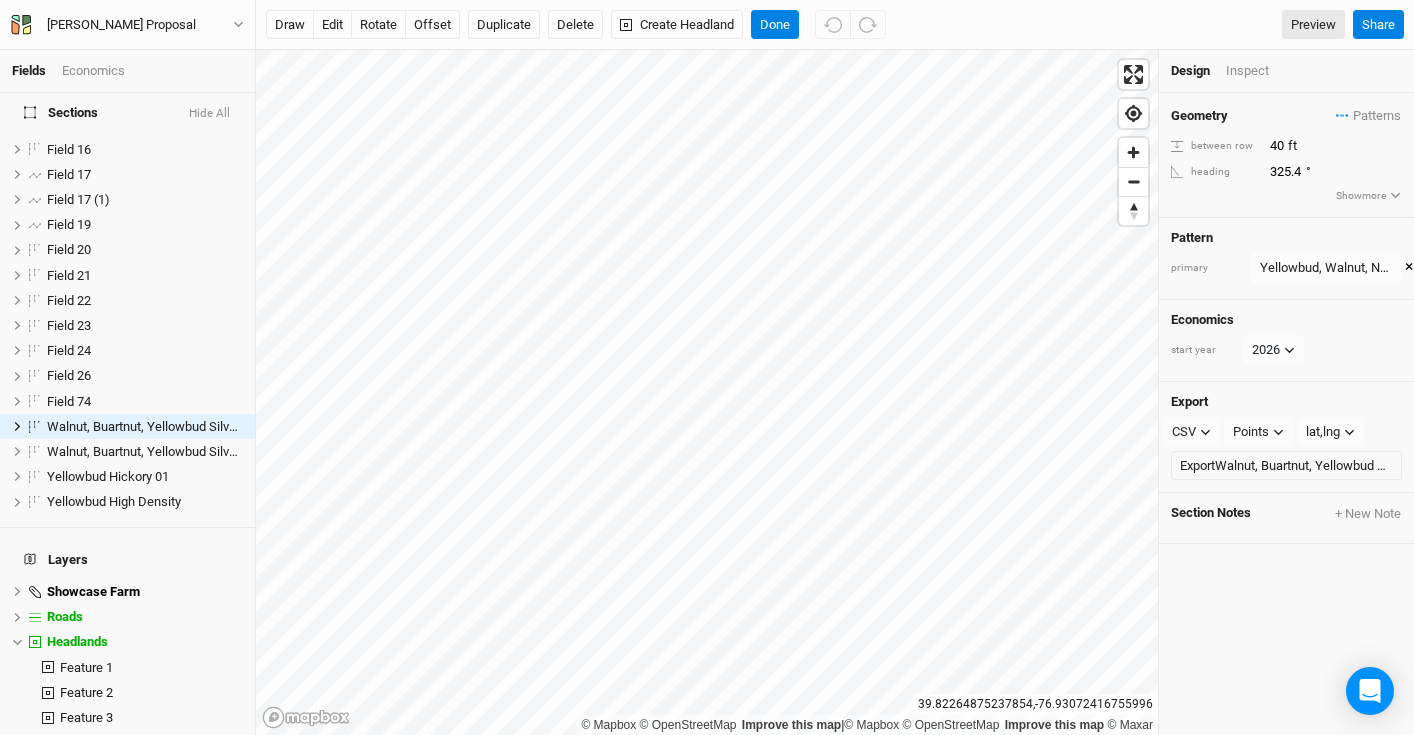 click on "draw edit rotate offset Duplicate Delete Create Headland Done Preview Share" at bounding box center [835, 25] 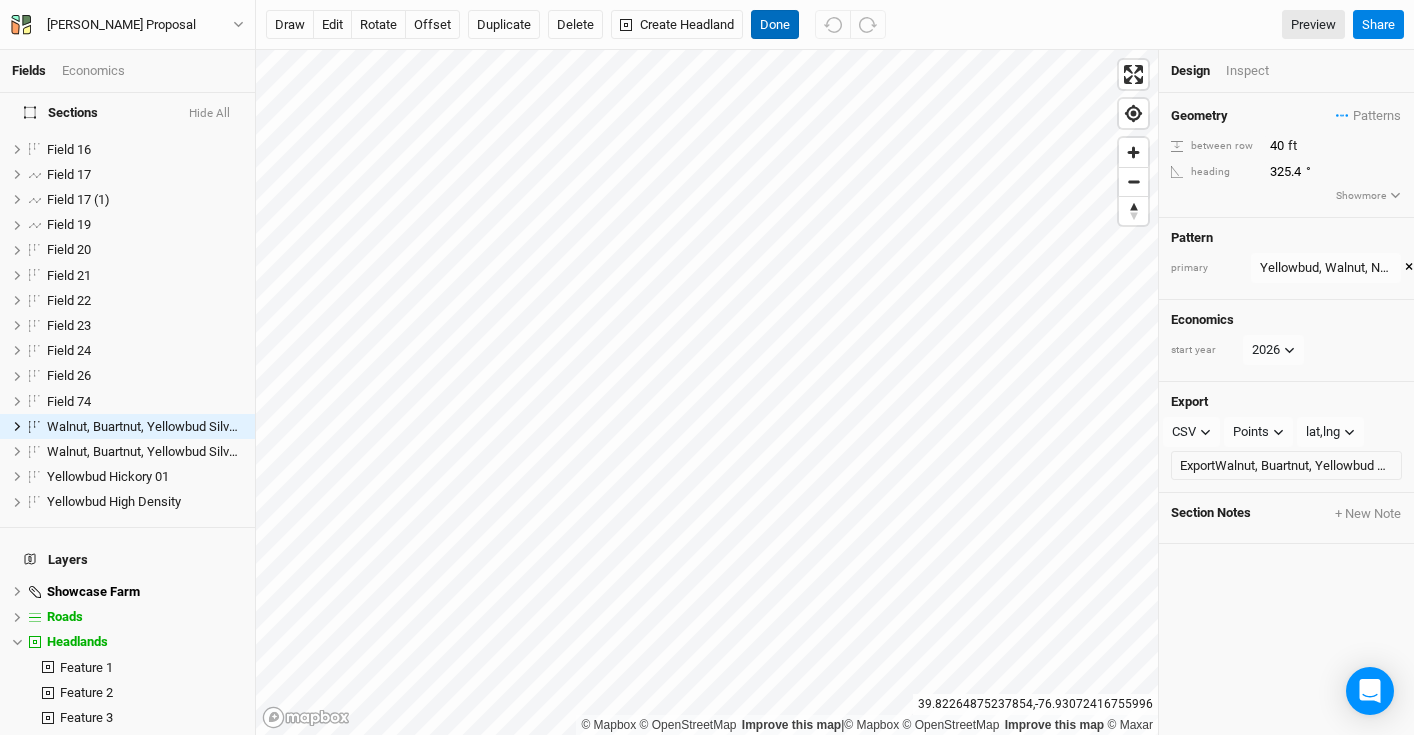 click on "Done" at bounding box center [775, 25] 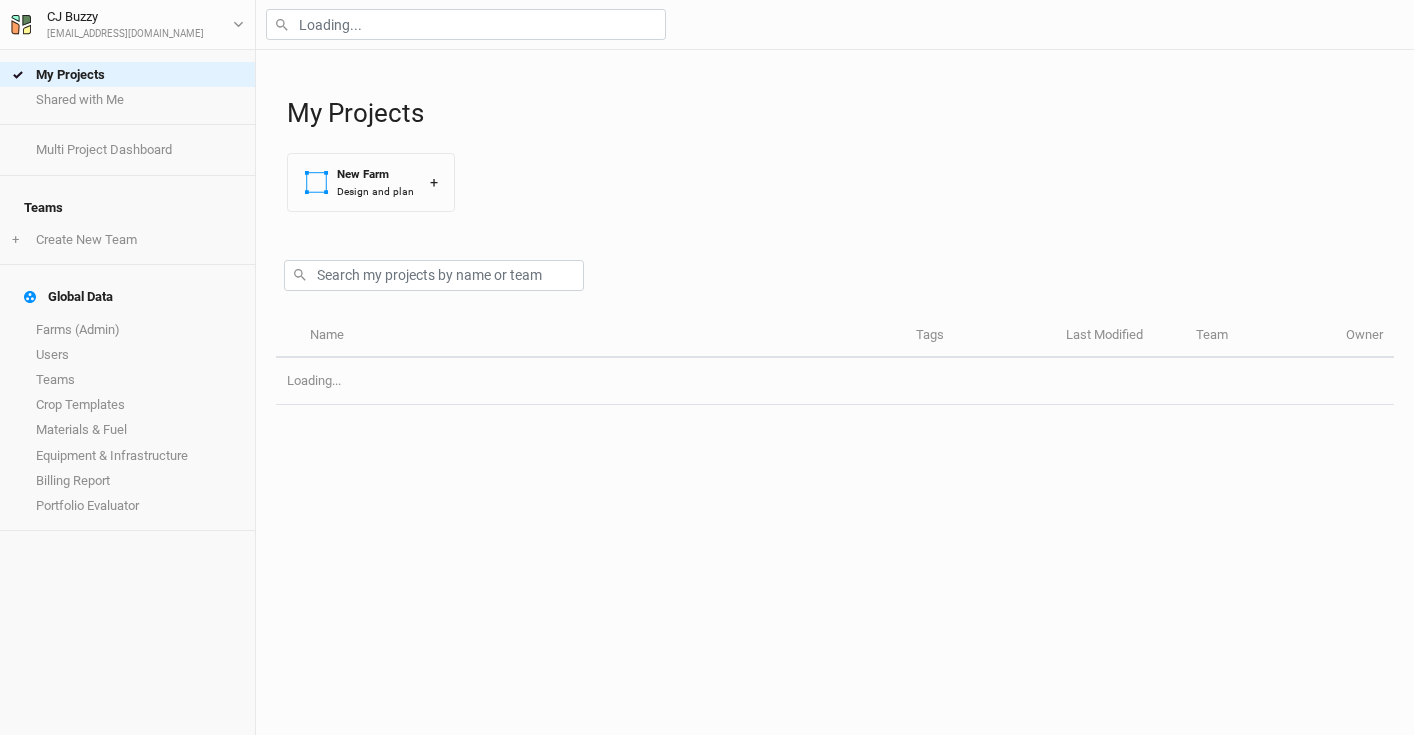scroll, scrollTop: 0, scrollLeft: 0, axis: both 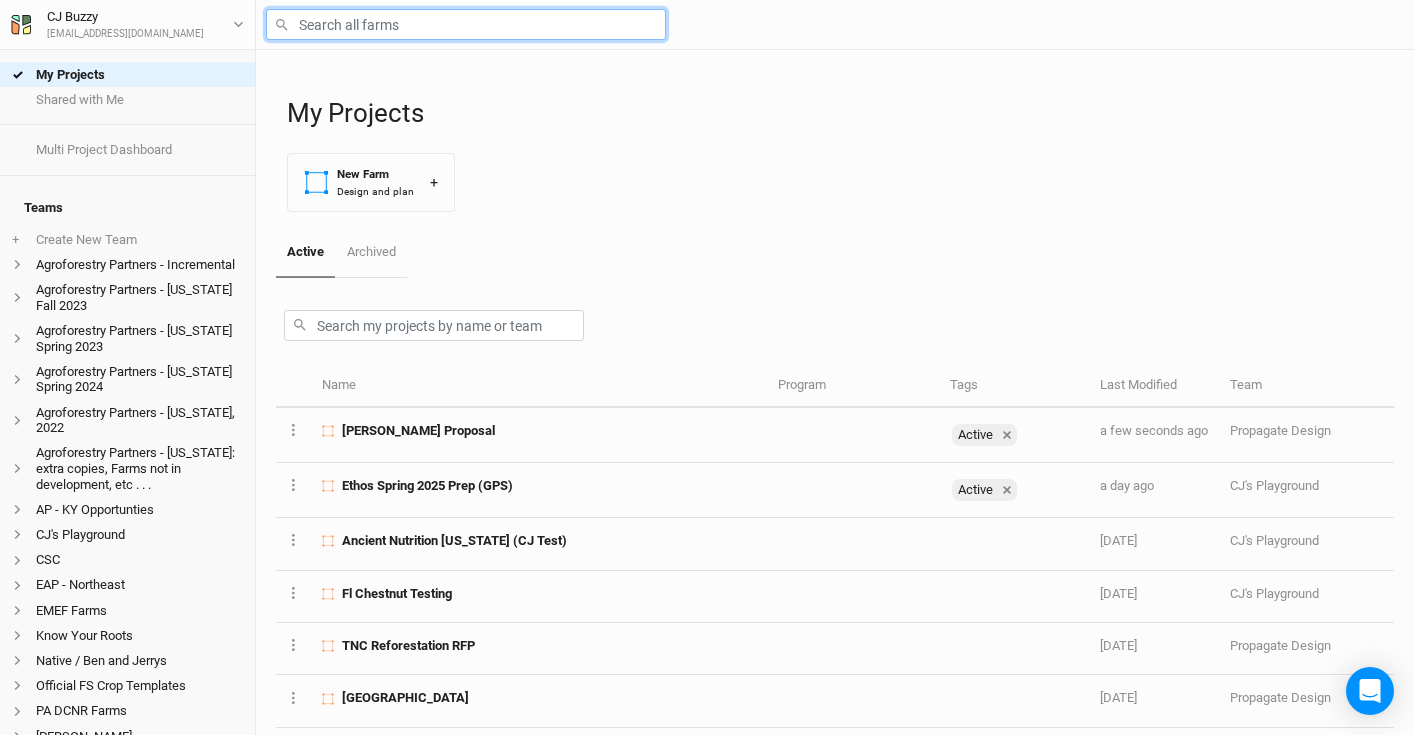 click at bounding box center [466, 24] 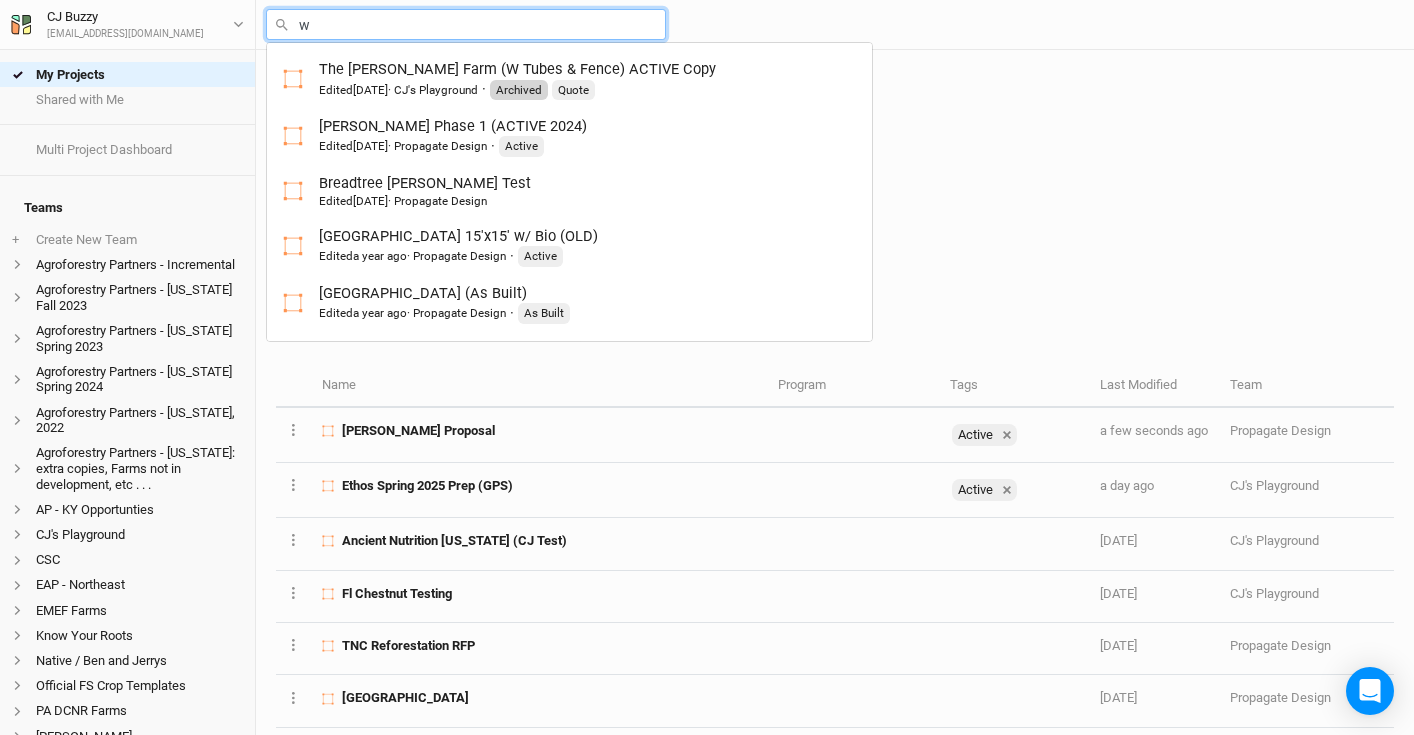 type on "wa" 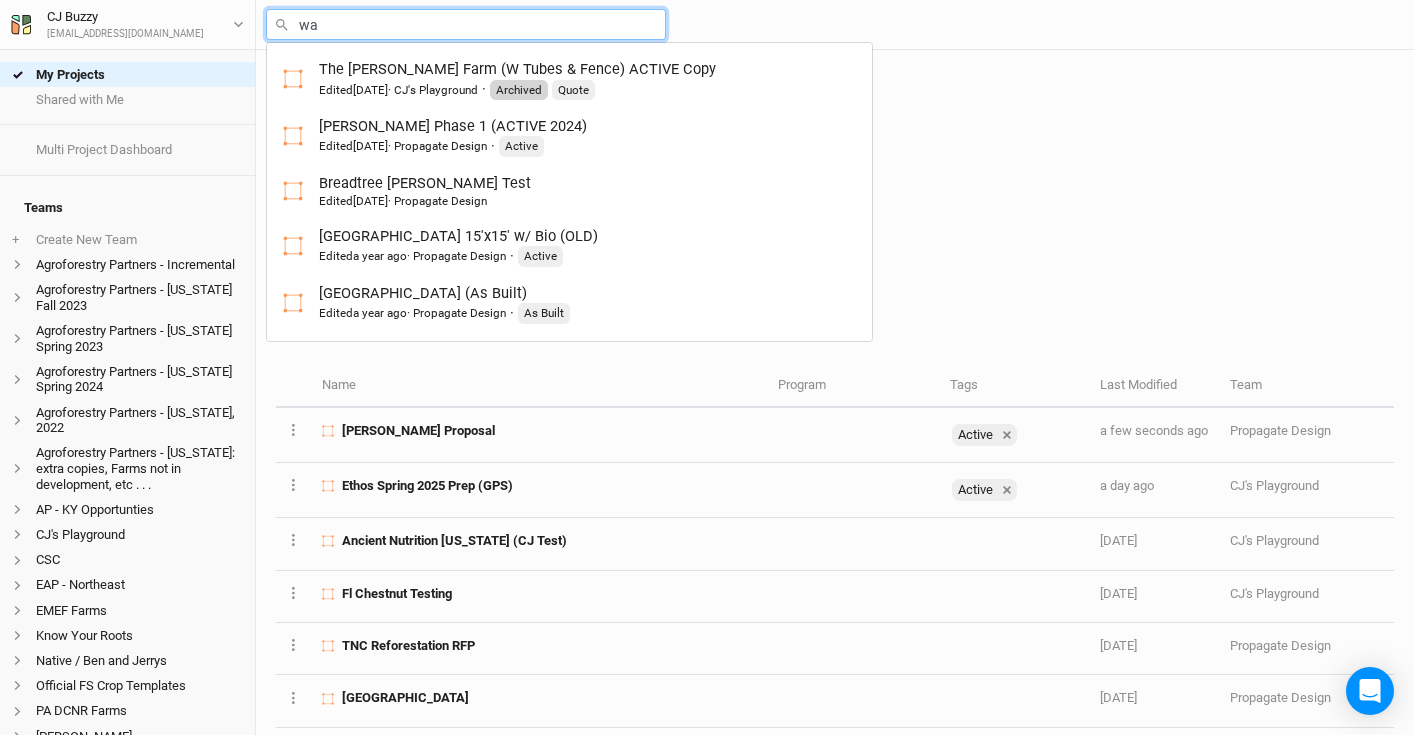 type on "[PERSON_NAME] Proposal" 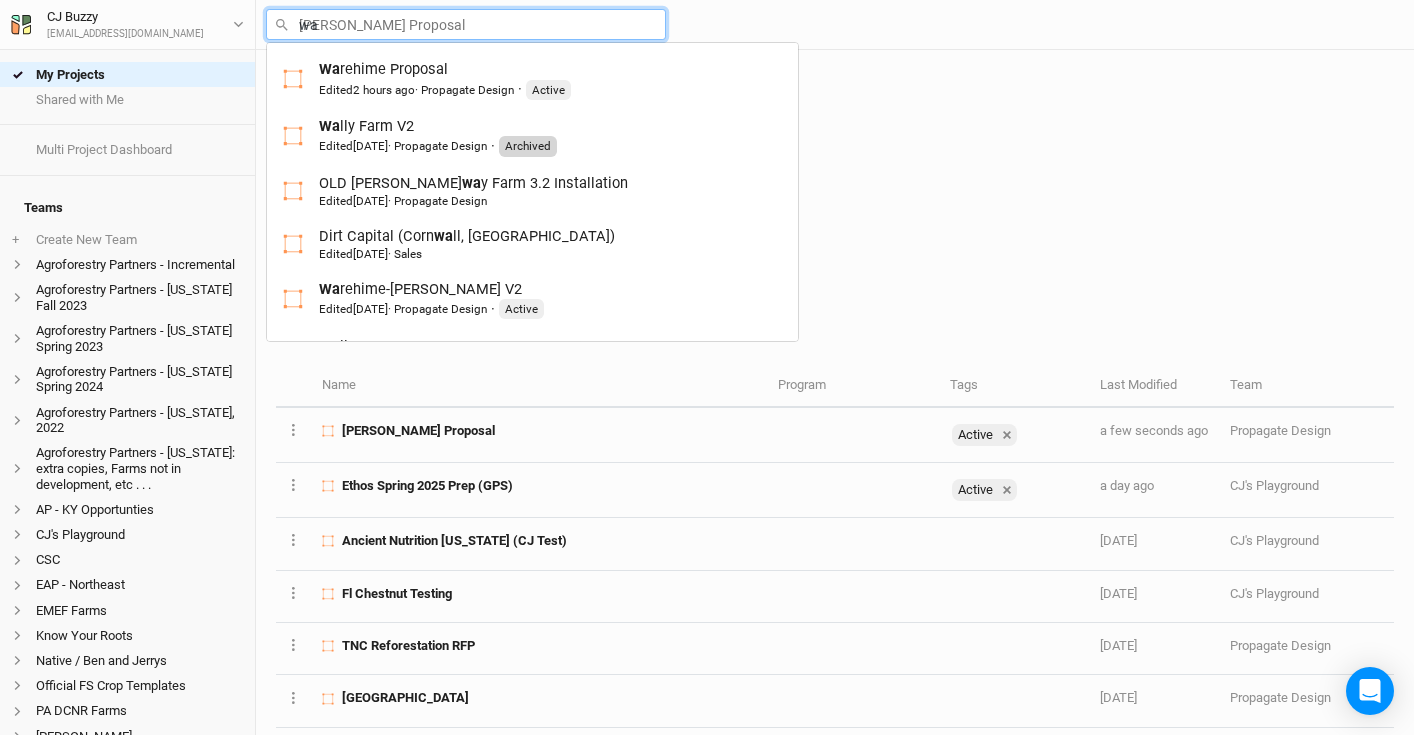 type on "wal" 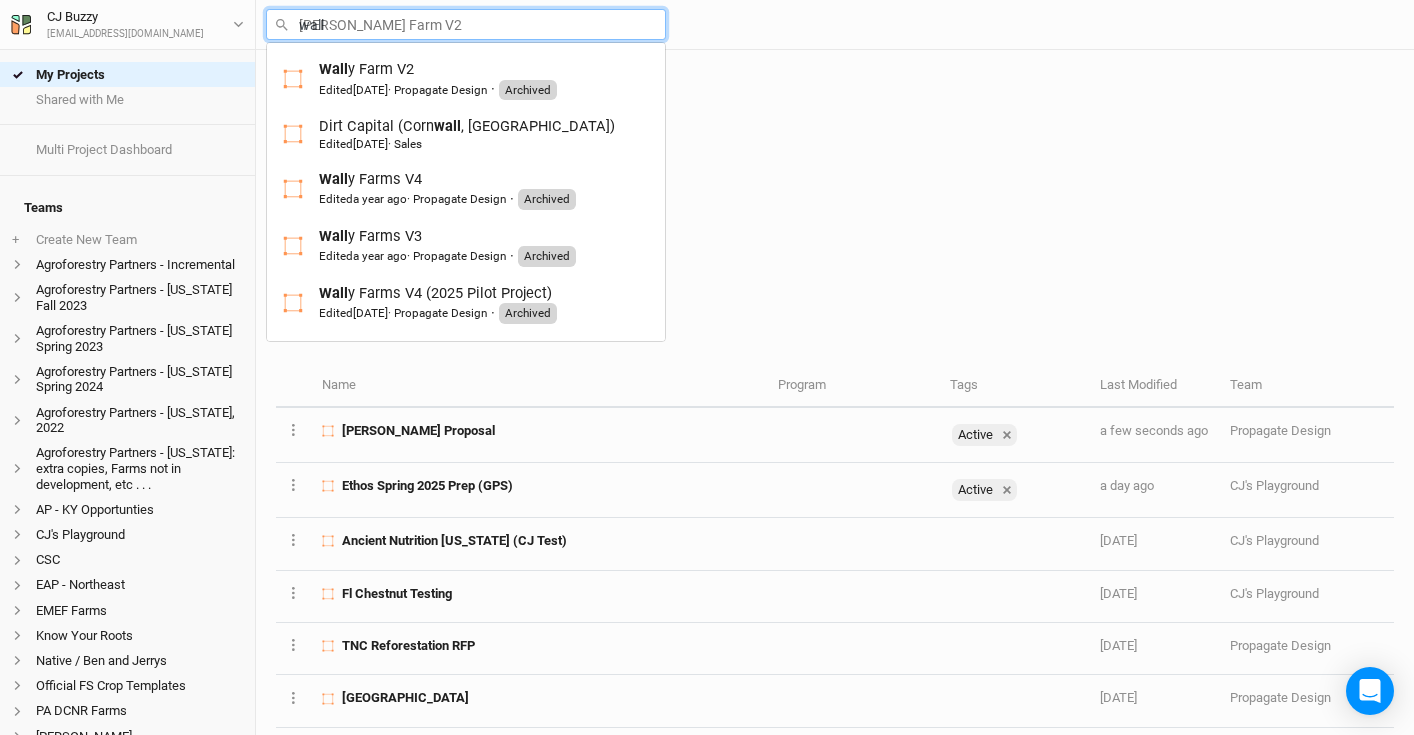 type on "[PERSON_NAME]" 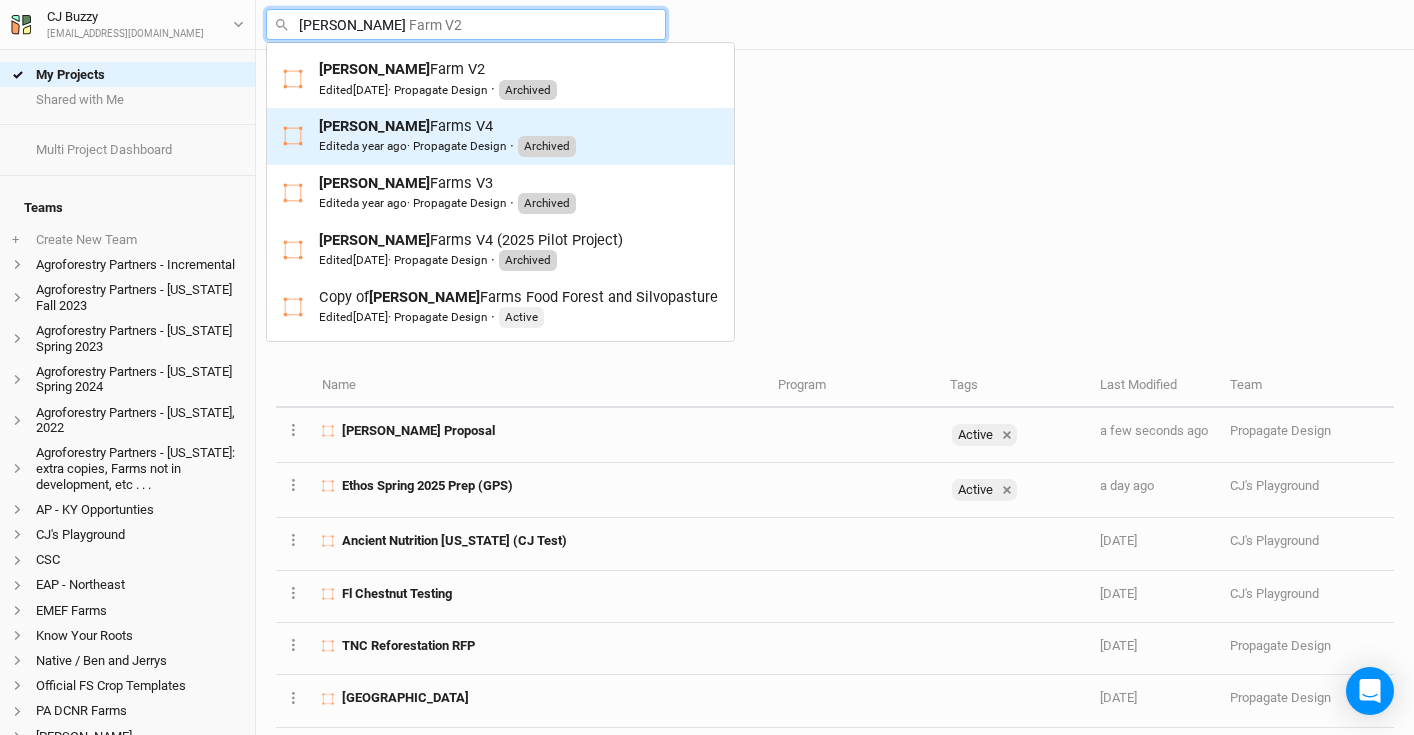 click on "[PERSON_NAME]  Farms V4 Edited  a year ago  · Propagate Design · Archived" at bounding box center (447, 136) 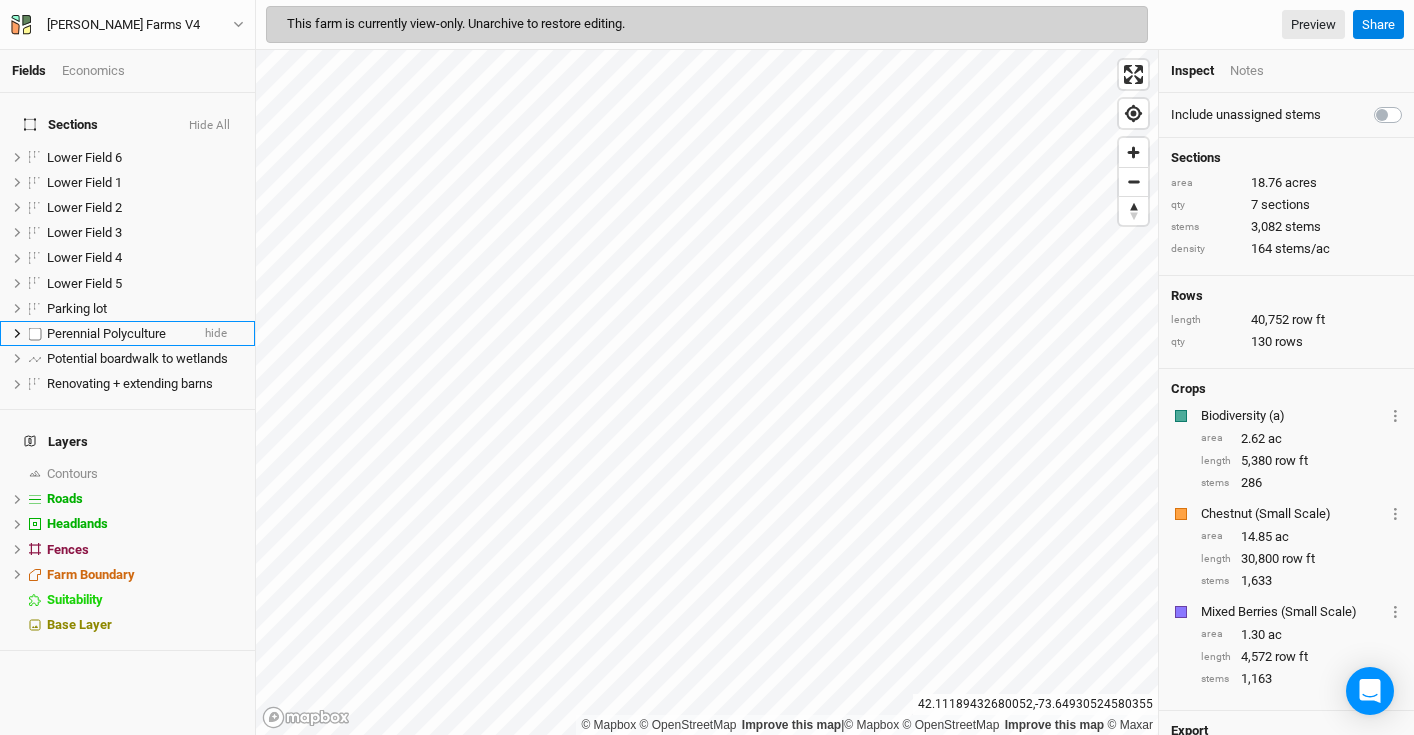 click on "Perennial Polyculture" at bounding box center [106, 333] 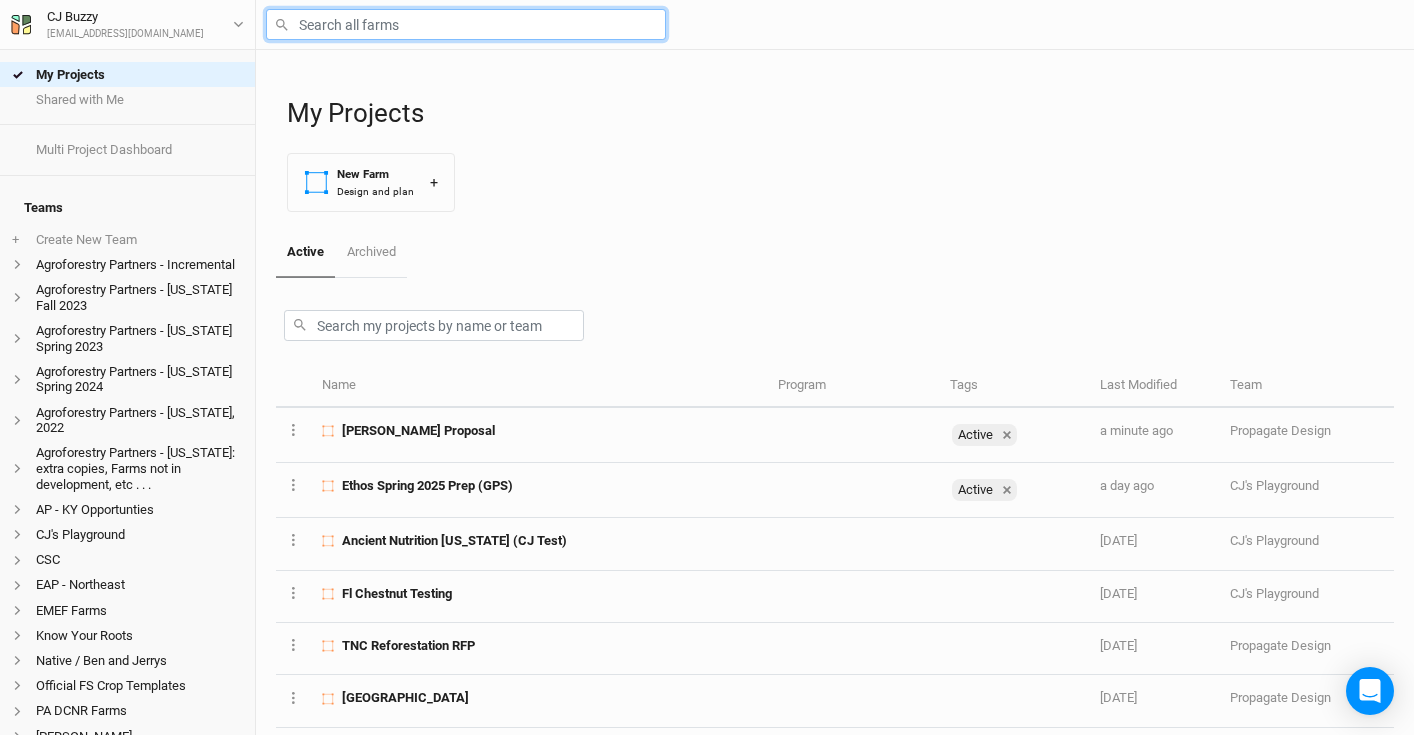 click at bounding box center (466, 24) 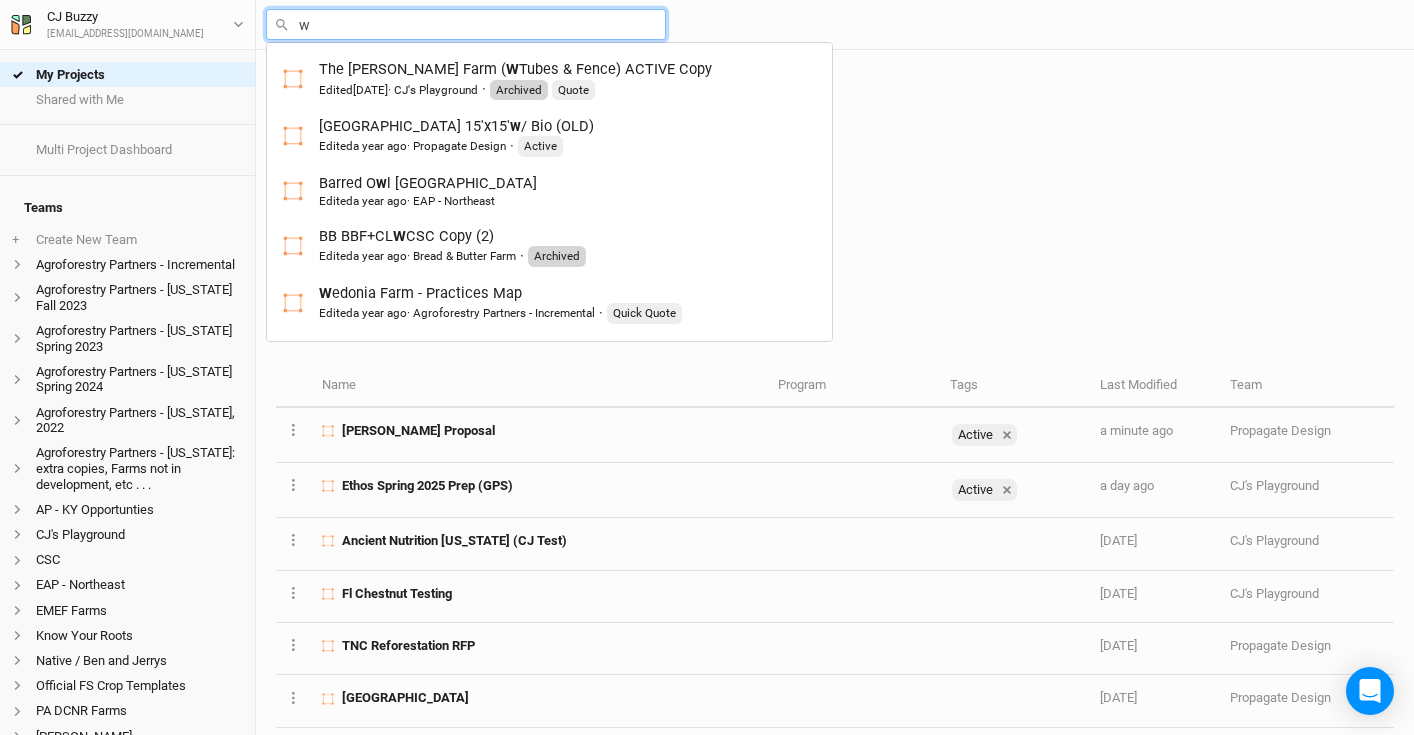 type on "wa" 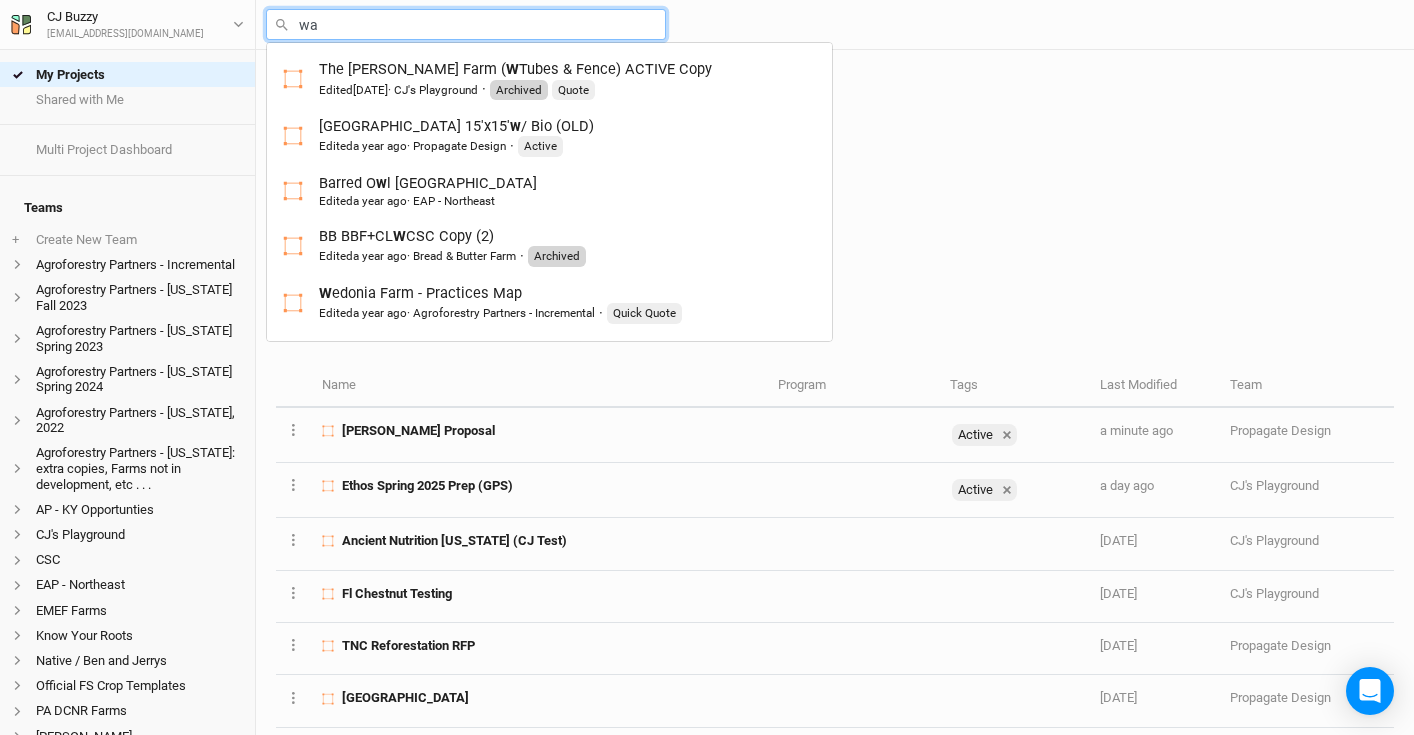 type on "[PERSON_NAME] Proposal" 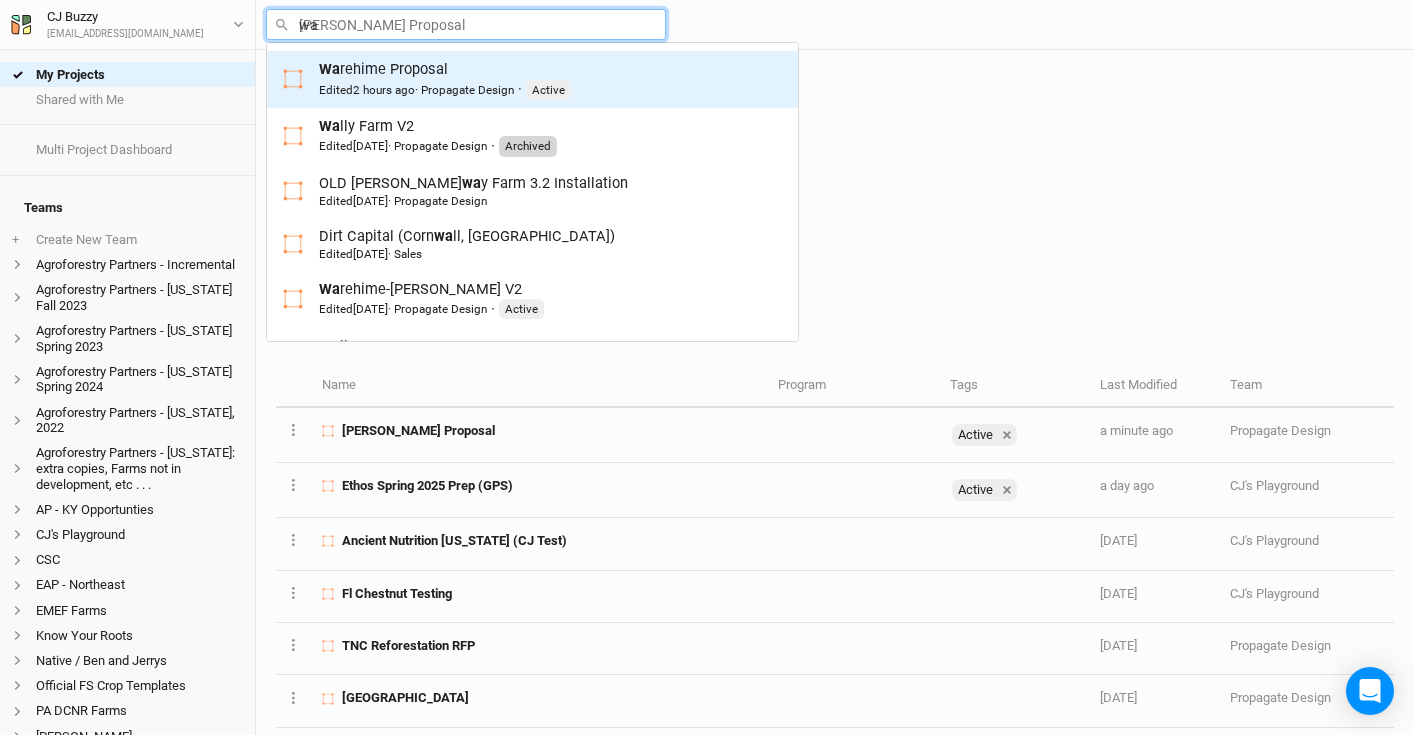type on "wal" 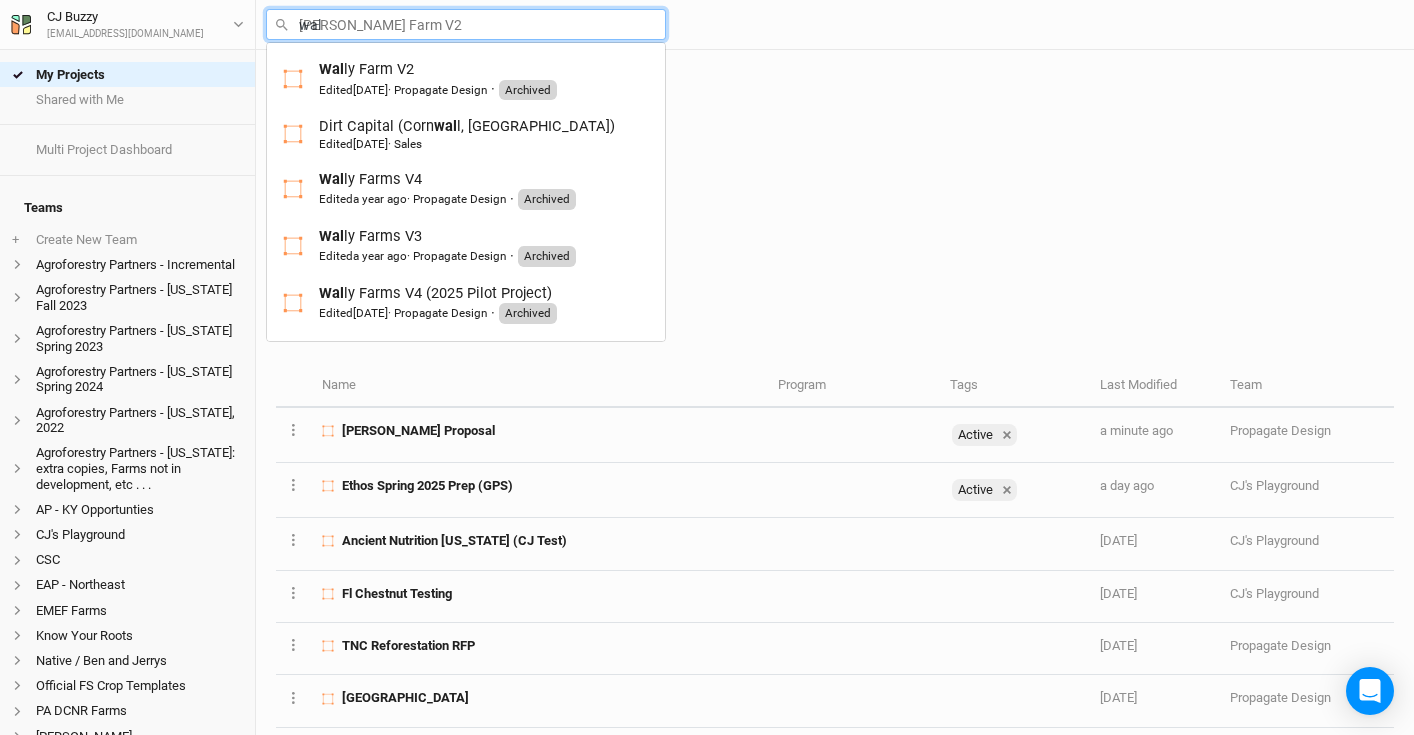 type on "wall" 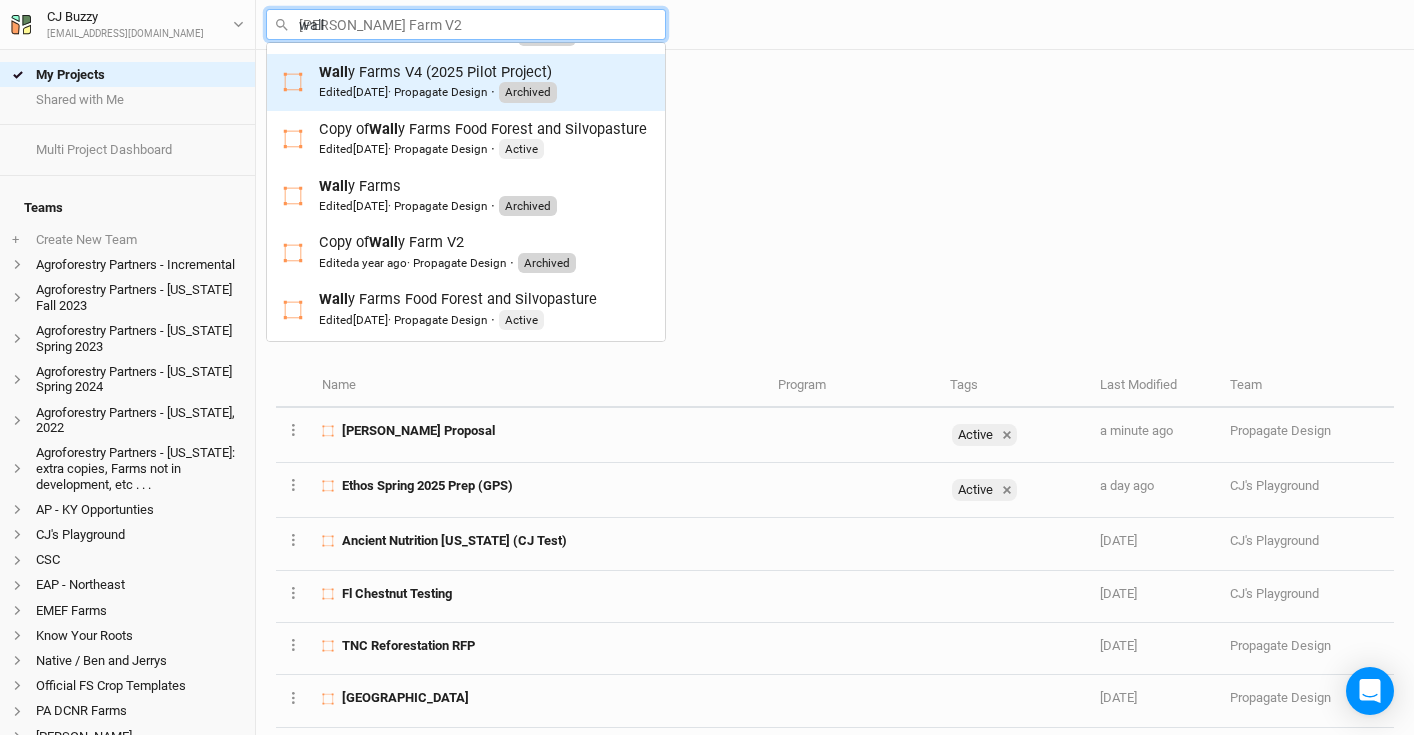 scroll, scrollTop: 226, scrollLeft: 0, axis: vertical 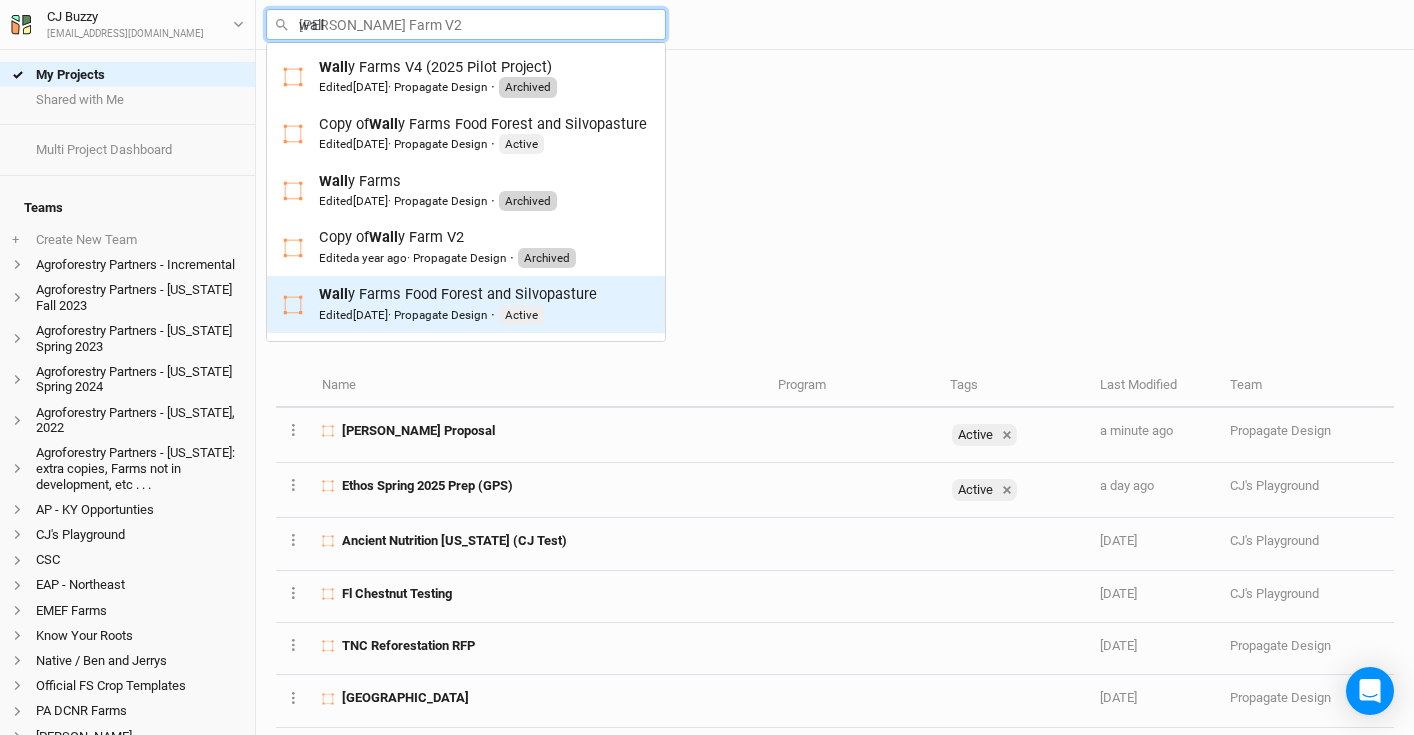 click on "Wall y Farms Food Forest and Silvopasture Edited  [DATE]  · Propagate Design · Active" at bounding box center (458, 304) 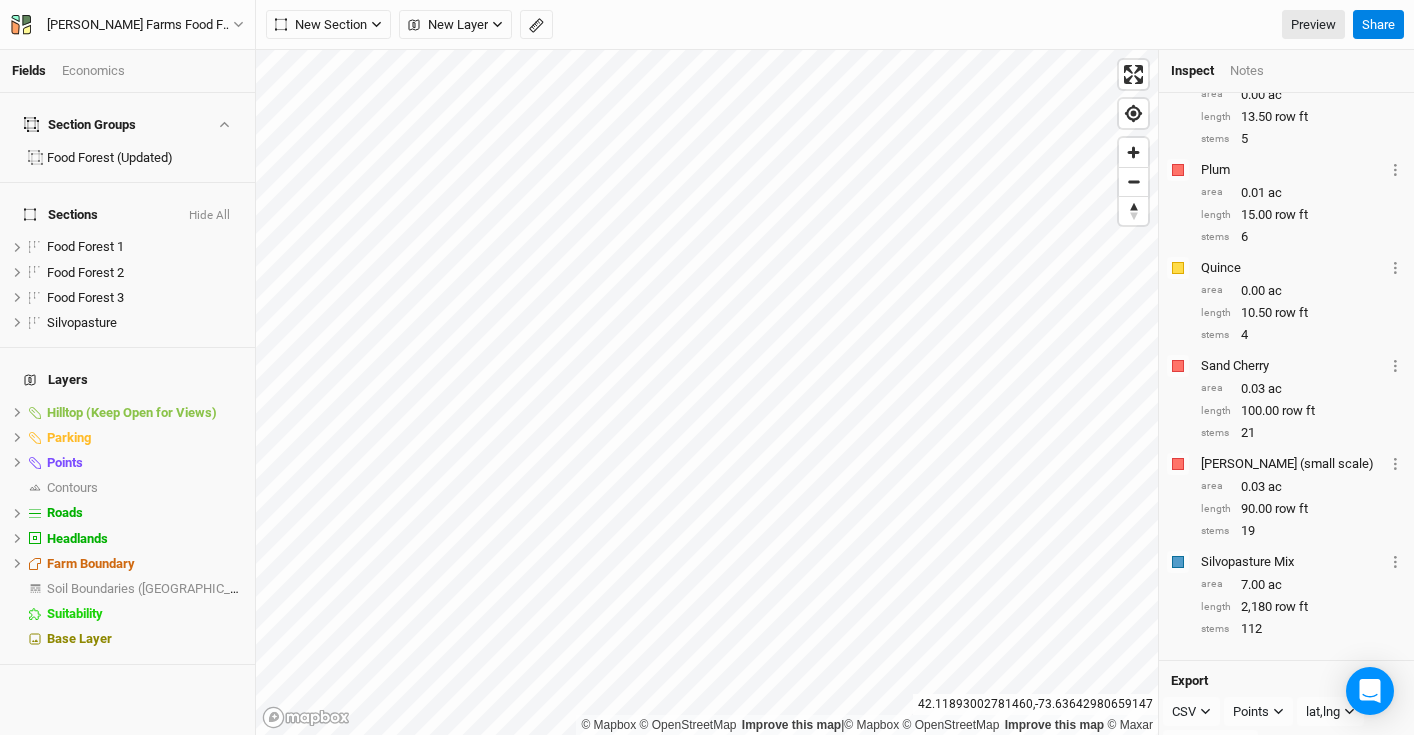 scroll, scrollTop: 2111, scrollLeft: 0, axis: vertical 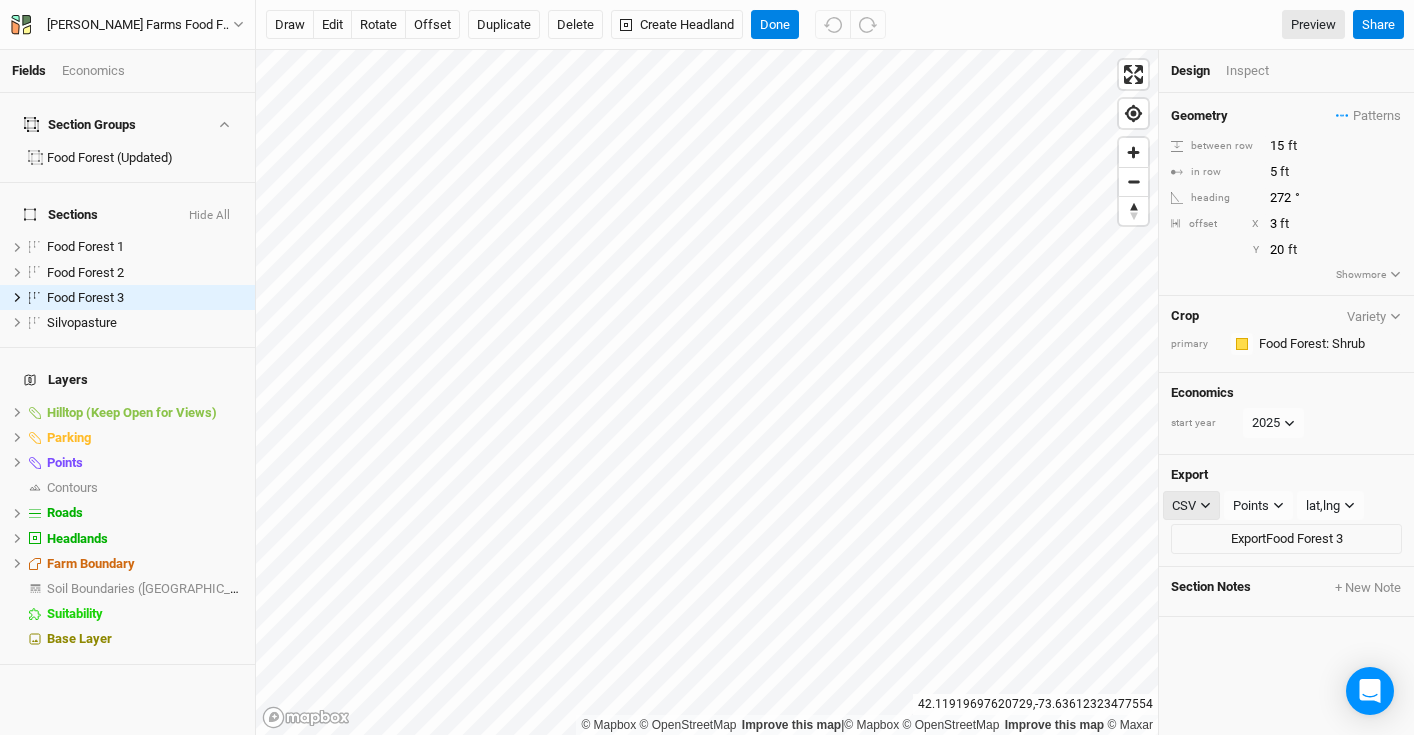 click on "CSV" at bounding box center (1191, 506) 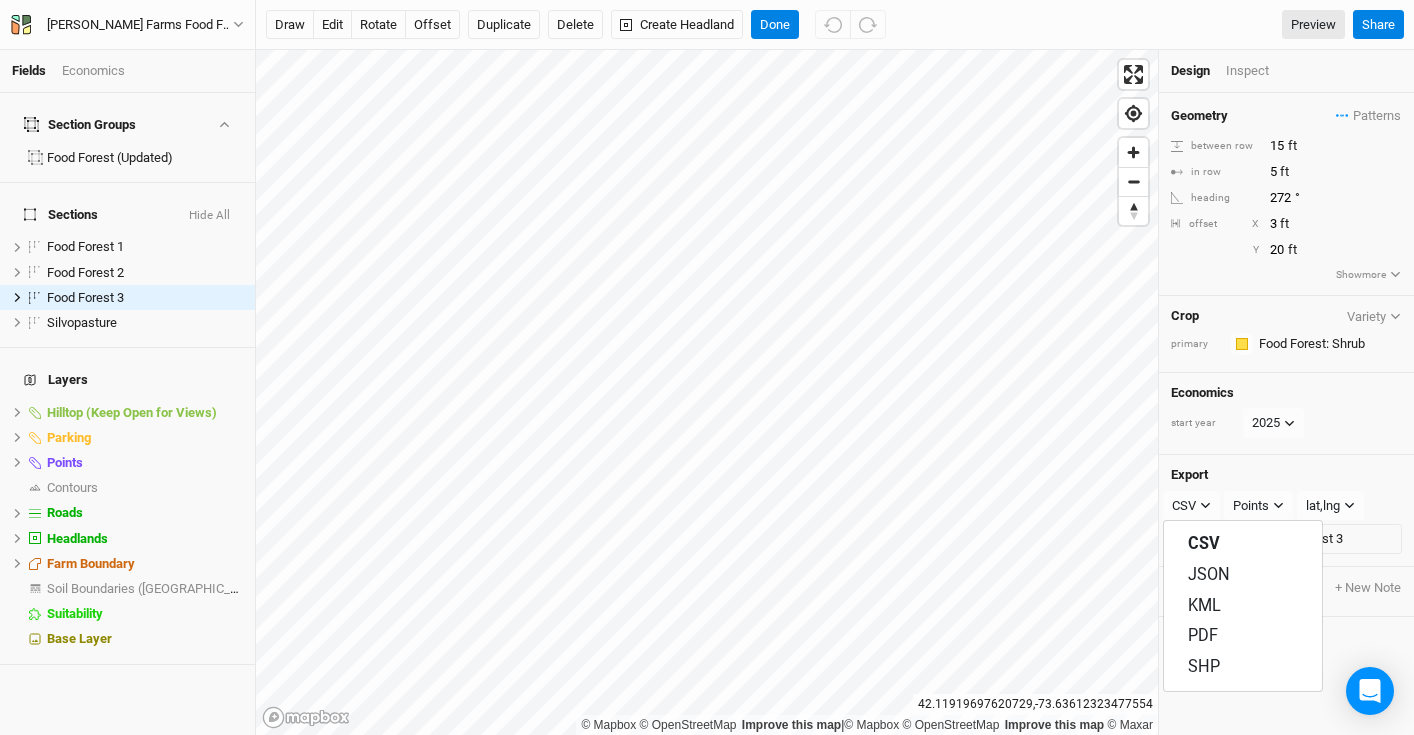 click on "Export" at bounding box center [1286, 475] 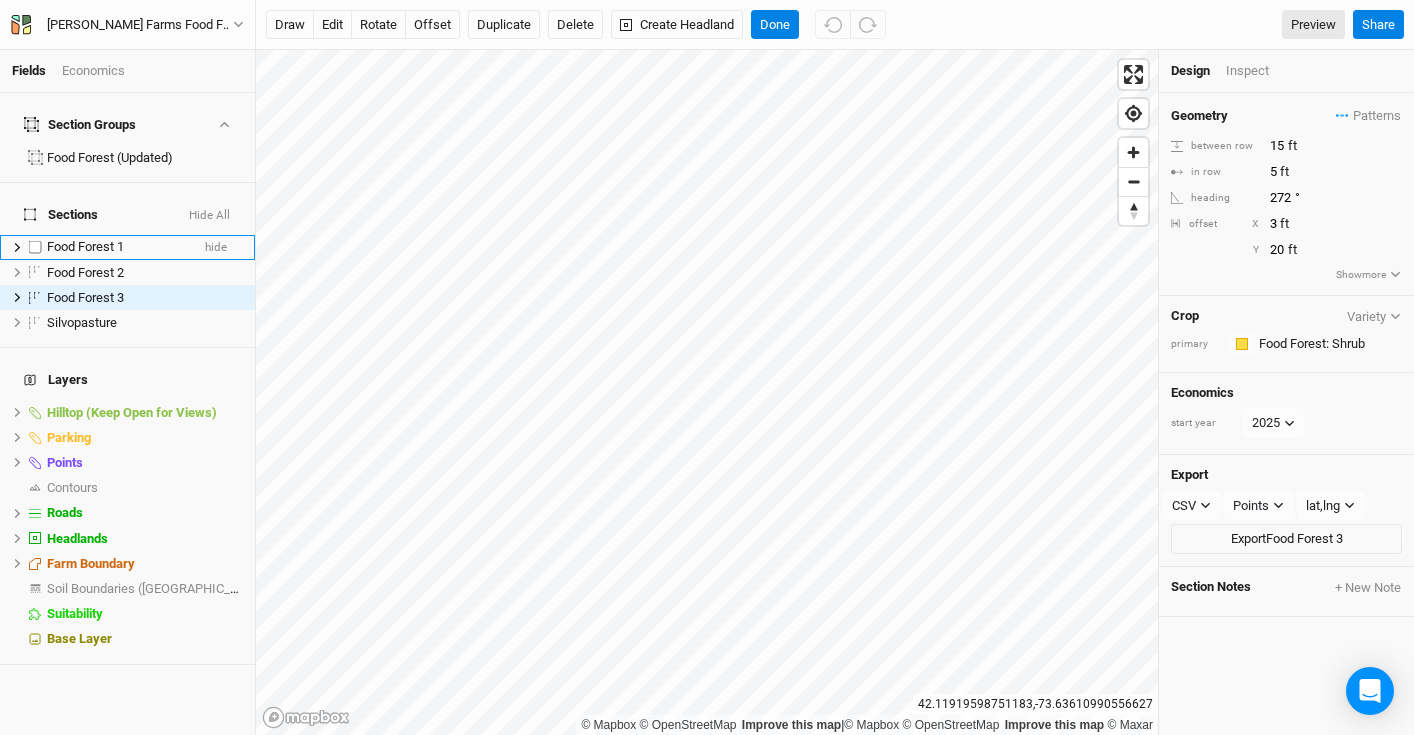 click on "Food Forest 1" at bounding box center (85, 246) 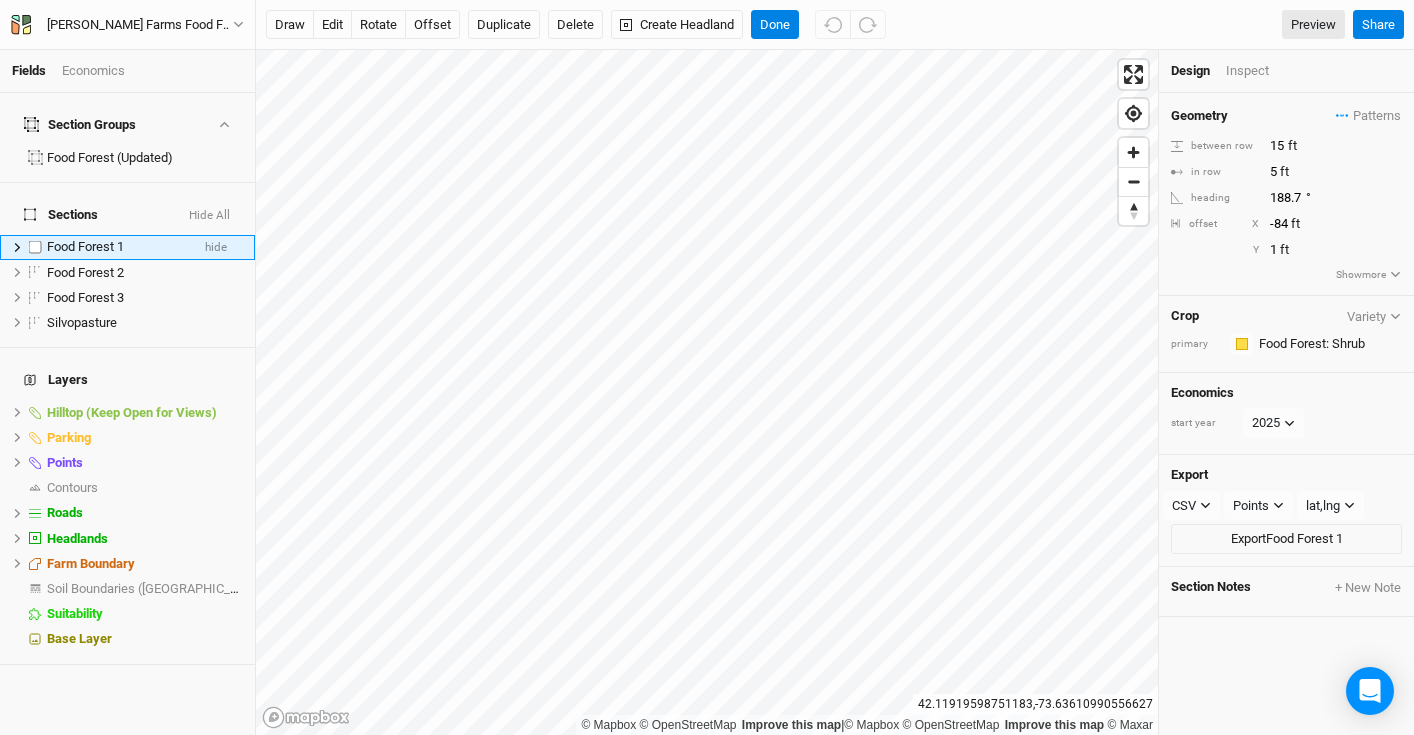 click 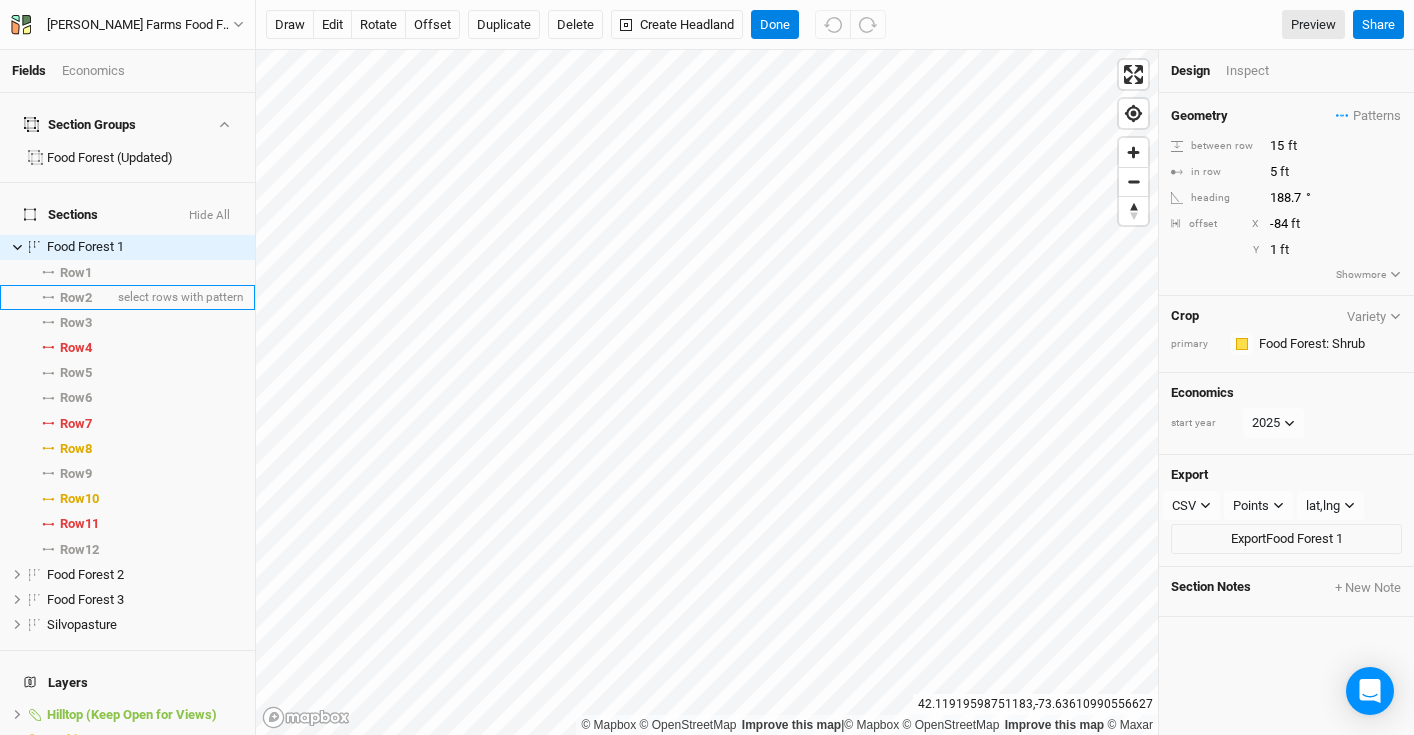 click on "Row  2" at bounding box center (76, 298) 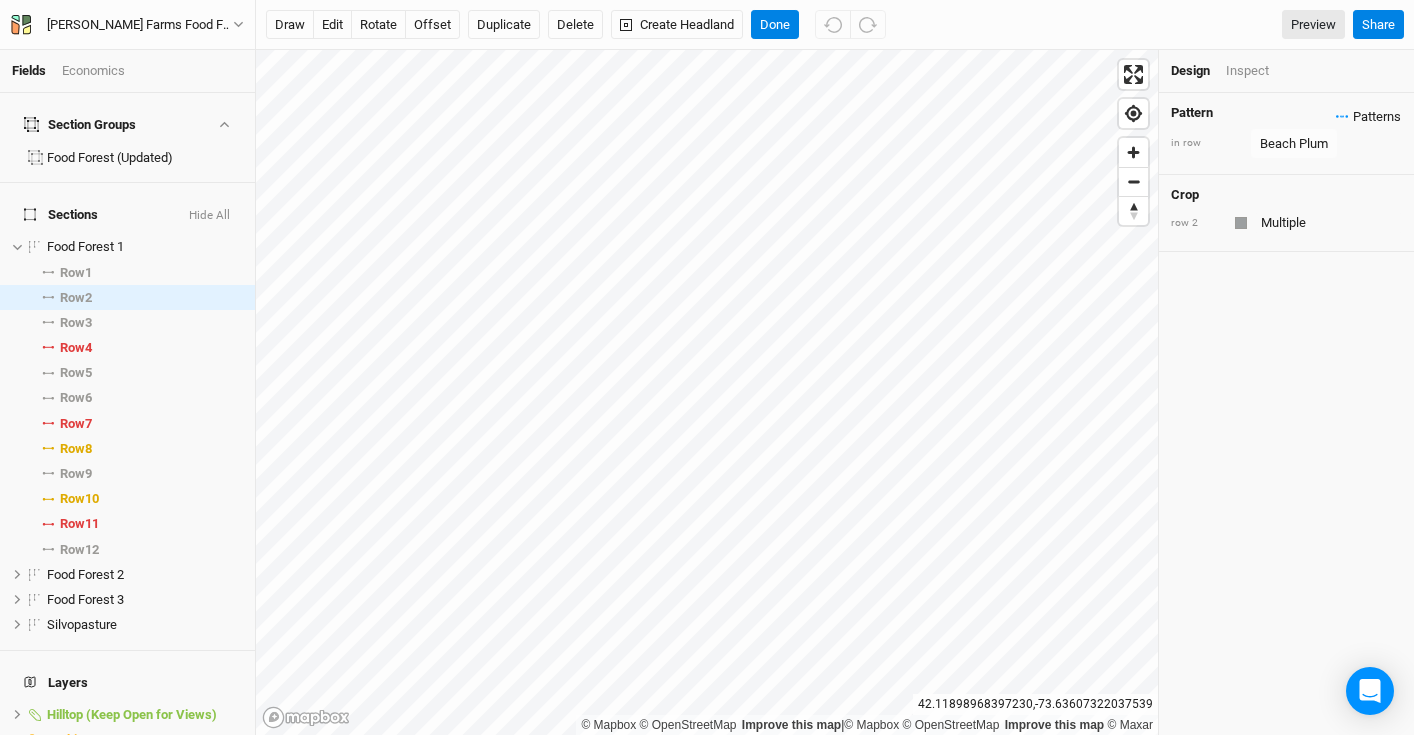 click on "Patterns" at bounding box center [1368, 117] 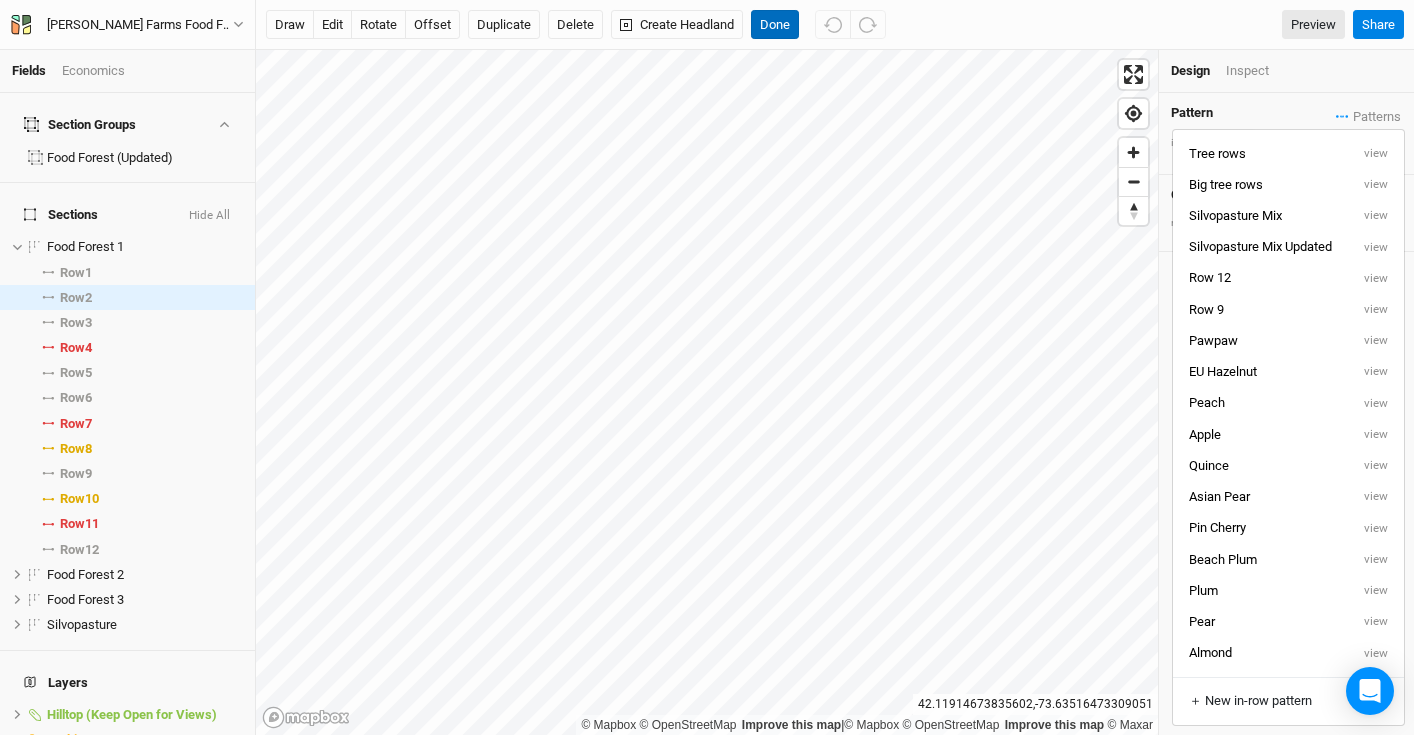 click on "Done" at bounding box center [775, 25] 